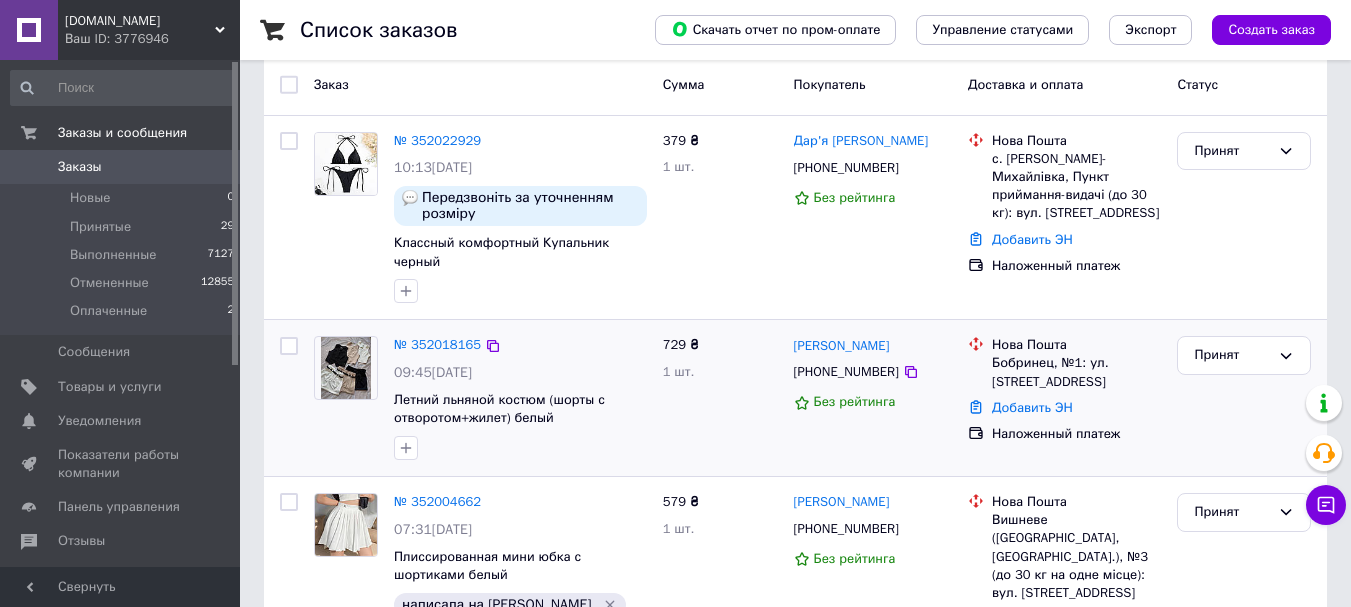 scroll, scrollTop: 200, scrollLeft: 0, axis: vertical 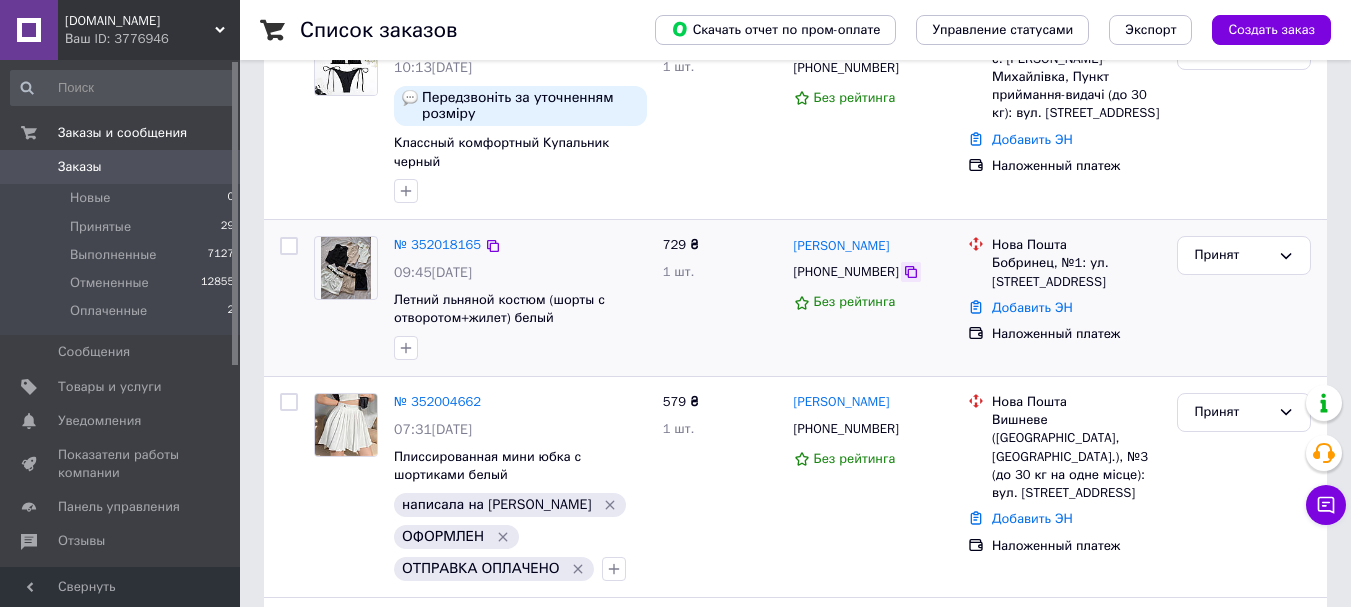 click 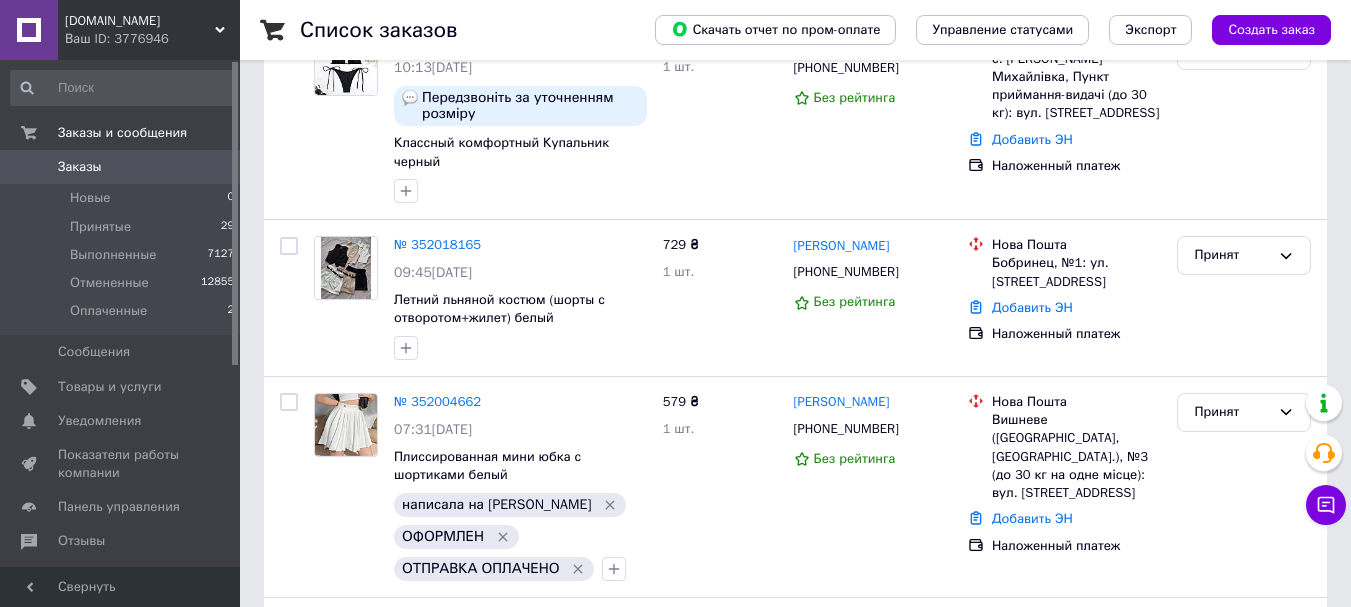 scroll, scrollTop: 100, scrollLeft: 0, axis: vertical 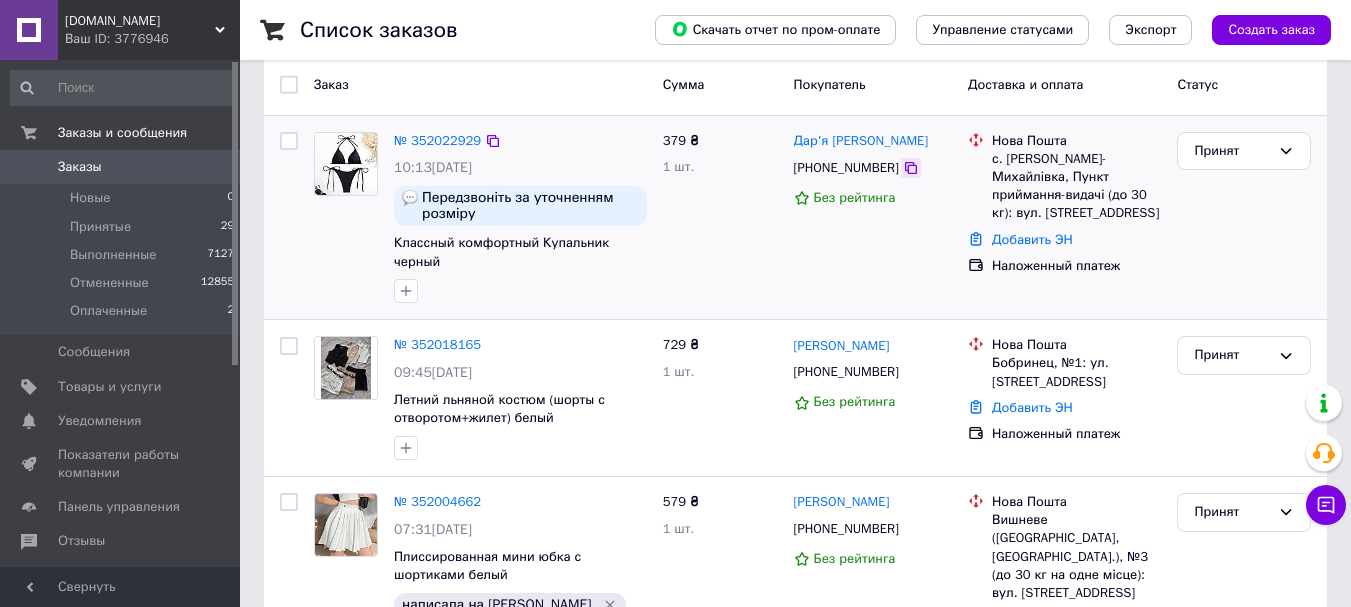 click 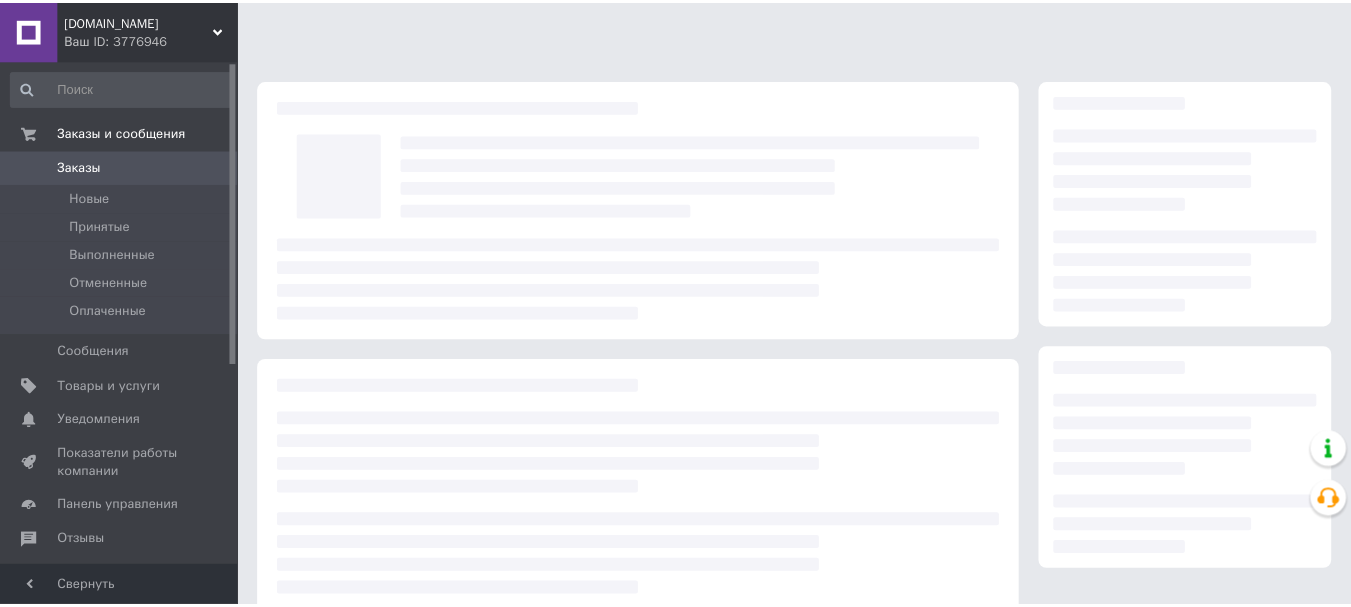 scroll, scrollTop: 0, scrollLeft: 0, axis: both 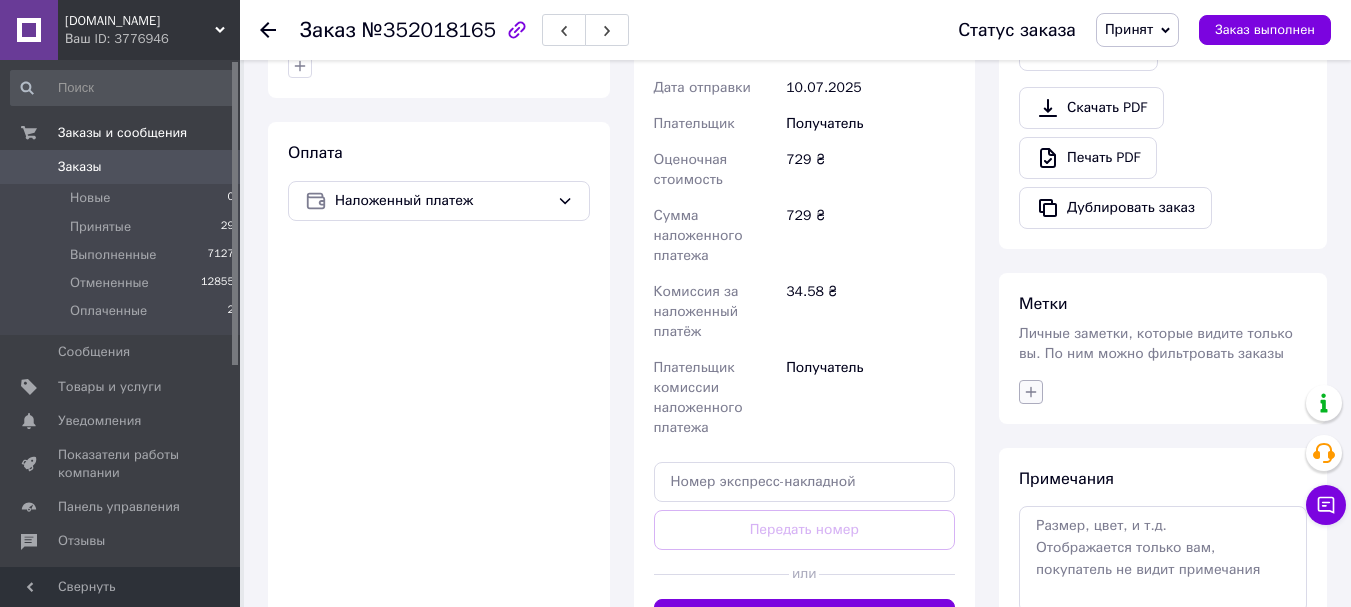 click at bounding box center [1031, 392] 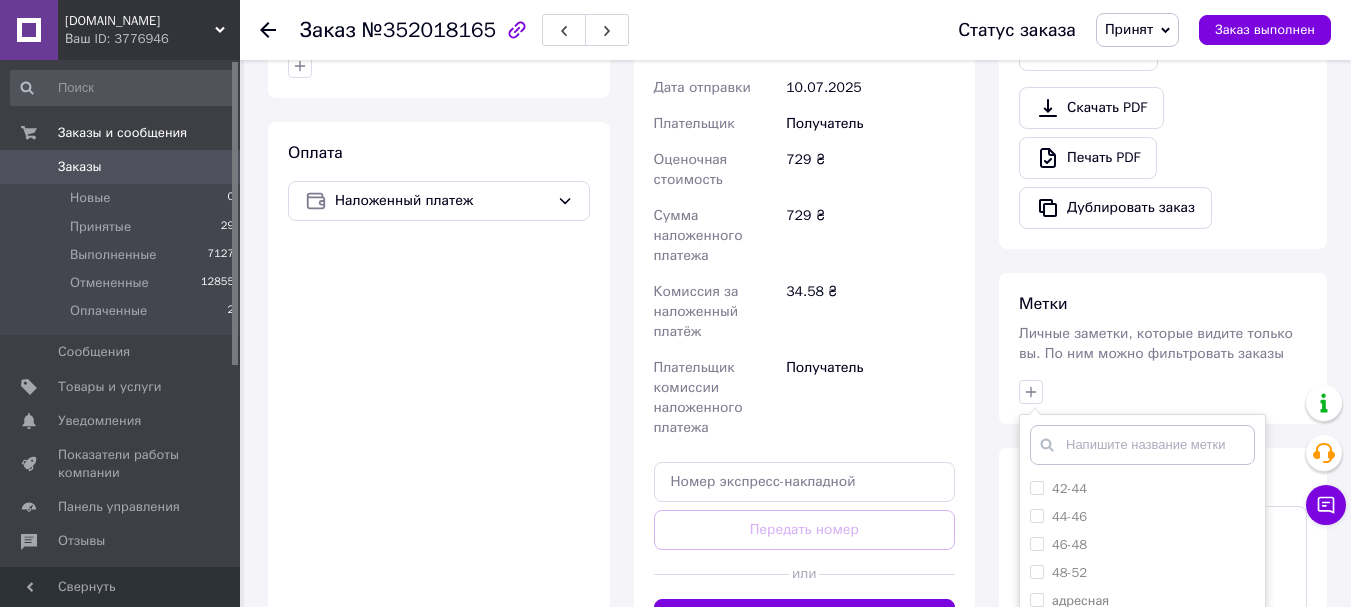 type on "о" 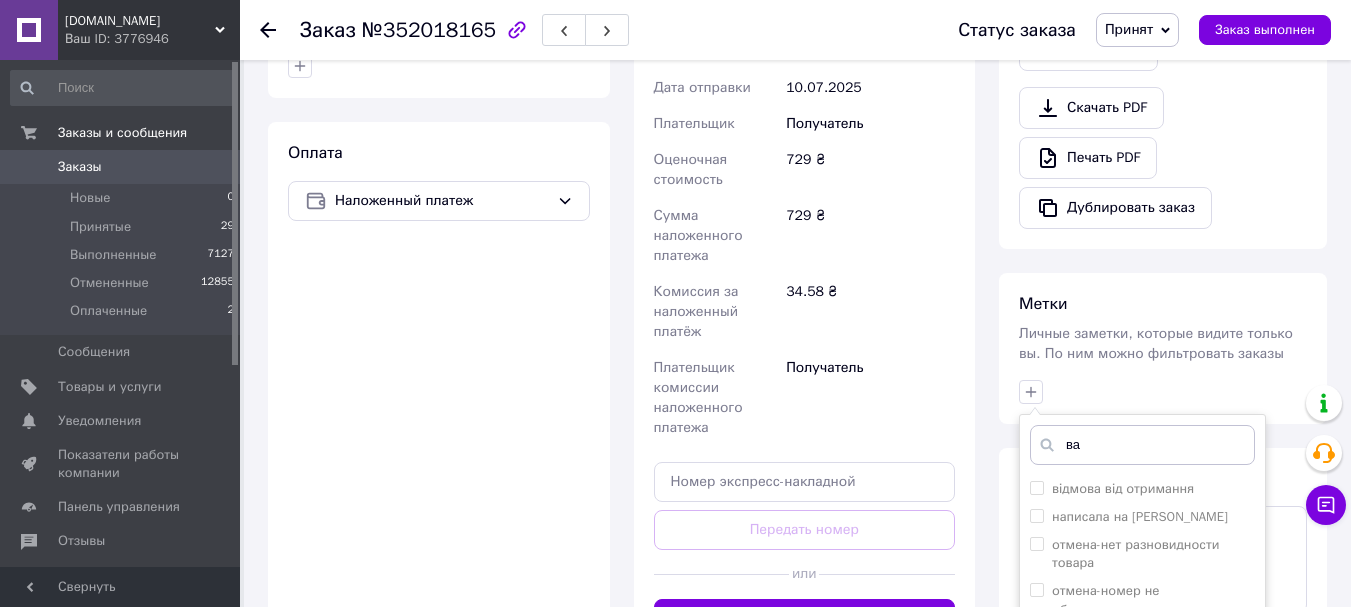 type on "вай" 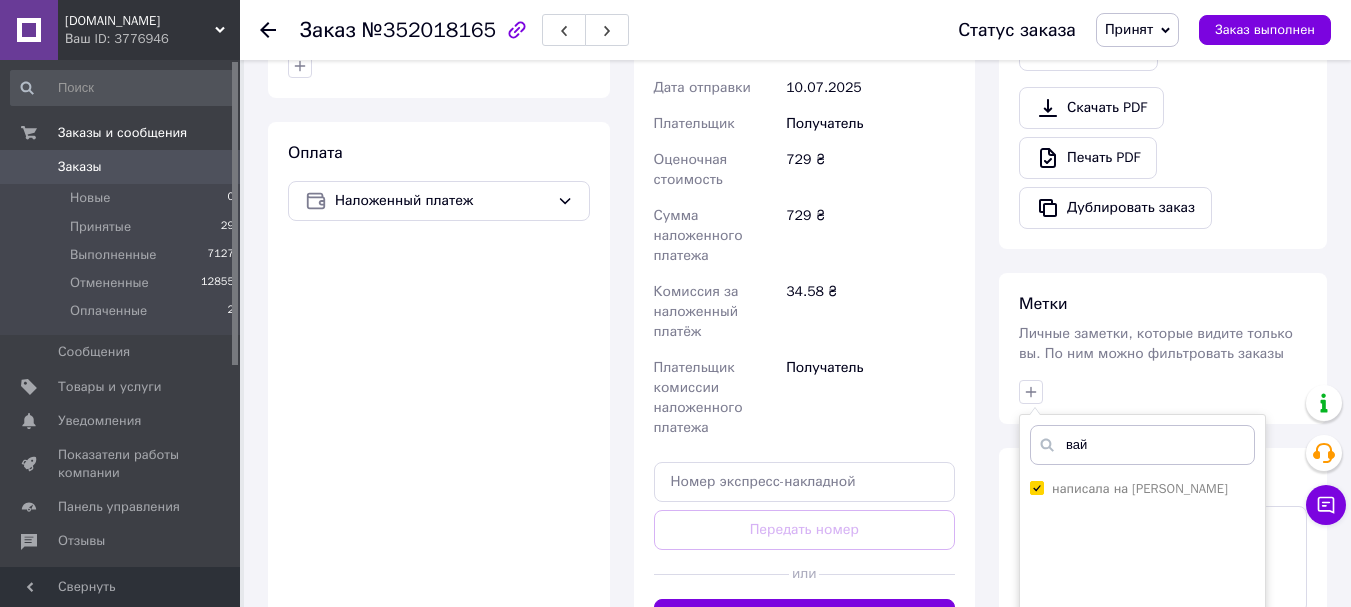 checkbox on "true" 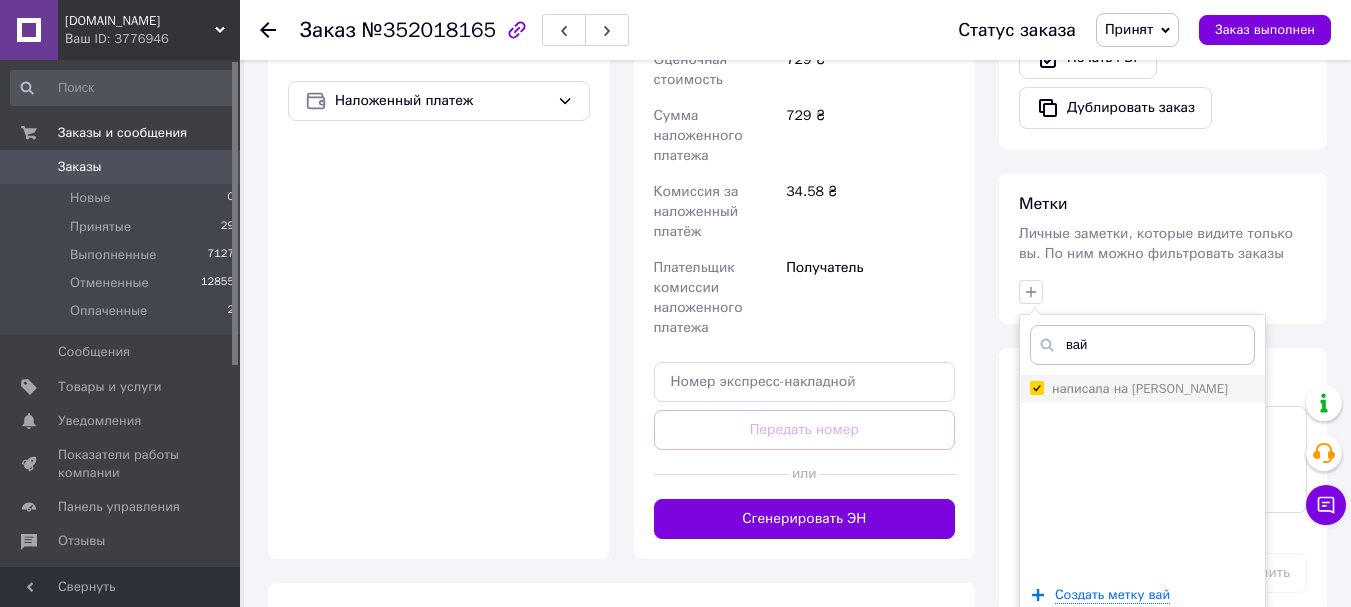 scroll, scrollTop: 867, scrollLeft: 0, axis: vertical 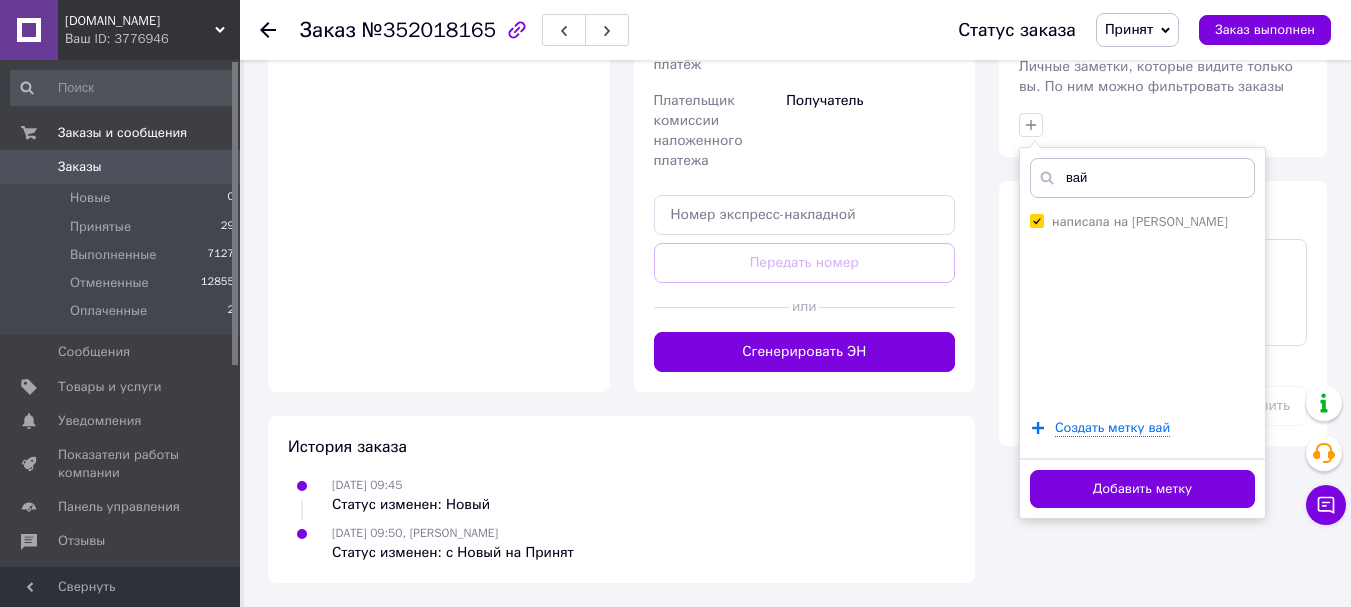 click on "Добавить метку" at bounding box center [1142, 489] 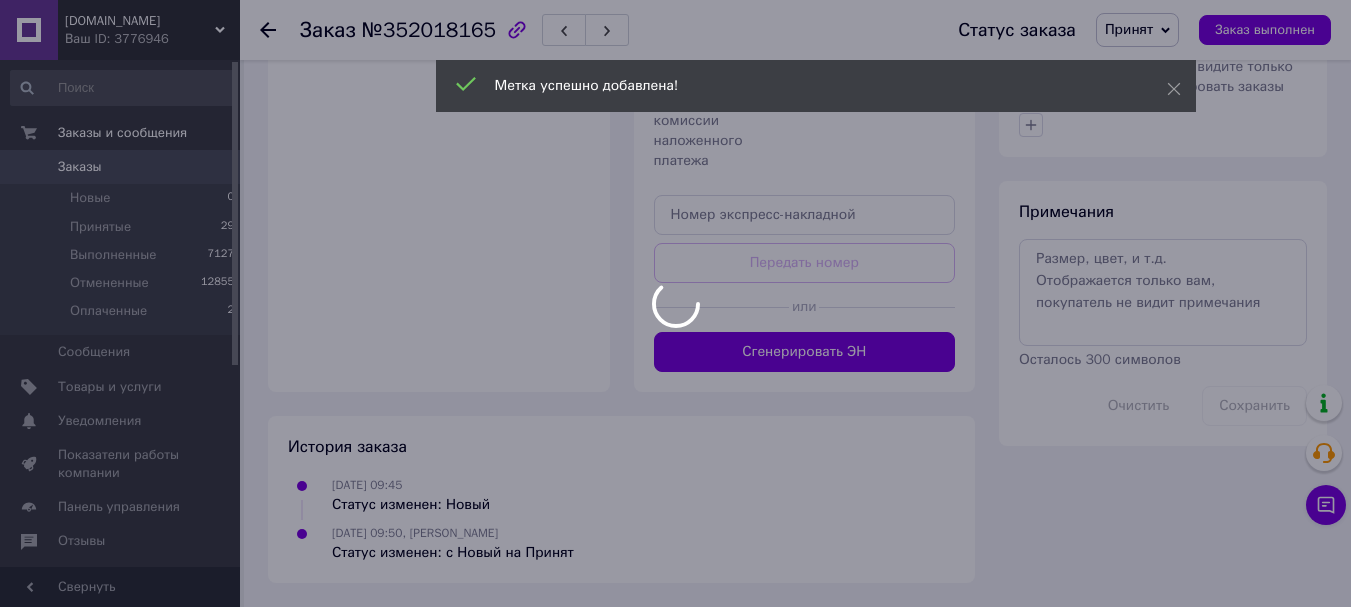 click at bounding box center [675, 303] 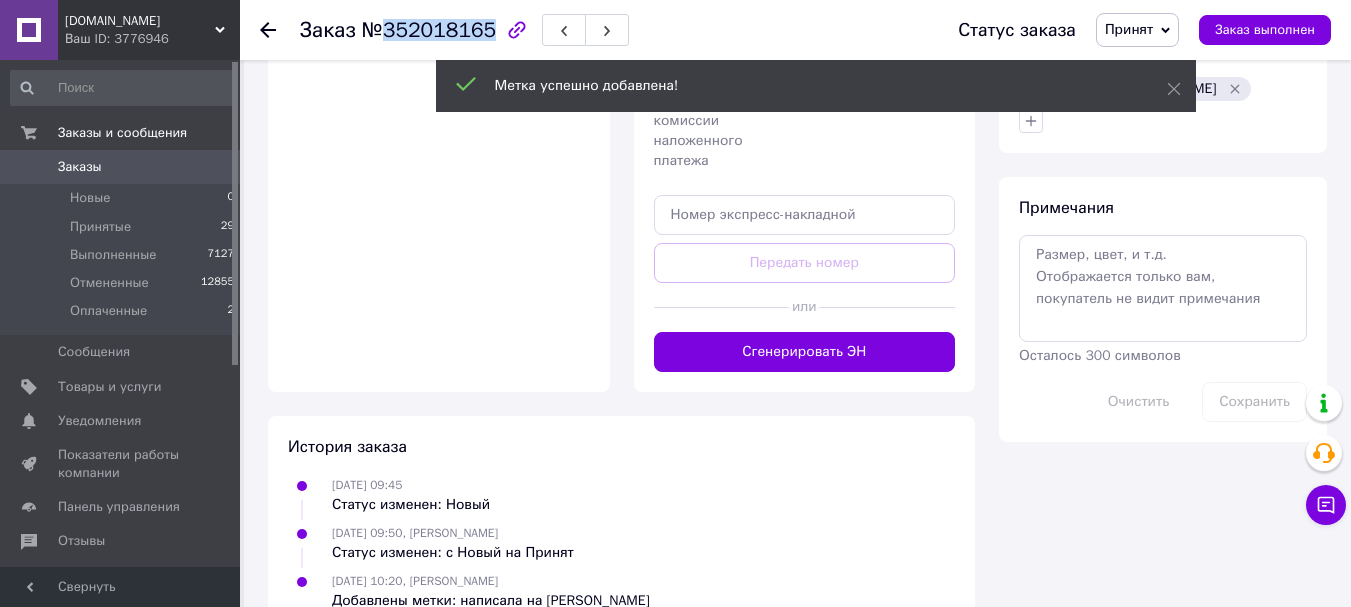 click on "№352018165" at bounding box center [429, 30] 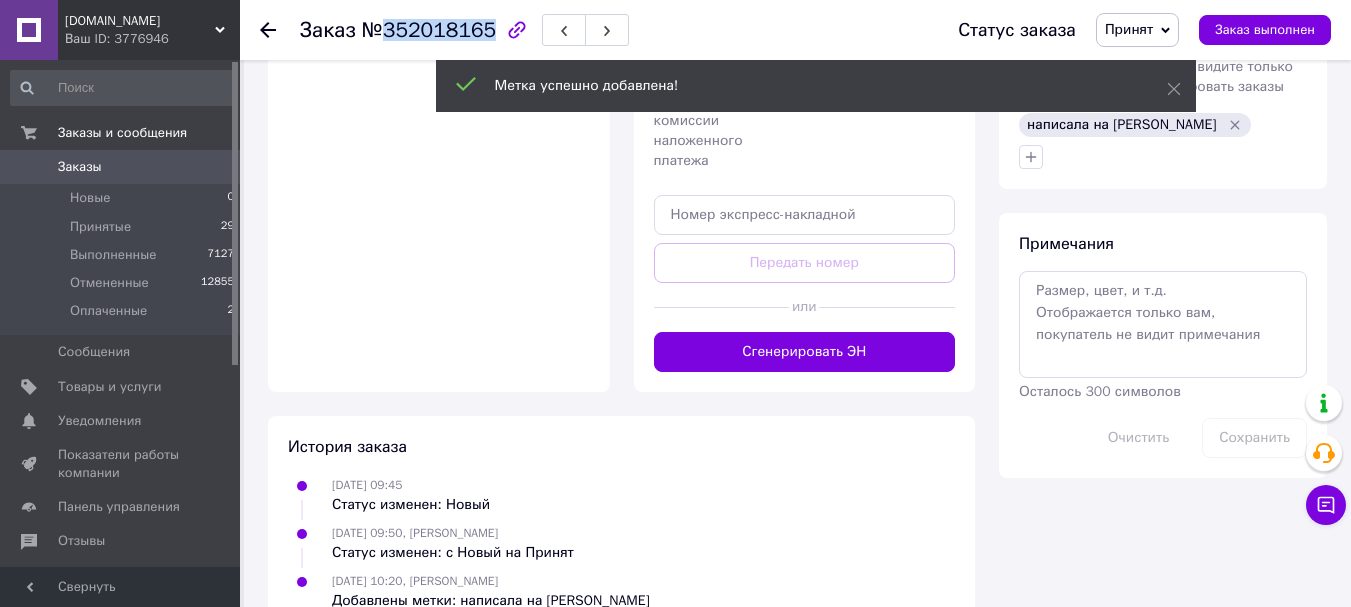 copy on "352018165" 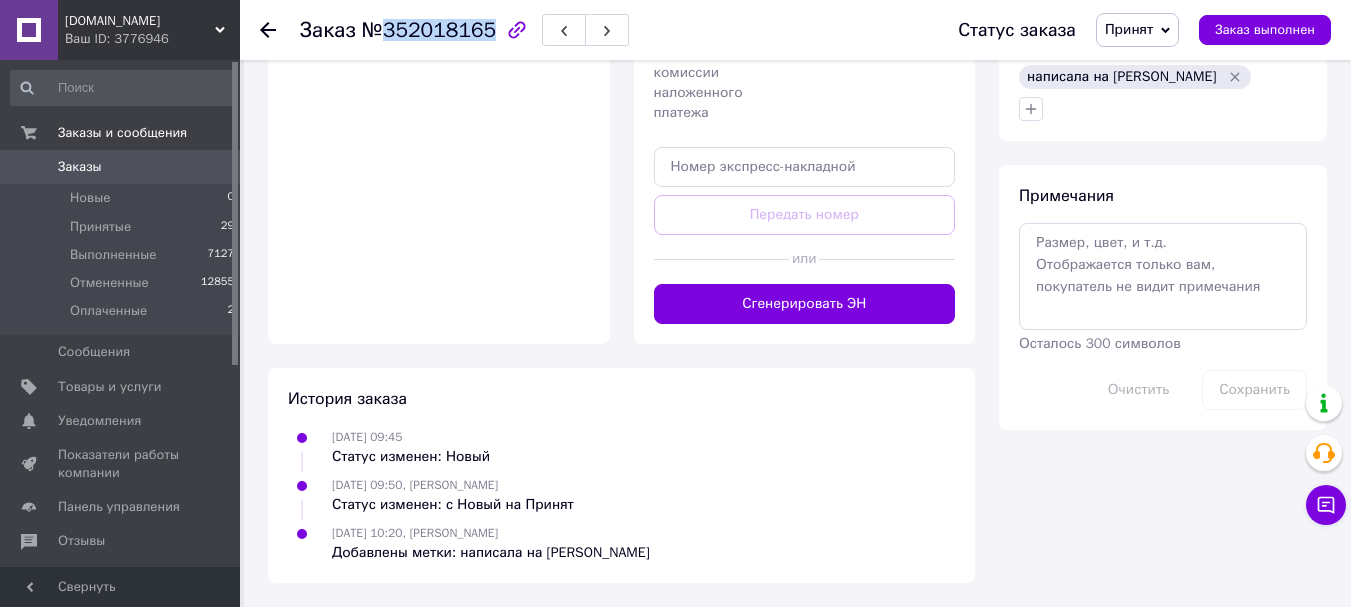 scroll, scrollTop: 615, scrollLeft: 0, axis: vertical 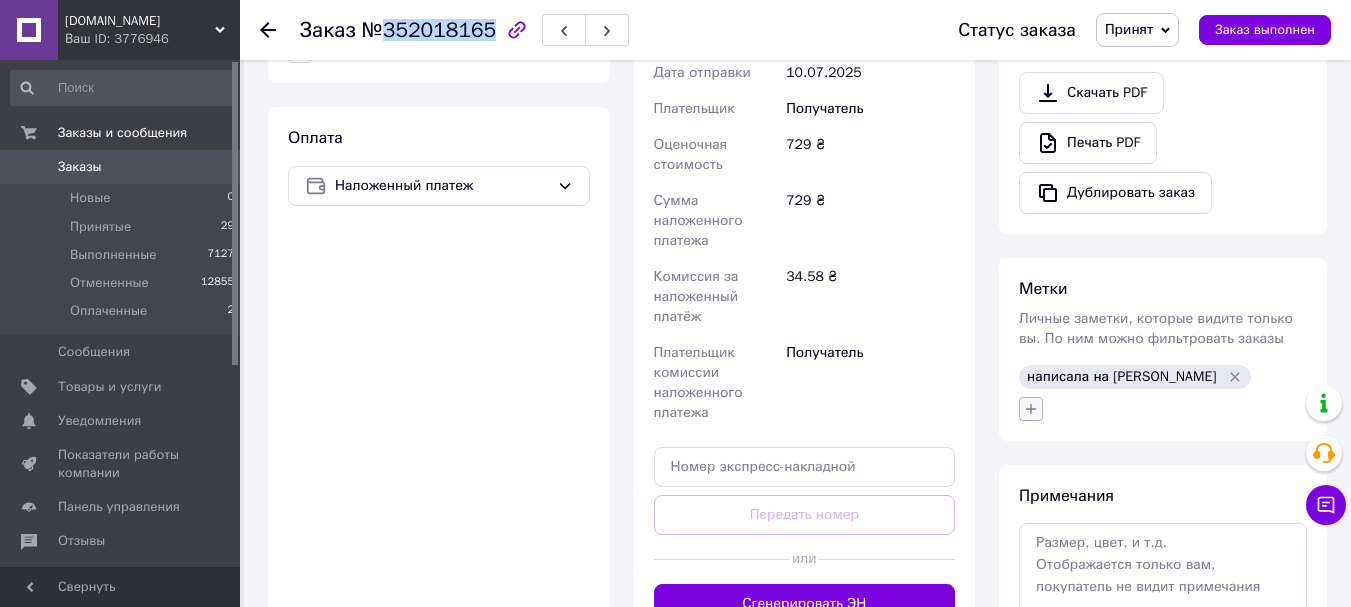 click 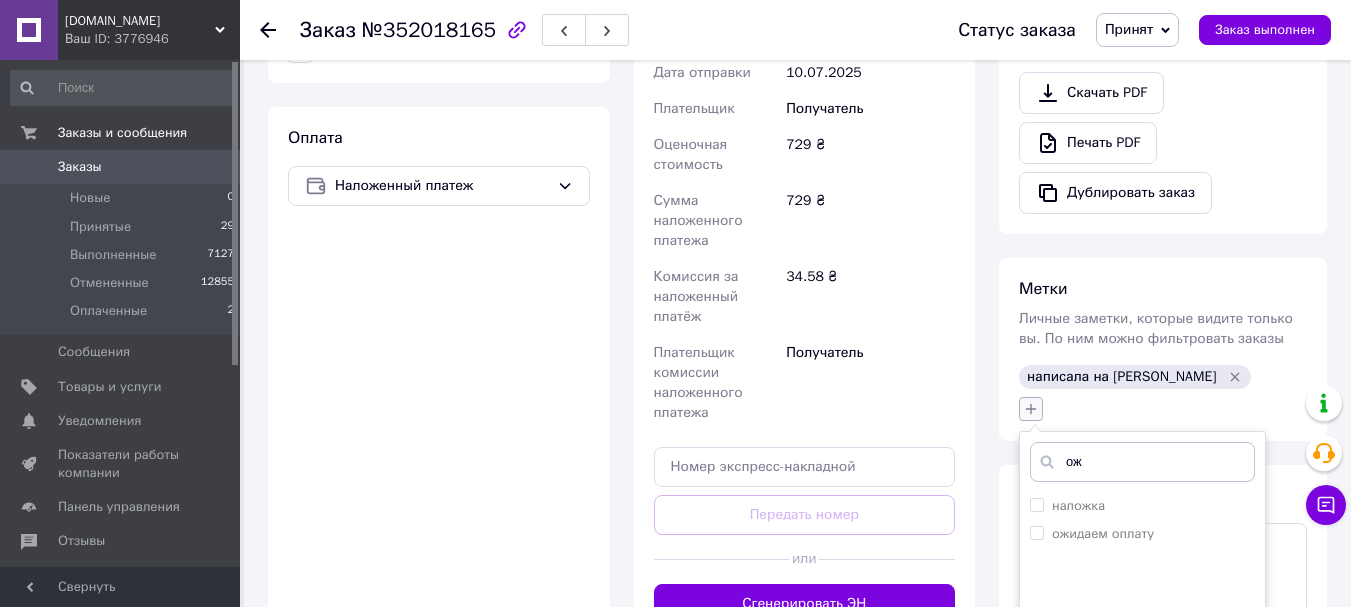 type on "ожи" 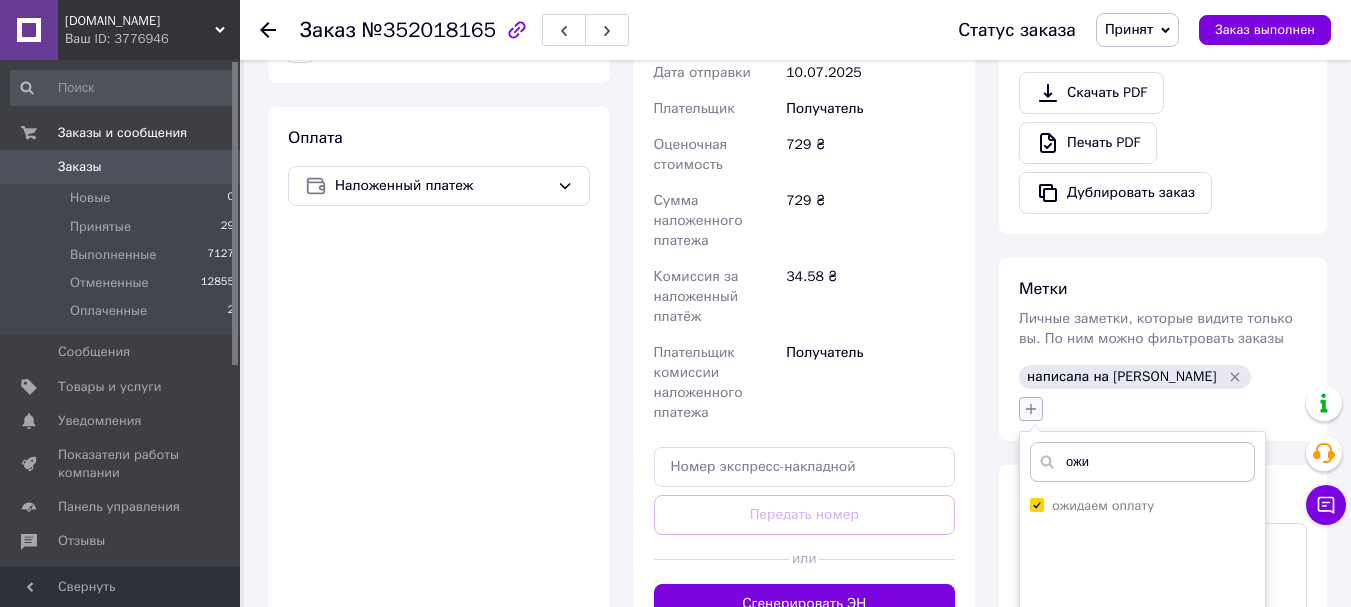 checkbox on "true" 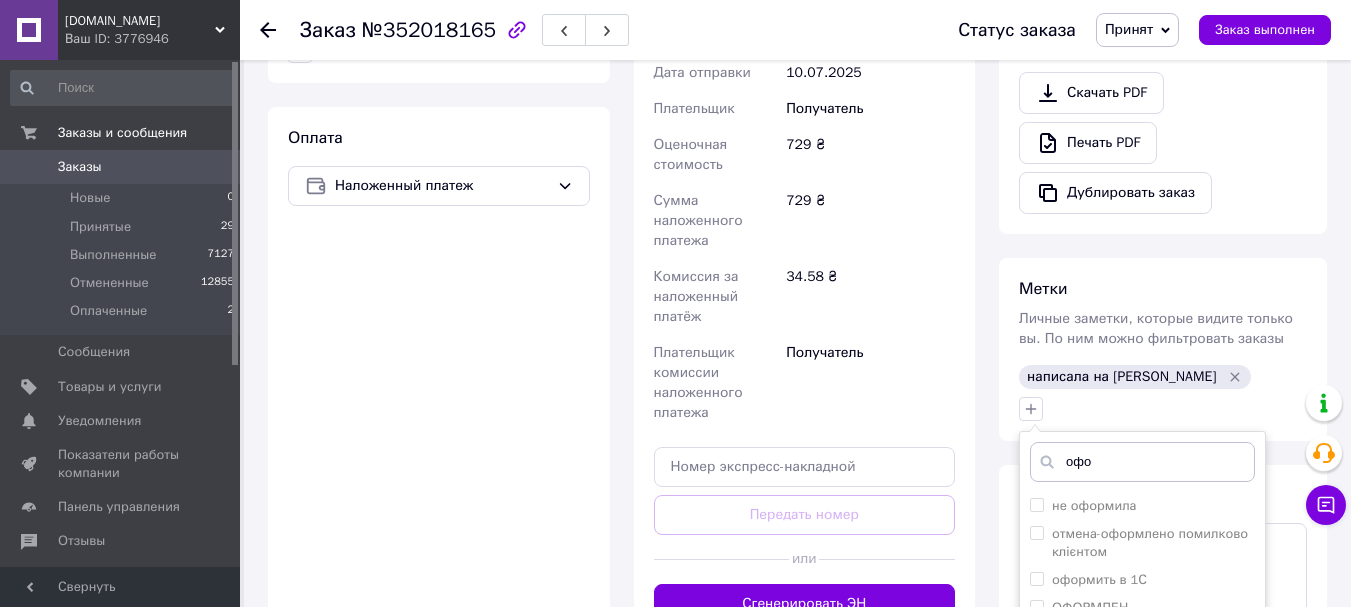 scroll, scrollTop: 915, scrollLeft: 0, axis: vertical 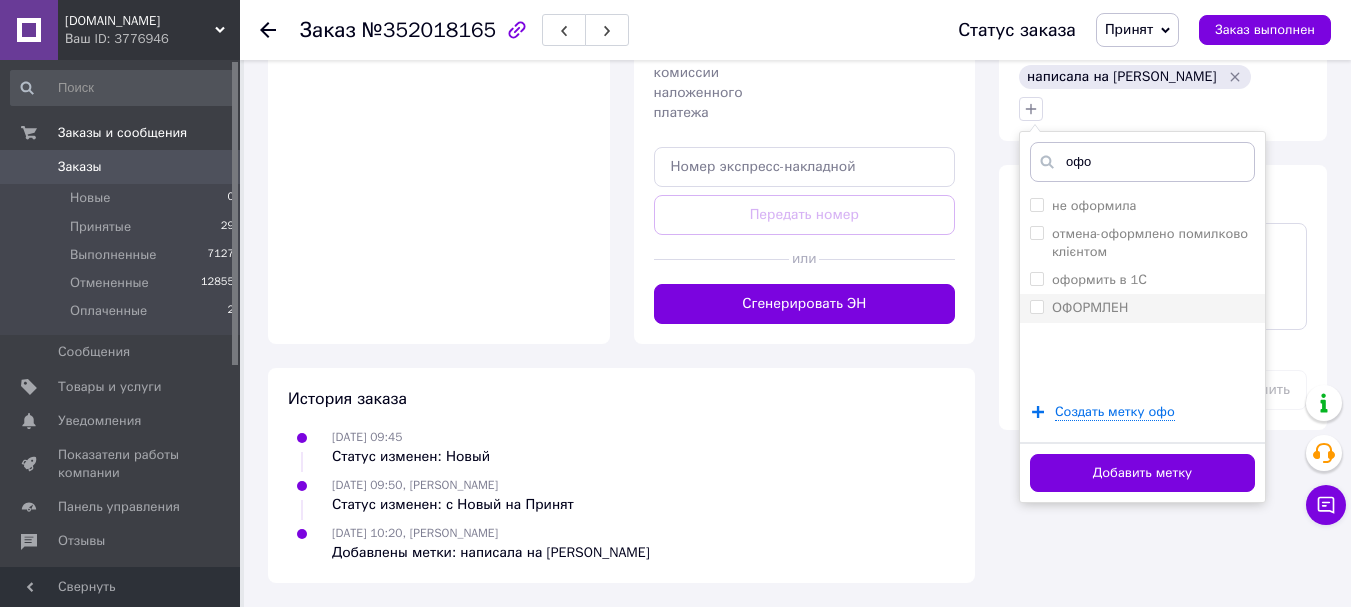type on "офо" 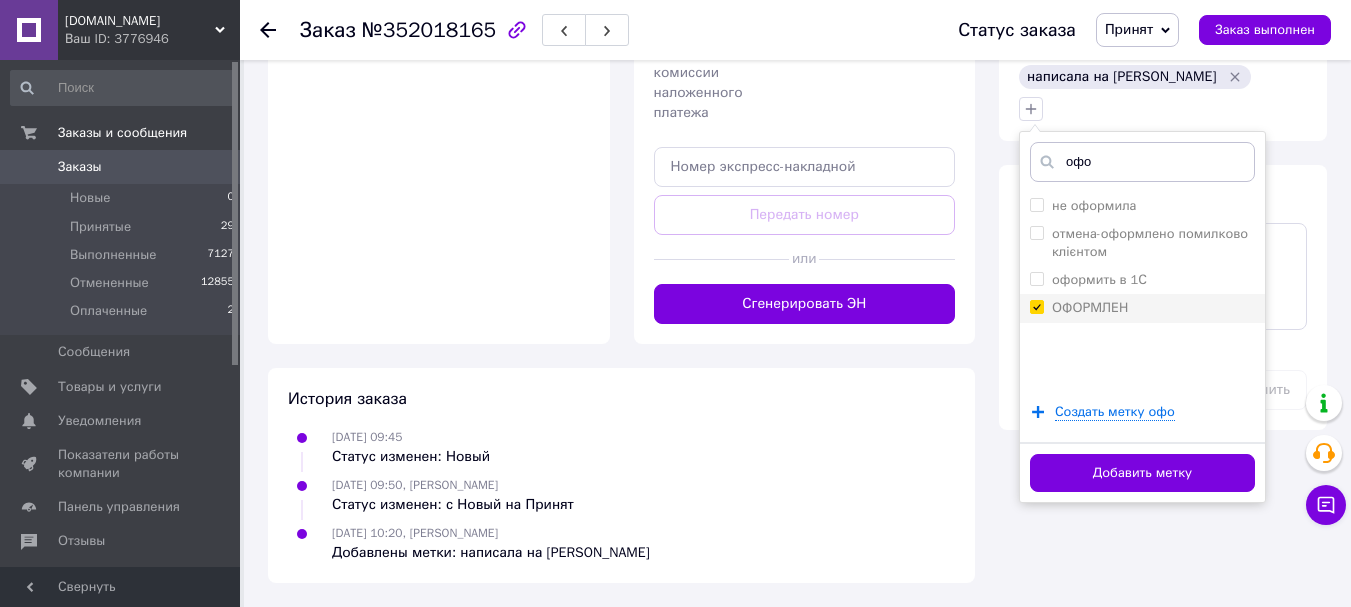 checkbox on "true" 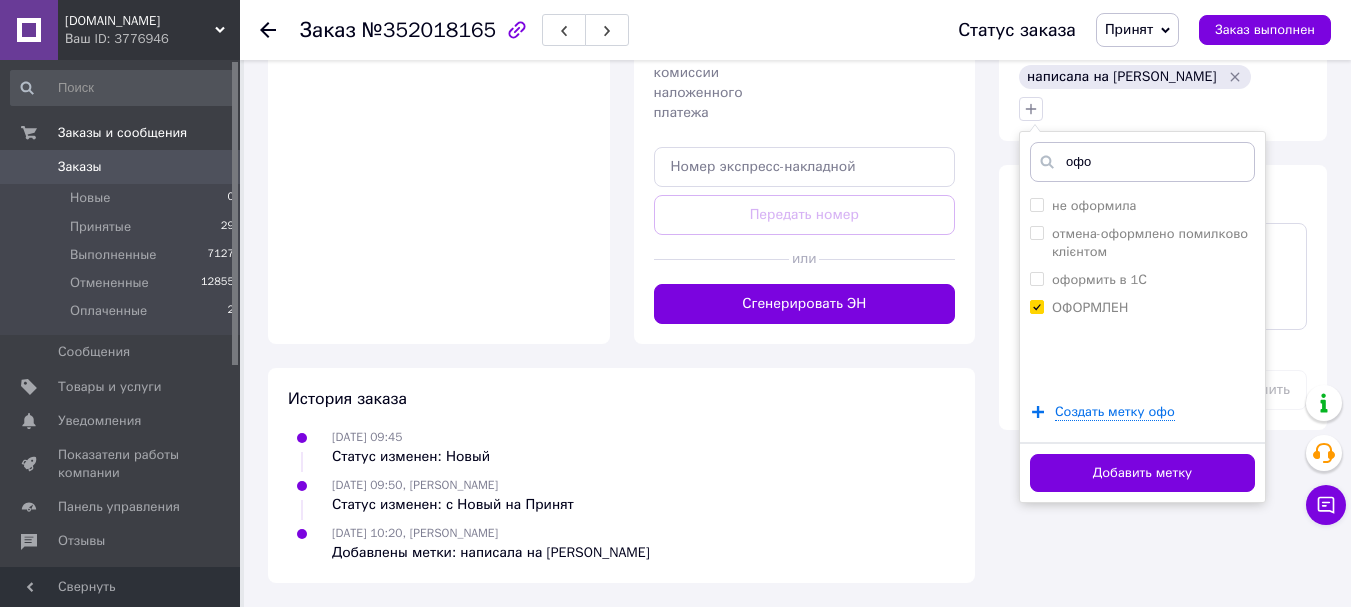 click on "Добавить метку" at bounding box center (1142, 473) 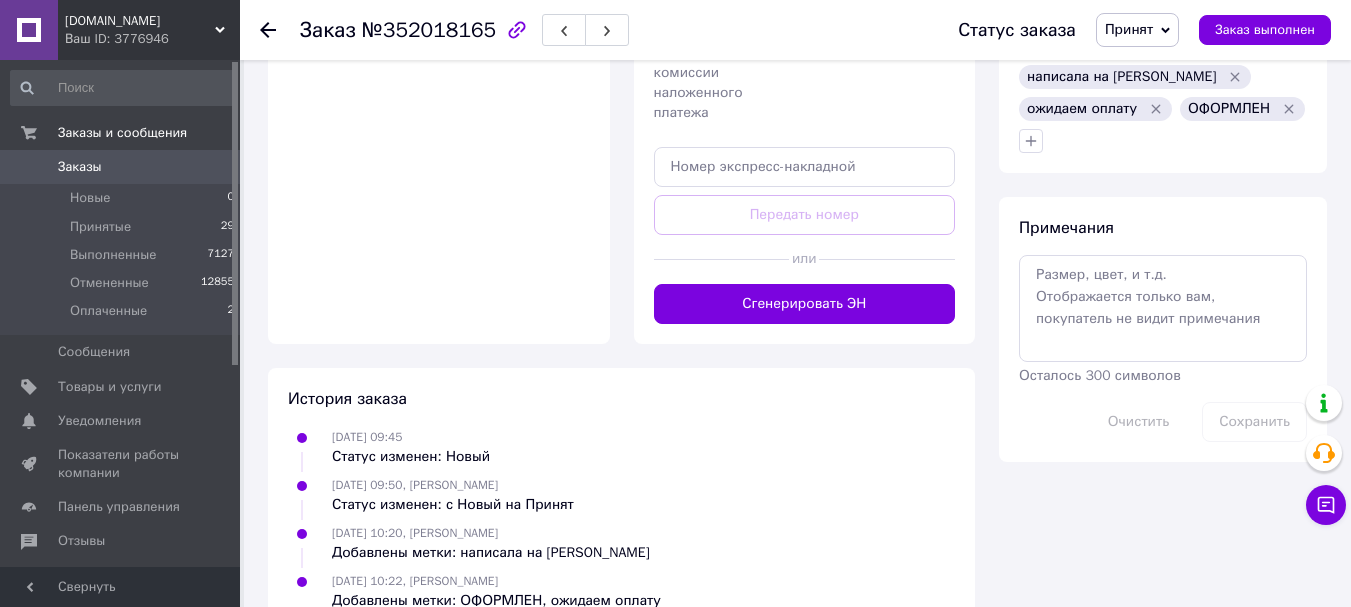 click on "№352018165" at bounding box center (429, 30) 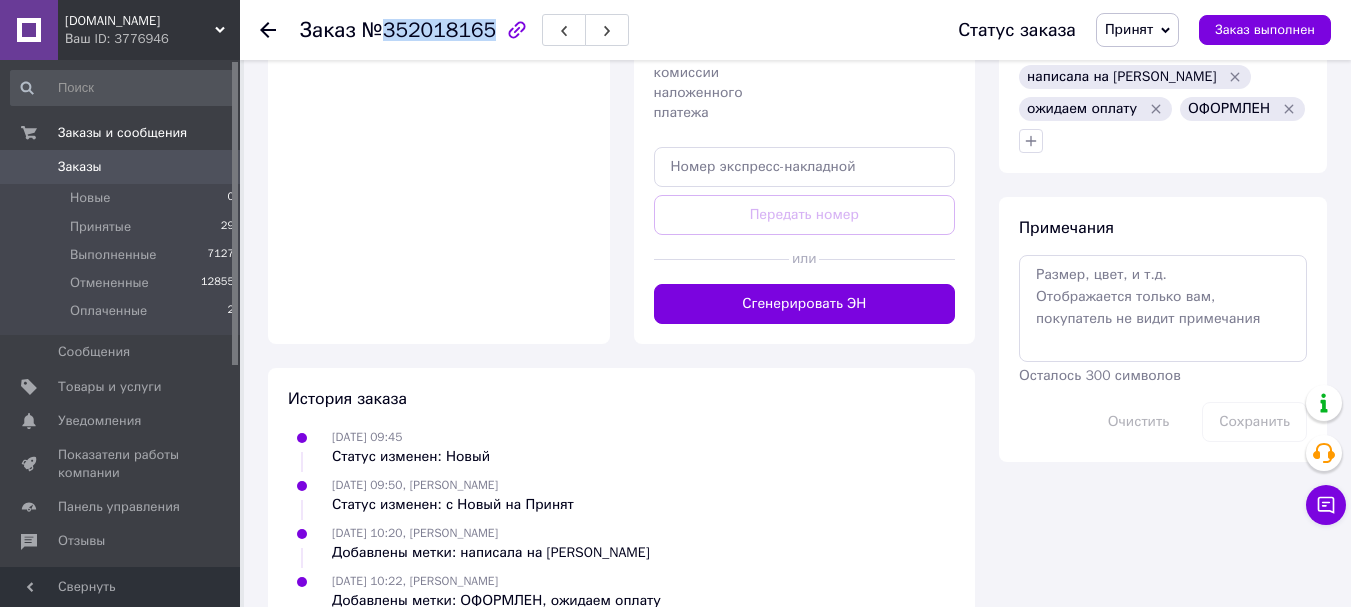 click on "№352018165" at bounding box center (429, 30) 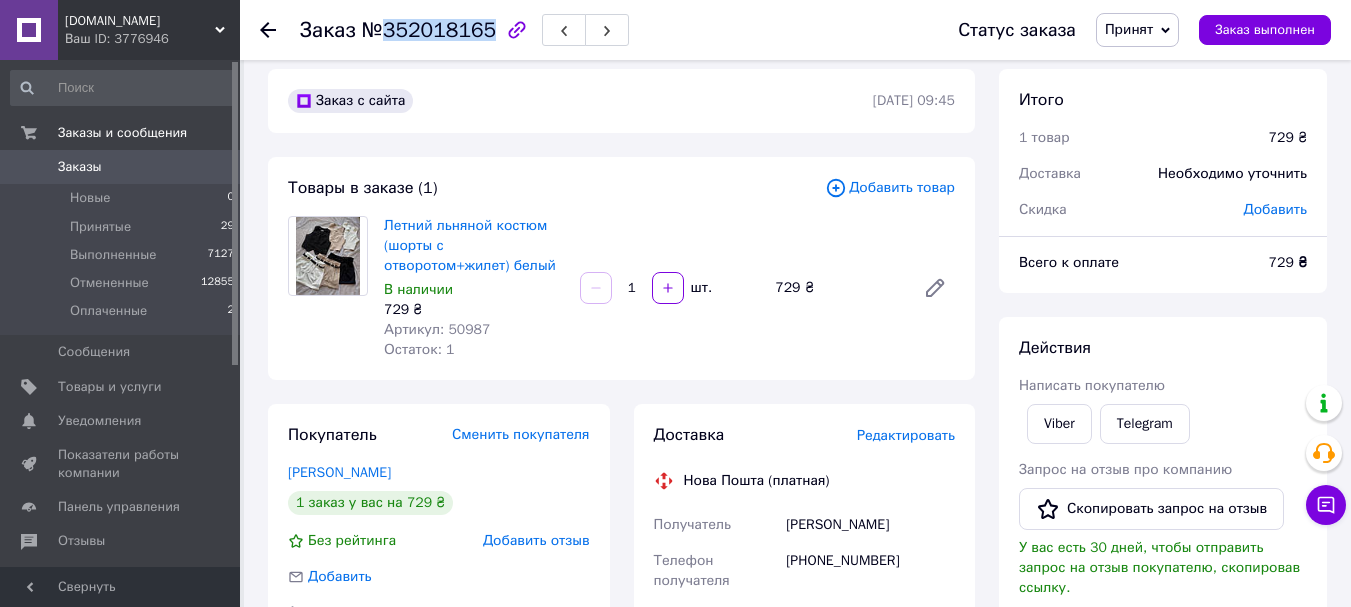 scroll, scrollTop: 0, scrollLeft: 0, axis: both 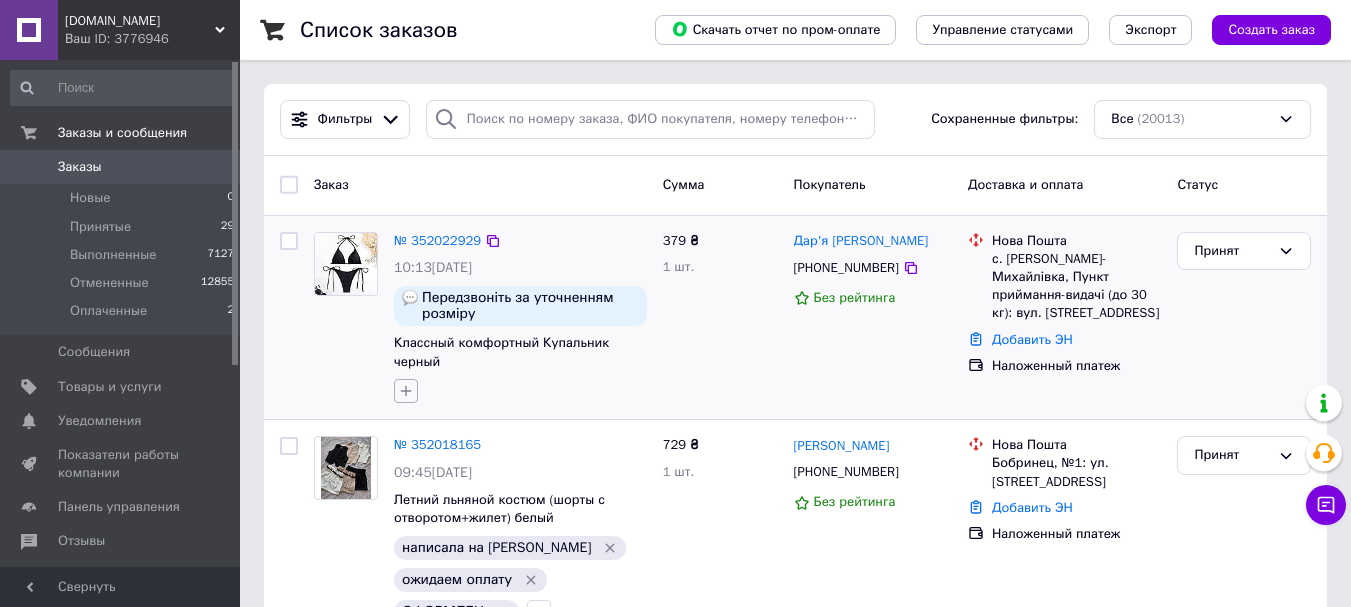 click 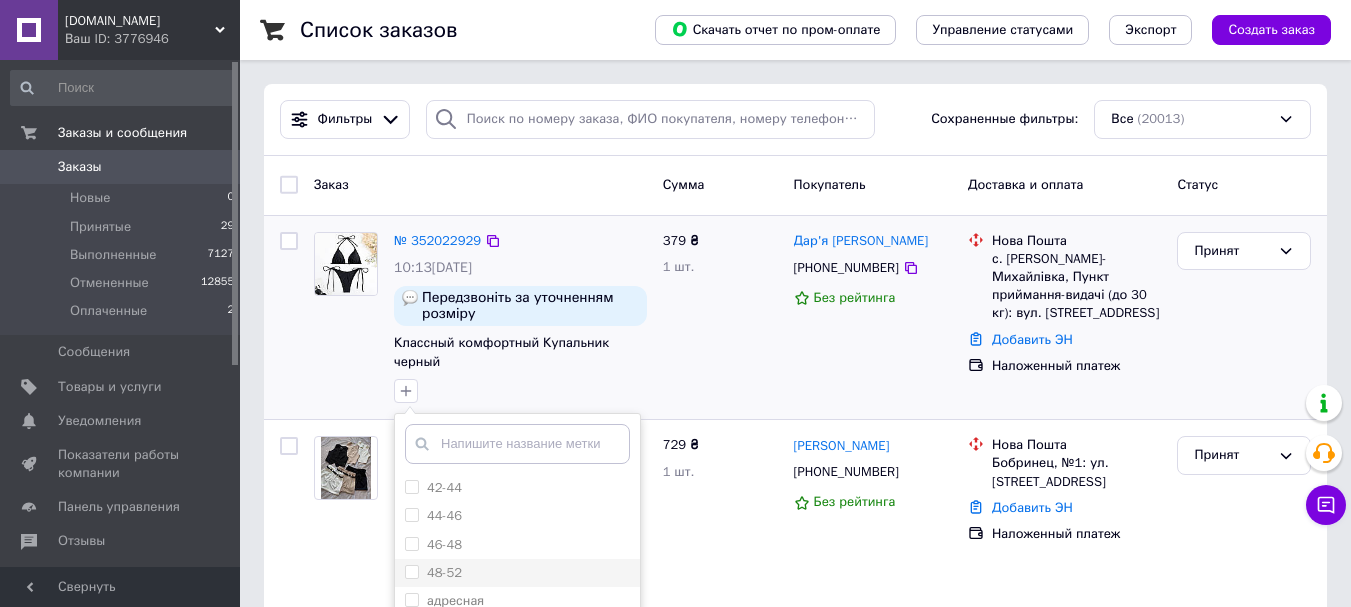 scroll, scrollTop: 200, scrollLeft: 0, axis: vertical 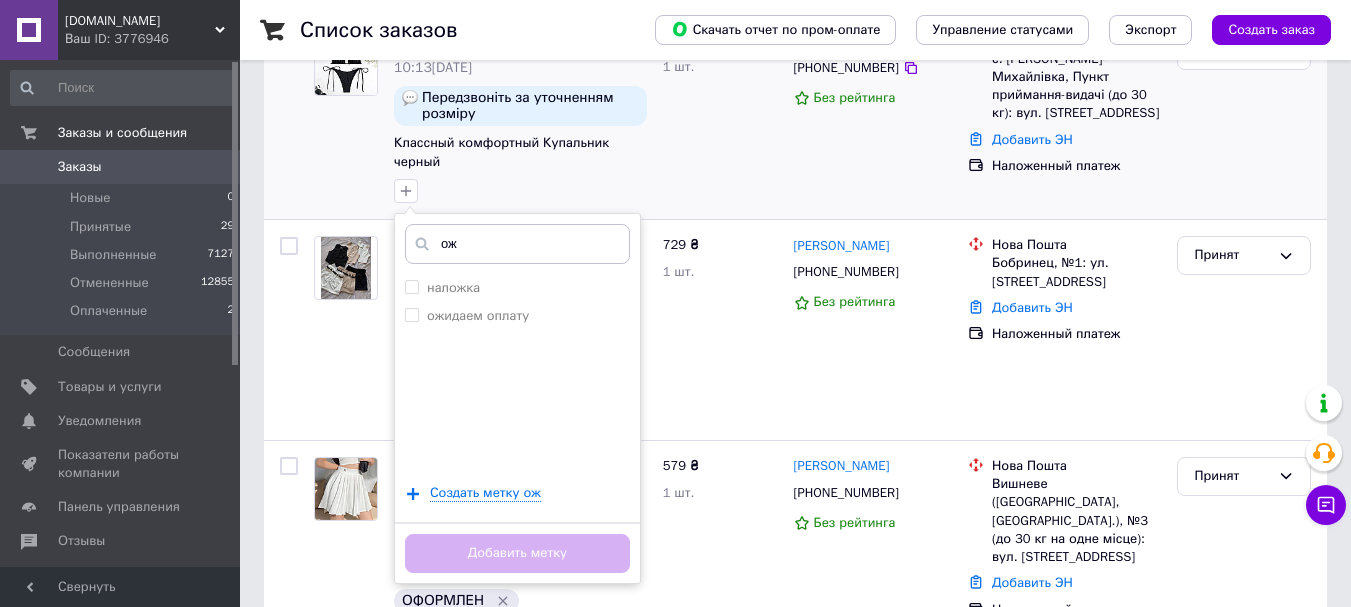 type on "ожи" 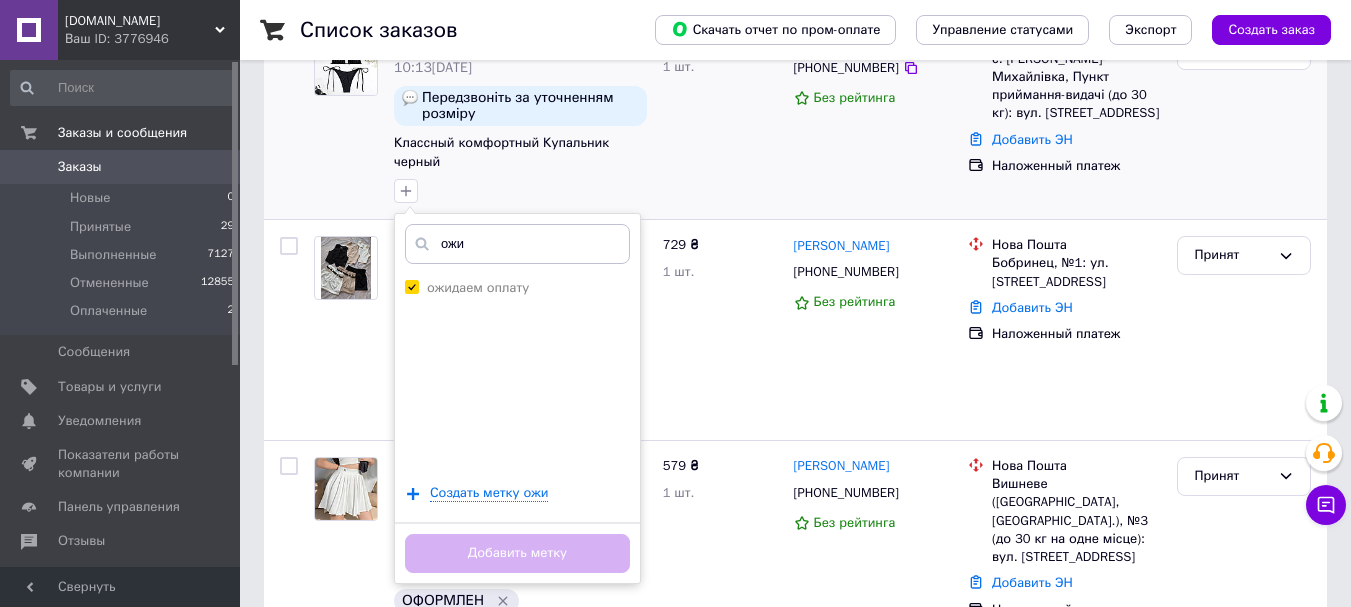 checkbox on "true" 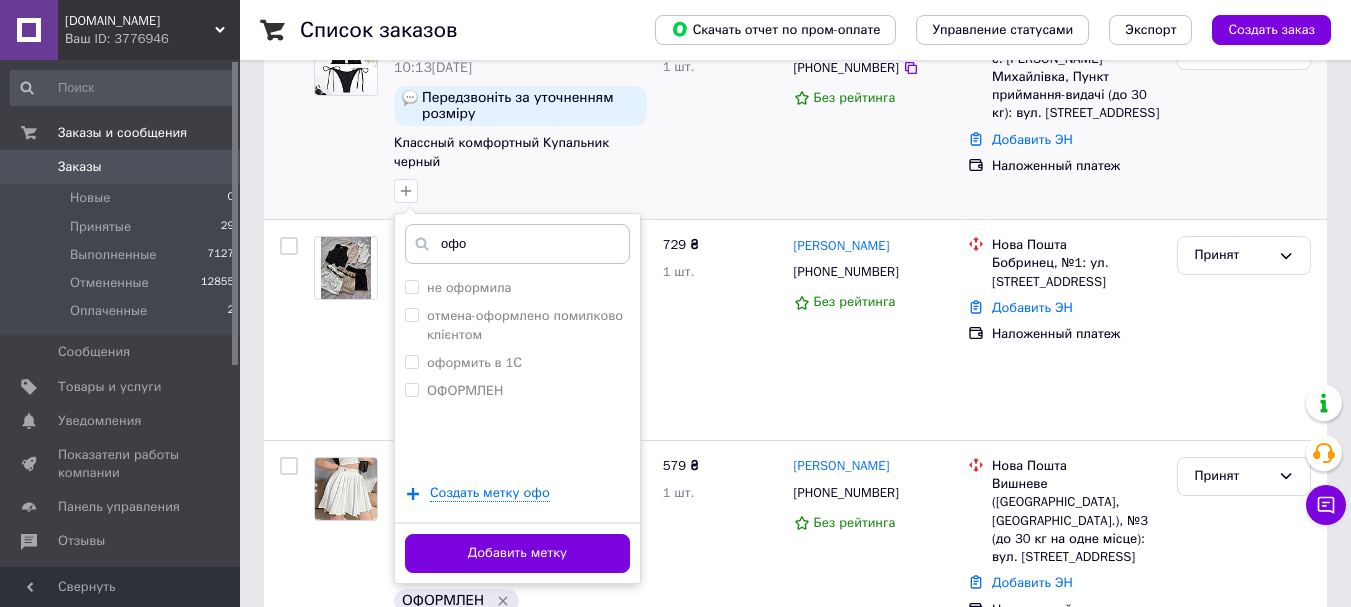 type on "офо" 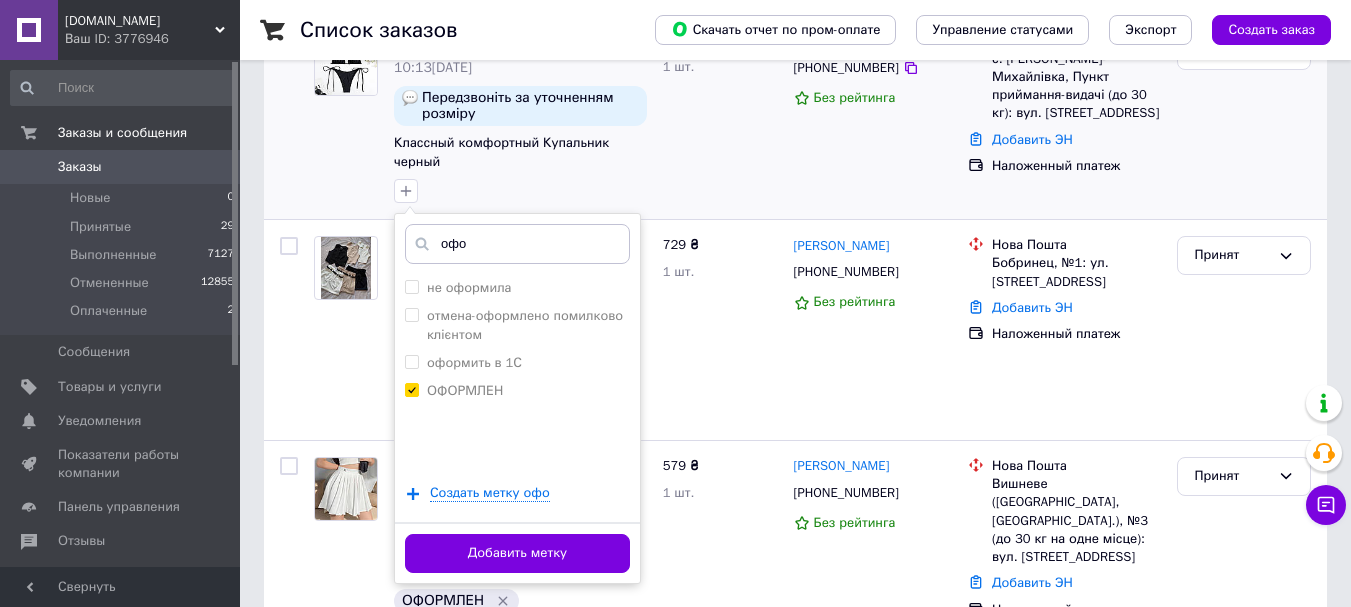 click on "ОФОРМЛЕН" at bounding box center [411, 389] 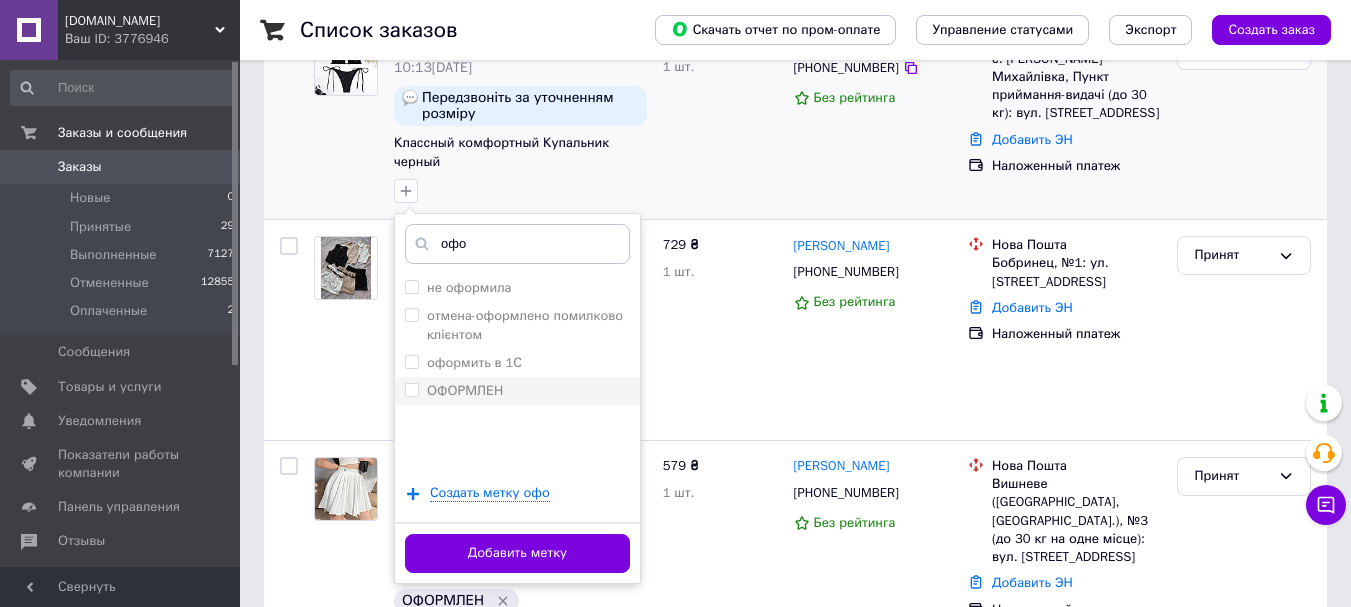 click on "ОФОРМЛЕН" at bounding box center (465, 390) 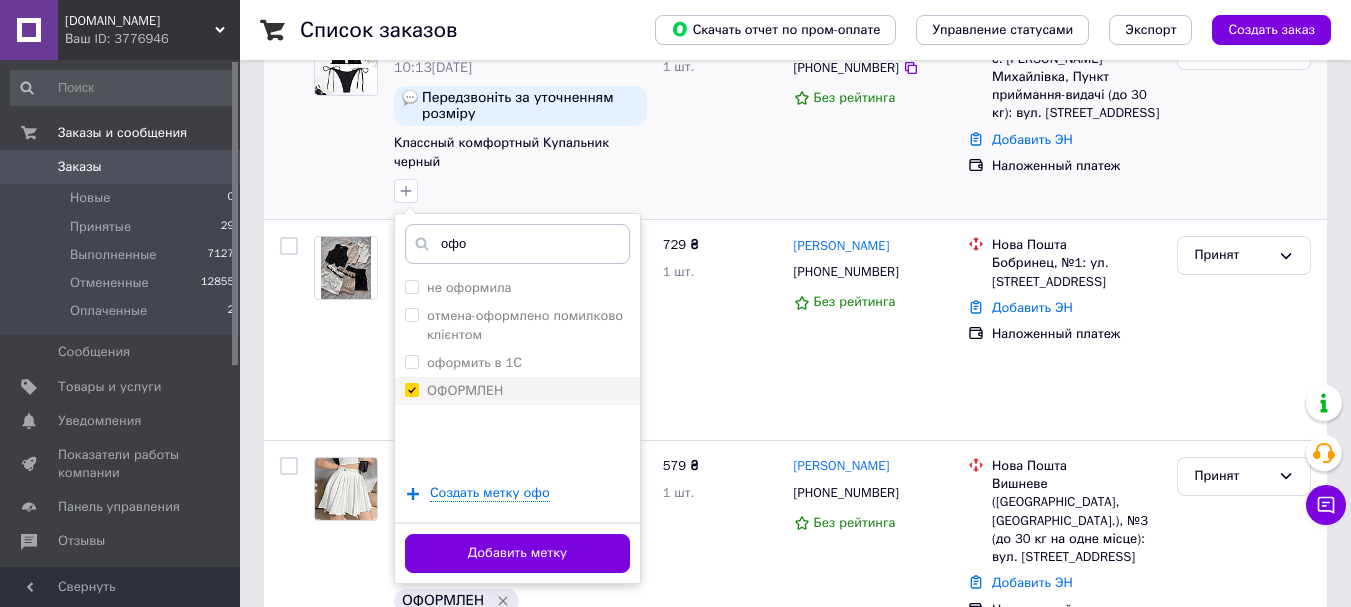 checkbox on "true" 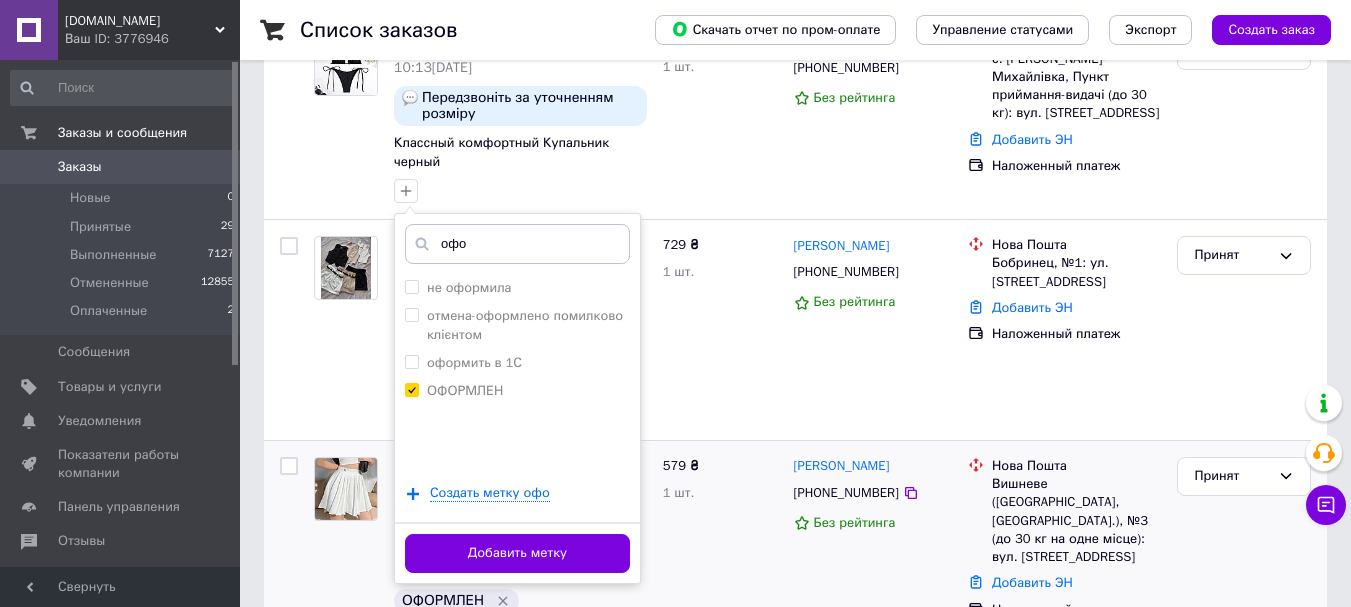 click on "Добавить метку" at bounding box center (517, 553) 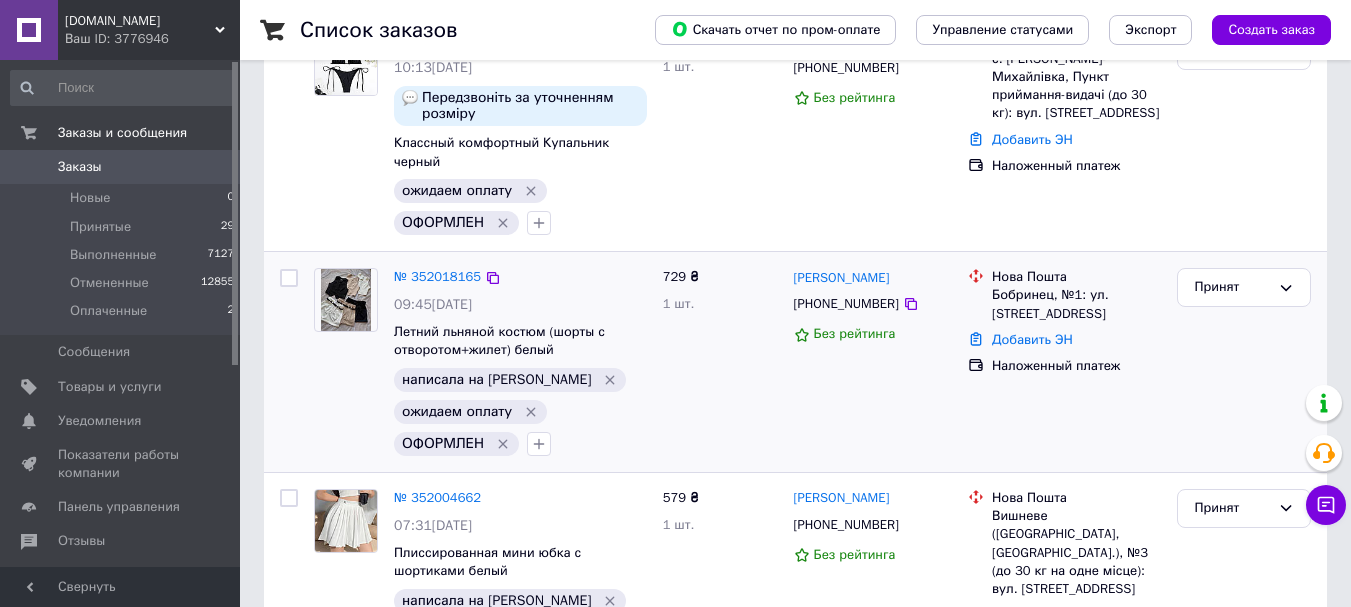 scroll, scrollTop: 0, scrollLeft: 0, axis: both 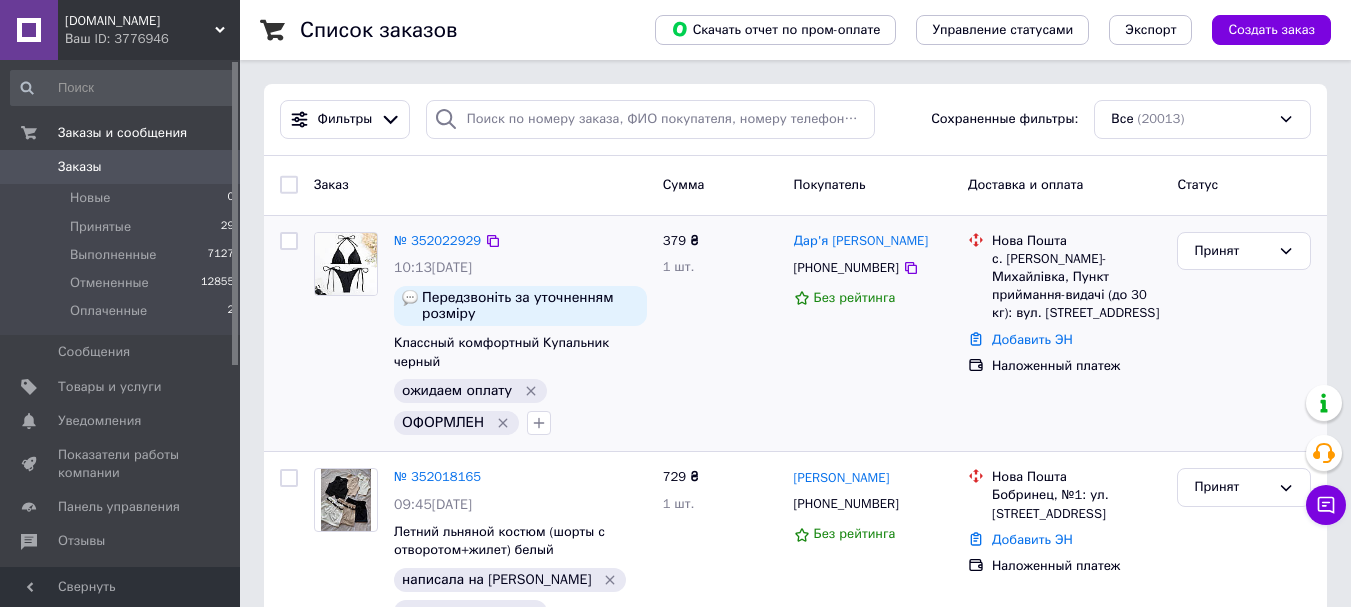 click on "Список заказов   Скачать отчет по пром-оплате Управление статусами Экспорт Создать заказ Фильтры Сохраненные фильтры: Все (20013) Заказ Сумма Покупатель Доставка и оплата Статус № 352022929 10:13, 10.07.2025 Передзвоніть за уточненням розміру  Классный комфортный Купальник черный ожидаем оплату   ОФОРМЛЕН   379 ₴ 1 шт. Дар'я Грібанова +380967720450 Без рейтинга Нова Пошта с. Спасько-Михайлівка, Пункт приймання-видачі (до 30 кг): вул. Центральна, 121 Добавить ЭН Наложенный платеж Принят № 352018165 09:45, 10.07.2025 Летний льняной костюм (шорты с отворотом+жилет) белый написала на вайбер" at bounding box center [795, 10950] 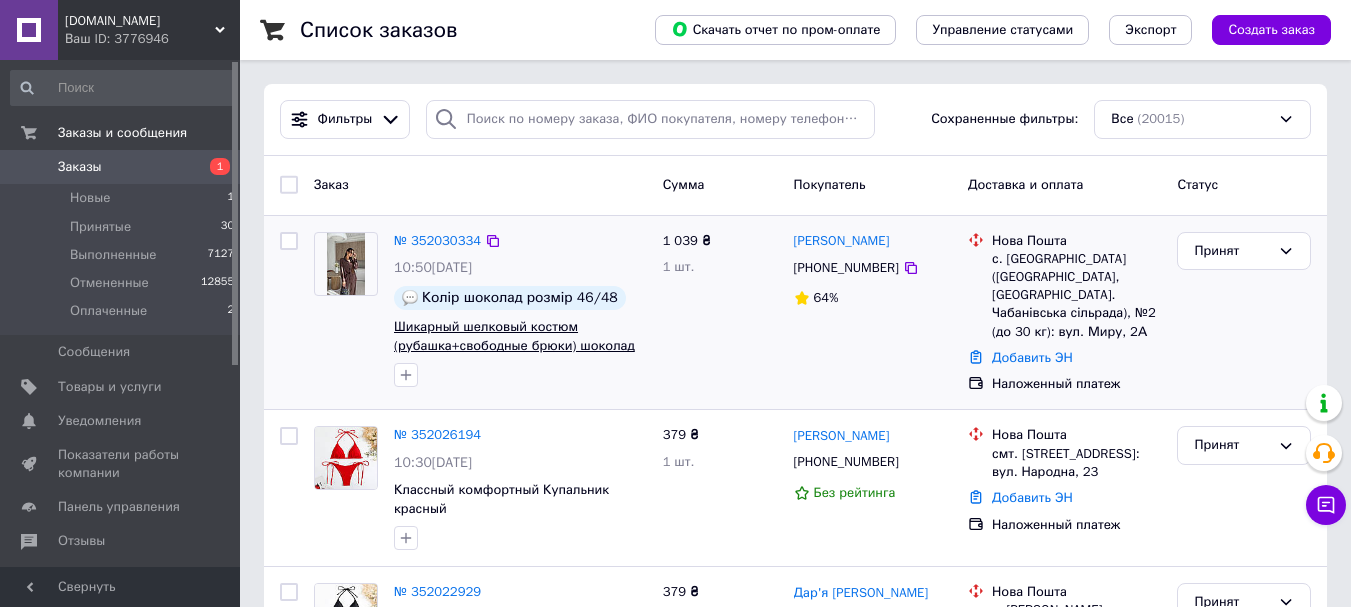 scroll, scrollTop: 100, scrollLeft: 0, axis: vertical 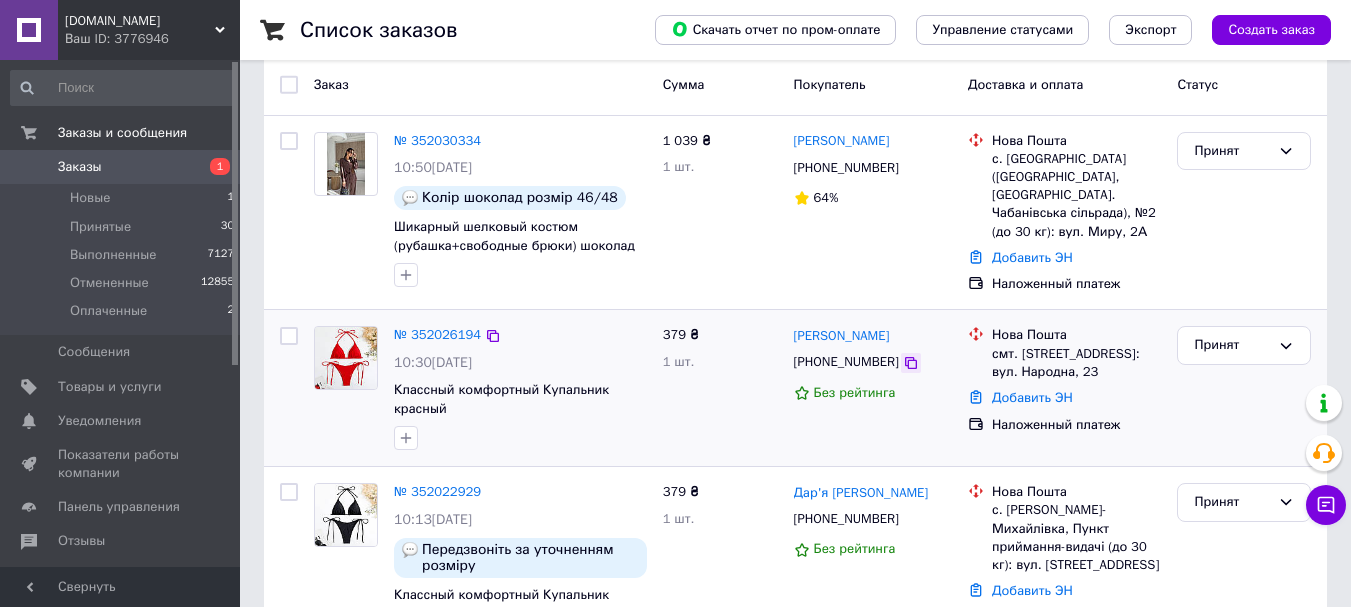 click 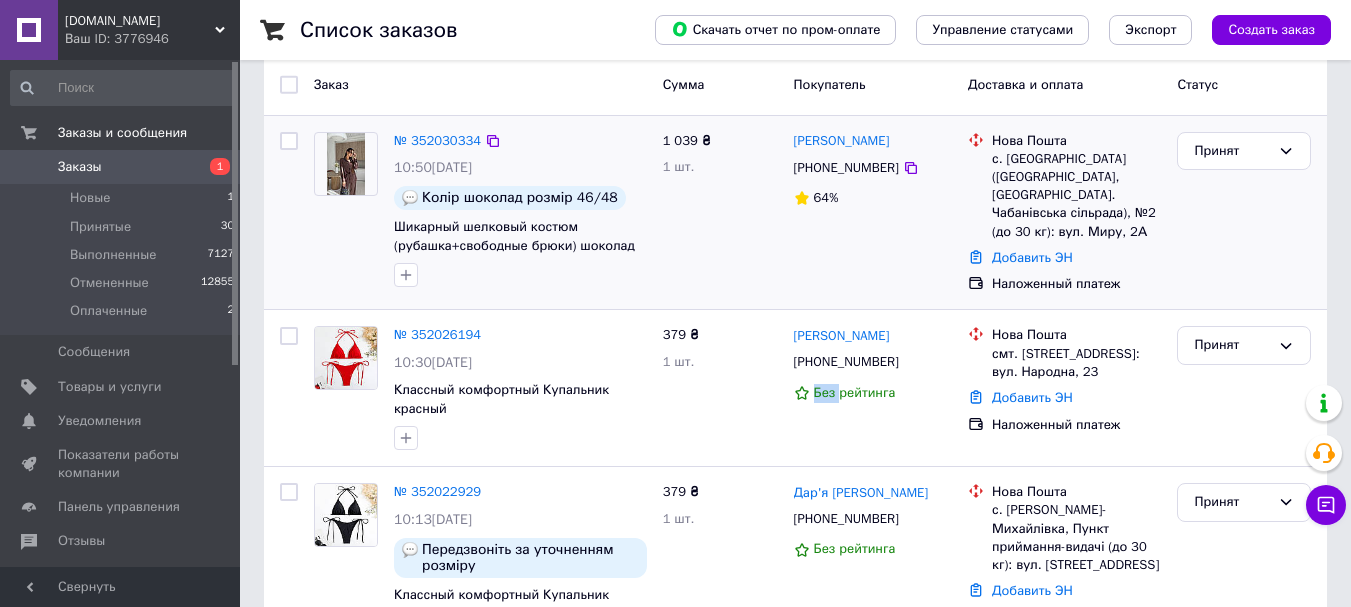 scroll, scrollTop: 0, scrollLeft: 0, axis: both 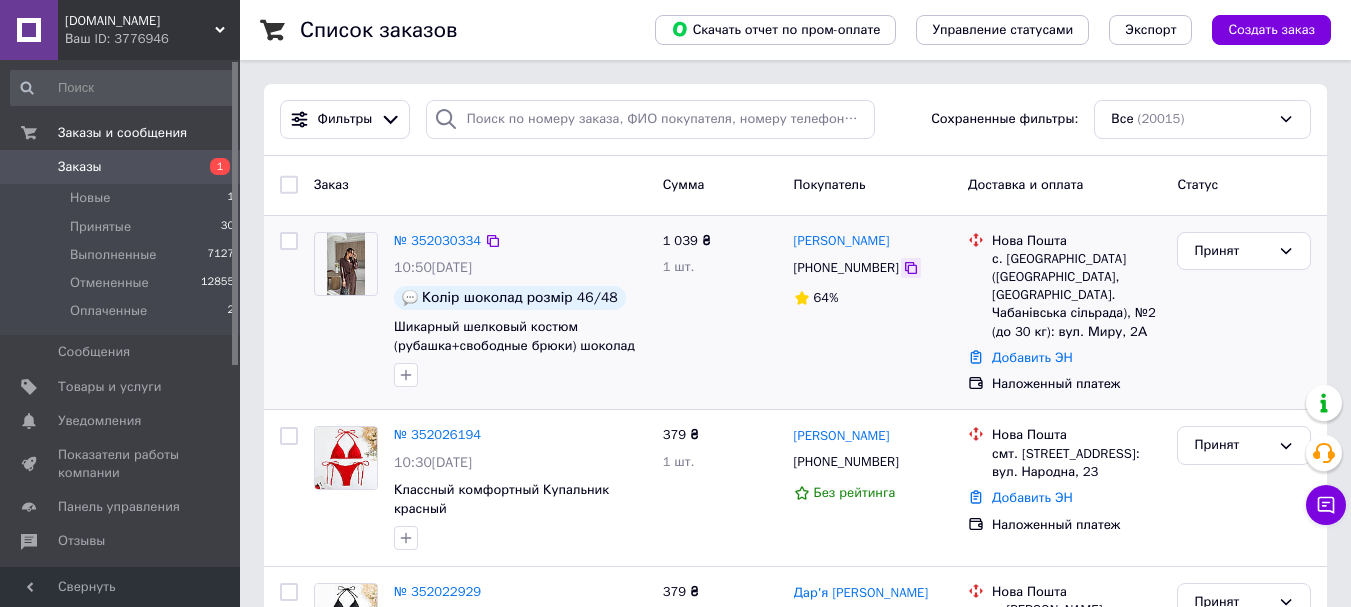 click 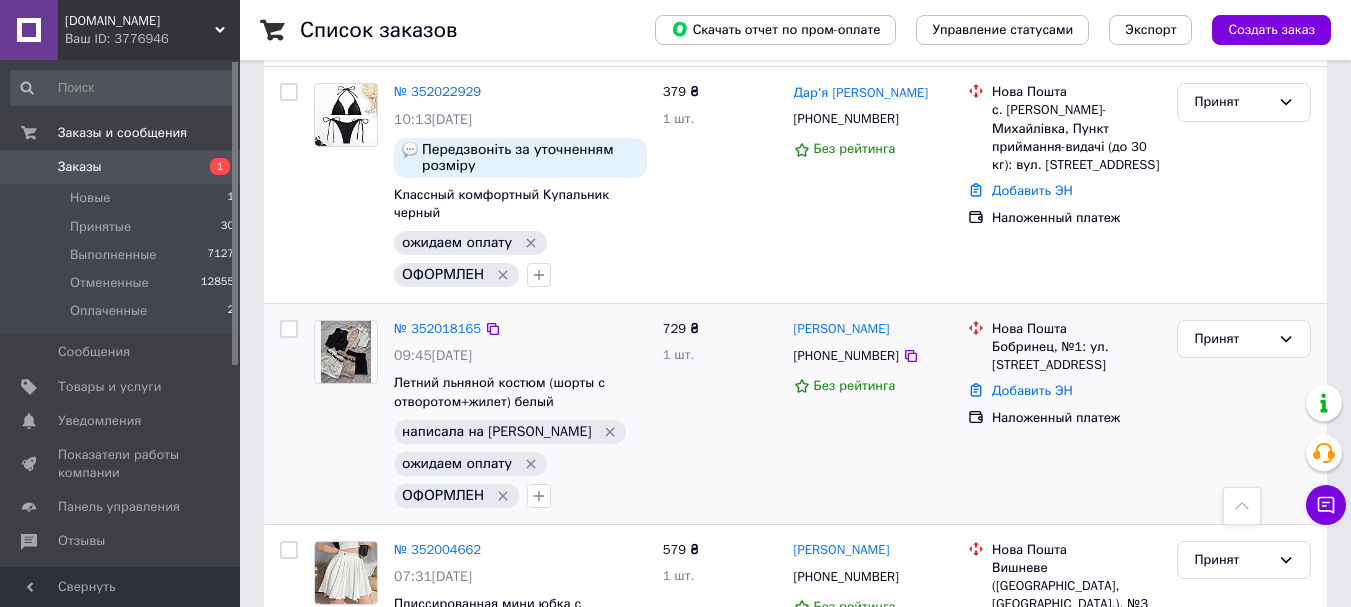 scroll, scrollTop: 400, scrollLeft: 0, axis: vertical 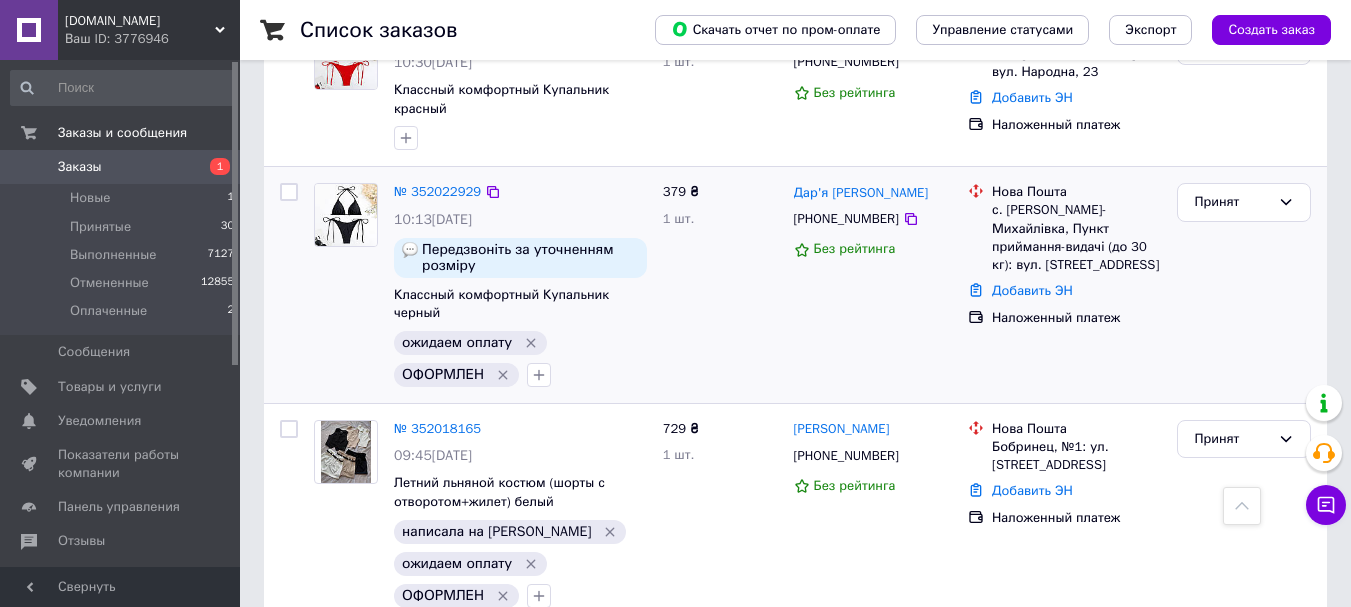 click 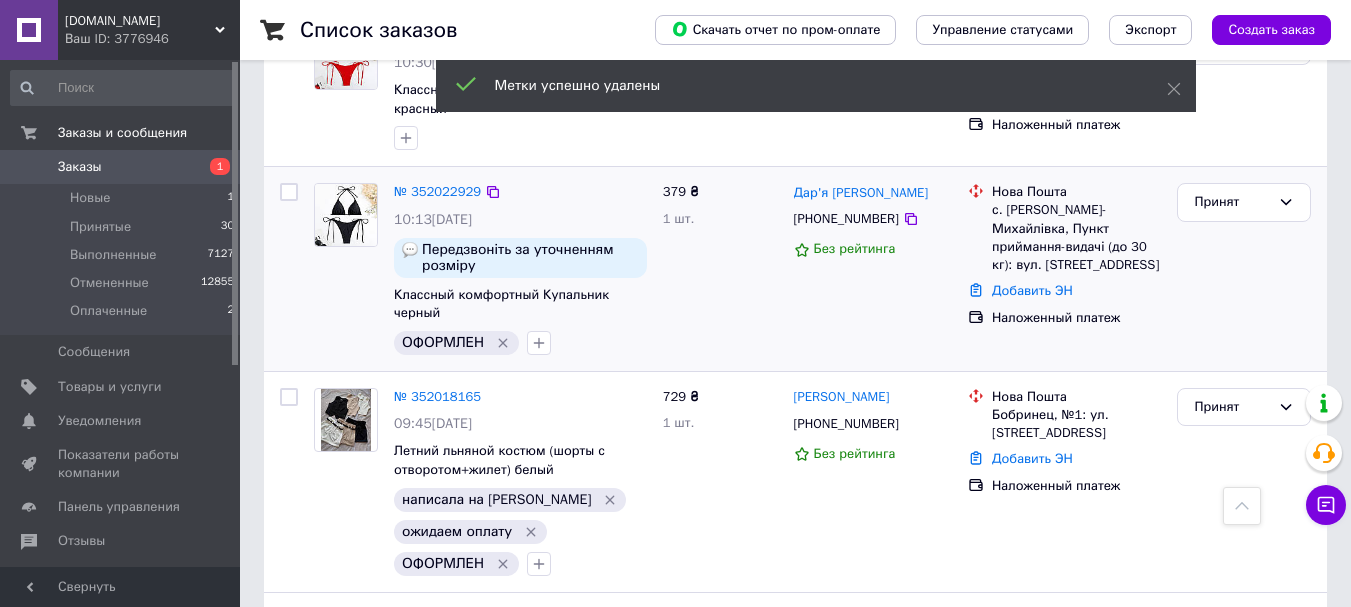 click 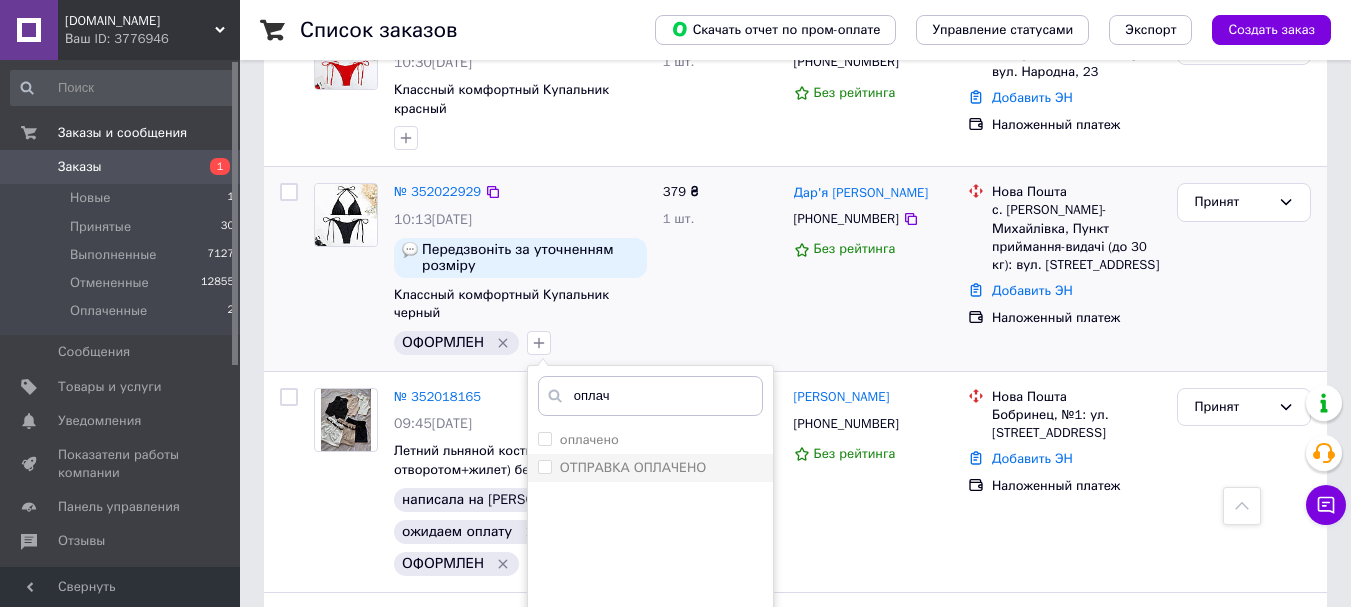 type on "оплач" 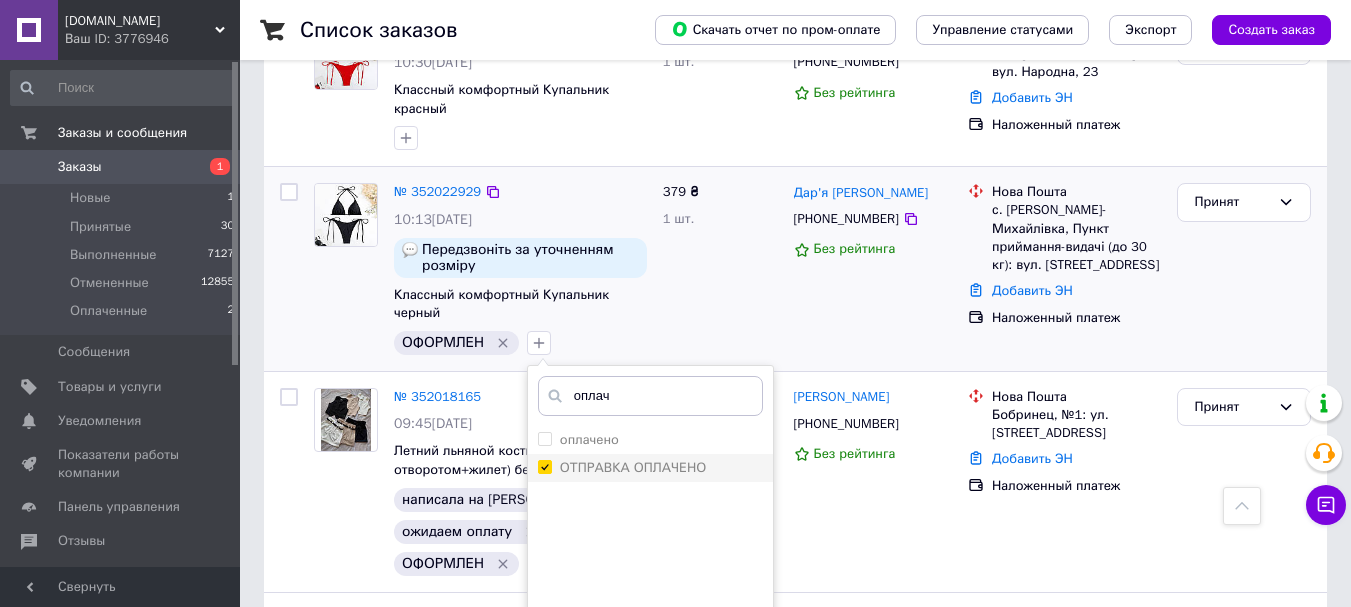 checkbox on "true" 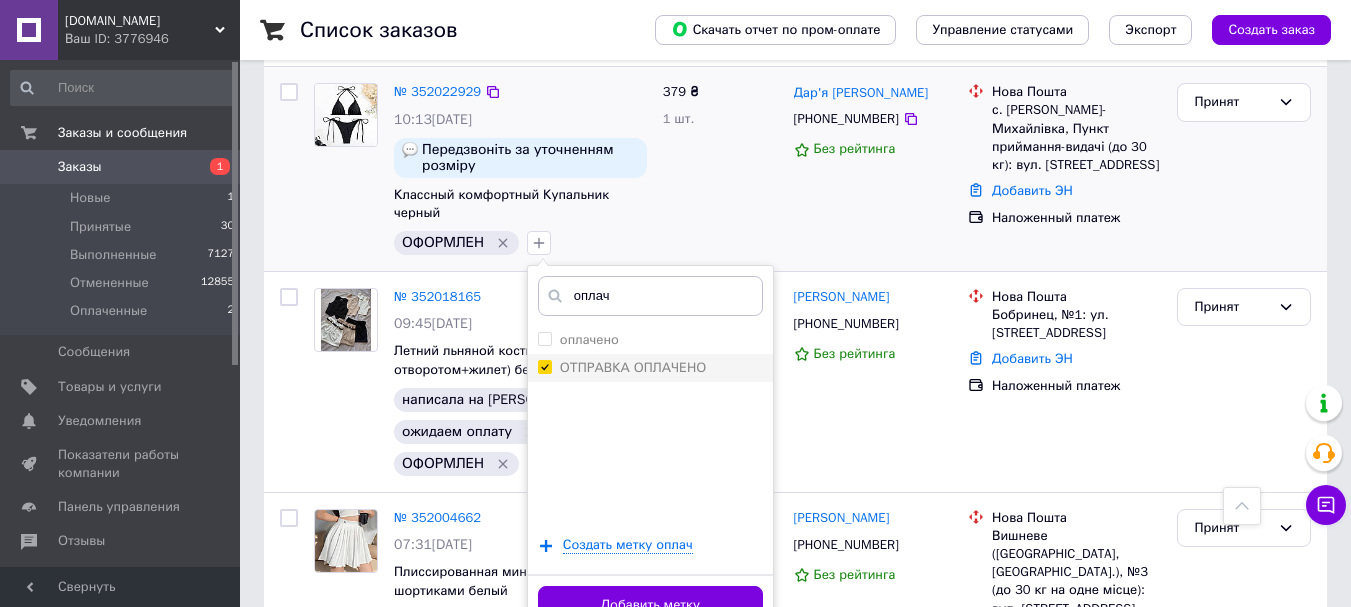 scroll, scrollTop: 700, scrollLeft: 0, axis: vertical 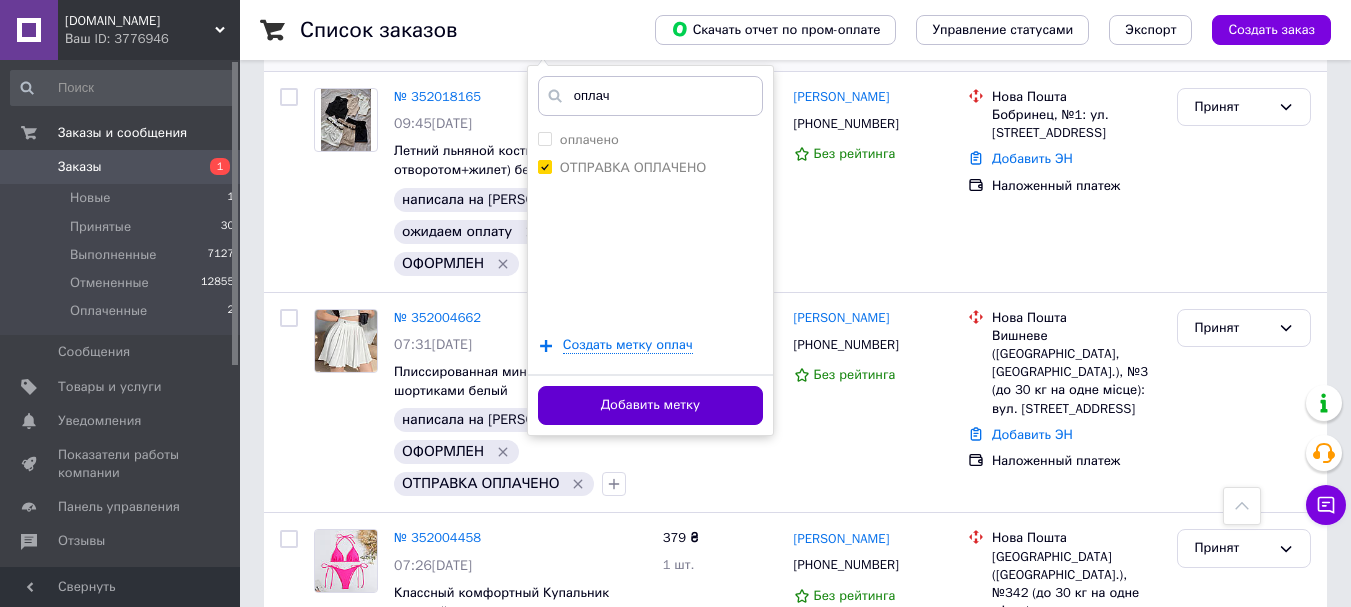 click on "Добавить метку" at bounding box center (650, 405) 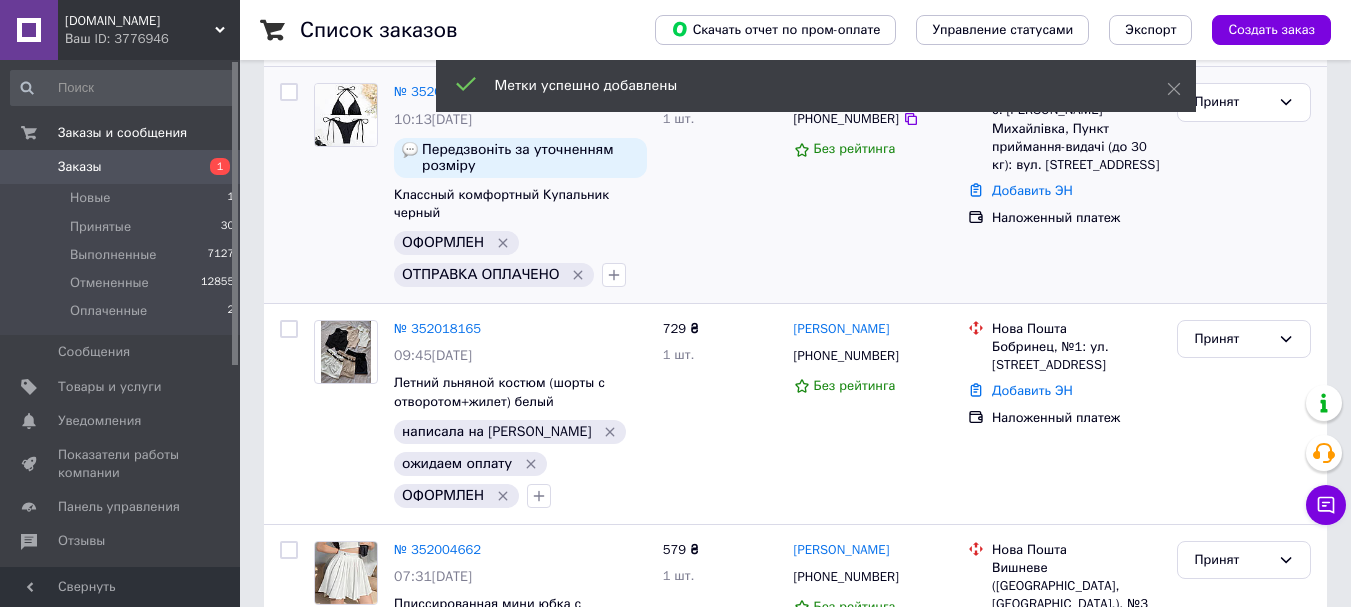 scroll, scrollTop: 200, scrollLeft: 0, axis: vertical 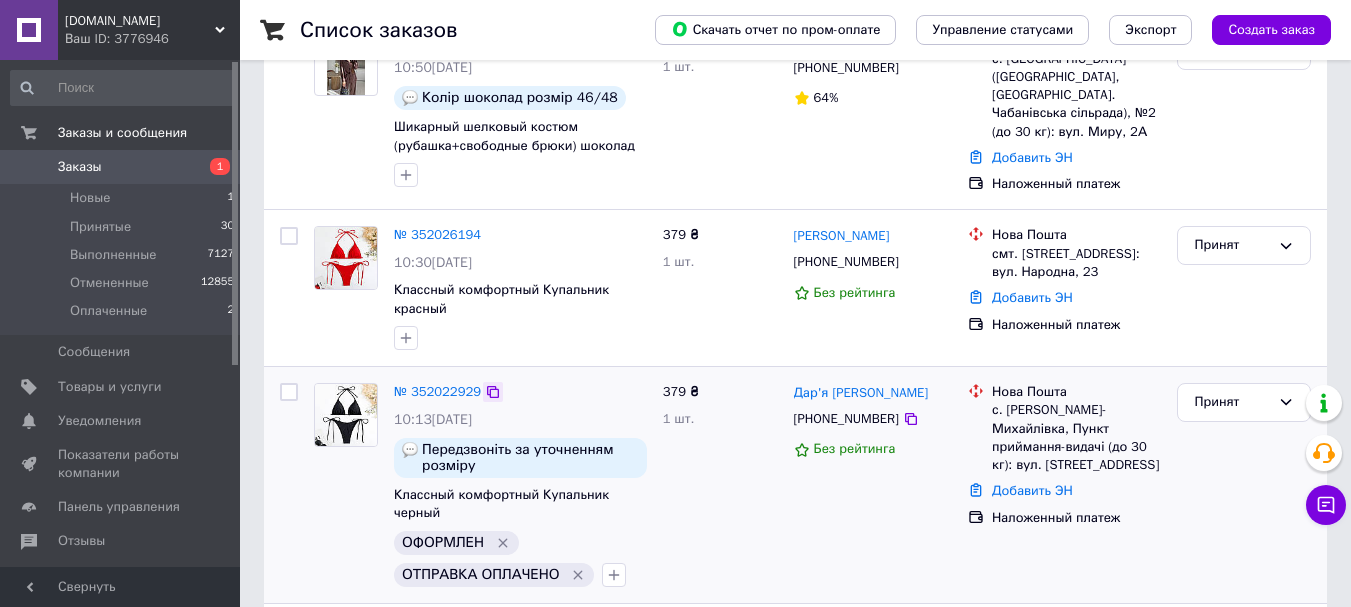 click 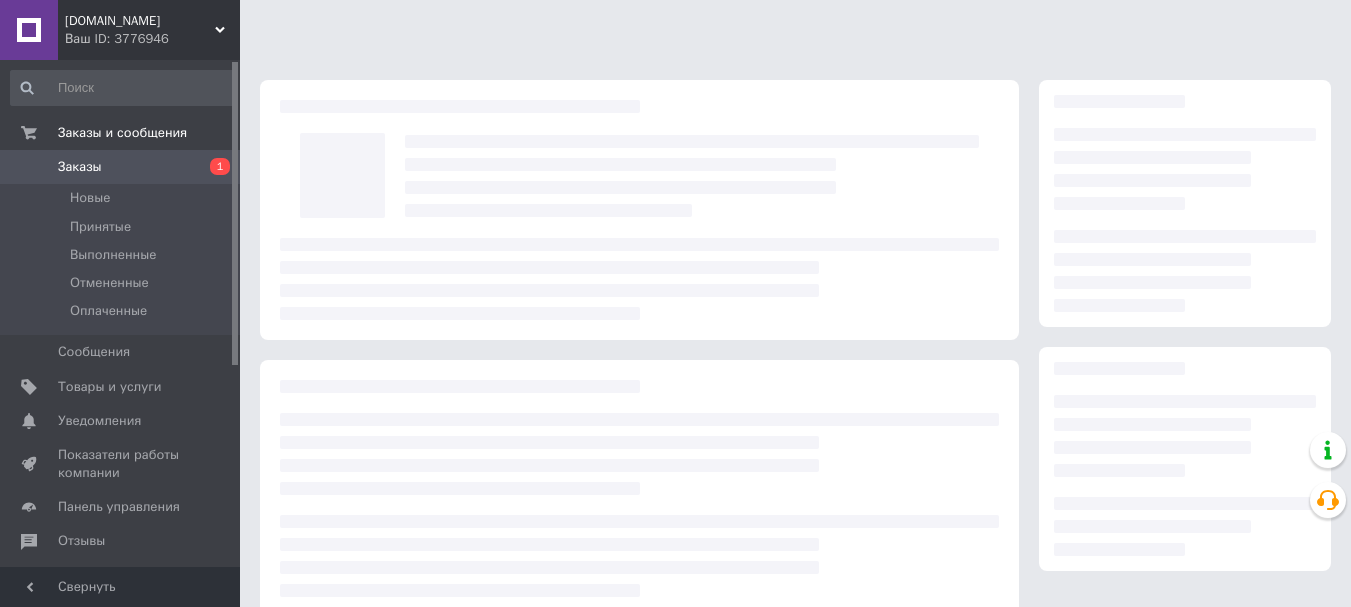 scroll, scrollTop: 0, scrollLeft: 0, axis: both 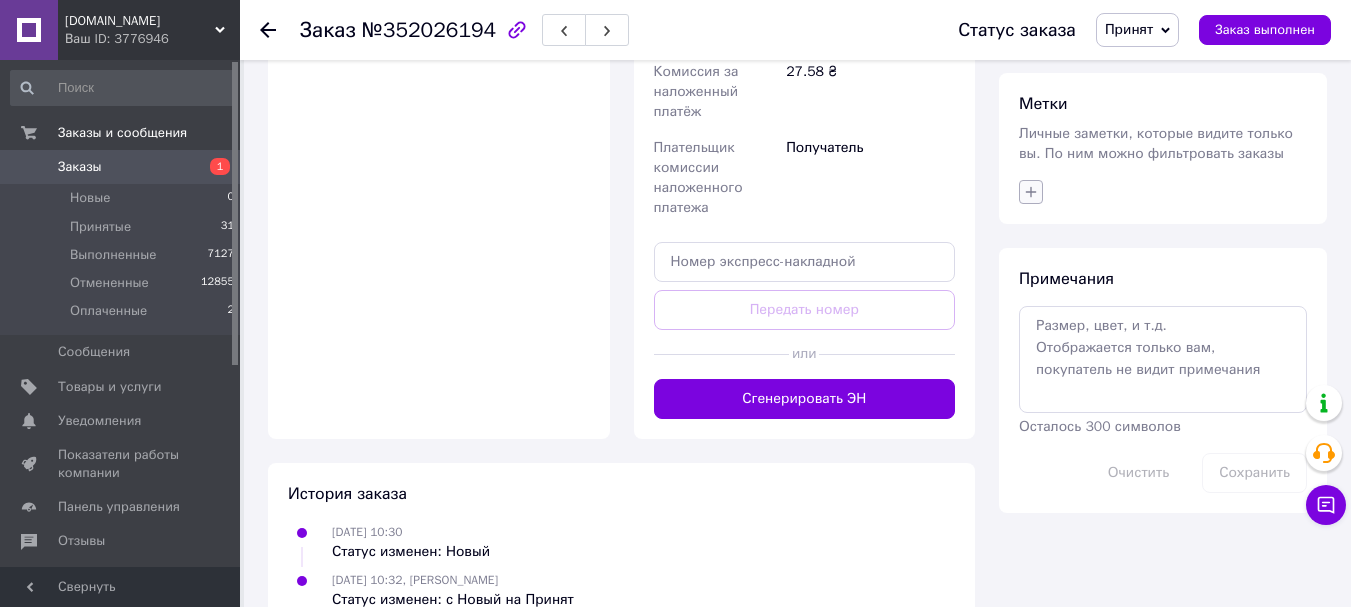 click 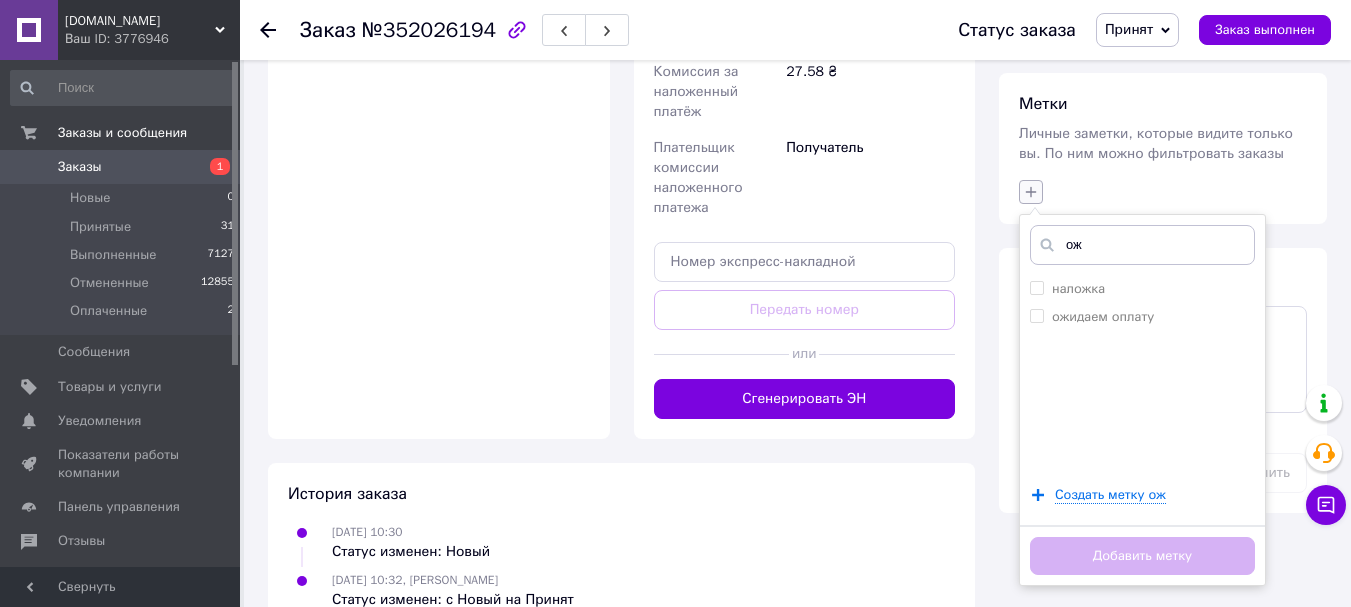type on "ожи" 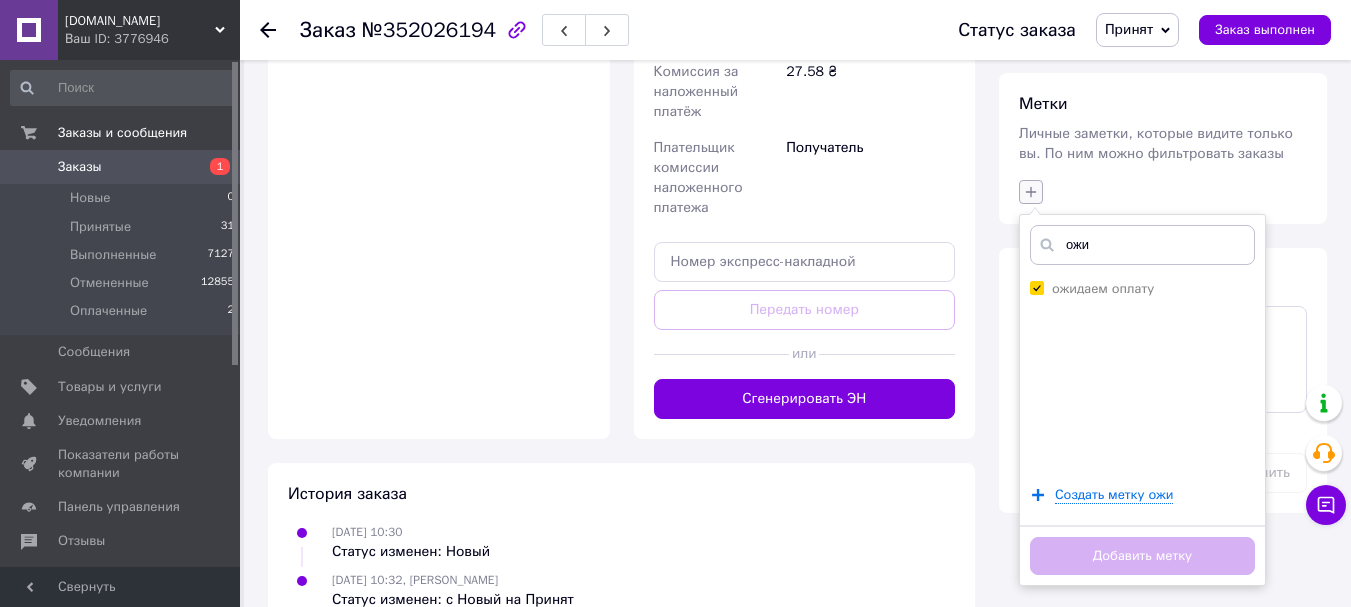 checkbox on "true" 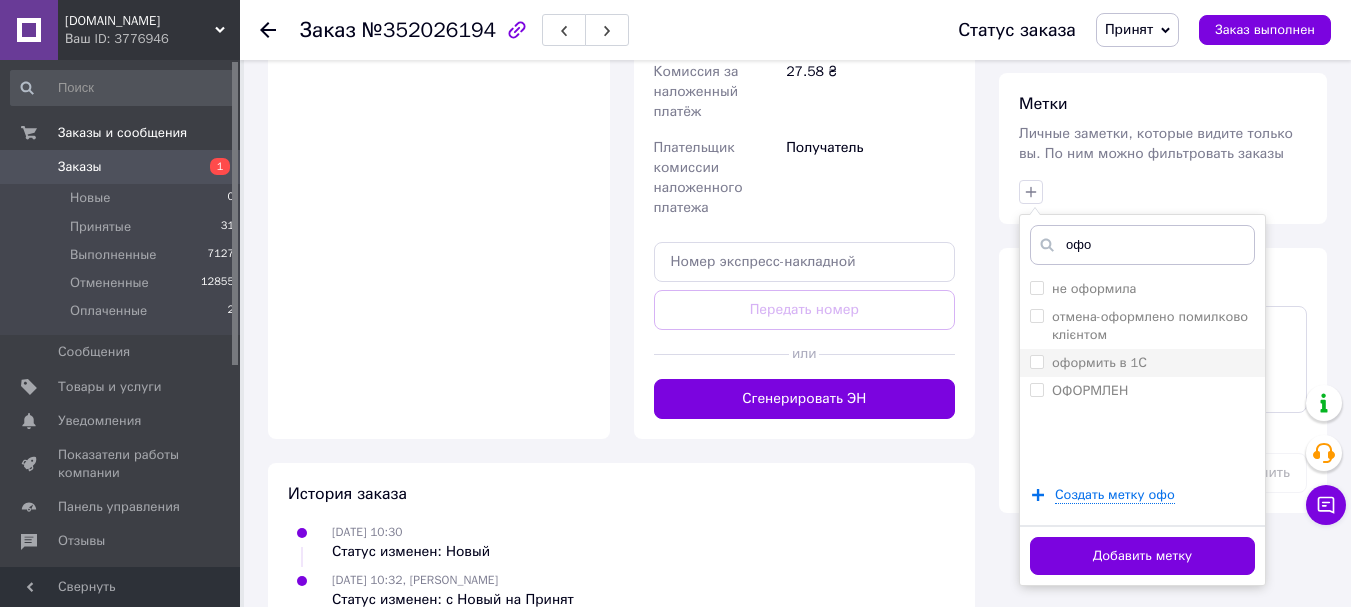 type on "офо" 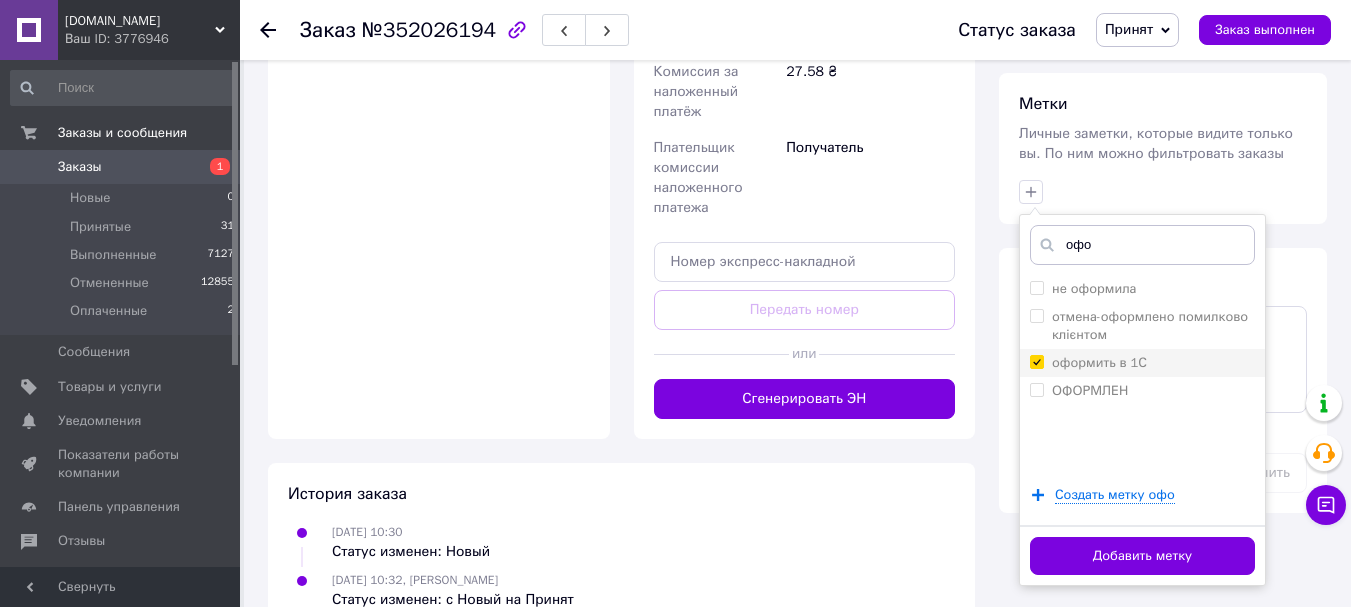 click on "оформить в 1С" at bounding box center [1036, 361] 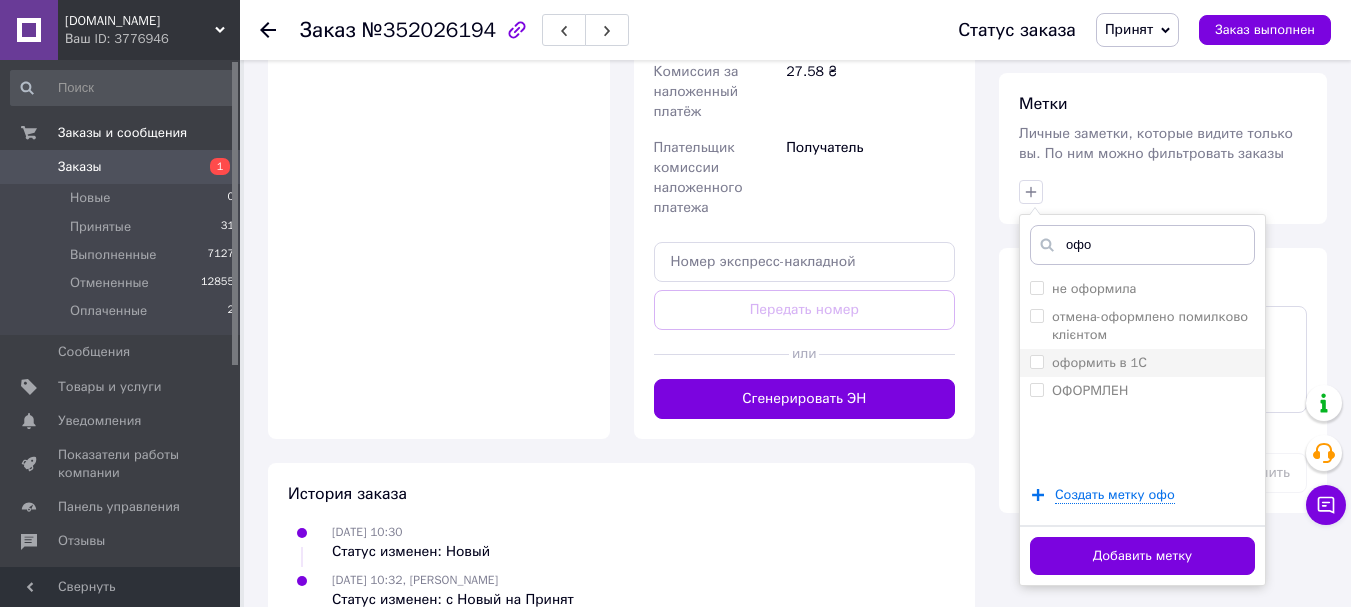 checkbox on "false" 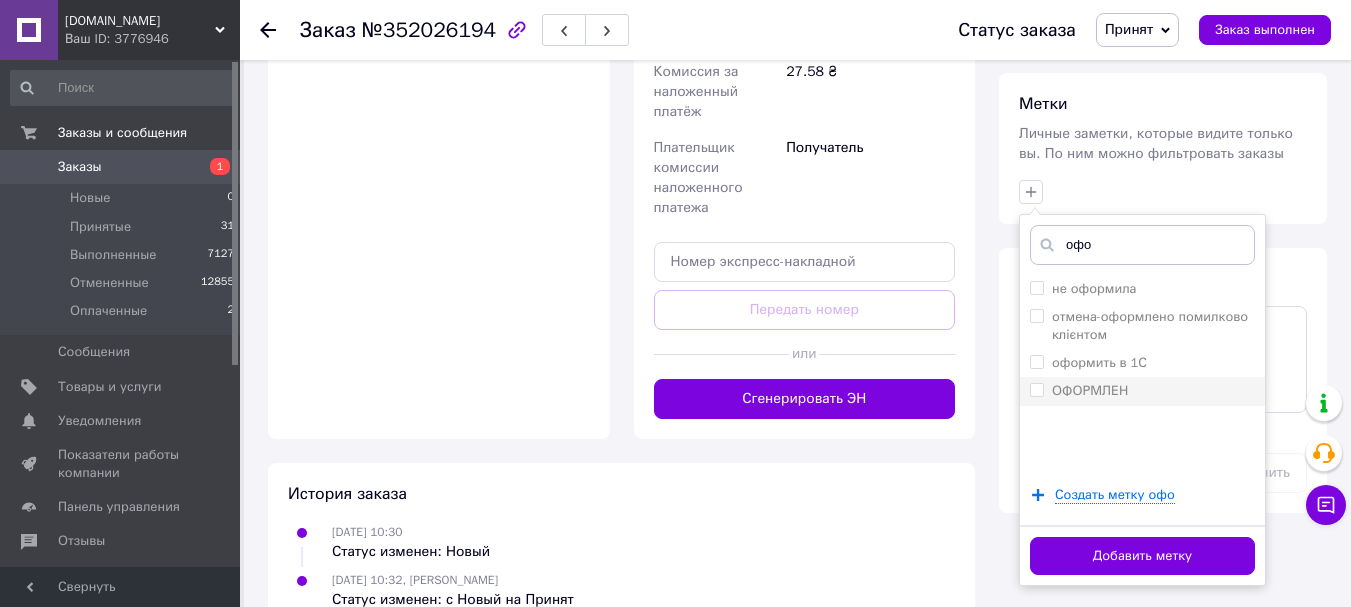 click on "ОФОРМЛЕН" at bounding box center (1090, 390) 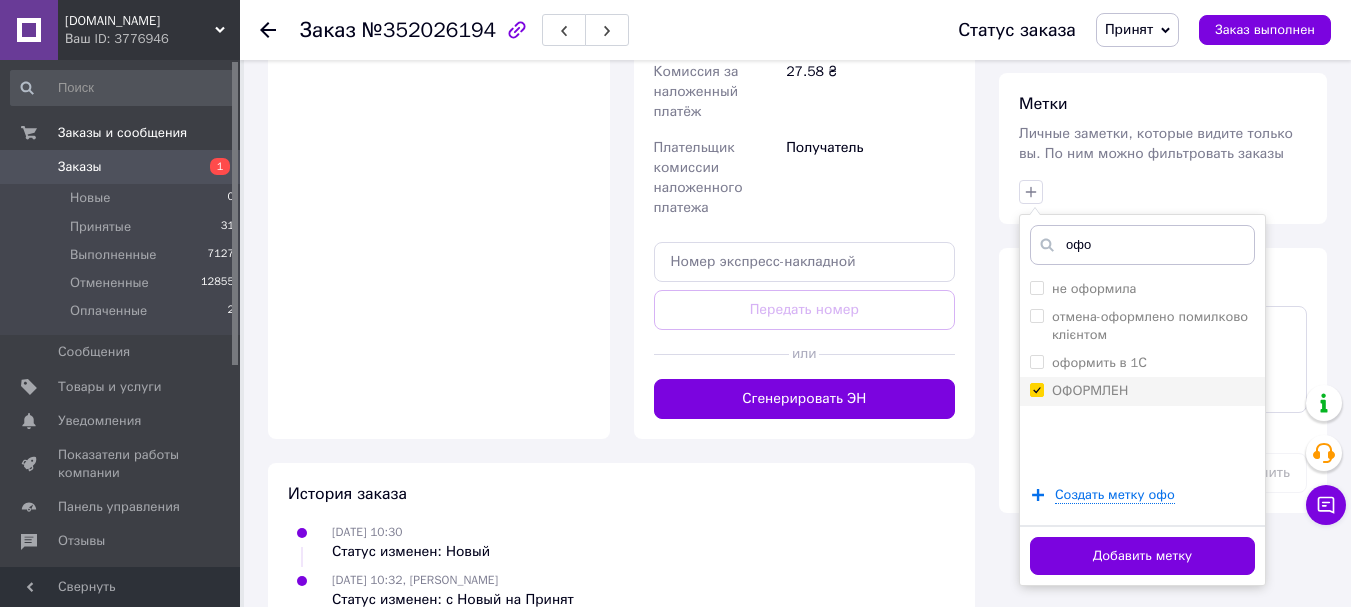 checkbox on "true" 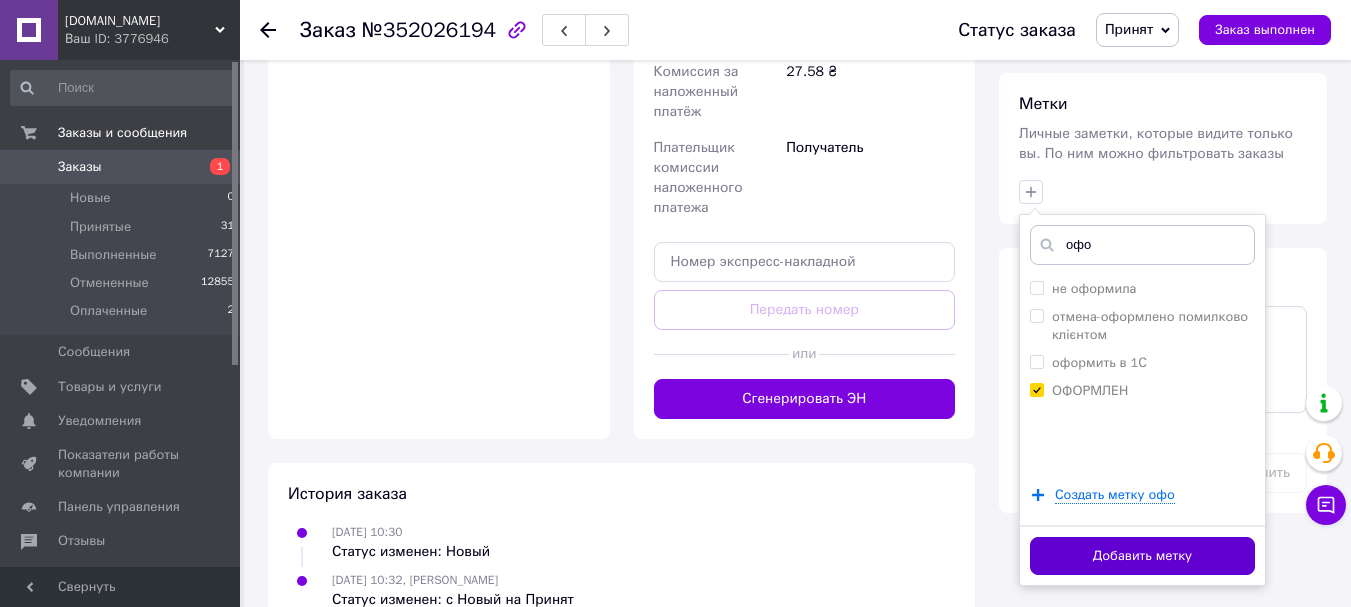 click on "Добавить метку" at bounding box center (1142, 556) 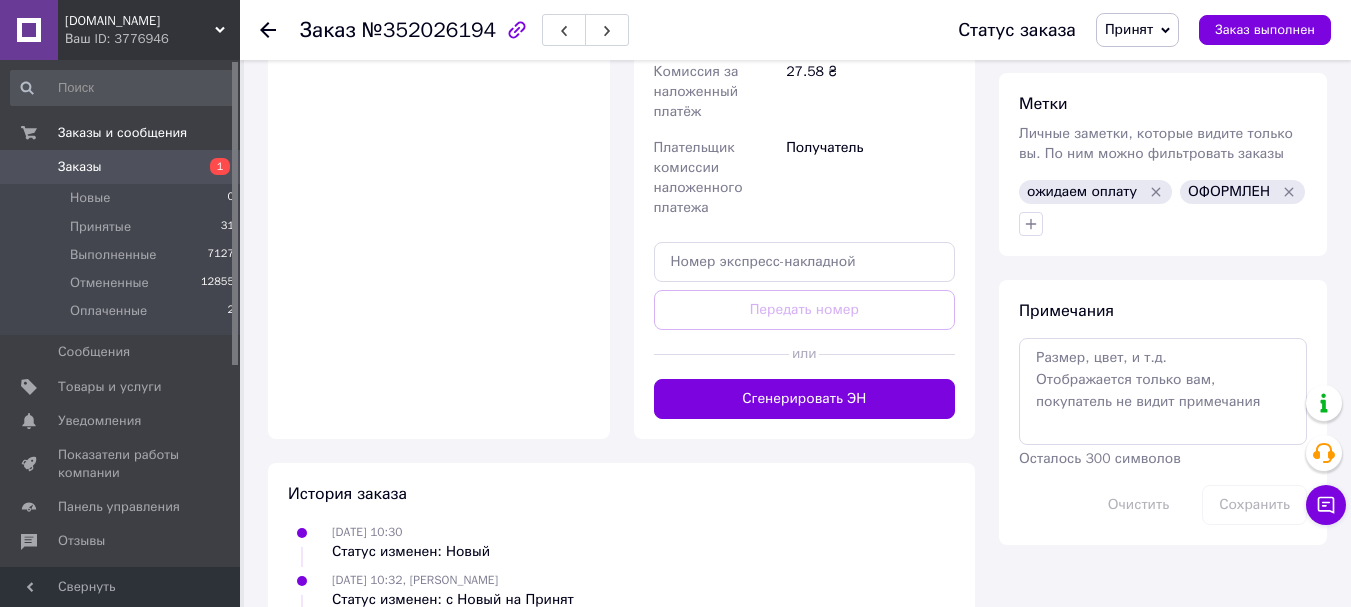 click on "10.07.2025 10:32, Любов Окатова Статус изменен: с Новый на Принят" at bounding box center (621, 590) 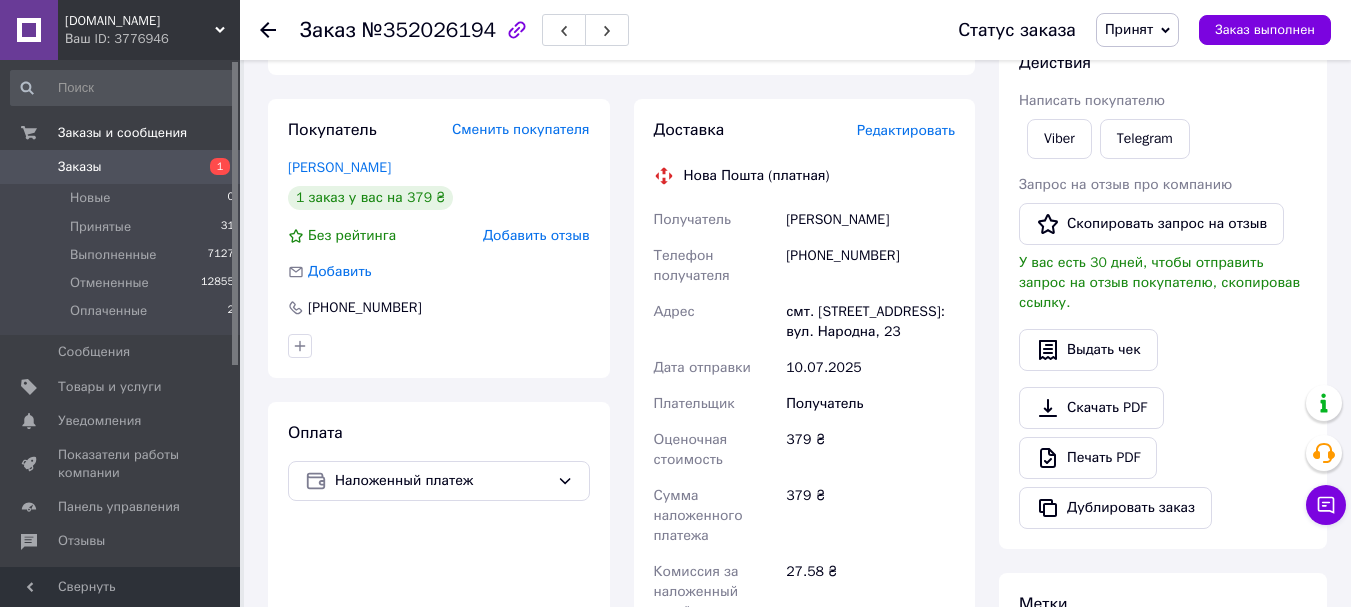 scroll, scrollTop: 0, scrollLeft: 0, axis: both 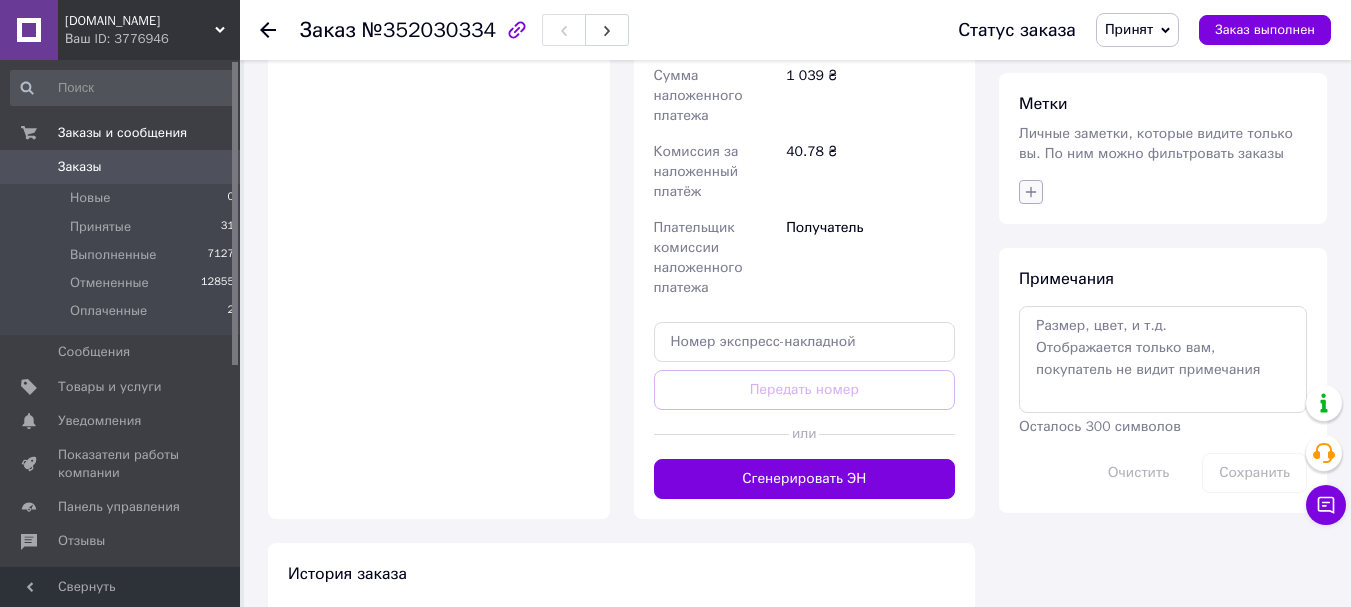 click at bounding box center (1031, 192) 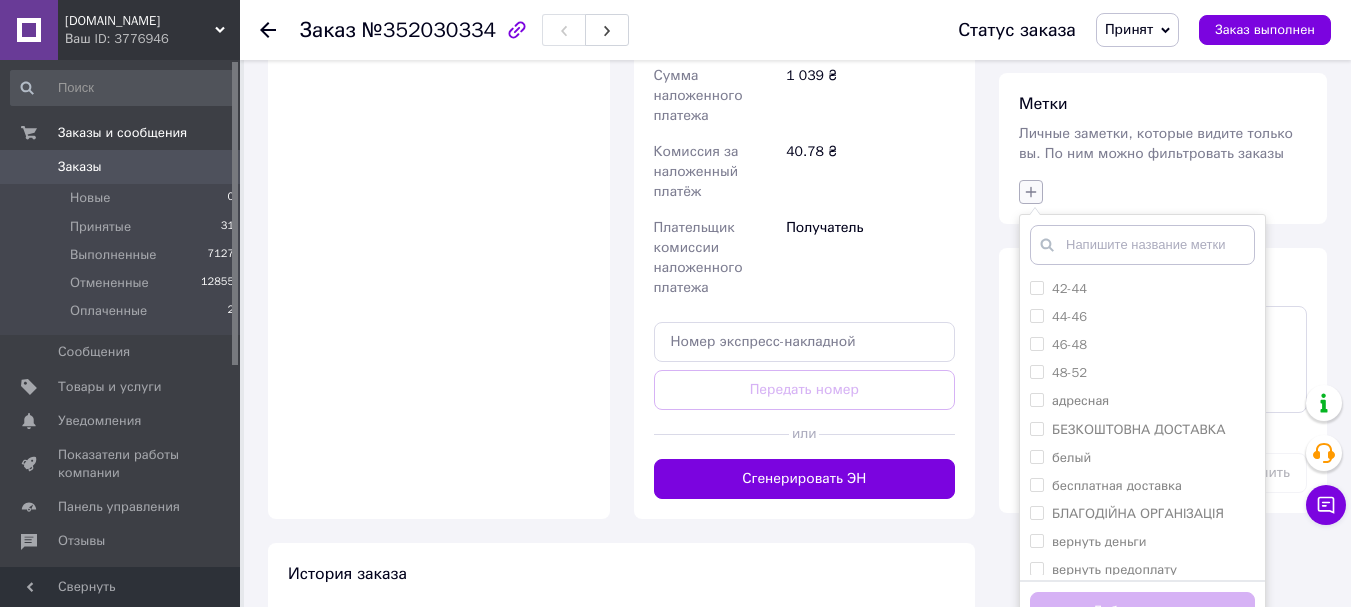 click at bounding box center [1031, 192] 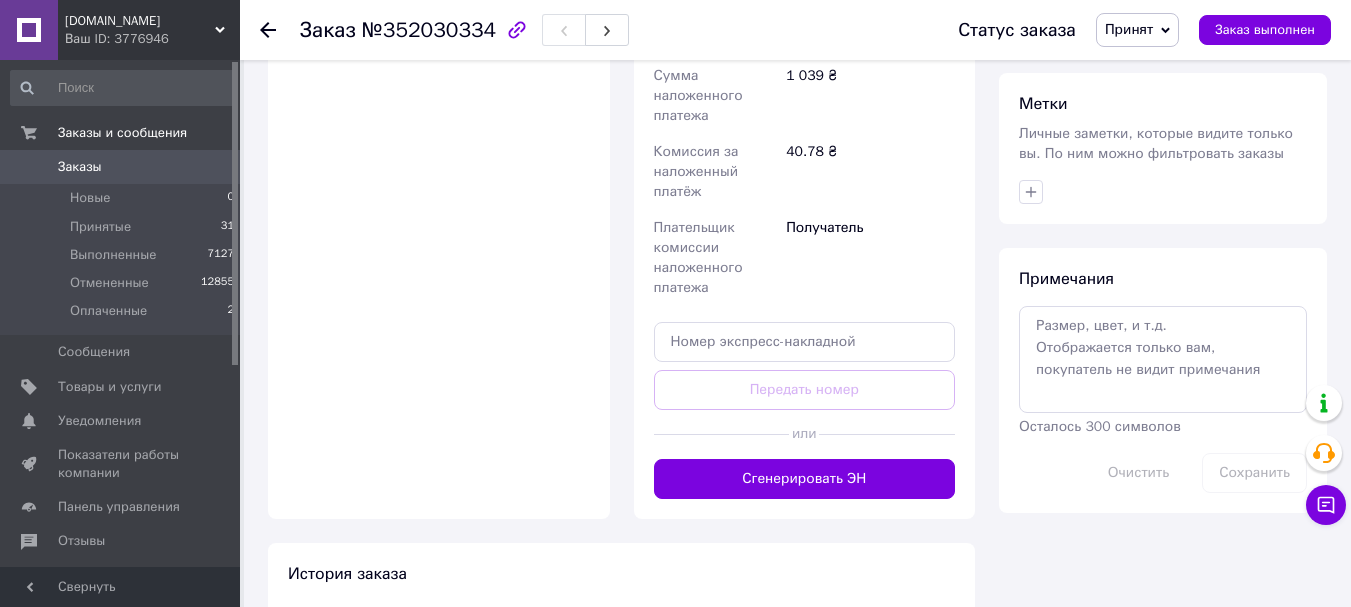 type 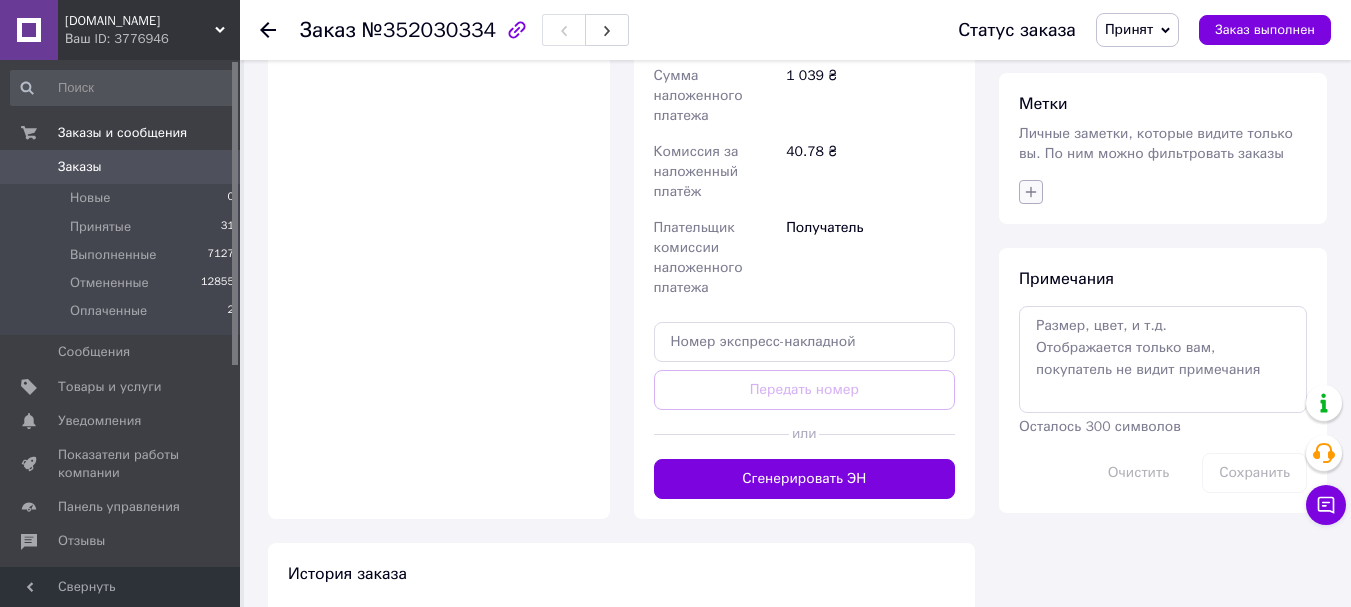 click at bounding box center (1031, 192) 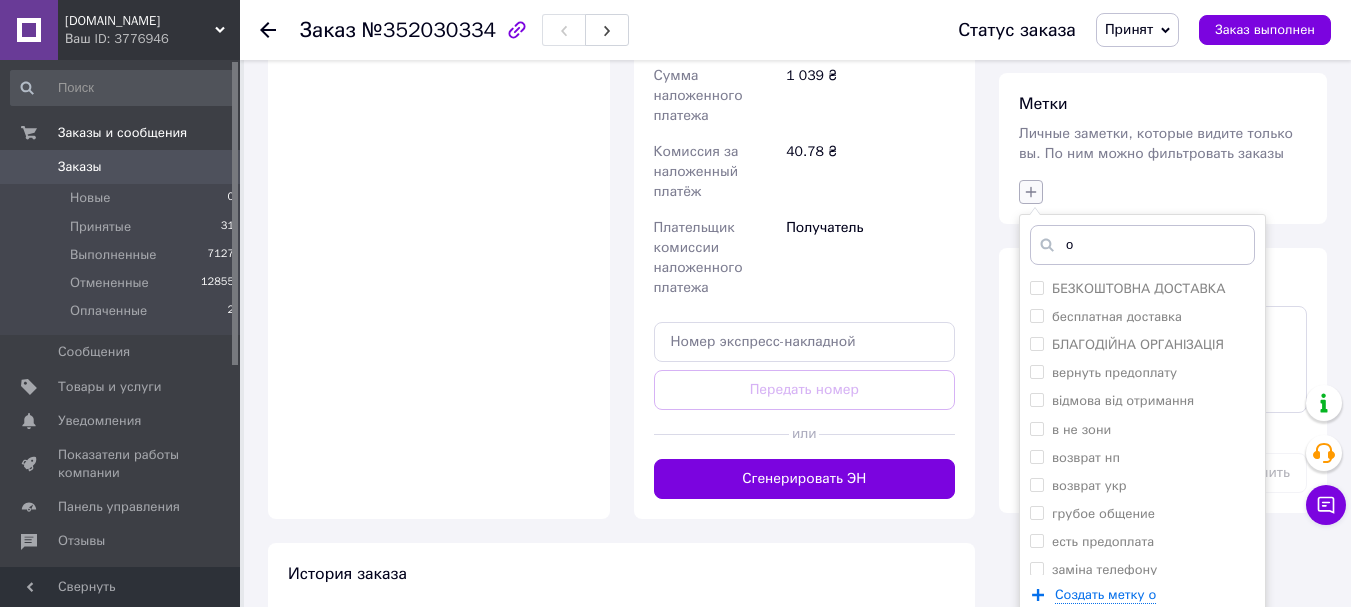 type on "ож" 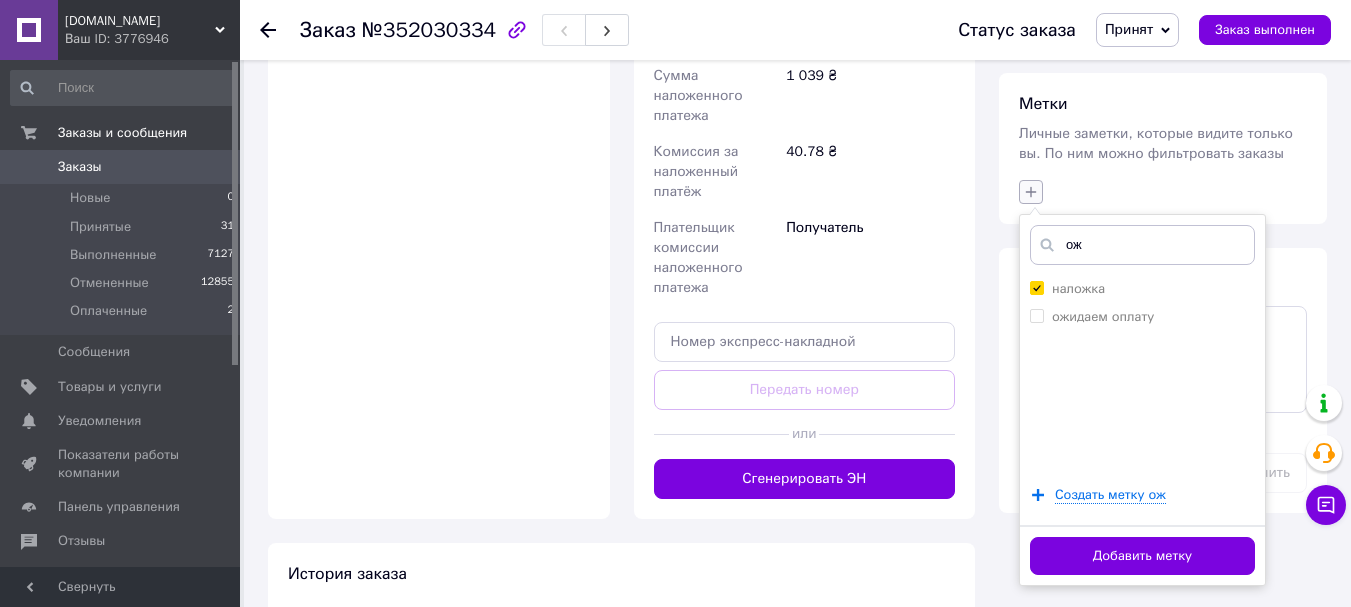 checkbox on "false" 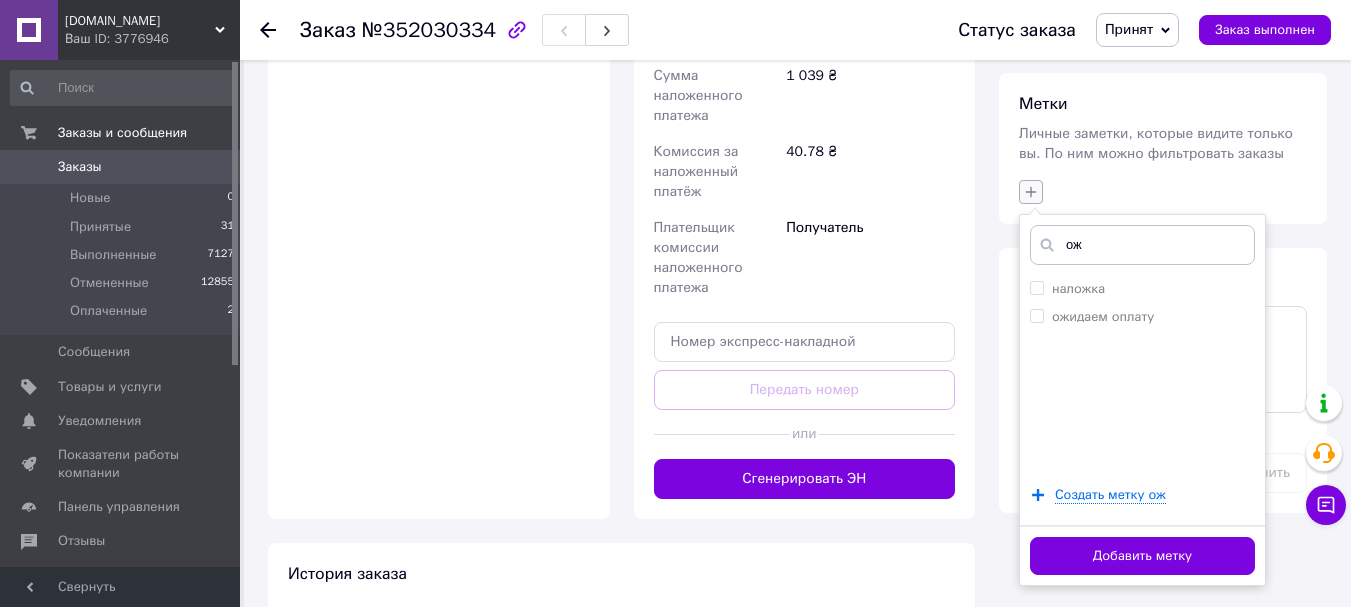 type on "ожи" 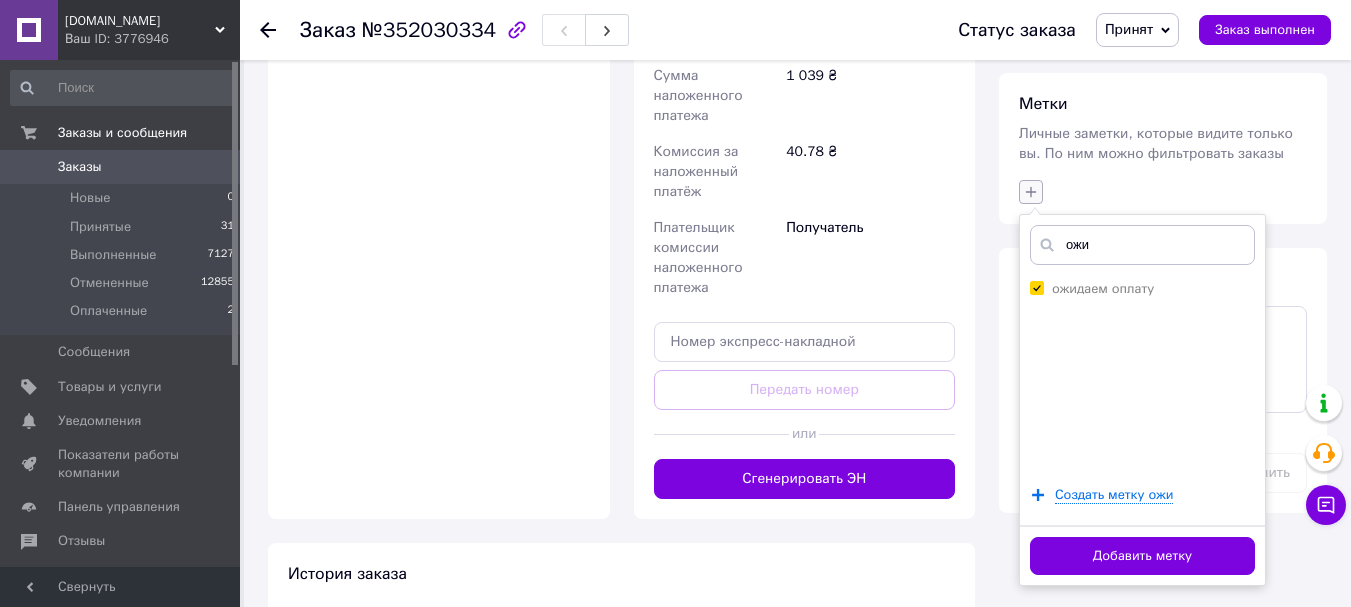 checkbox on "true" 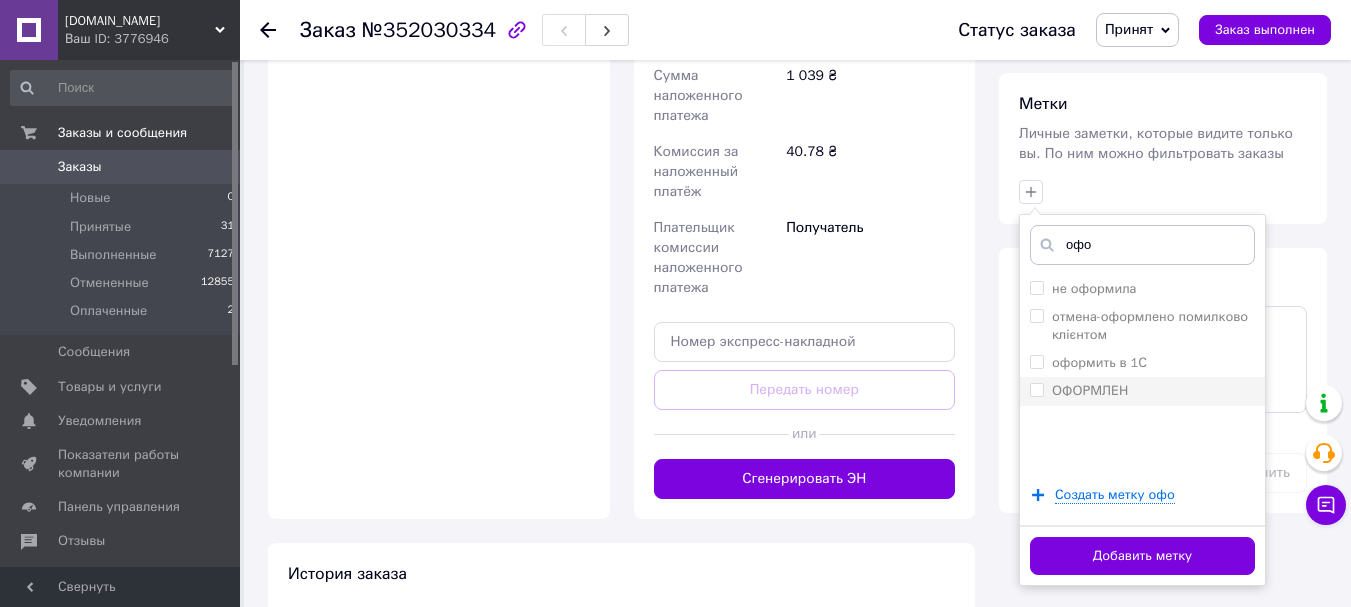 type on "офо" 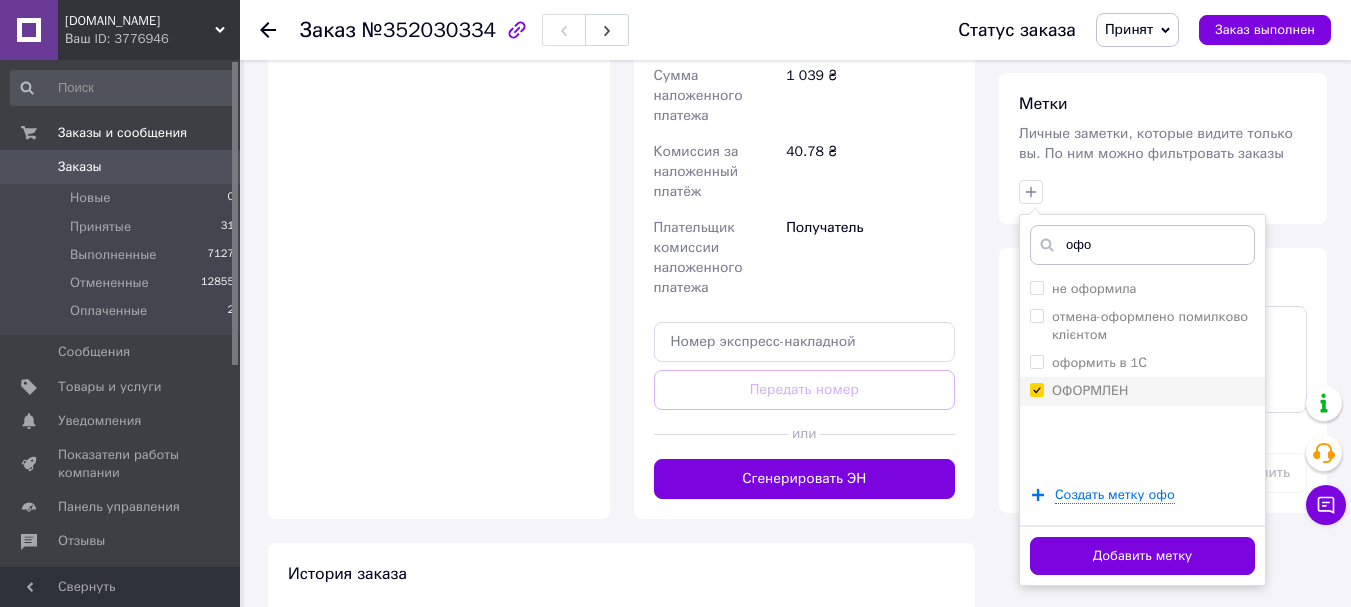 click on "ОФОРМЛЕН" at bounding box center (1142, 391) 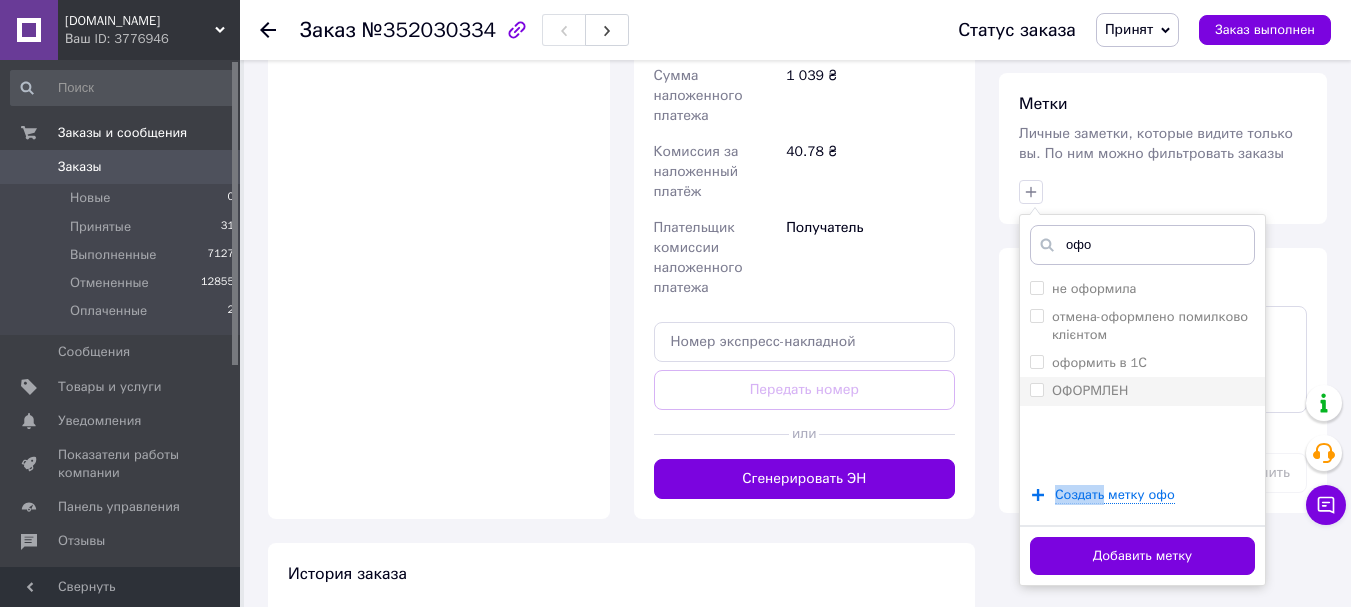click on "ОФОРМЛЕН" at bounding box center [1090, 390] 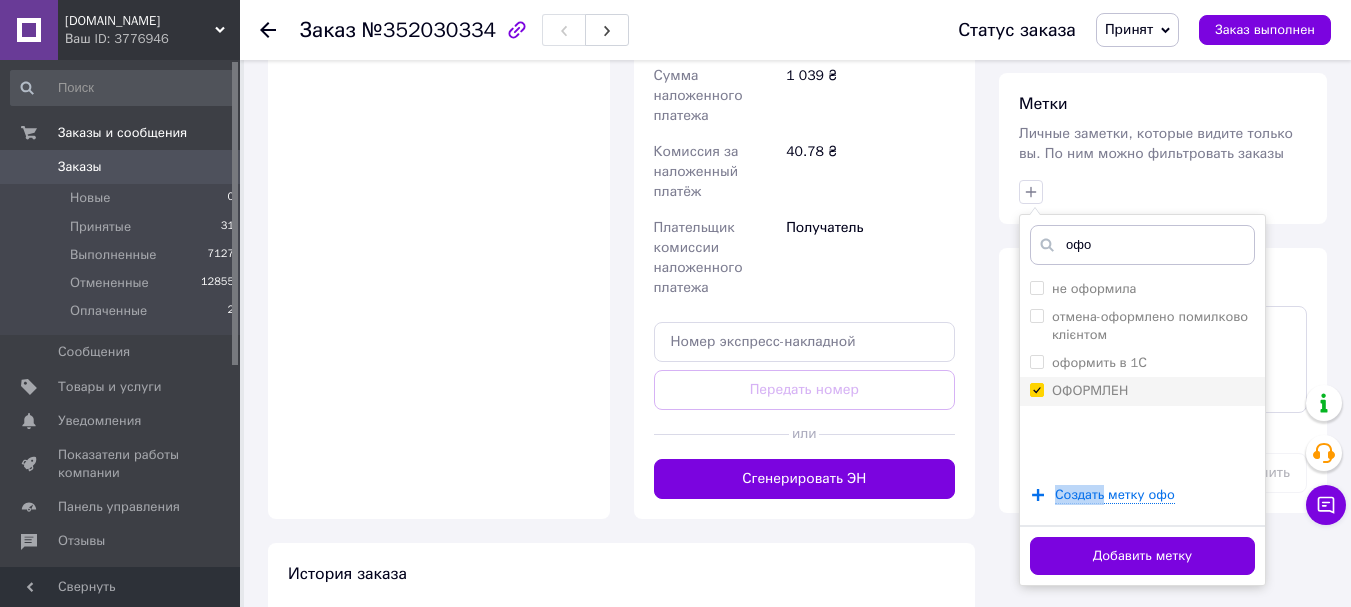 checkbox on "true" 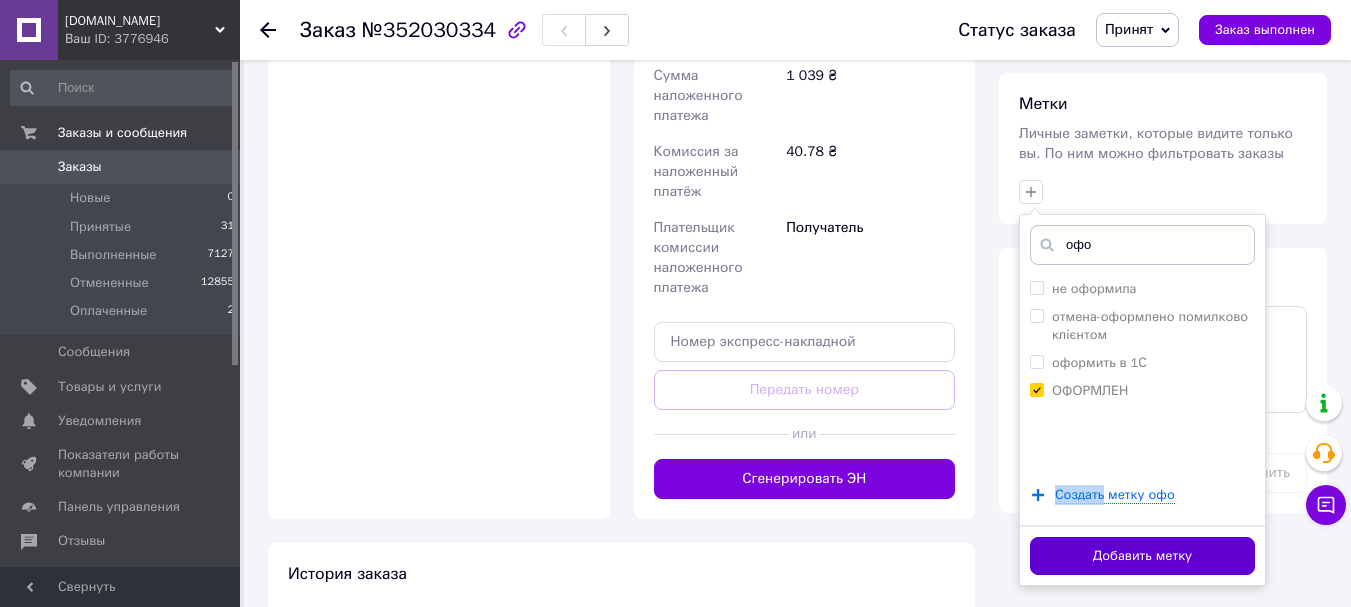 click on "Добавить метку" at bounding box center (1142, 556) 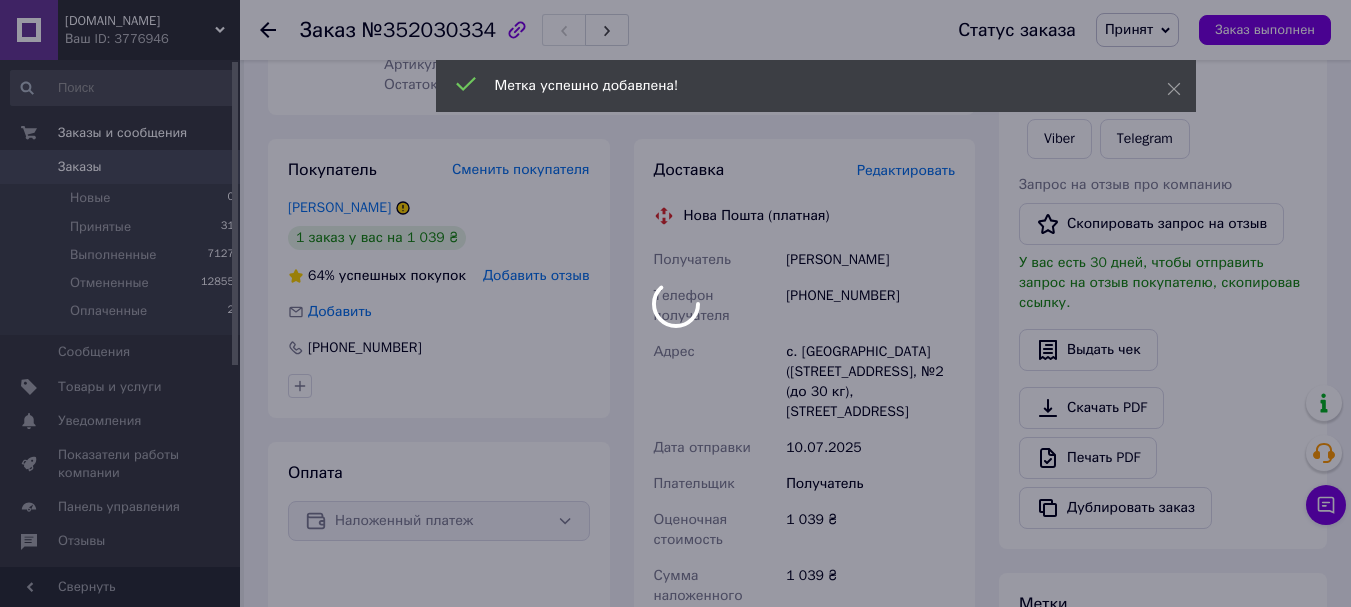 scroll, scrollTop: 0, scrollLeft: 0, axis: both 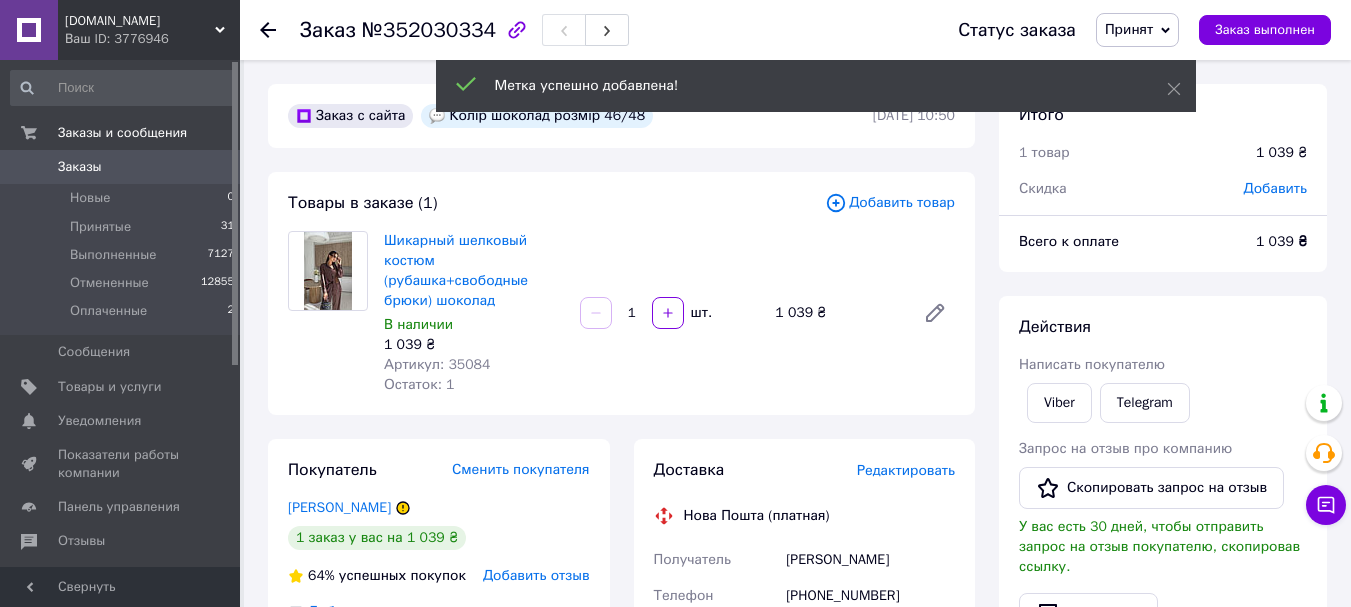 click on "№352030334" at bounding box center [429, 30] 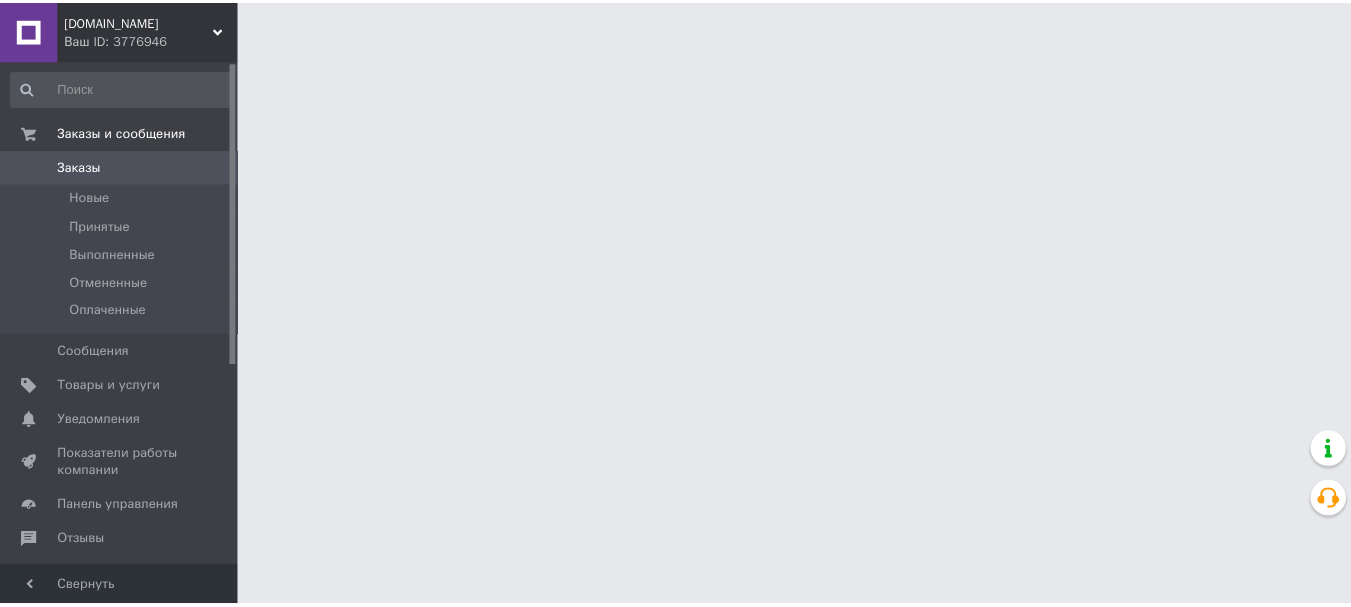 scroll, scrollTop: 0, scrollLeft: 0, axis: both 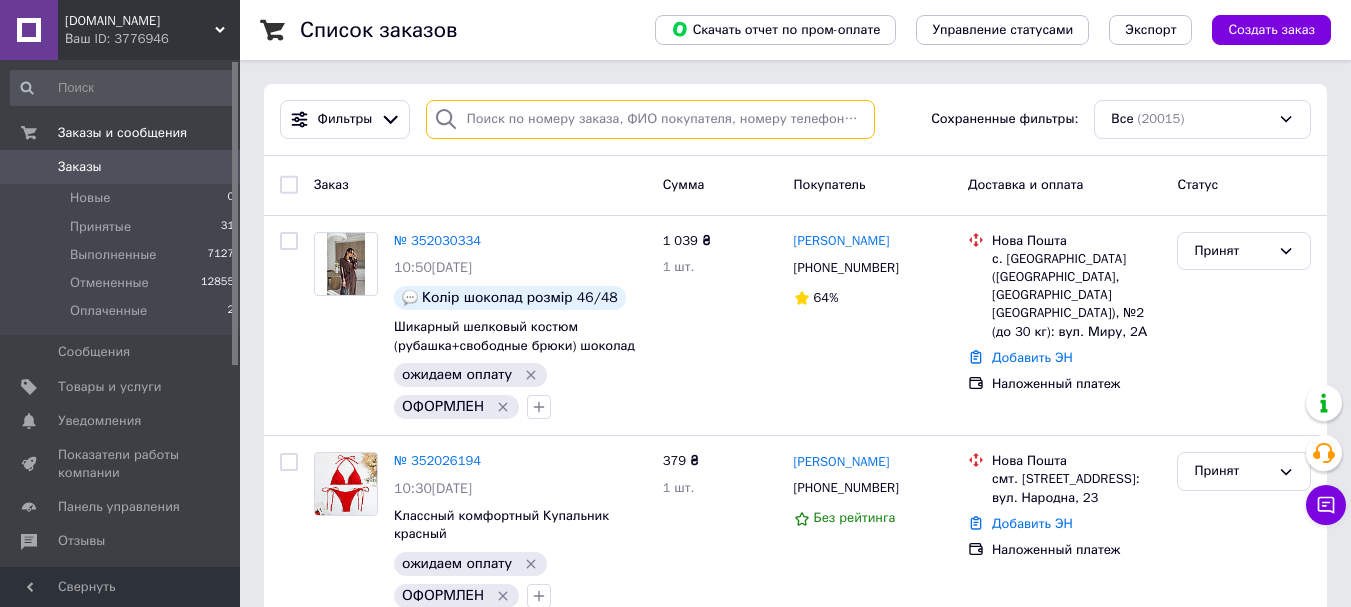 click at bounding box center (650, 119) 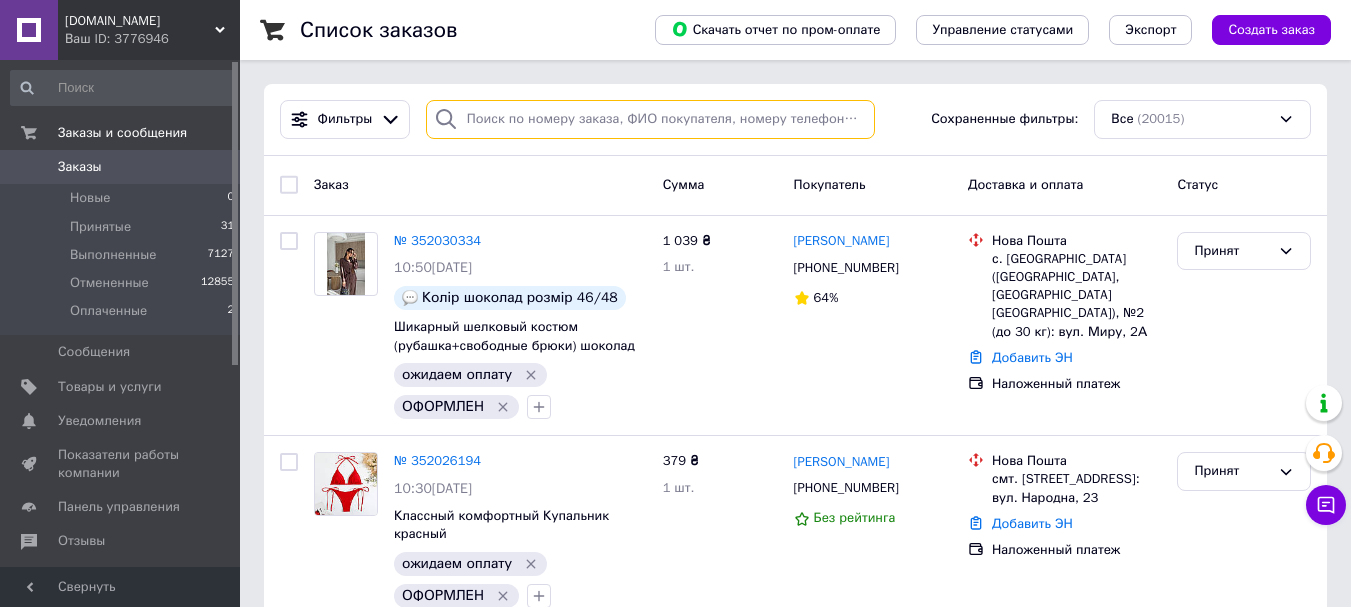 paste on "[PHONE_NUMBER]" 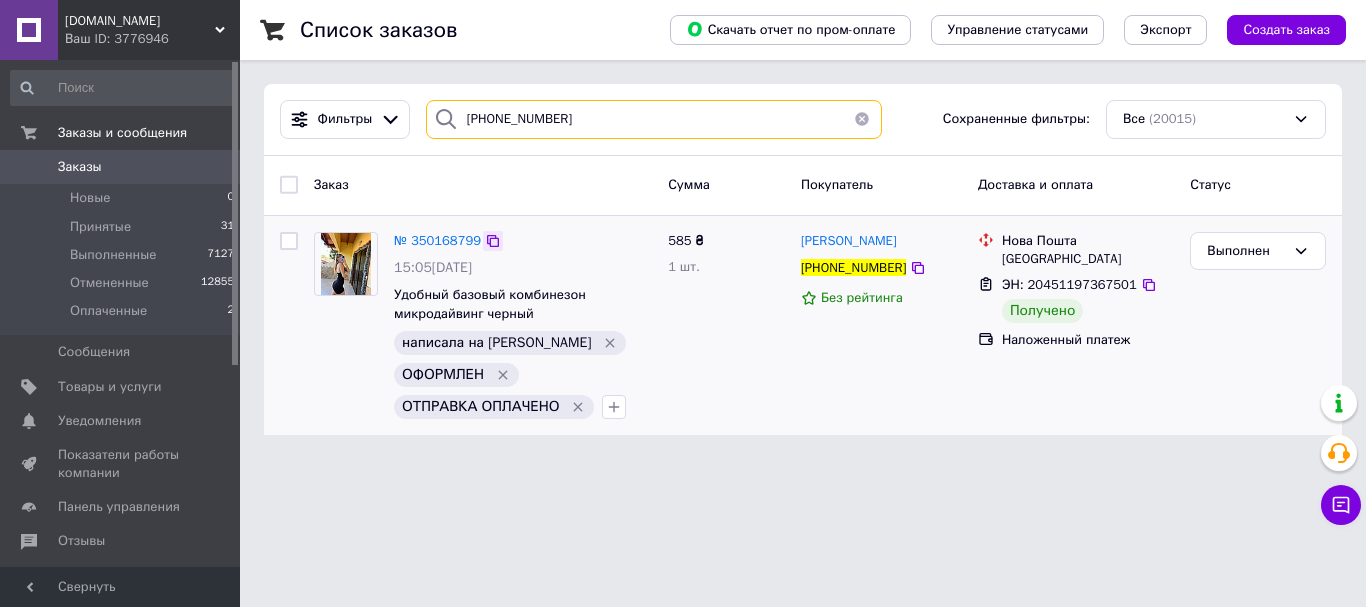 type on "[PHONE_NUMBER]" 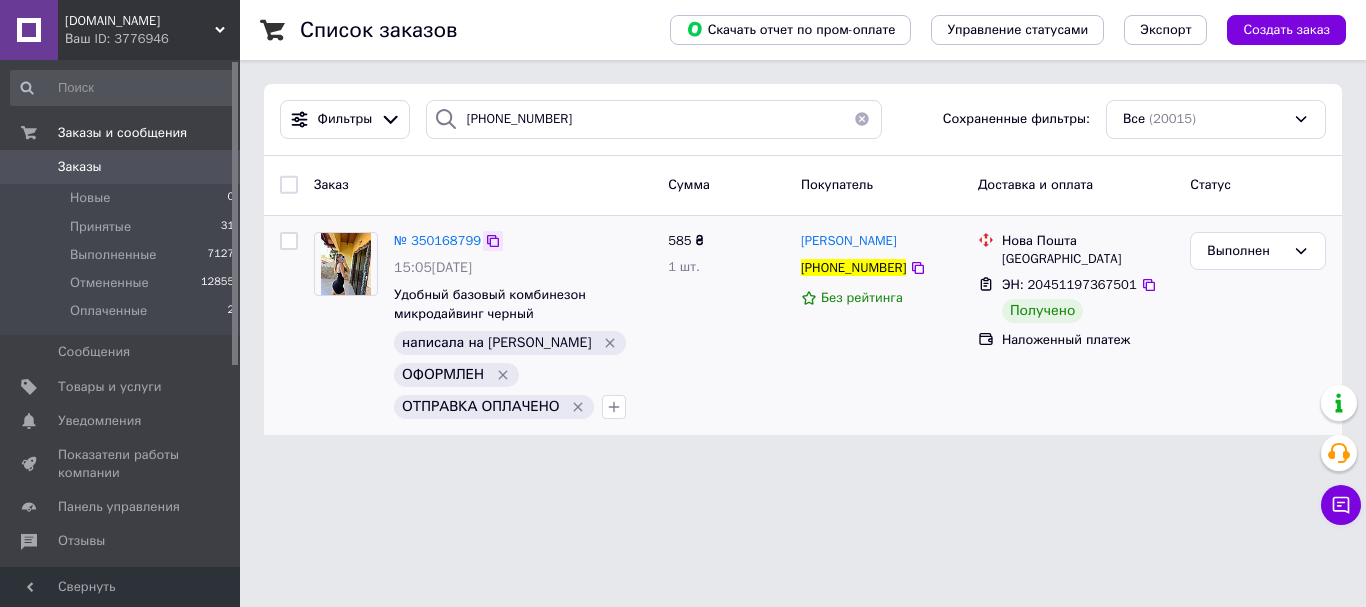 click 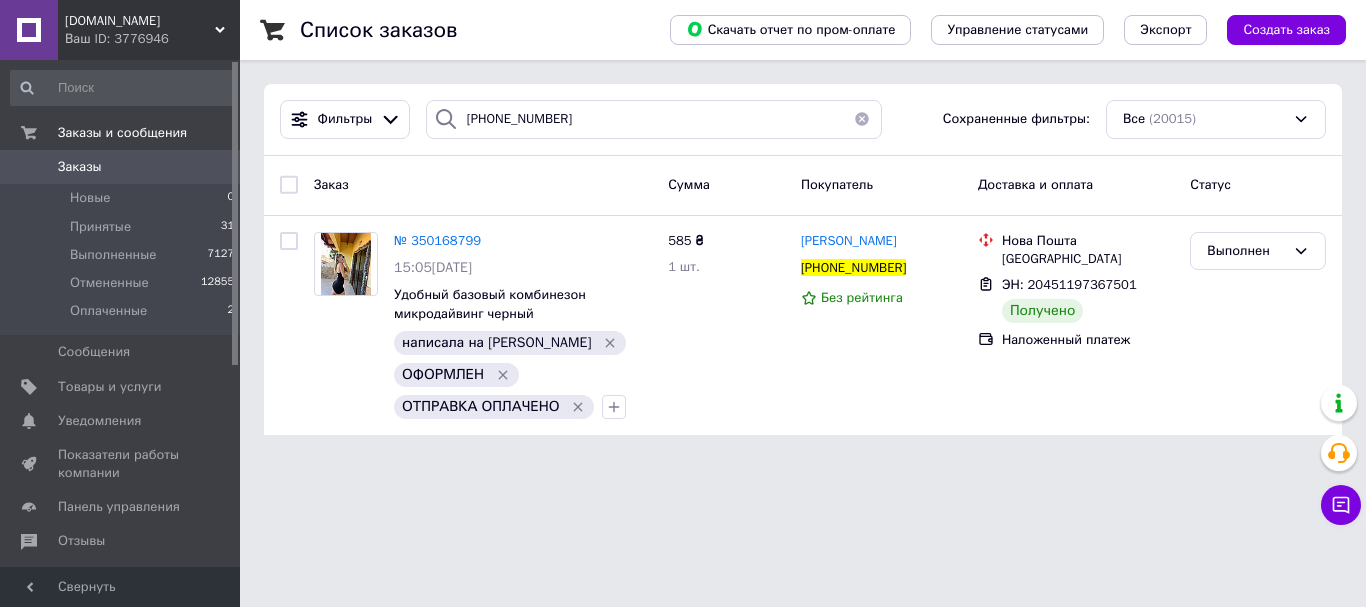 click on "Список заказов   Скачать отчет по пром-оплате Управление статусами Экспорт Создать заказ Фильтры [PHONE_NUMBER] Сохраненные фильтры: Все (20015) Заказ Сумма Покупатель Доставка и оплата Статус № 350168799 15:05[DATE] Удобный базовый комбинезон микродайвинг черный написала на вайбер   ОФОРМЛЕН   ОТПРАВКА ОПЛАЧЕНО   585 ₴ 1 шт. [PERSON_NAME] [PHONE_NUMBER] Без рейтинга Нова Пошта Херсон ЭН: 20451197367501 Получено Наложенный платеж Выполнен" at bounding box center [803, 229] 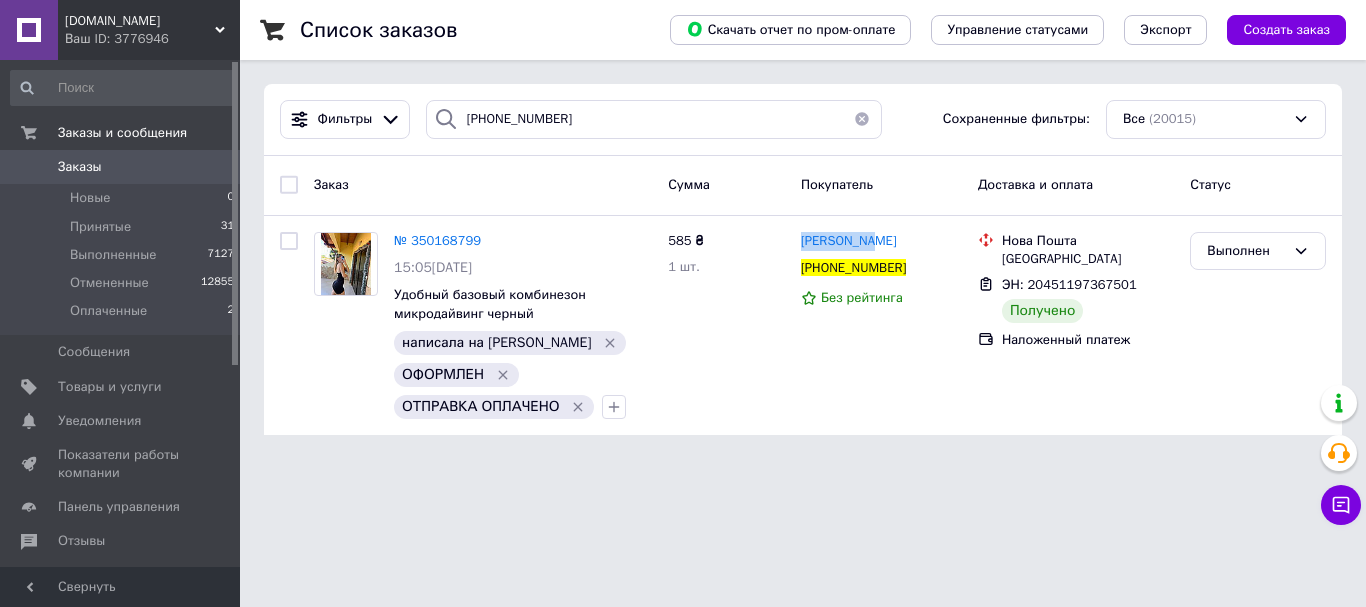 drag, startPoint x: 884, startPoint y: 235, endPoint x: 791, endPoint y: 206, distance: 97.41663 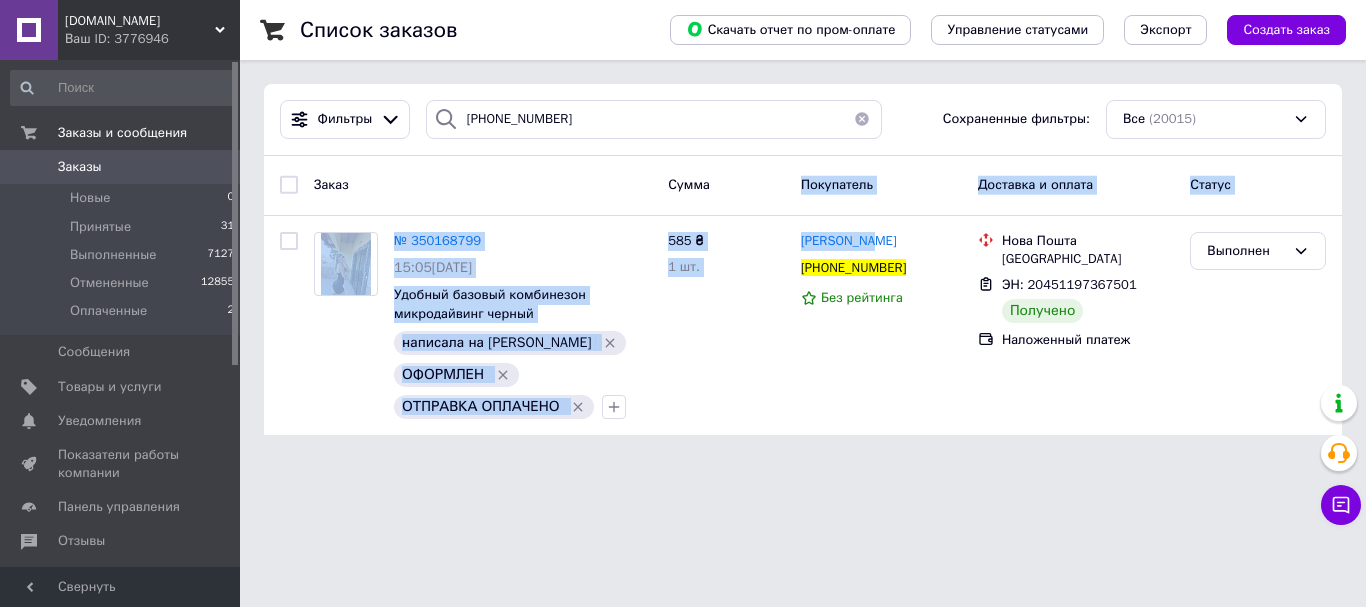 click on "Заказ Сумма Покупатель Доставка и оплата Статус" at bounding box center [803, 186] 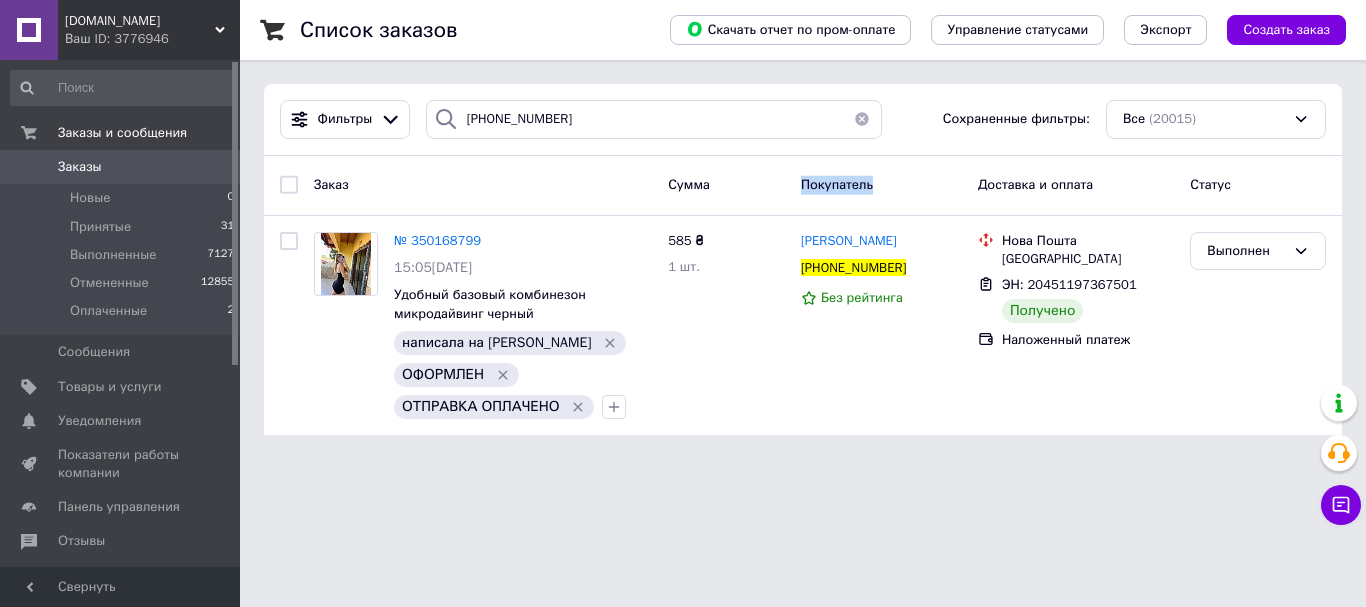 click on "Покупатель" at bounding box center [837, 184] 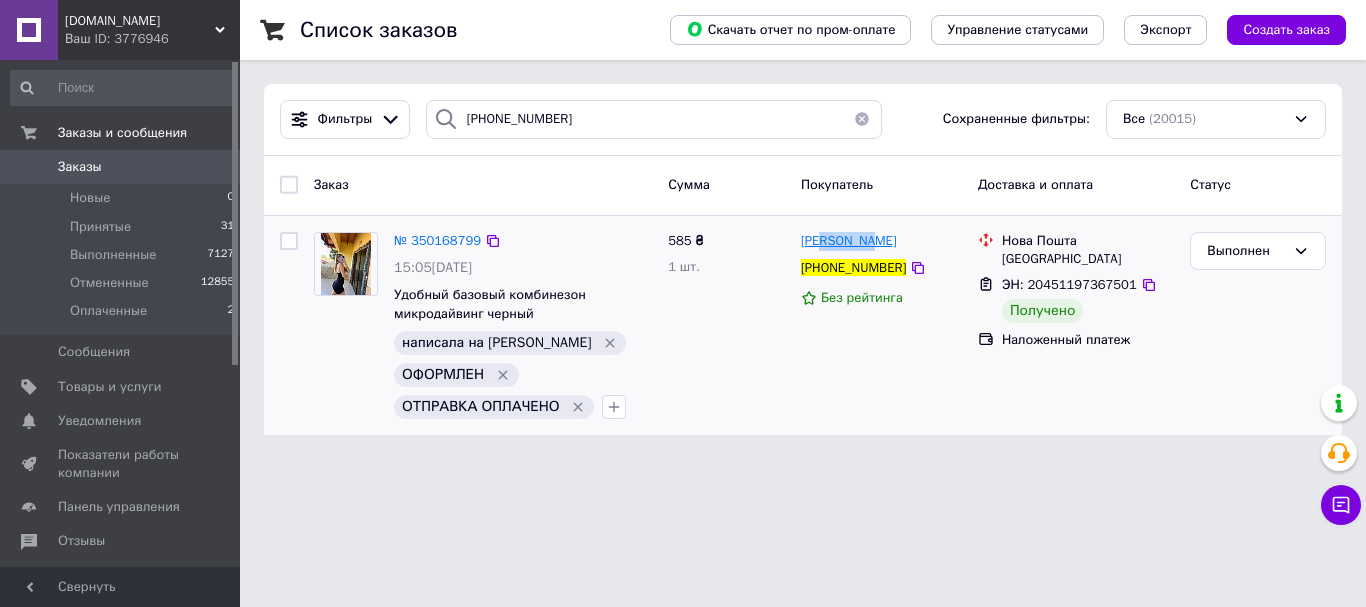 drag, startPoint x: 899, startPoint y: 235, endPoint x: 812, endPoint y: 245, distance: 87.57283 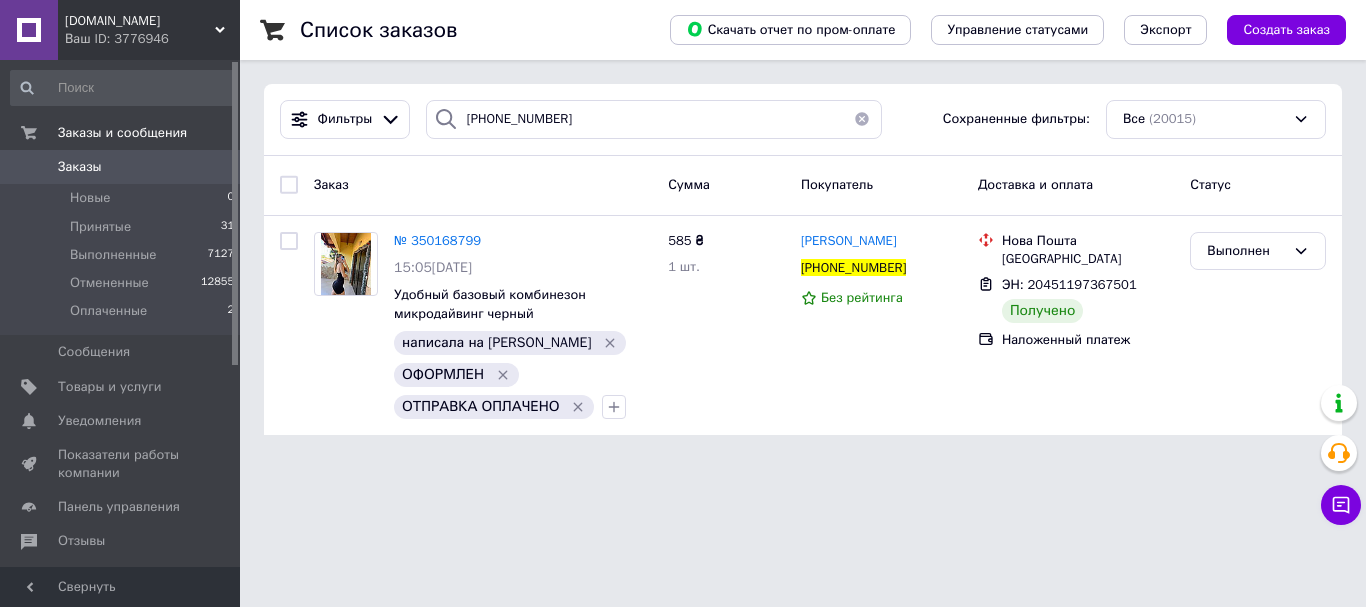 click on "Сумма" at bounding box center (726, 185) 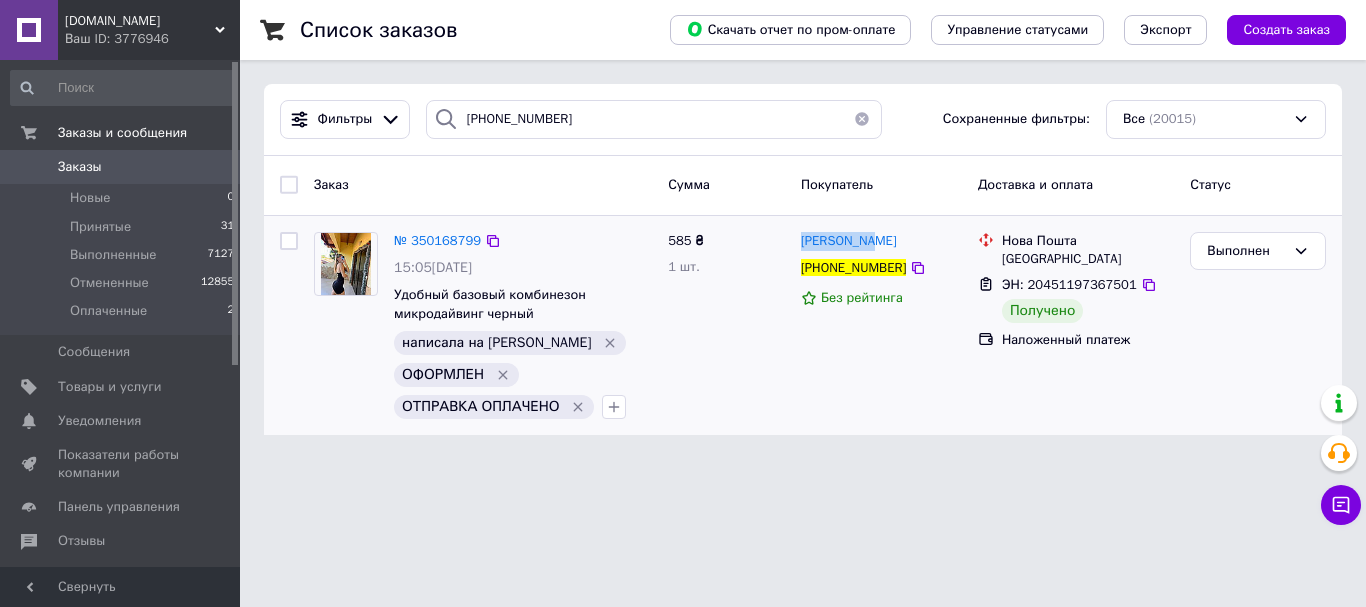 copy on "Мария Рудь" 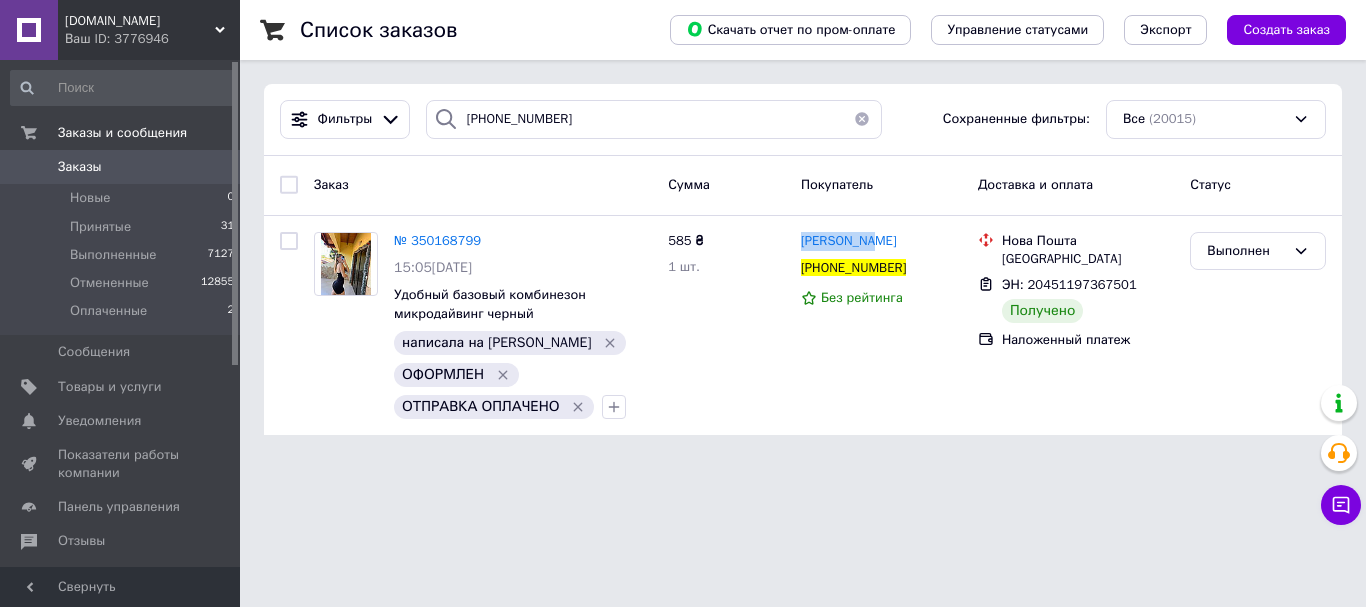 click at bounding box center (862, 119) 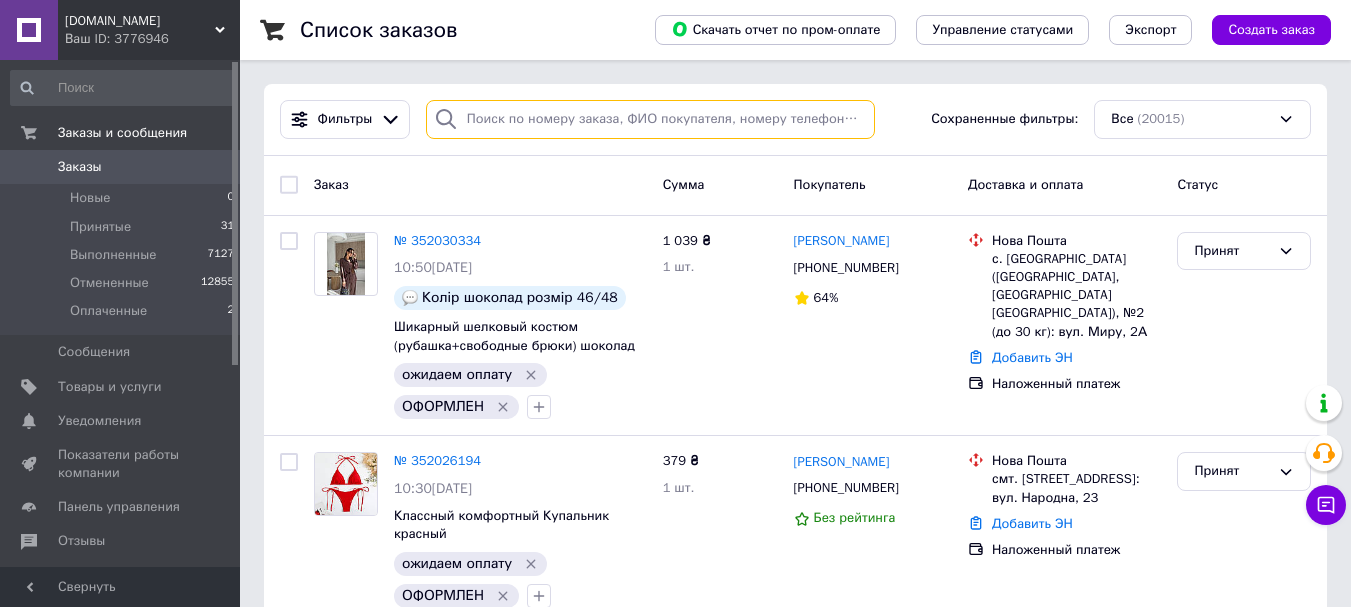 click at bounding box center (650, 119) 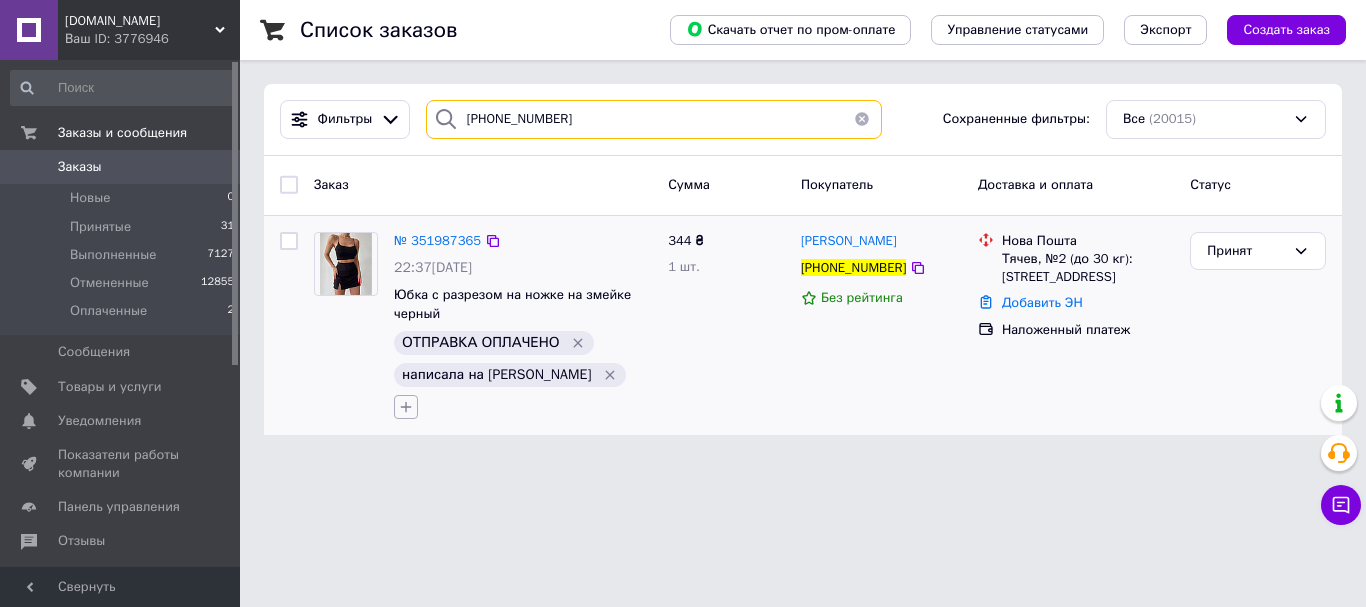 type on "[PHONE_NUMBER]" 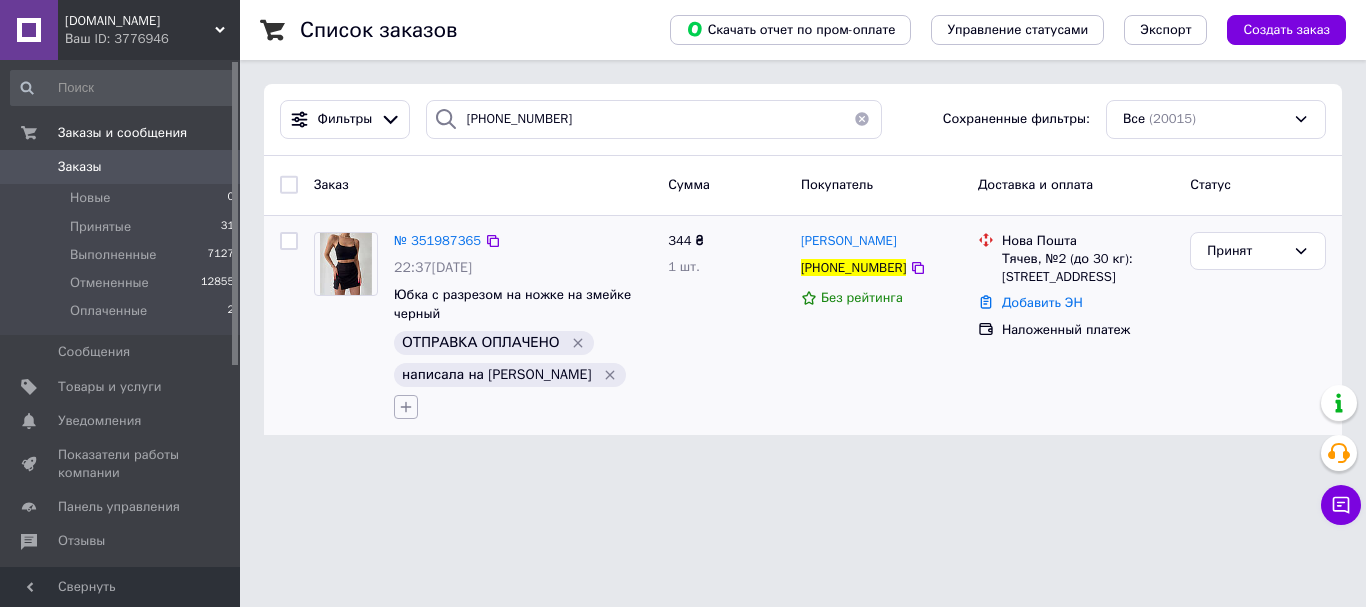 click 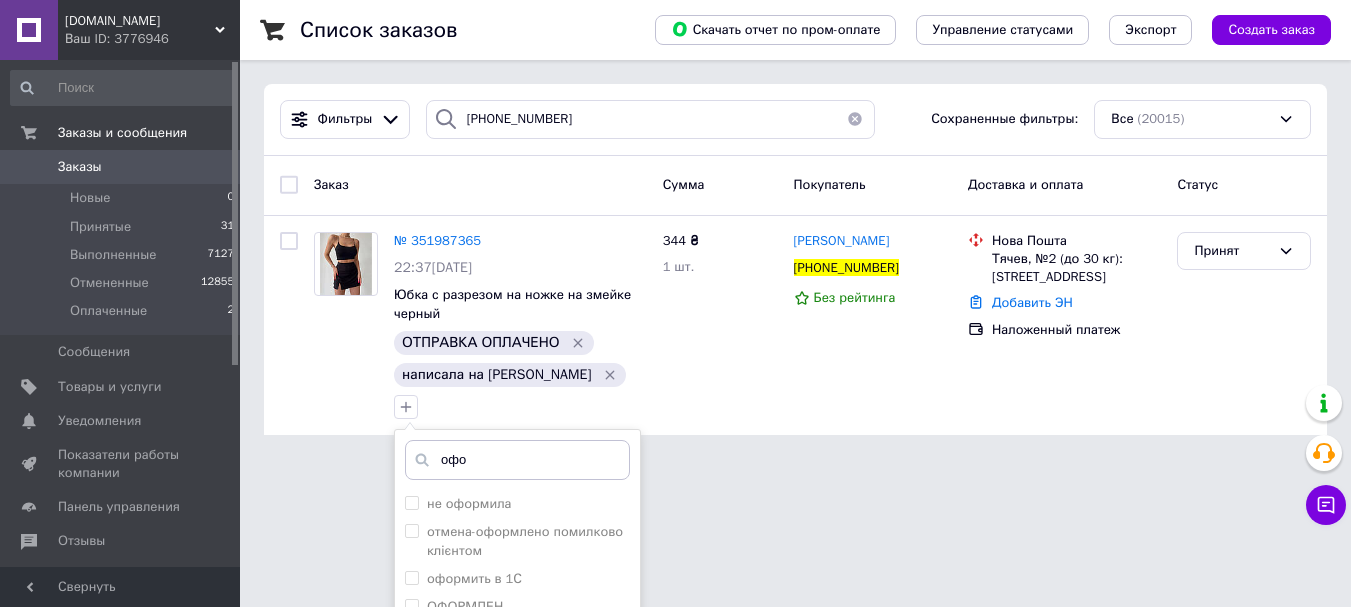 scroll, scrollTop: 161, scrollLeft: 0, axis: vertical 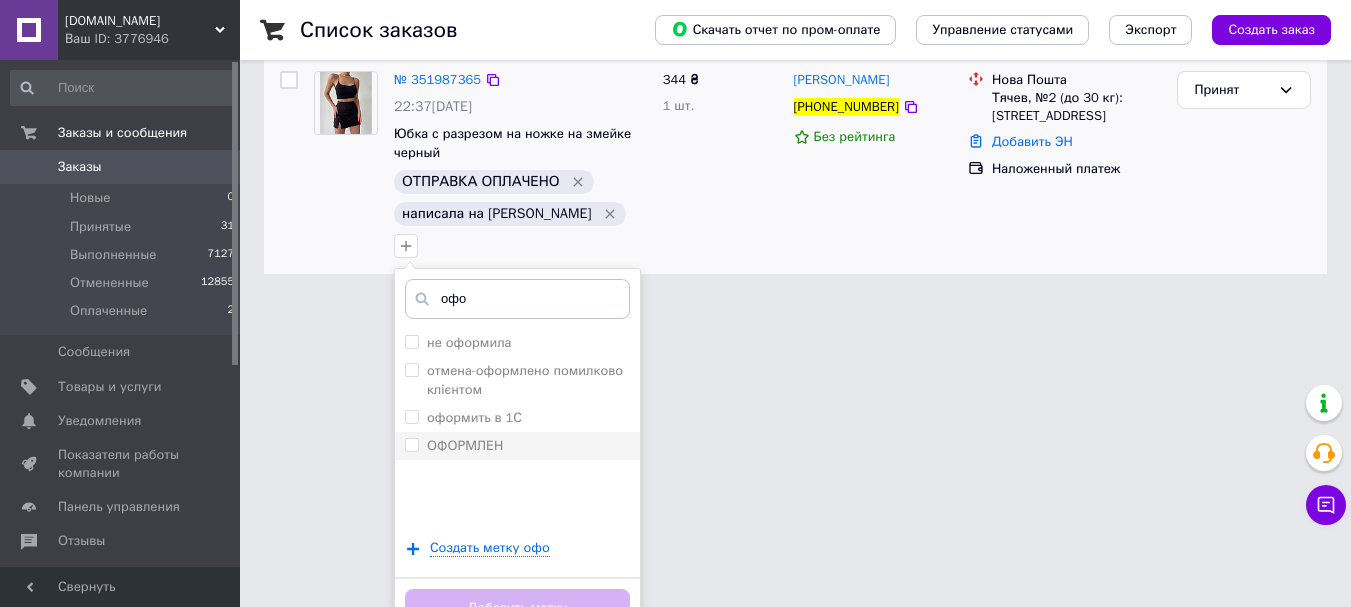 type on "офо" 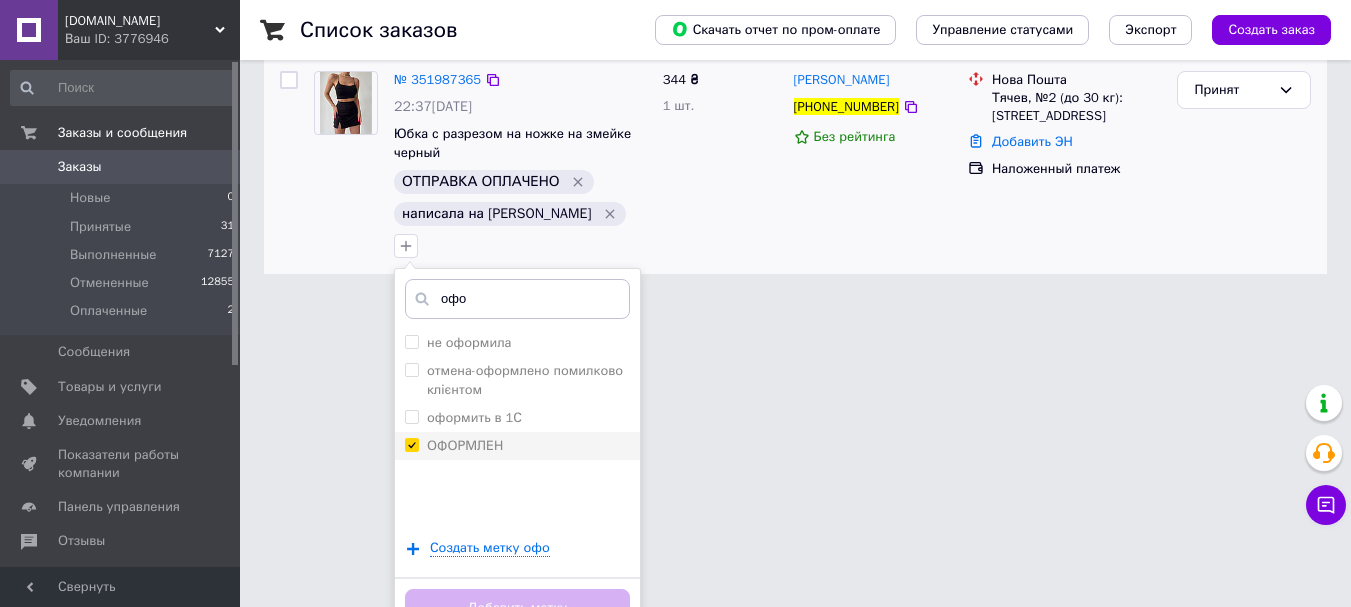 checkbox on "true" 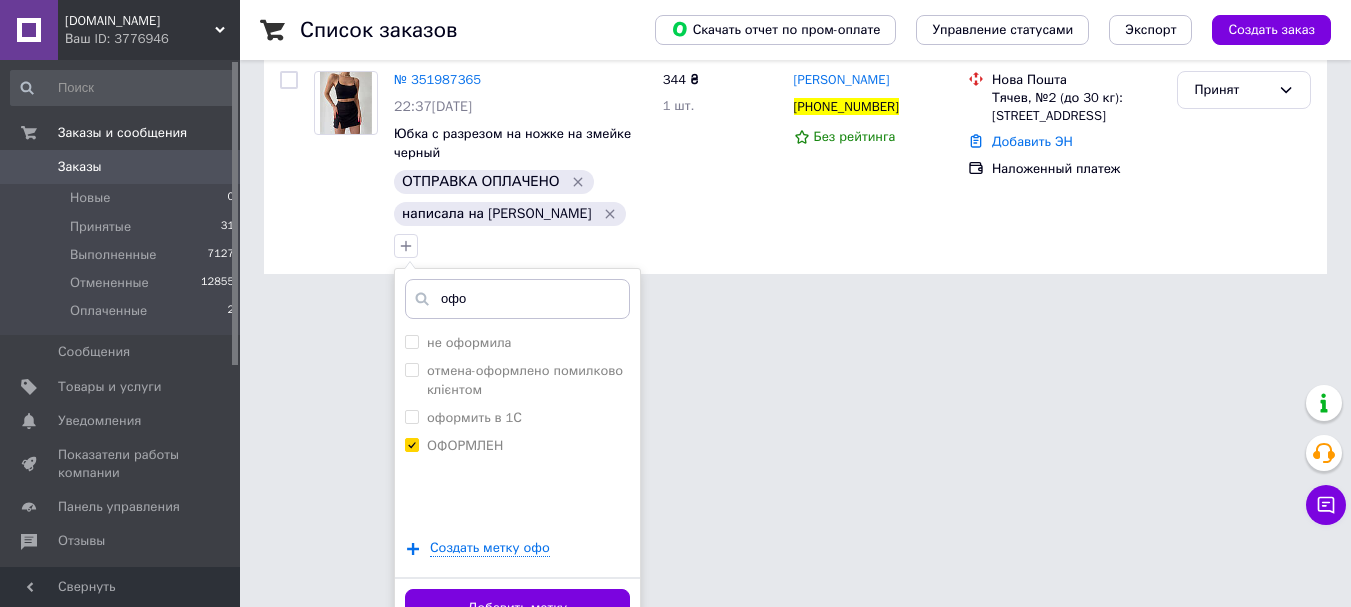 click on "Добавить метку" at bounding box center (517, 608) 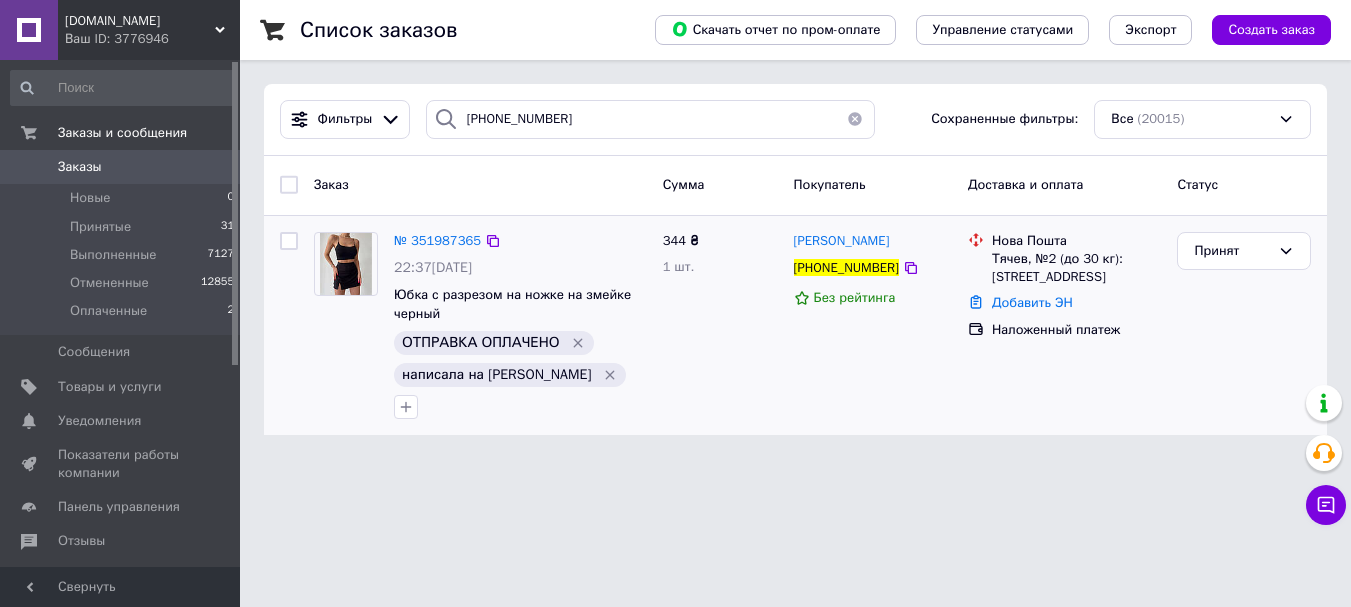 scroll, scrollTop: 0, scrollLeft: 0, axis: both 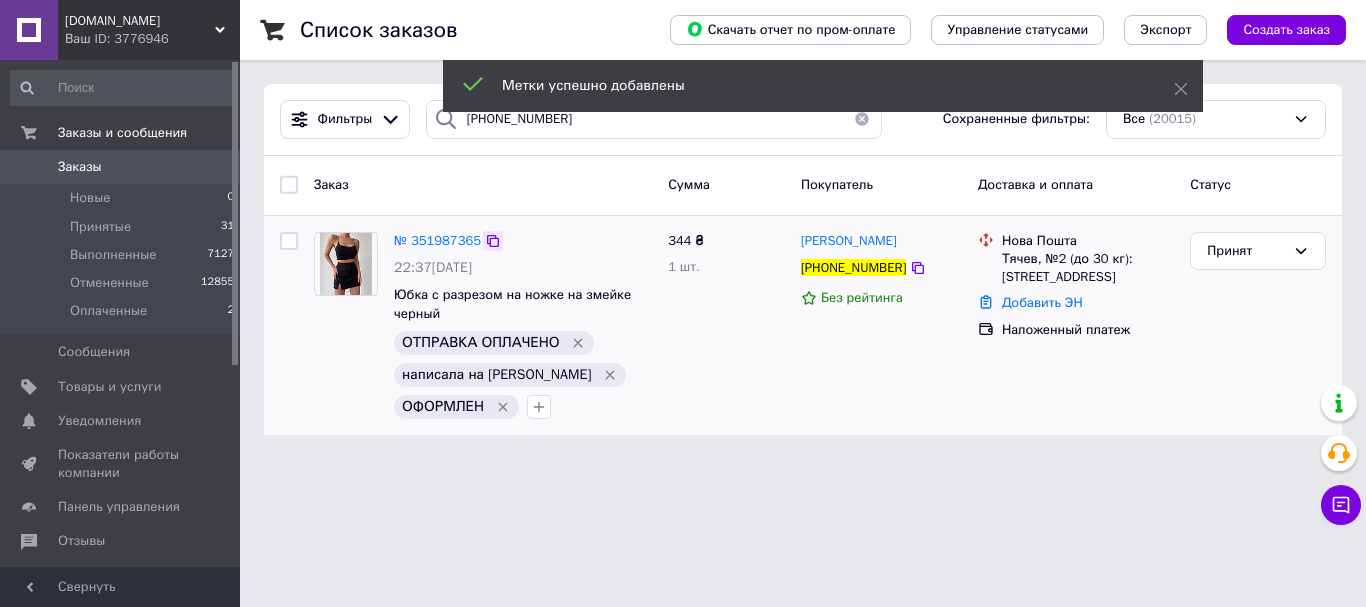 click 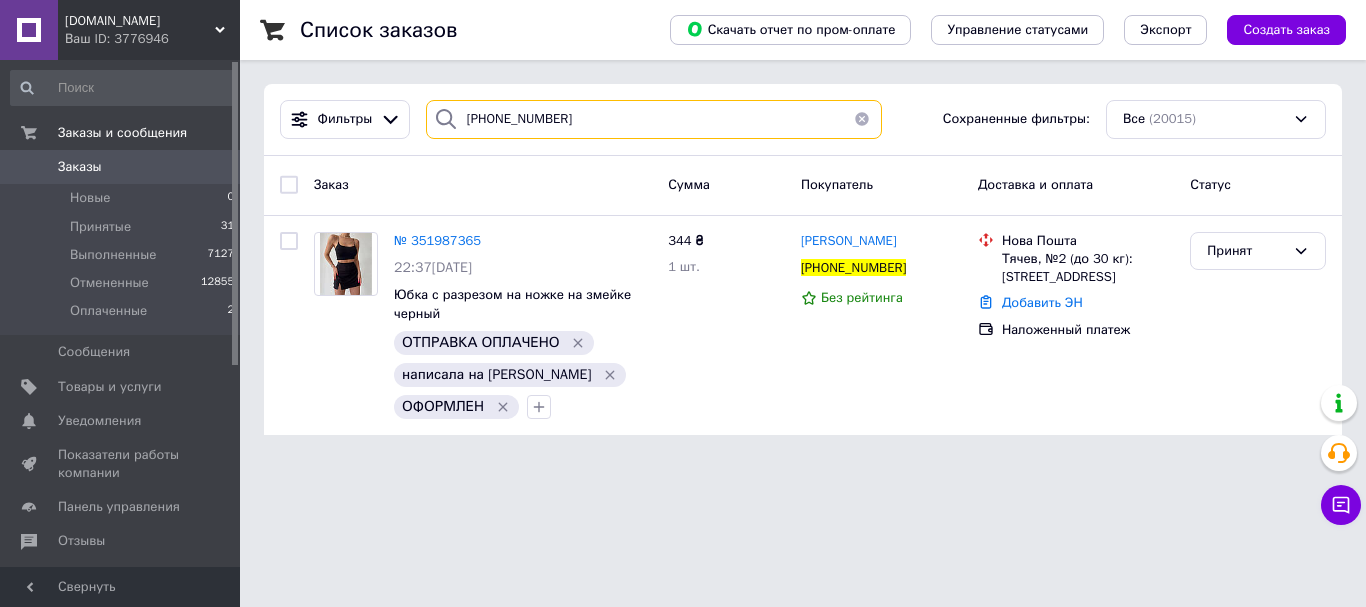 click on "[PHONE_NUMBER]" at bounding box center (654, 119) 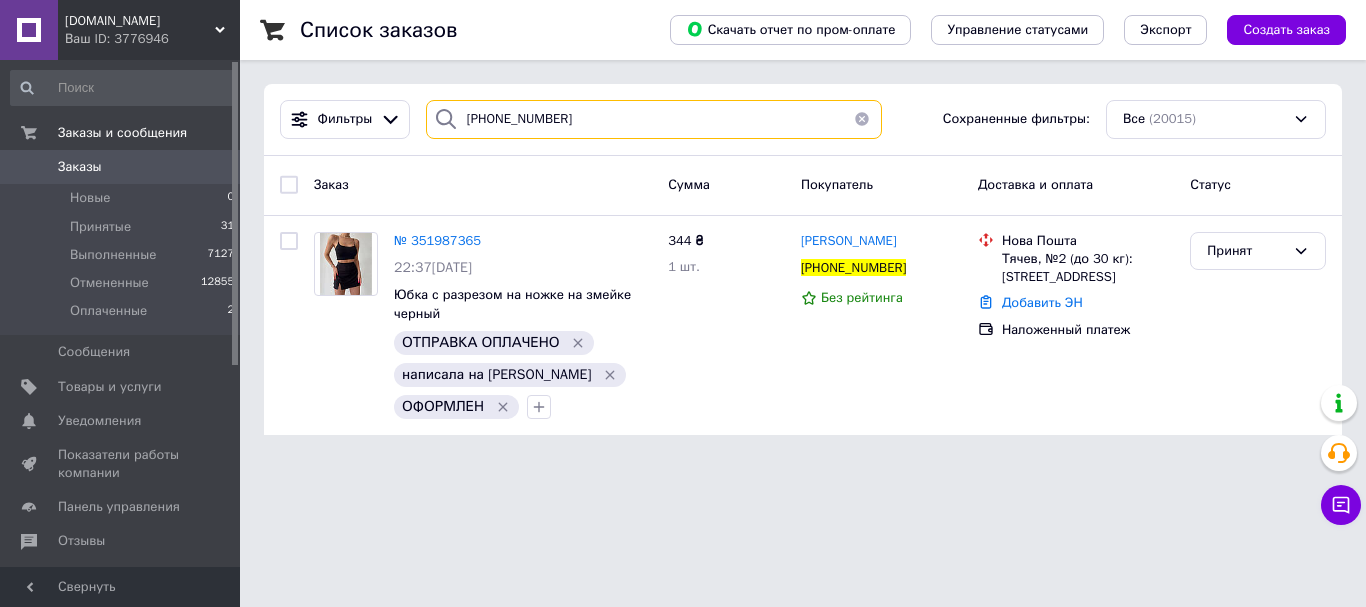 paste on "352026194" 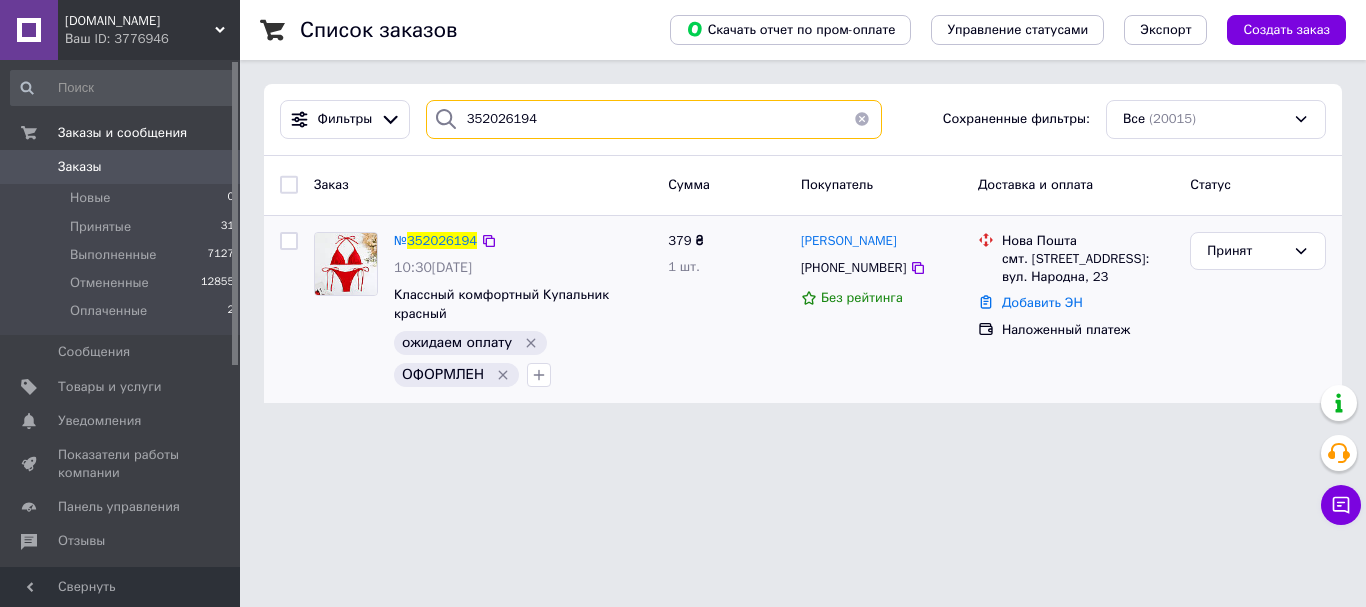 type on "352026194" 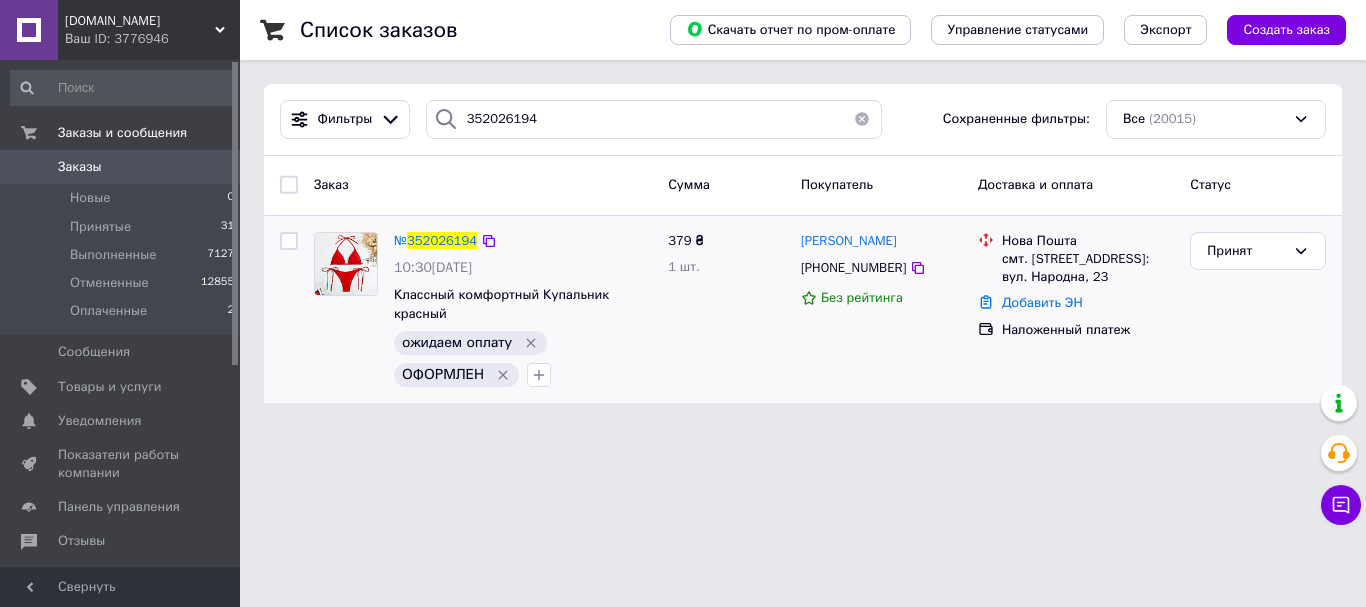 click 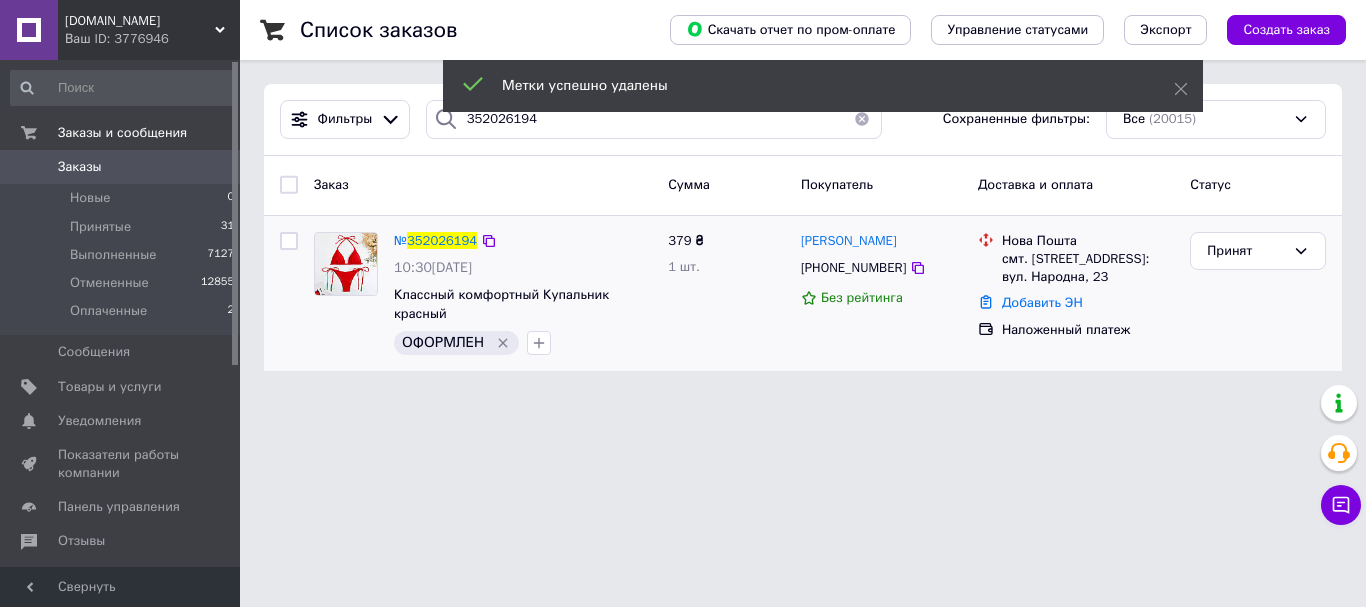 click 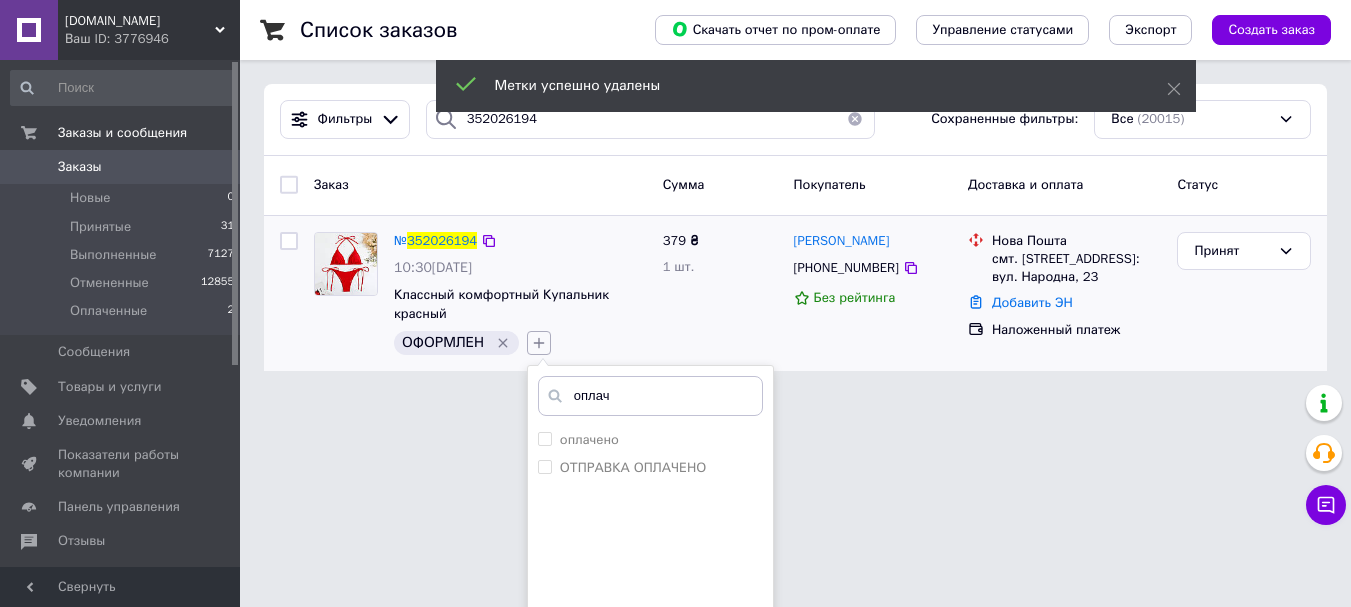 scroll, scrollTop: 129, scrollLeft: 0, axis: vertical 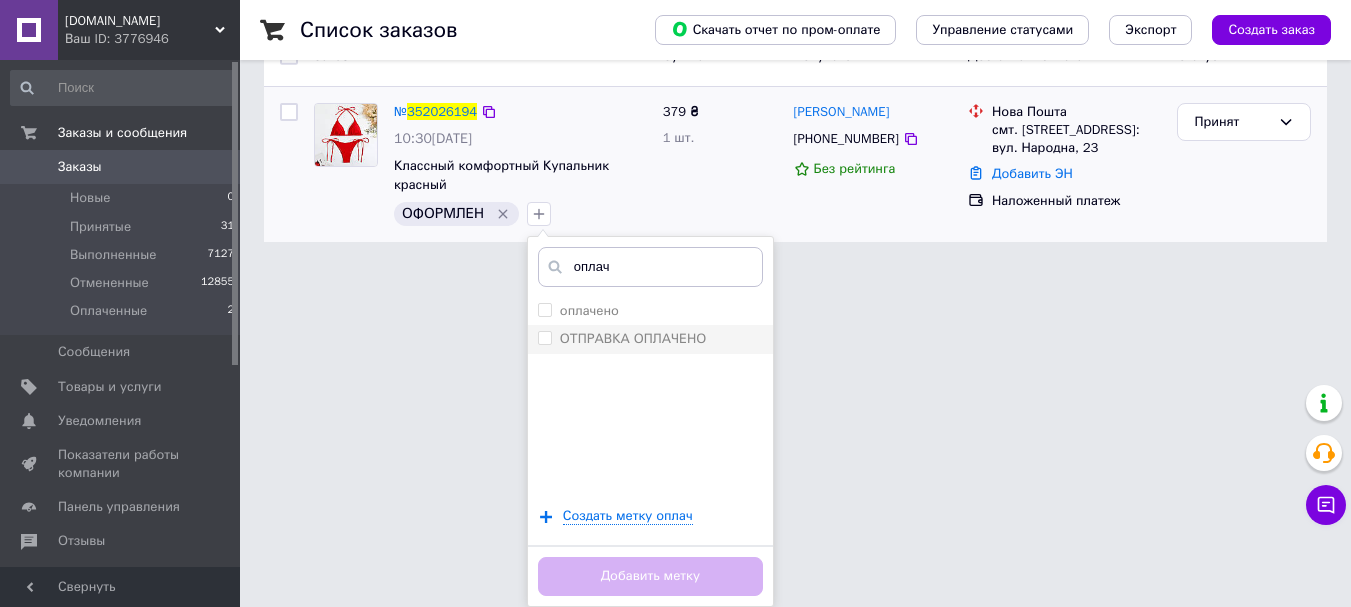 type on "оплач" 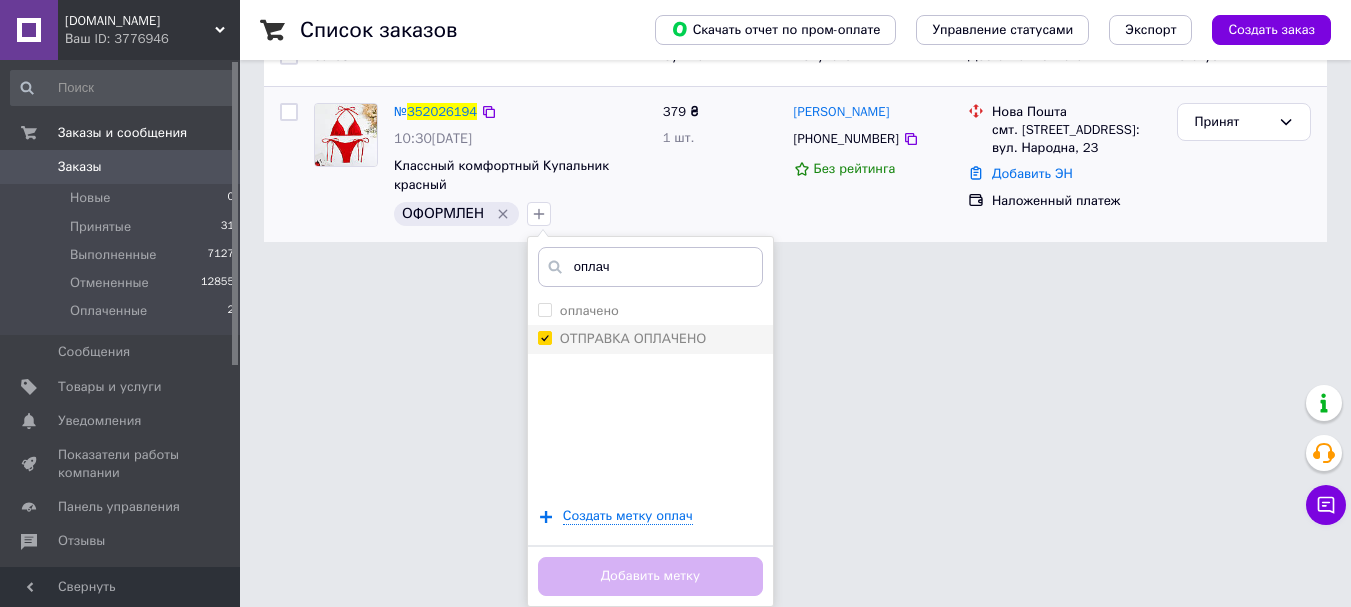 checkbox on "true" 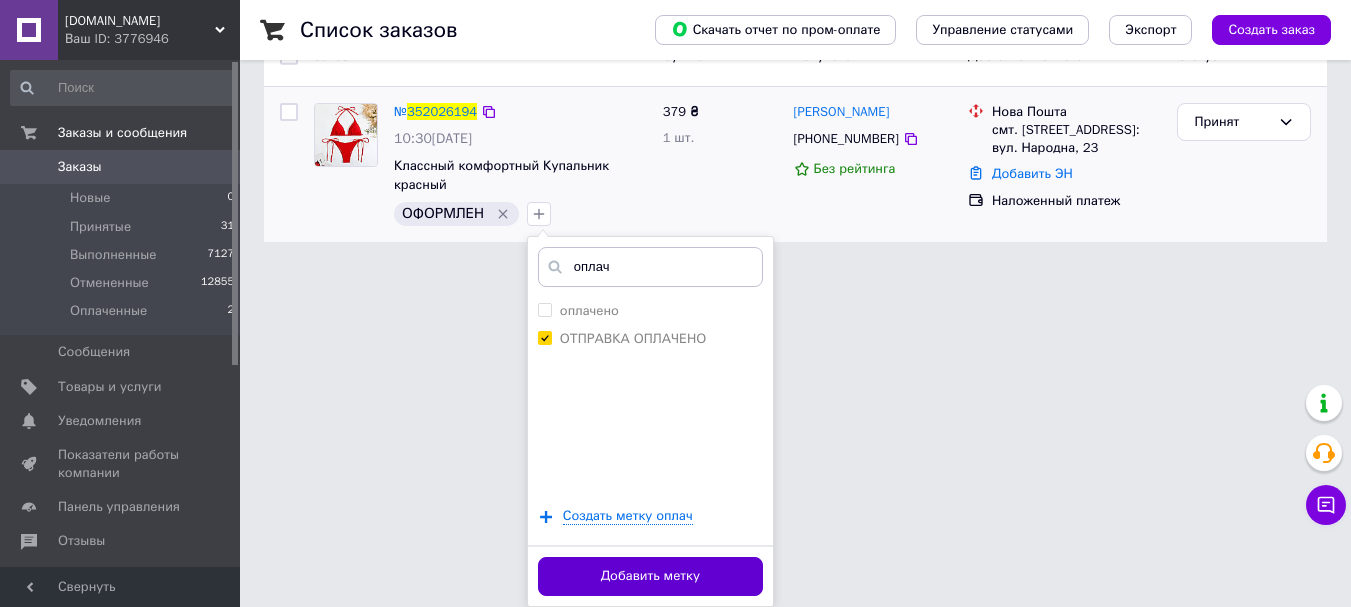 click on "Добавить метку" at bounding box center (650, 576) 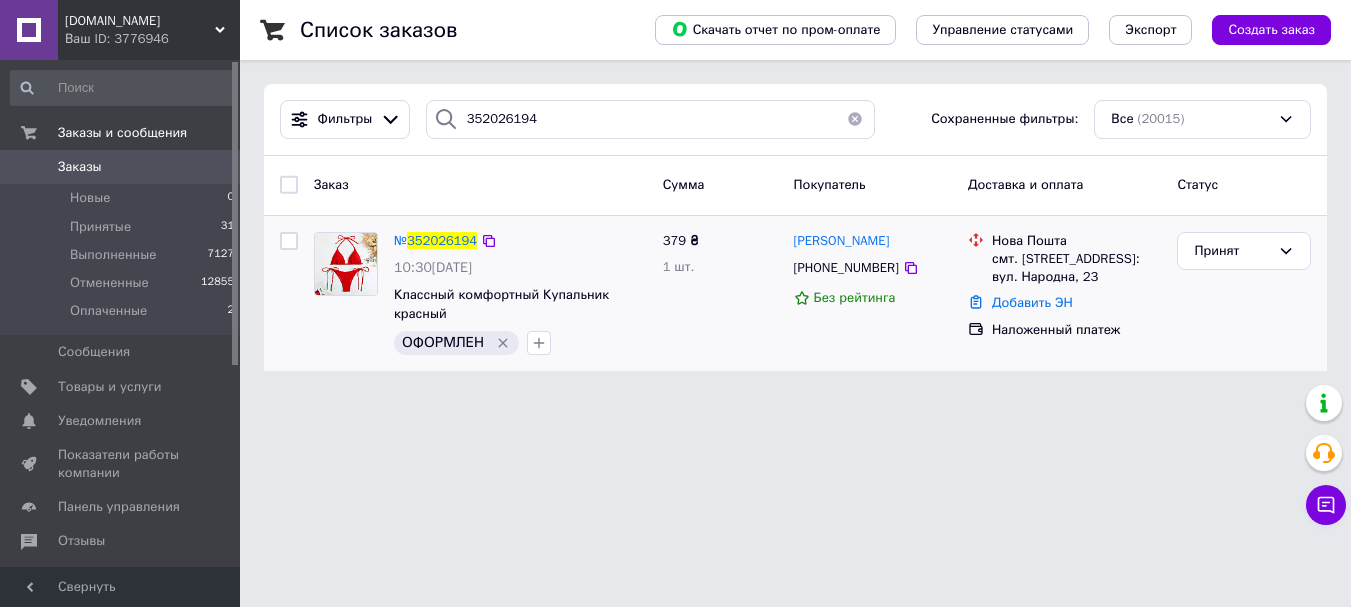 scroll, scrollTop: 0, scrollLeft: 0, axis: both 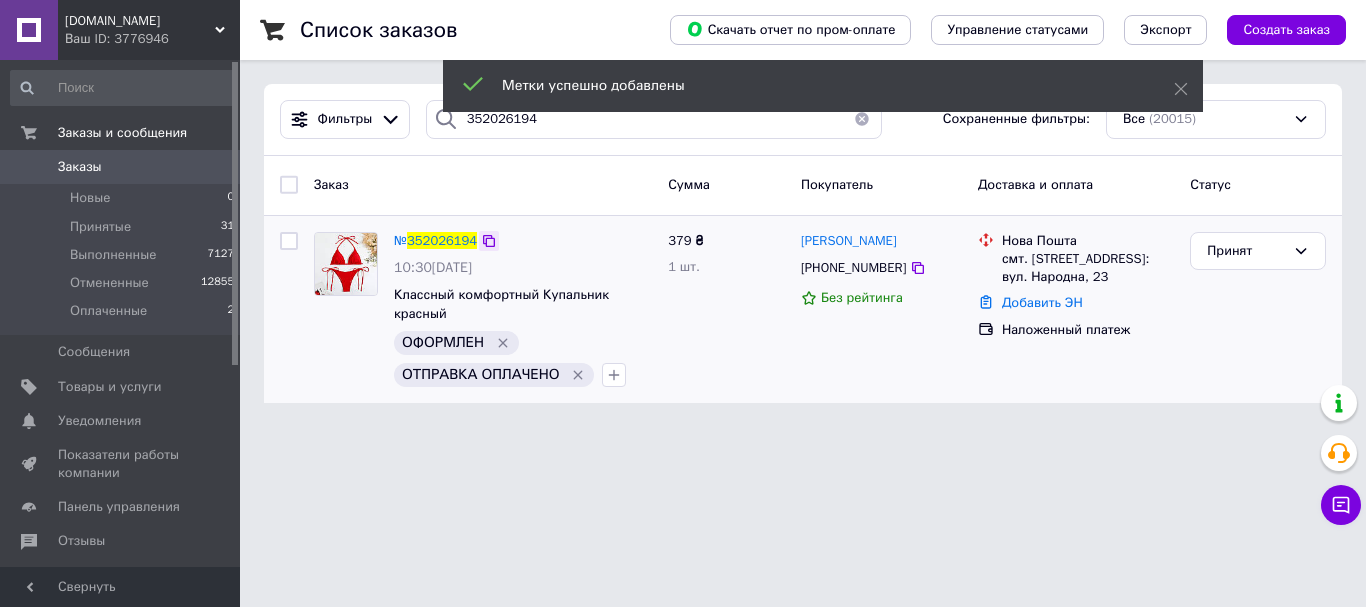 click 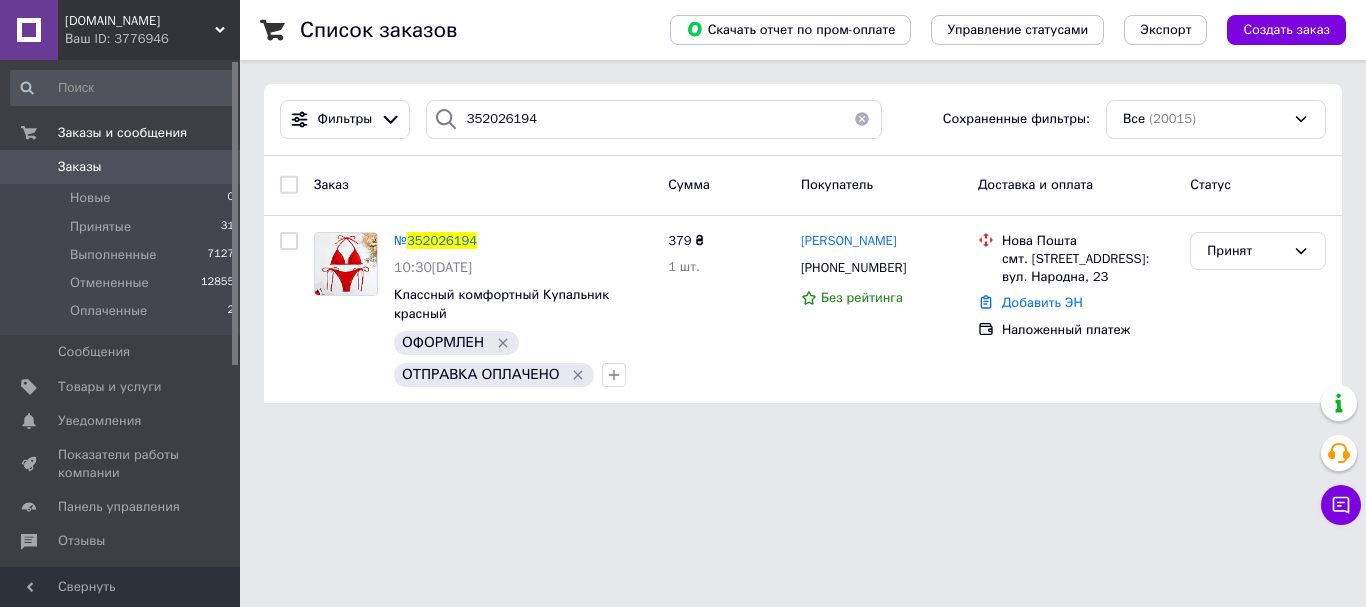 click at bounding box center [862, 119] 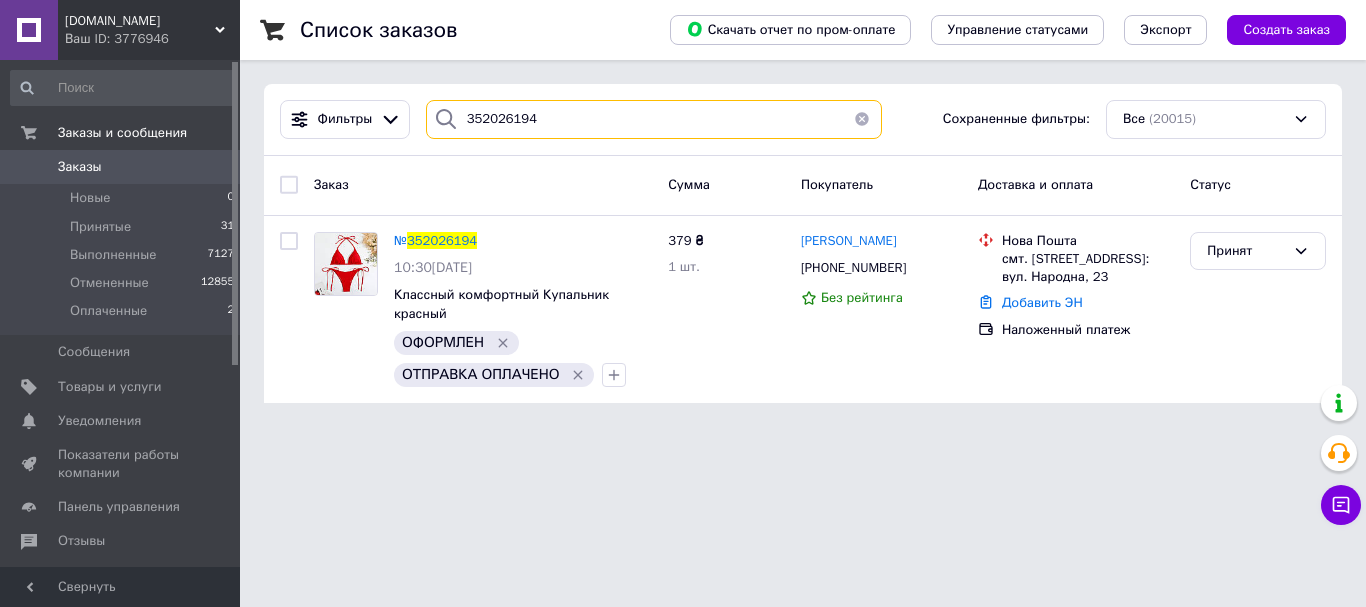 type 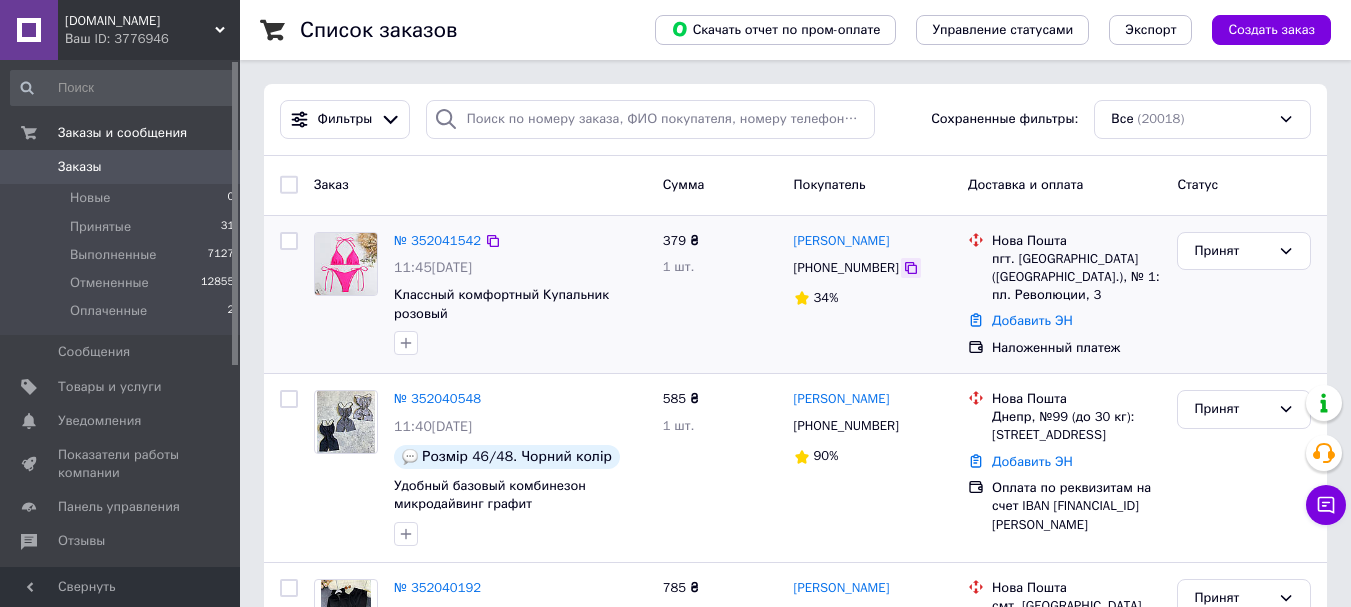 click 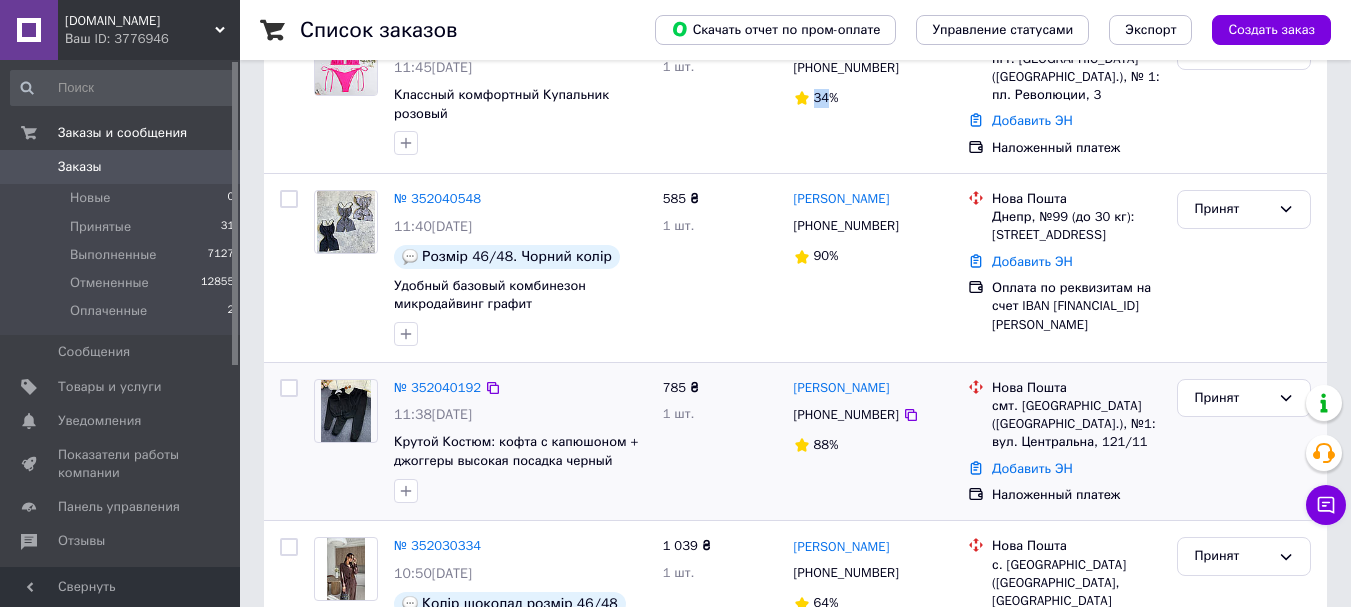 scroll, scrollTop: 300, scrollLeft: 0, axis: vertical 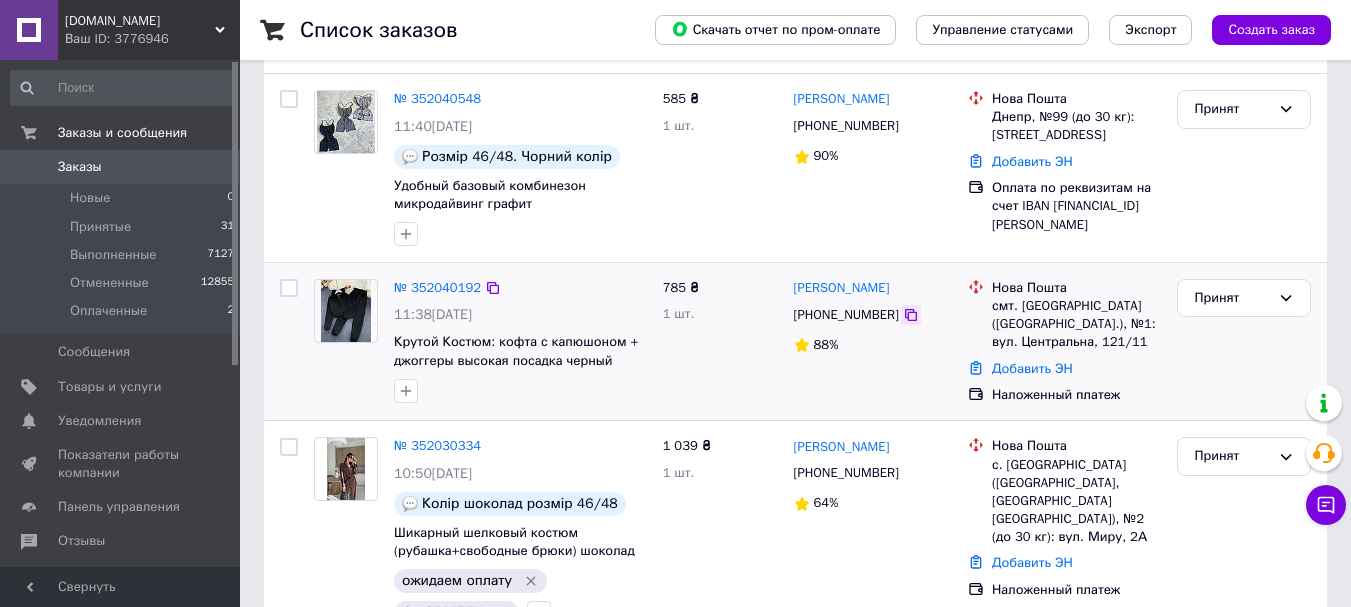 click 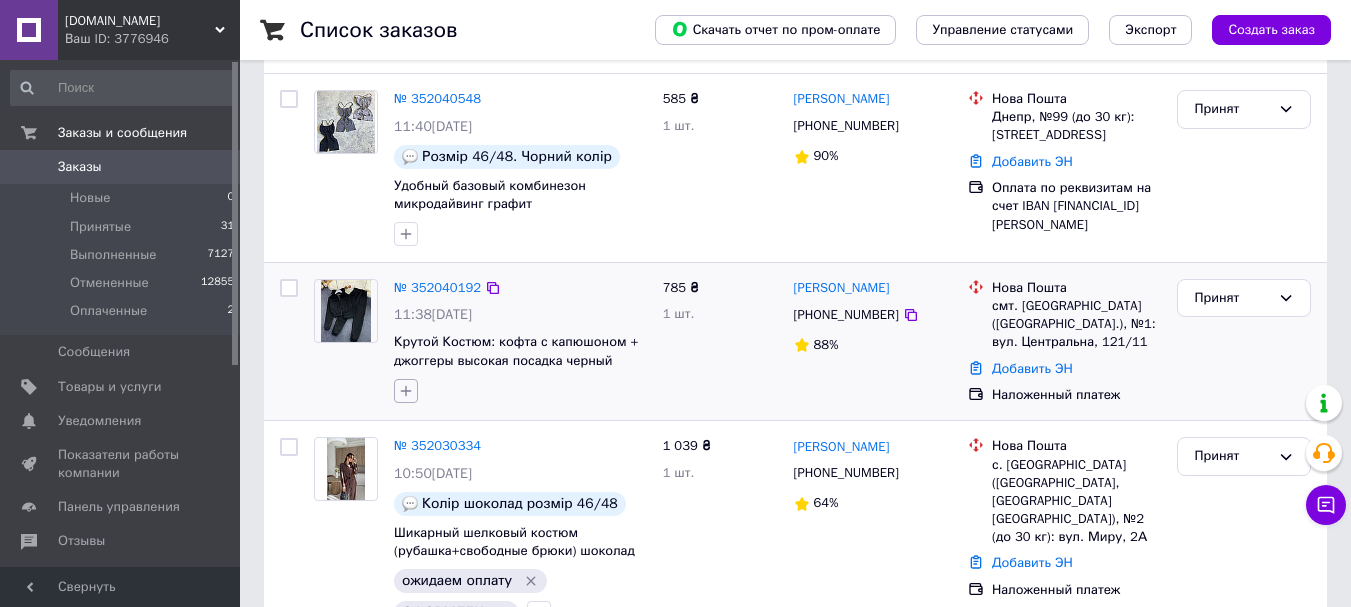 click 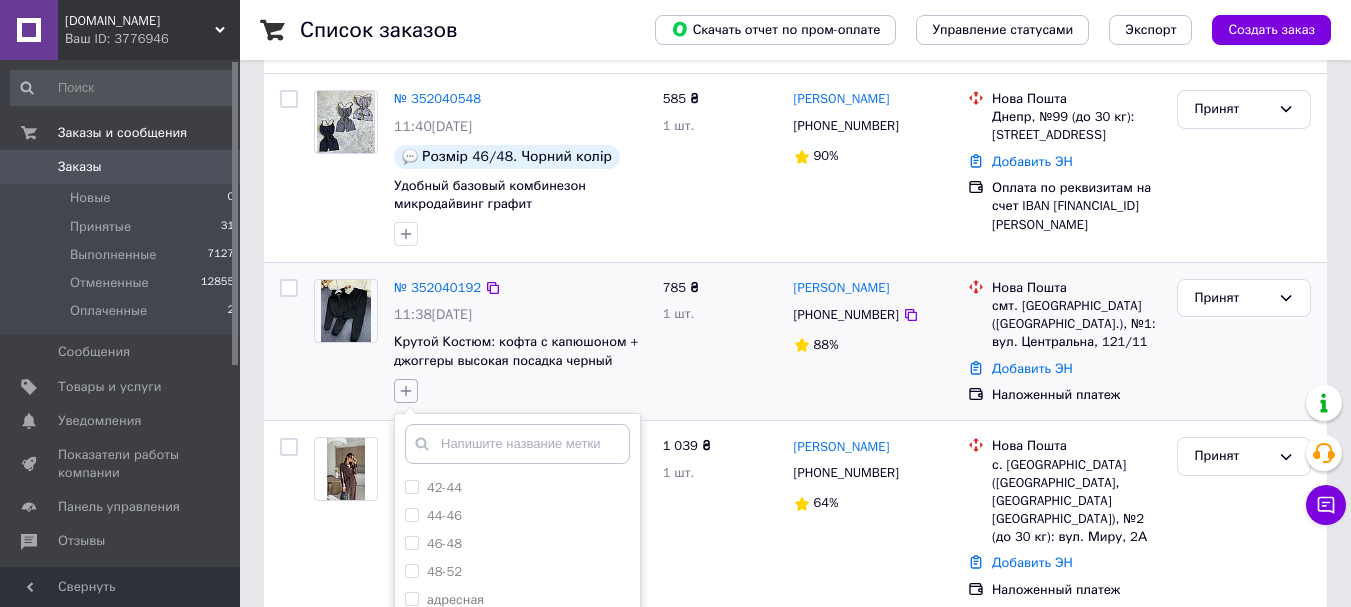 scroll, scrollTop: 500, scrollLeft: 0, axis: vertical 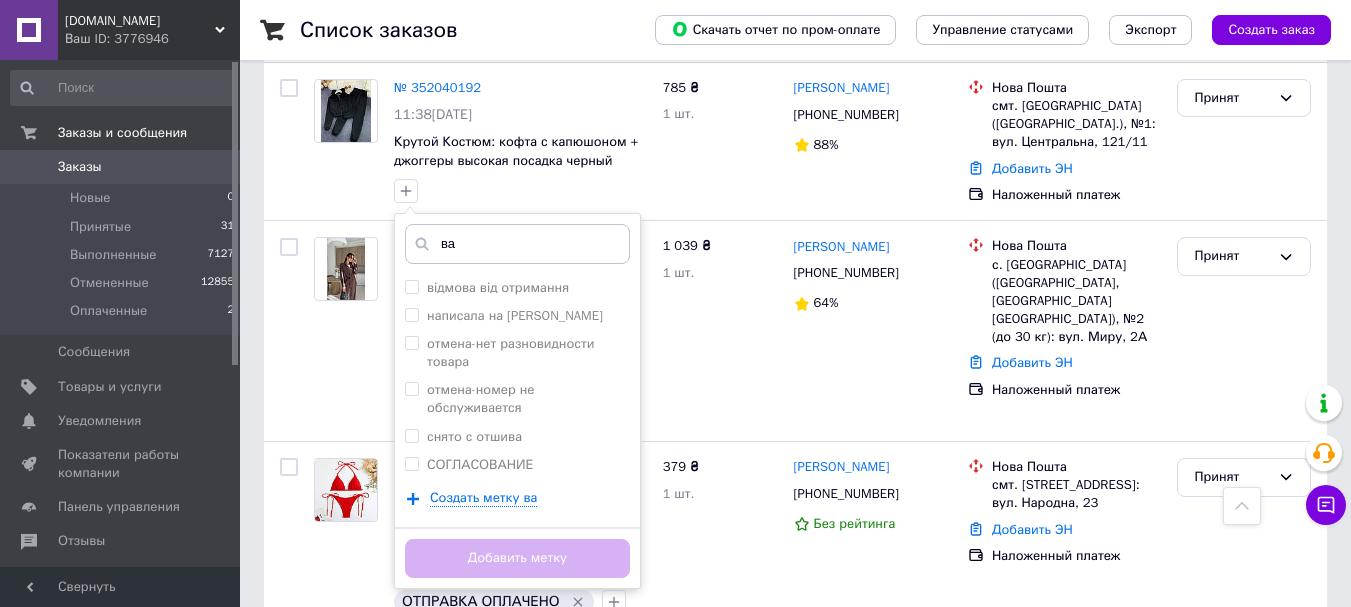 type on "вай" 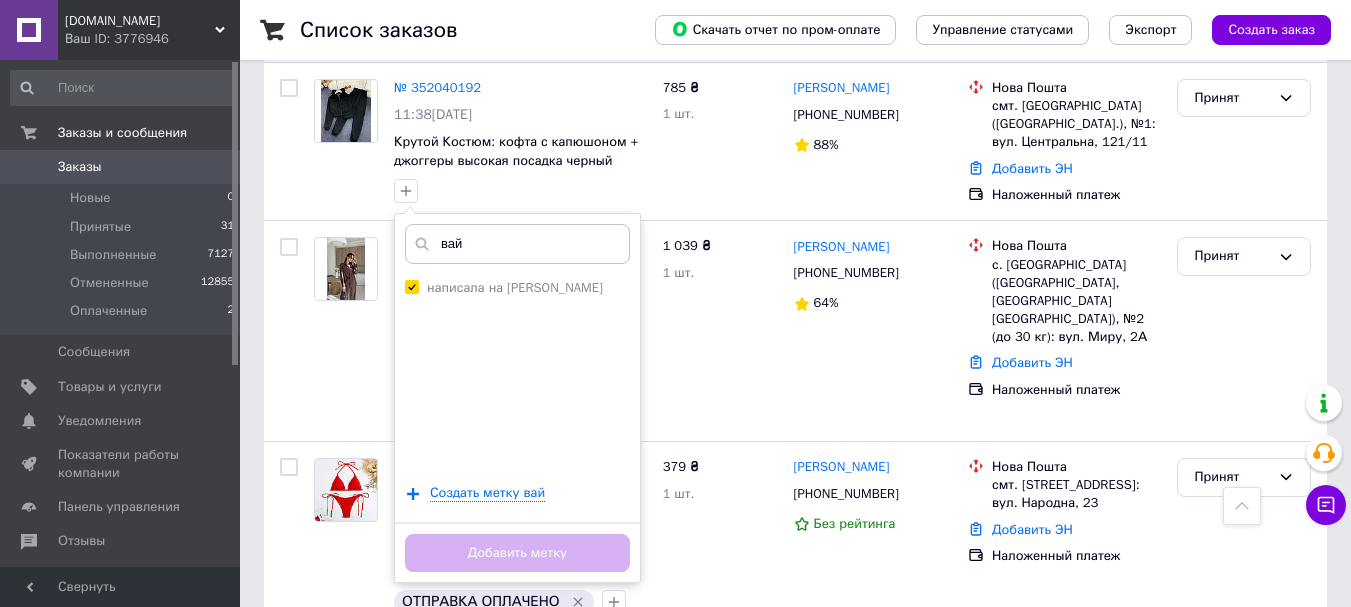 checkbox on "true" 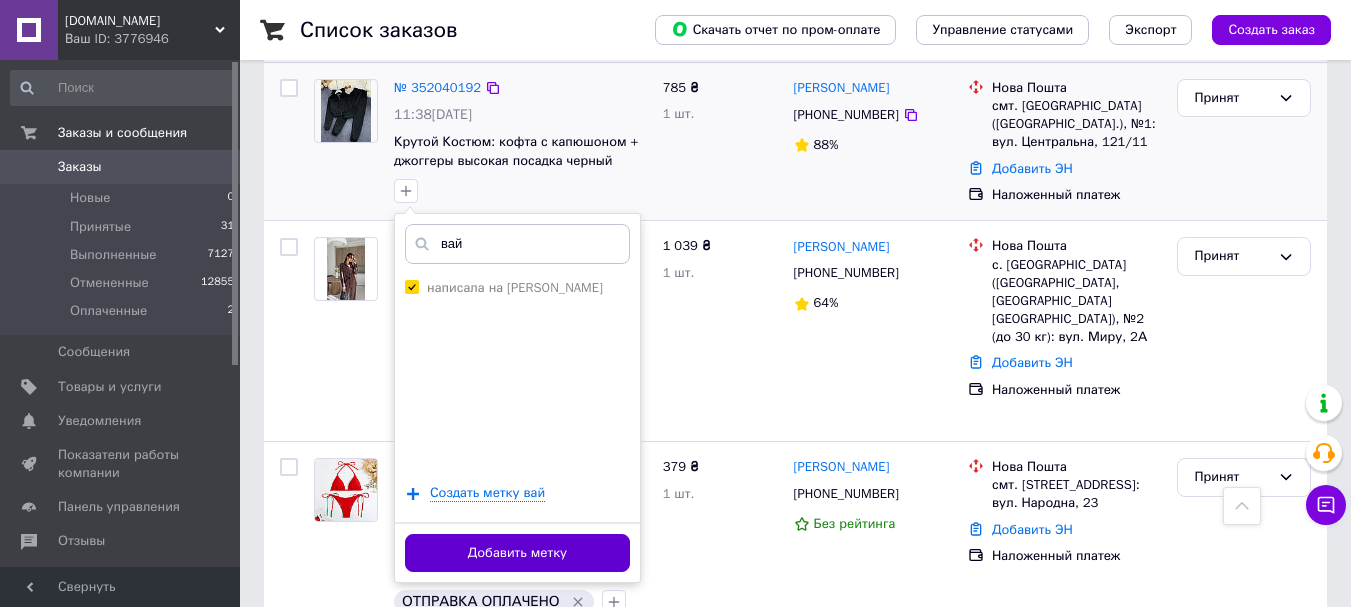 type on "вай" 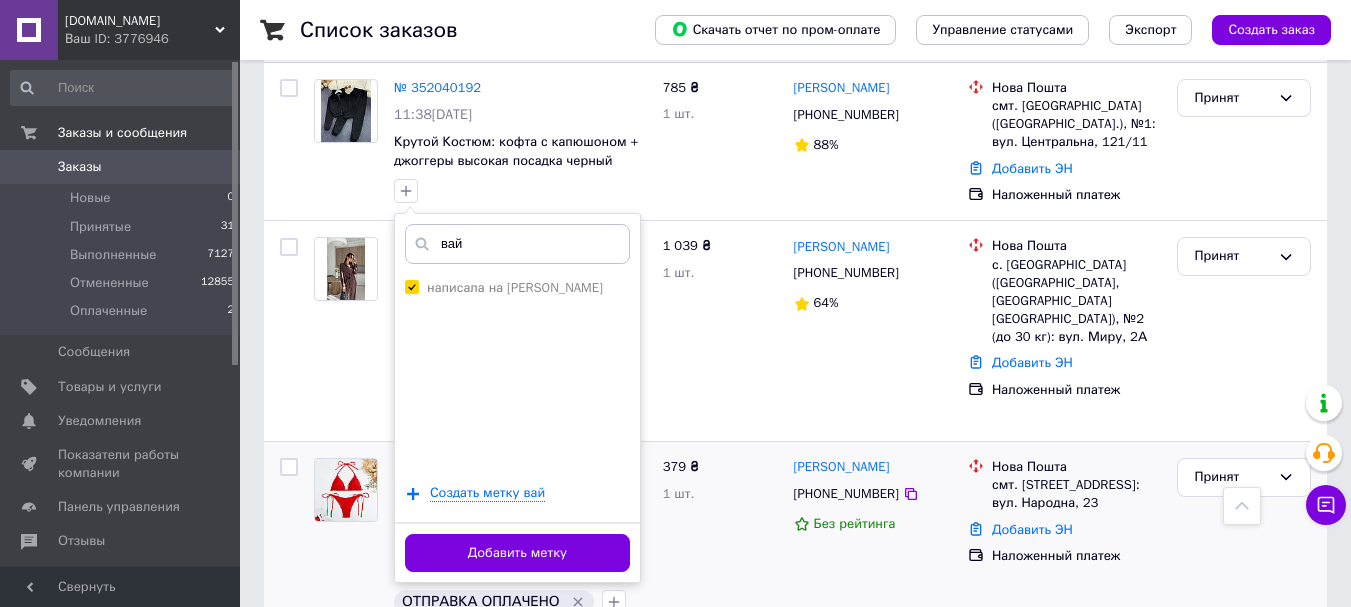 click on "Добавить метку" at bounding box center (517, 553) 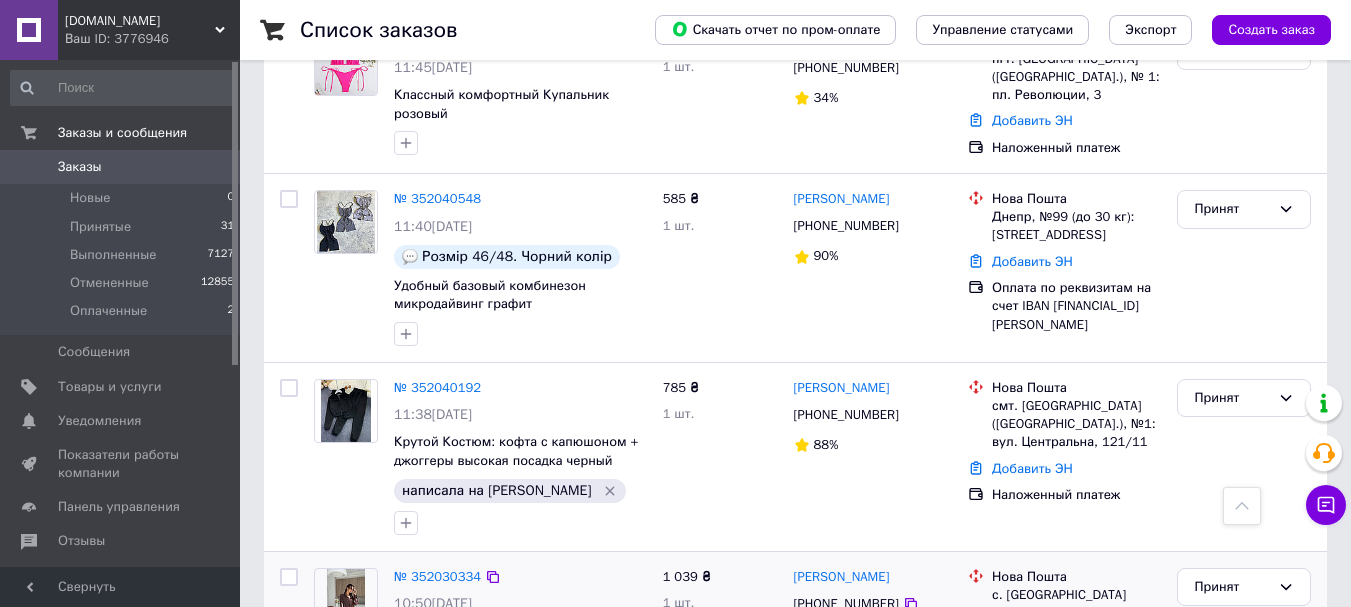 scroll, scrollTop: 100, scrollLeft: 0, axis: vertical 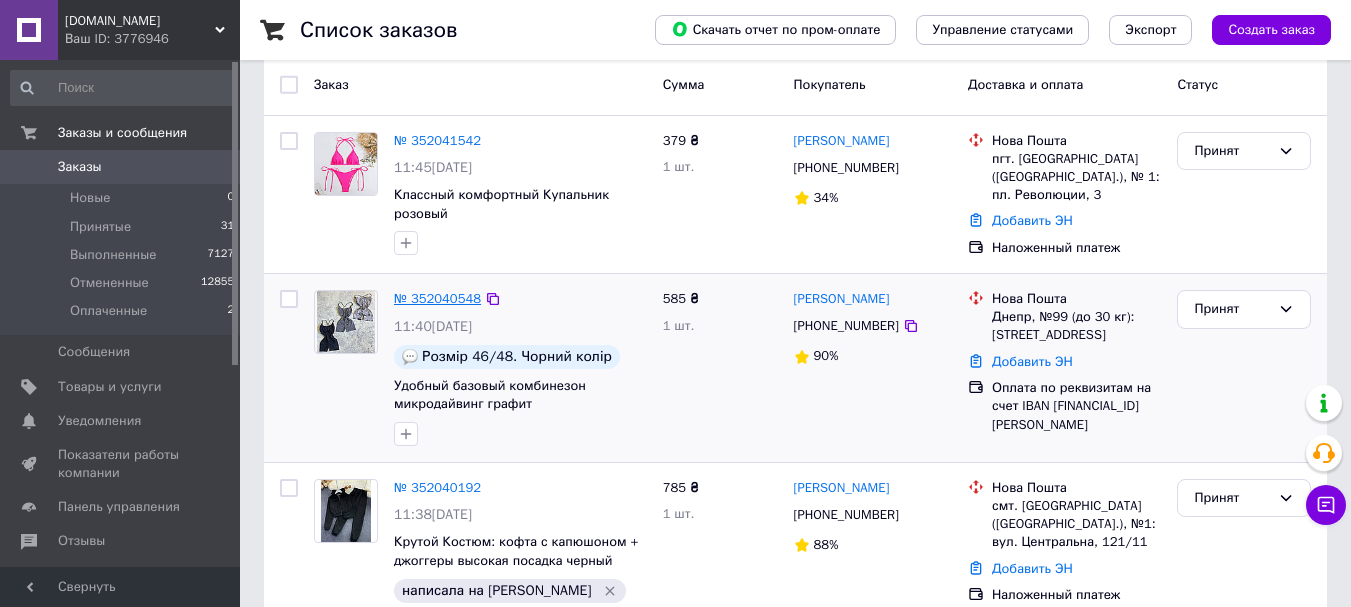 click on "№ 352040548" at bounding box center [437, 298] 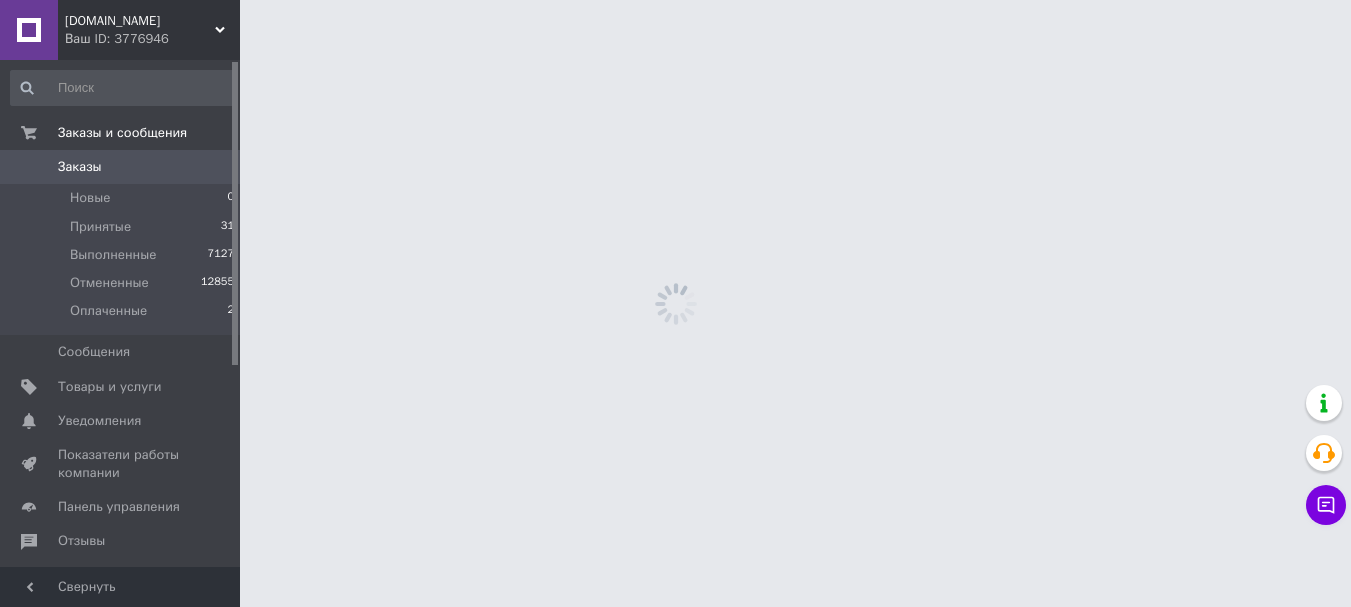 scroll, scrollTop: 0, scrollLeft: 0, axis: both 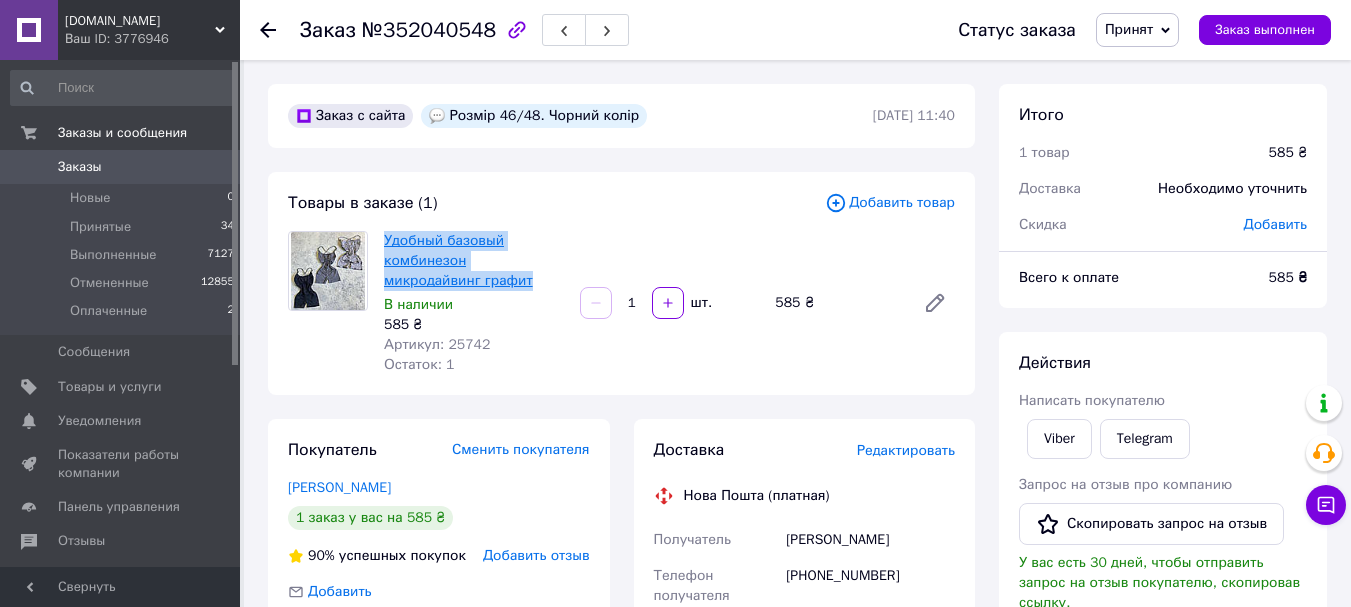 drag, startPoint x: 381, startPoint y: 224, endPoint x: 560, endPoint y: 263, distance: 183.19934 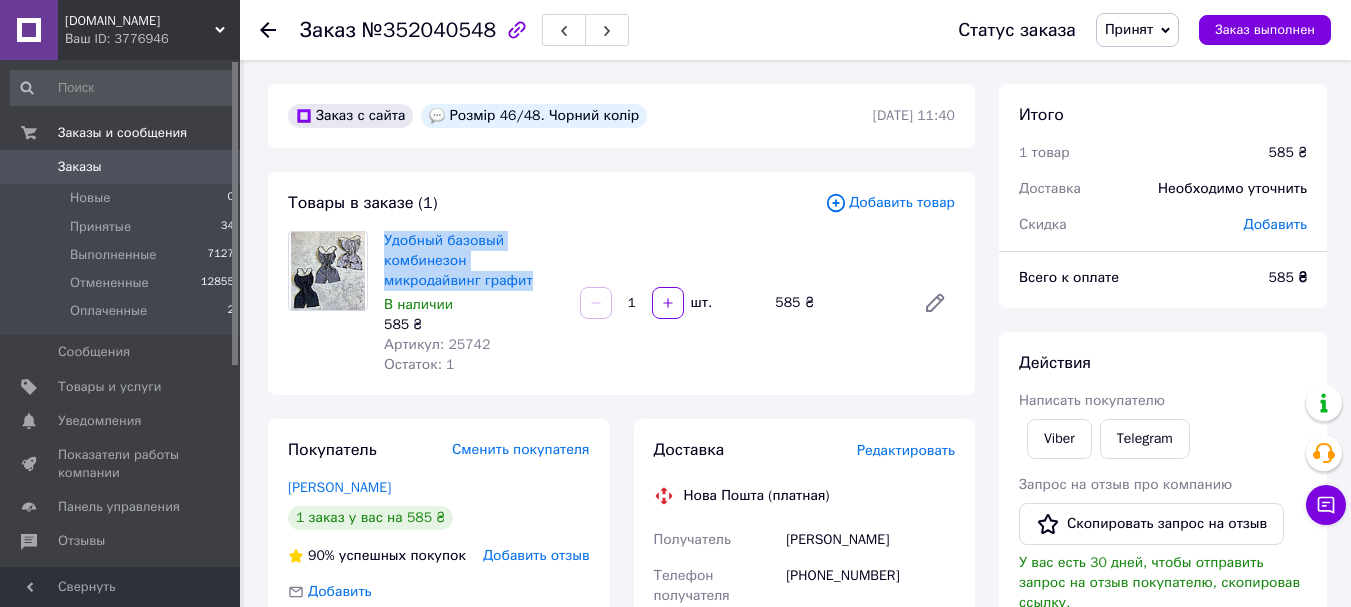 click on "Товары в заказе (1) Добавить товар Удобный базовый комбинезон микродайвинг графит В наличии 585 ₴ Артикул: 25742 Остаток: 1 1   шт. 585 ₴" at bounding box center [621, 283] 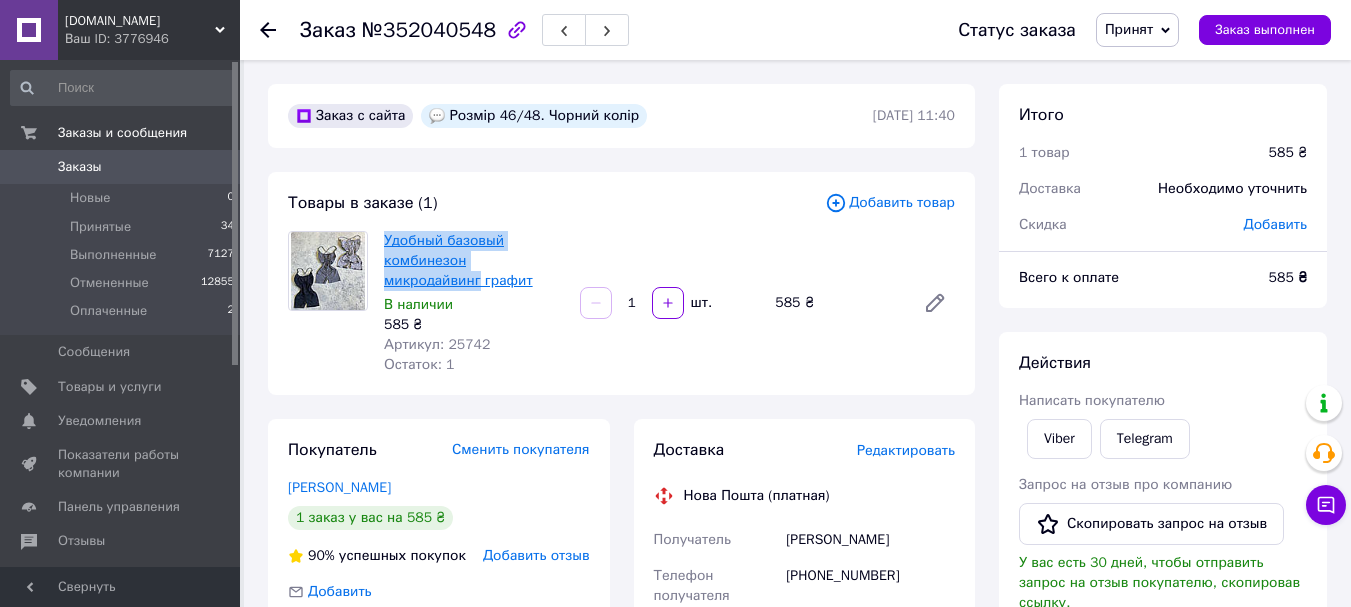 copy on "Удобный базовый комбинезон микродайвинг" 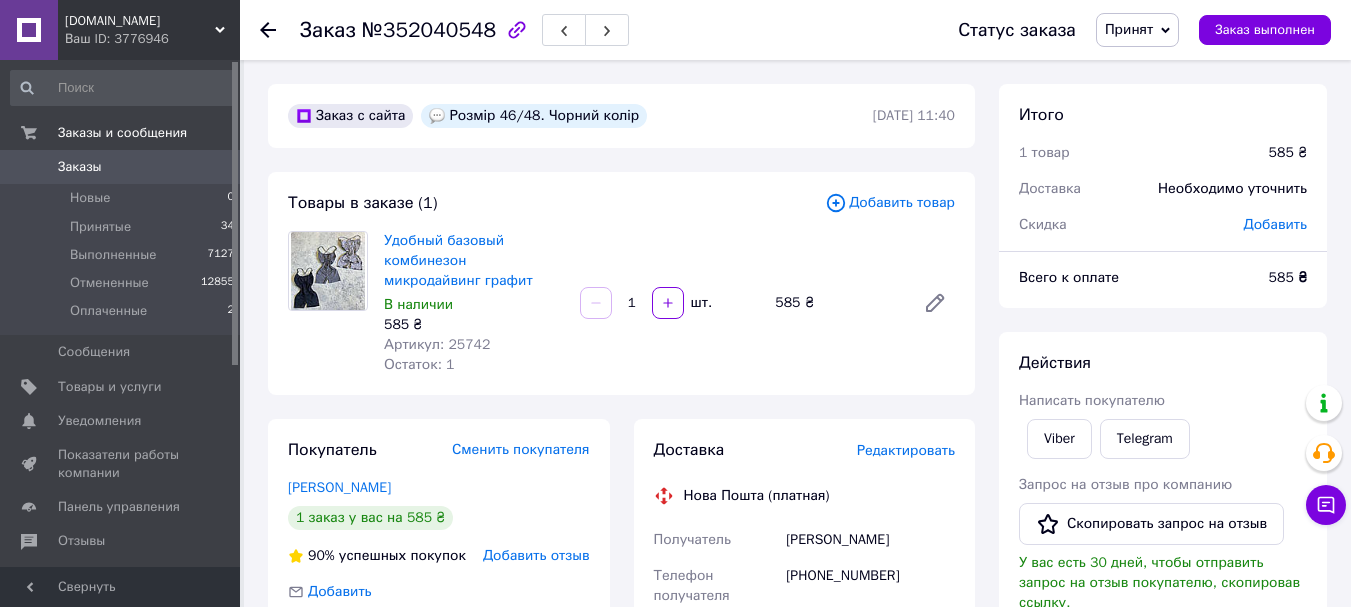 click on "Добавить товар" at bounding box center [890, 203] 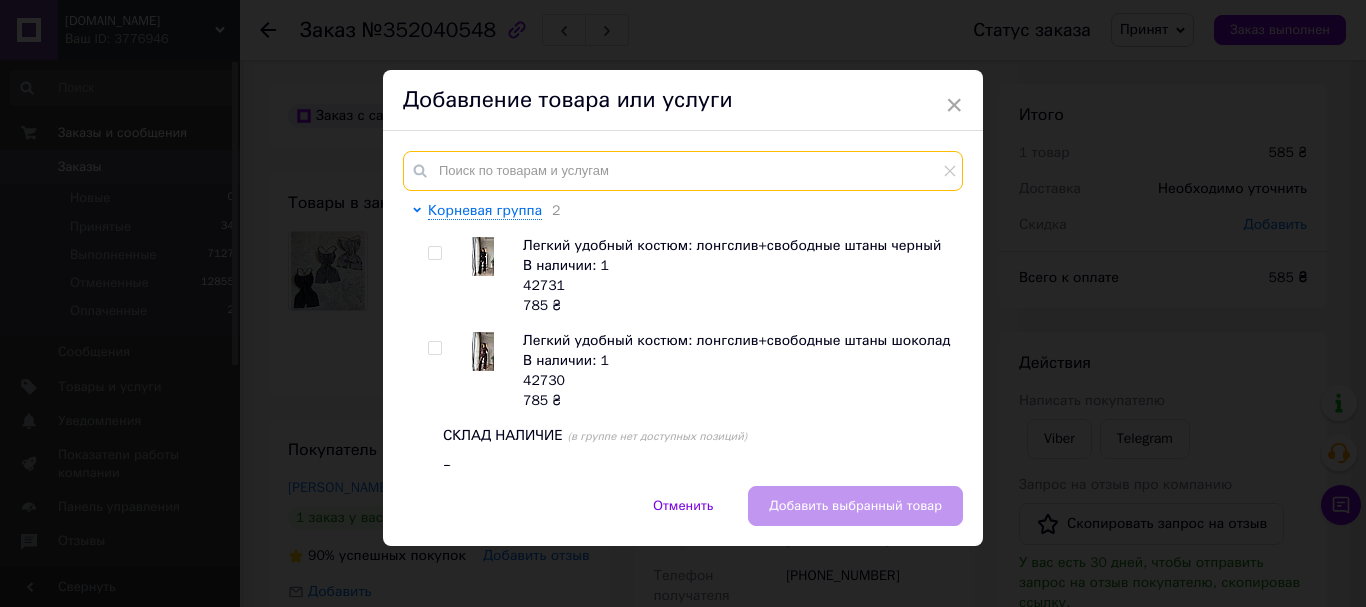 click at bounding box center (683, 171) 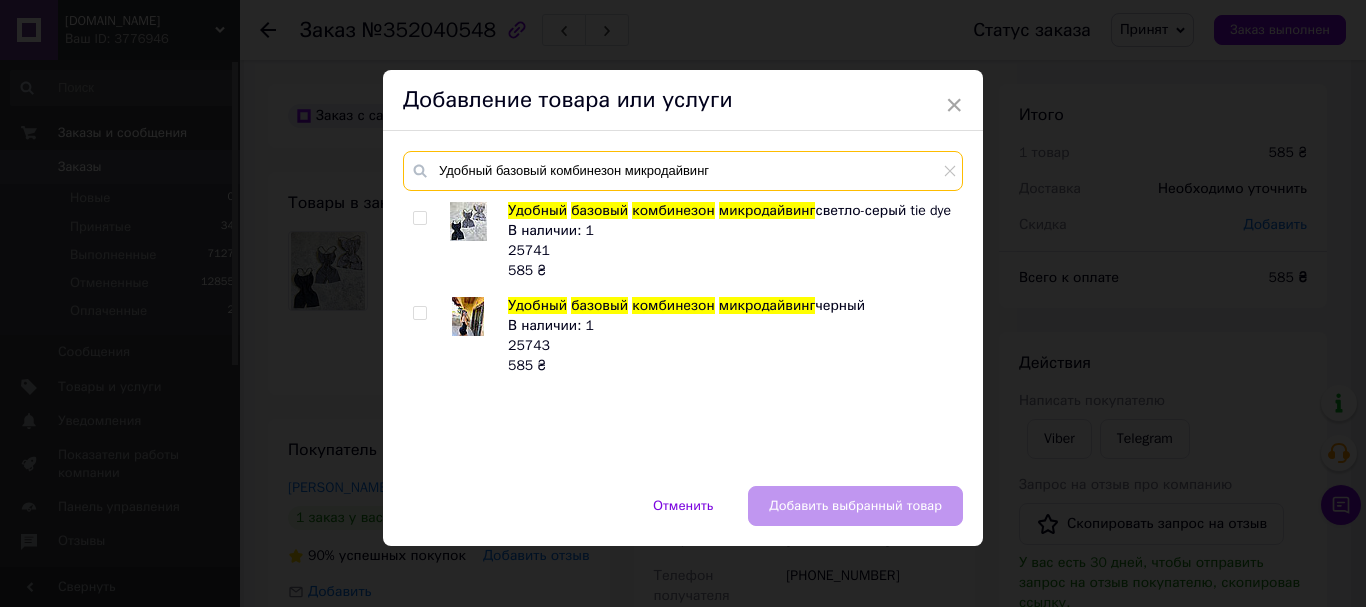 type on "Удобный базовый комбинезон микродайвинг" 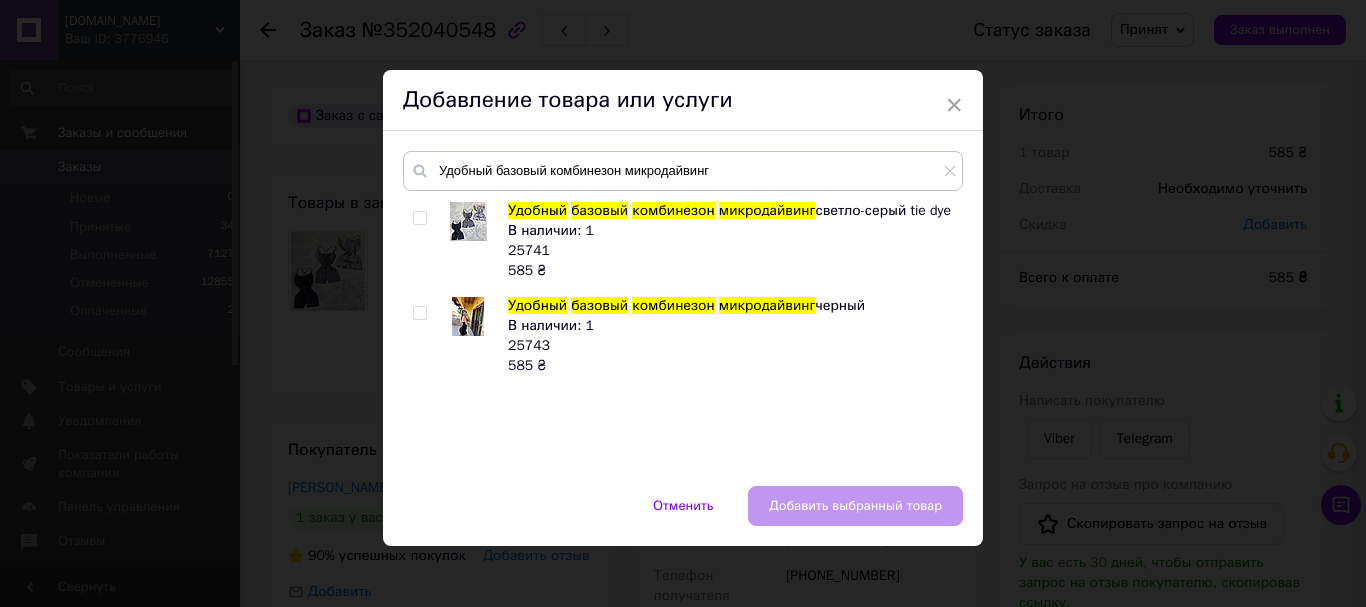 click at bounding box center (419, 313) 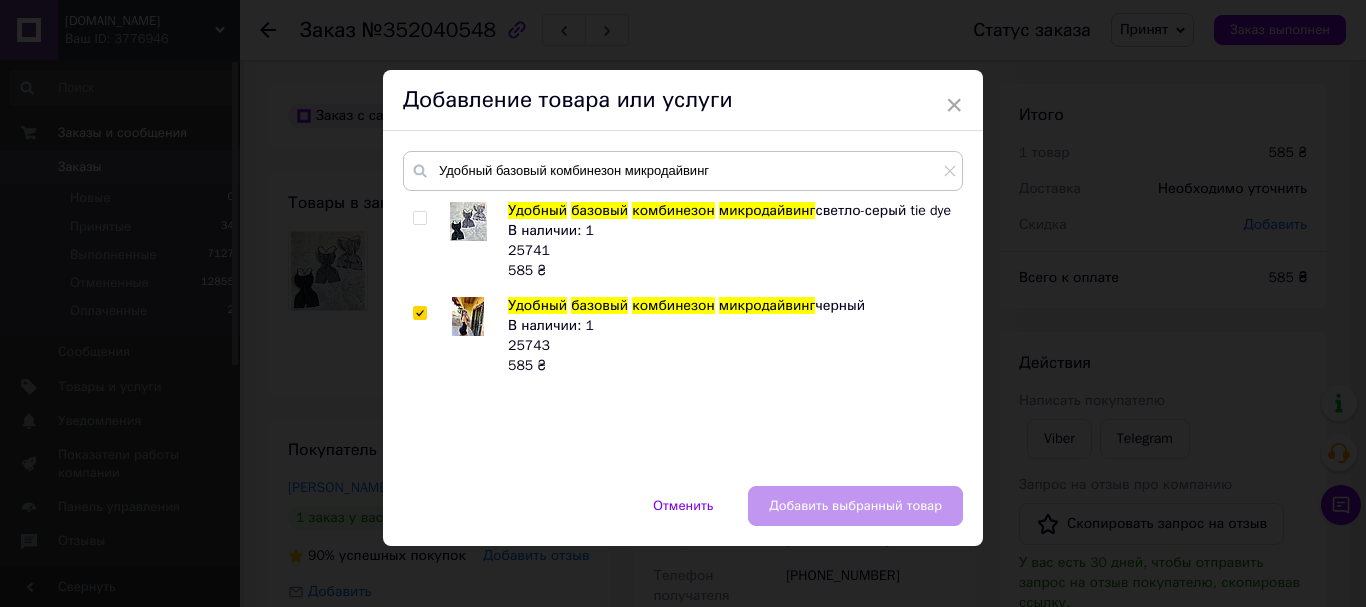 checkbox on "true" 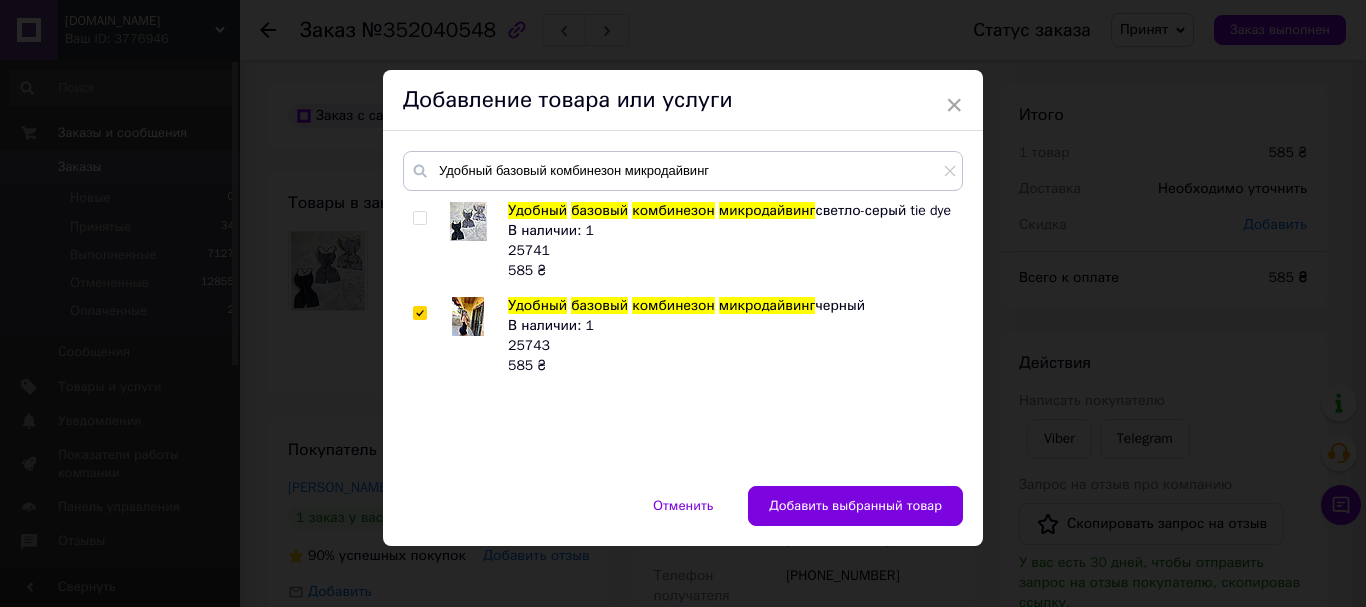 click on "Добавить выбранный товар" at bounding box center [855, 506] 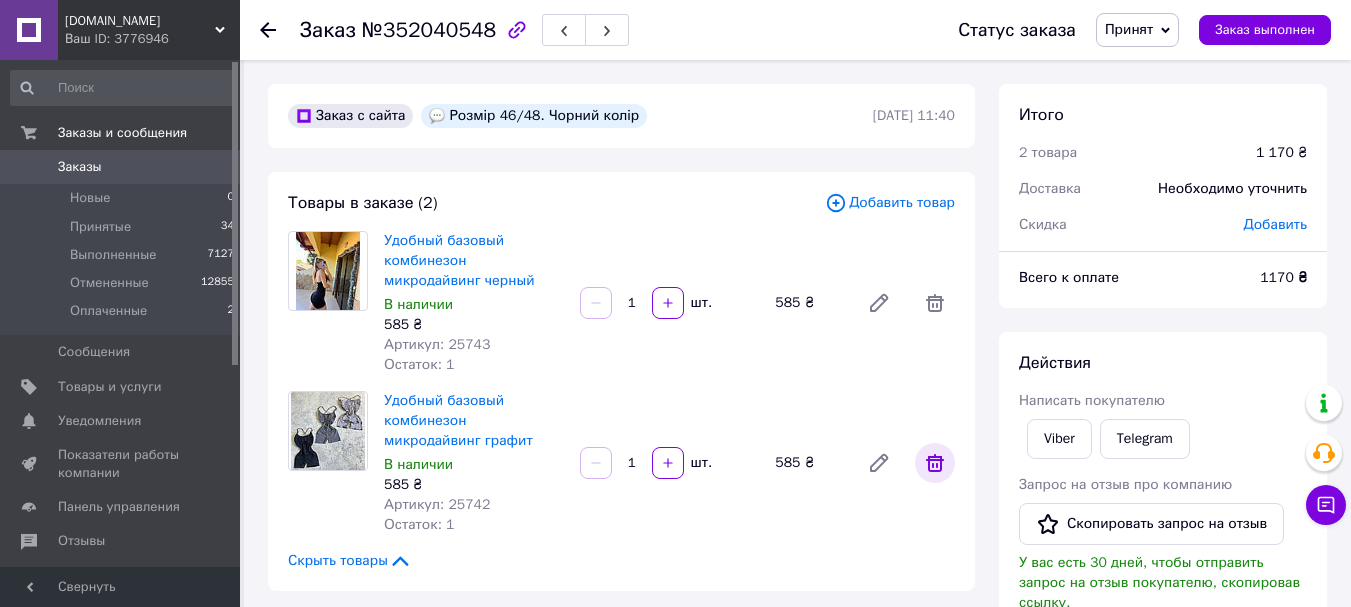 click 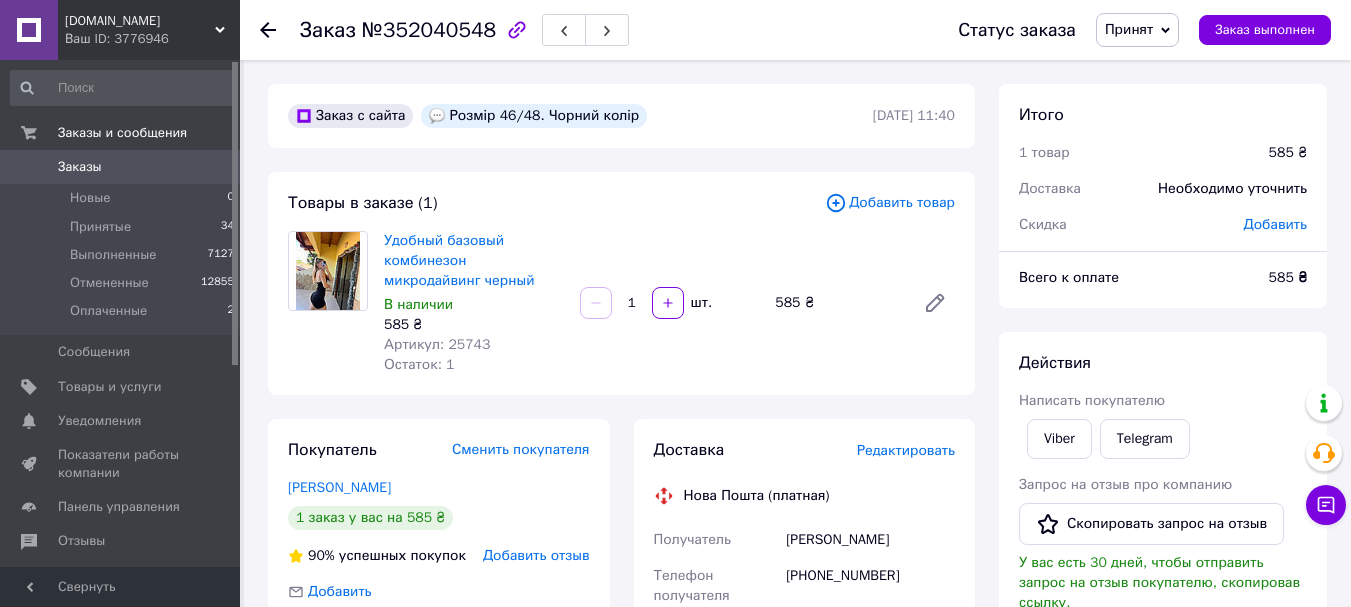 click on "+380662487783" at bounding box center [870, 586] 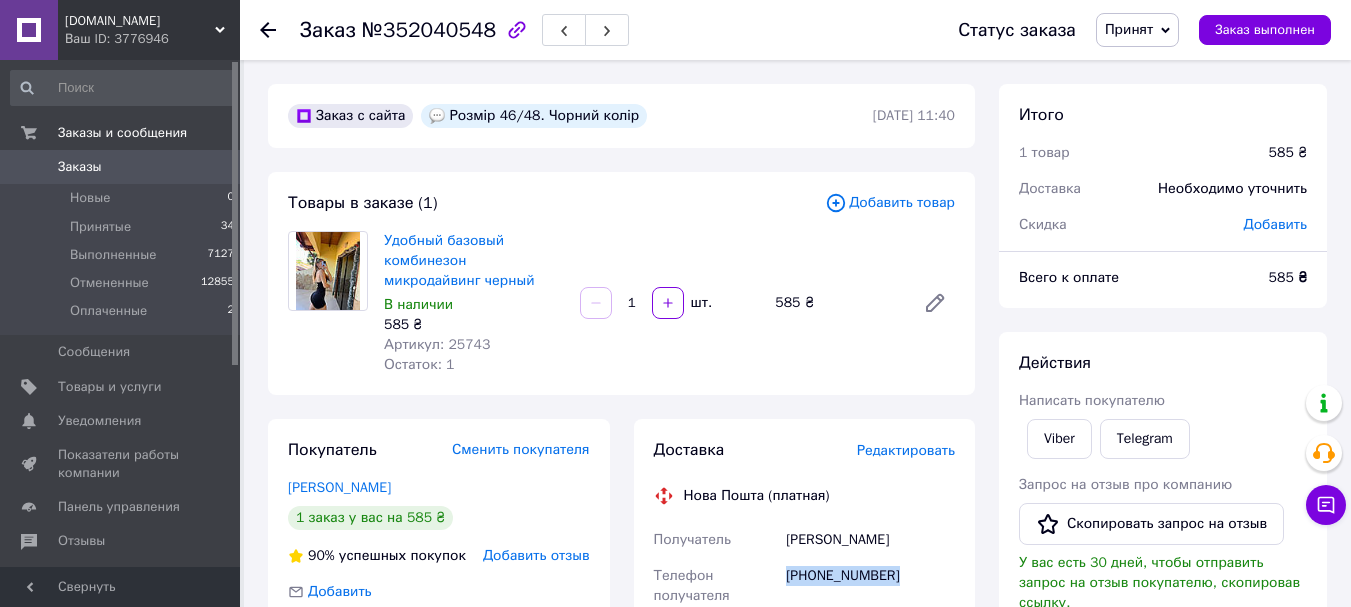 click on "[PHONE_NUMBER]" at bounding box center (870, 586) 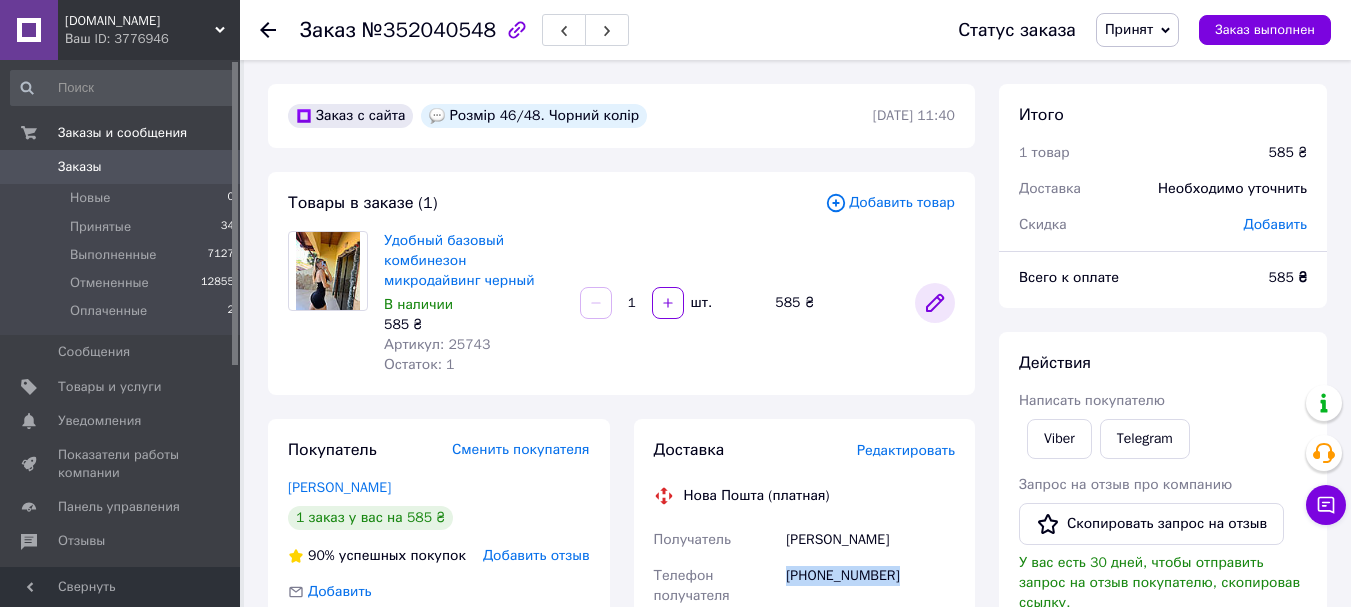 drag, startPoint x: 813, startPoint y: 576, endPoint x: 920, endPoint y: 315, distance: 282.08154 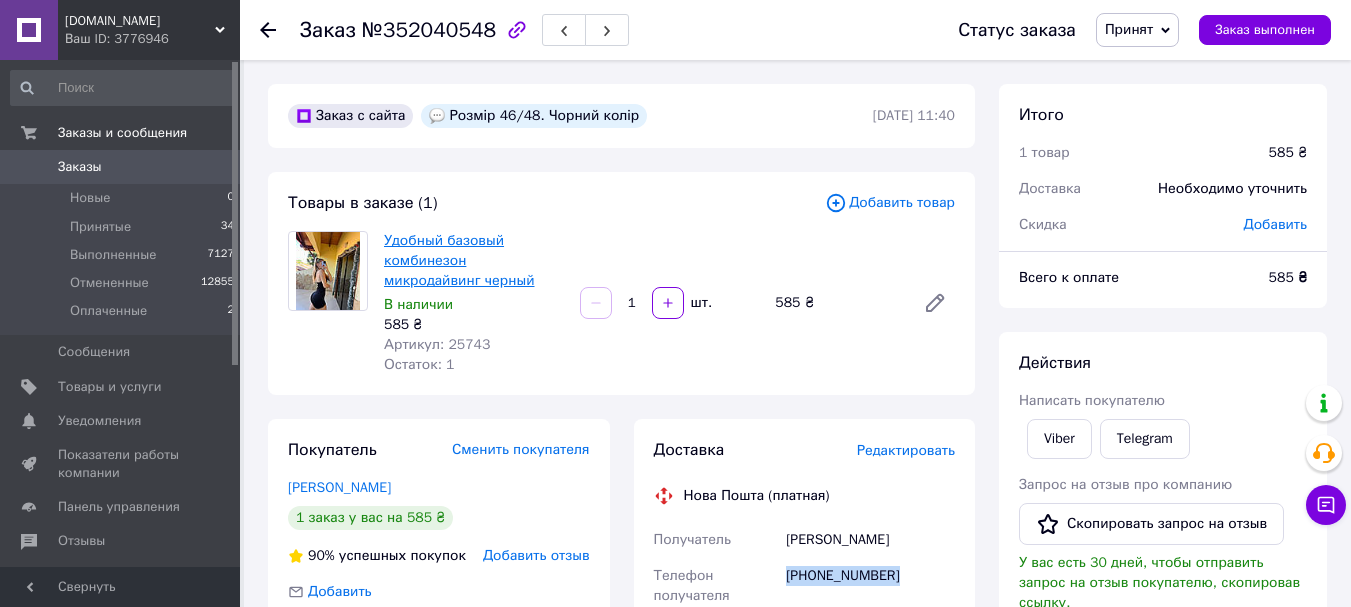 click on "Удобный базовый комбинезон микродайвинг черный" at bounding box center (459, 260) 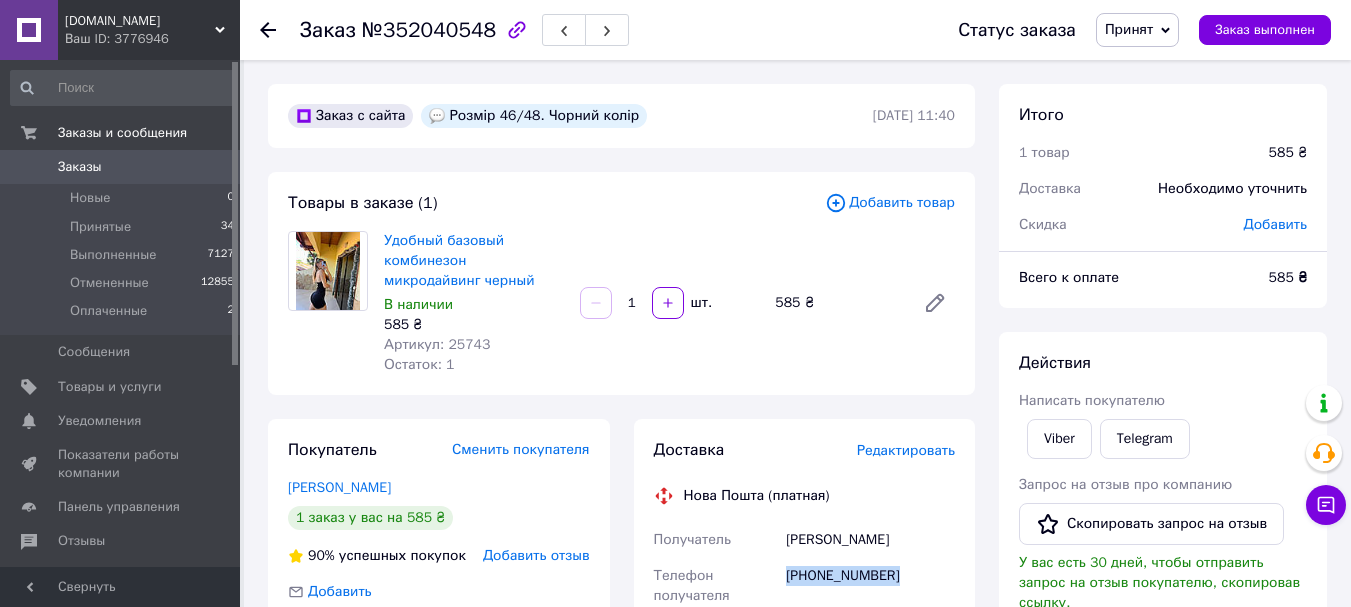 copy on "[PHONE_NUMBER]" 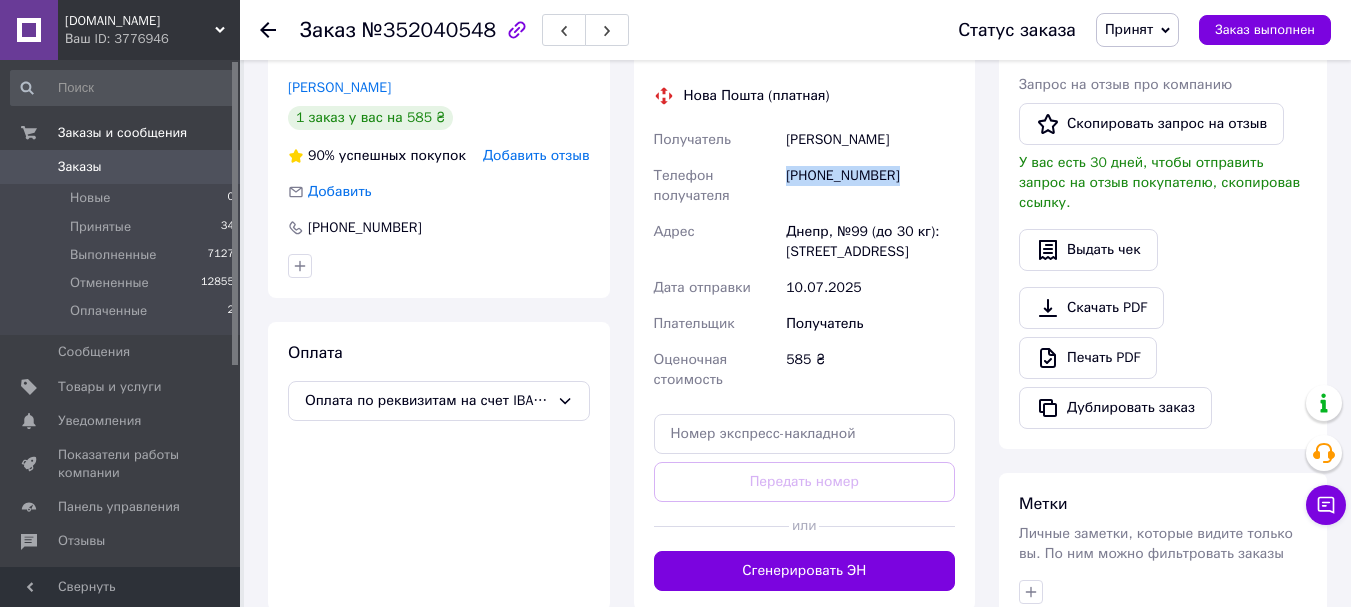 scroll, scrollTop: 600, scrollLeft: 0, axis: vertical 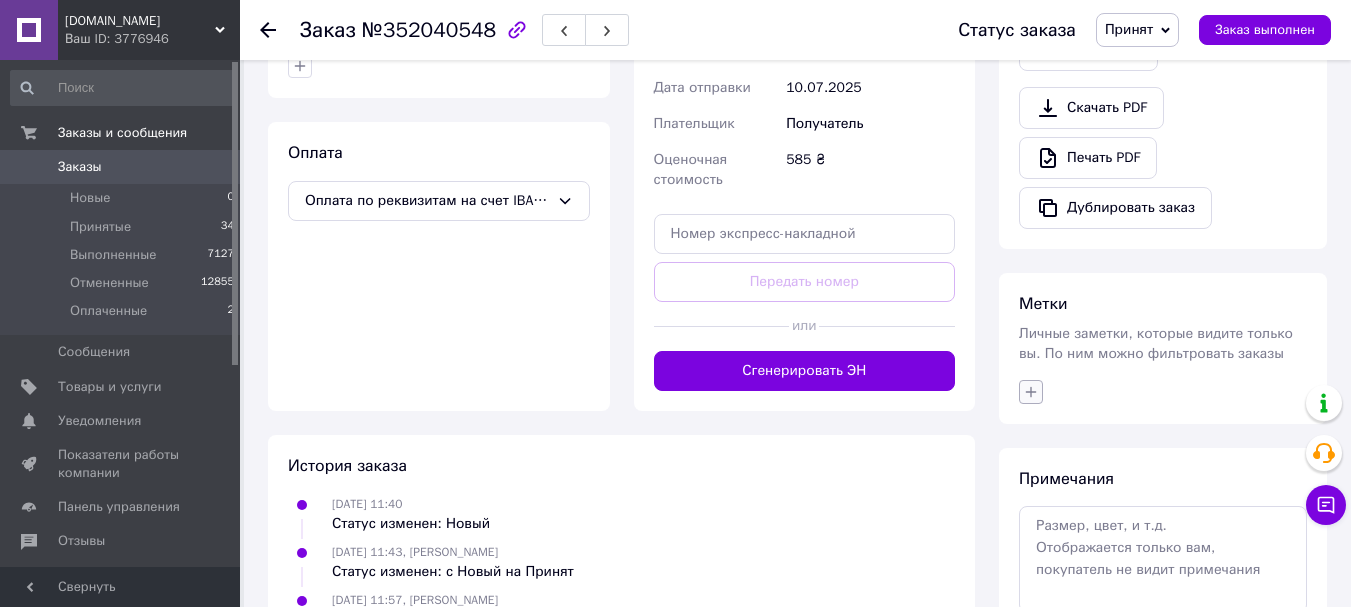 click 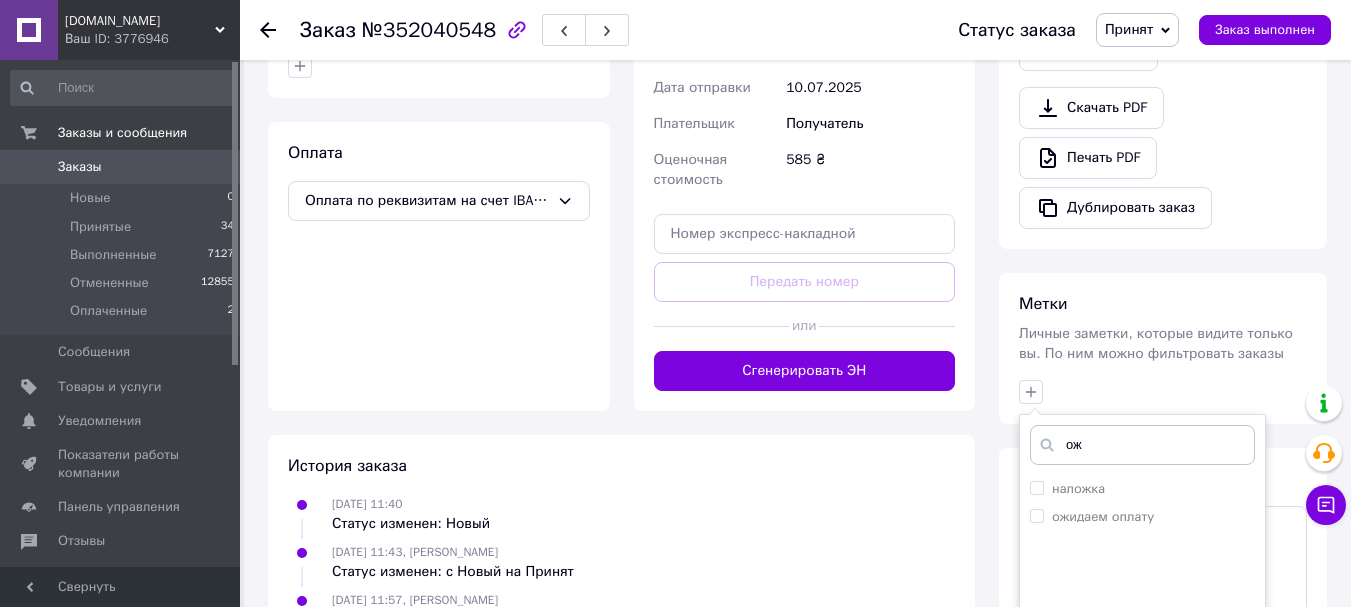 type on "ожи" 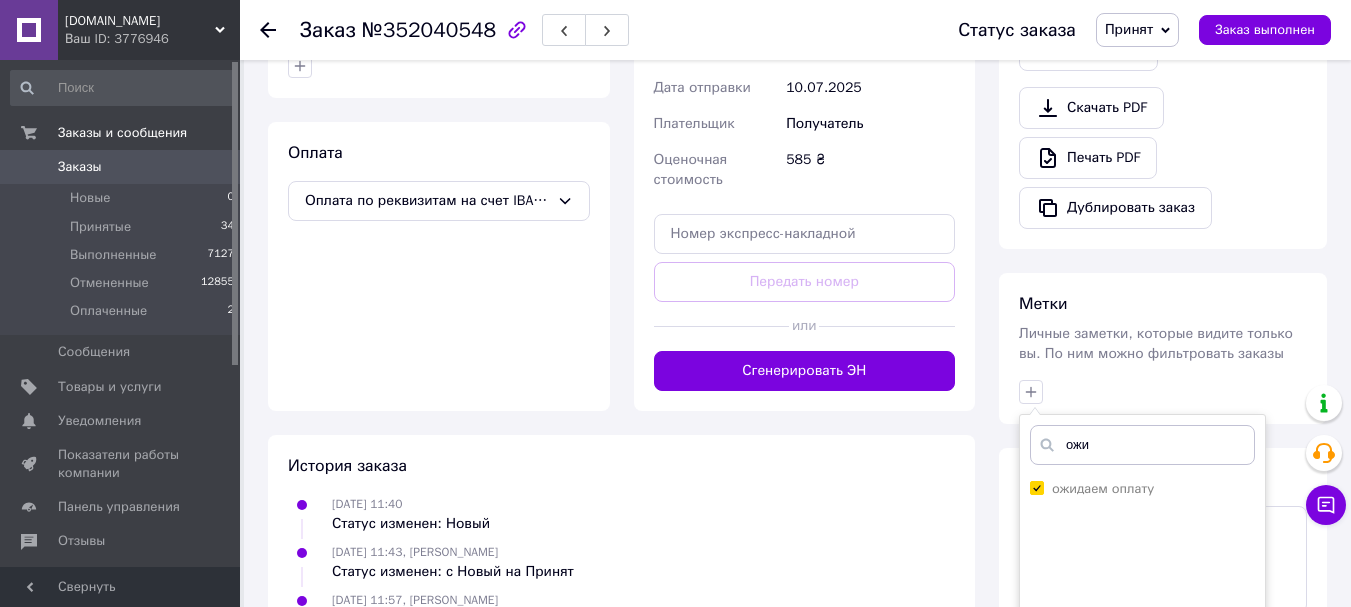 checkbox on "true" 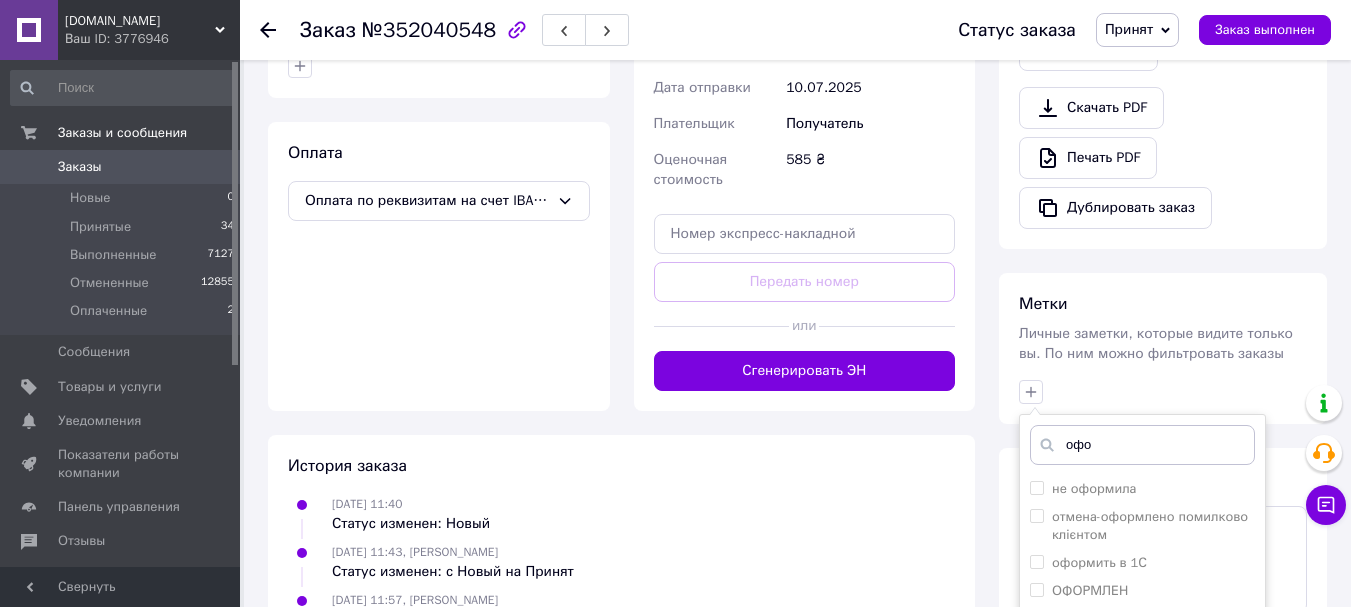 scroll, scrollTop: 759, scrollLeft: 0, axis: vertical 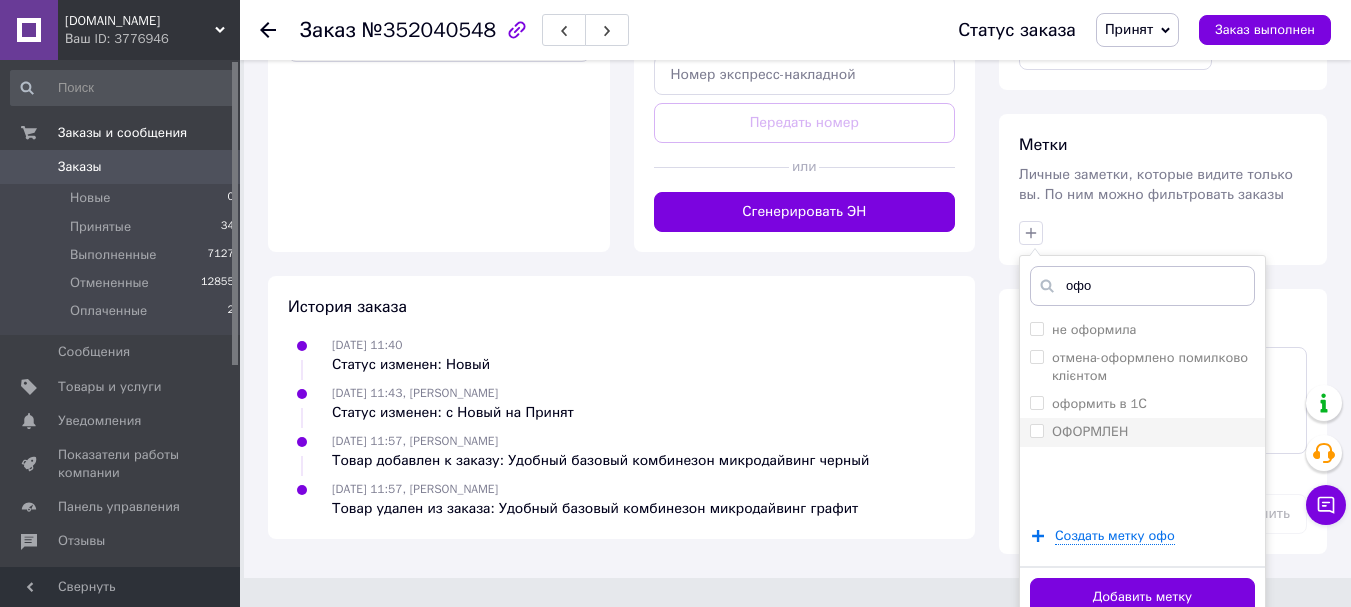 type on "офо" 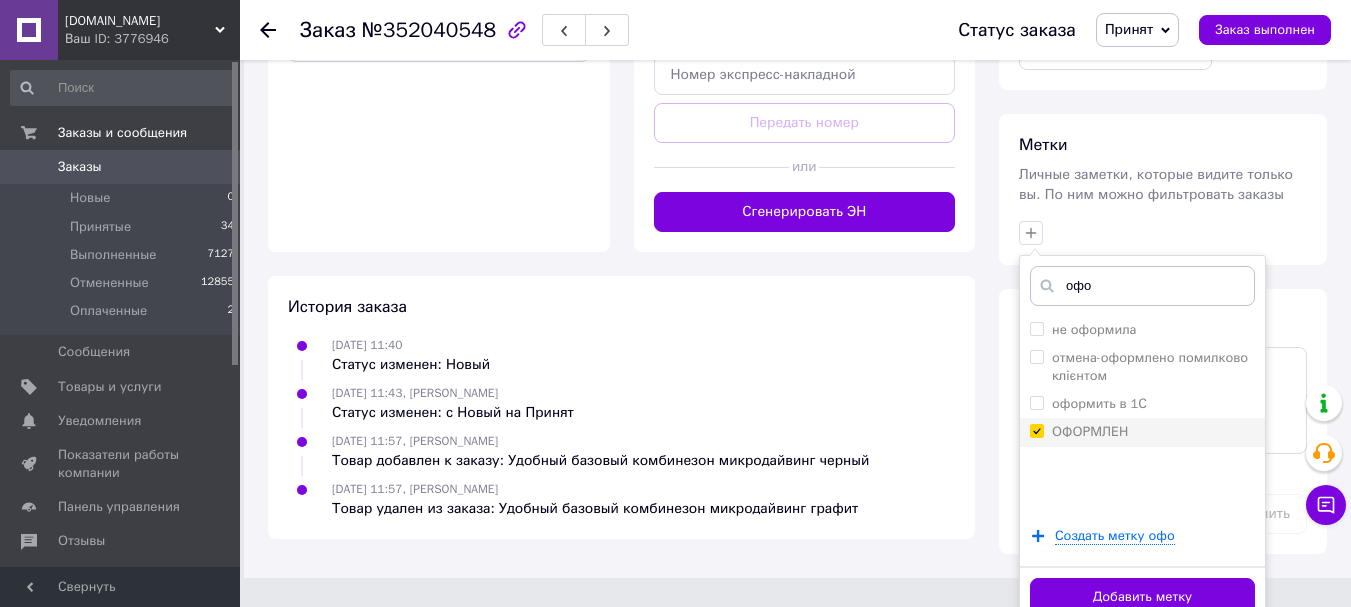checkbox on "true" 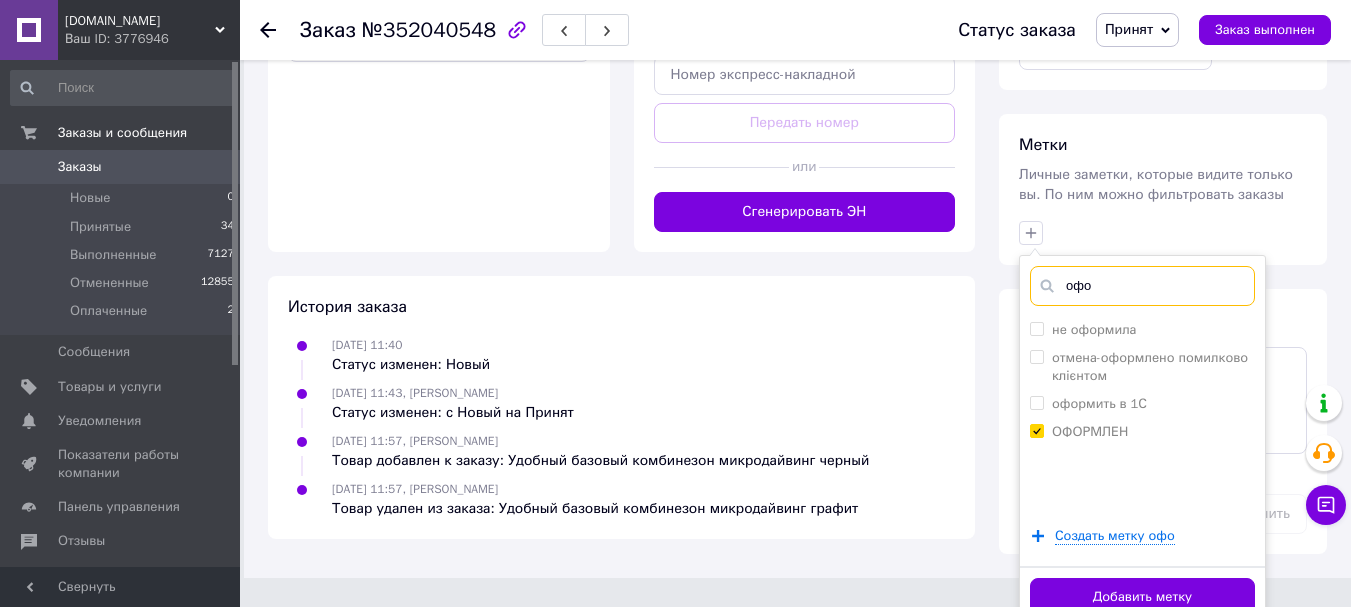 click on "офо" at bounding box center (1142, 286) 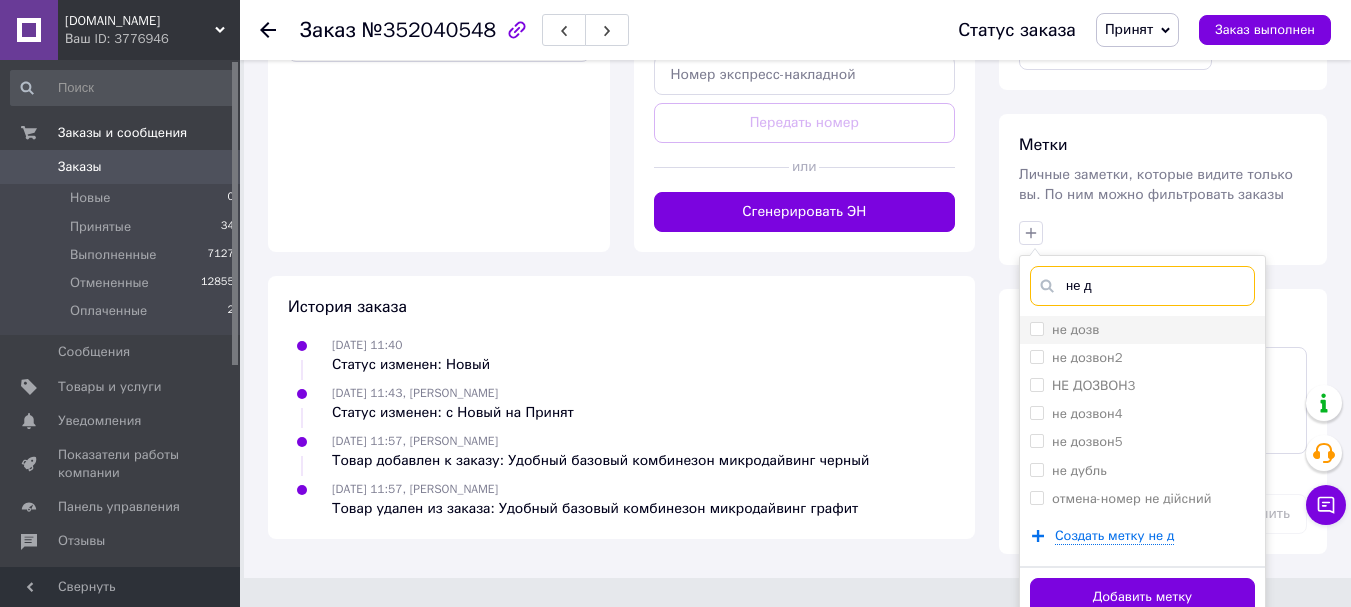 type on "не д" 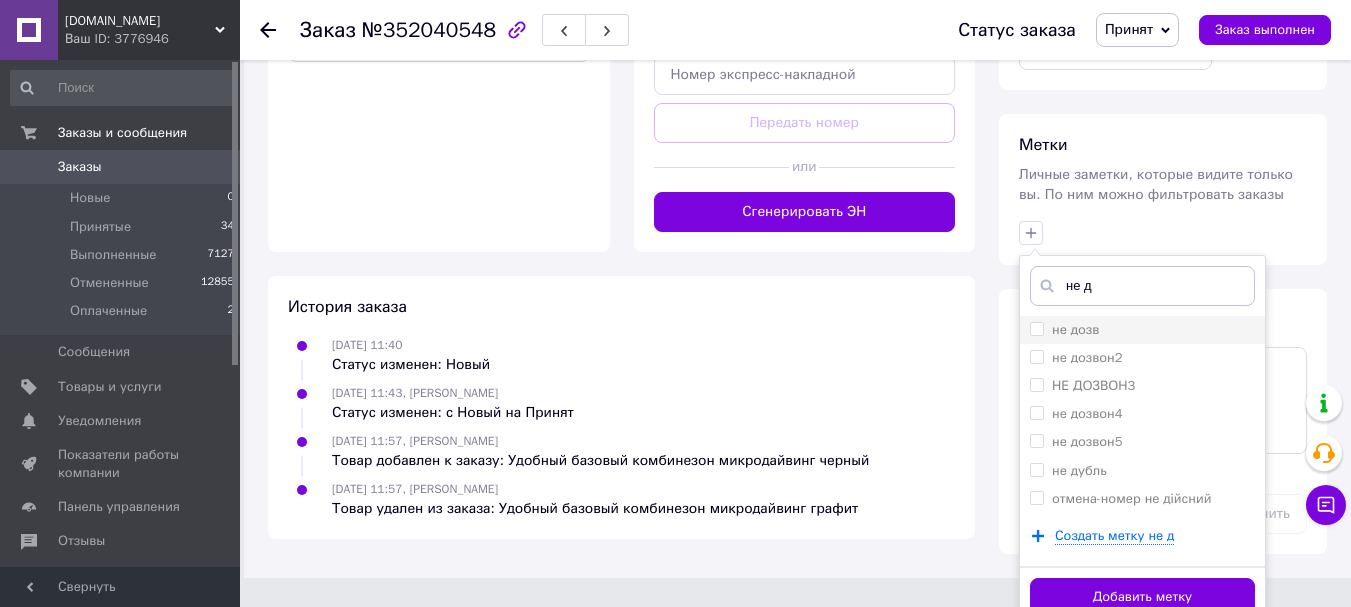 click on "не дозв" at bounding box center [1142, 330] 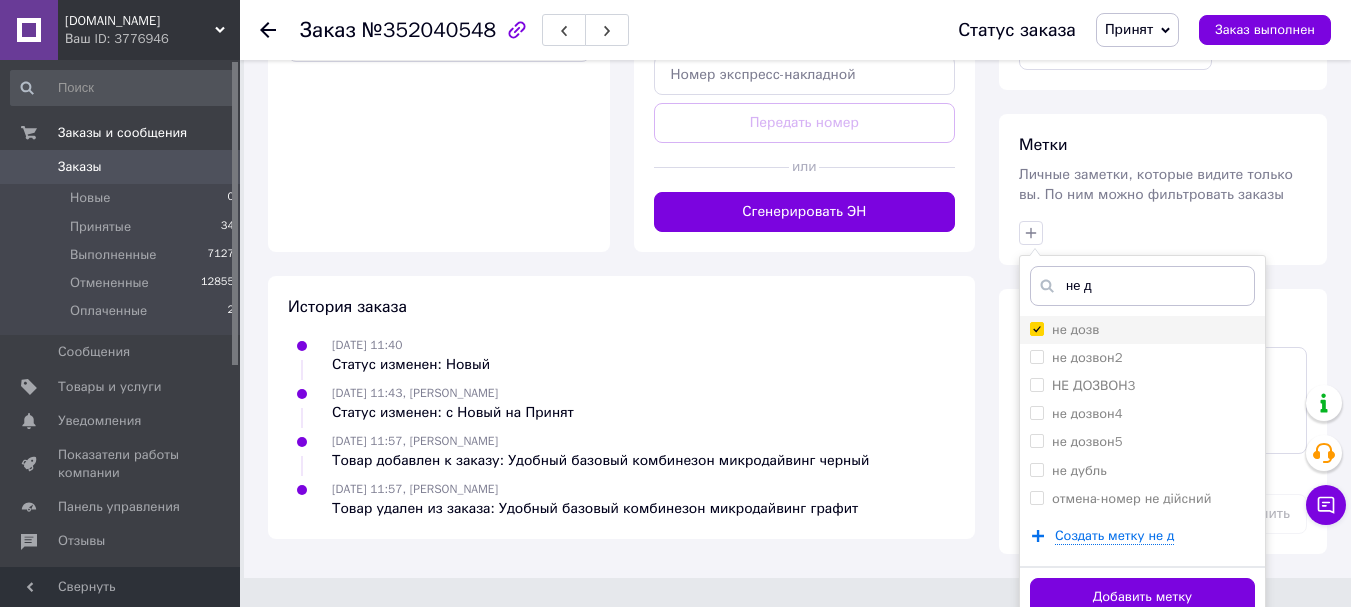 checkbox on "true" 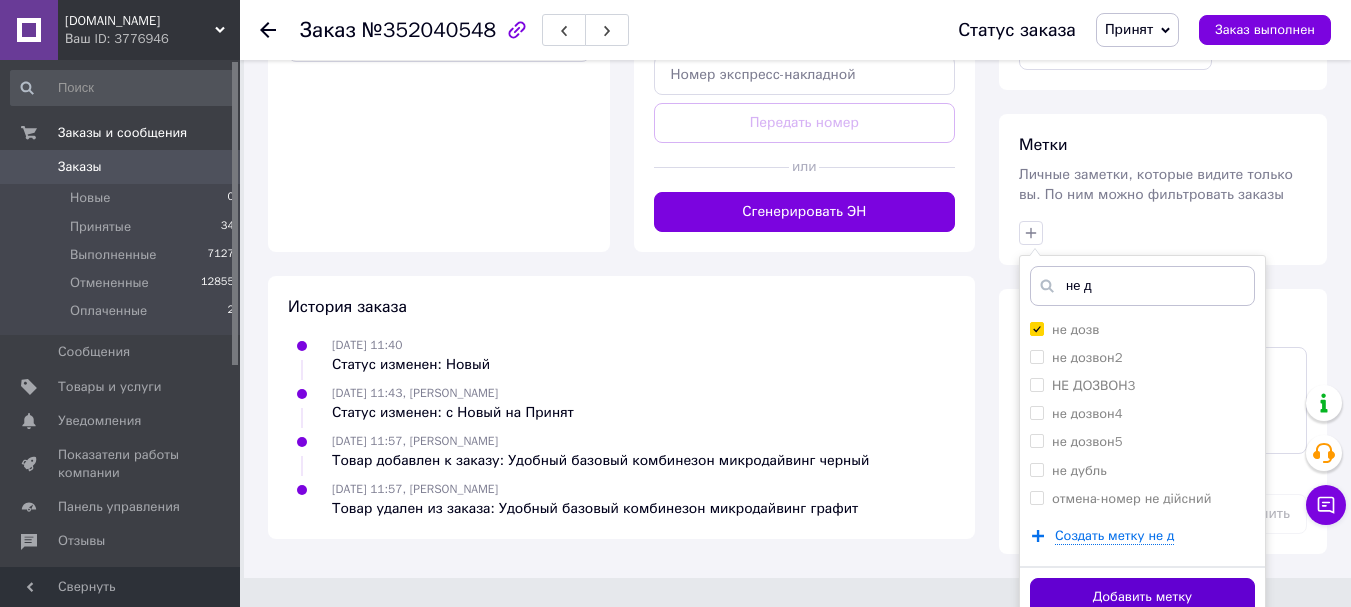 click on "Добавить метку" at bounding box center (1142, 597) 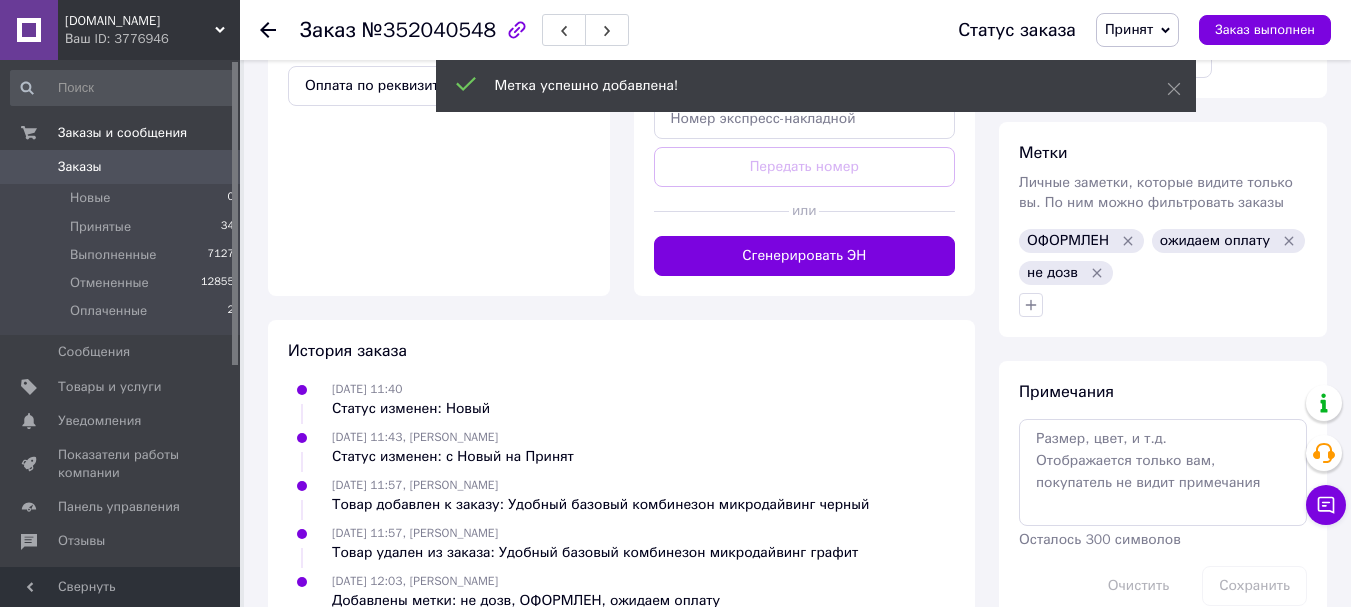 scroll, scrollTop: 759, scrollLeft: 0, axis: vertical 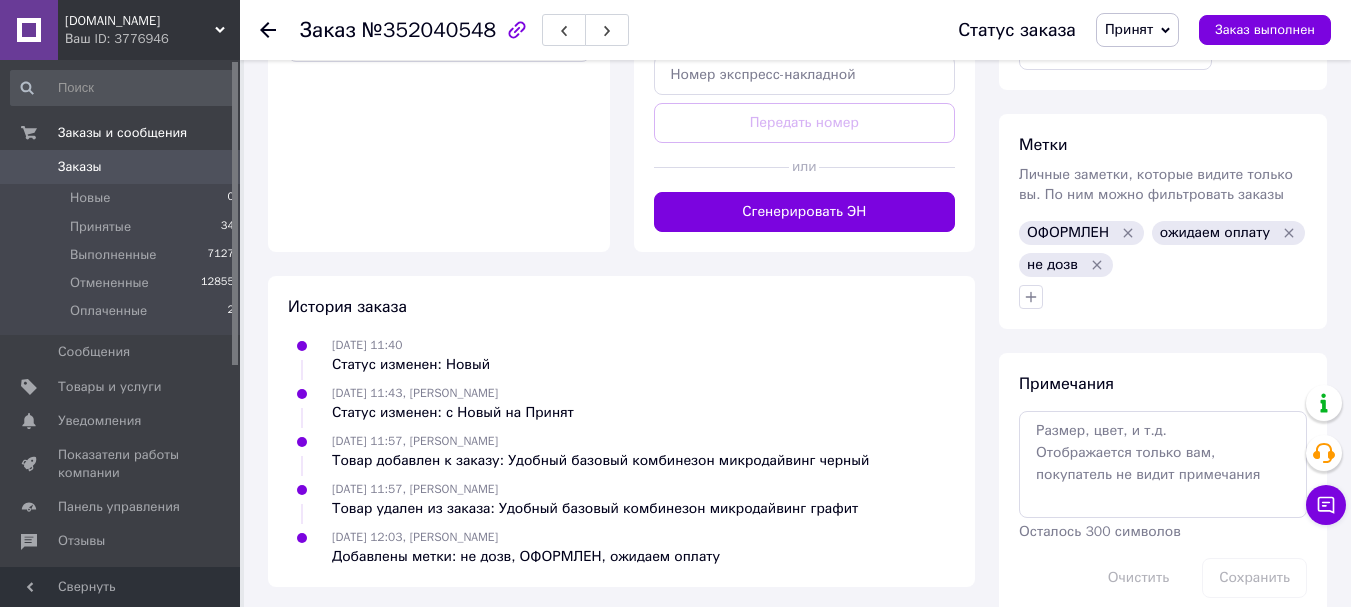 click 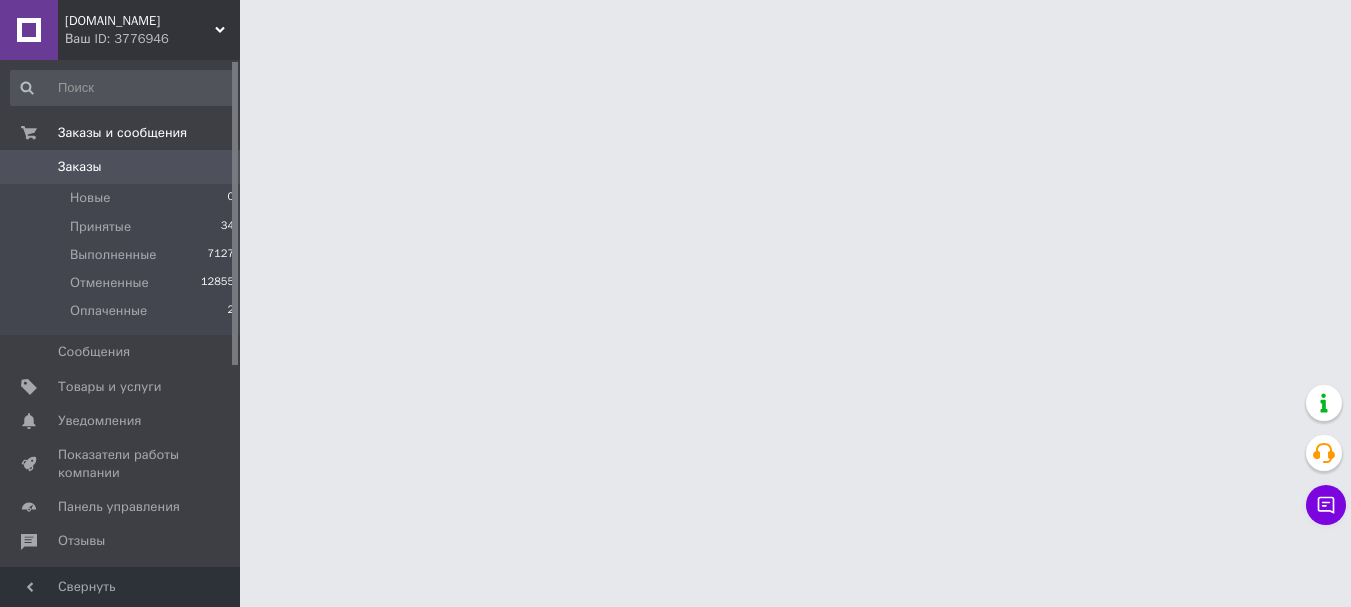 scroll, scrollTop: 0, scrollLeft: 0, axis: both 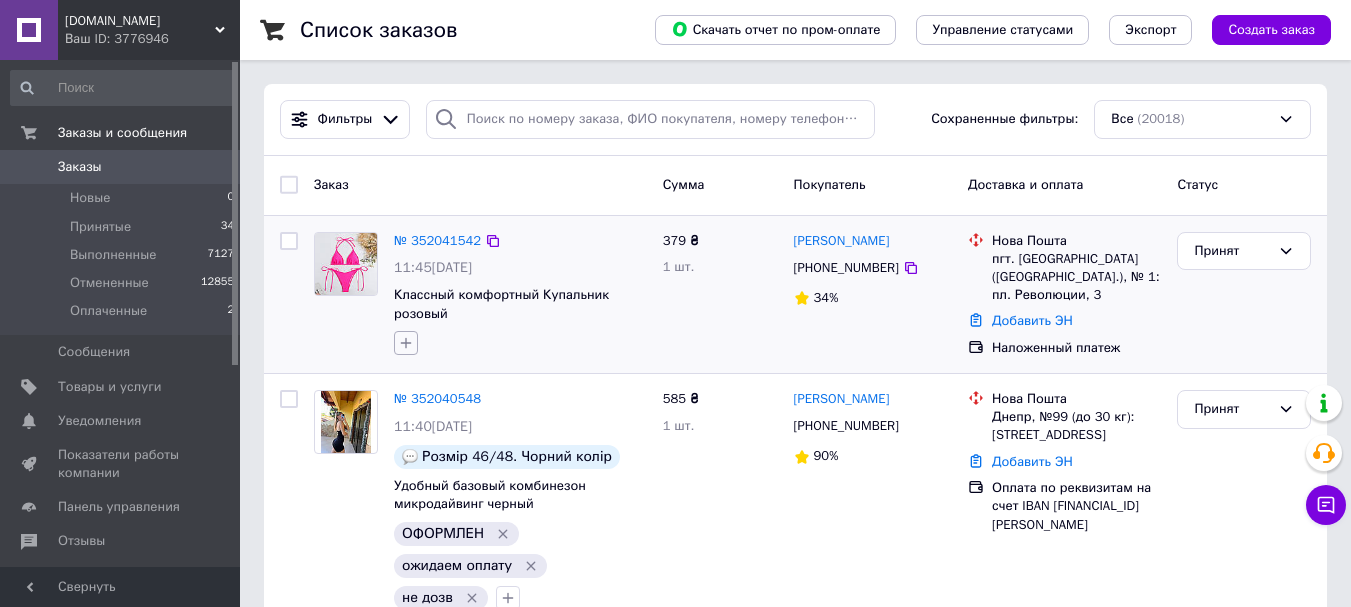 click 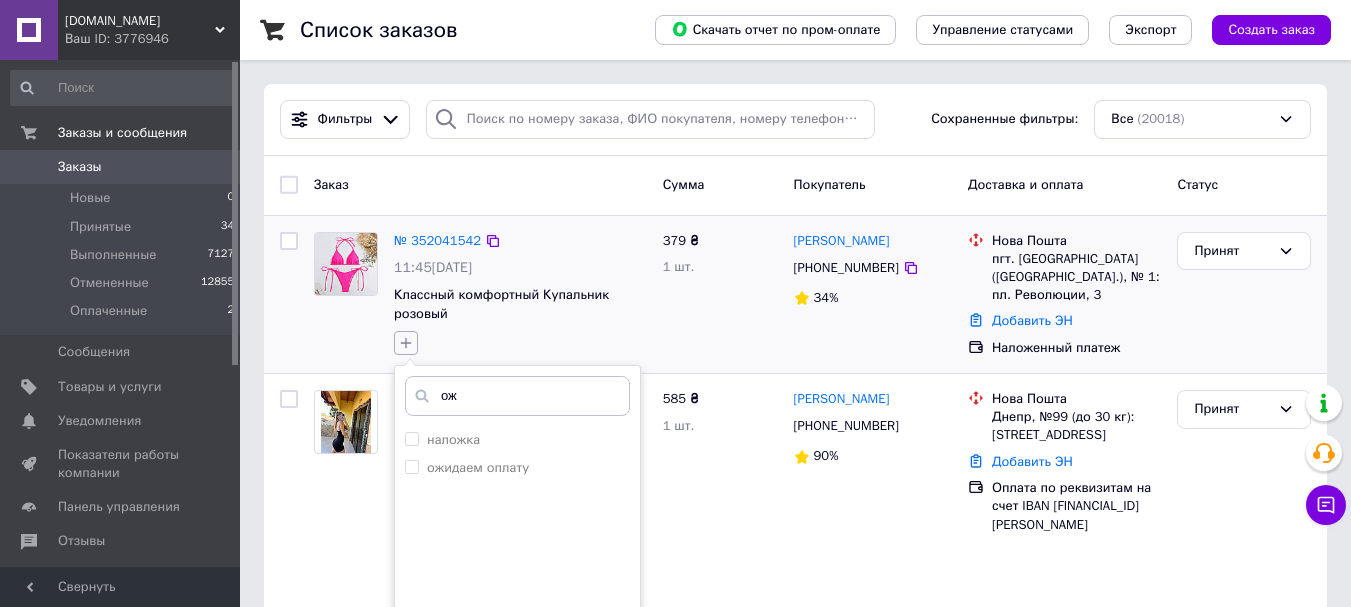 type on "ожи" 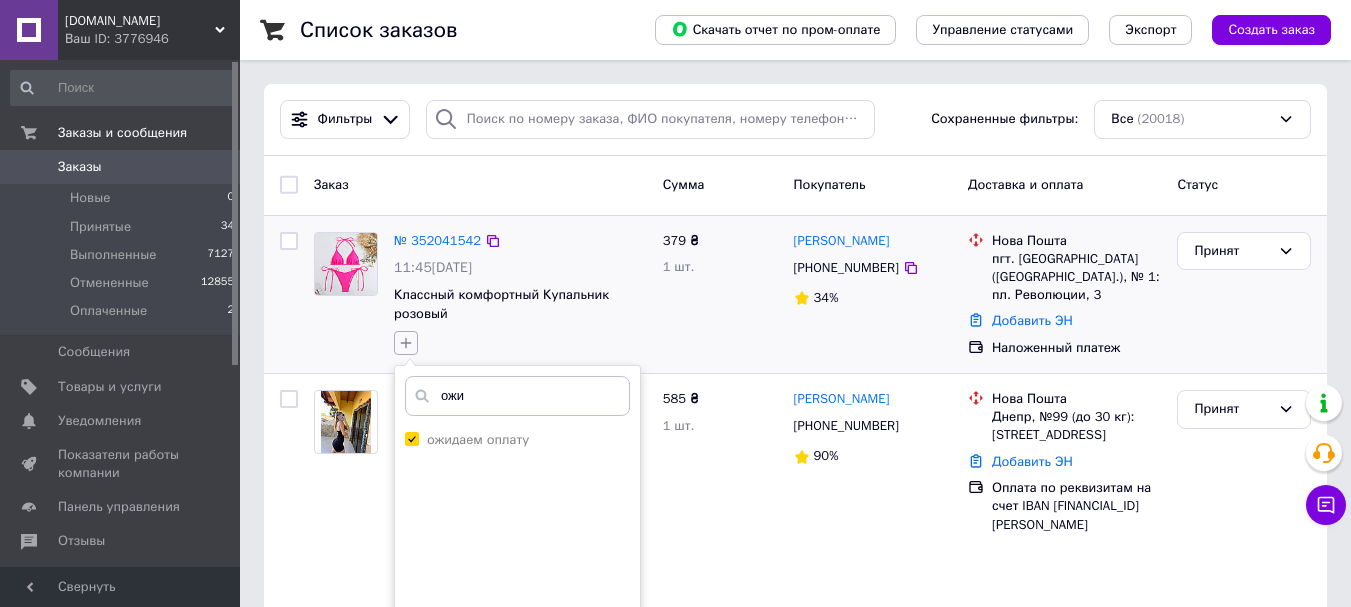 checkbox on "true" 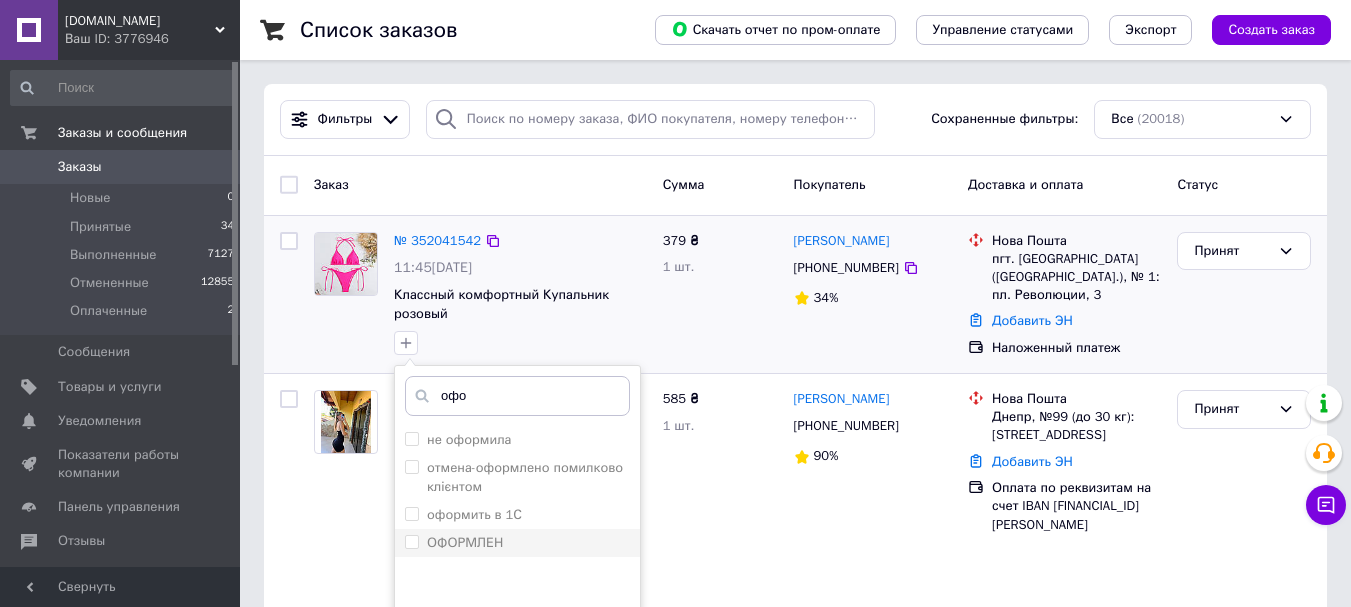 scroll, scrollTop: 200, scrollLeft: 0, axis: vertical 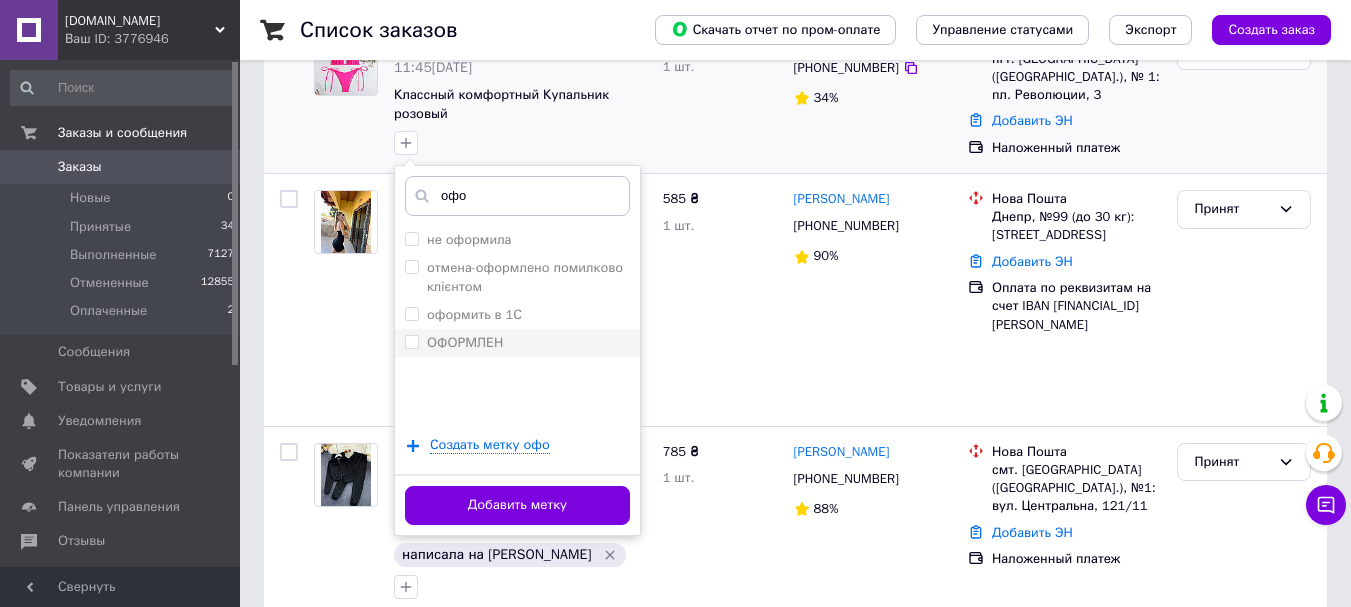 type on "офо" 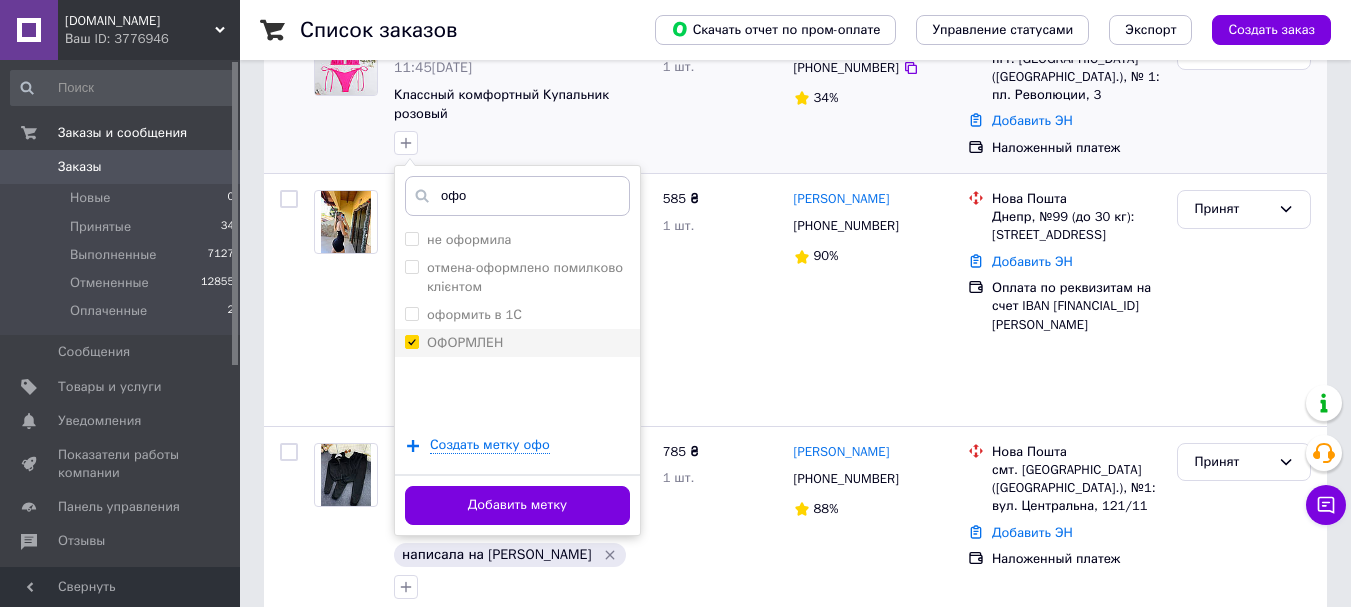 checkbox on "true" 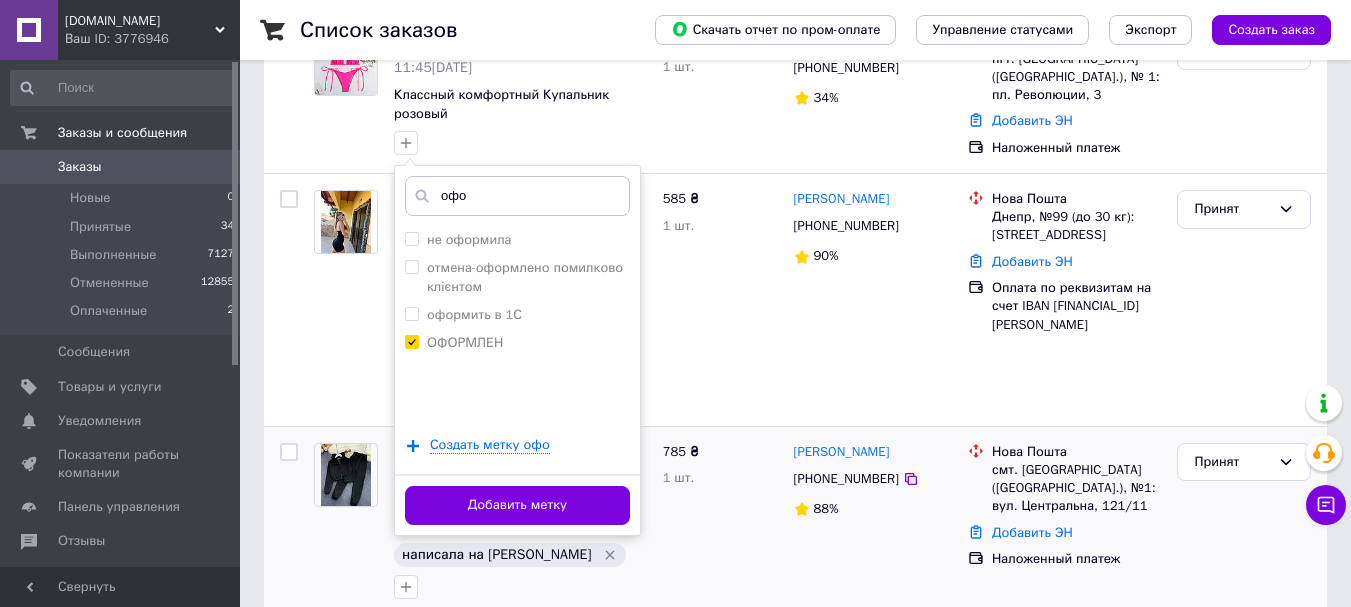 click on "Добавить метку" at bounding box center (517, 505) 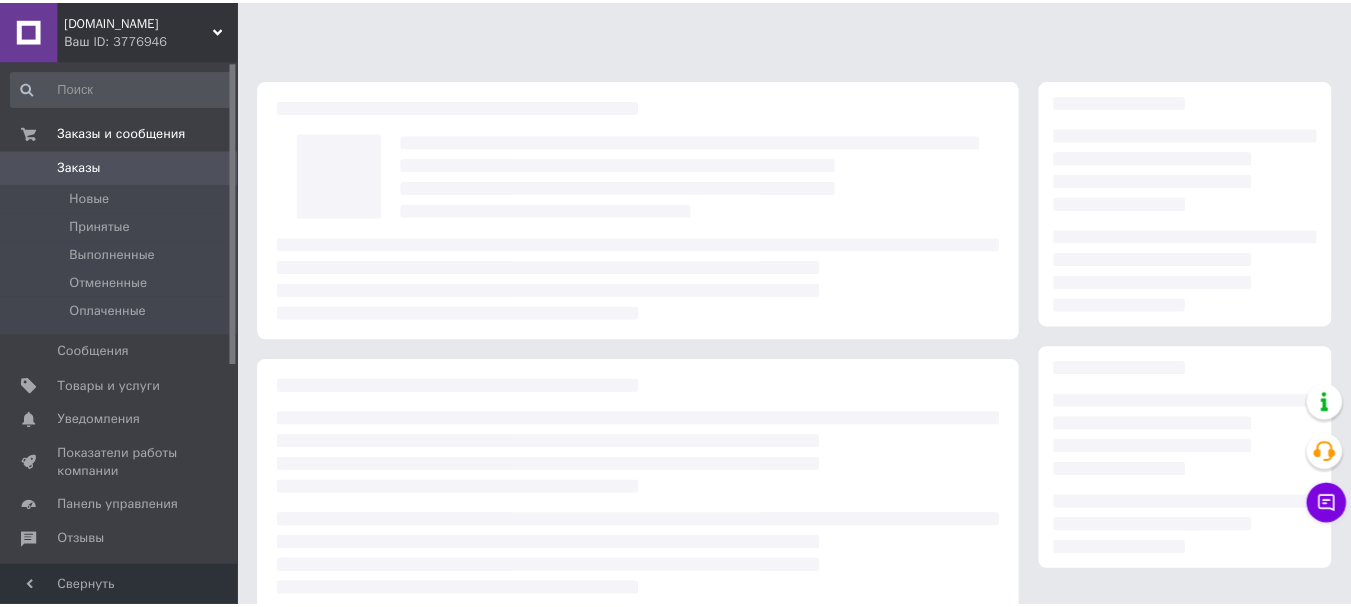 scroll, scrollTop: 0, scrollLeft: 0, axis: both 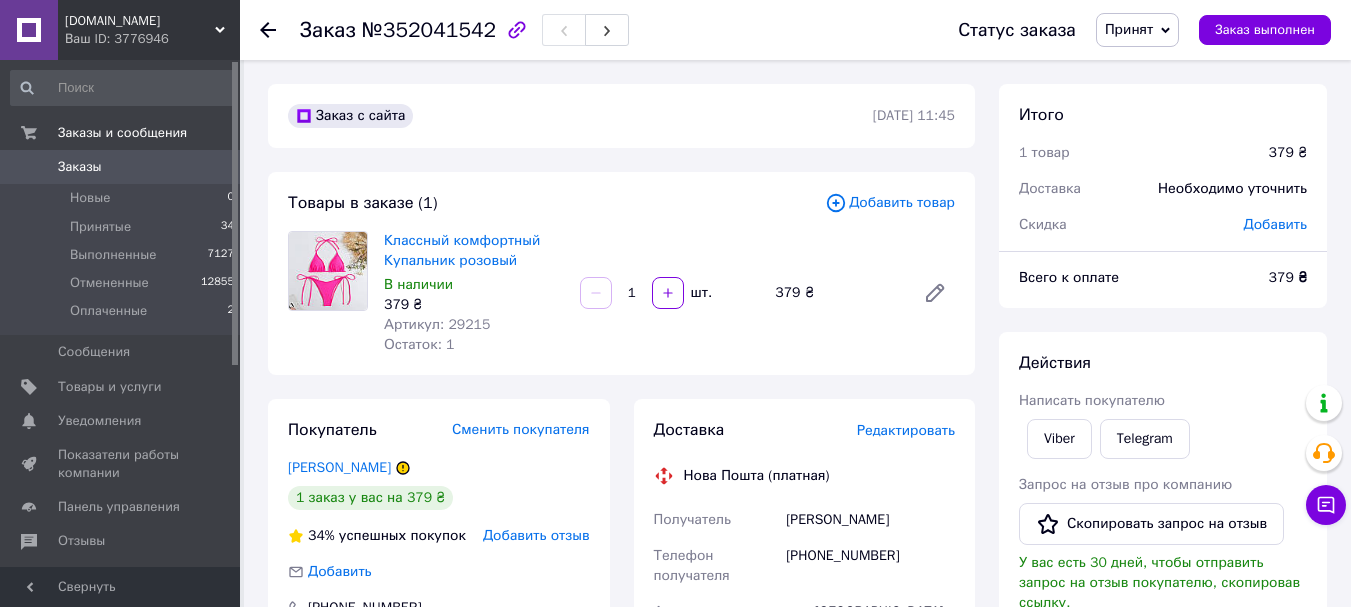 click on "[PHONE_NUMBER]" at bounding box center (870, 566) 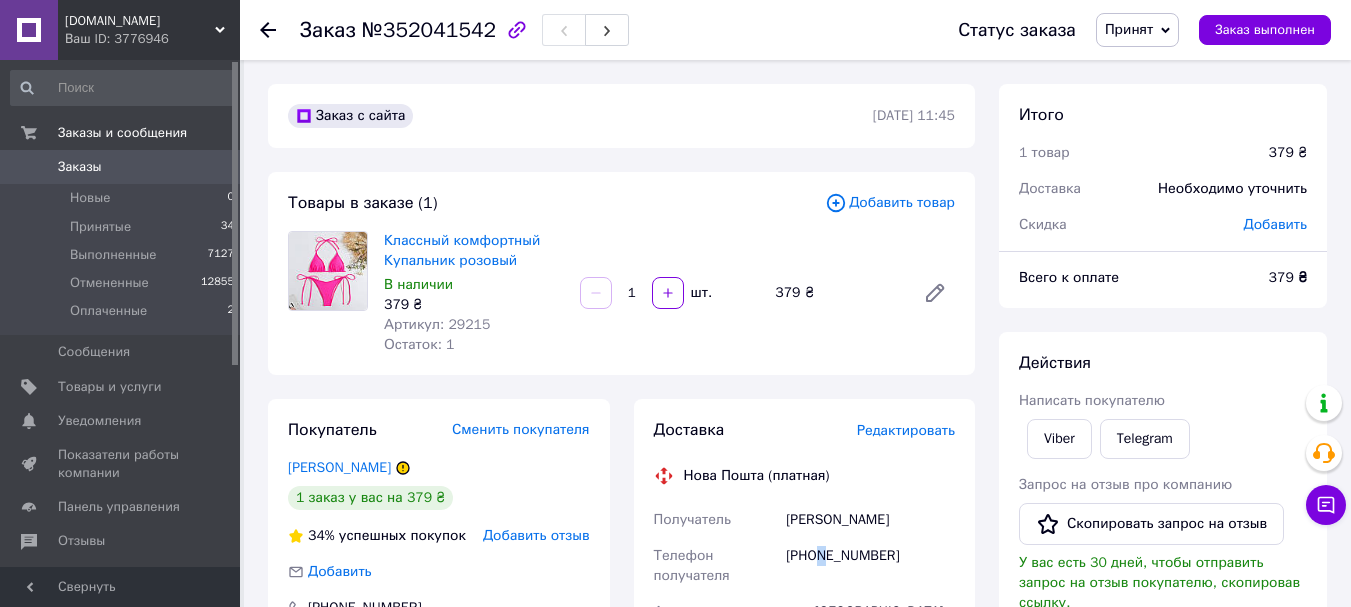 click on "[PHONE_NUMBER]" at bounding box center [870, 566] 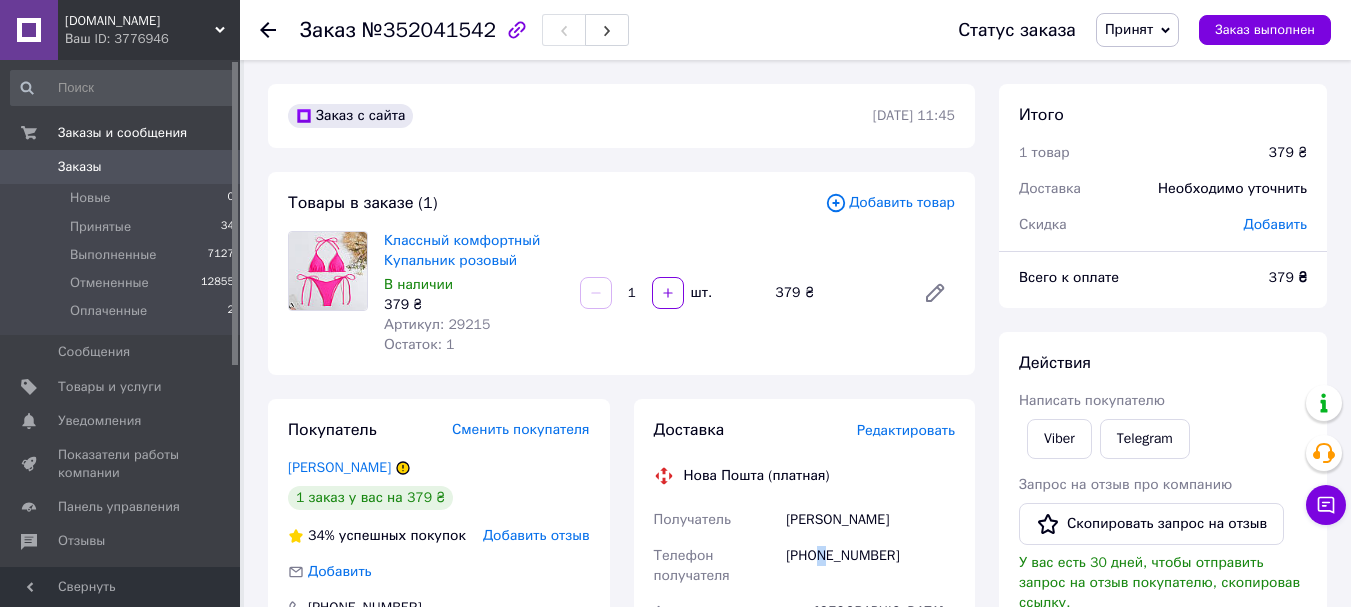 click on "[PHONE_NUMBER]" at bounding box center (870, 566) 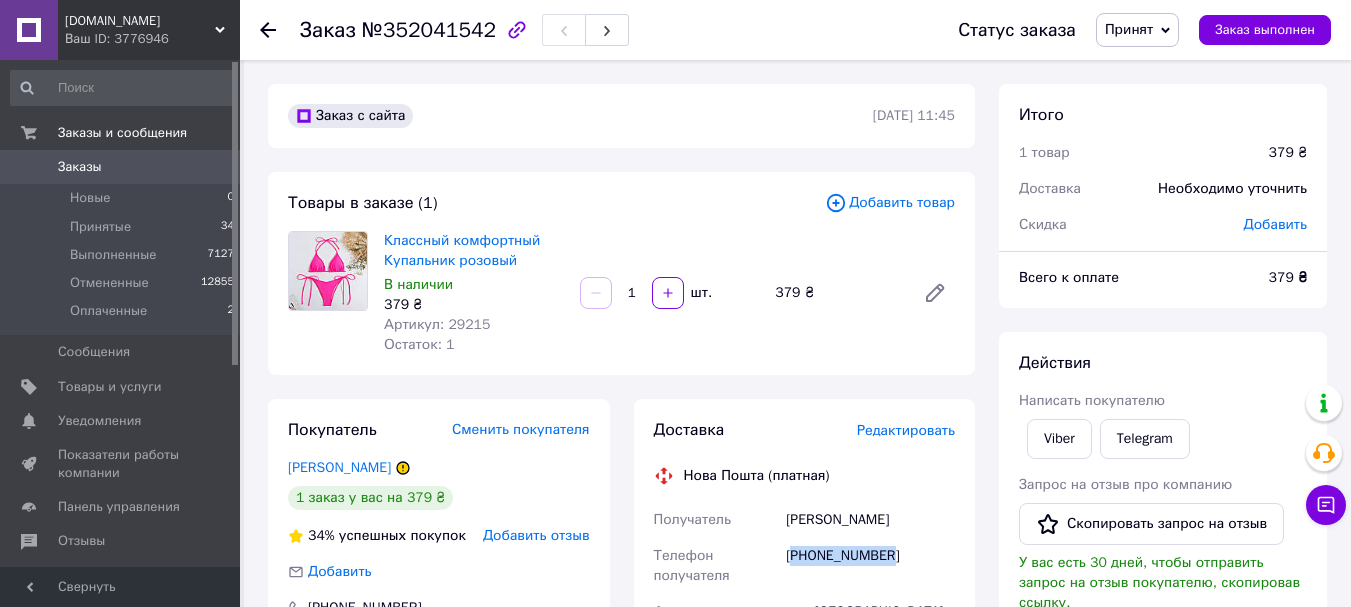 click on "[PHONE_NUMBER]" at bounding box center (870, 566) 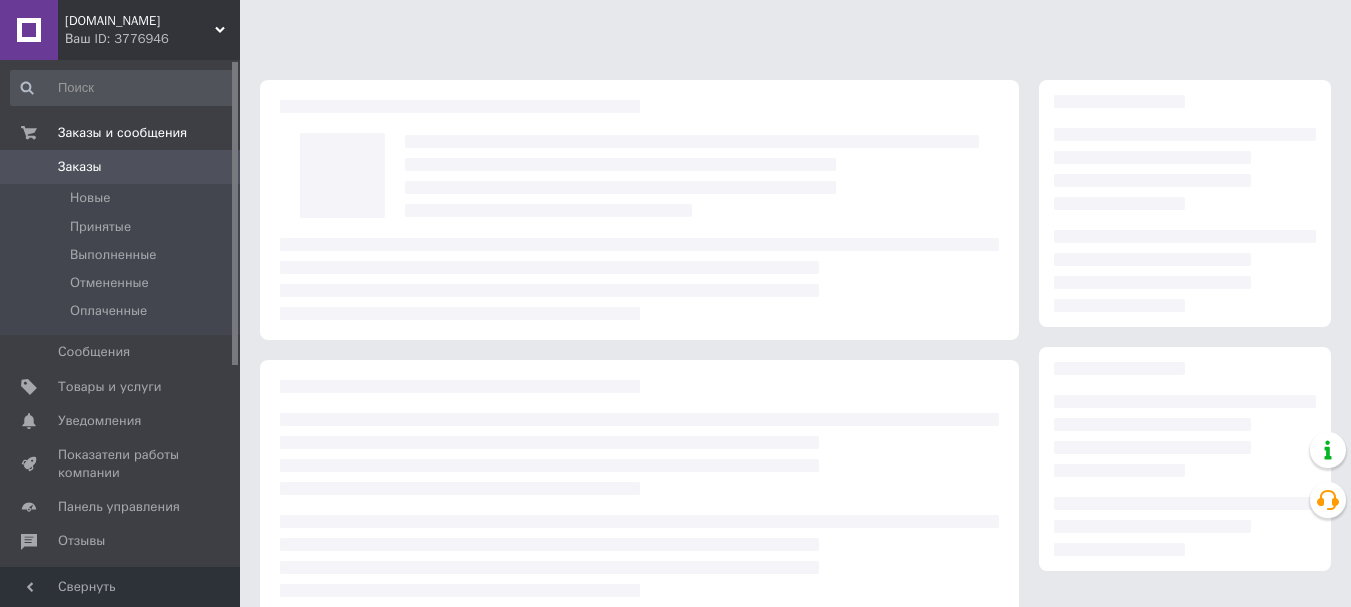 scroll, scrollTop: 0, scrollLeft: 0, axis: both 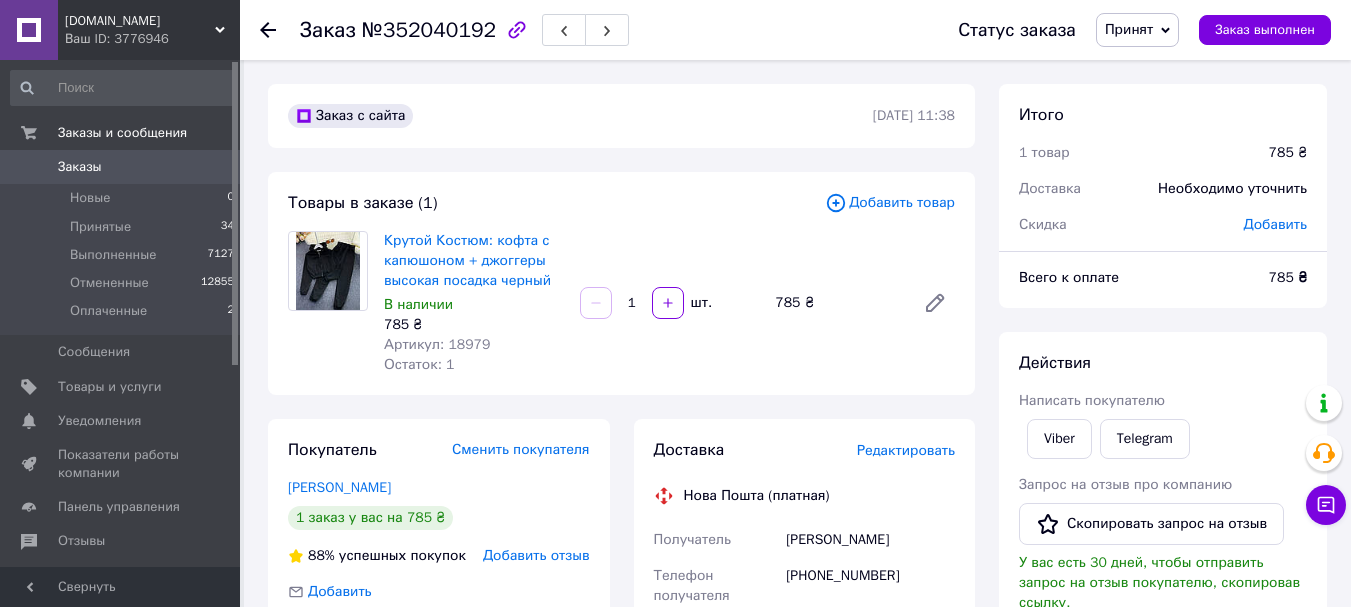 click 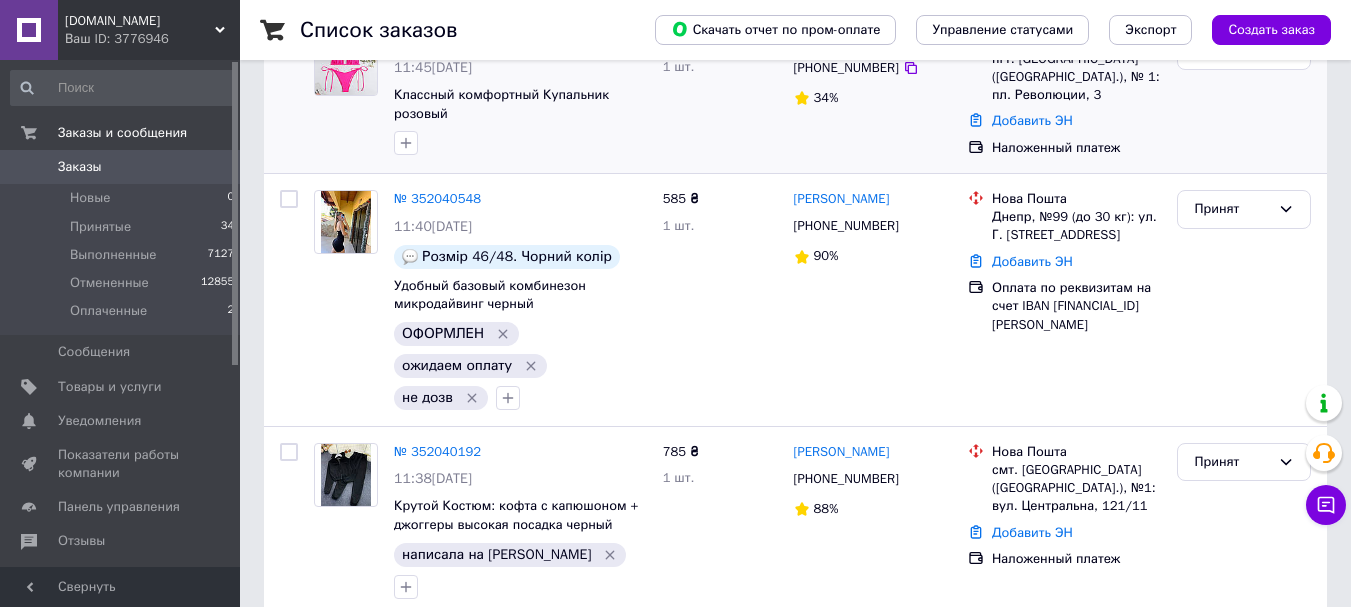 scroll, scrollTop: 0, scrollLeft: 0, axis: both 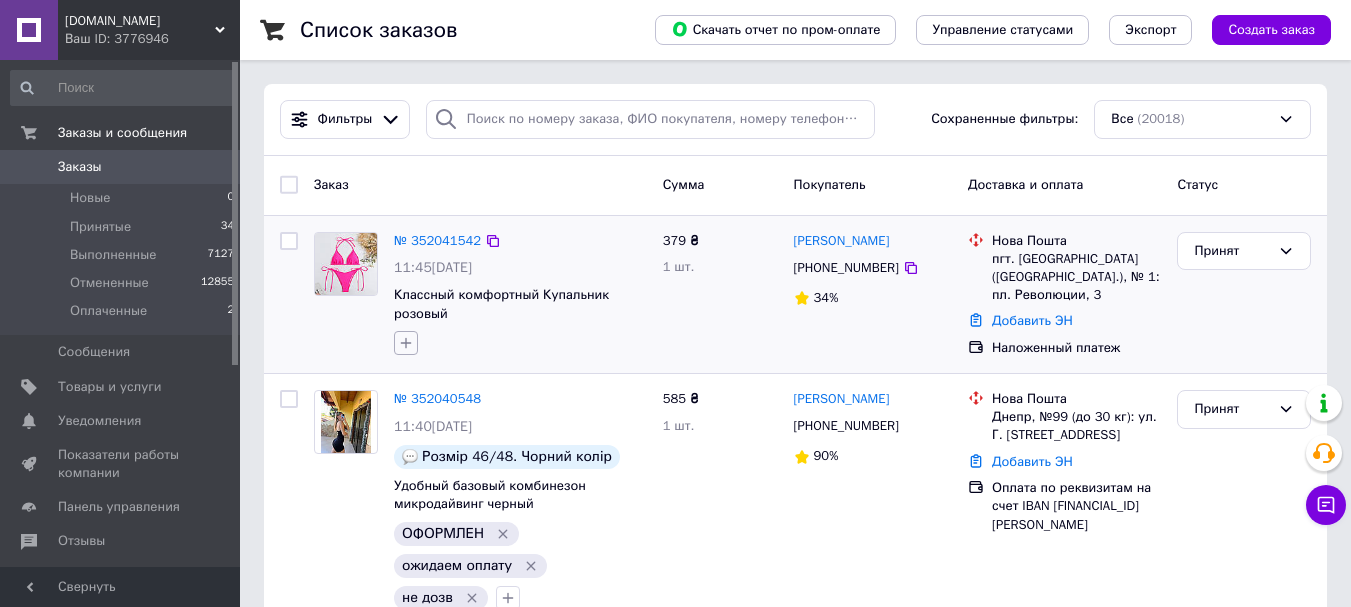 click 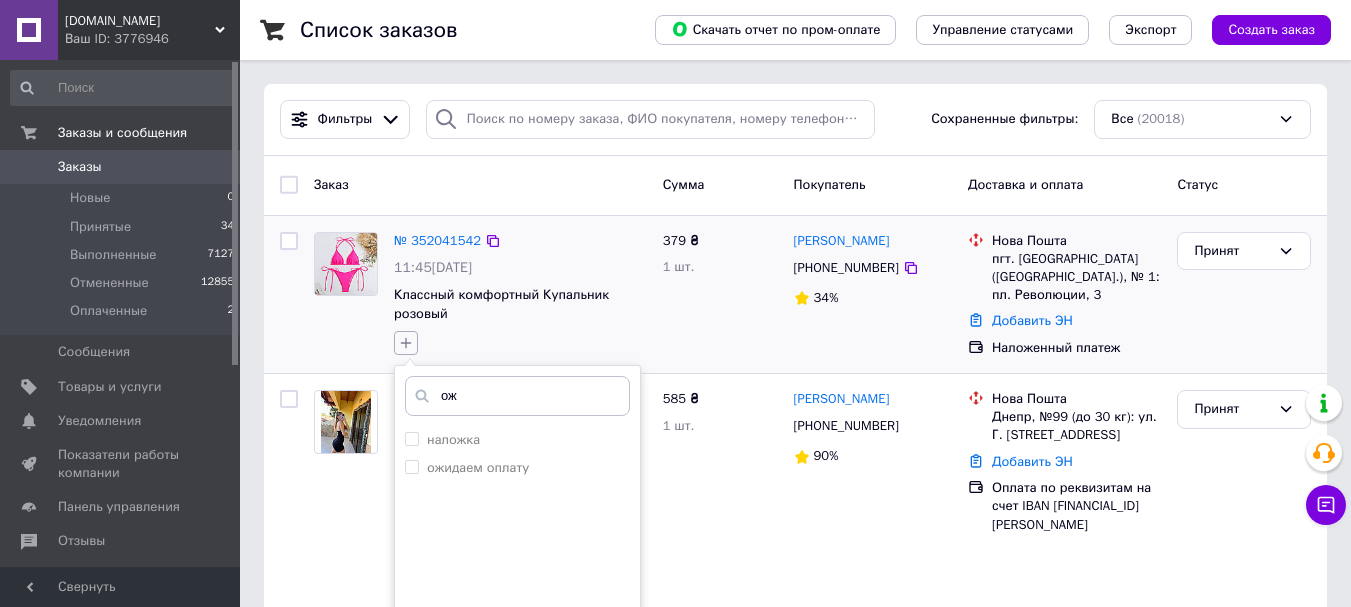 type on "ожи" 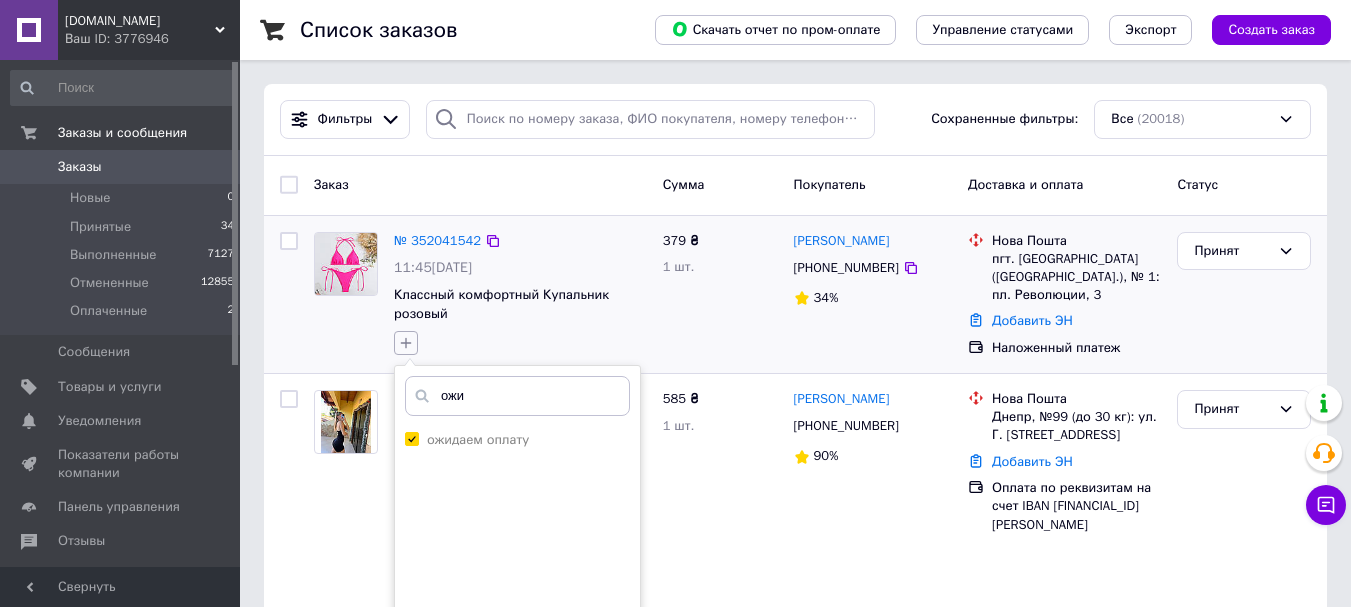 checkbox on "true" 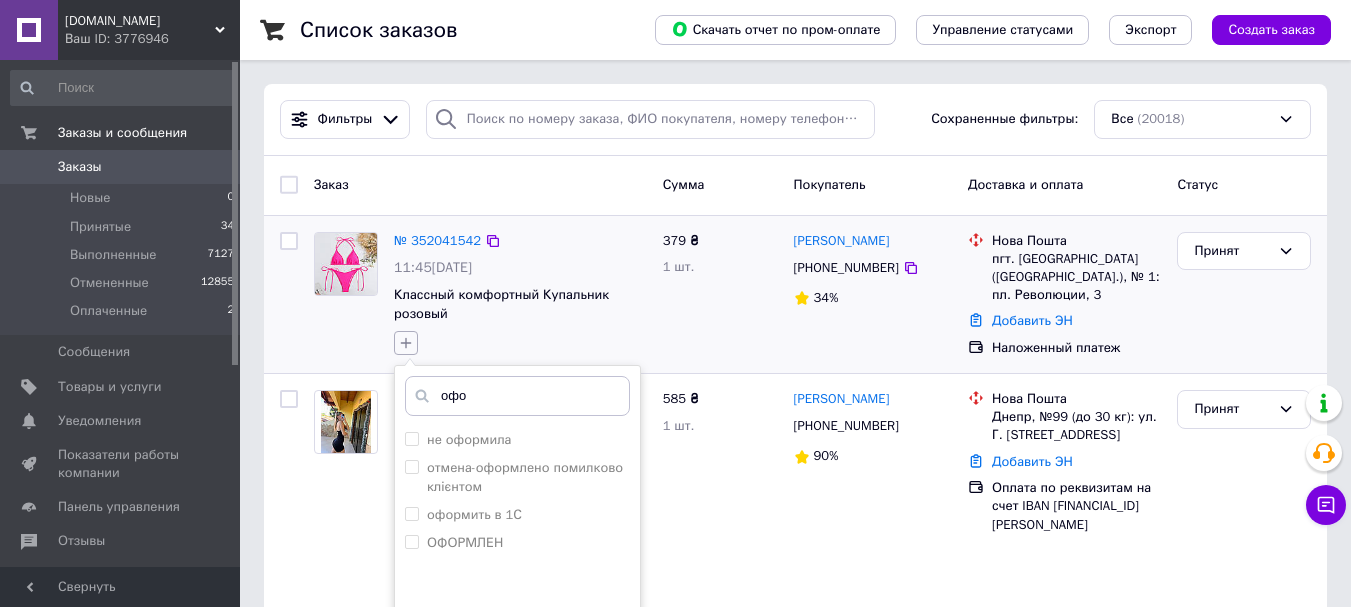 scroll, scrollTop: 400, scrollLeft: 0, axis: vertical 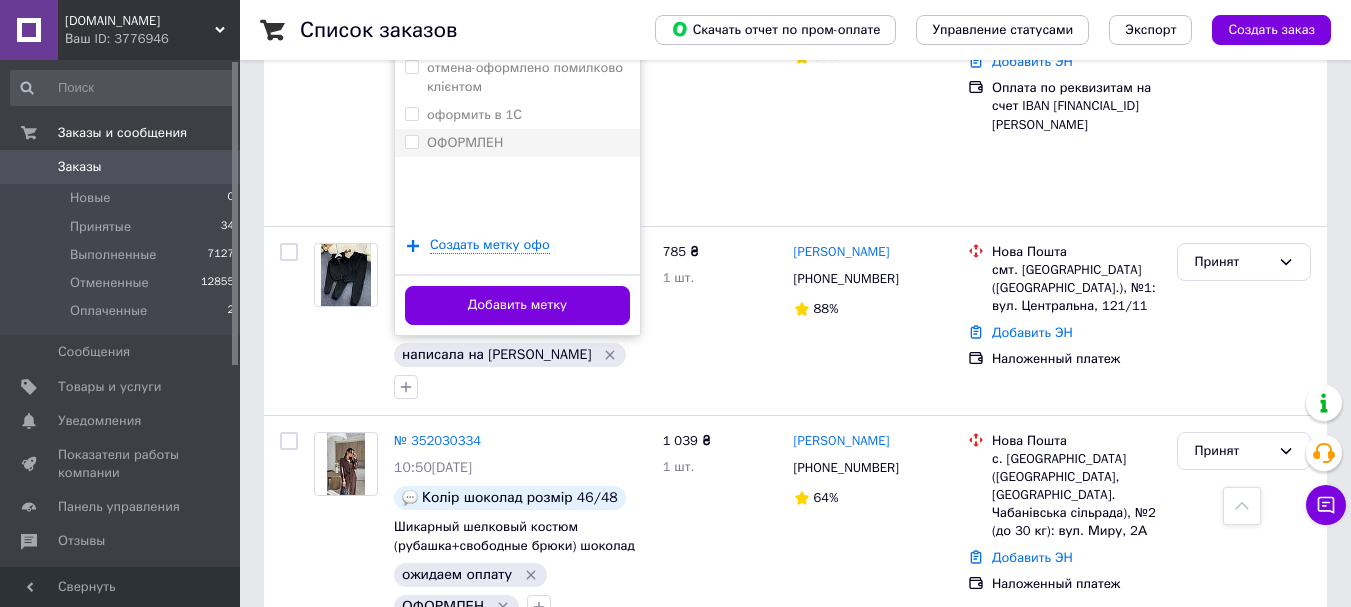type on "офо" 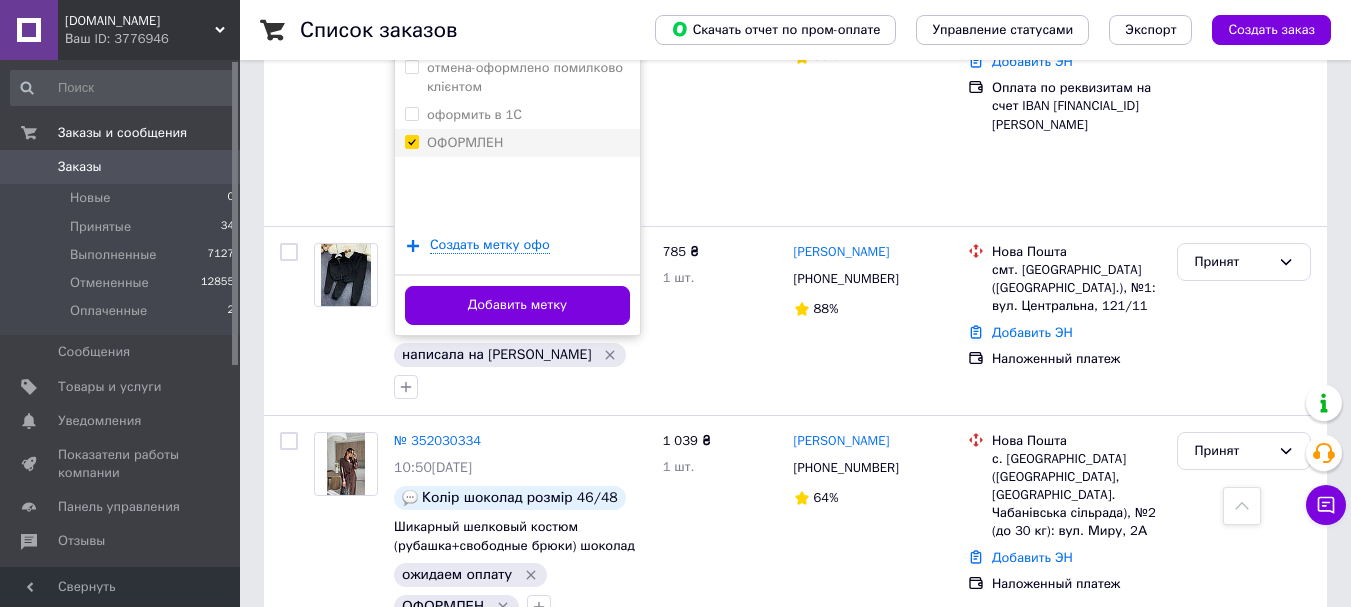 checkbox on "true" 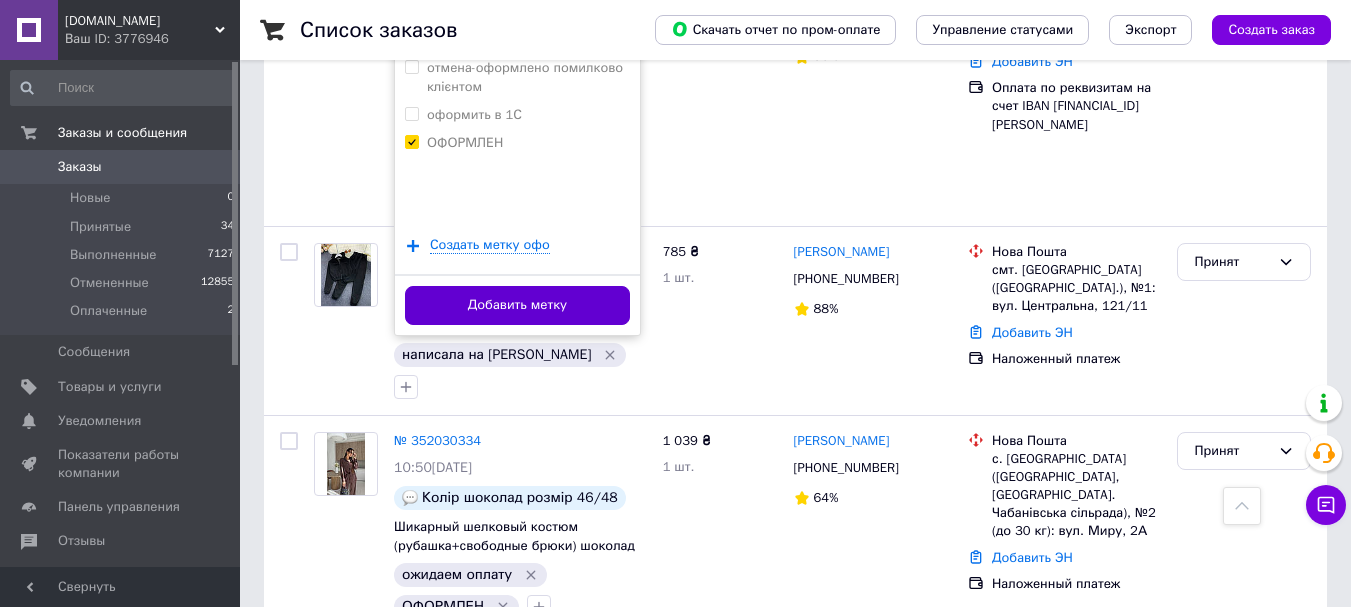 click on "Добавить метку" at bounding box center [517, 305] 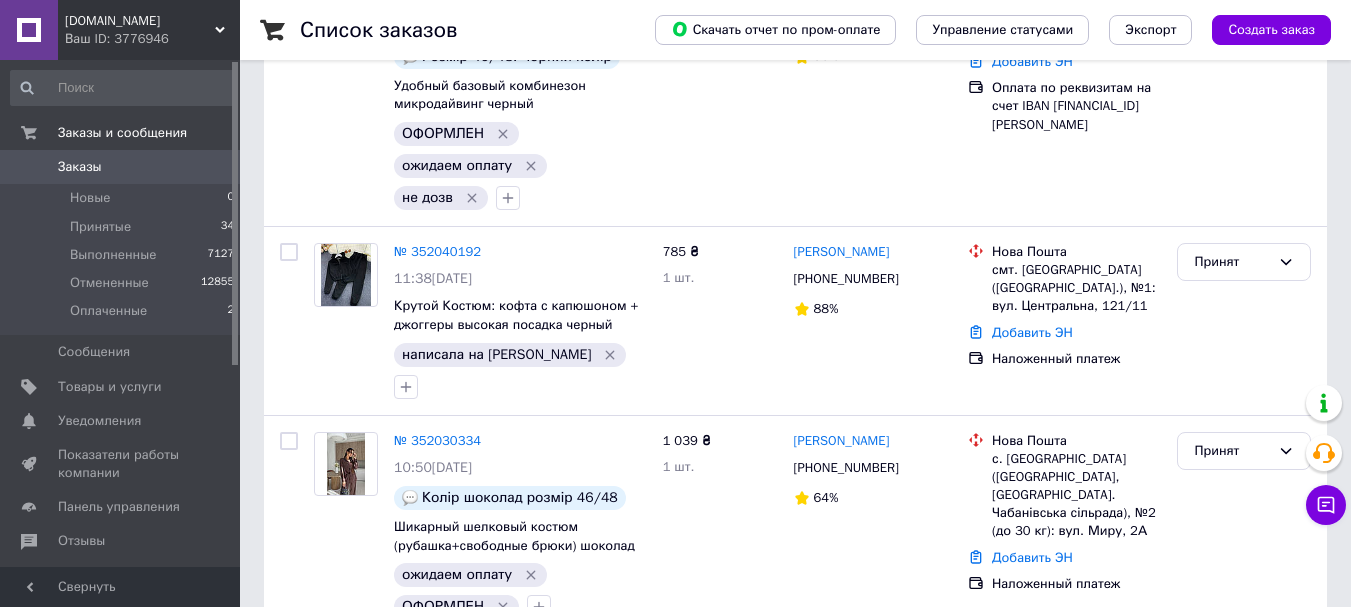 scroll, scrollTop: 0, scrollLeft: 0, axis: both 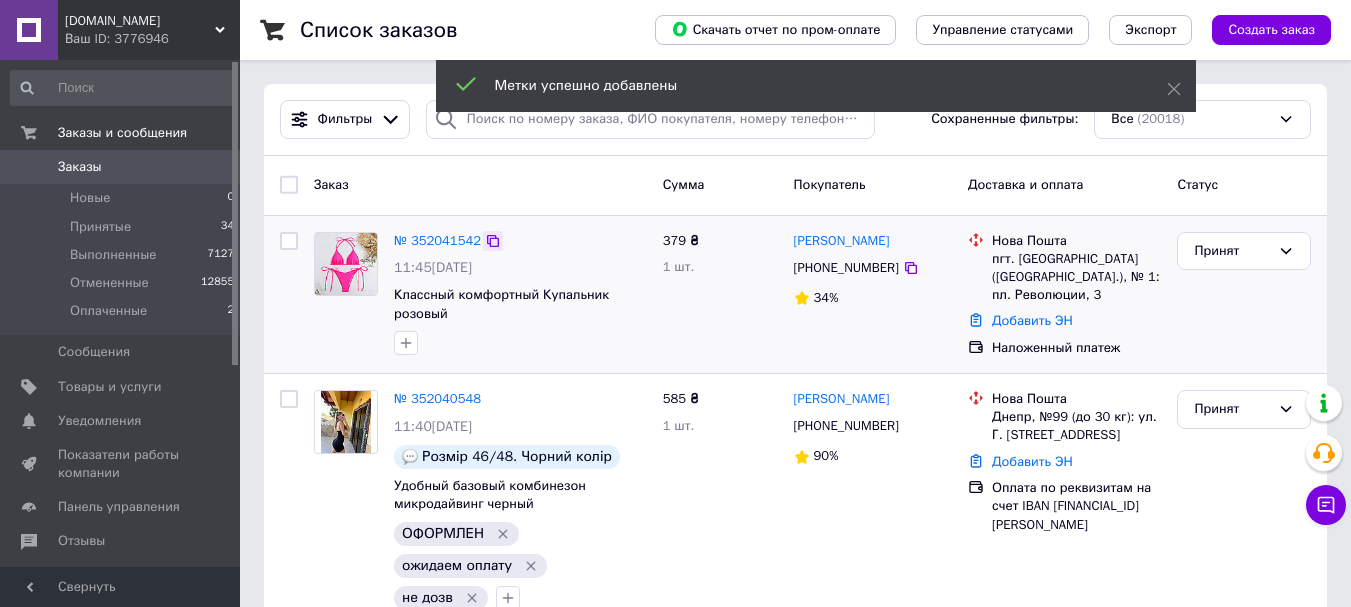 click 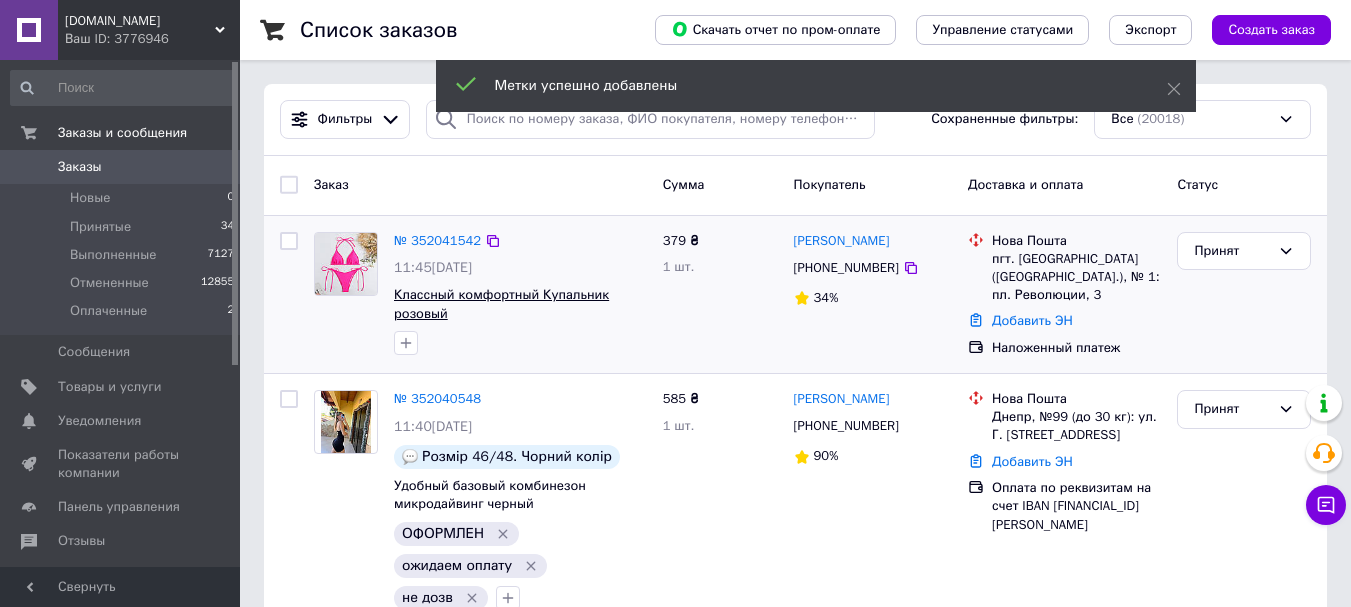 click 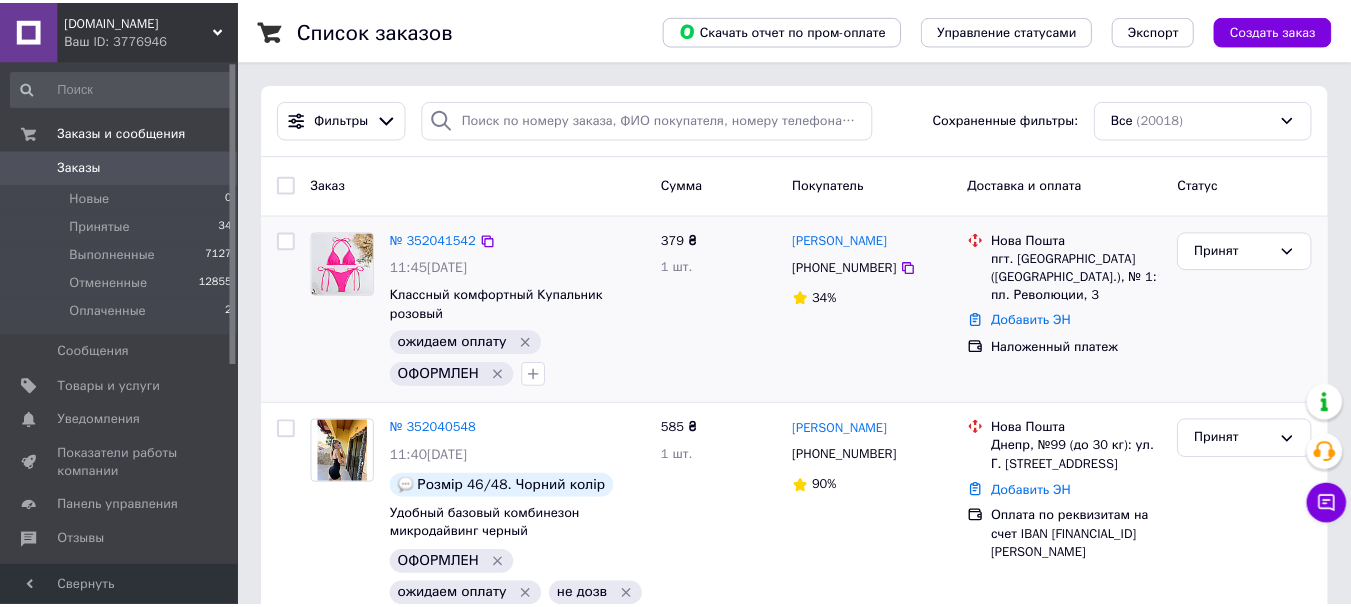 scroll, scrollTop: 0, scrollLeft: 0, axis: both 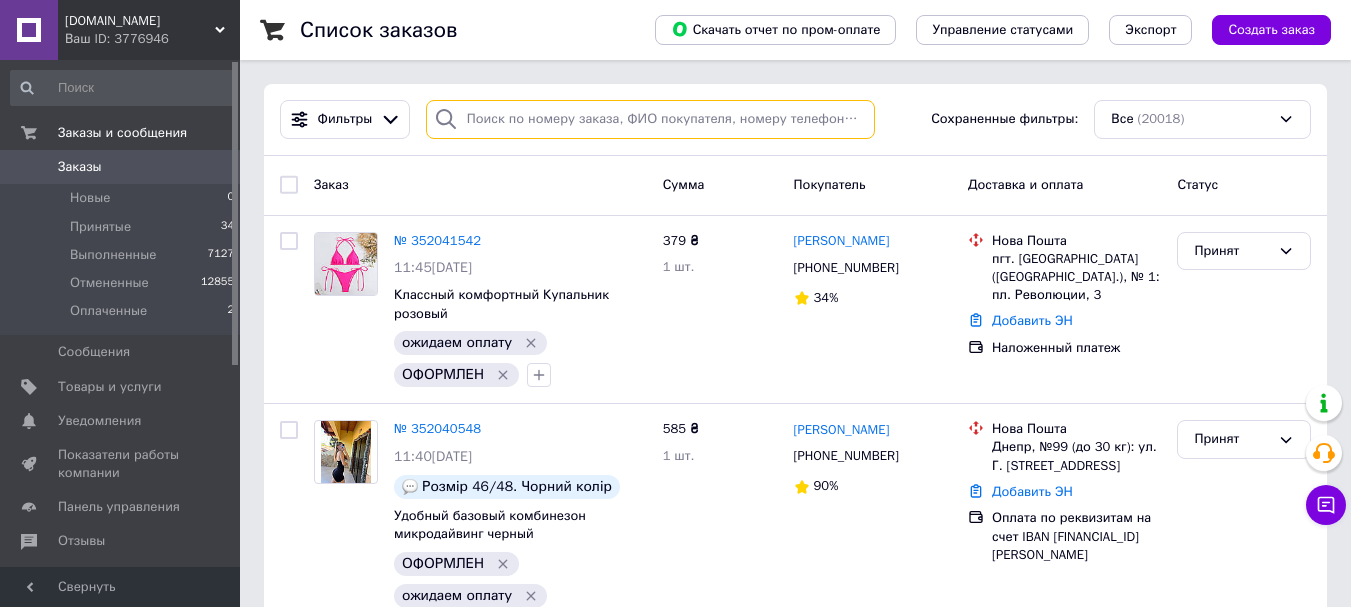 click at bounding box center (650, 119) 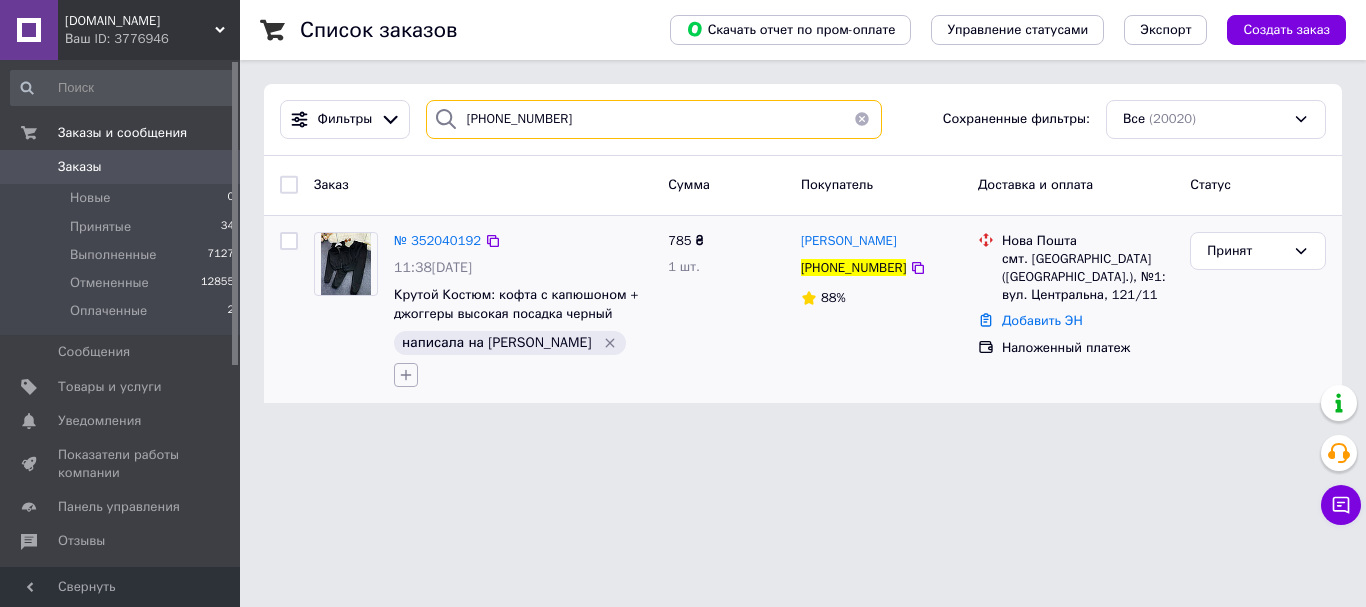 type on "[PHONE_NUMBER]" 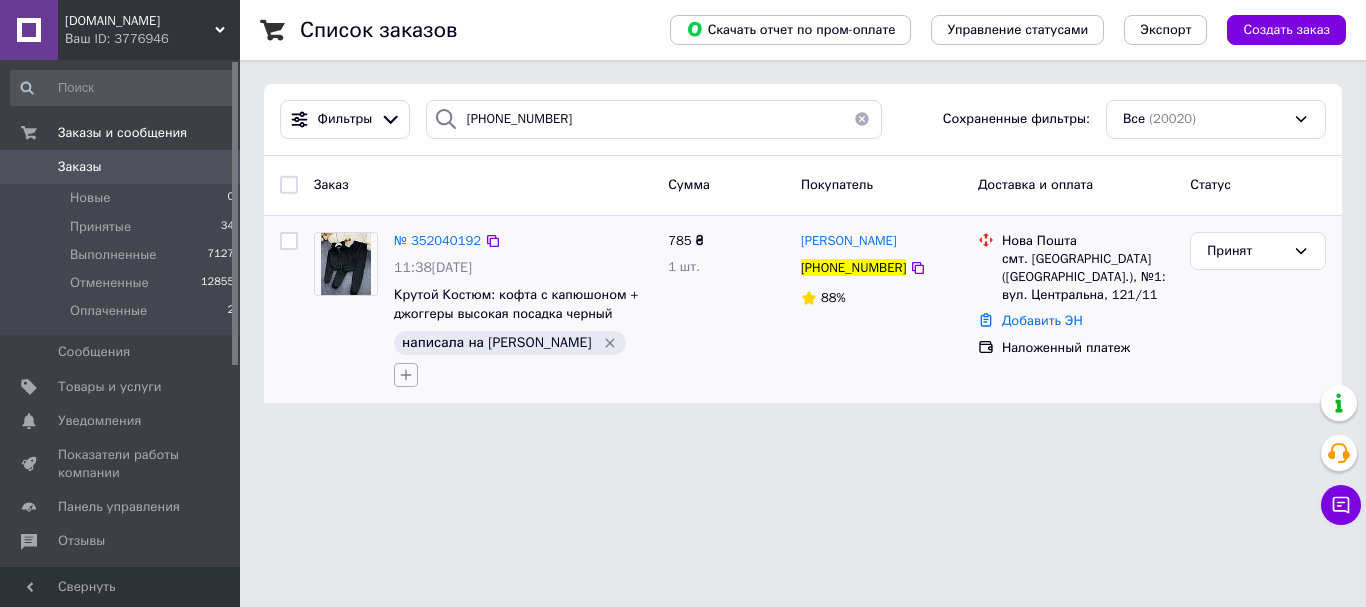 click 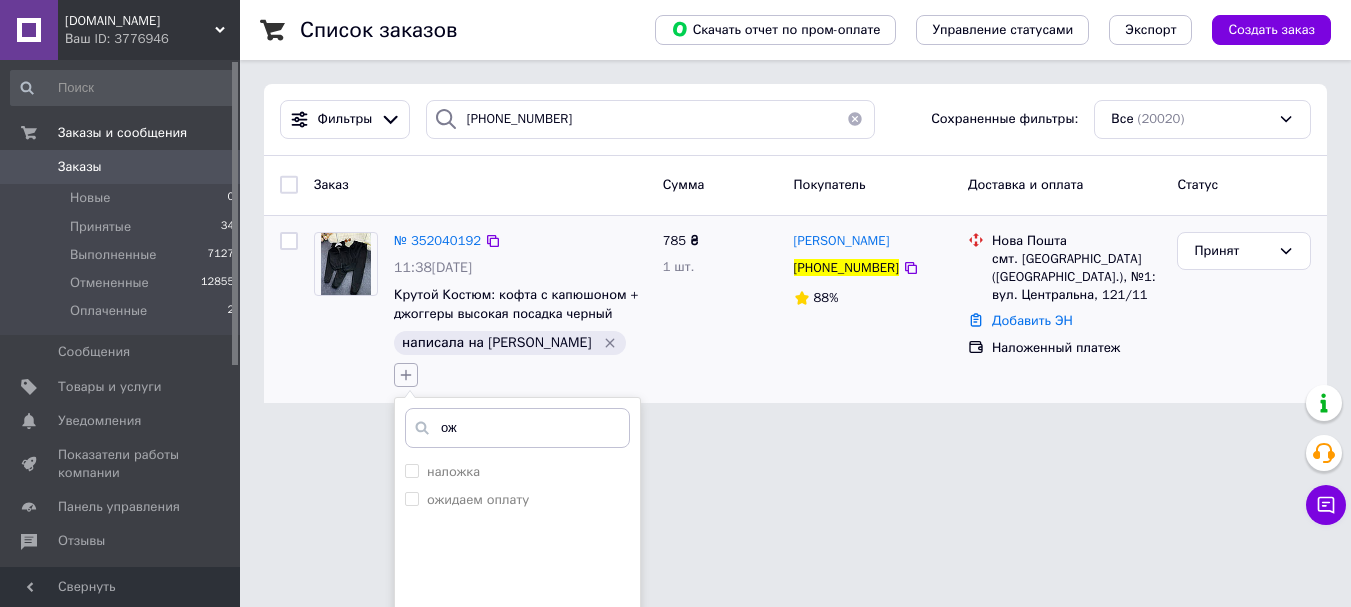 type on "ожи" 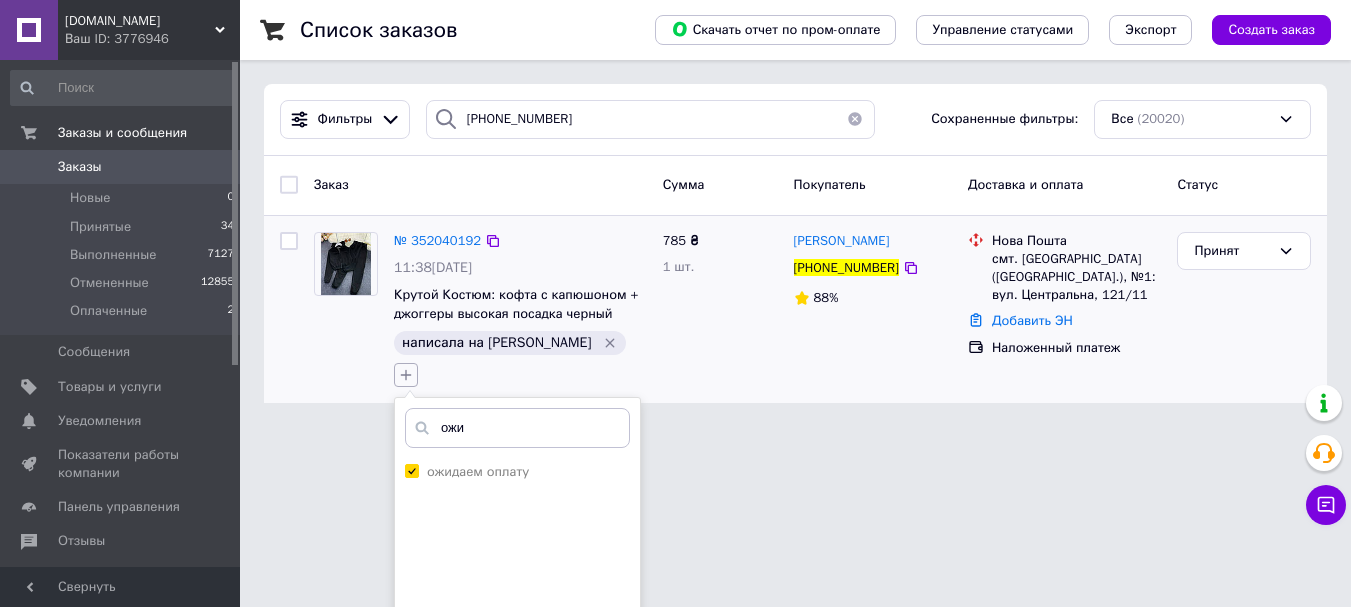 checkbox on "true" 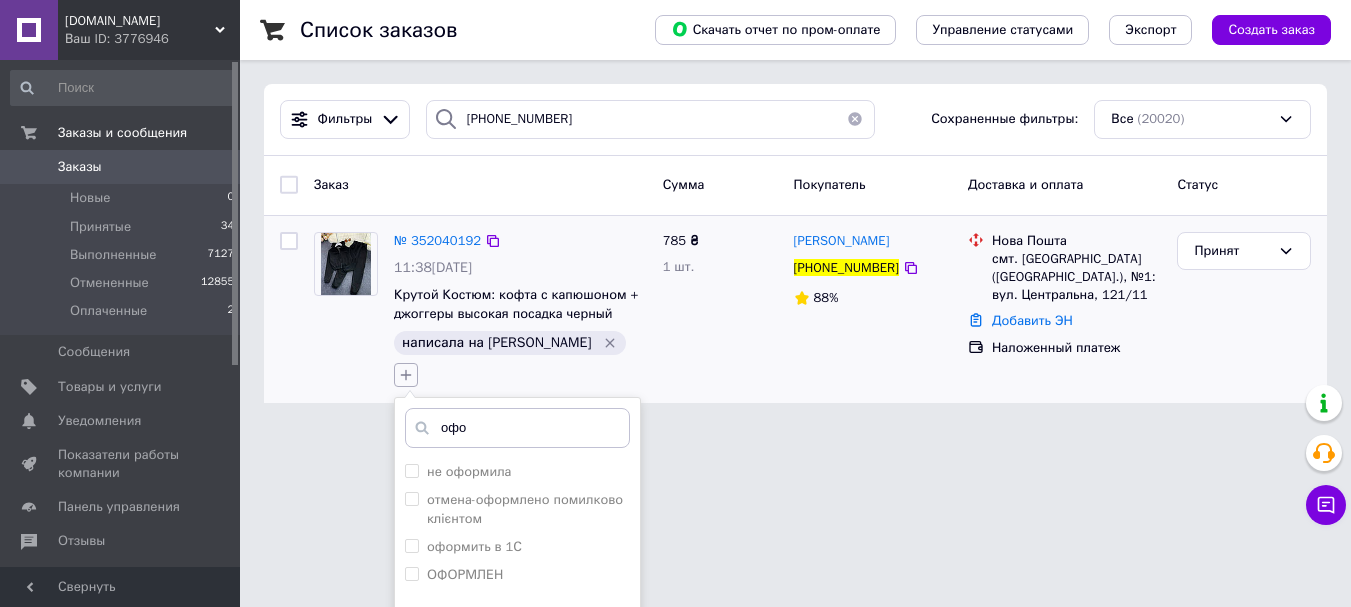 scroll, scrollTop: 129, scrollLeft: 0, axis: vertical 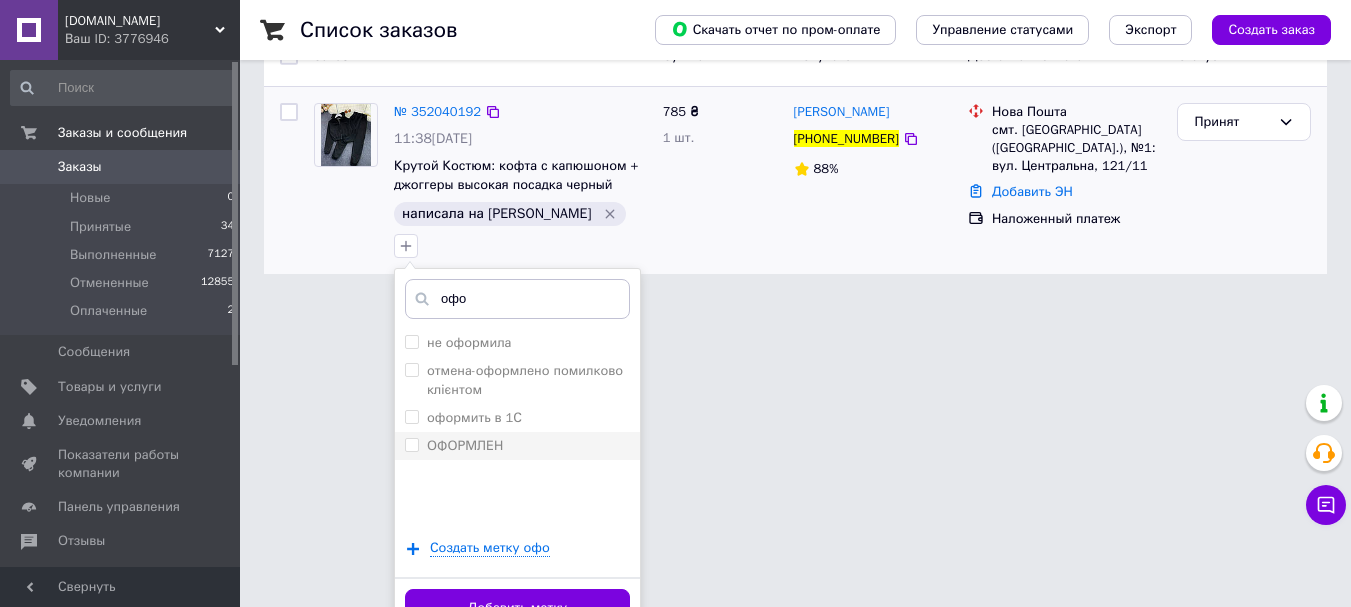 type on "офо" 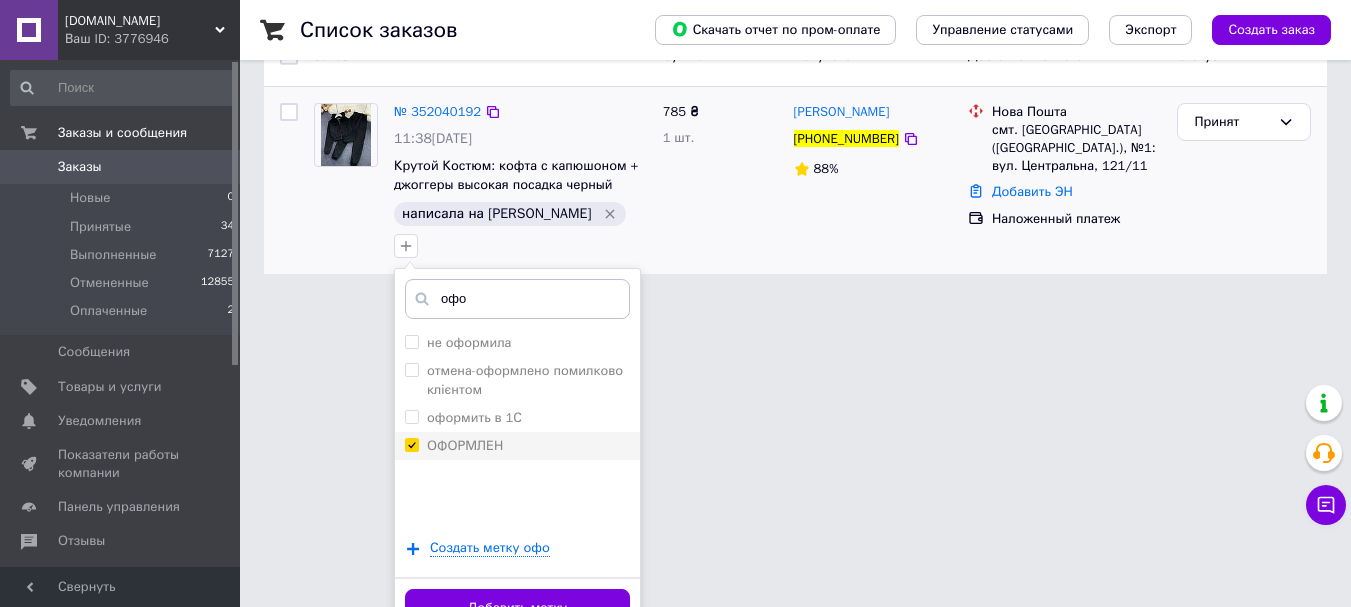 click on "ОФОРМЛЕН" at bounding box center [517, 446] 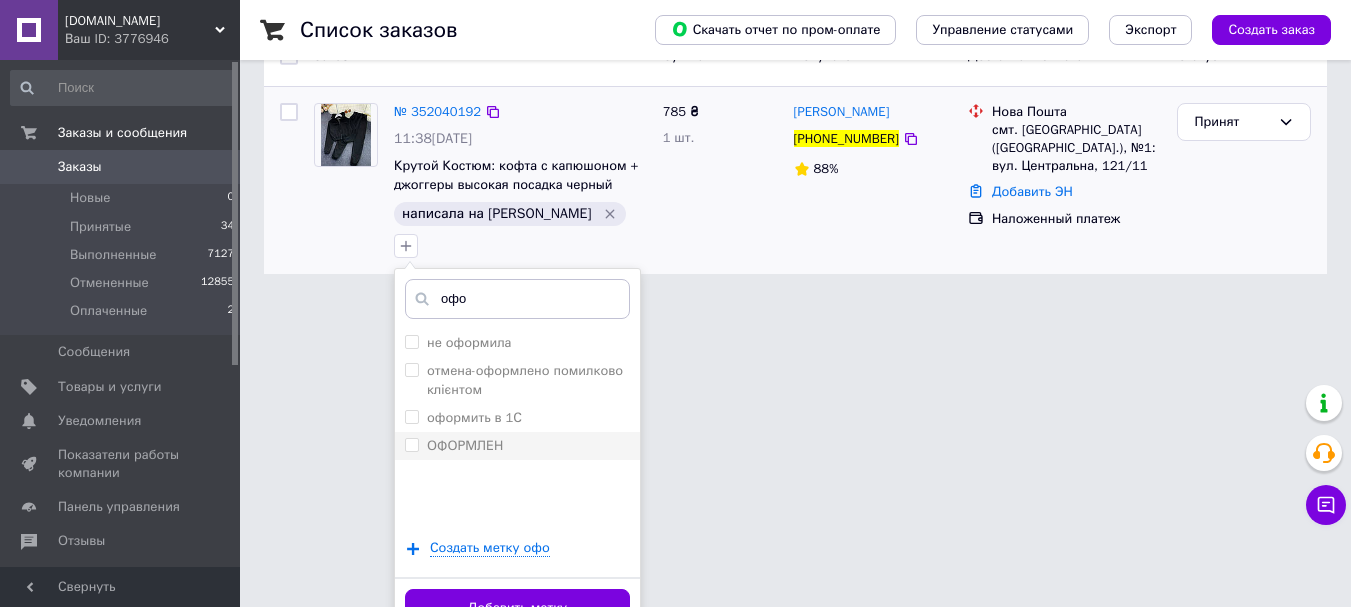 click on "ОФОРМЛЕН" at bounding box center [517, 446] 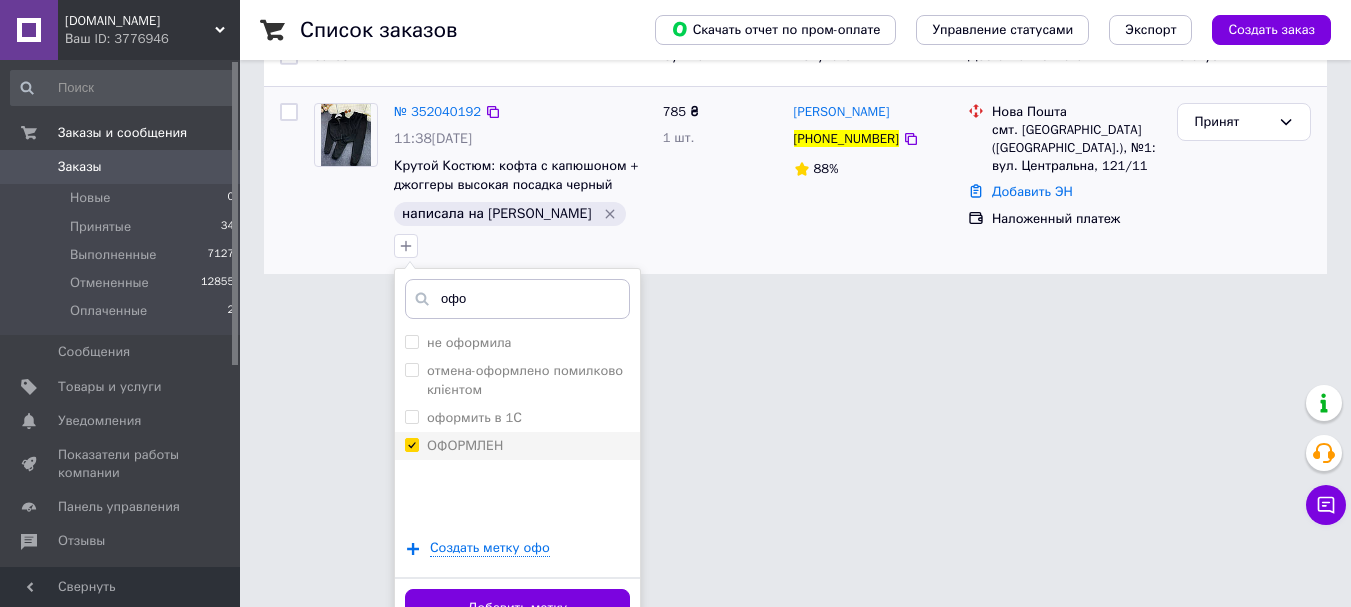 checkbox on "true" 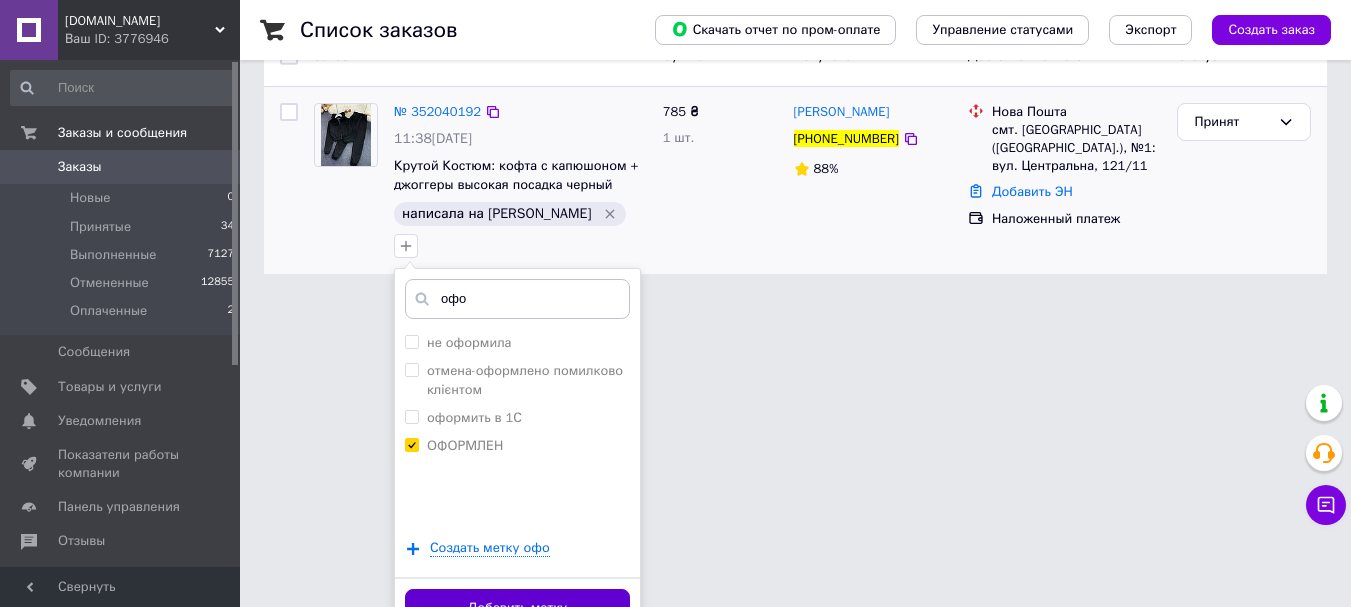 click on "Добавить метку" at bounding box center [517, 608] 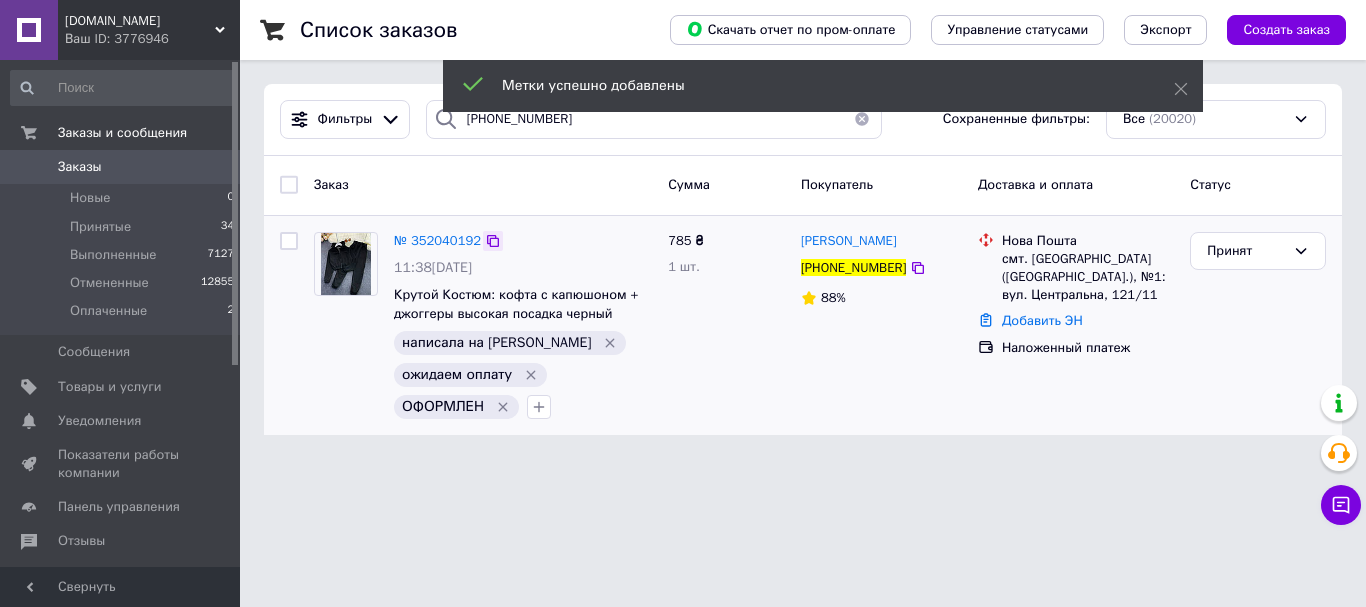 click 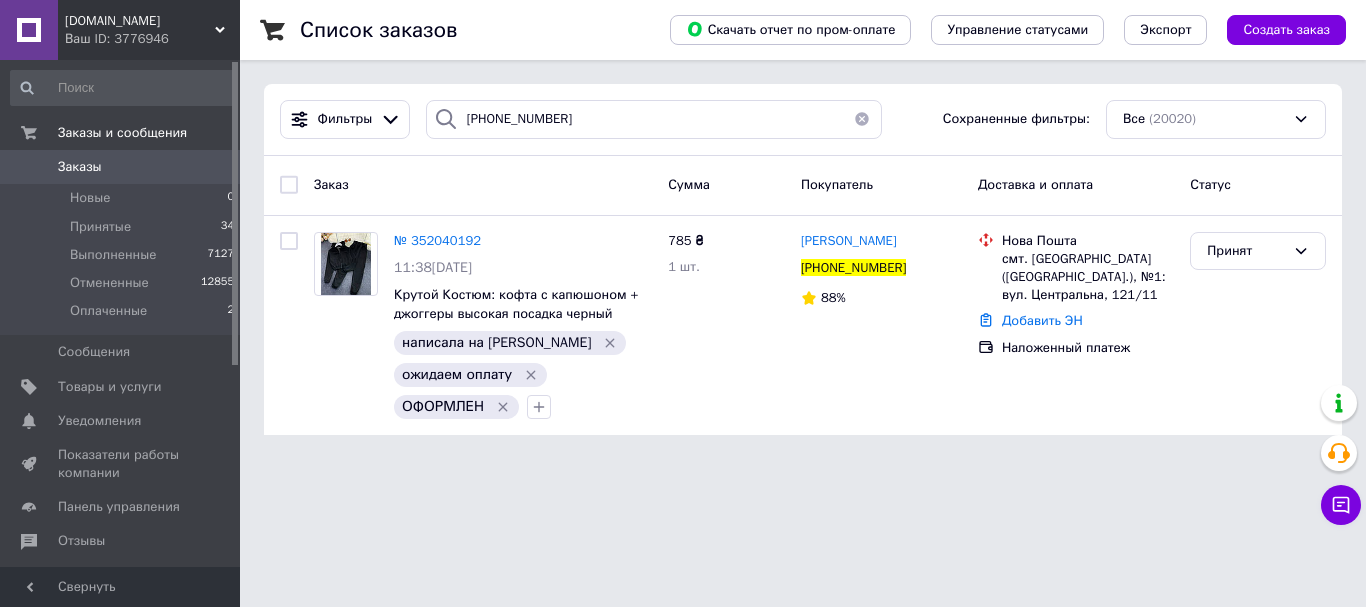 click at bounding box center [862, 119] 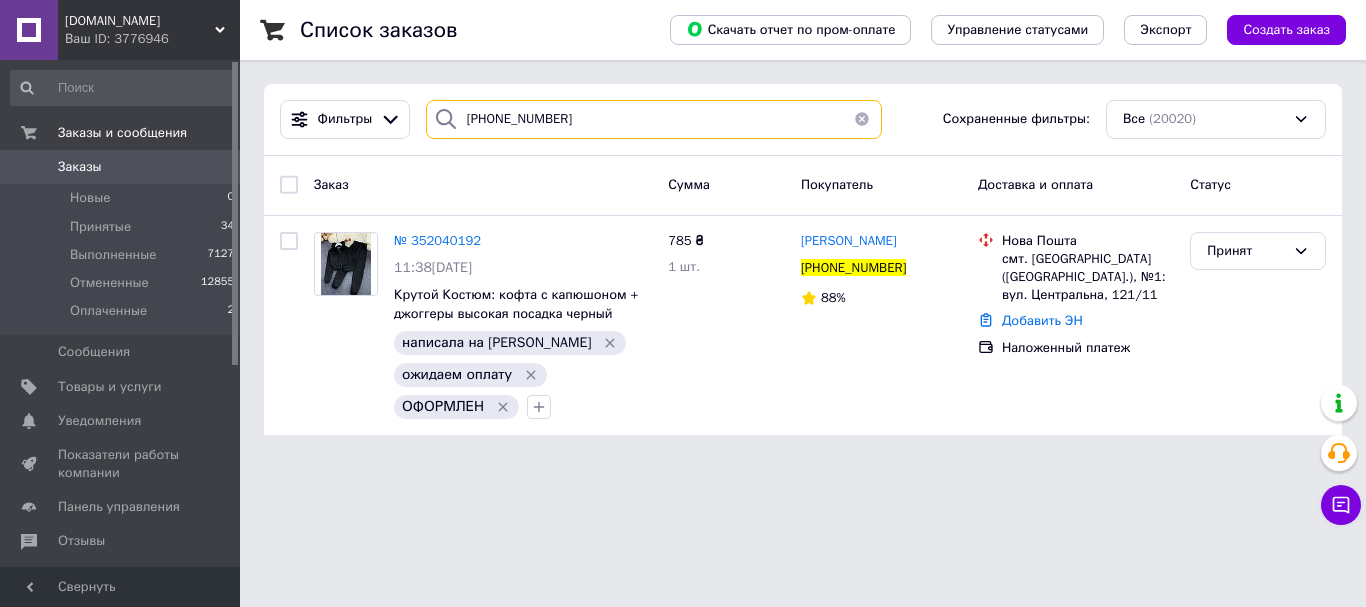 type 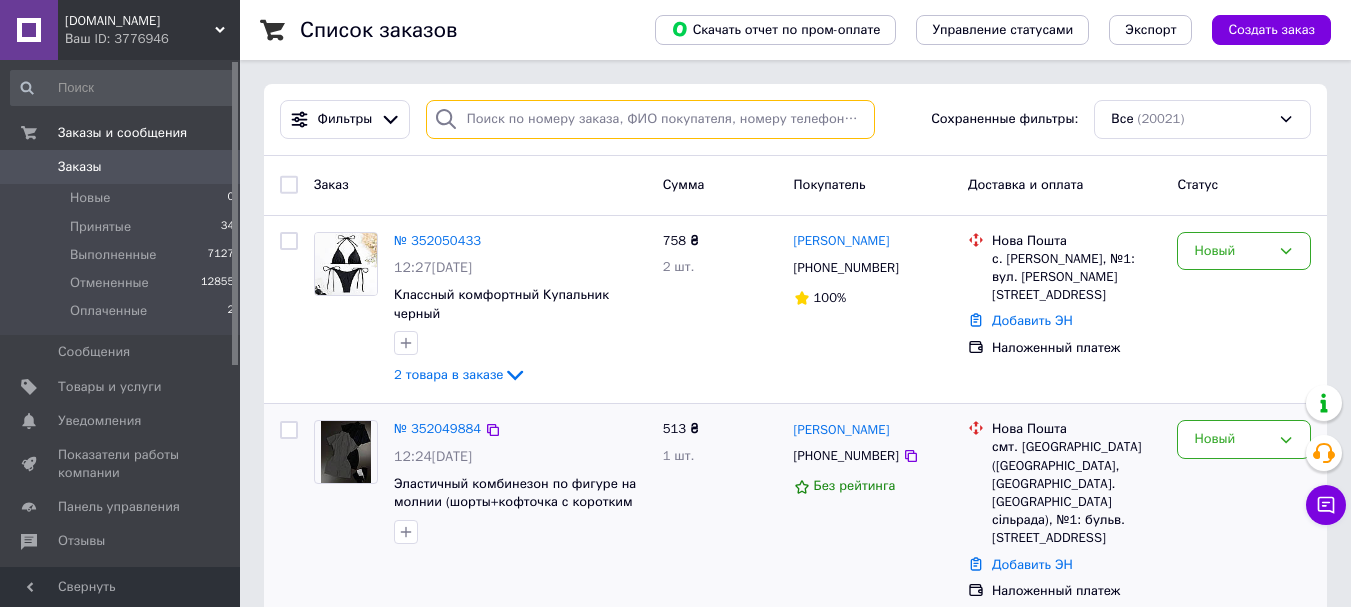 scroll, scrollTop: 200, scrollLeft: 0, axis: vertical 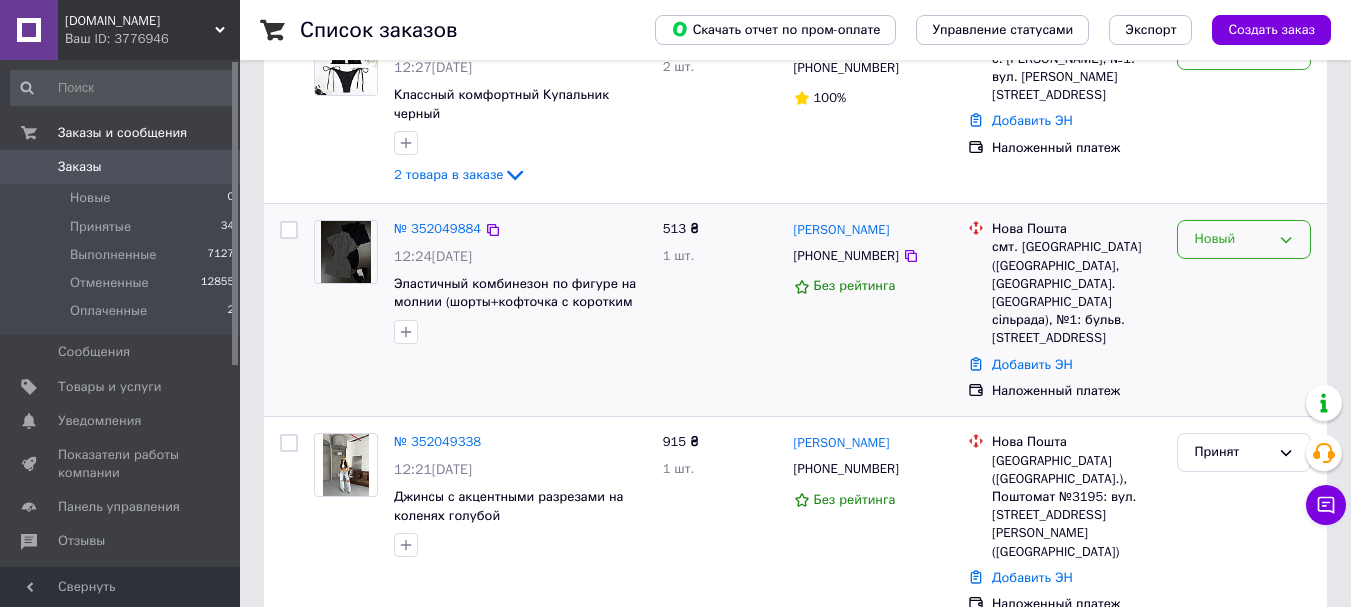 click on "Новый" at bounding box center [1232, 239] 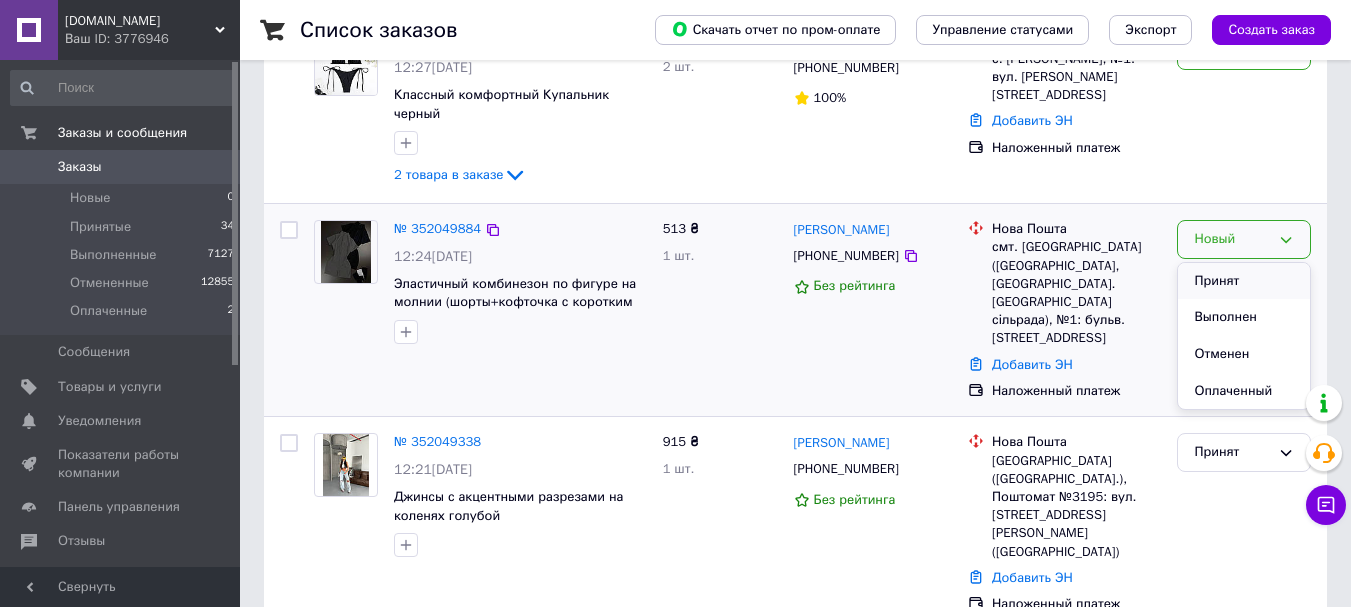 click on "Принят" at bounding box center [1244, 281] 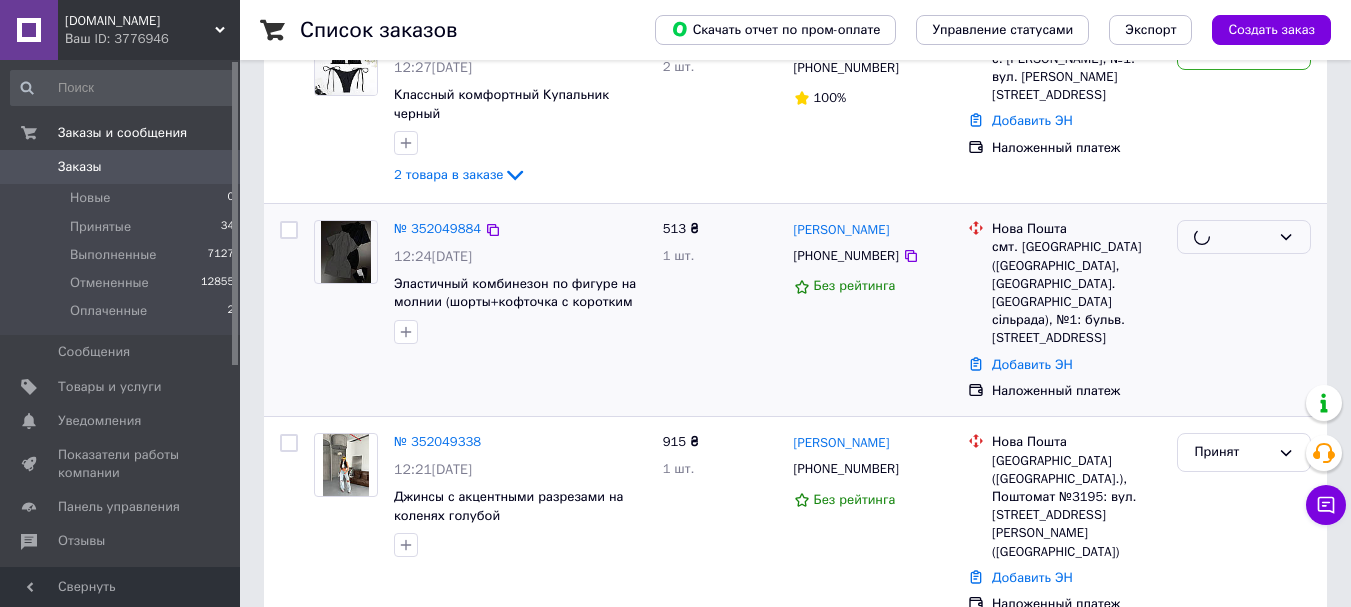 scroll, scrollTop: 0, scrollLeft: 0, axis: both 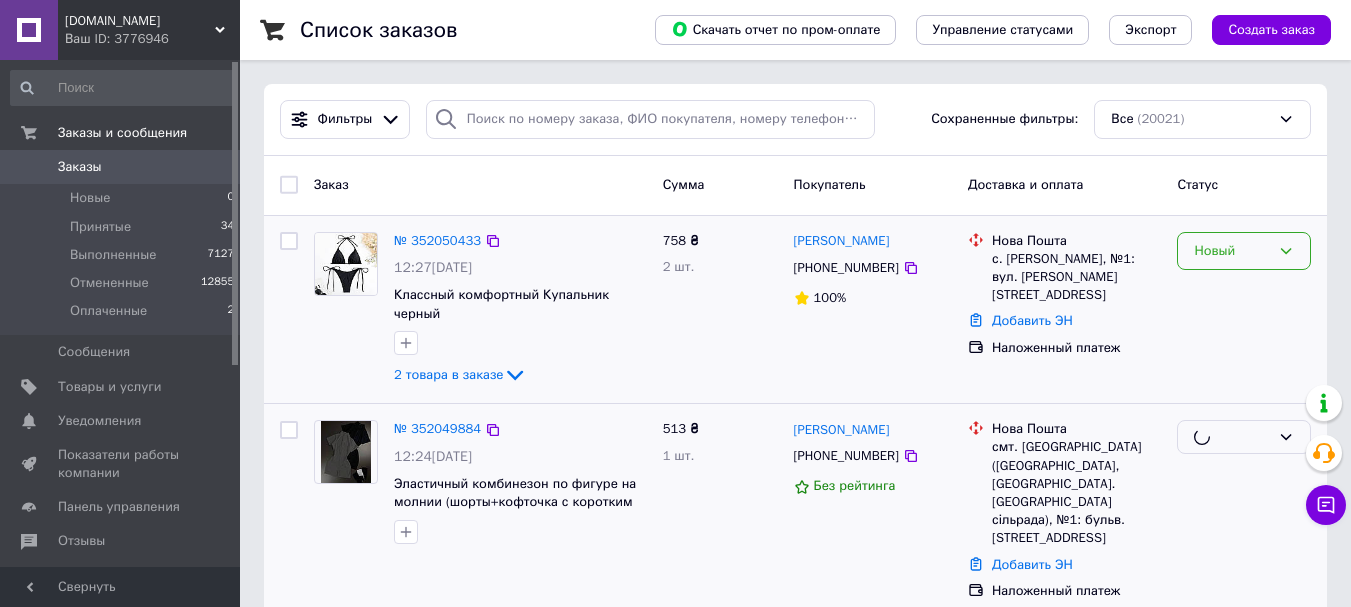 click on "Новый" at bounding box center [1232, 251] 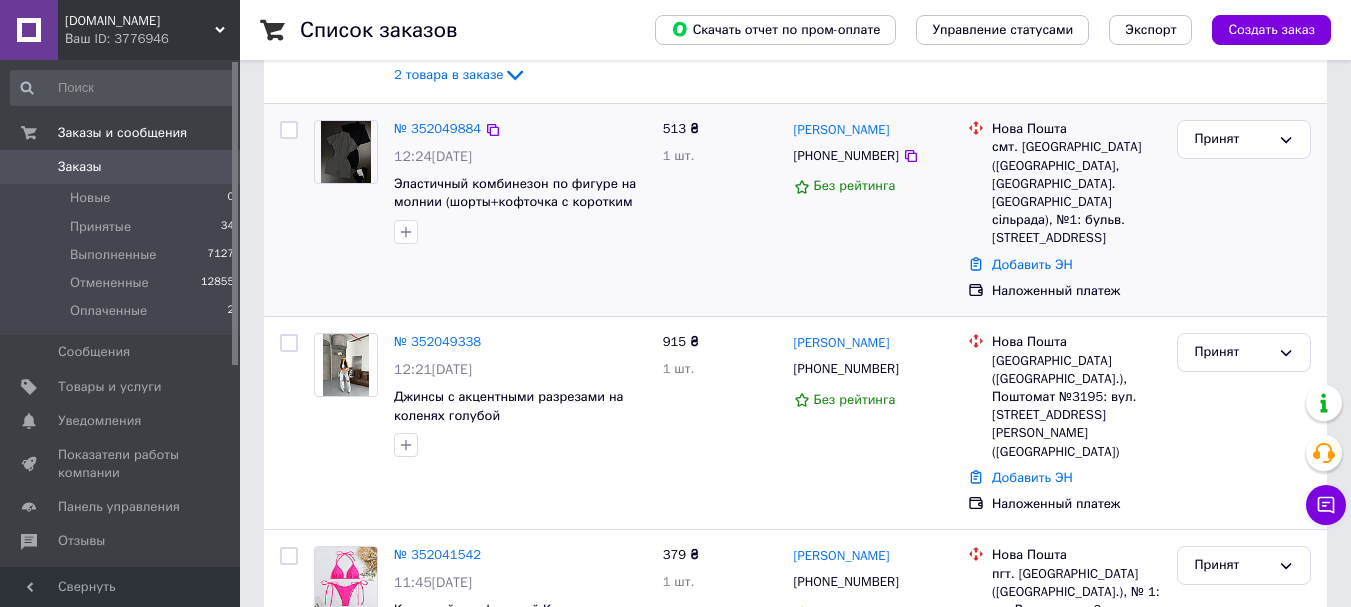 scroll, scrollTop: 200, scrollLeft: 0, axis: vertical 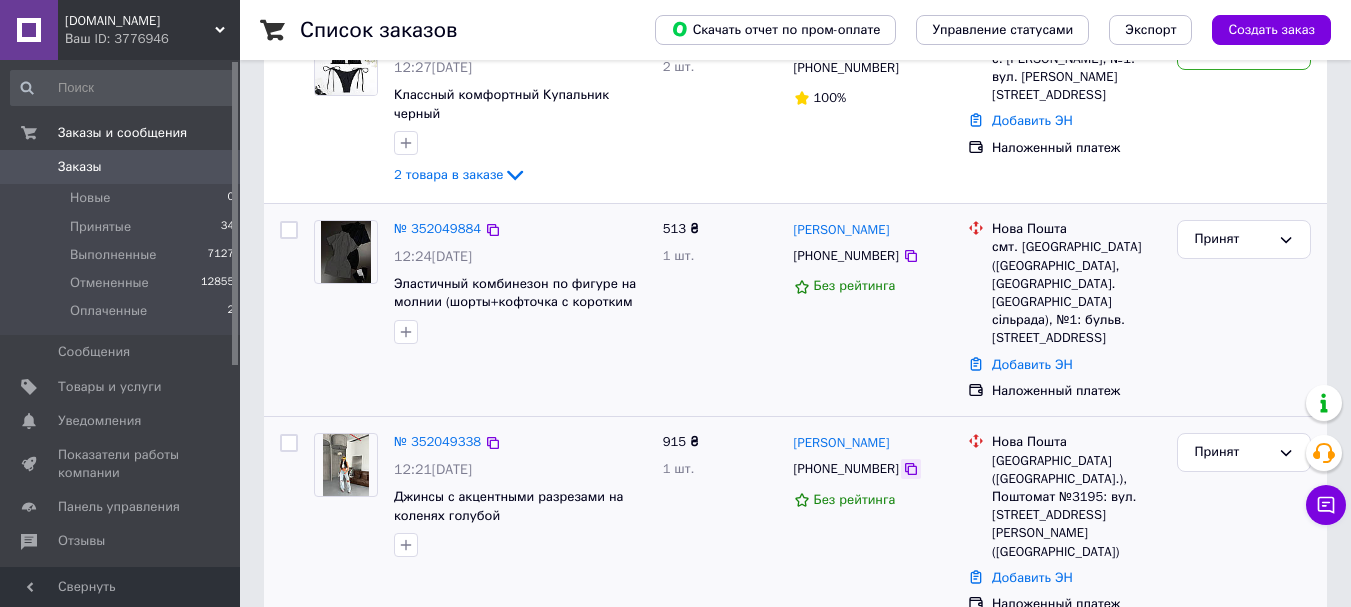 click 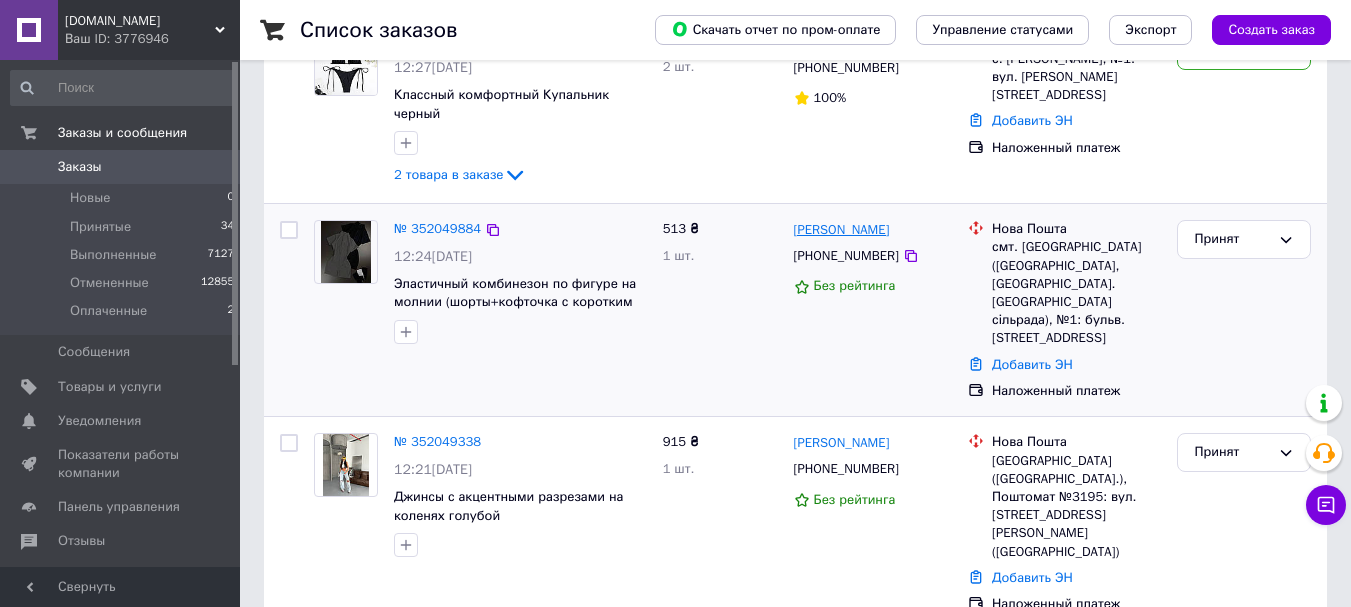 scroll, scrollTop: 100, scrollLeft: 0, axis: vertical 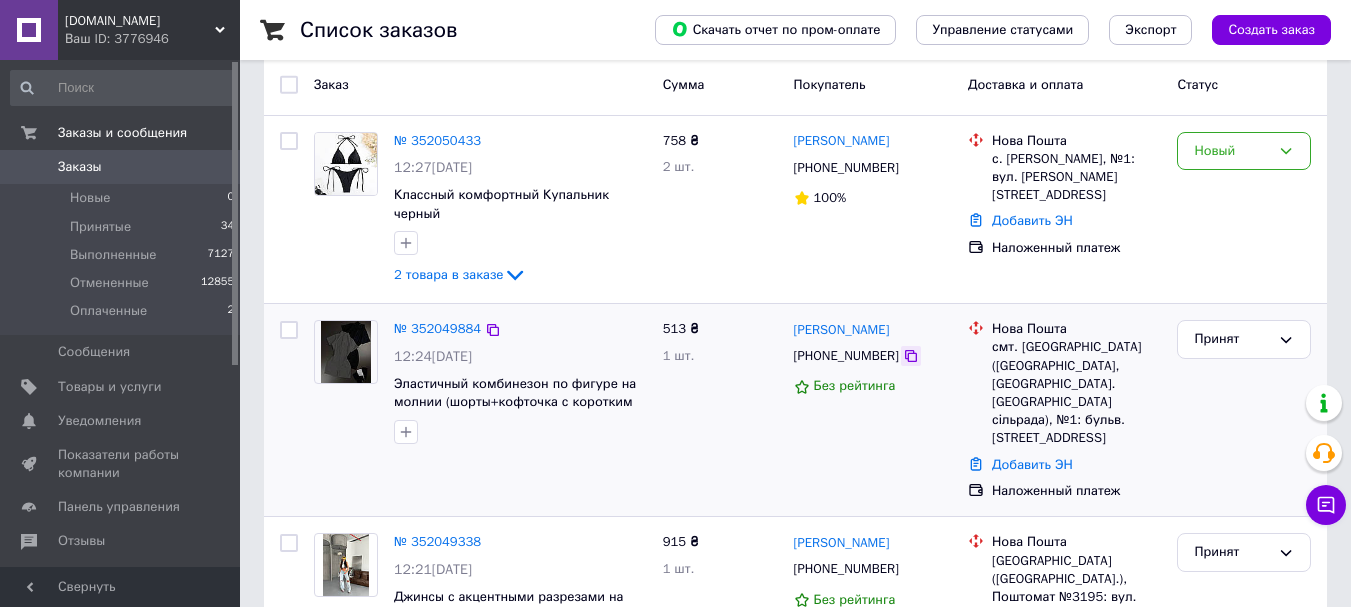 click 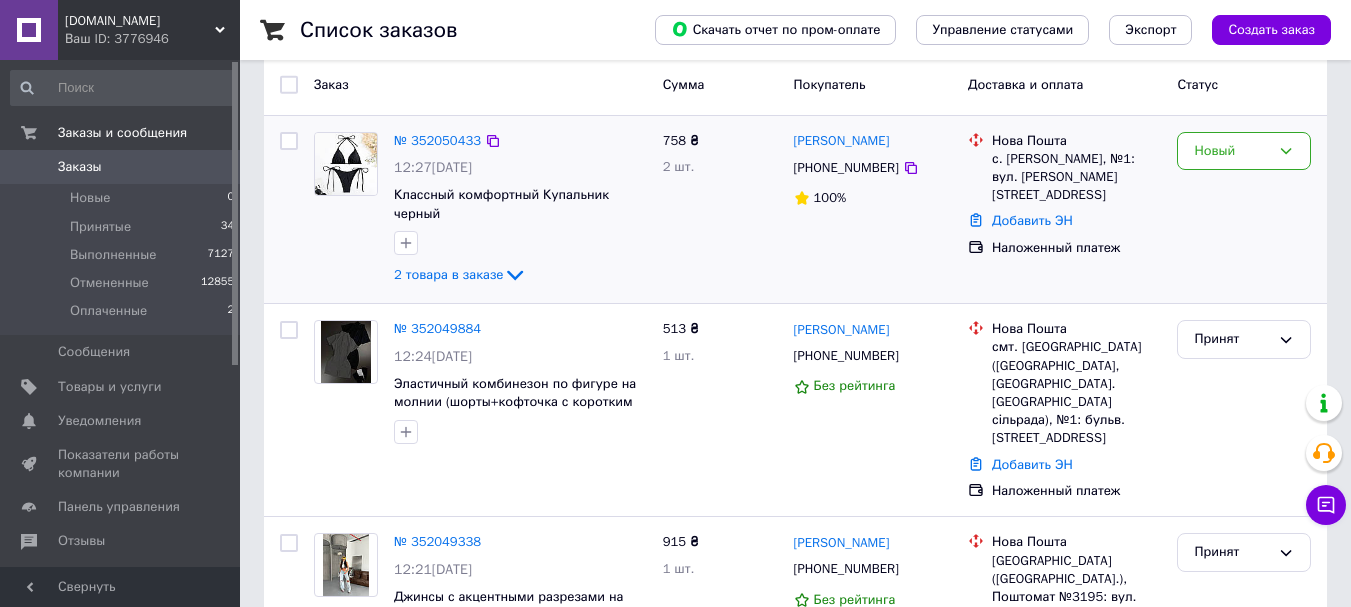 scroll, scrollTop: 0, scrollLeft: 0, axis: both 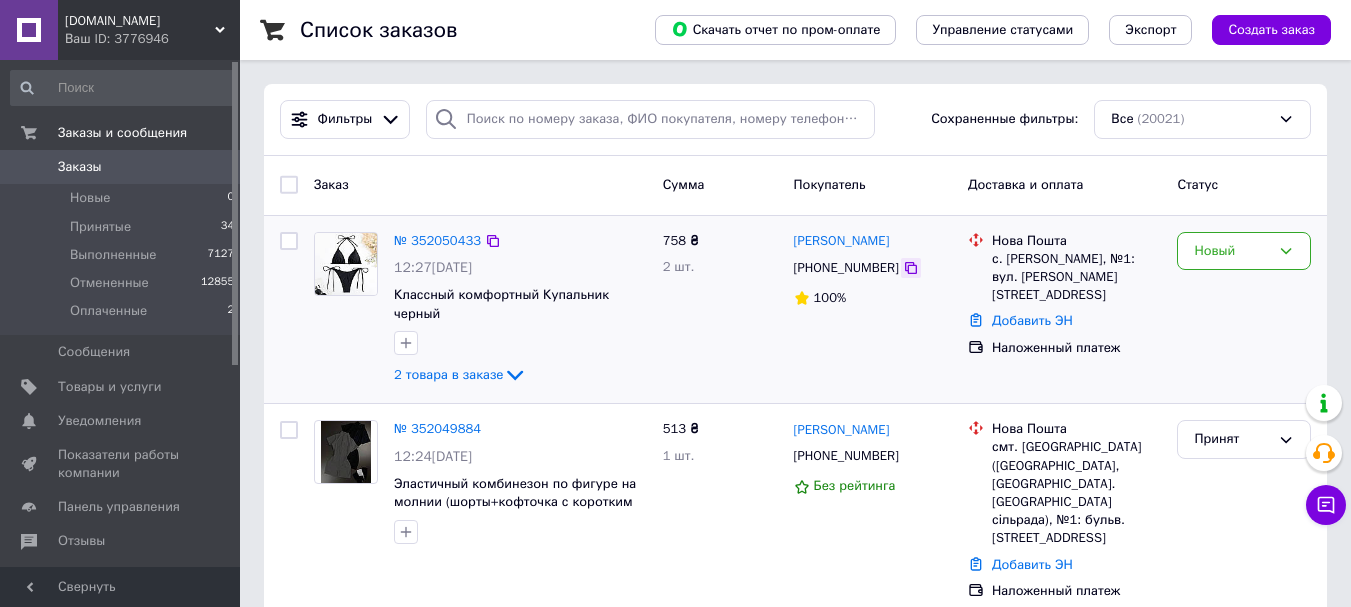 click 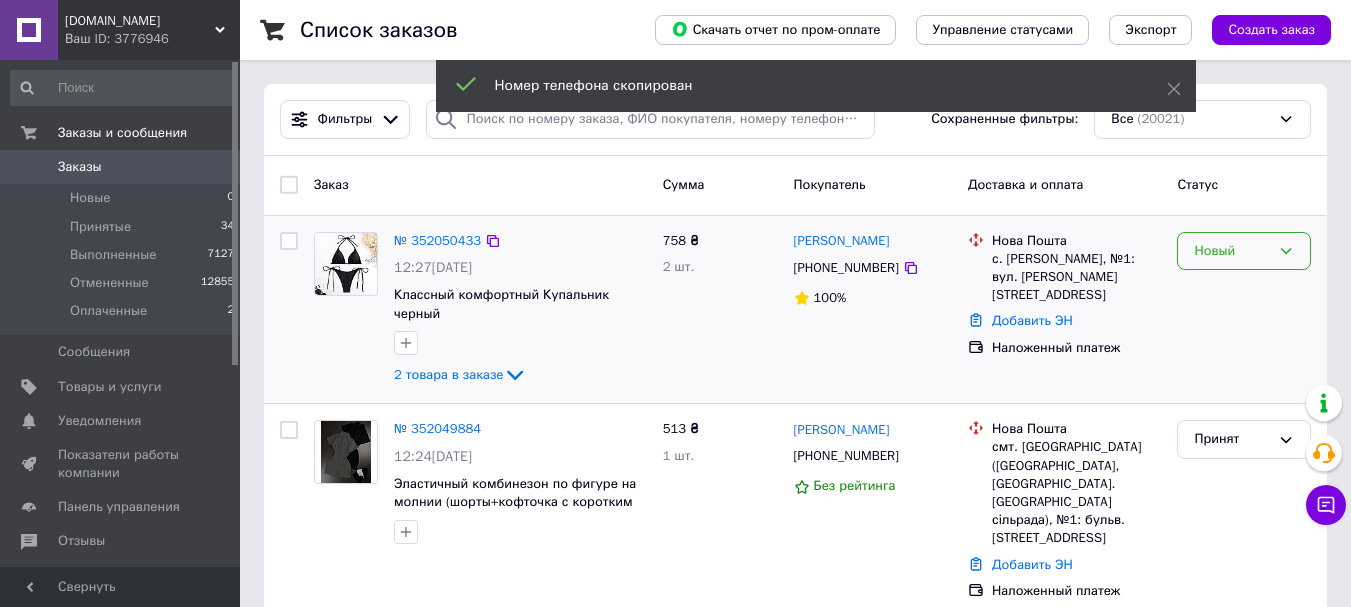 click on "Новый" at bounding box center [1244, 251] 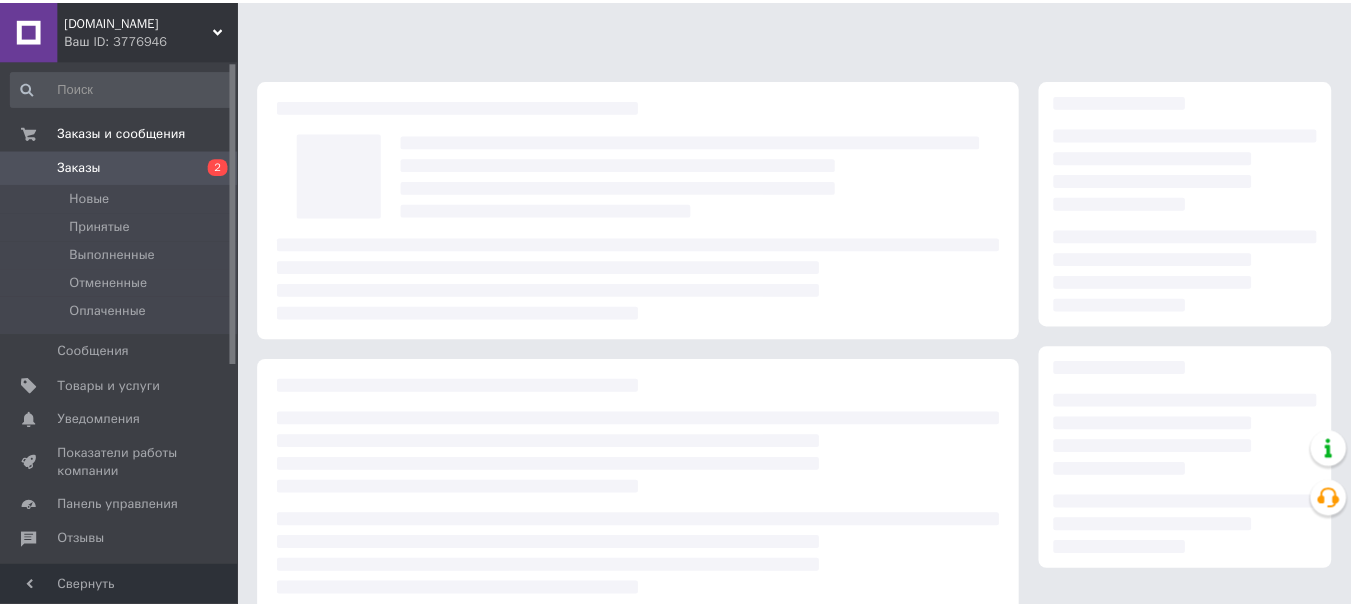 scroll, scrollTop: 0, scrollLeft: 0, axis: both 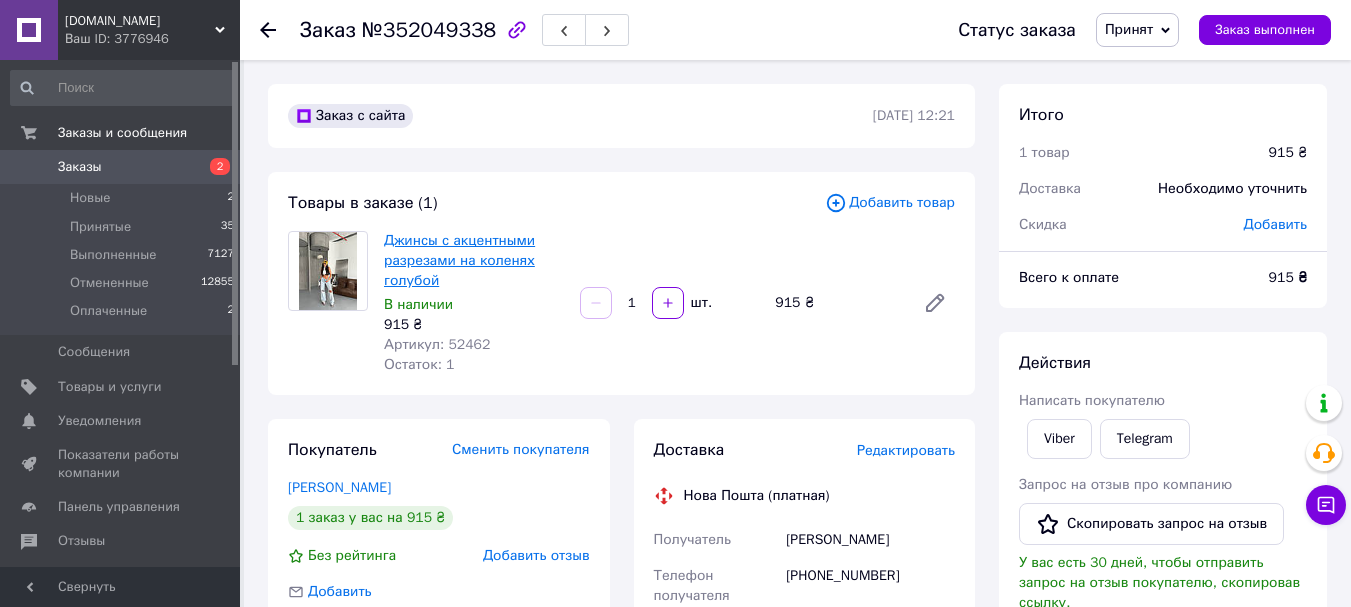 click on "Джинсы с акцентными разрезами на коленях голубой" at bounding box center [459, 260] 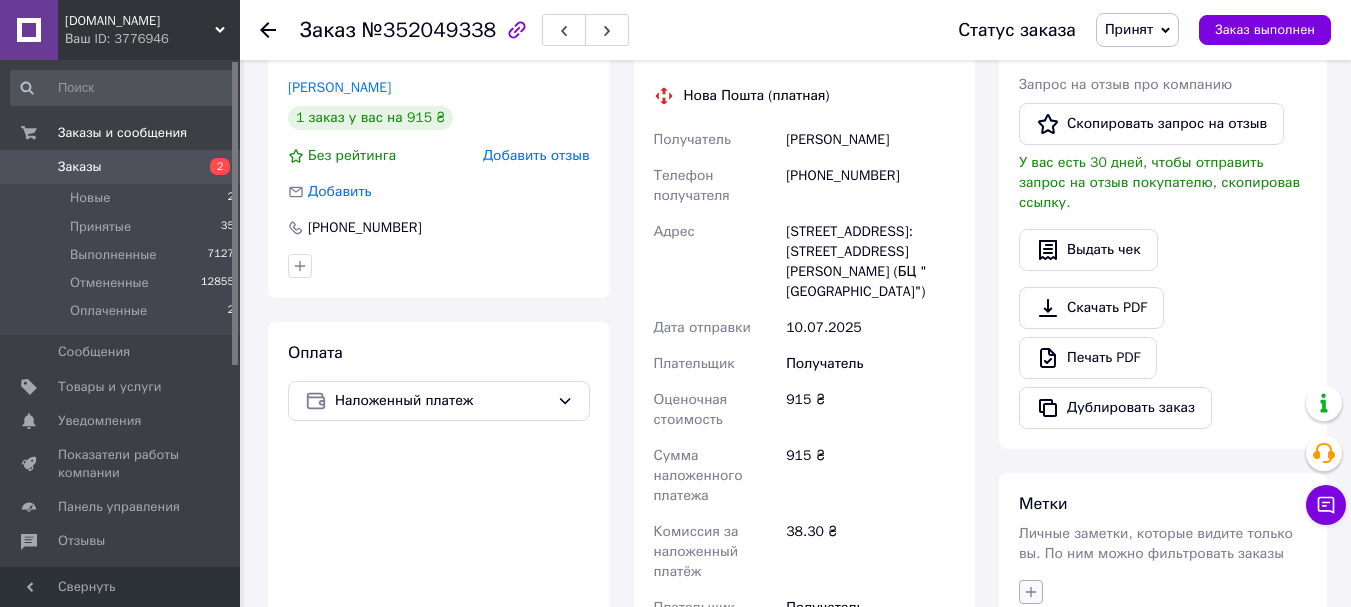 scroll, scrollTop: 600, scrollLeft: 0, axis: vertical 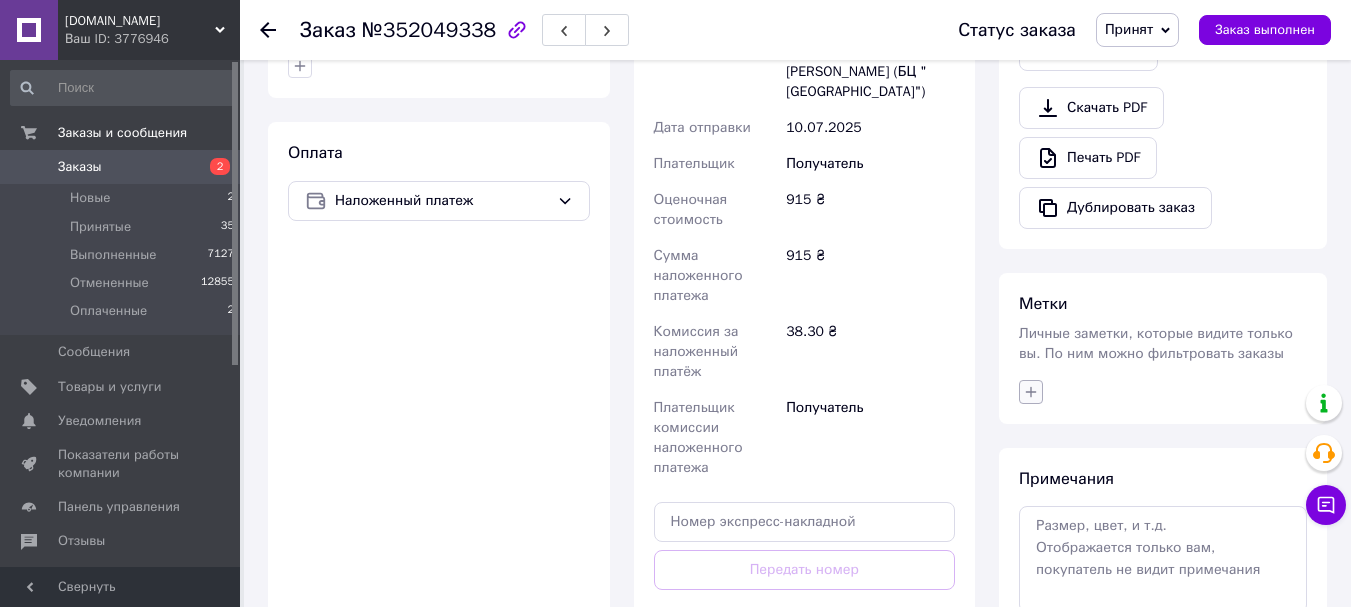 click at bounding box center [1031, 392] 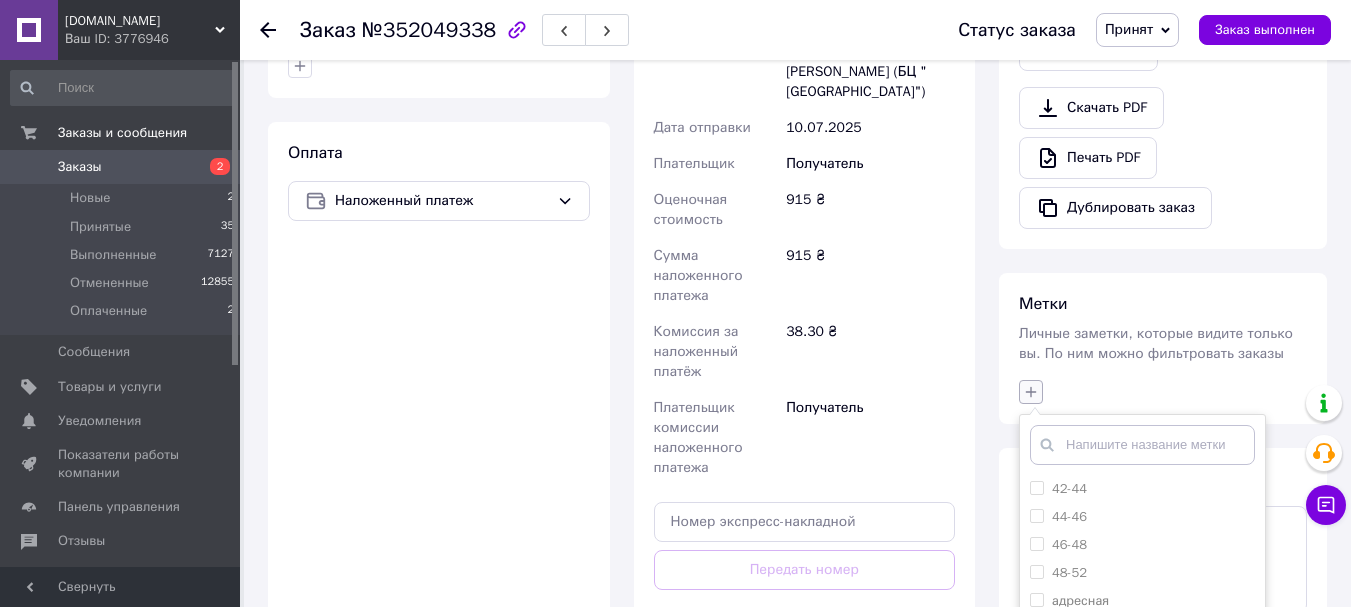 click at bounding box center (1031, 392) 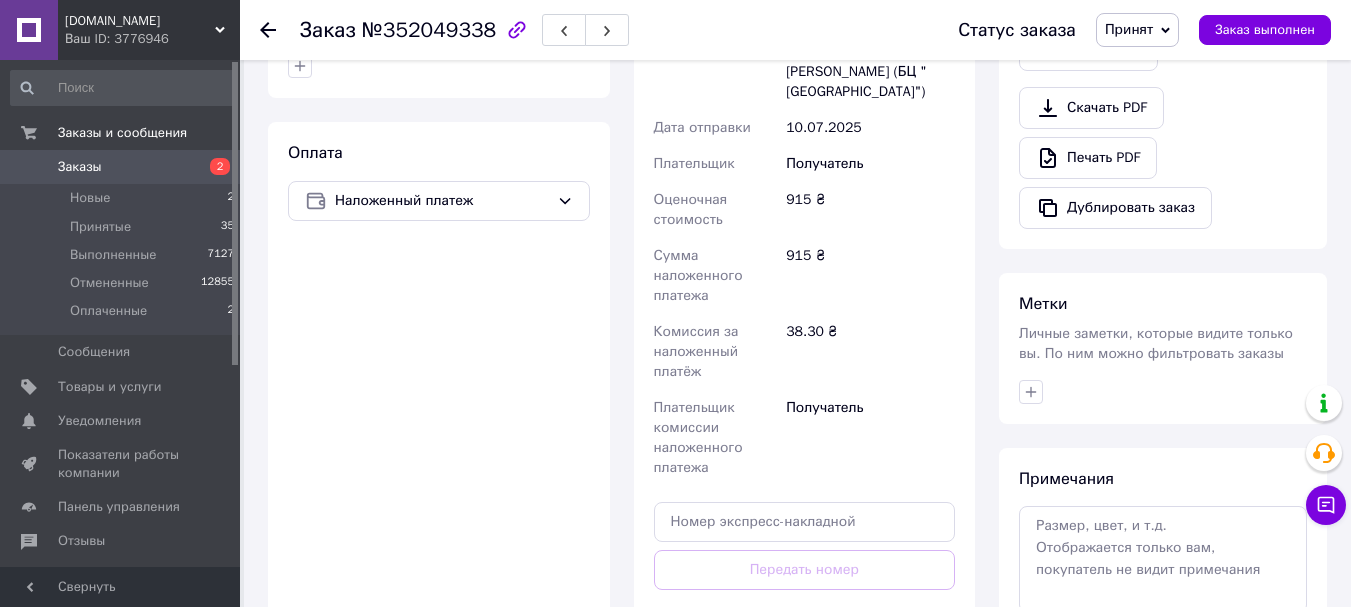 click at bounding box center (1031, 392) 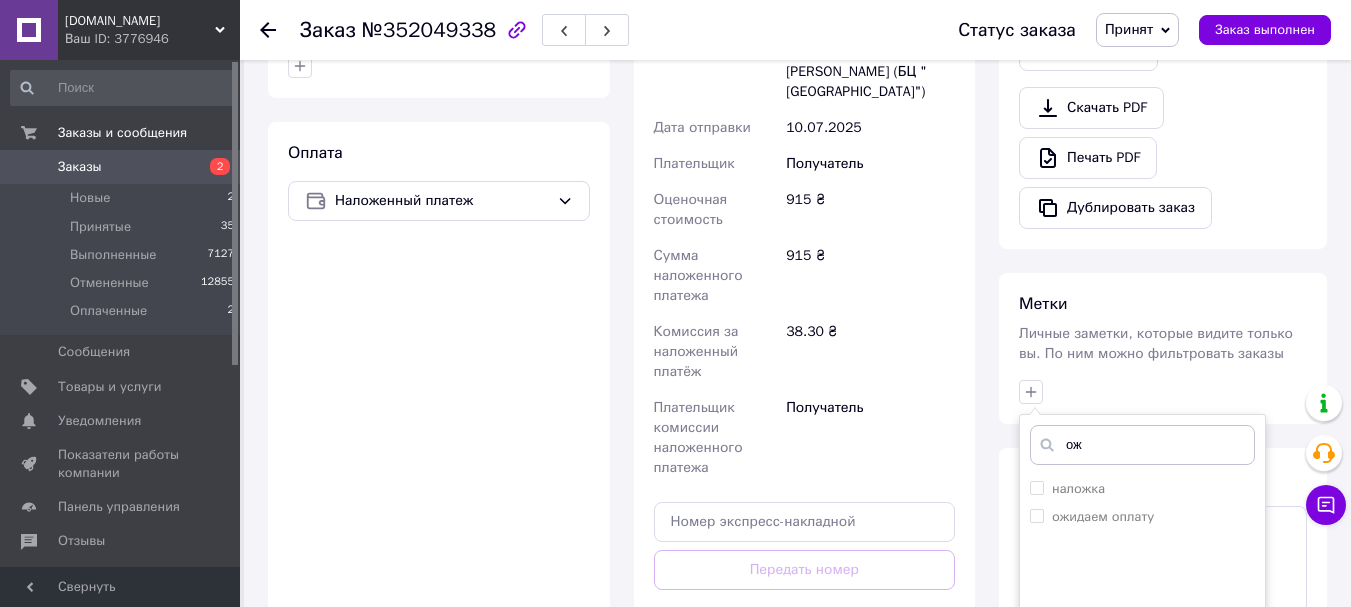 type on "ожи" 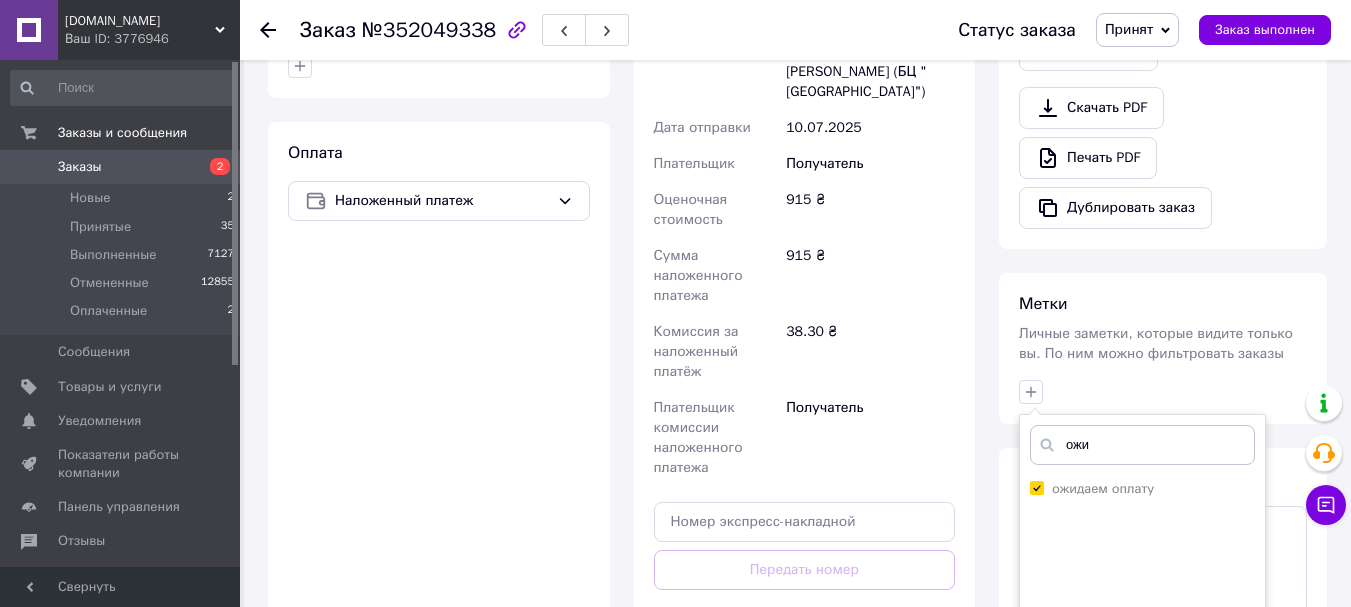 checkbox on "true" 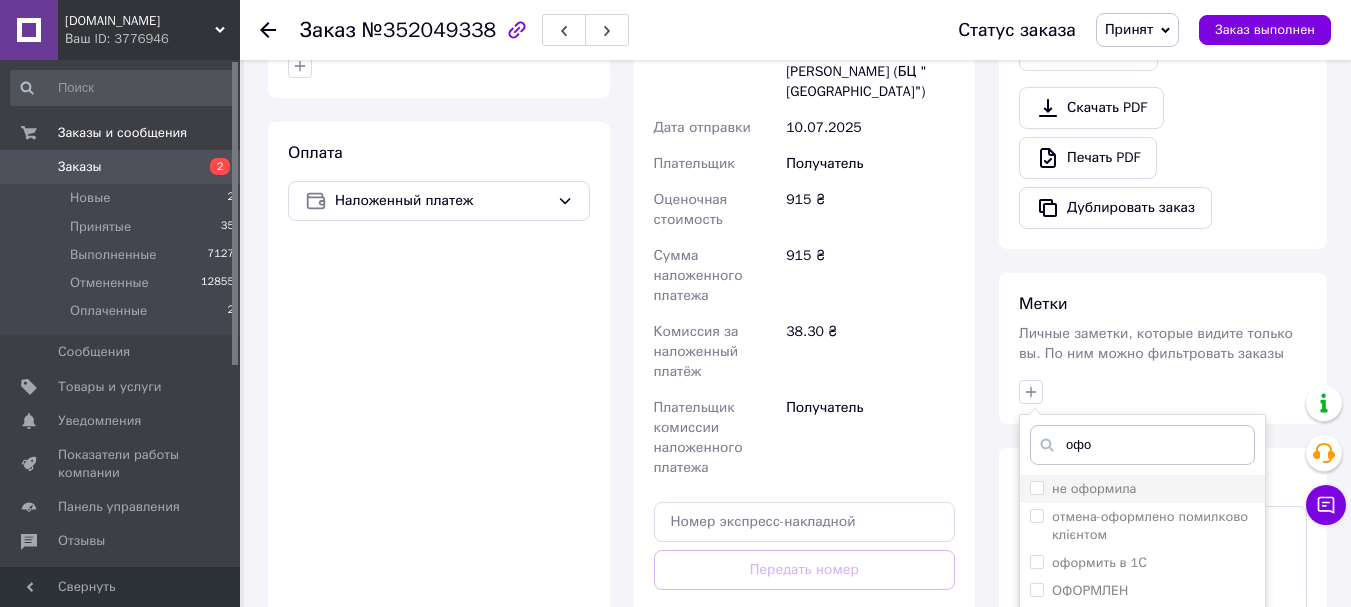 scroll, scrollTop: 800, scrollLeft: 0, axis: vertical 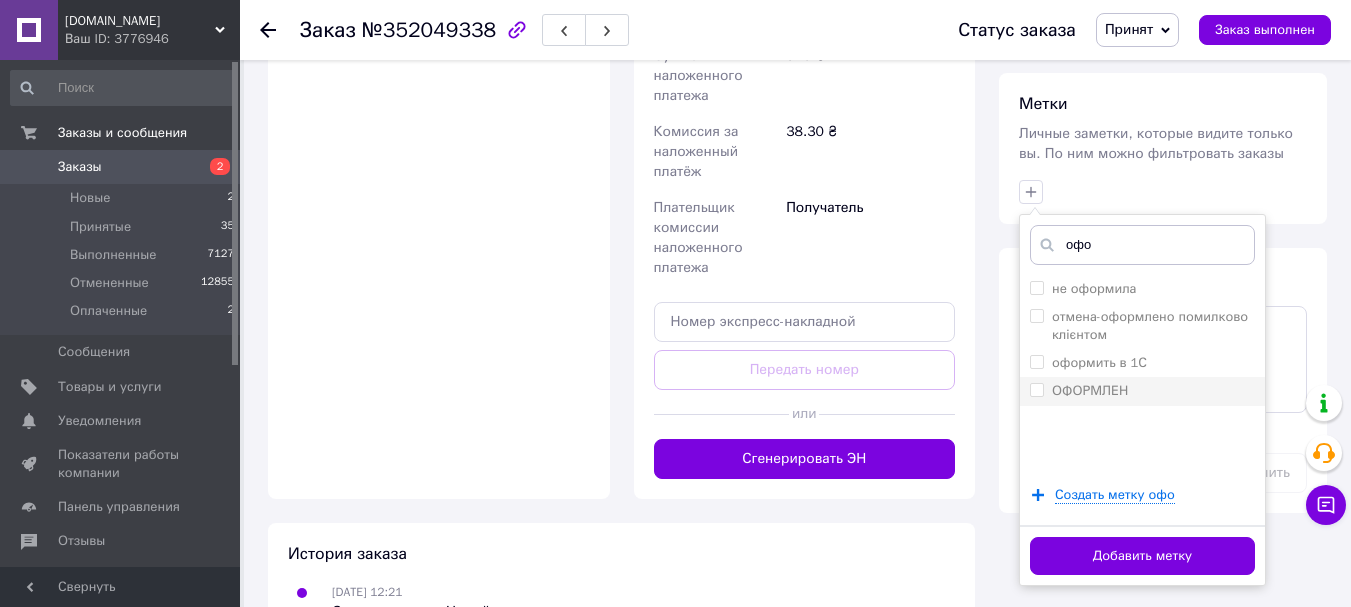 type on "офо" 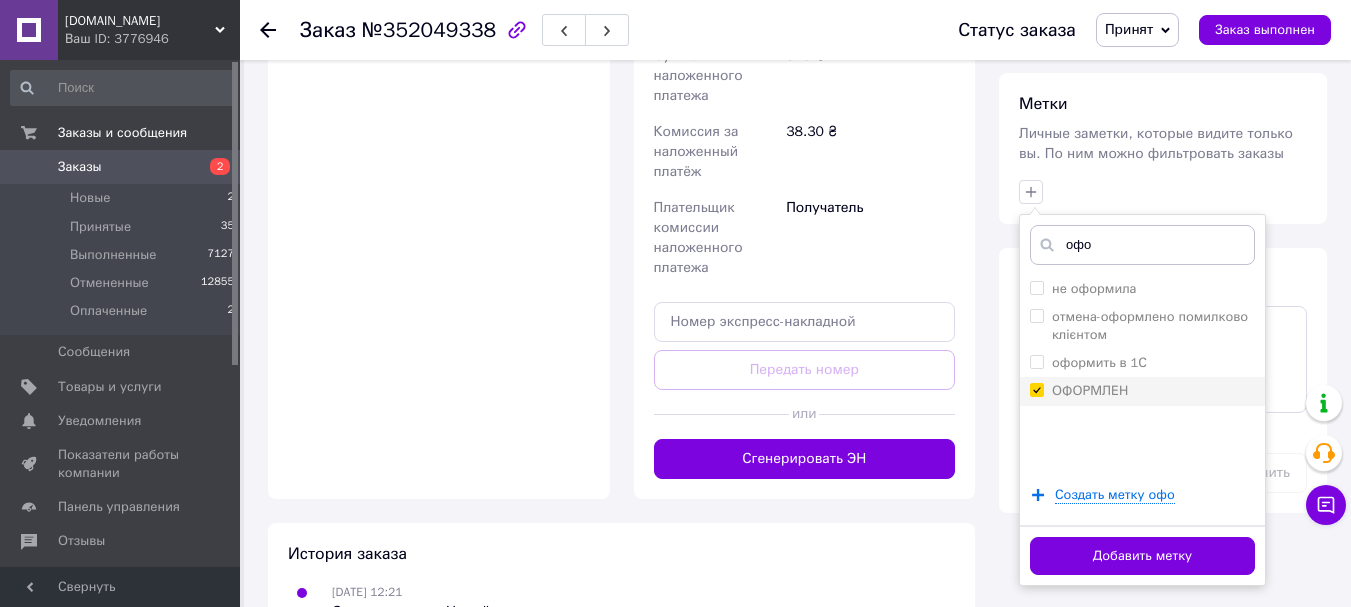 checkbox on "true" 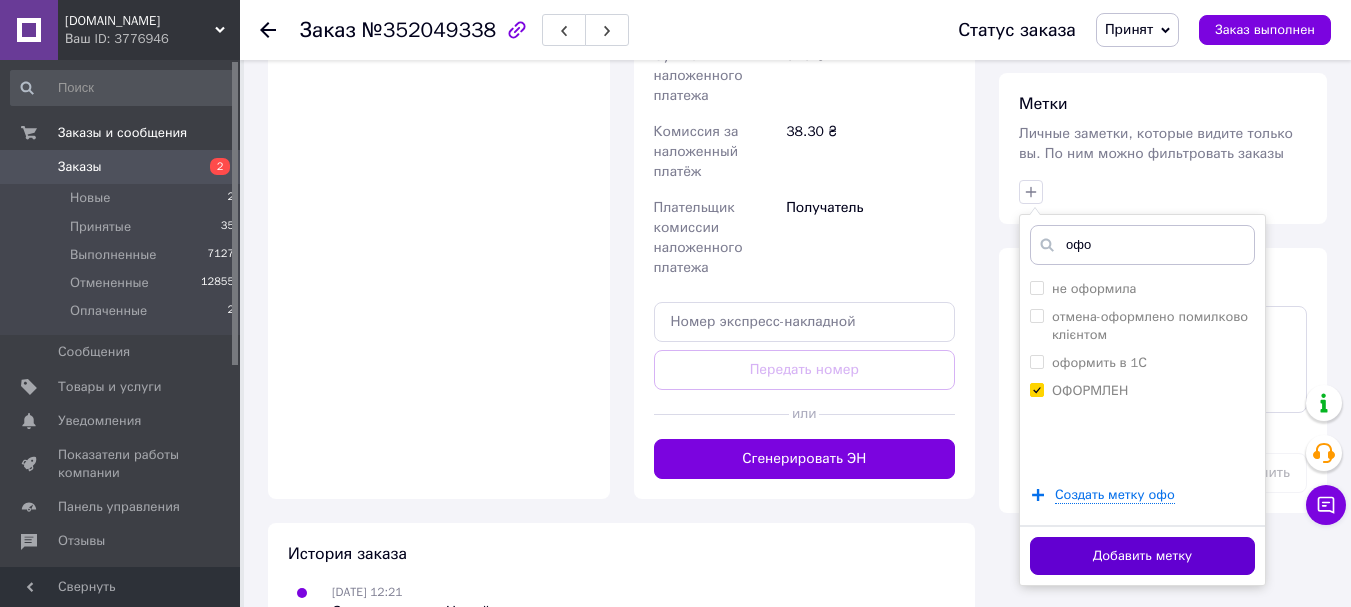 click on "Добавить метку" at bounding box center (1142, 556) 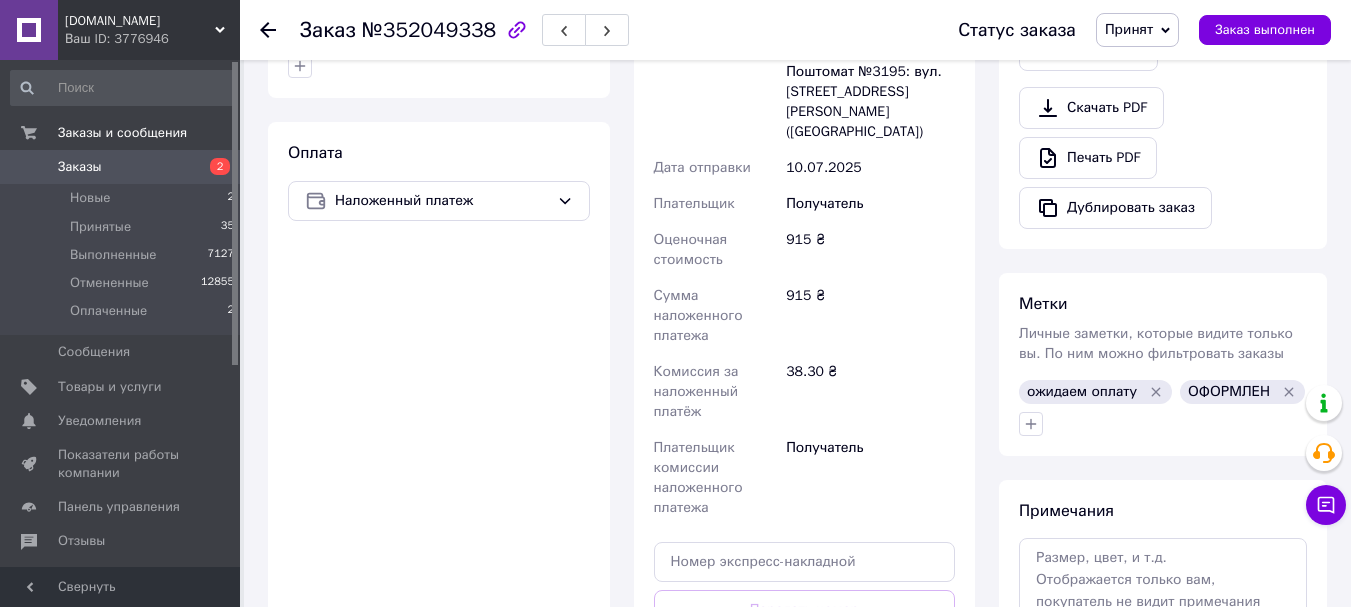 scroll, scrollTop: 0, scrollLeft: 0, axis: both 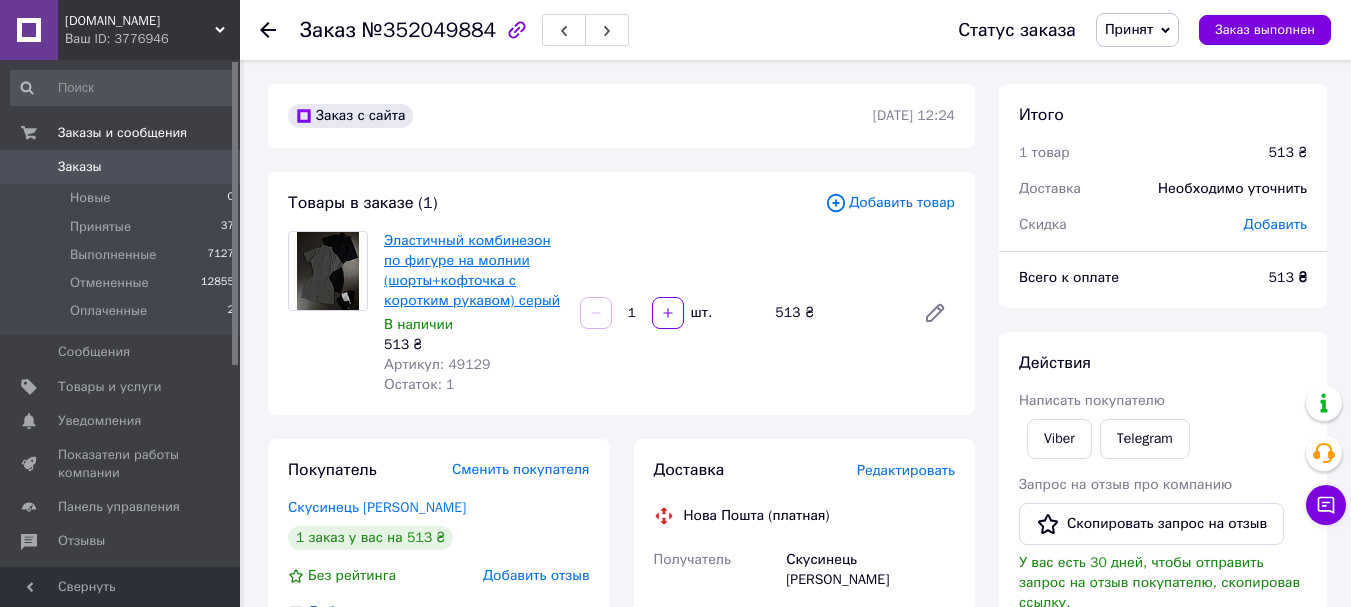 click on "Эластичный комбинезон по фигуре на молнии (шорты+кофточка с коротким рукавом) серый" at bounding box center (472, 270) 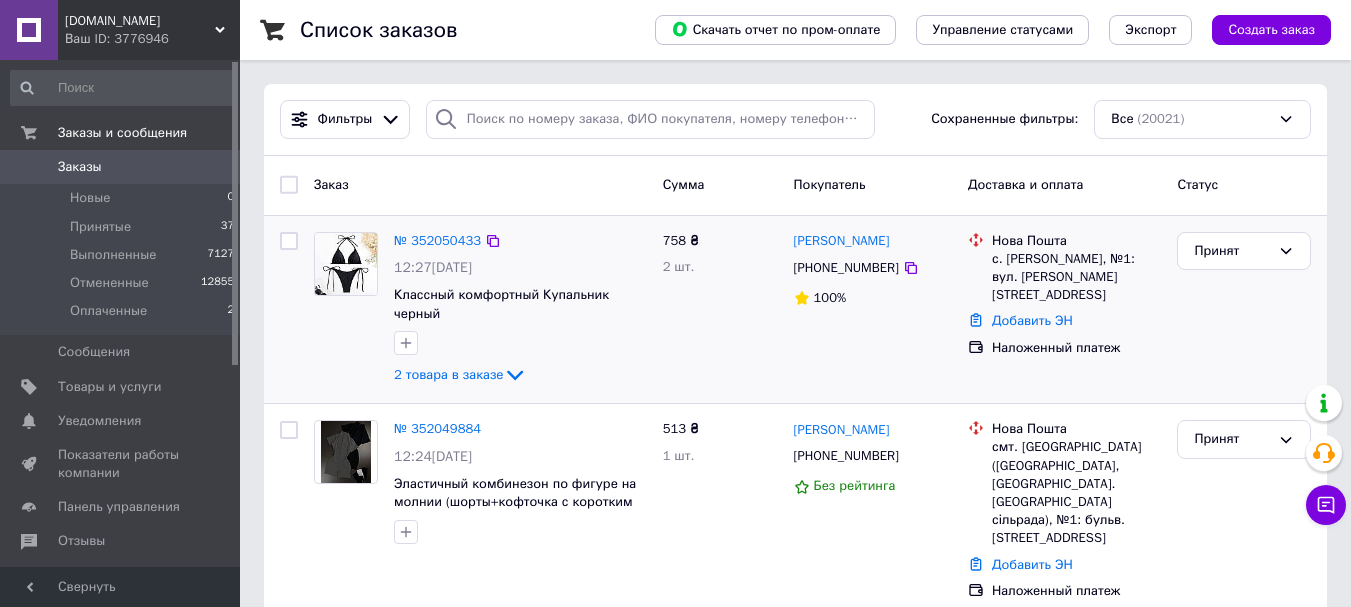 scroll, scrollTop: 100, scrollLeft: 0, axis: vertical 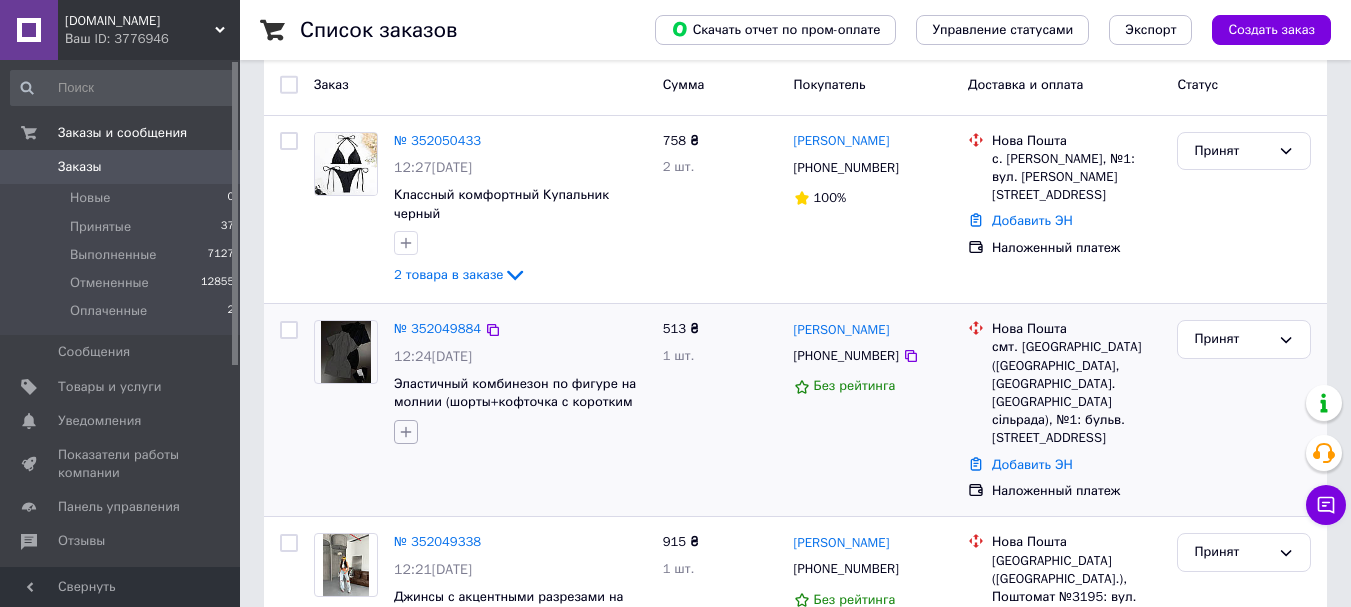 click at bounding box center (406, 432) 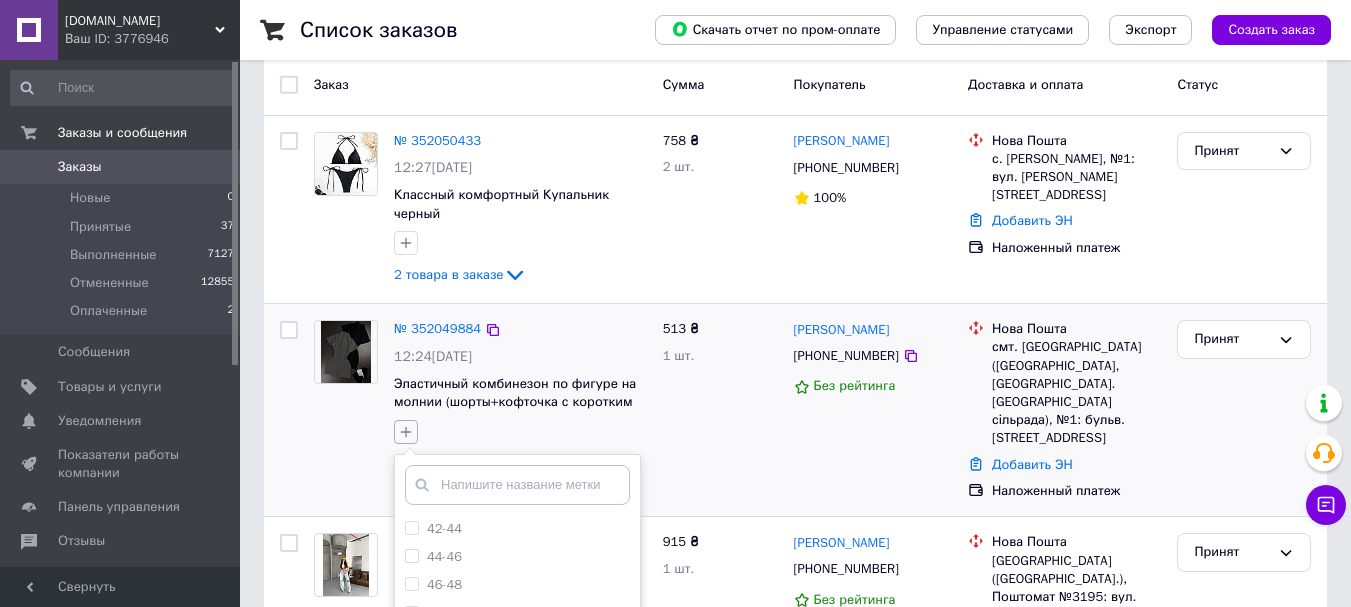 scroll, scrollTop: 200, scrollLeft: 0, axis: vertical 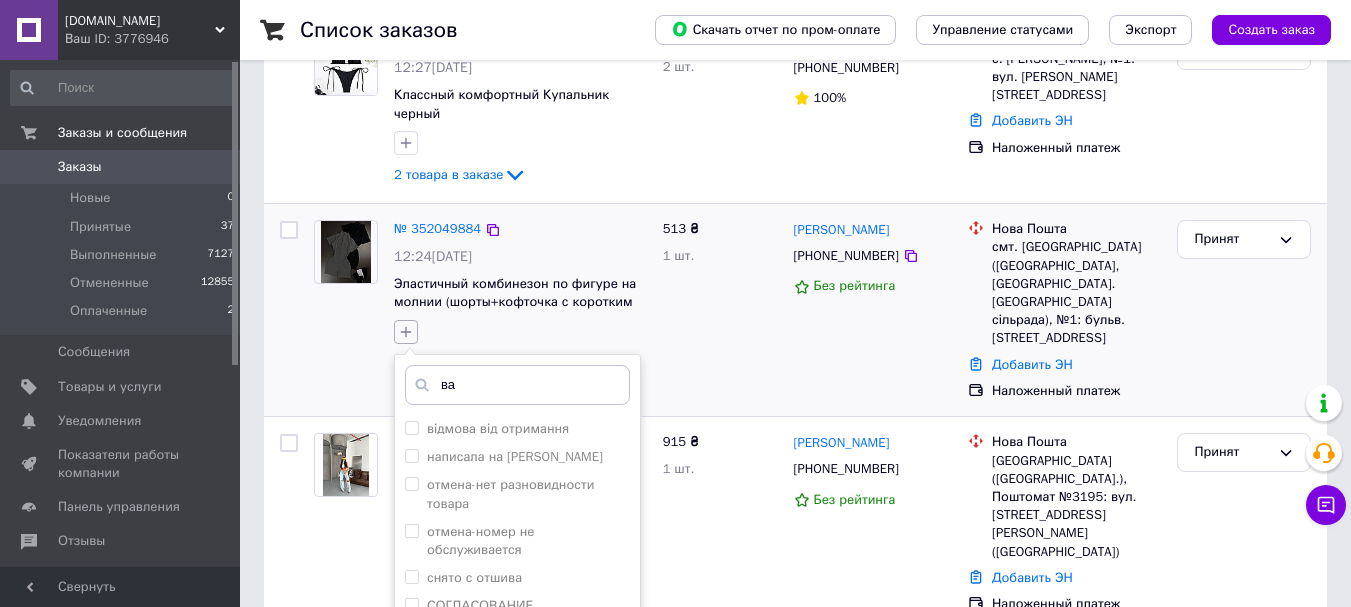 type on "вай" 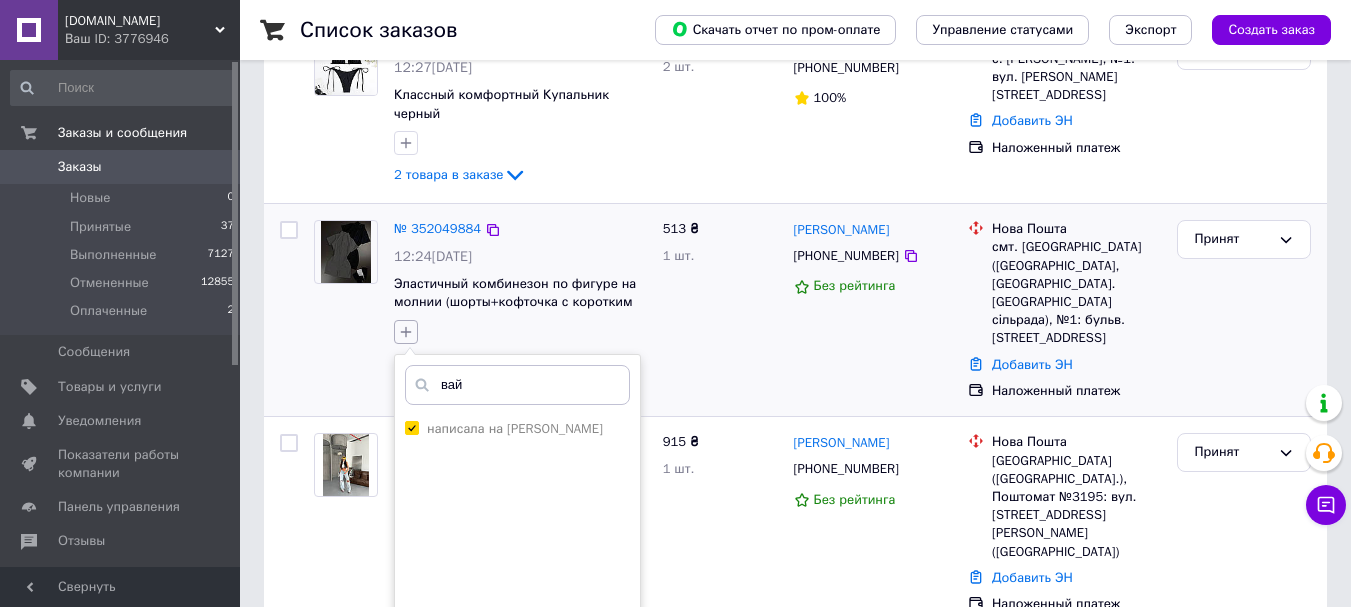 checkbox on "true" 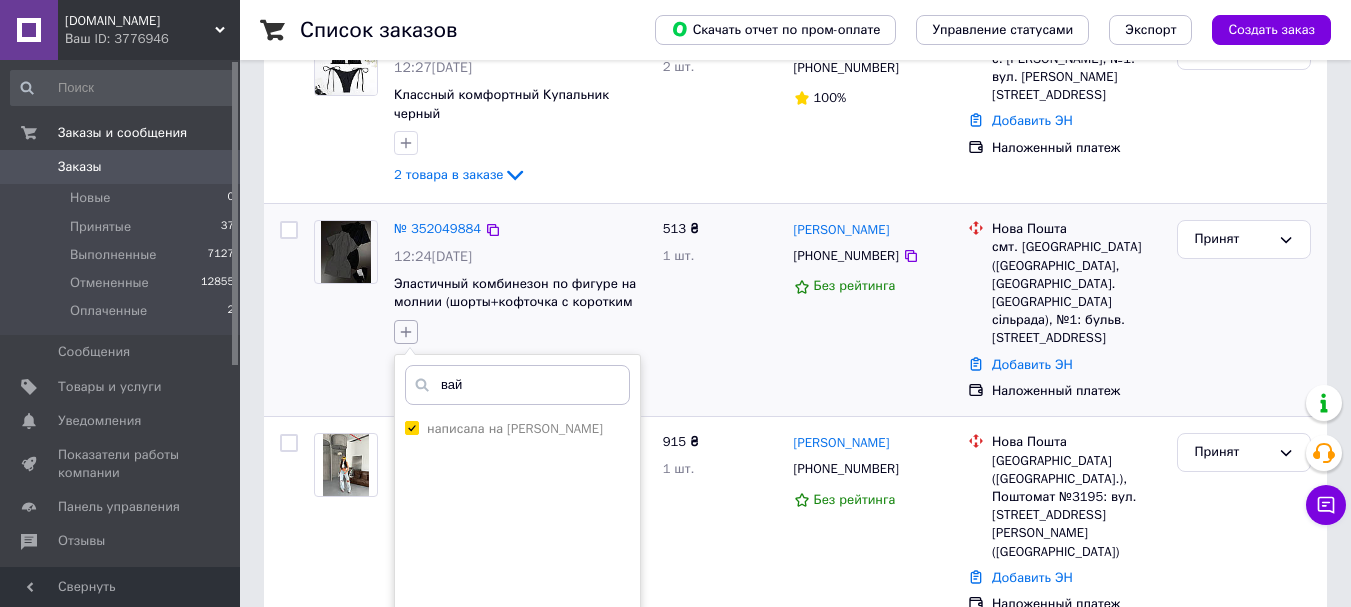 scroll, scrollTop: 400, scrollLeft: 0, axis: vertical 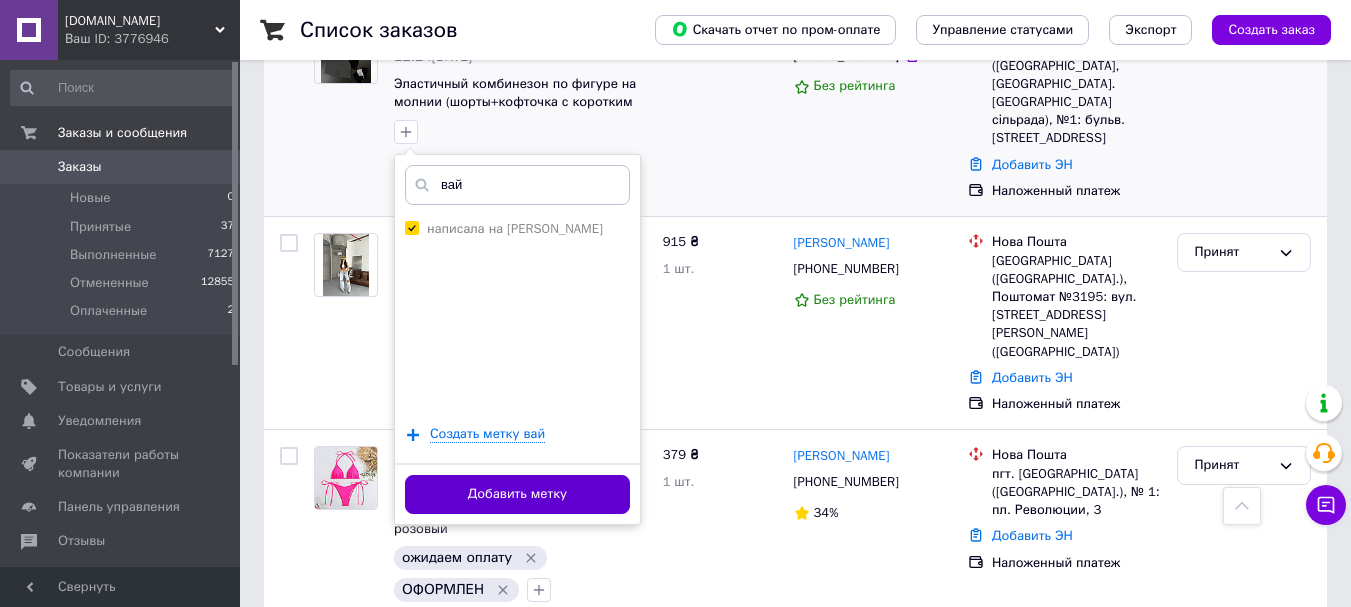 type on "вай" 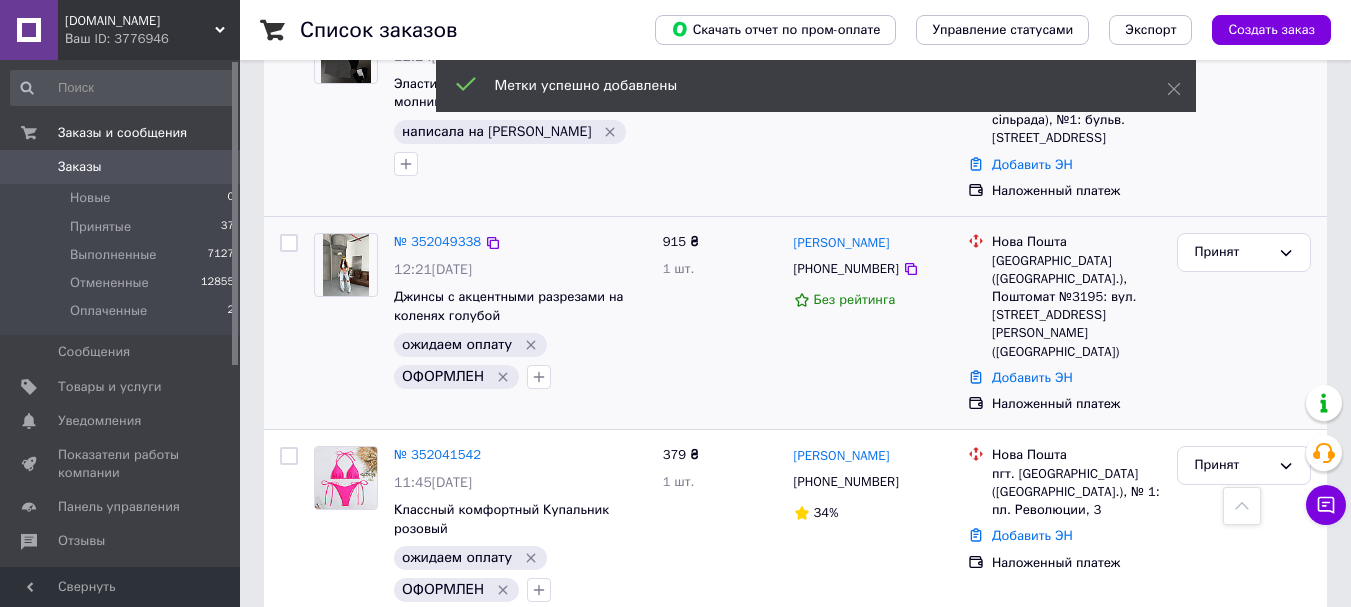 scroll, scrollTop: 100, scrollLeft: 0, axis: vertical 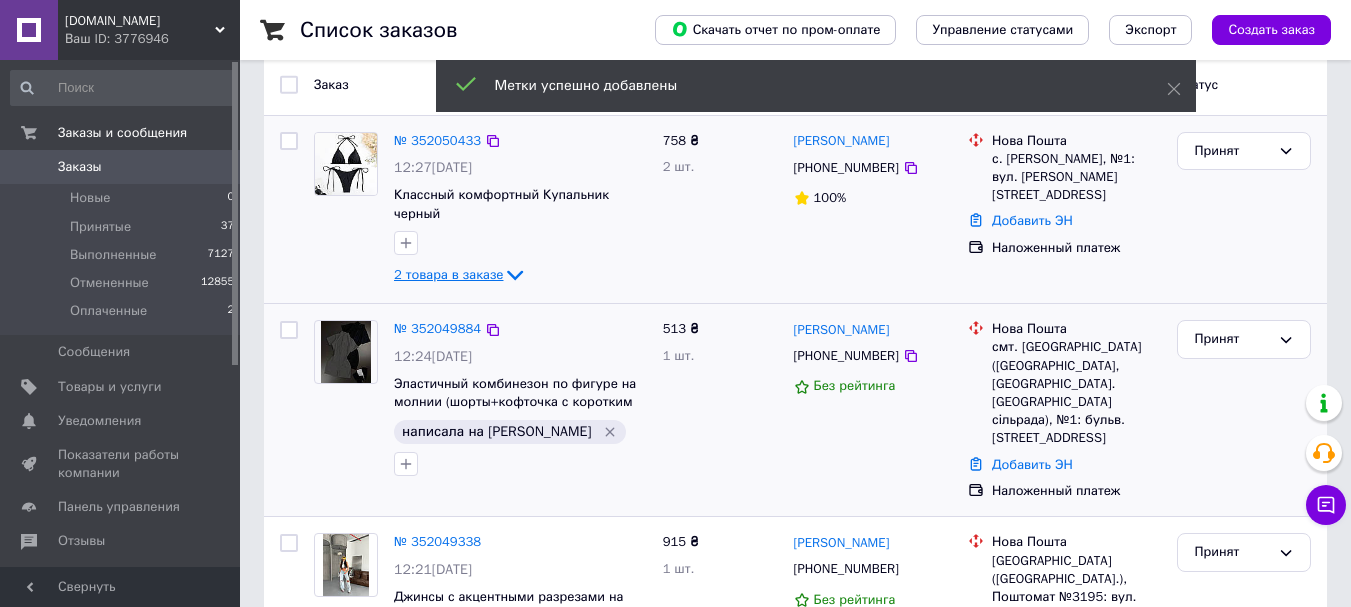 click 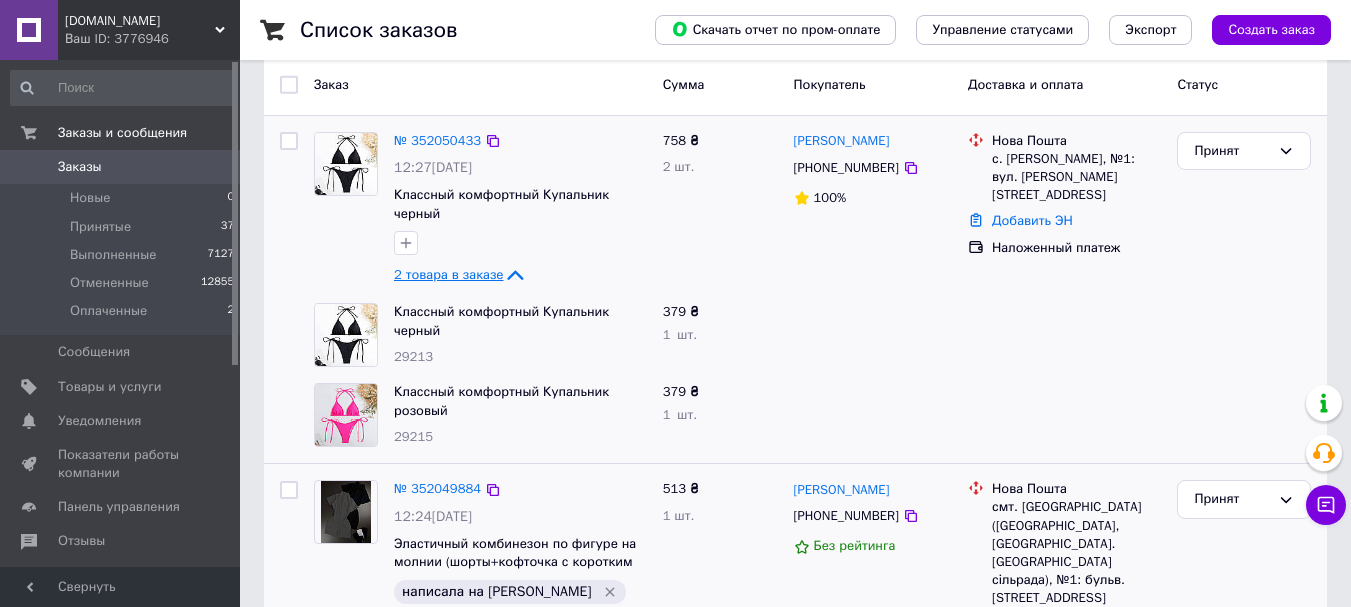 click on "Список заказов   Скачать отчет по пром-оплате Управление статусами Экспорт Создать заказ Фильтры Сохраненные фильтры: Все (20021) Заказ Сумма Покупатель Доставка и оплата Статус № 352050433 12:27, 10.07.2025 Классный комфортный Купальник черный 2 товара в заказе 758 ₴ 2 шт. Зоряна Білоус +380662621118 100% Нова Пошта с. Михайло-Ларине, №1: вул. Шосейна, 46 Добавить ЭН Наложенный платеж Принят Классный комфортный Купальник черный 29213 379 ₴ 1   шт. Классный комфортный Купальник розовый 29215 379 ₴ 1   шт. № 352049884 12:24, 10.07.2025 написала на вайбер   513 ₴ 1 шт. Анна Скусинець +380991791701 Без рейтинга   1" at bounding box center [795, 10965] 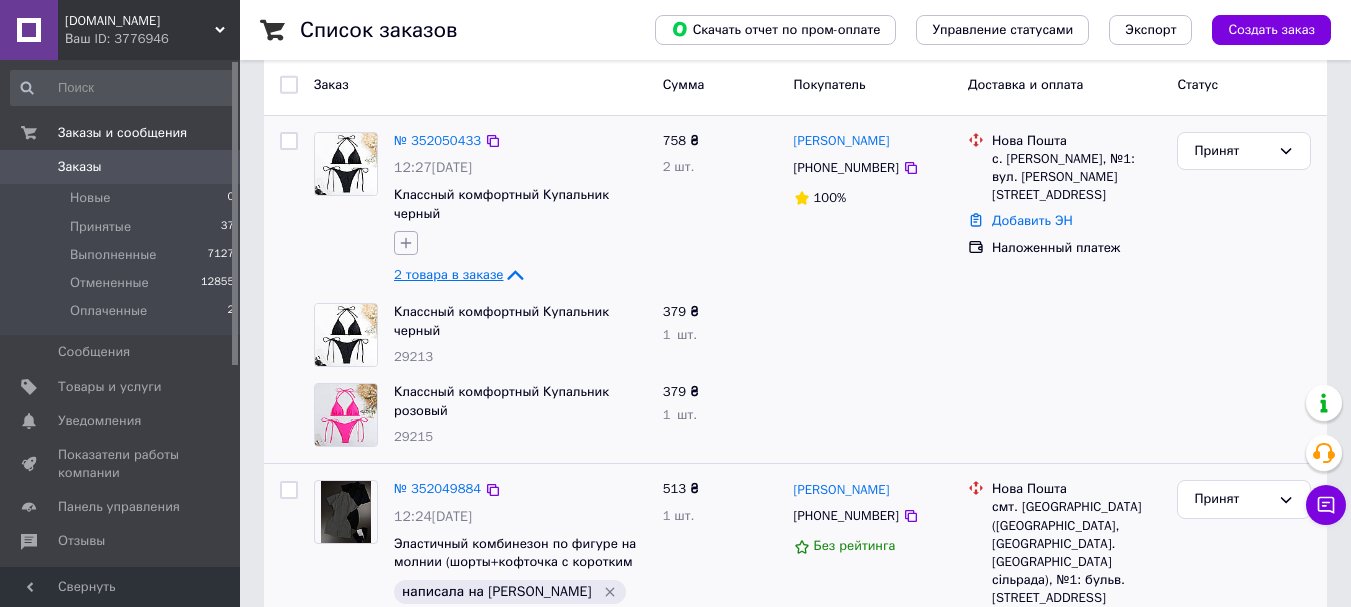 click 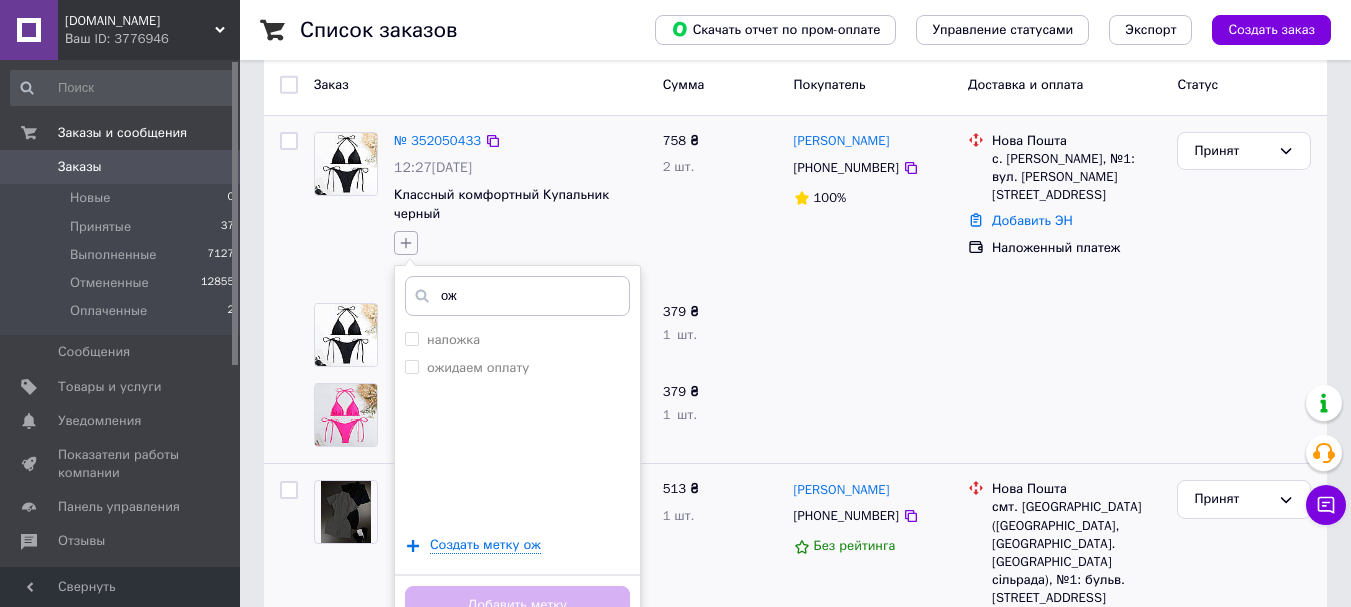 type on "ожи" 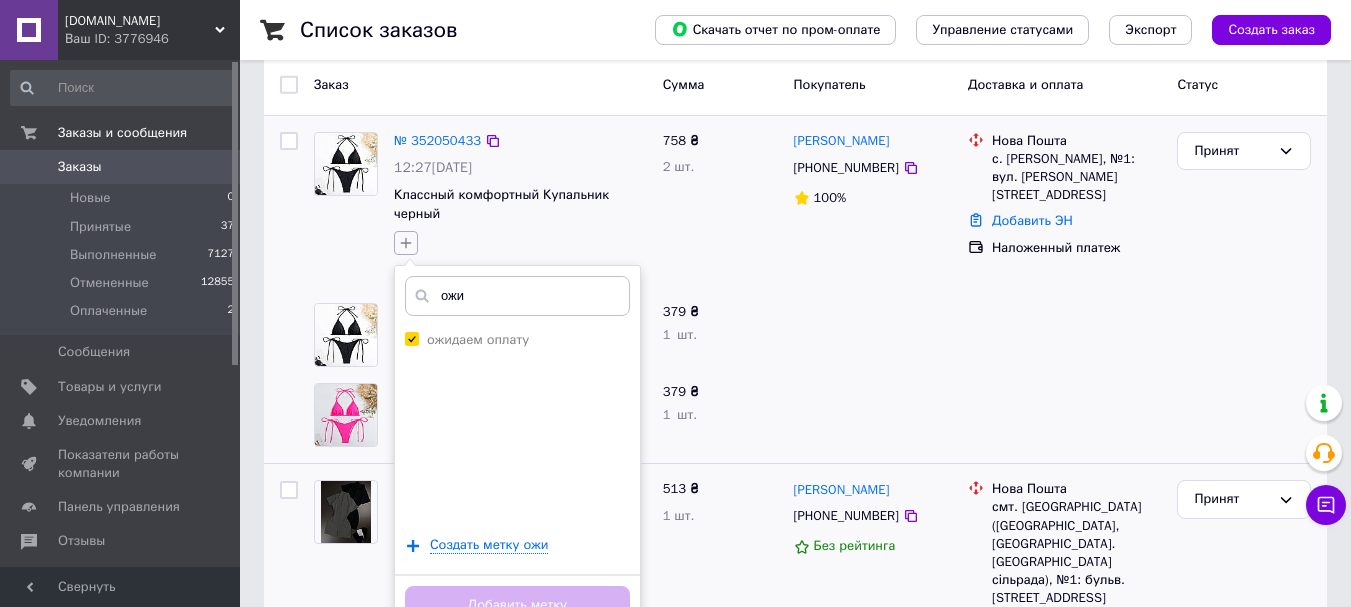 checkbox on "true" 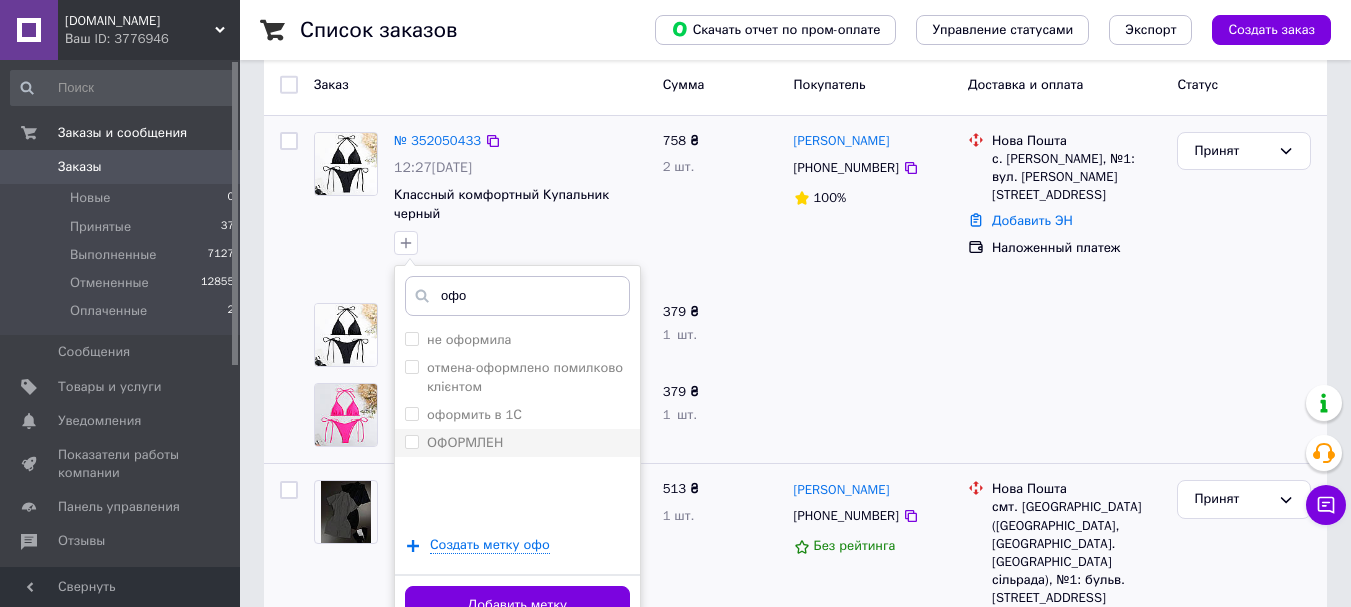 type on "офо" 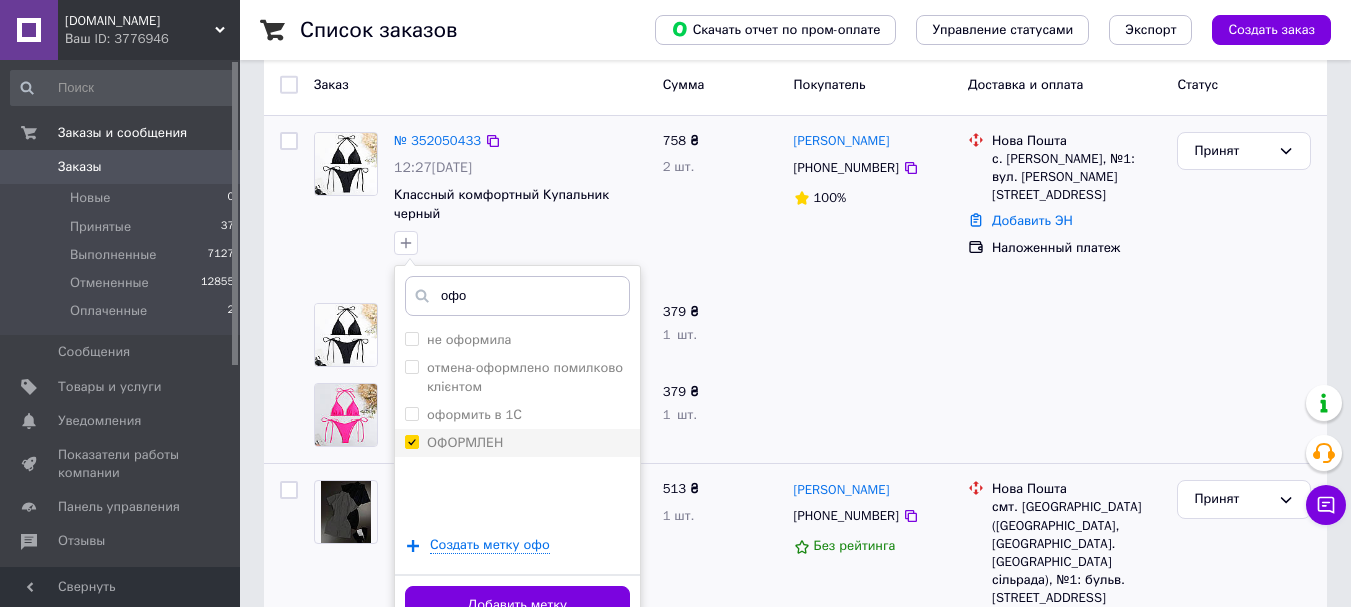 click on "ОФОРМЛЕН" at bounding box center [517, 443] 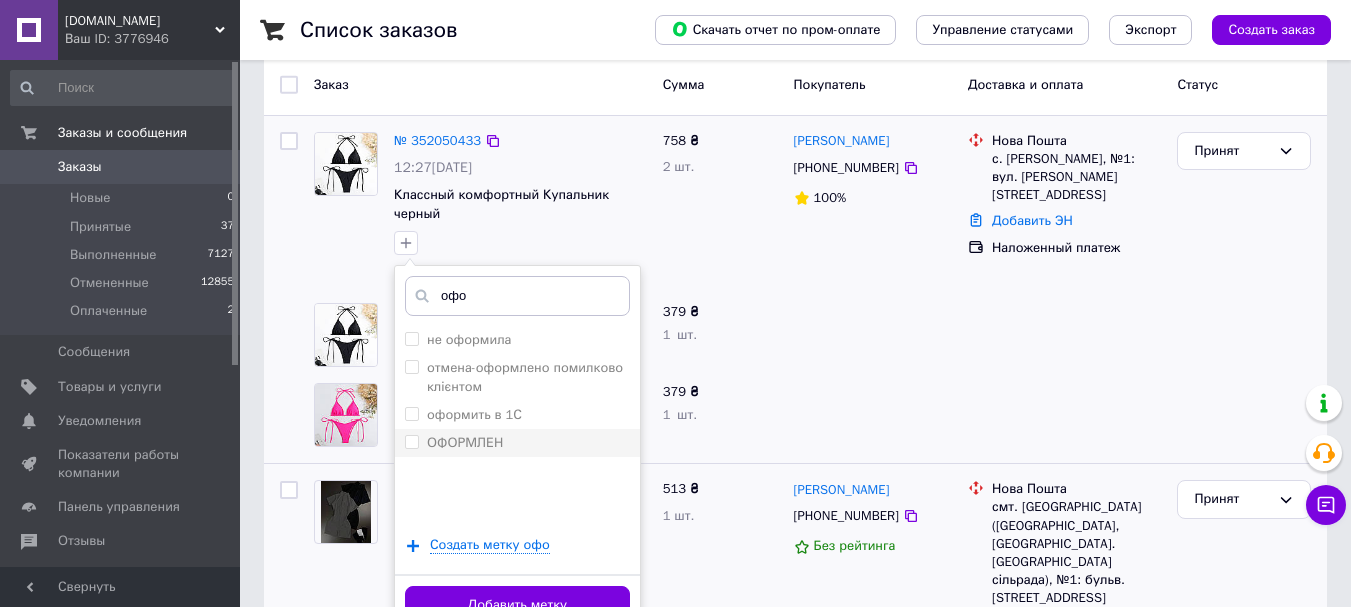 click on "ОФОРМЛЕН" at bounding box center [517, 443] 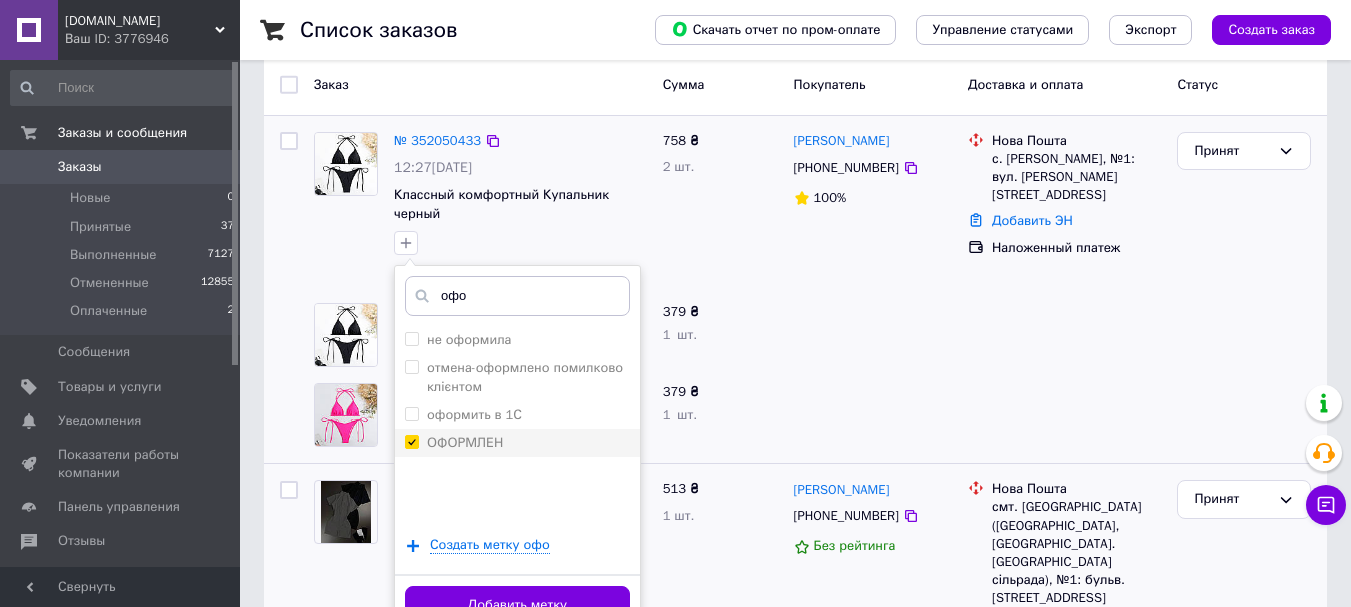checkbox on "true" 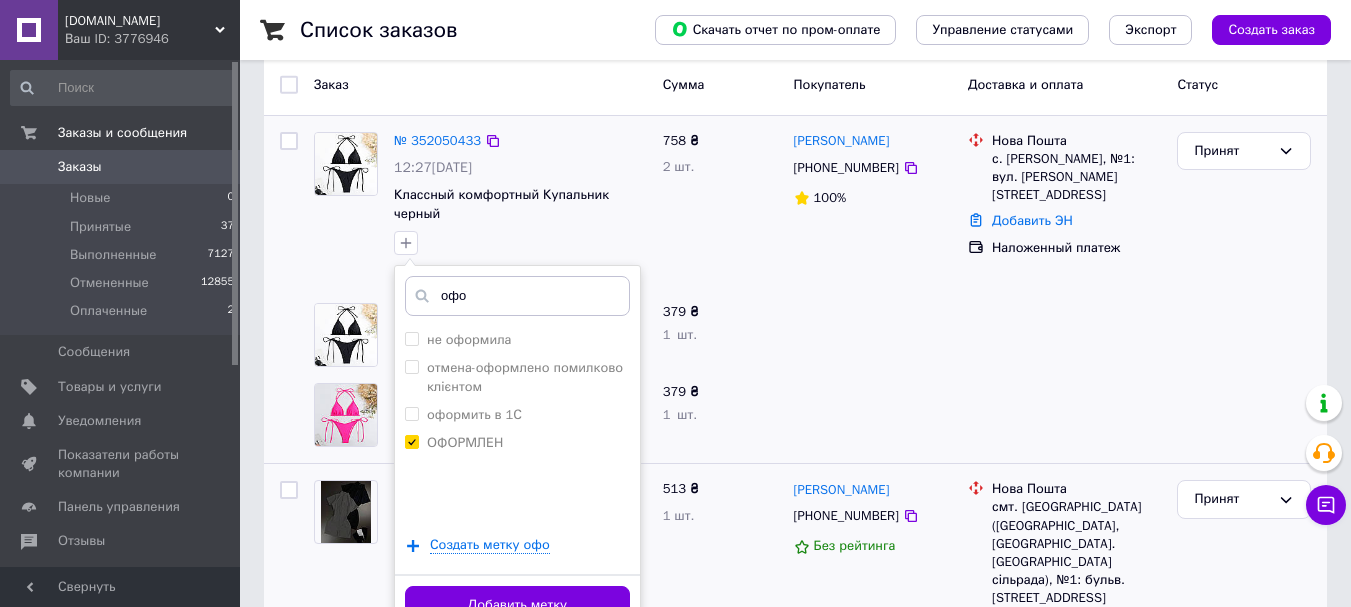 click on "Добавить метку" at bounding box center (517, 605) 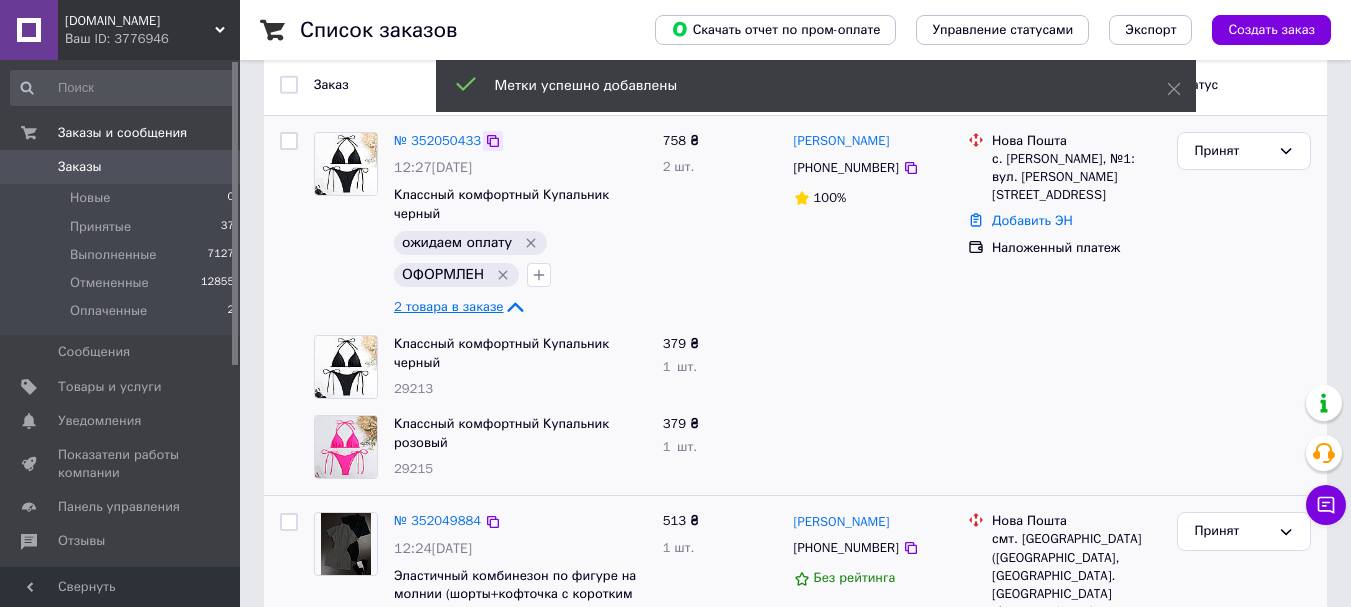 click 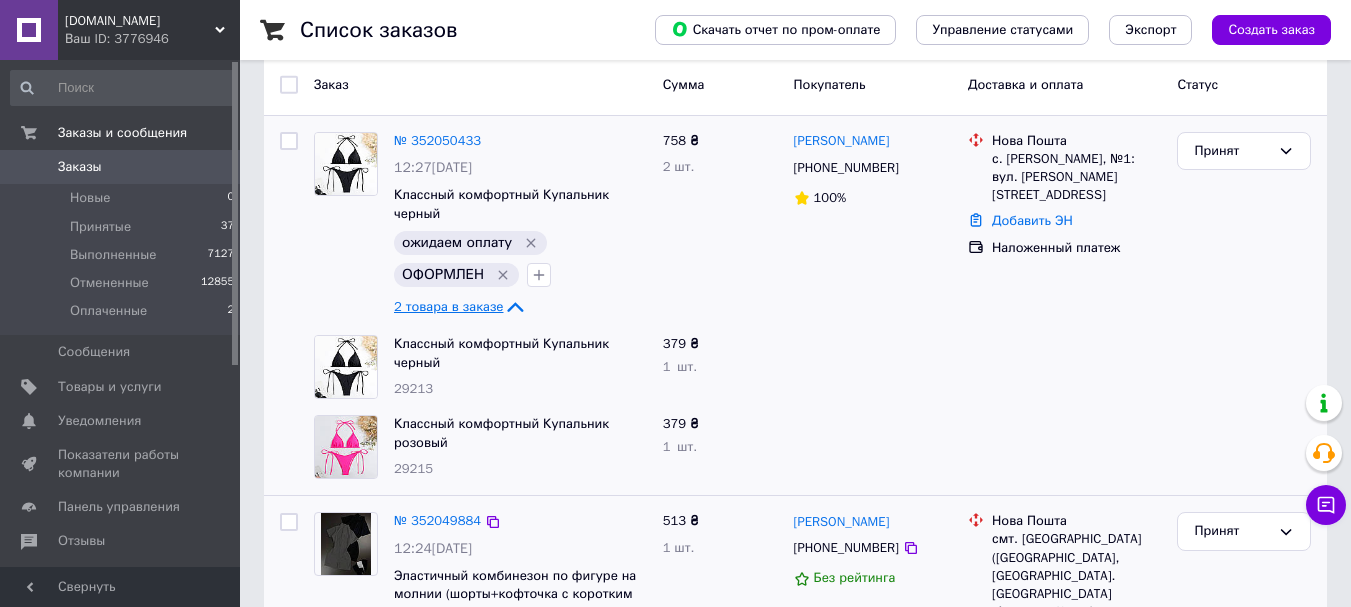 scroll, scrollTop: 0, scrollLeft: 0, axis: both 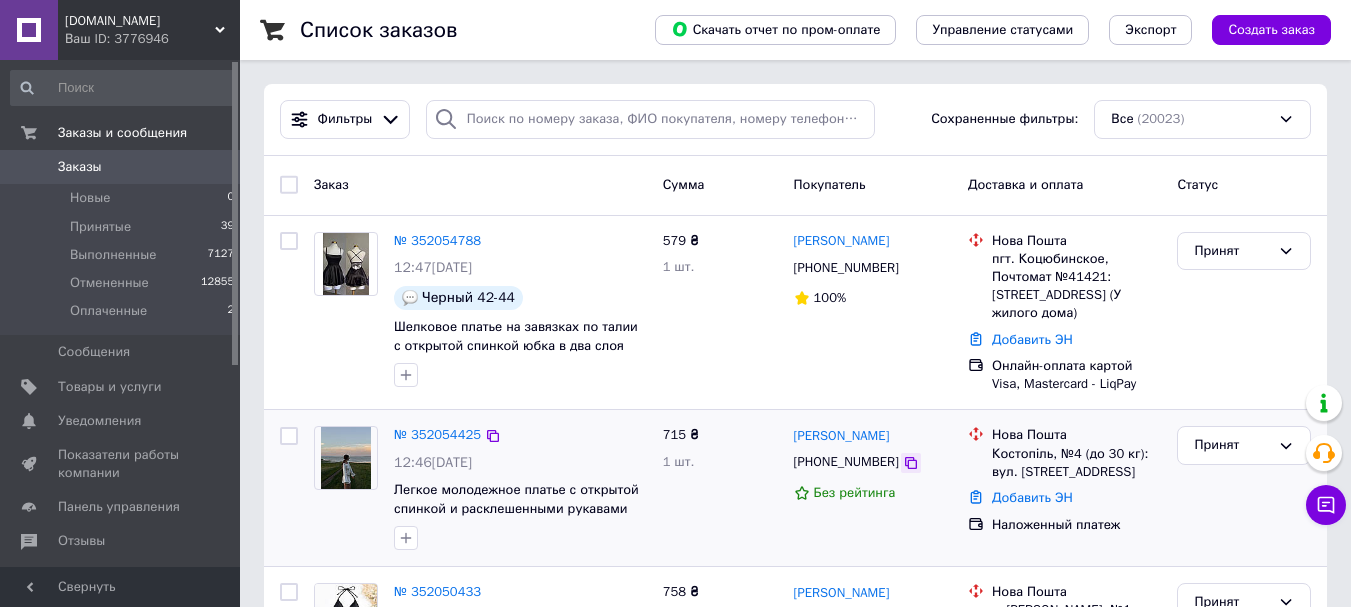 click 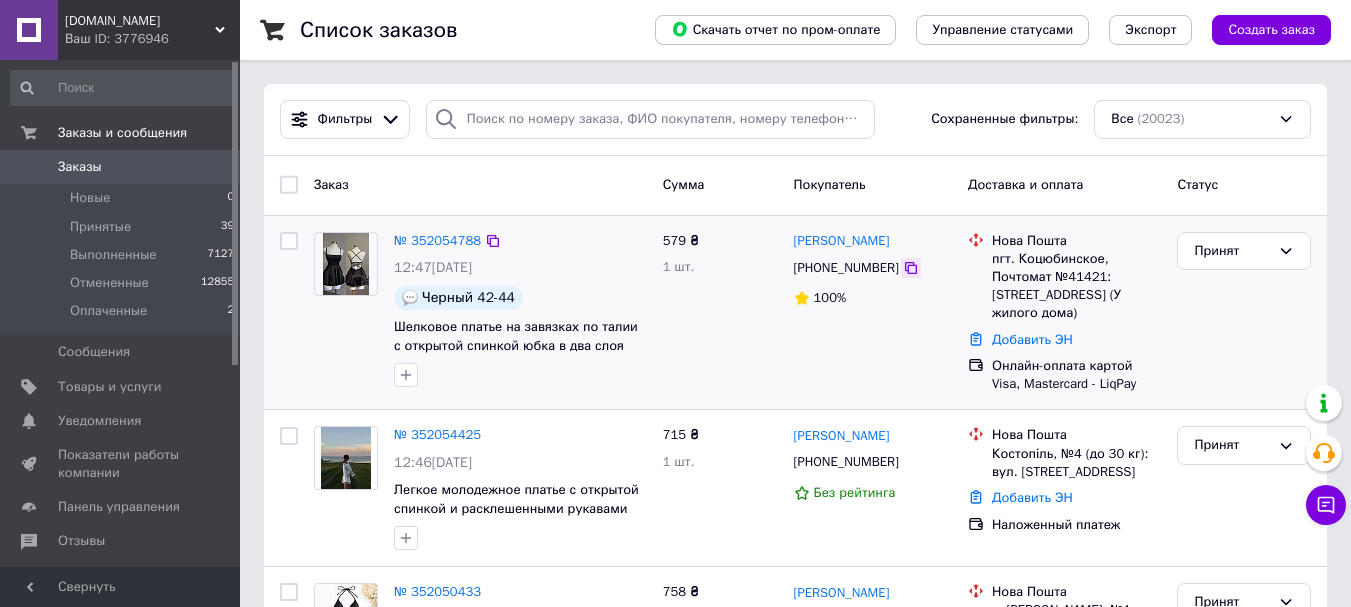 click 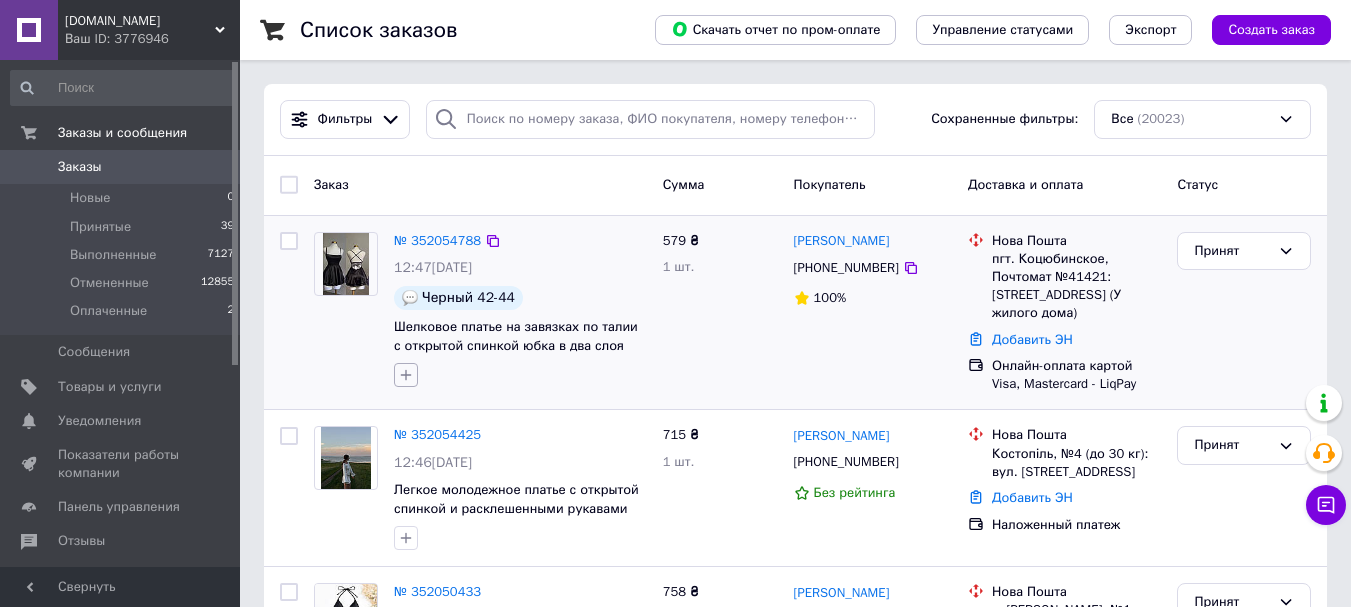 click 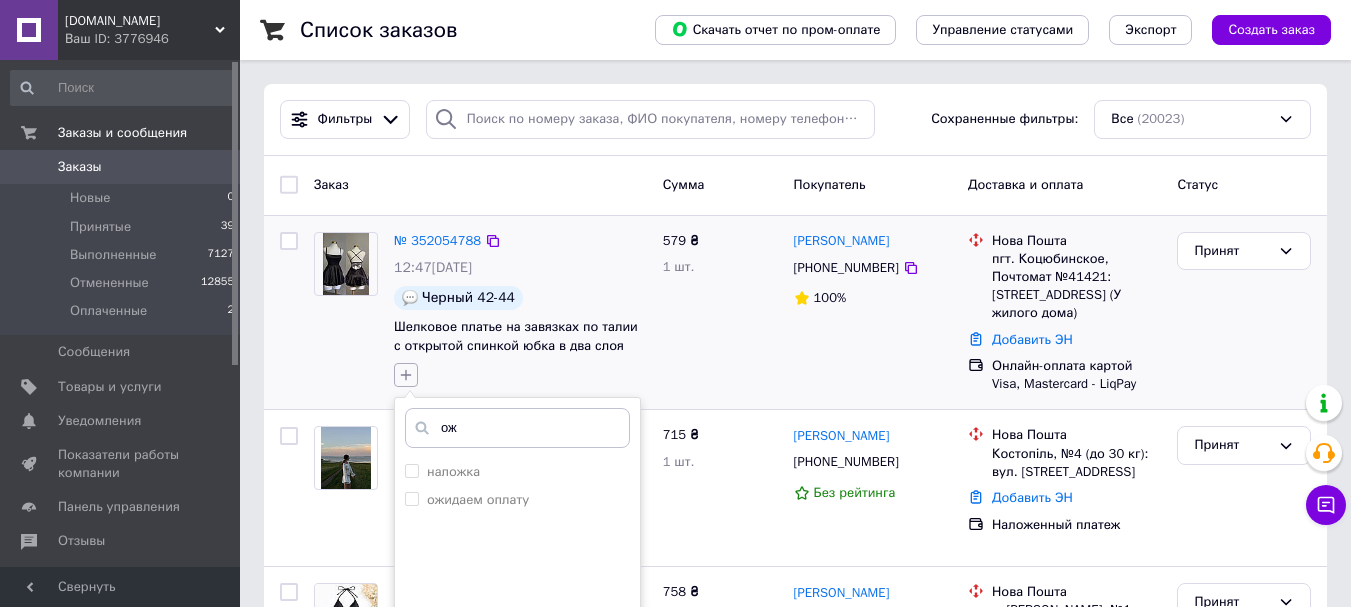 type on "ожи" 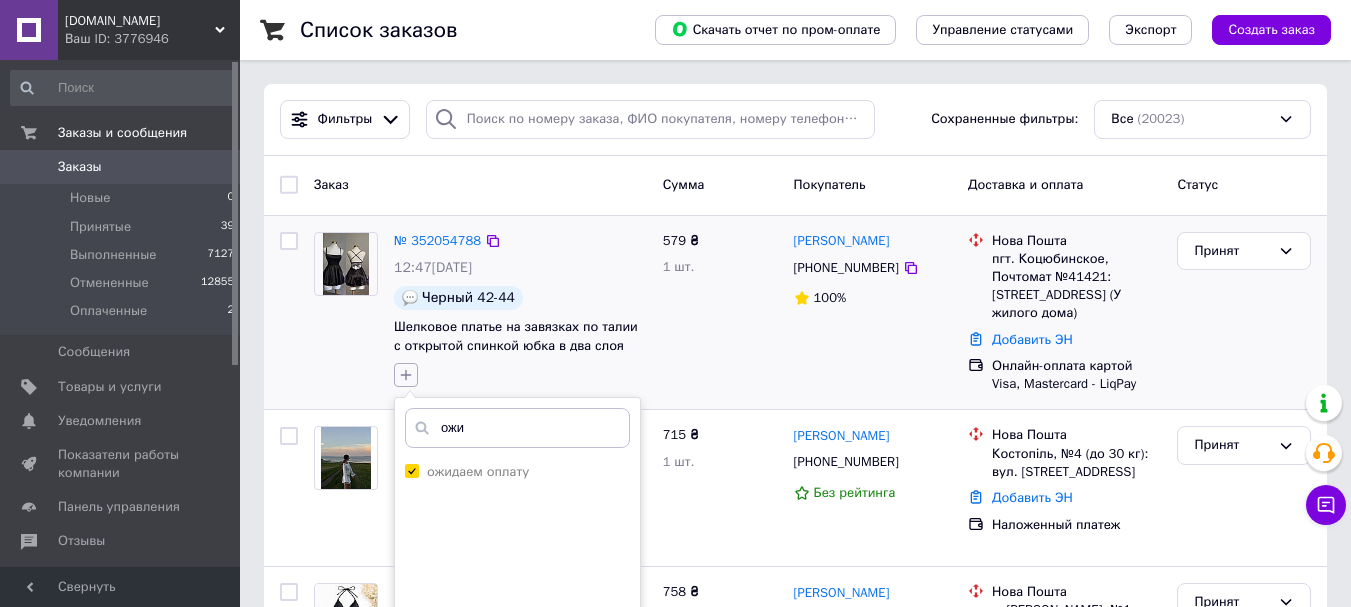 checkbox on "true" 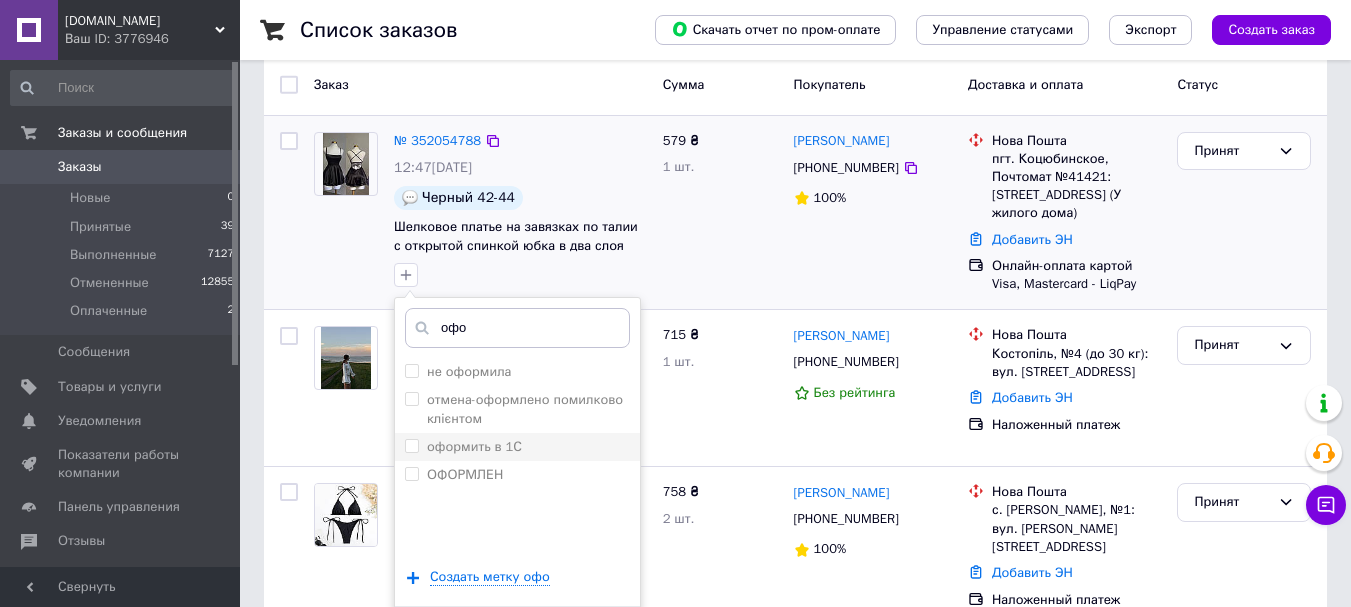 scroll, scrollTop: 200, scrollLeft: 0, axis: vertical 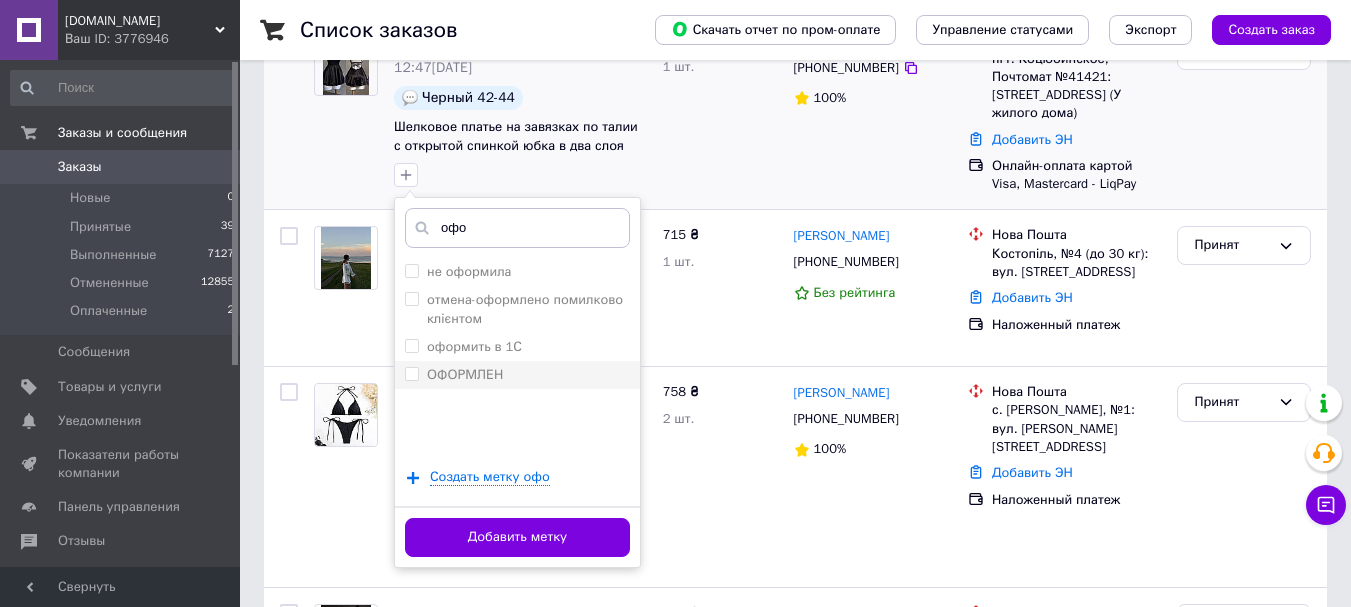 type on "офо" 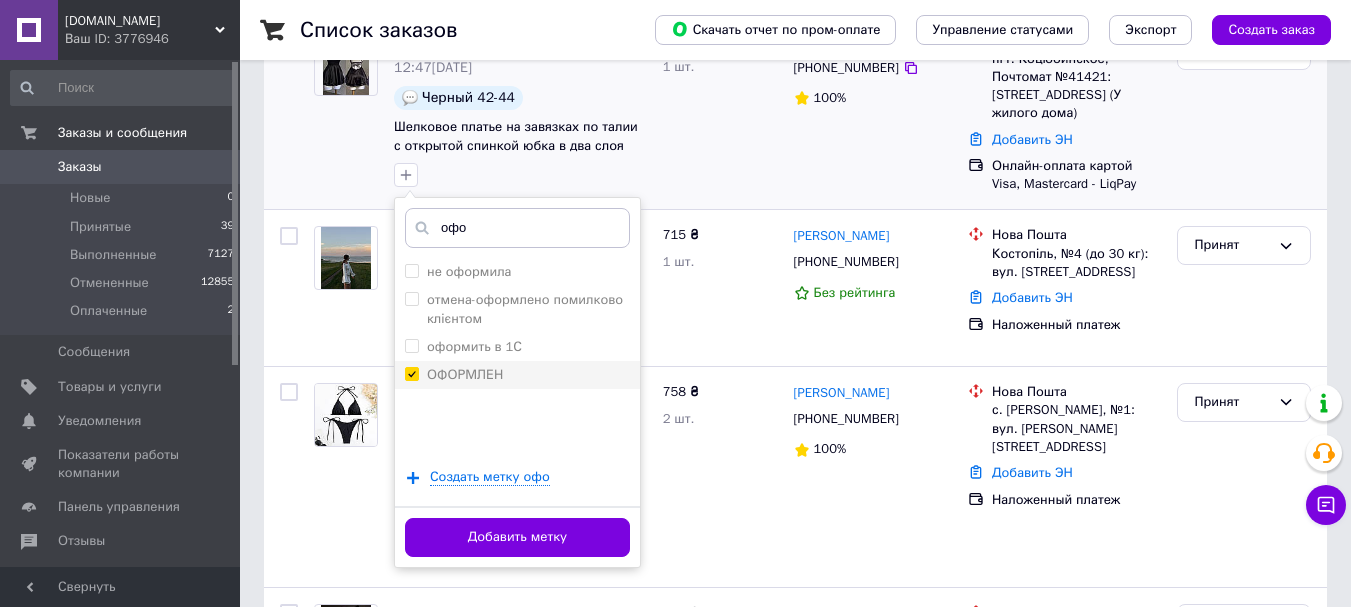 checkbox on "true" 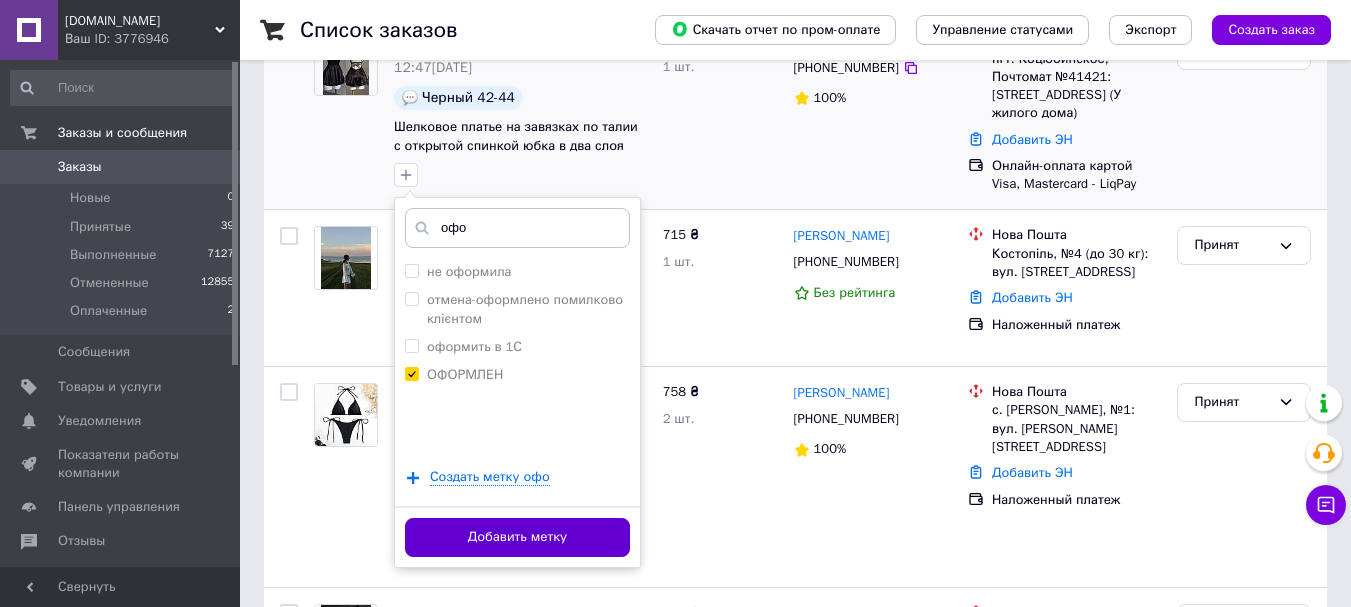 click on "Добавить метку" at bounding box center (517, 537) 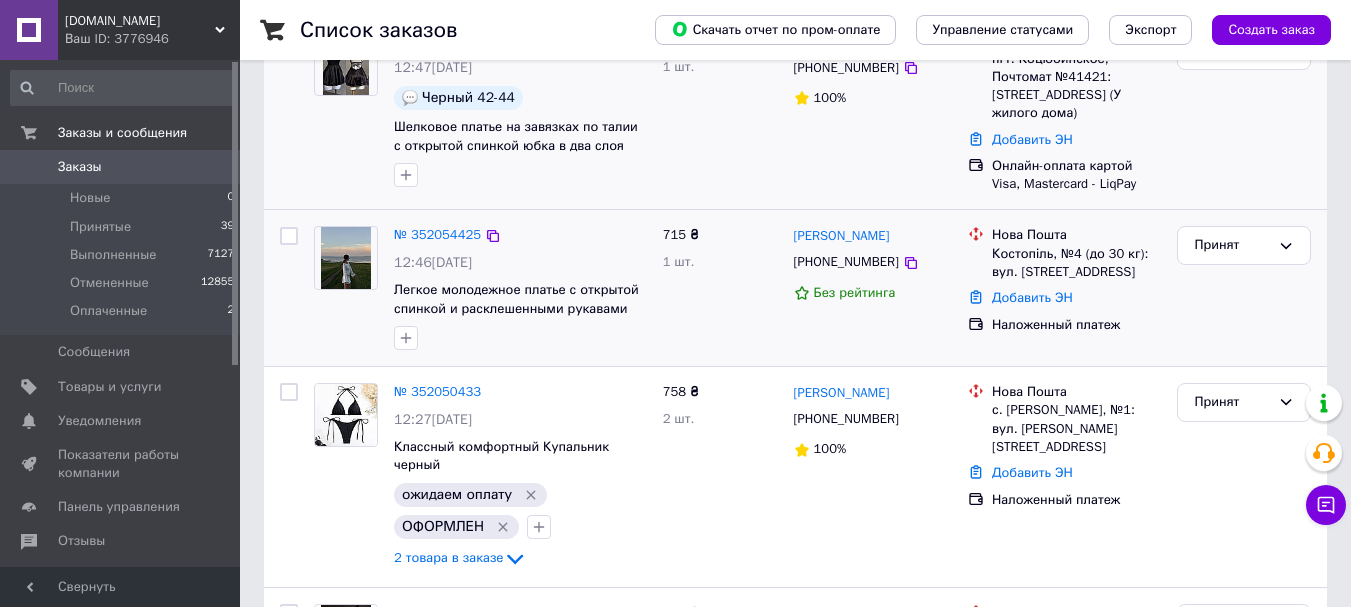 scroll, scrollTop: 0, scrollLeft: 0, axis: both 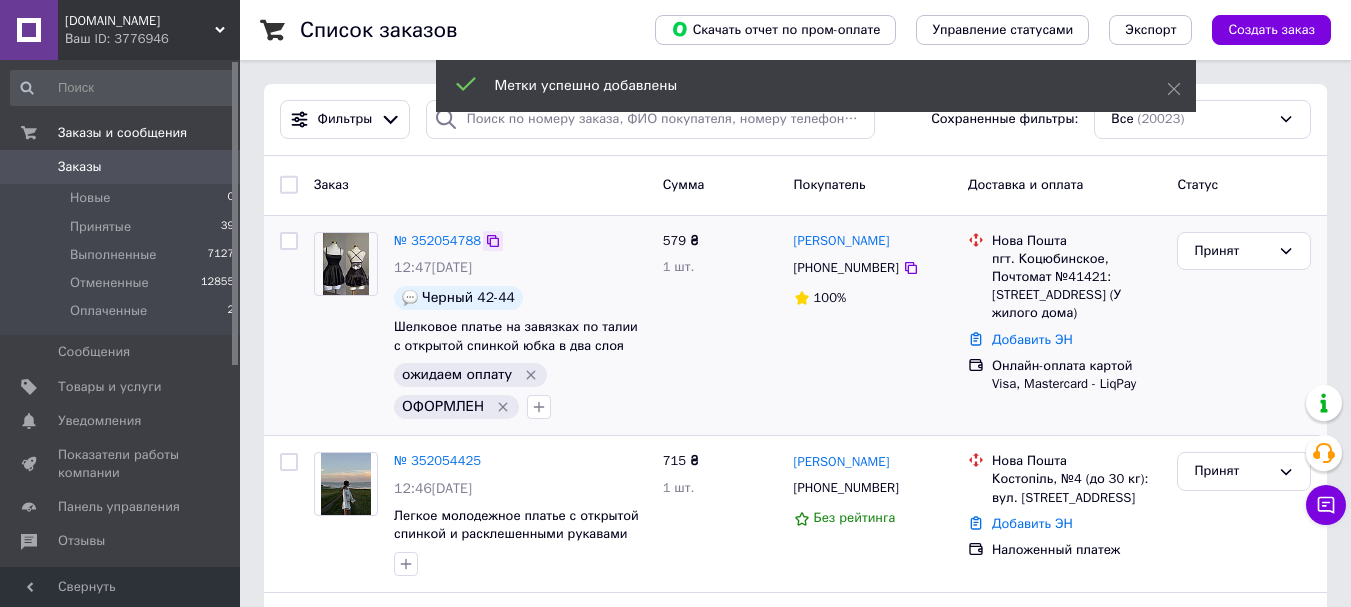 click at bounding box center [493, 241] 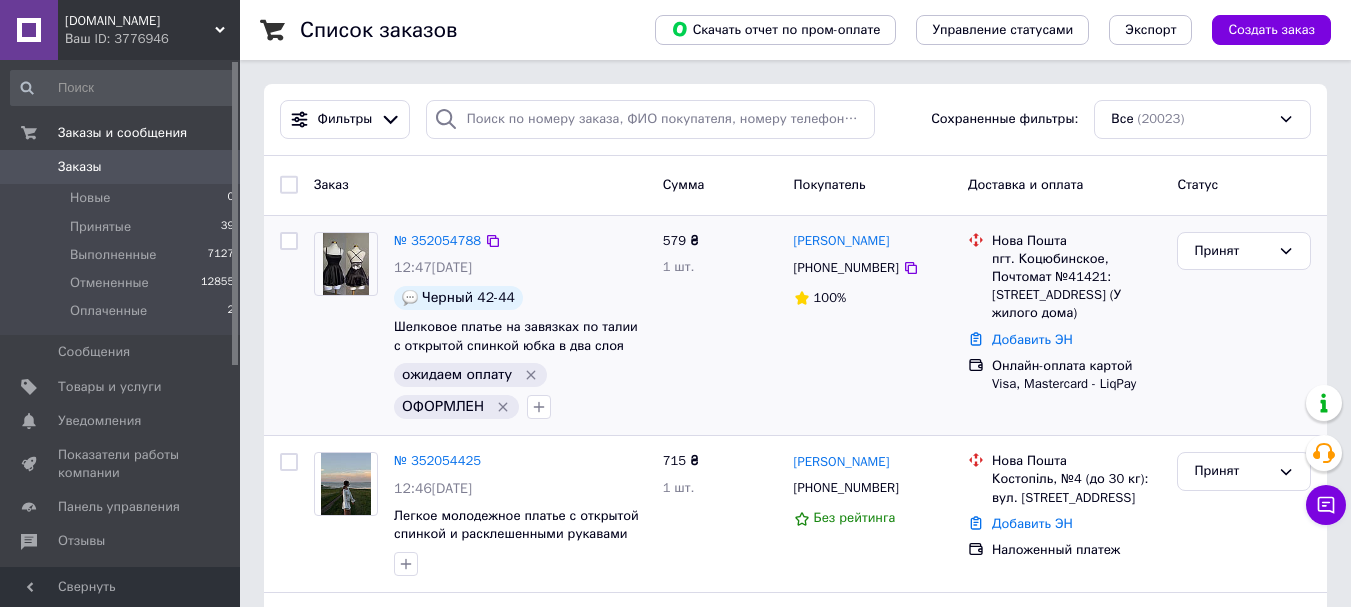 click on "Список заказов   Скачать отчет по пром-оплате Управление статусами Экспорт Создать заказ Фильтры Сохраненные фильтры: Все (20023) Заказ Сумма Покупатель Доставка и оплата Статус № 352054788 12:47, 10.07.2025 Черный 42-44 Шелковое платье на завязках по талии с открытой спинкой юбка в два слоя черный ожидаем оплату   ОФОРМЛЕН   579 ₴ 1 шт. Єлизавета Безугла +380632175621 100% Нова Пошта пгт. Коцюбинское, Почтомат №41421: ул. Мебельная, 9 (У жилого дома) Добавить ЭН Онлайн-оплата картой Visa, Mastercard - LiqPay Принят № 352054425 12:46, 10.07.2025 715 ₴ 1 шт. Дарина Галицька +380975406208 Без рейтинга Нова Пошта Принят 1" at bounding box center [795, 10966] 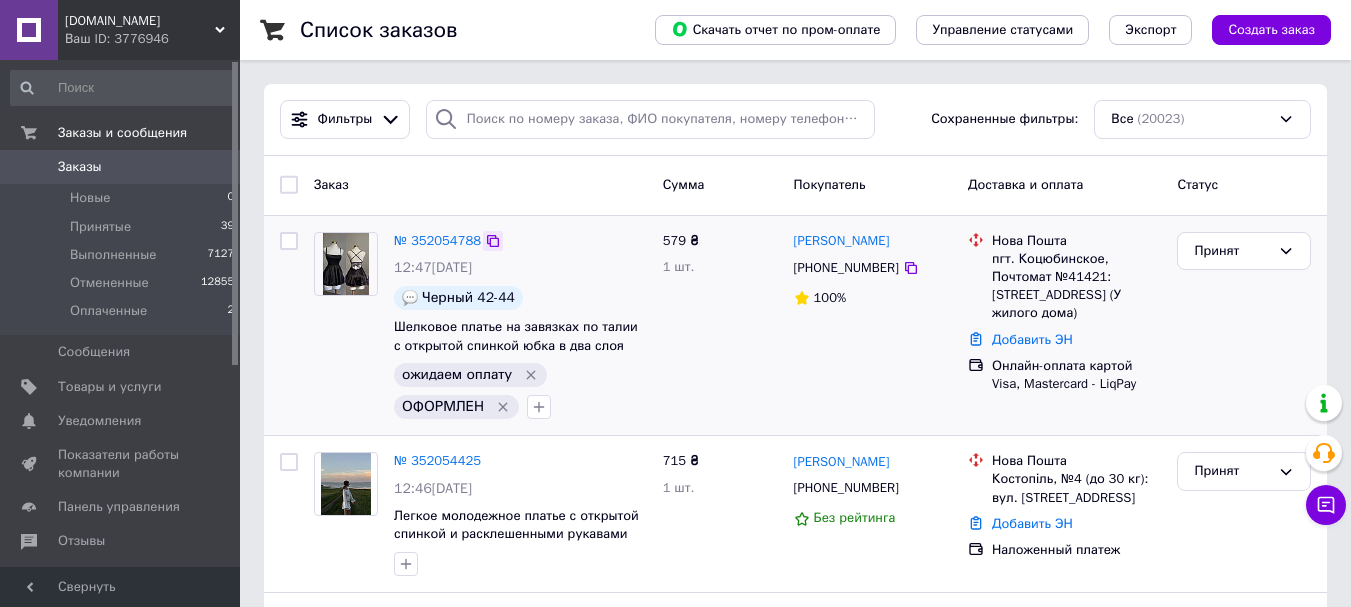 click 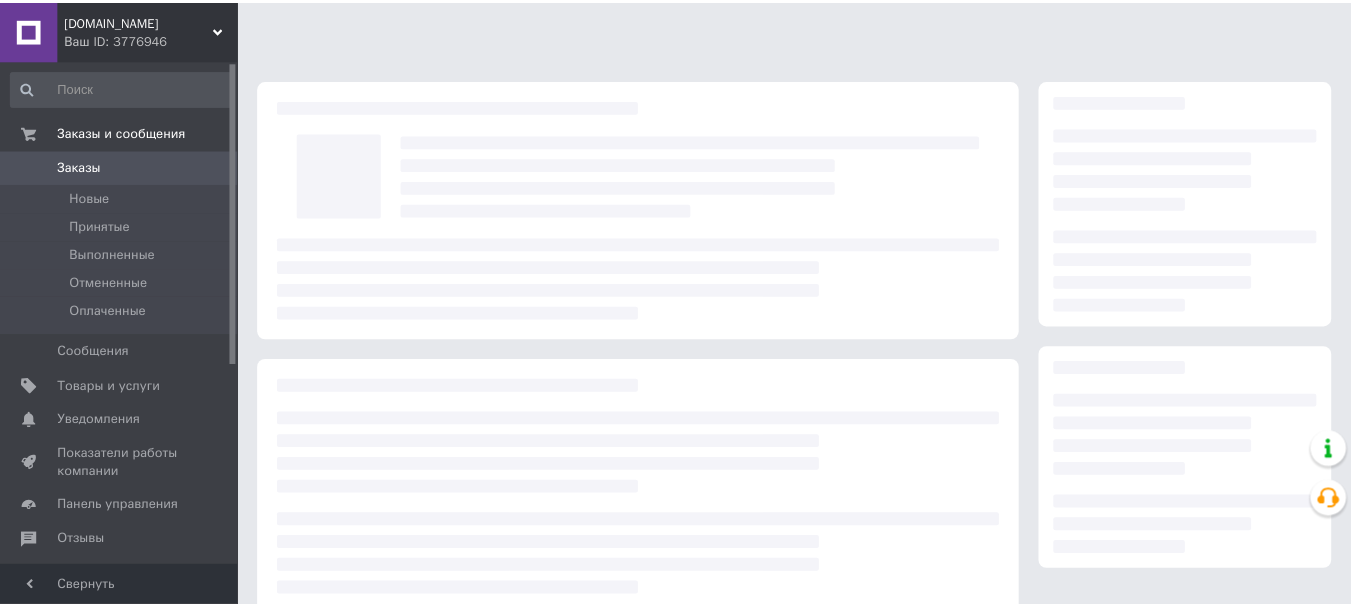 scroll, scrollTop: 0, scrollLeft: 0, axis: both 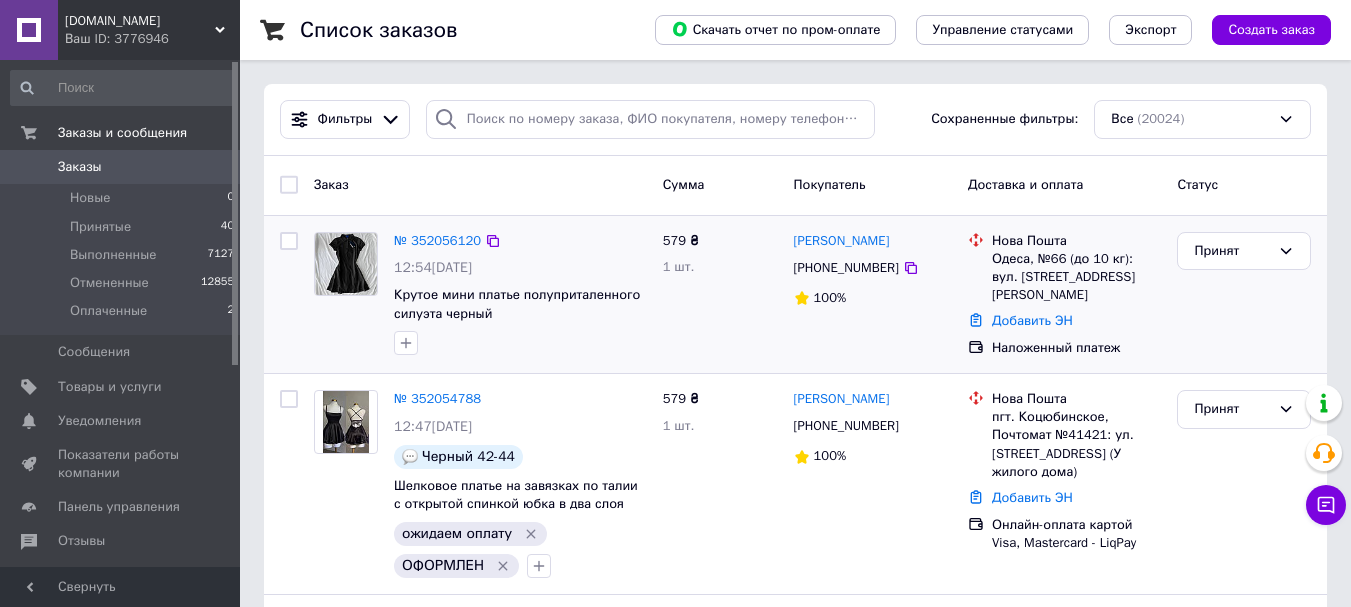 click 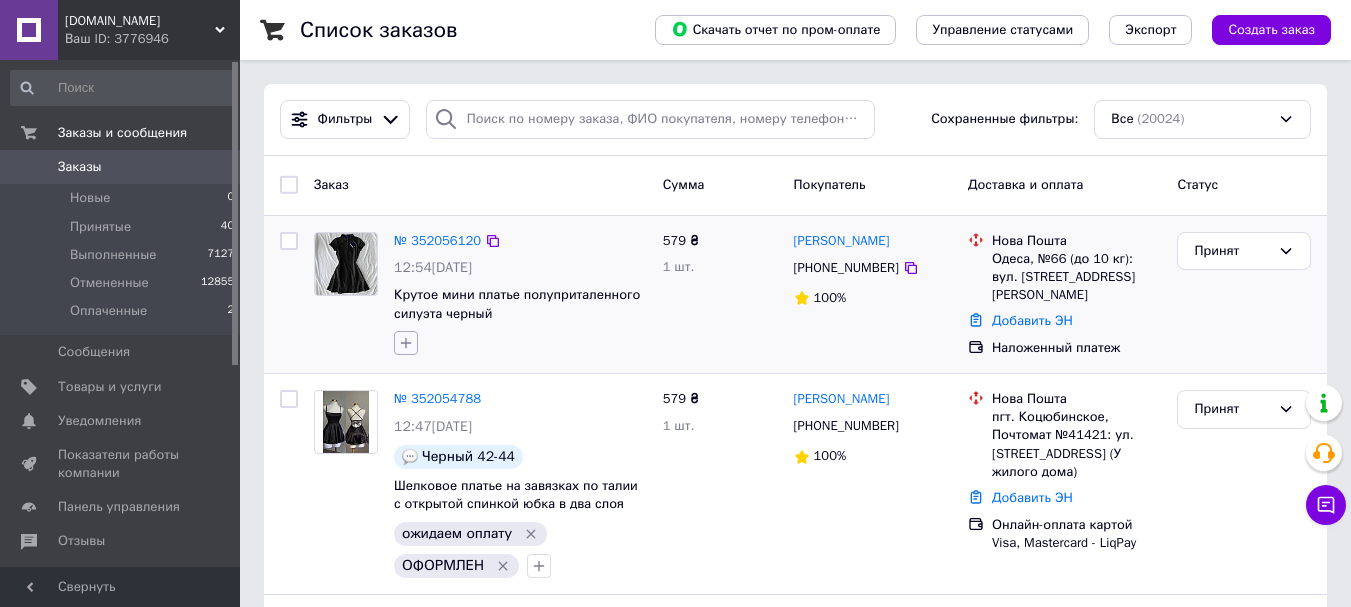 click 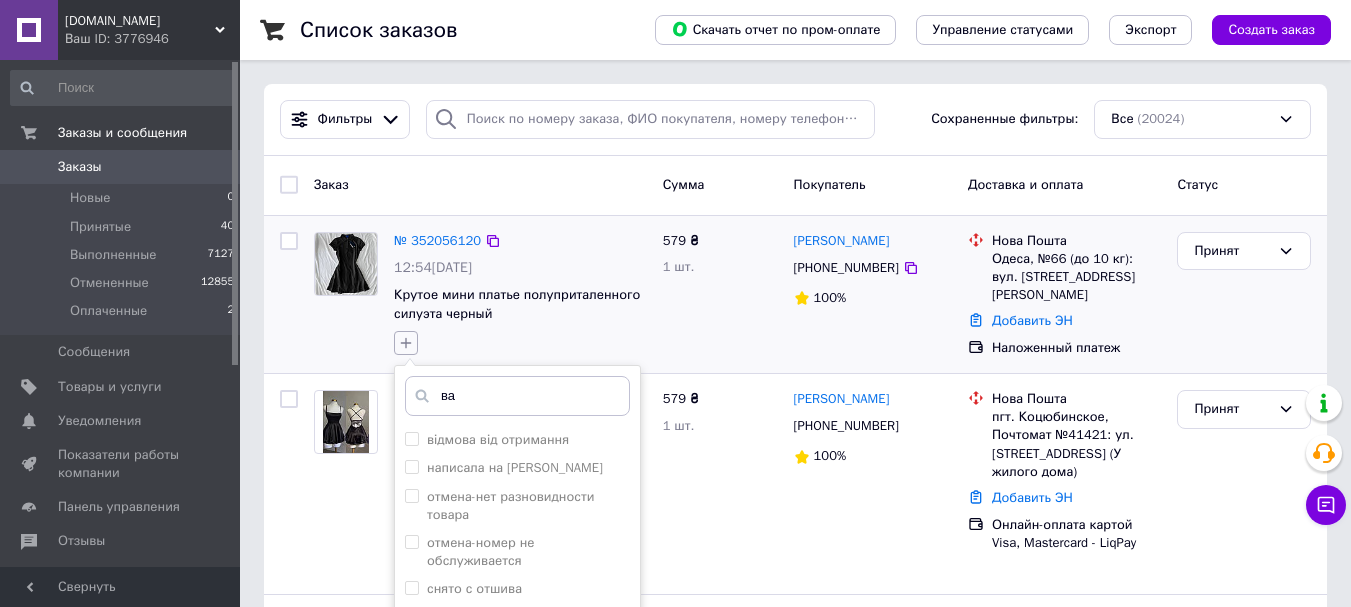 type on "вай" 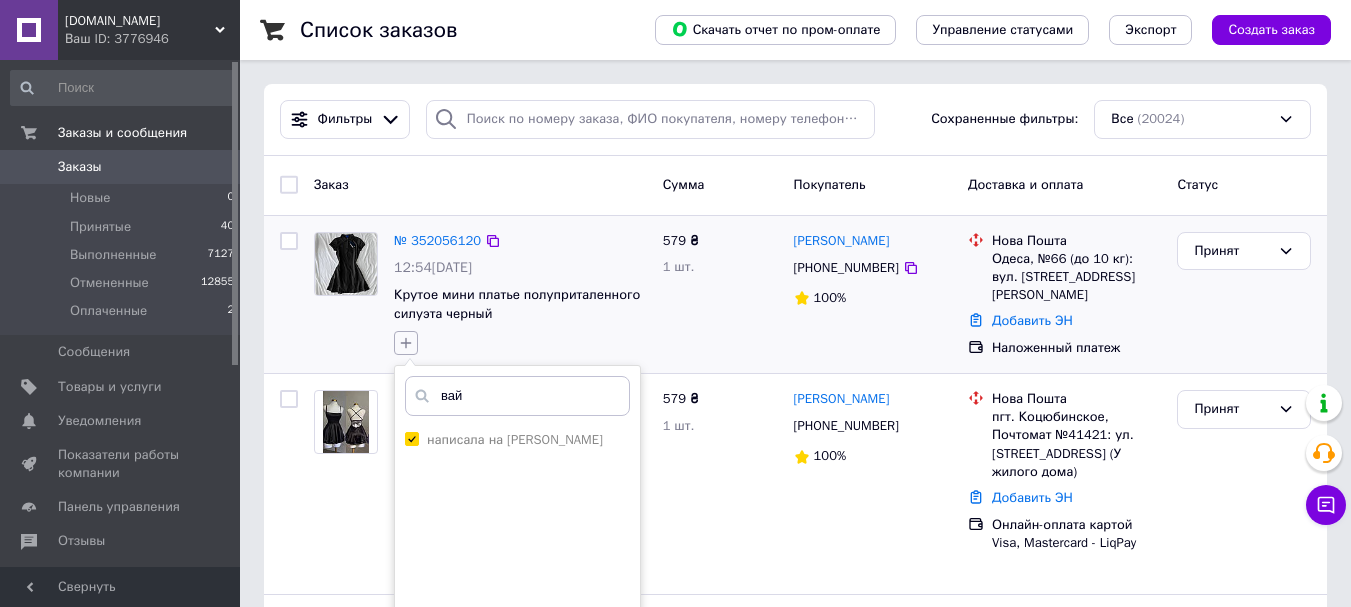 checkbox on "true" 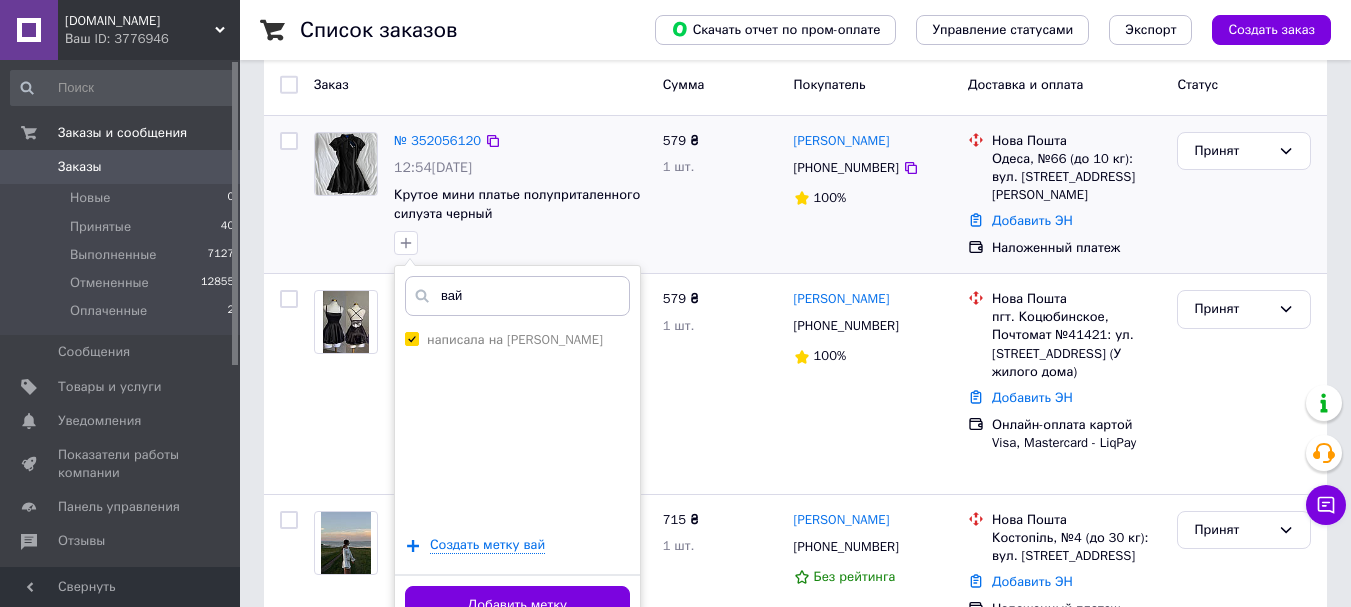 scroll, scrollTop: 200, scrollLeft: 0, axis: vertical 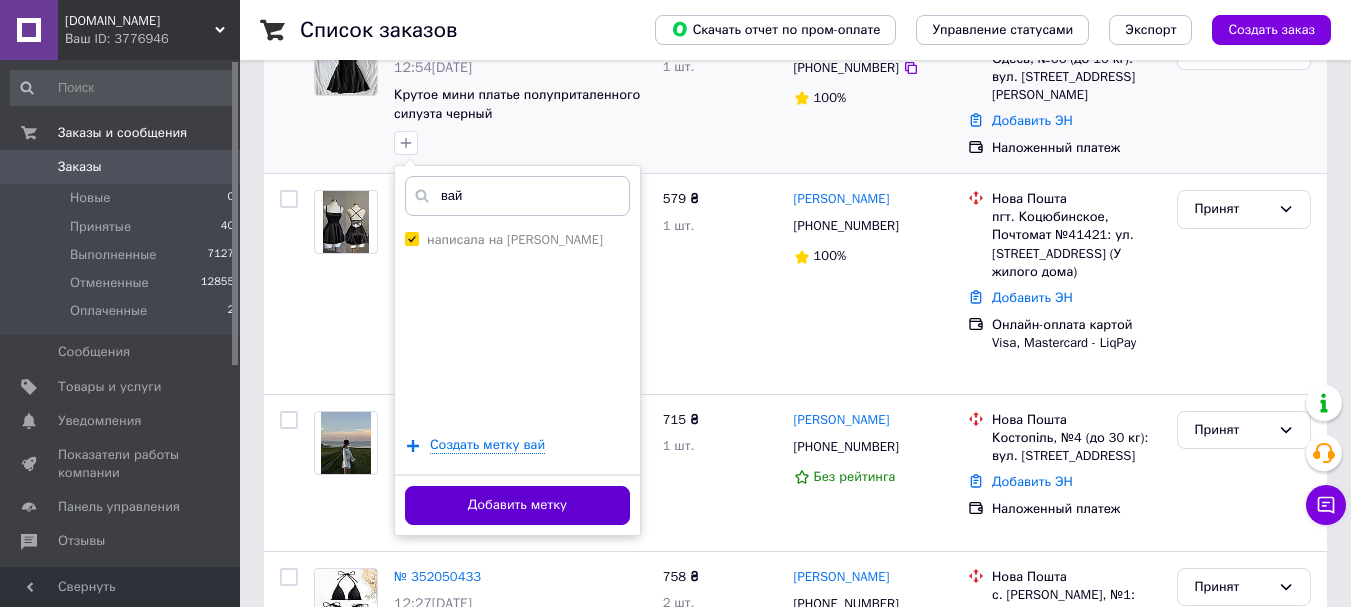 click on "Добавить метку" at bounding box center (517, 505) 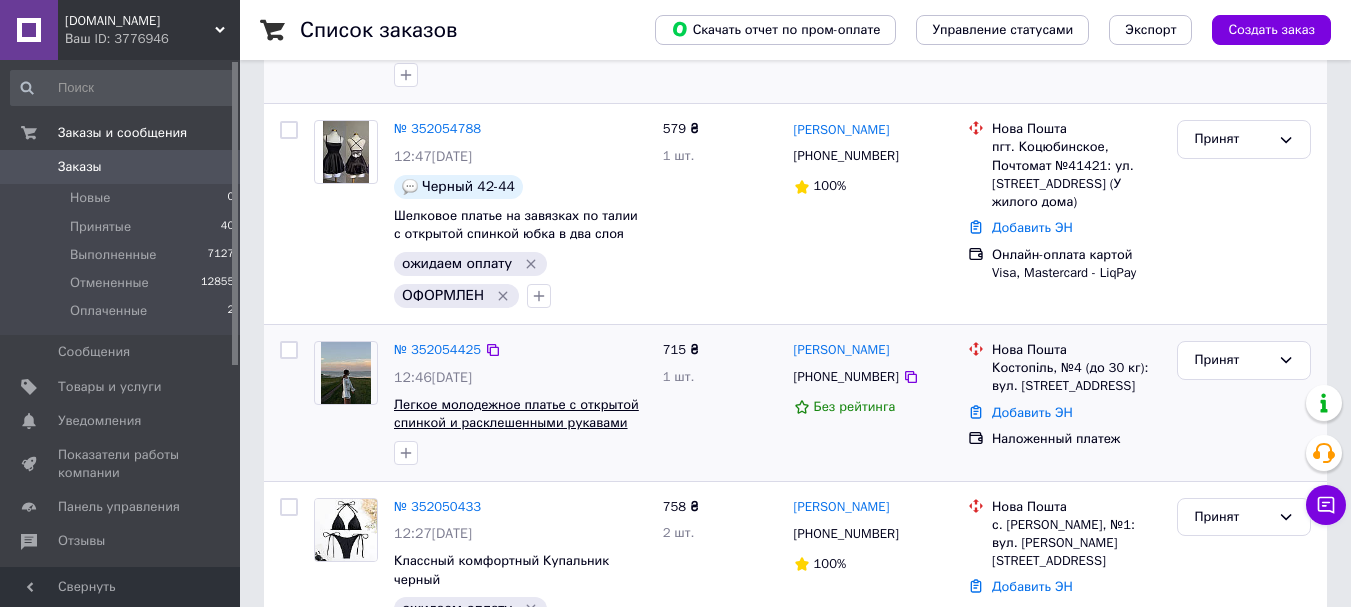 scroll, scrollTop: 0, scrollLeft: 0, axis: both 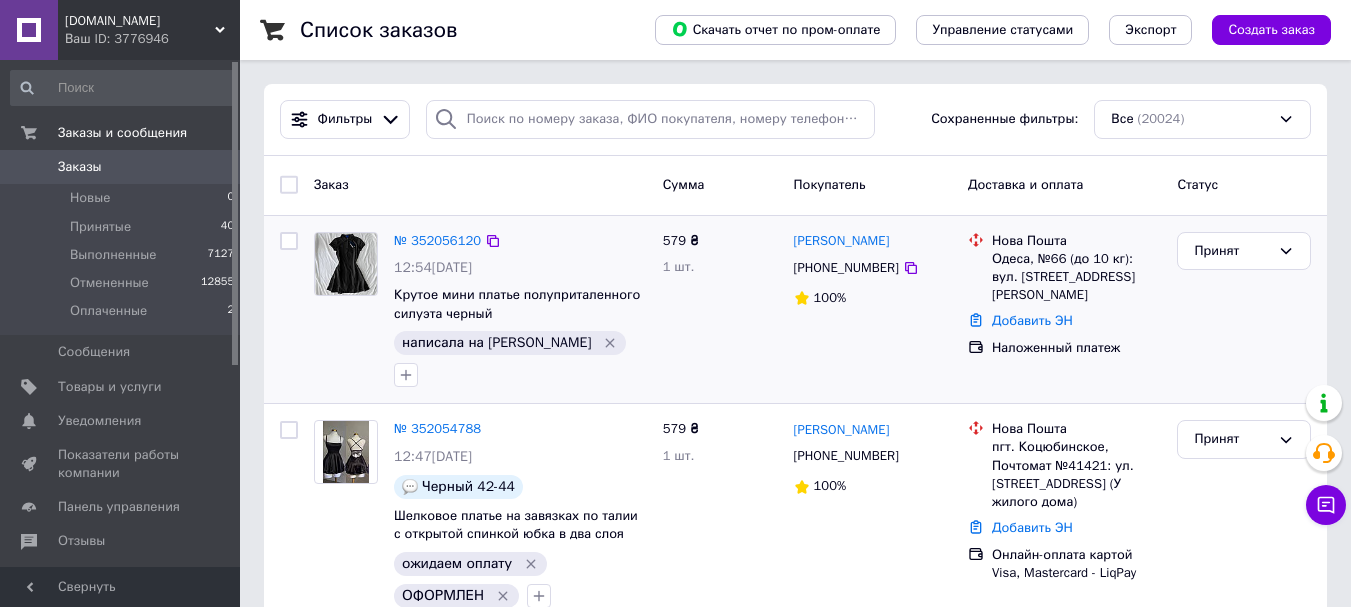 click 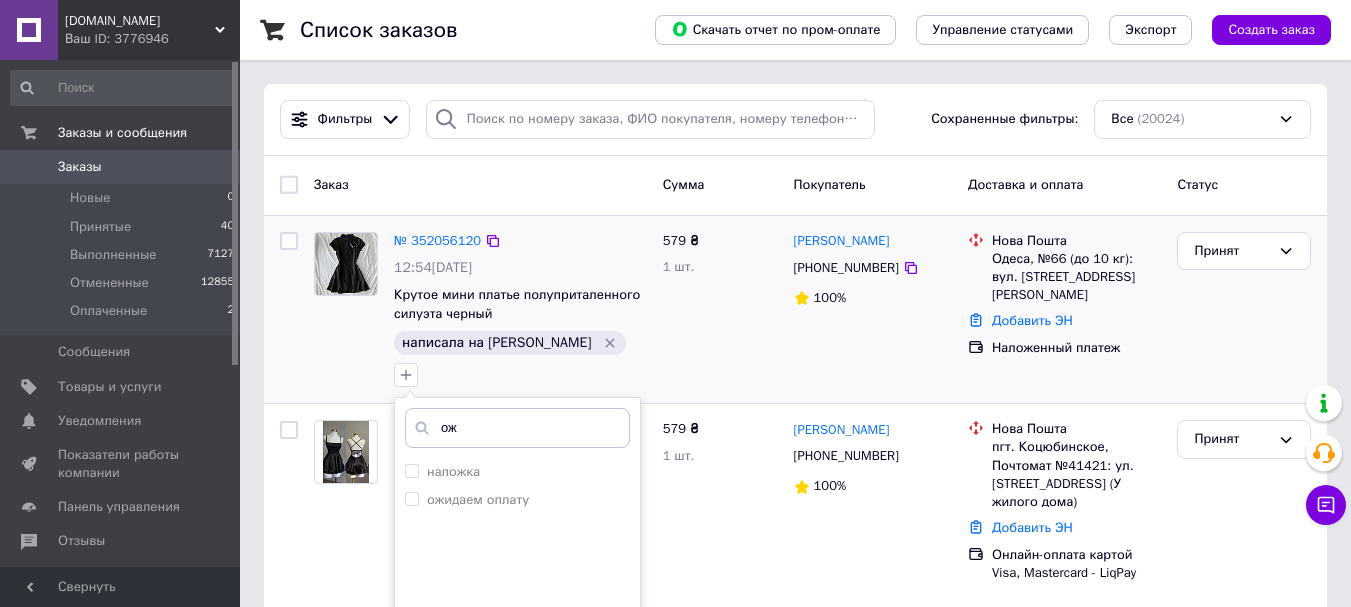 type on "ожи" 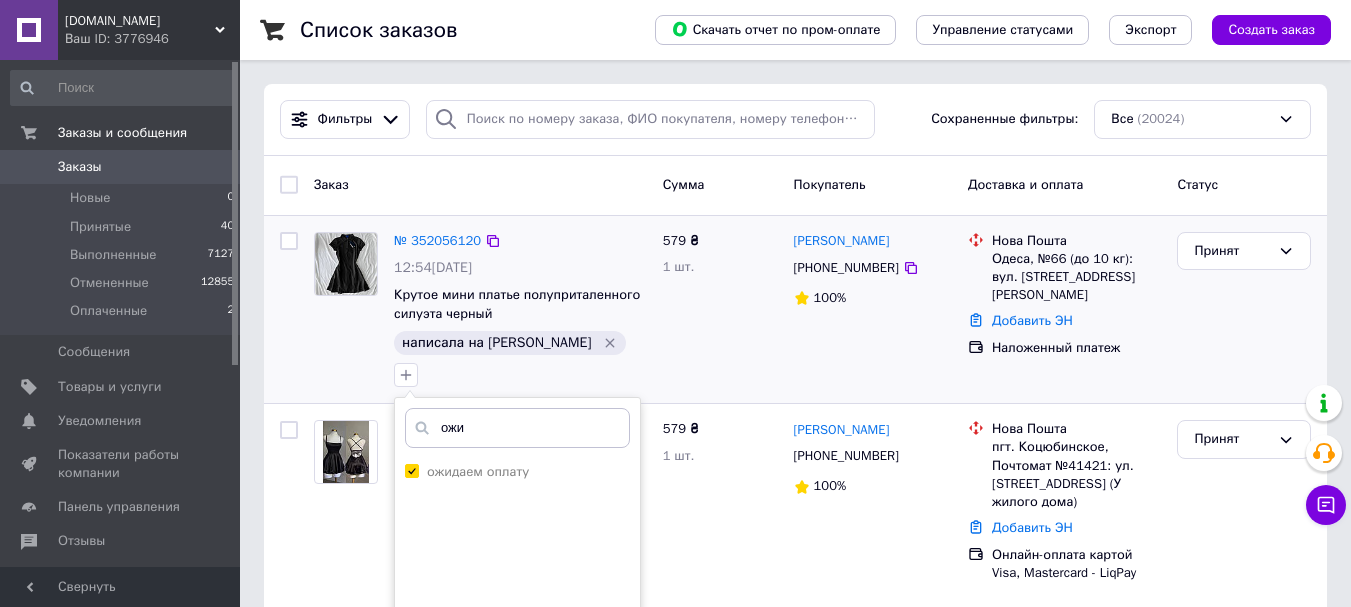 checkbox on "true" 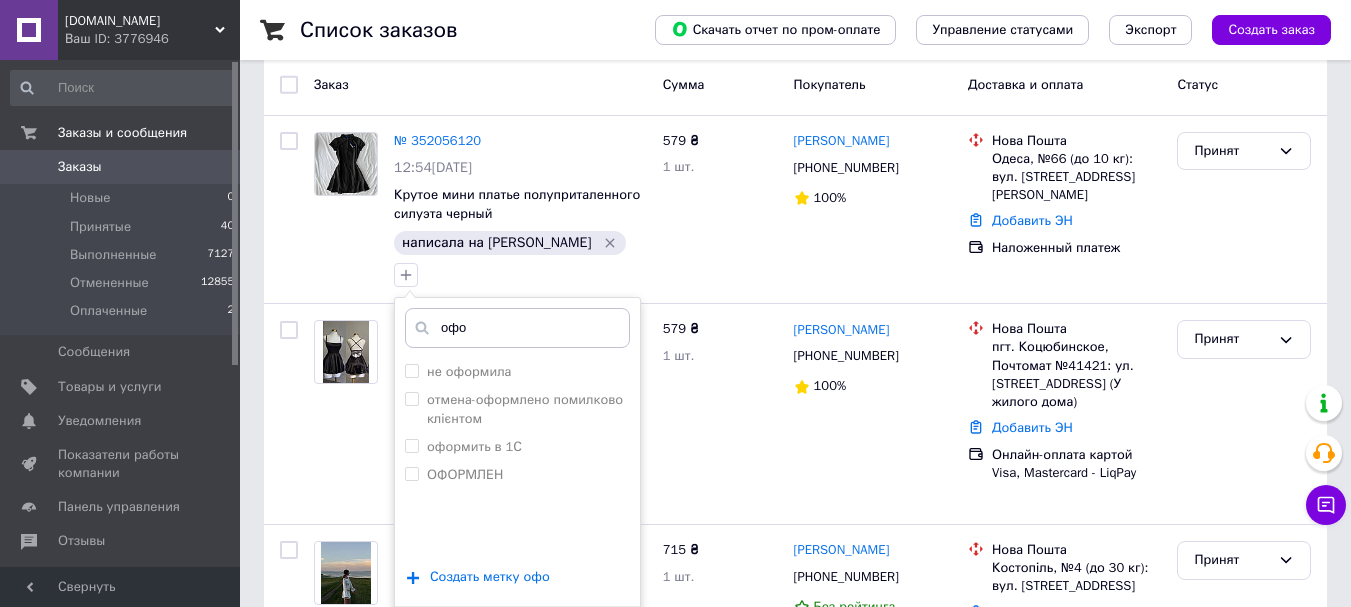 scroll, scrollTop: 200, scrollLeft: 0, axis: vertical 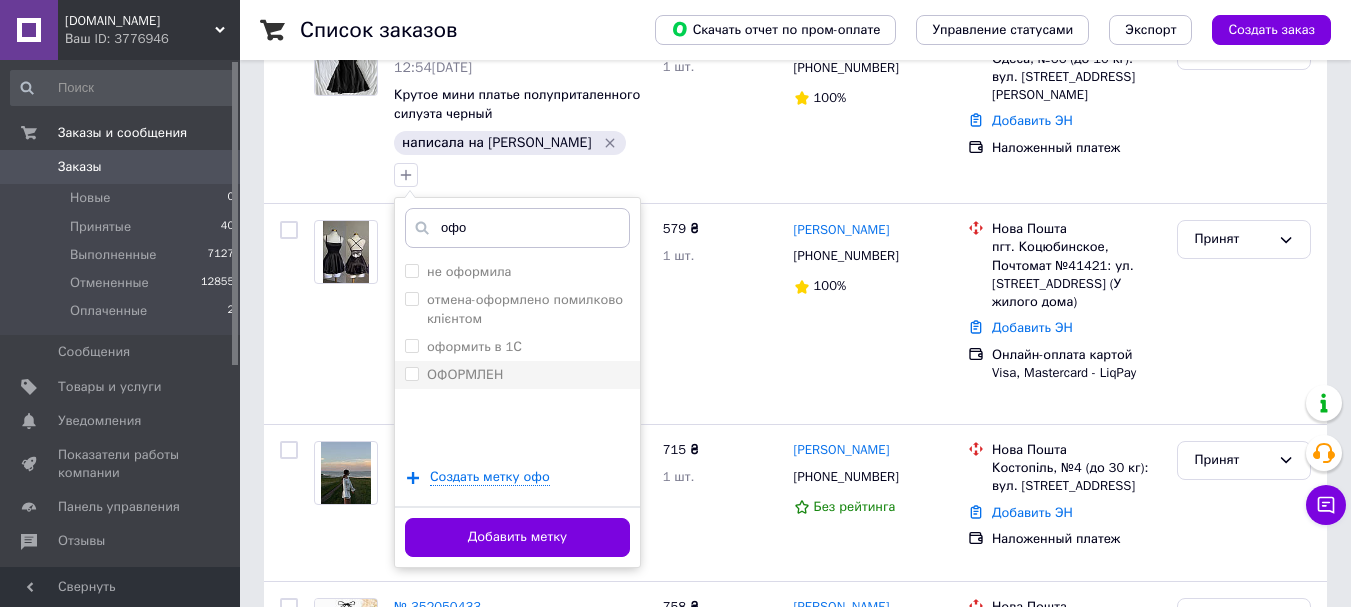 type on "офо" 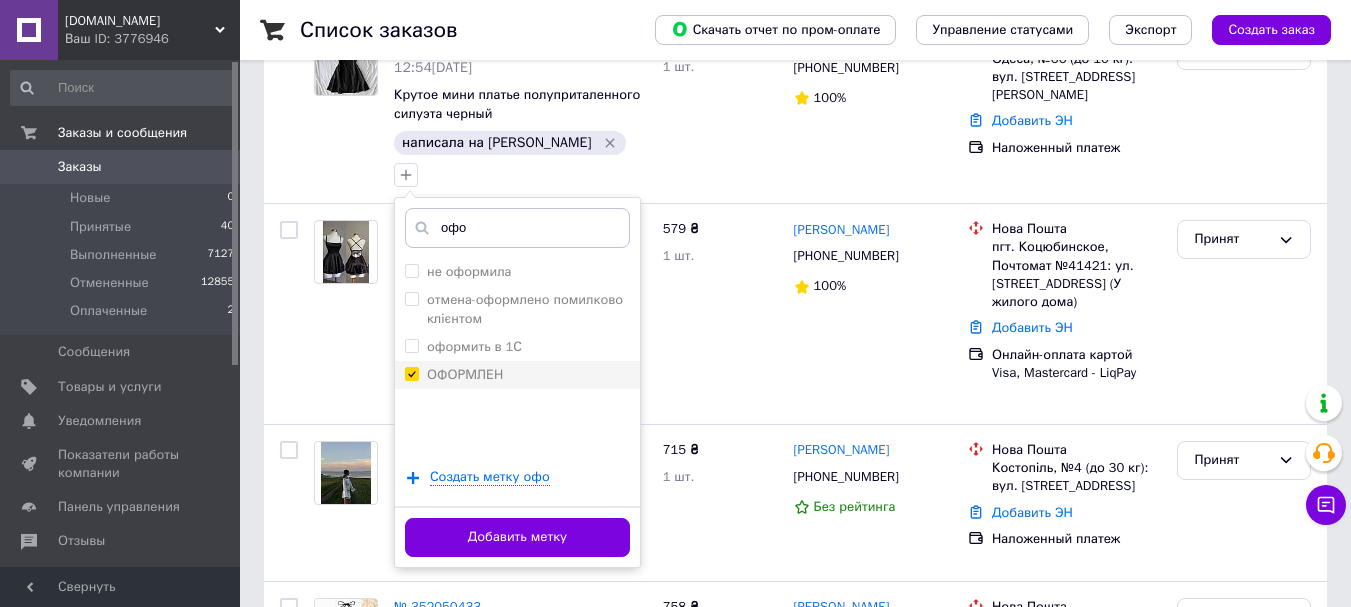 checkbox on "true" 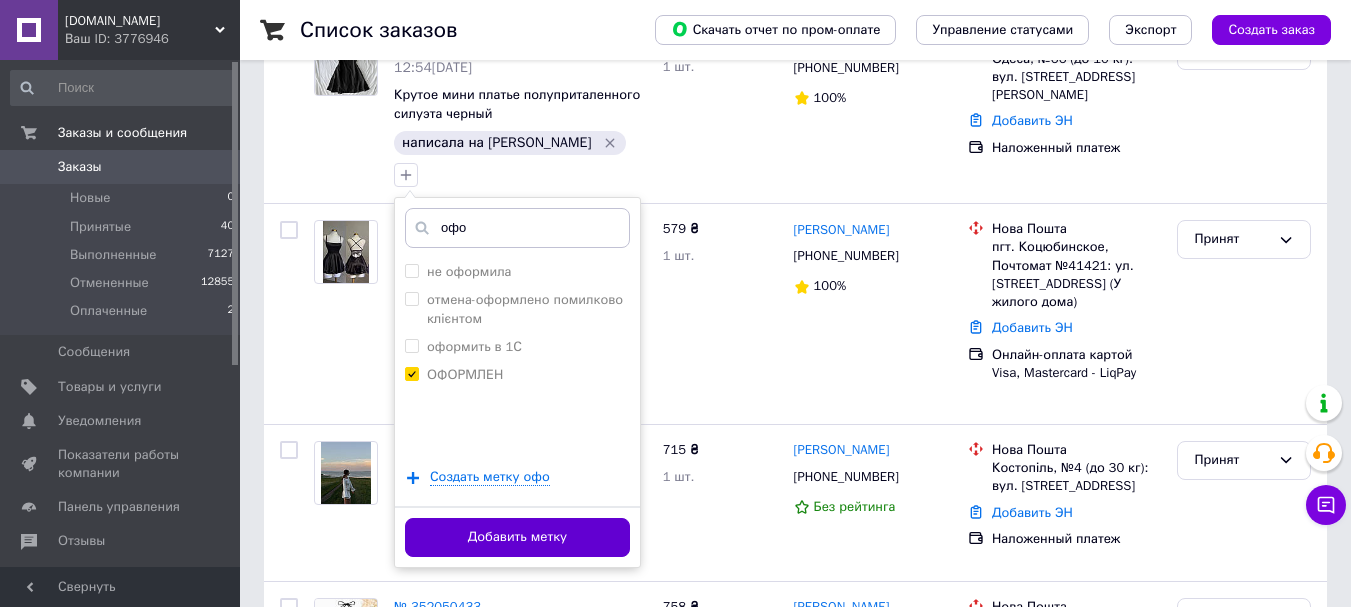 click on "Добавить метку" at bounding box center [517, 537] 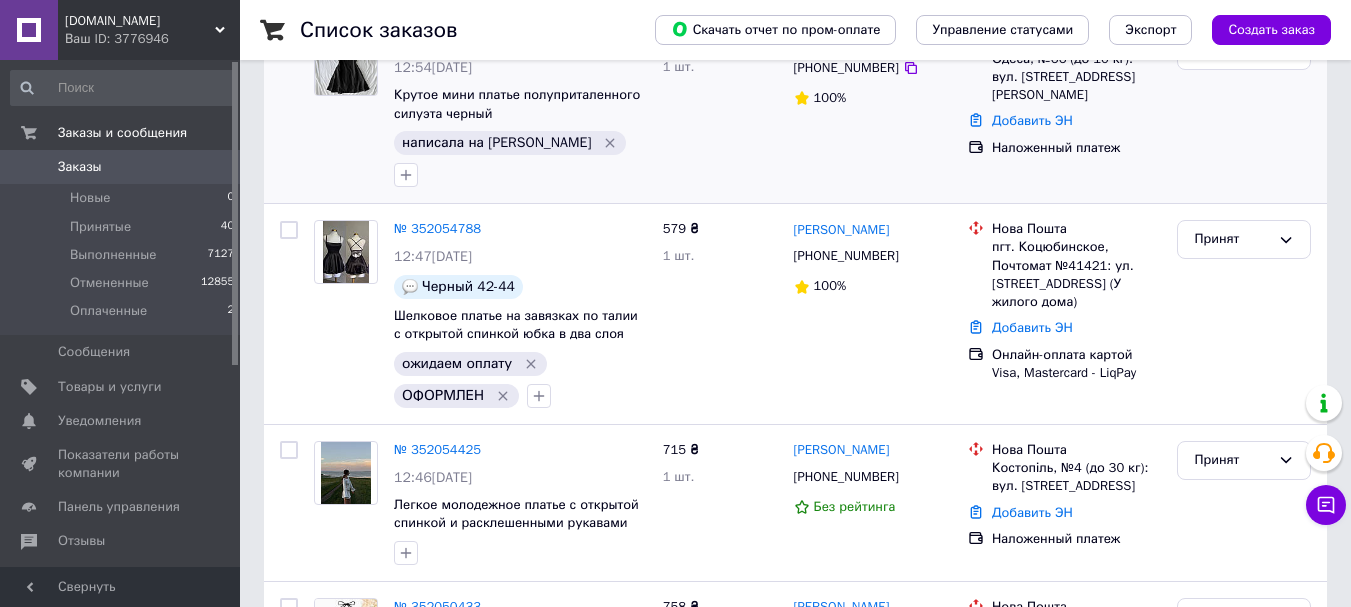 scroll, scrollTop: 0, scrollLeft: 0, axis: both 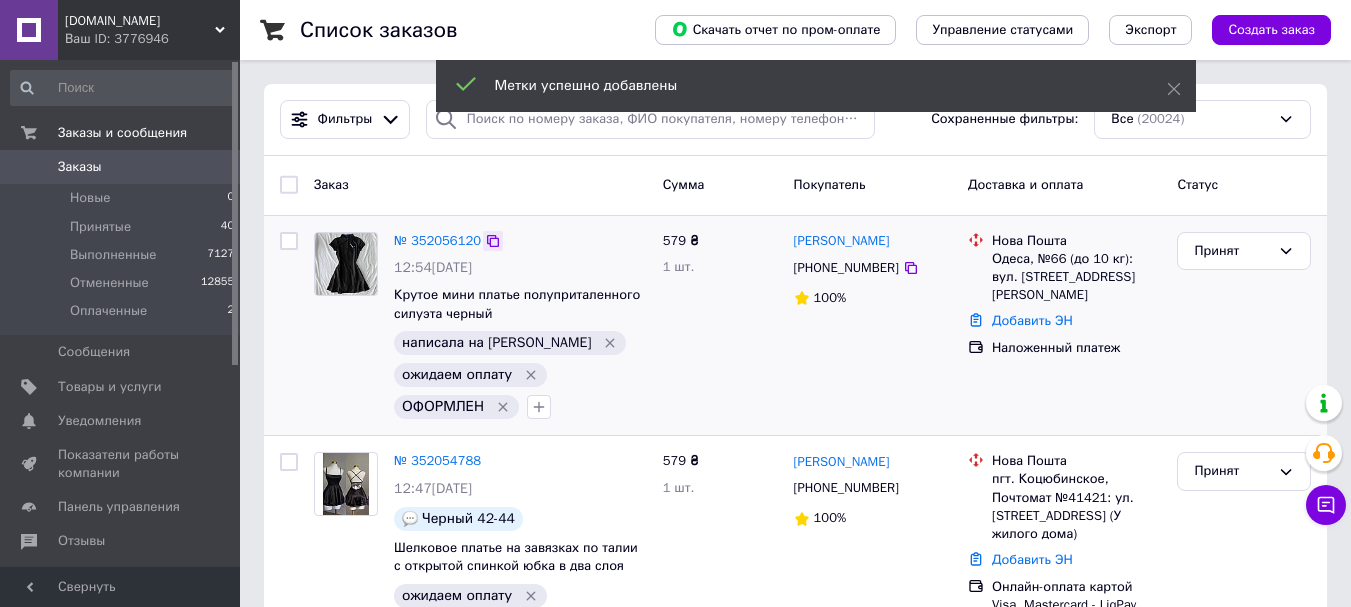 click 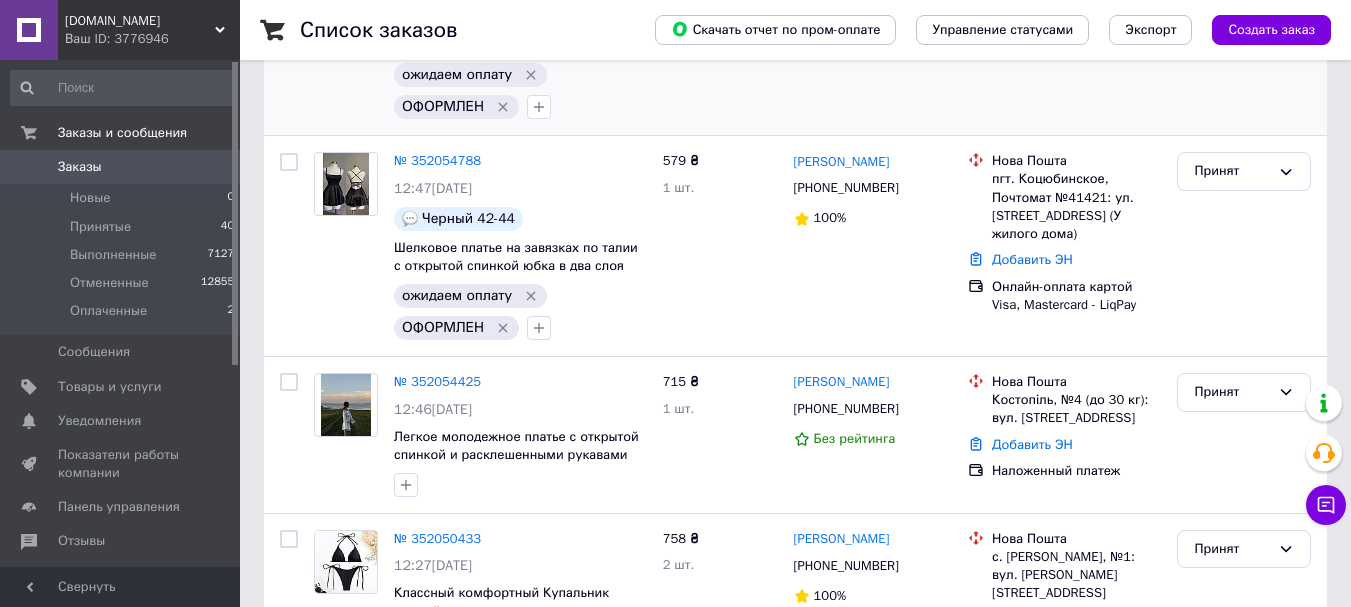 scroll, scrollTop: 400, scrollLeft: 0, axis: vertical 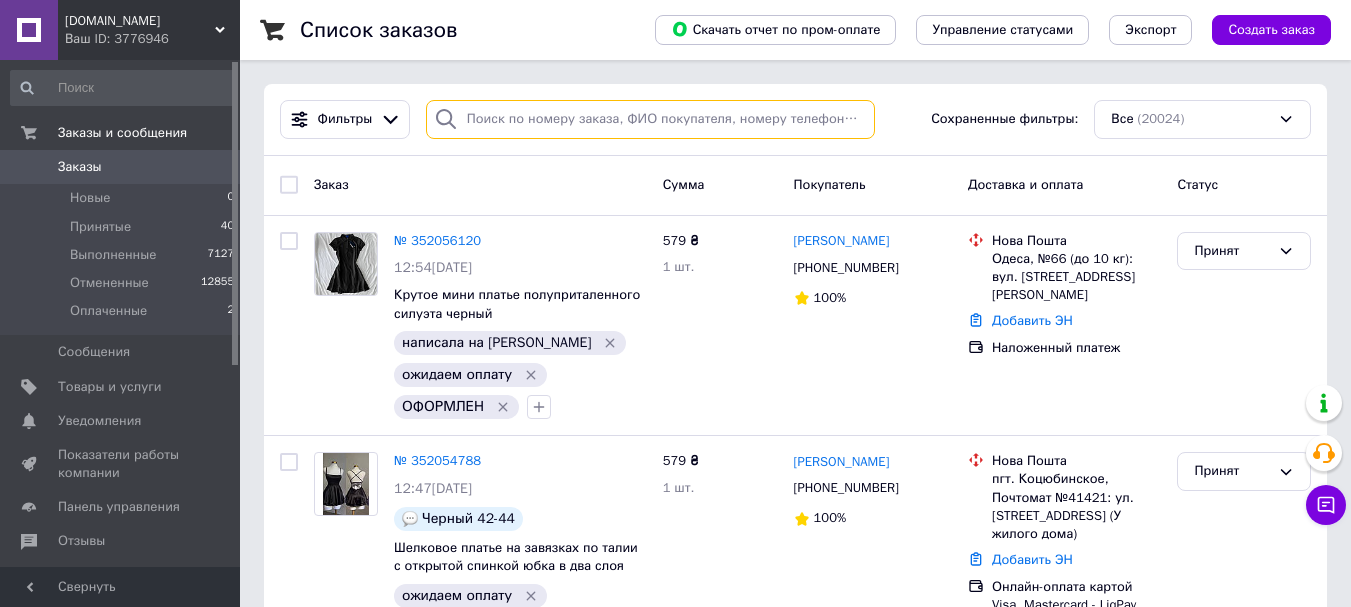 click at bounding box center (650, 119) 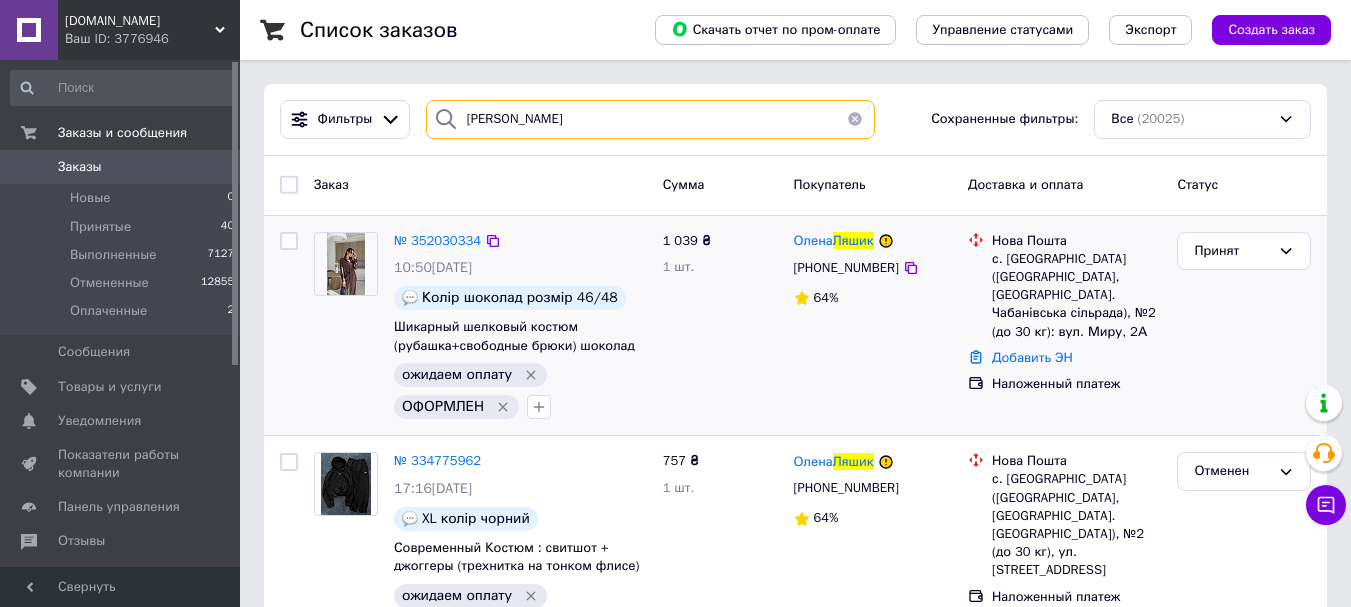 type on "ляшик" 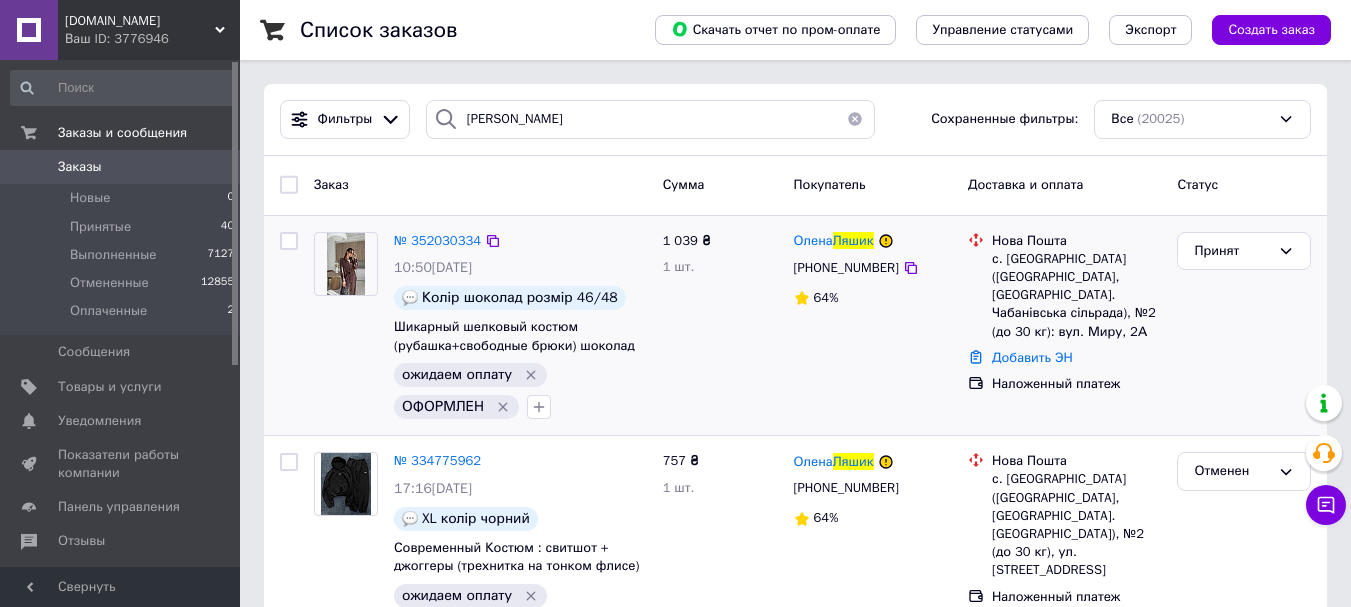 click 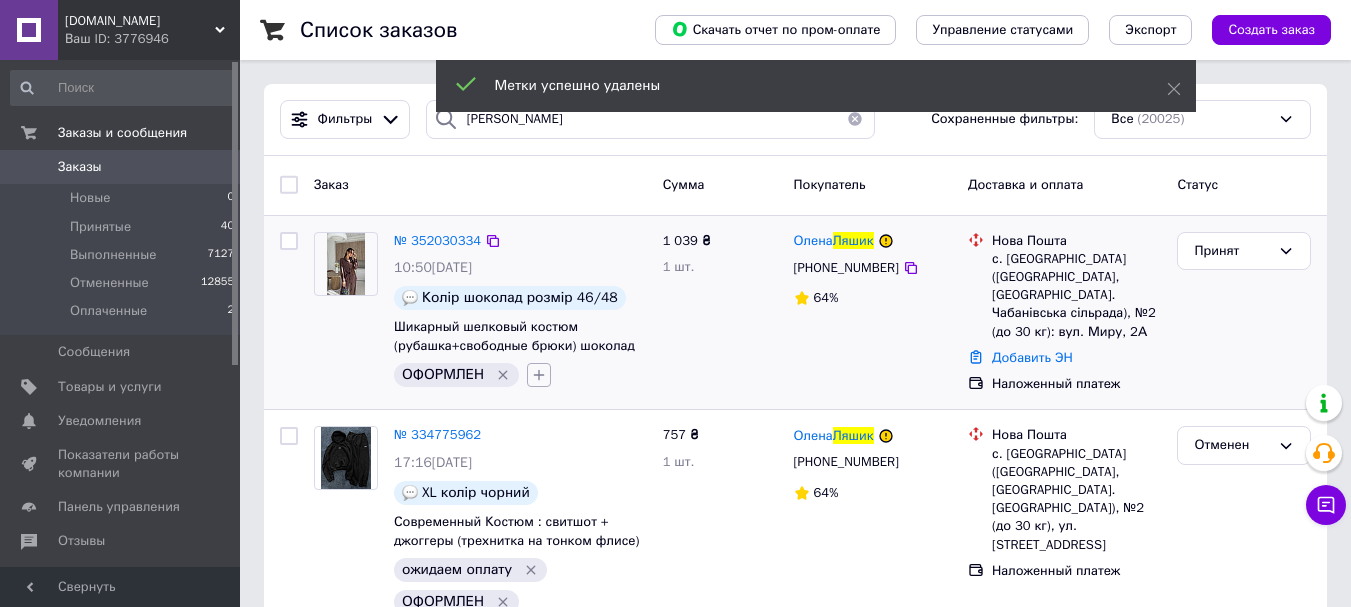 click 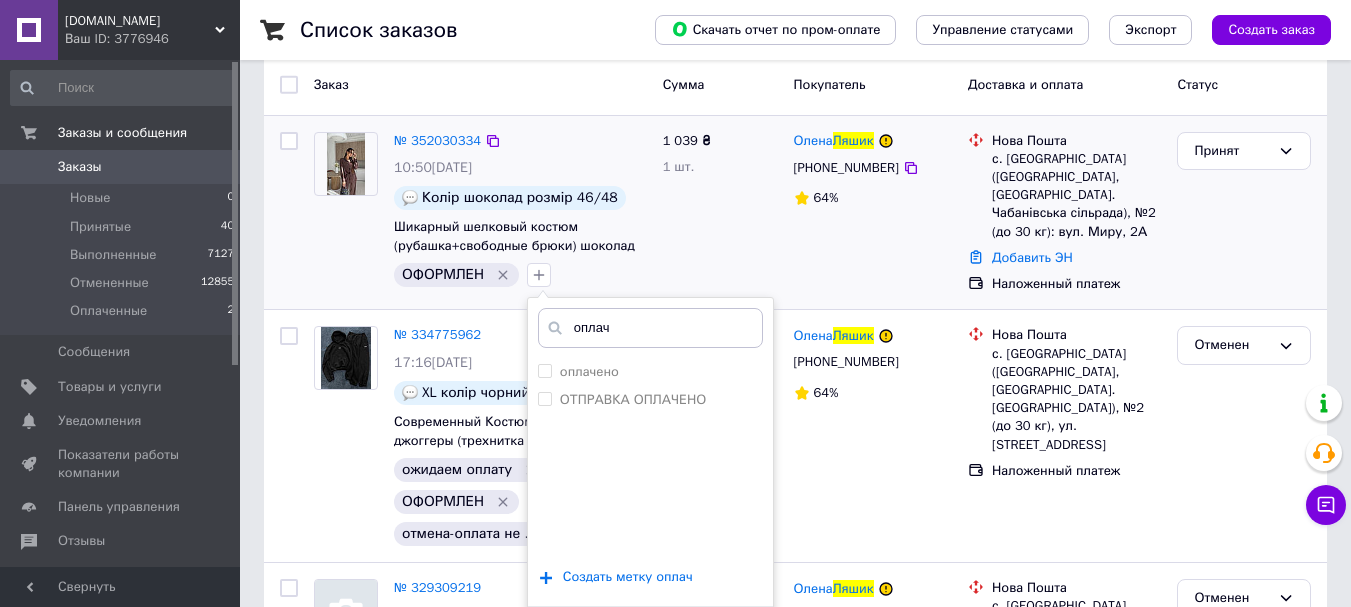 scroll, scrollTop: 200, scrollLeft: 0, axis: vertical 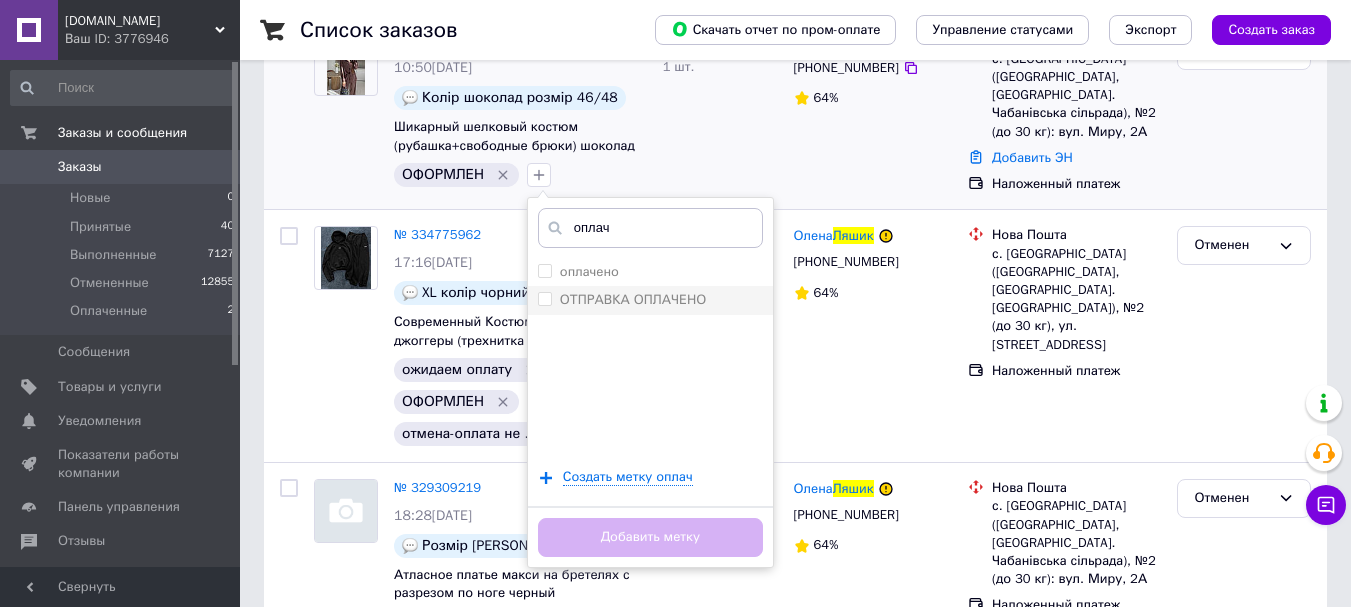 type on "оплач" 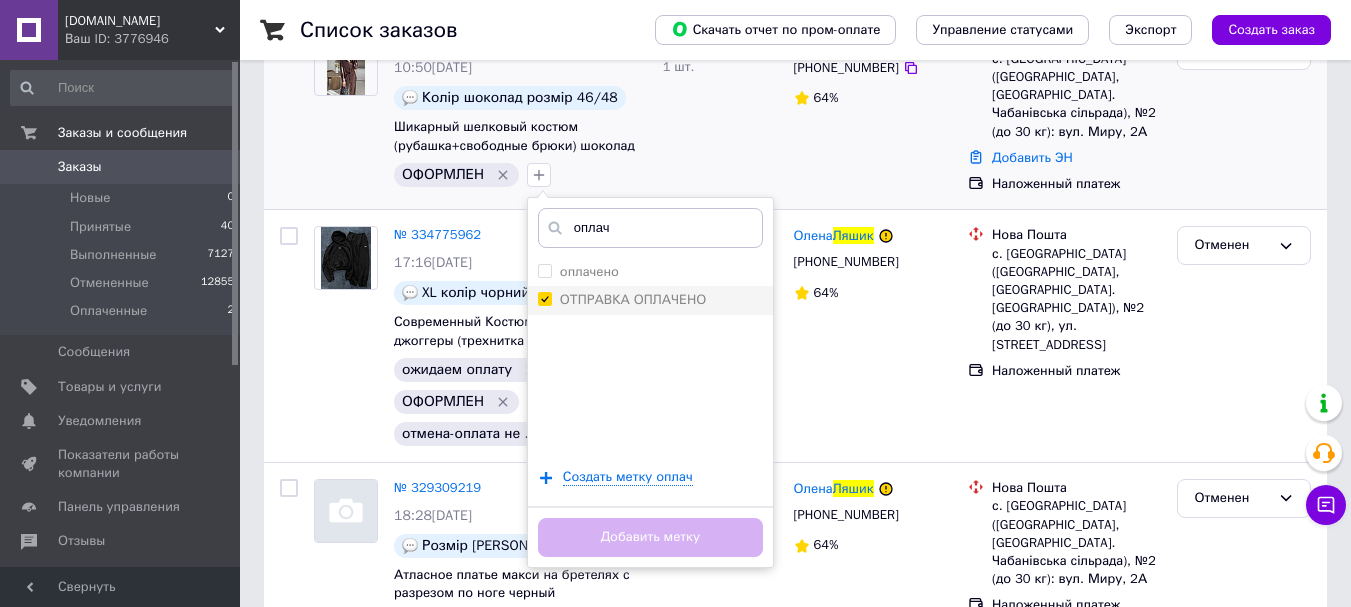 checkbox on "true" 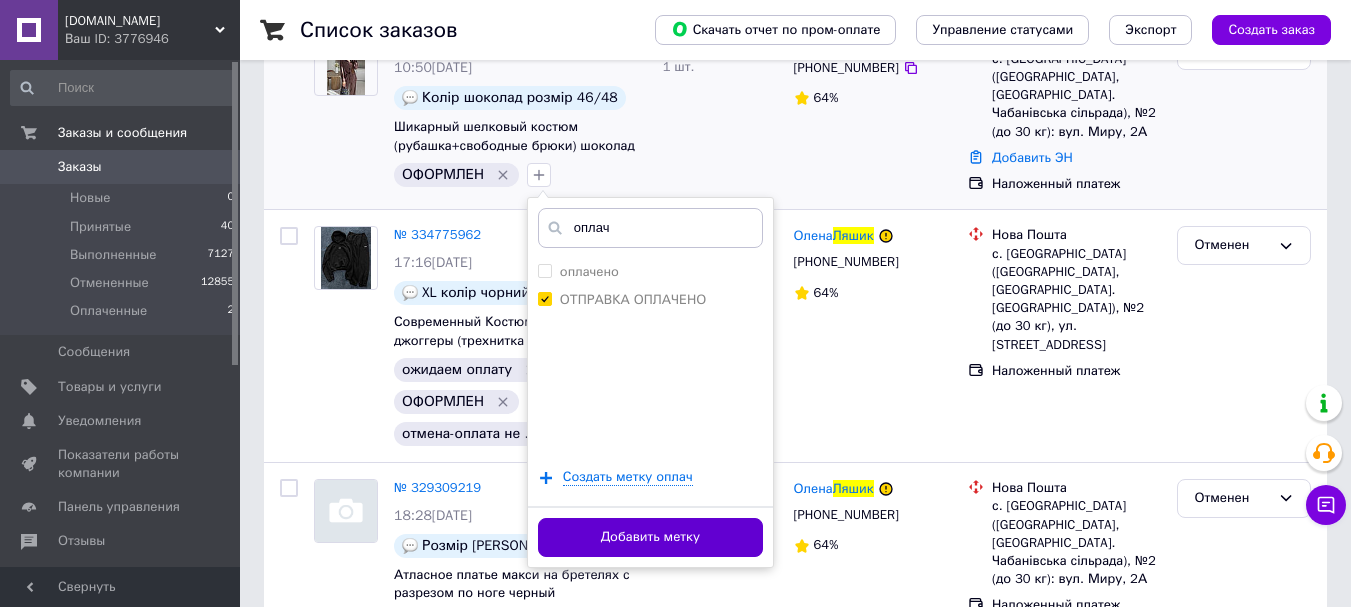click on "Добавить метку" at bounding box center [650, 537] 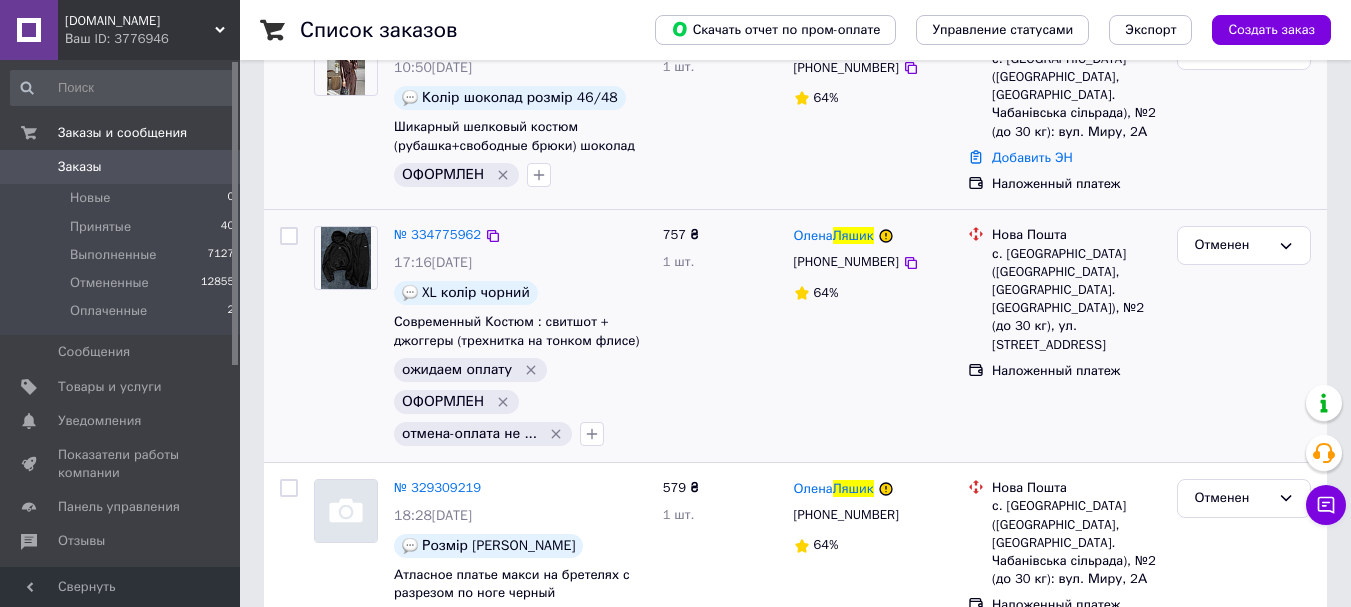 scroll, scrollTop: 0, scrollLeft: 0, axis: both 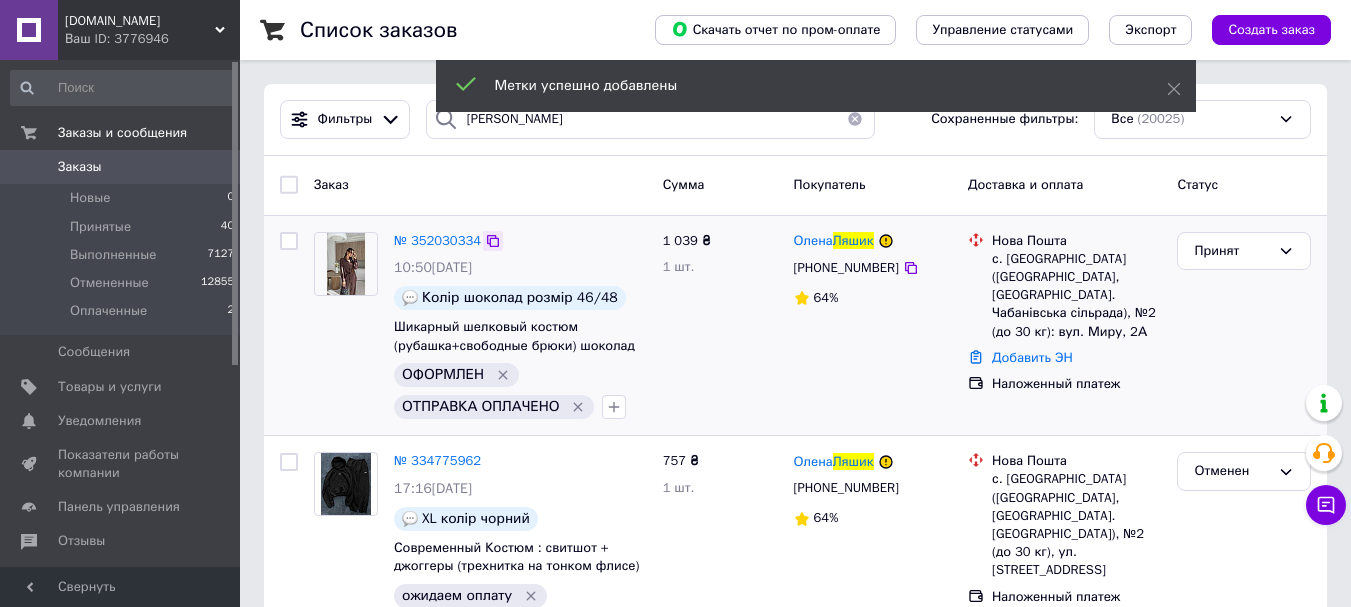 click 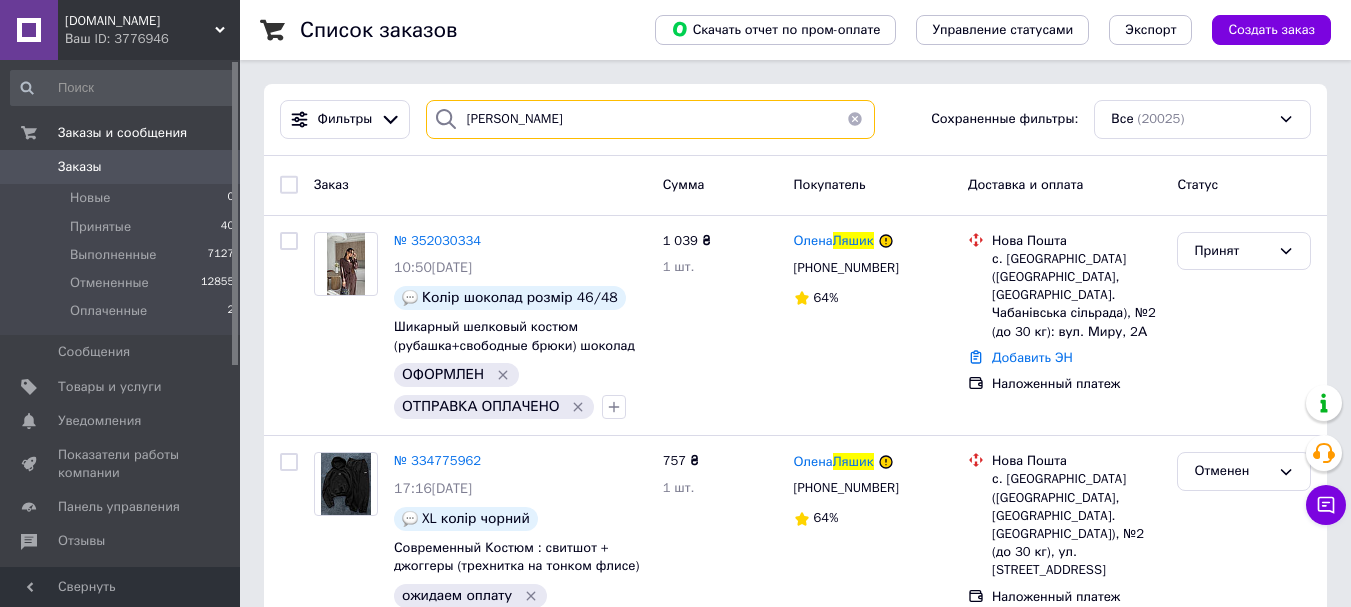 click on "ляшик" at bounding box center (650, 119) 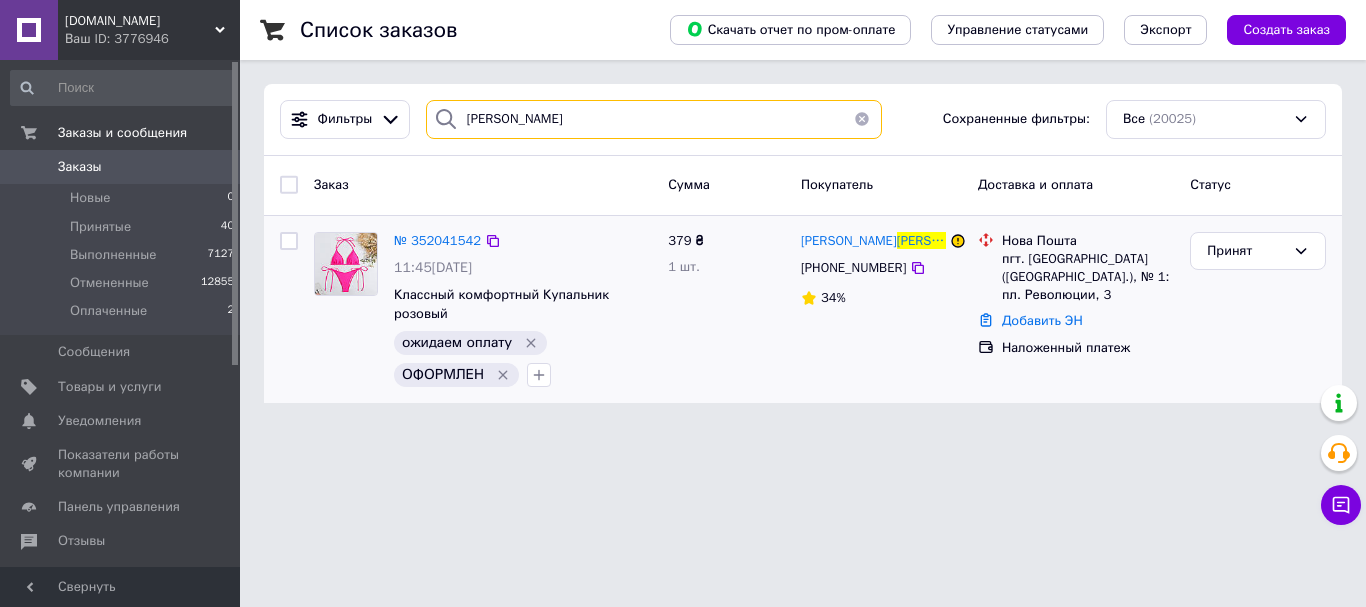 type on "доценко" 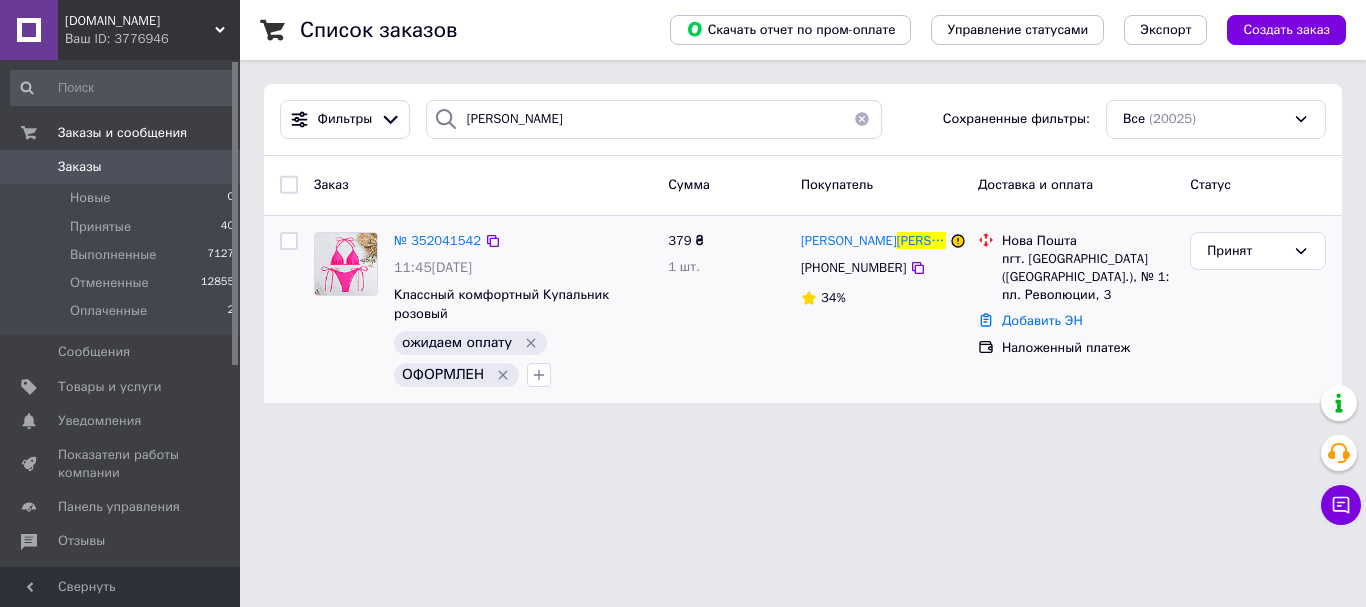 click 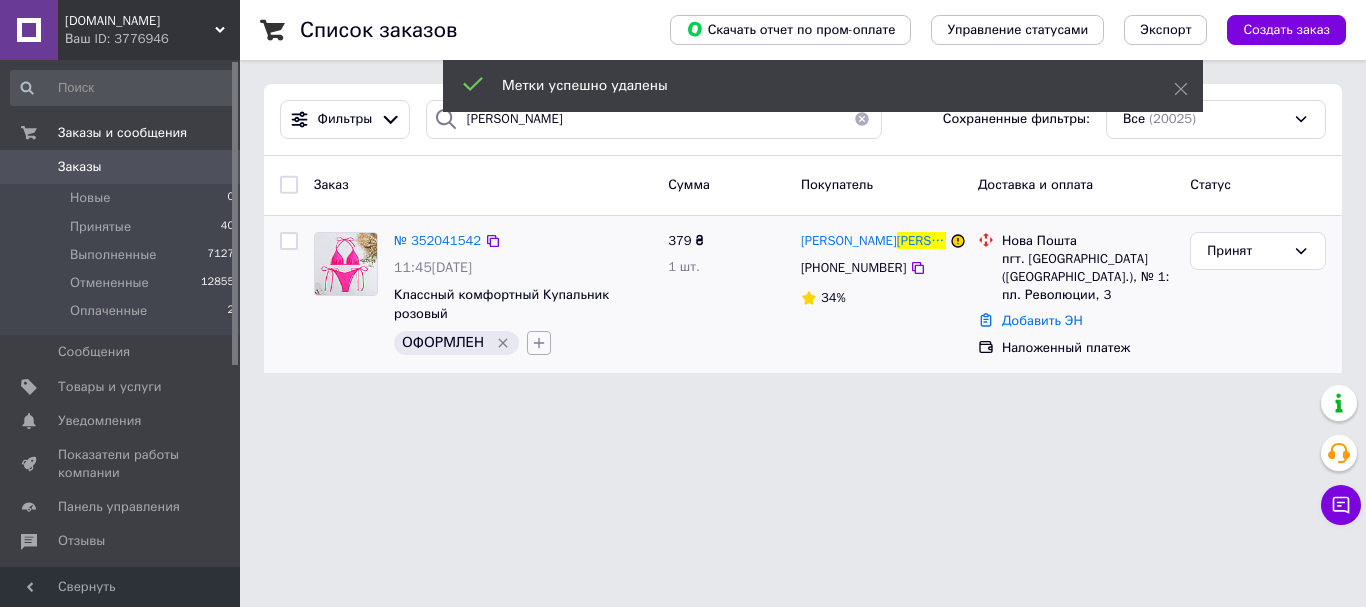 click 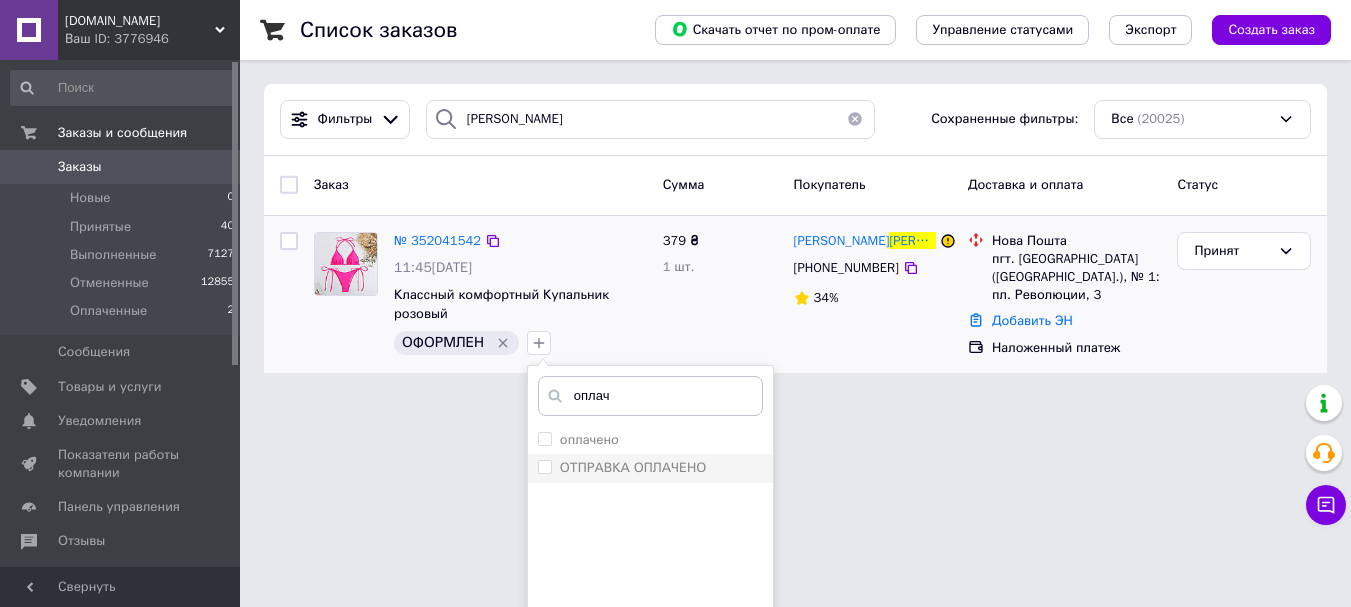 type on "оплач" 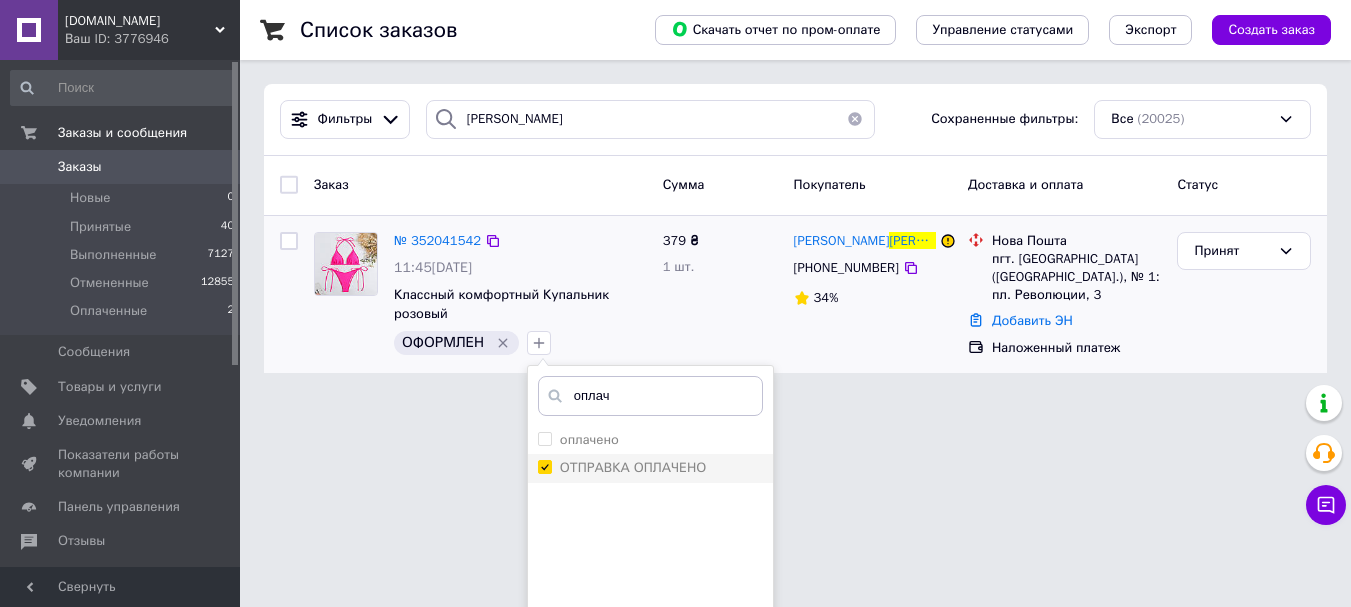 checkbox on "true" 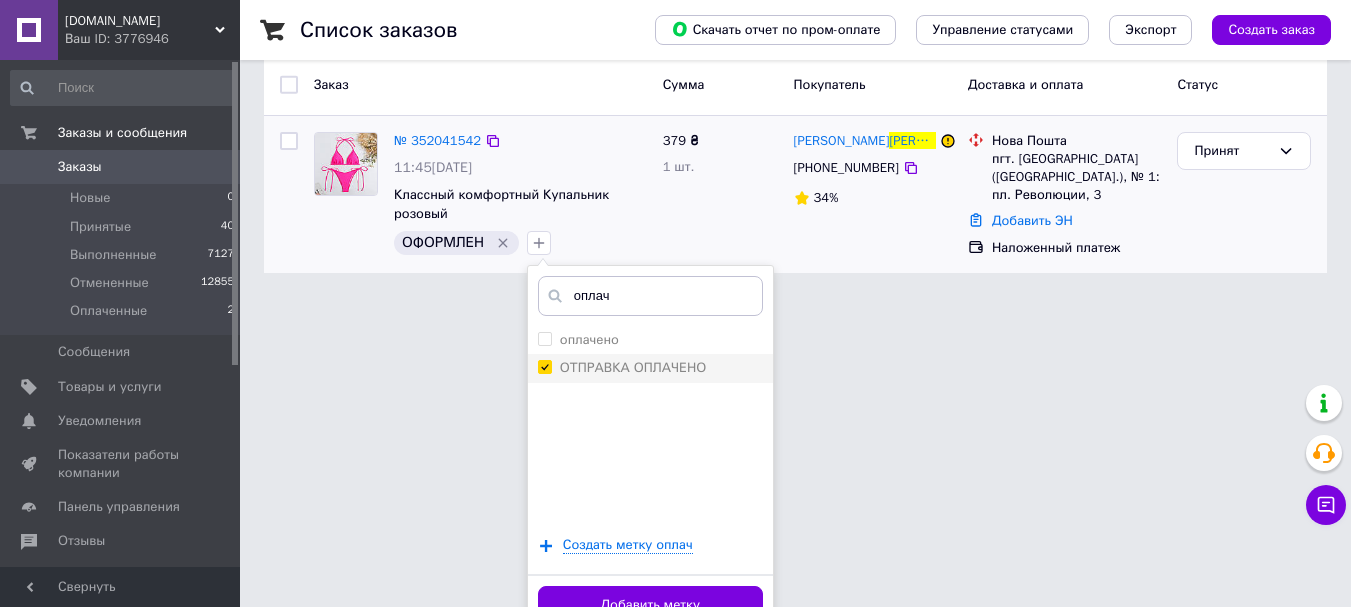 scroll, scrollTop: 129, scrollLeft: 0, axis: vertical 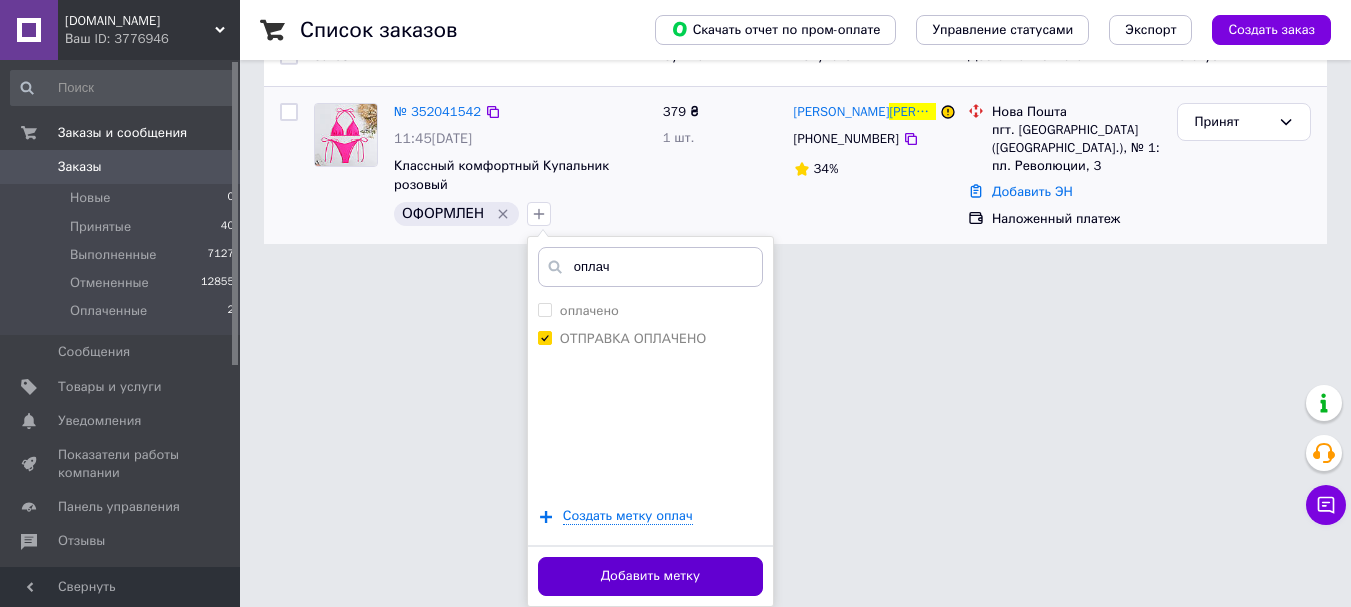 click on "Добавить метку" at bounding box center [650, 576] 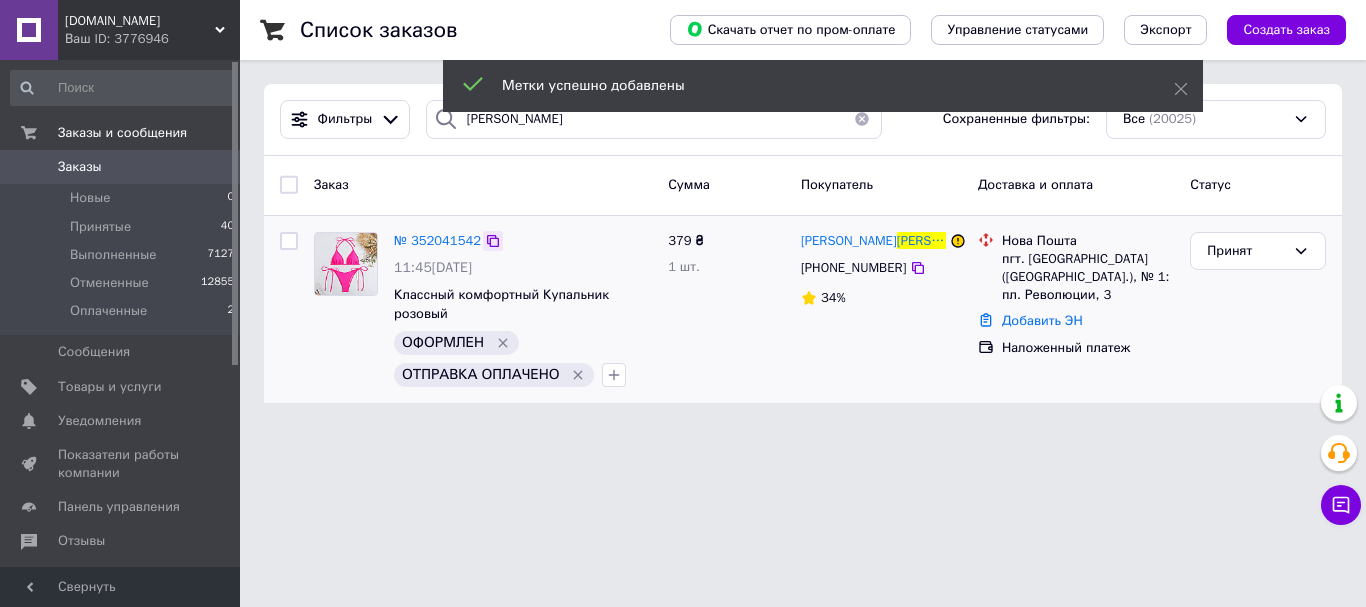 click 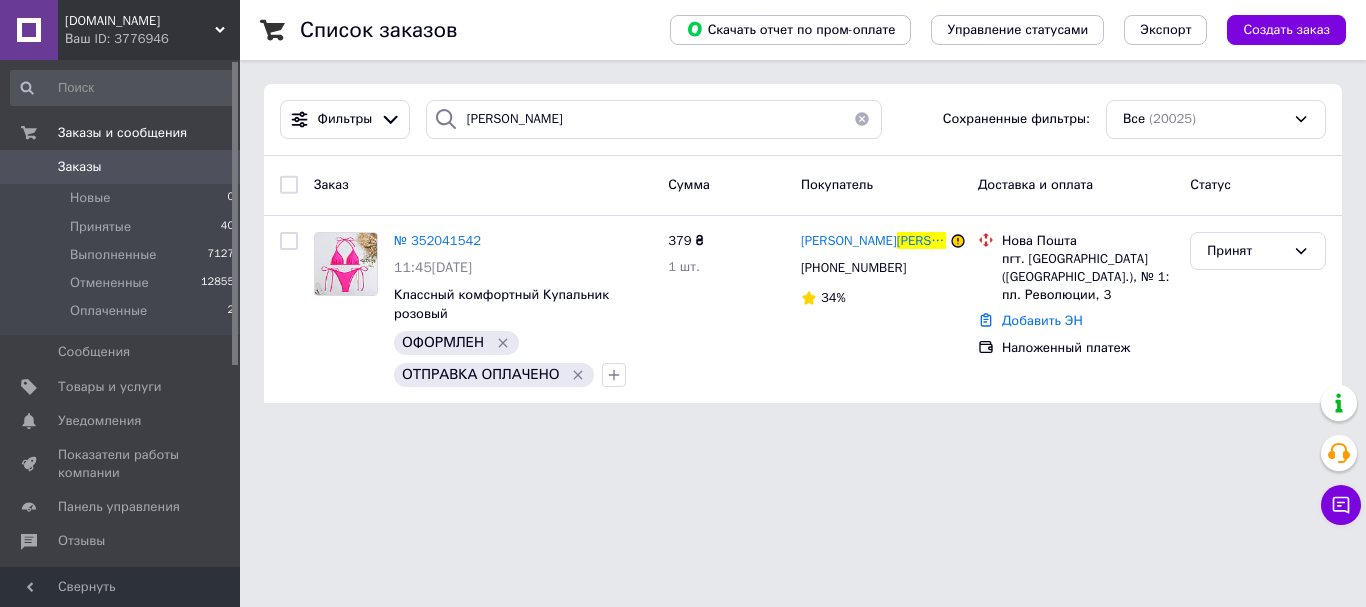 click at bounding box center (862, 119) 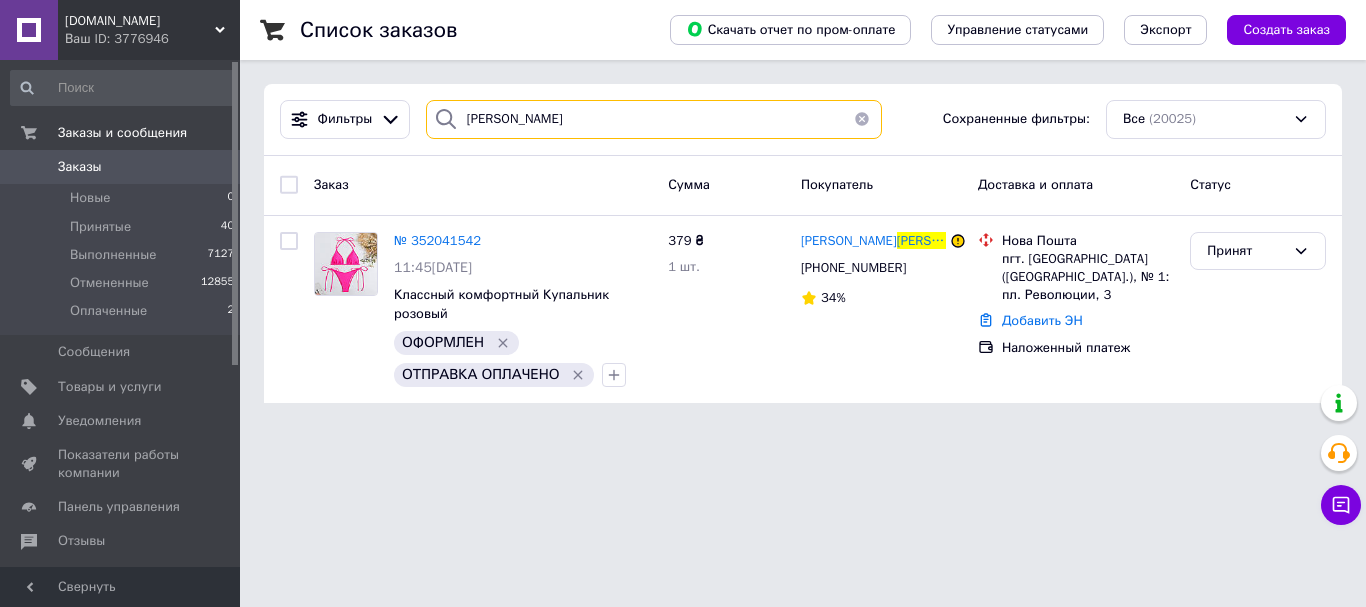 type 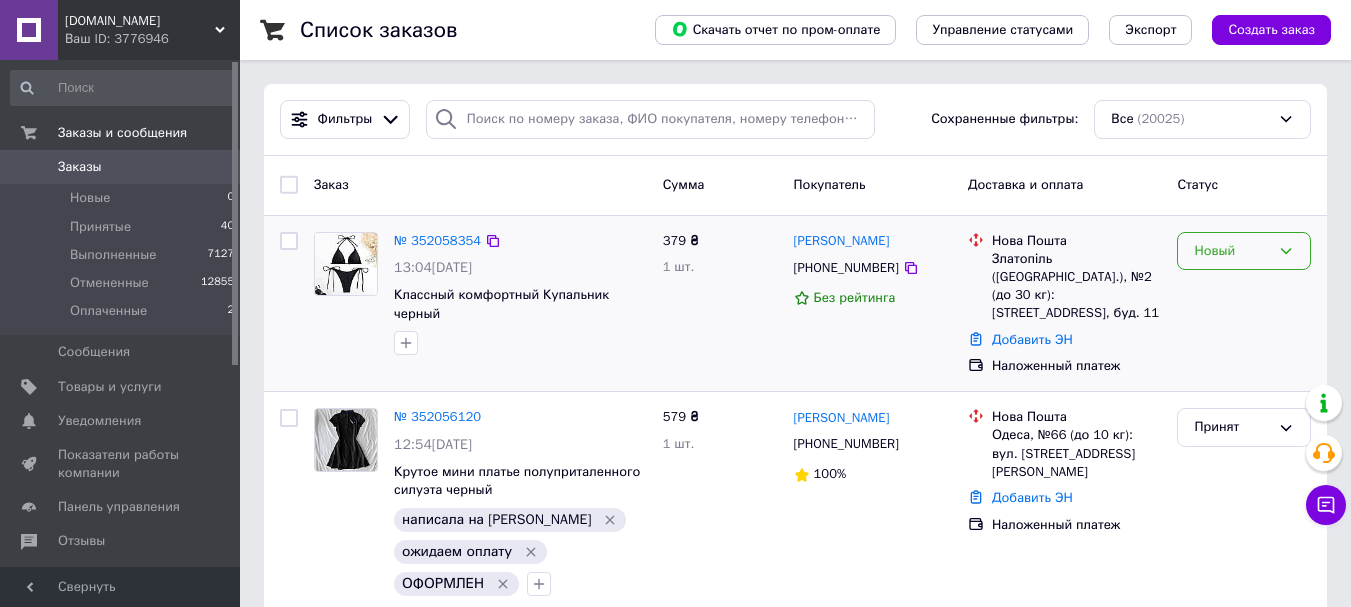 click on "Новый" at bounding box center (1244, 251) 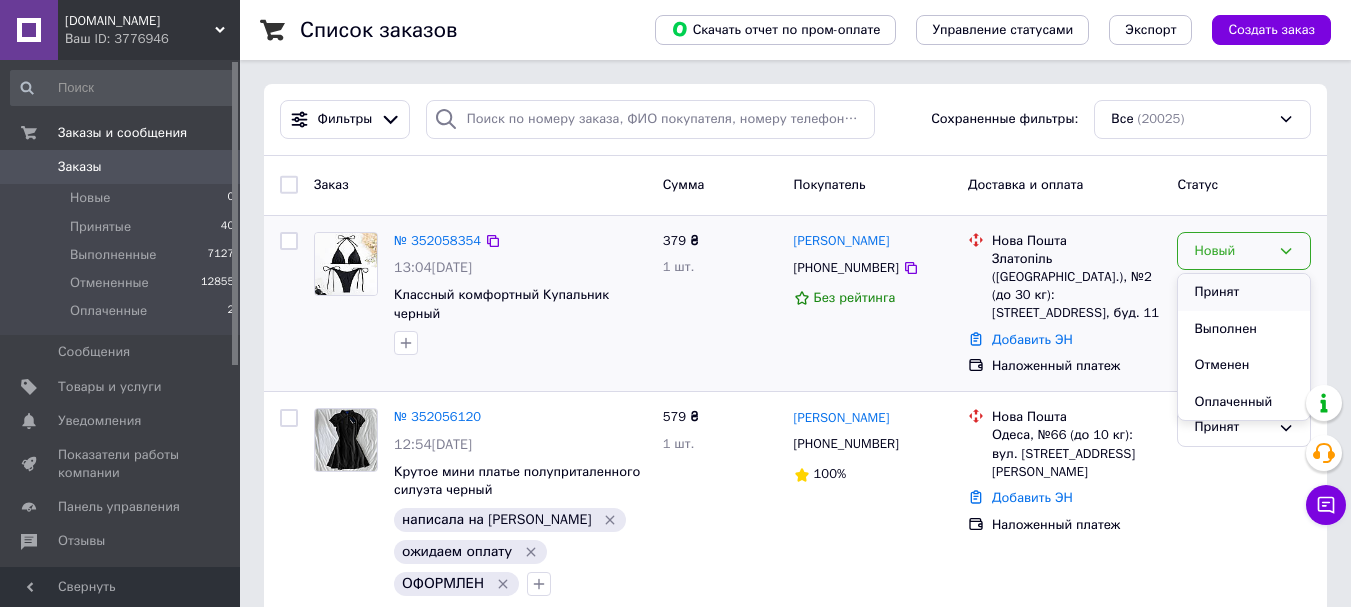 click on "Принят" at bounding box center [1244, 292] 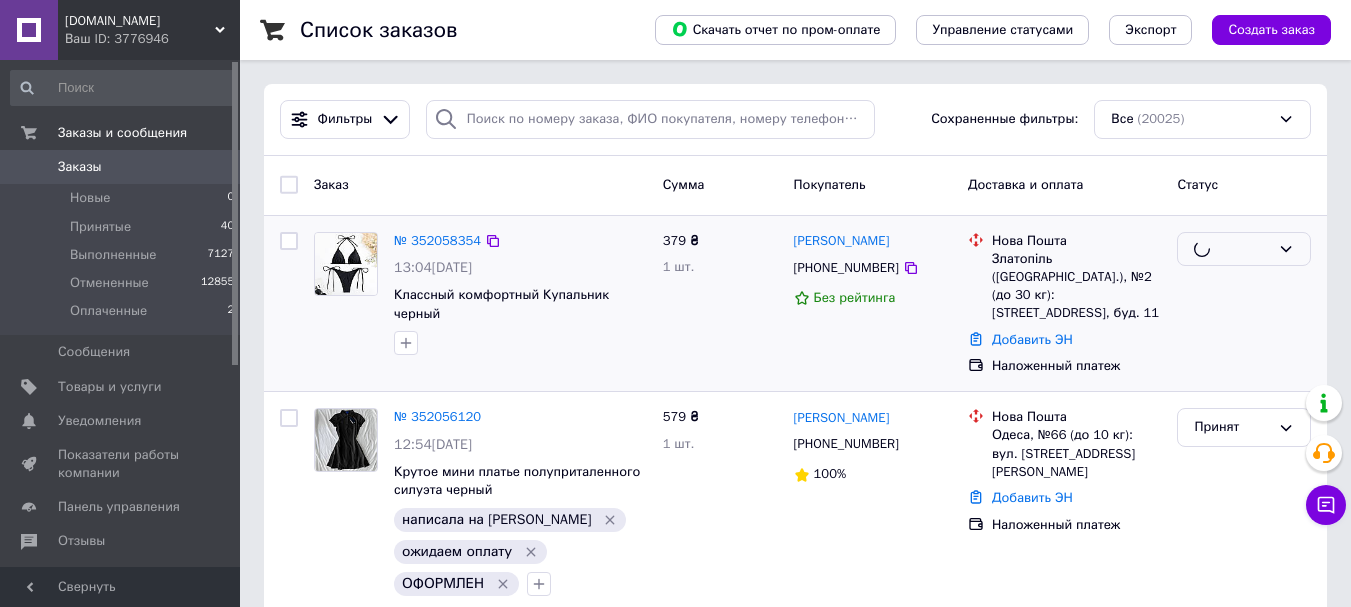 scroll, scrollTop: 300, scrollLeft: 0, axis: vertical 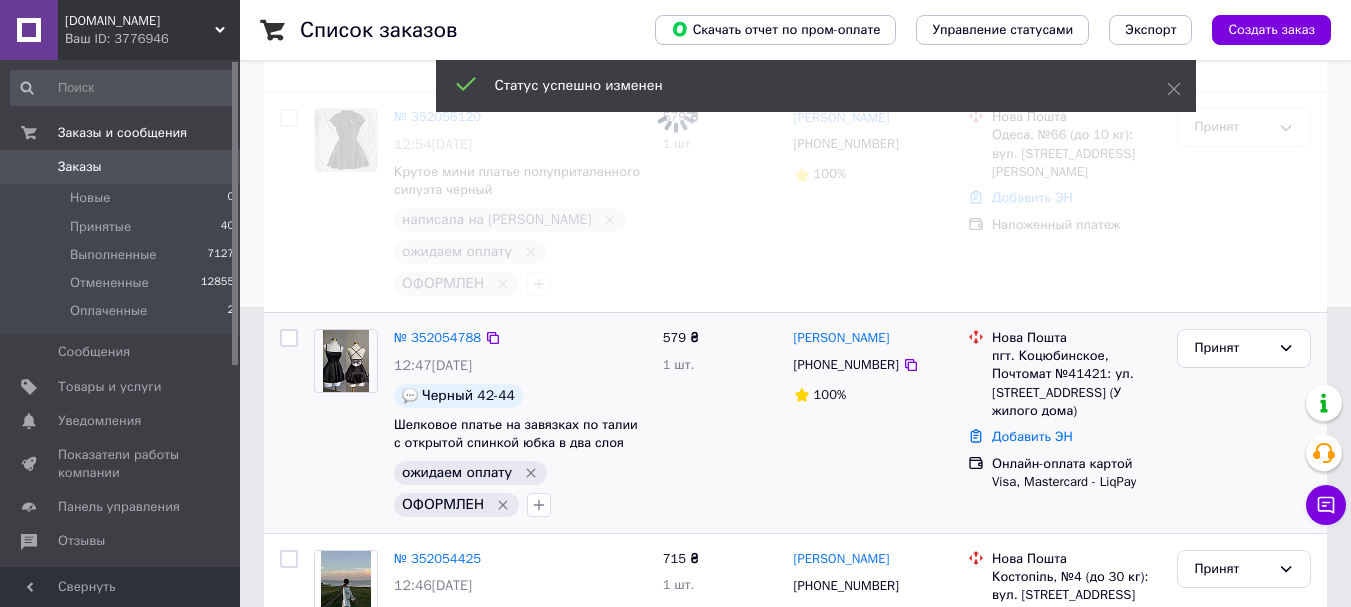 click 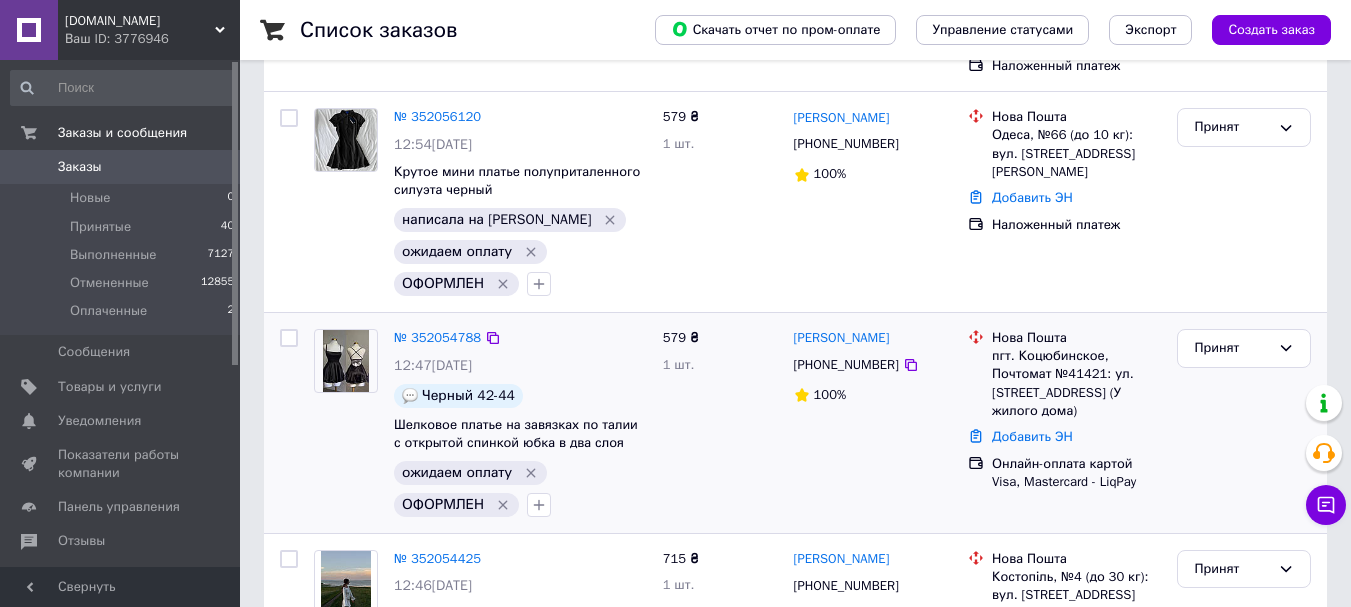 click 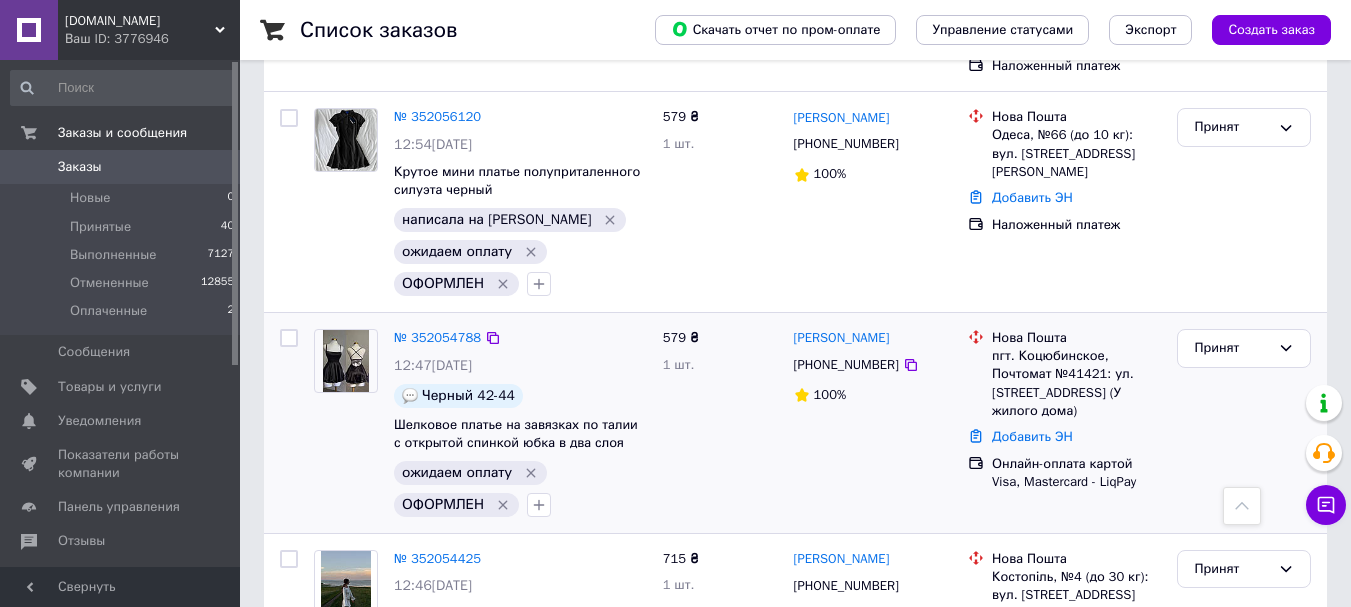 scroll, scrollTop: 400, scrollLeft: 0, axis: vertical 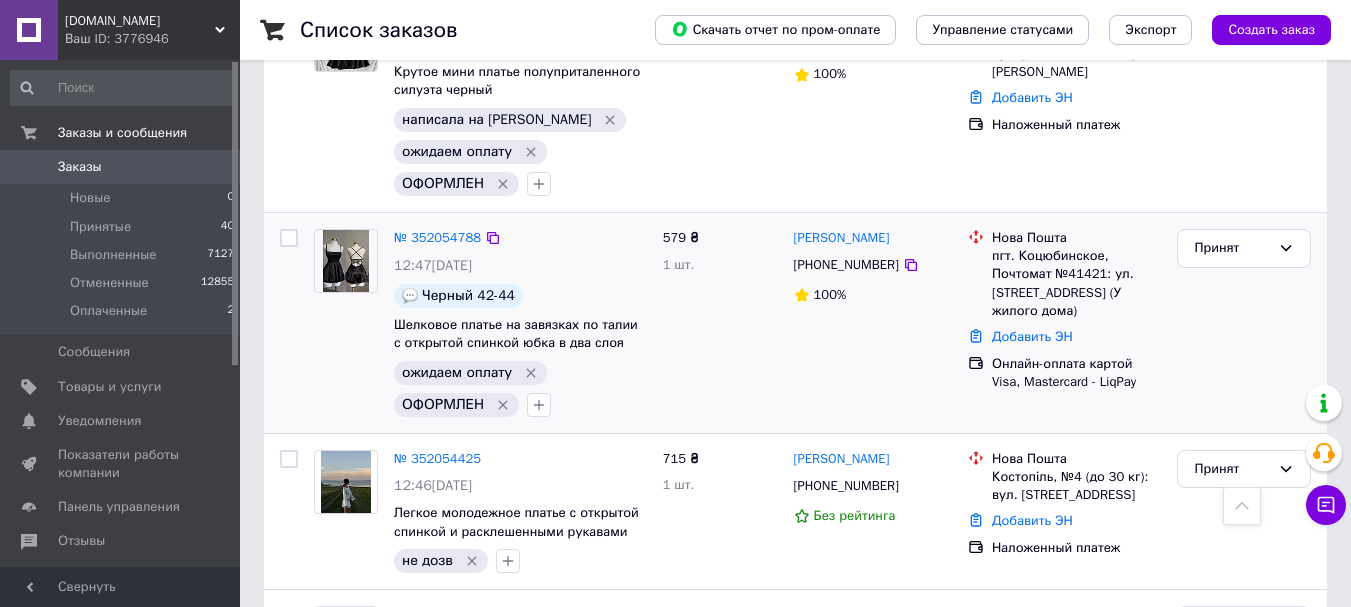 click 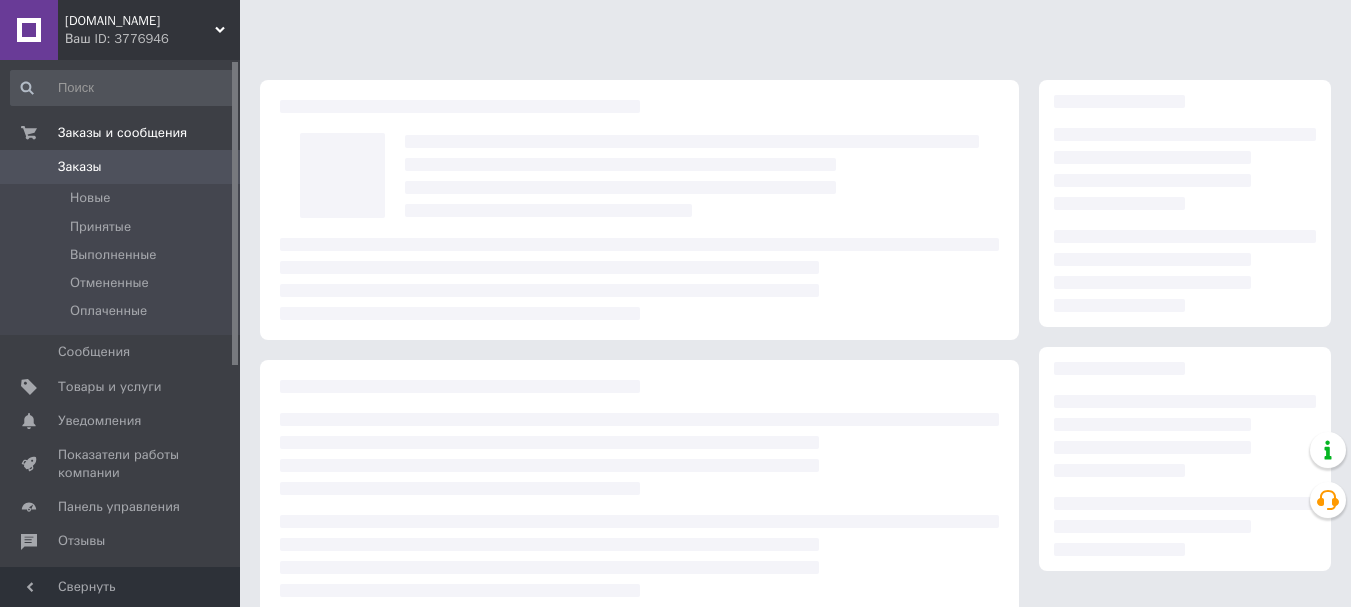 scroll, scrollTop: 0, scrollLeft: 0, axis: both 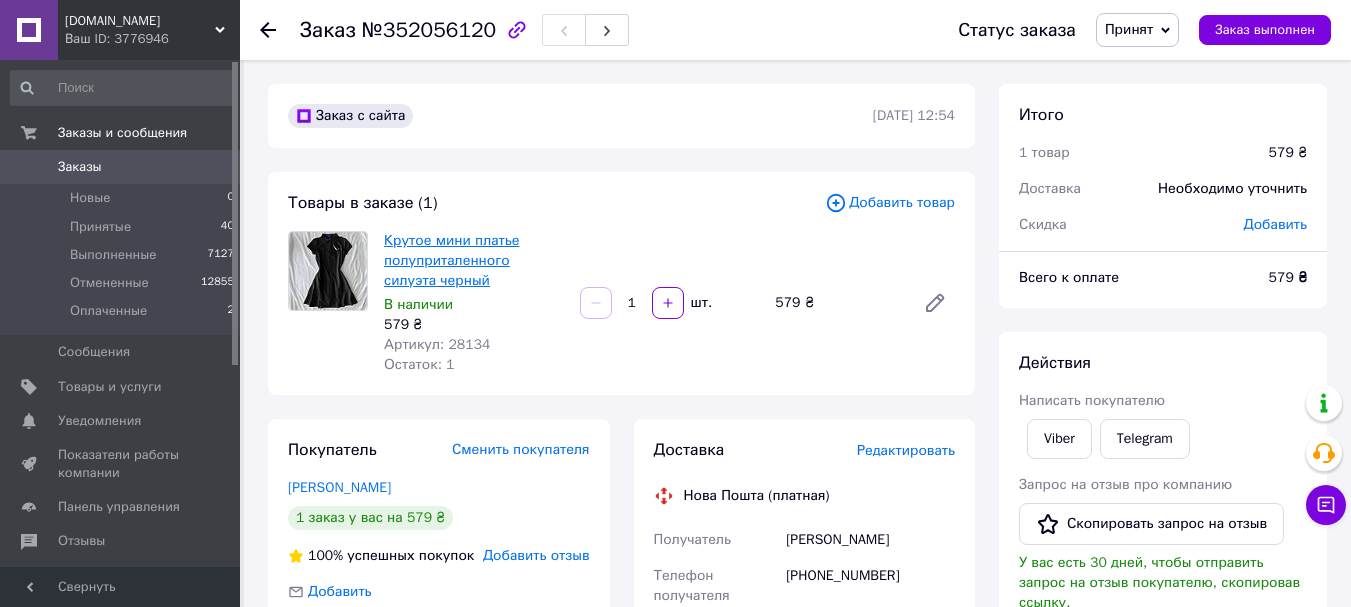 click on "Крутое мини платье полуприталенного силуэта черный" at bounding box center [451, 260] 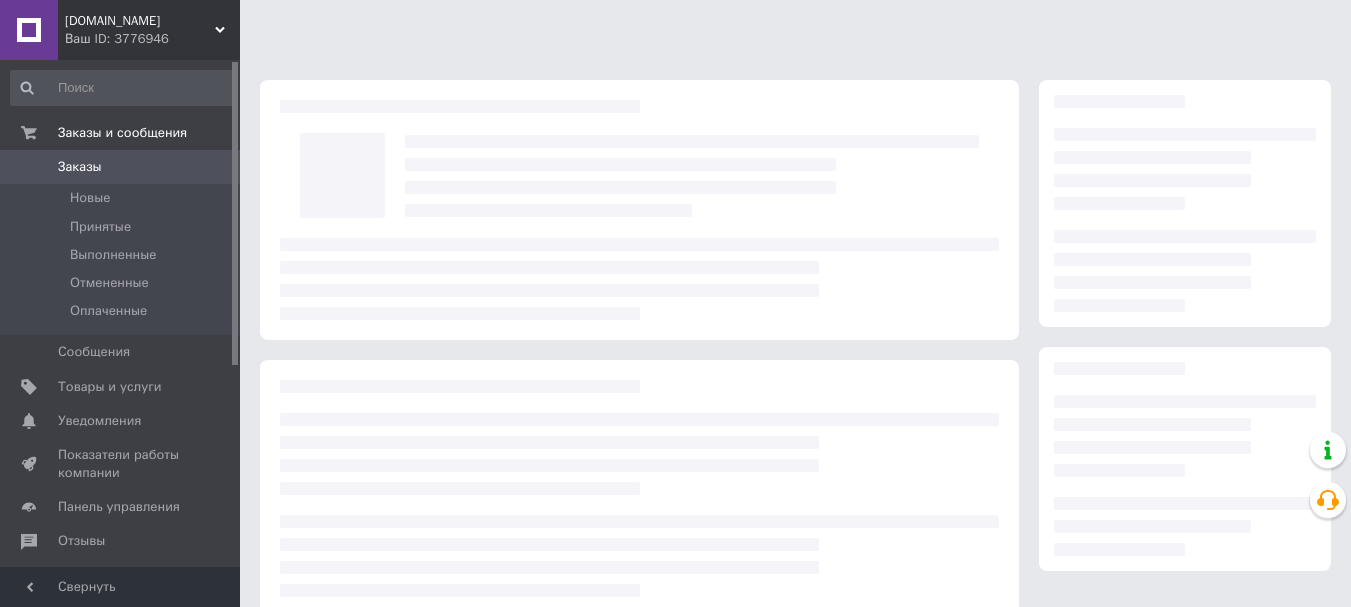 scroll, scrollTop: 0, scrollLeft: 0, axis: both 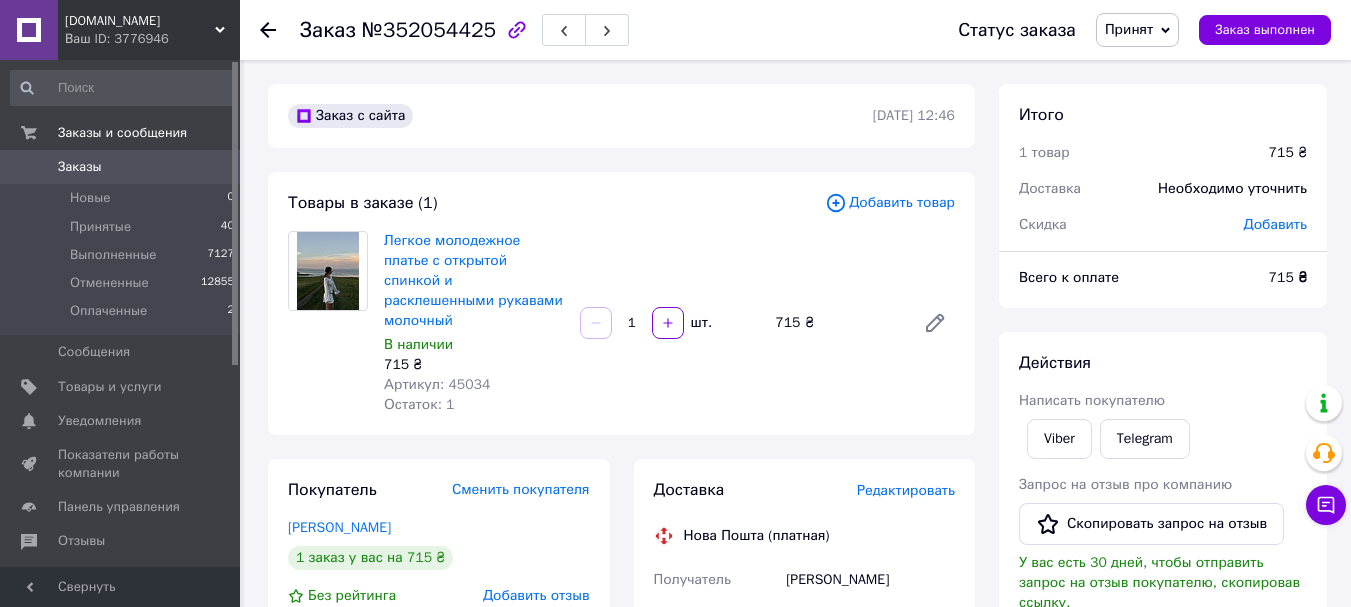 click on "Итого 1 товар 715 ₴ Доставка Необходимо уточнить Скидка Добавить Всего к оплате 715 ₴ Действия Написать покупателю Viber Telegram Запрос на отзыв про компанию   Скопировать запрос на отзыв У вас есть 30 дней, чтобы отправить запрос на отзыв покупателю, скопировав ссылку.   Выдать чек   Скачать PDF   Печать PDF   Дублировать заказ Метки Личные заметки, которые видите только вы. По ним можно фильтровать заказы Примечания Осталось 300 символов Очистить Сохранить" at bounding box center (1163, 787) 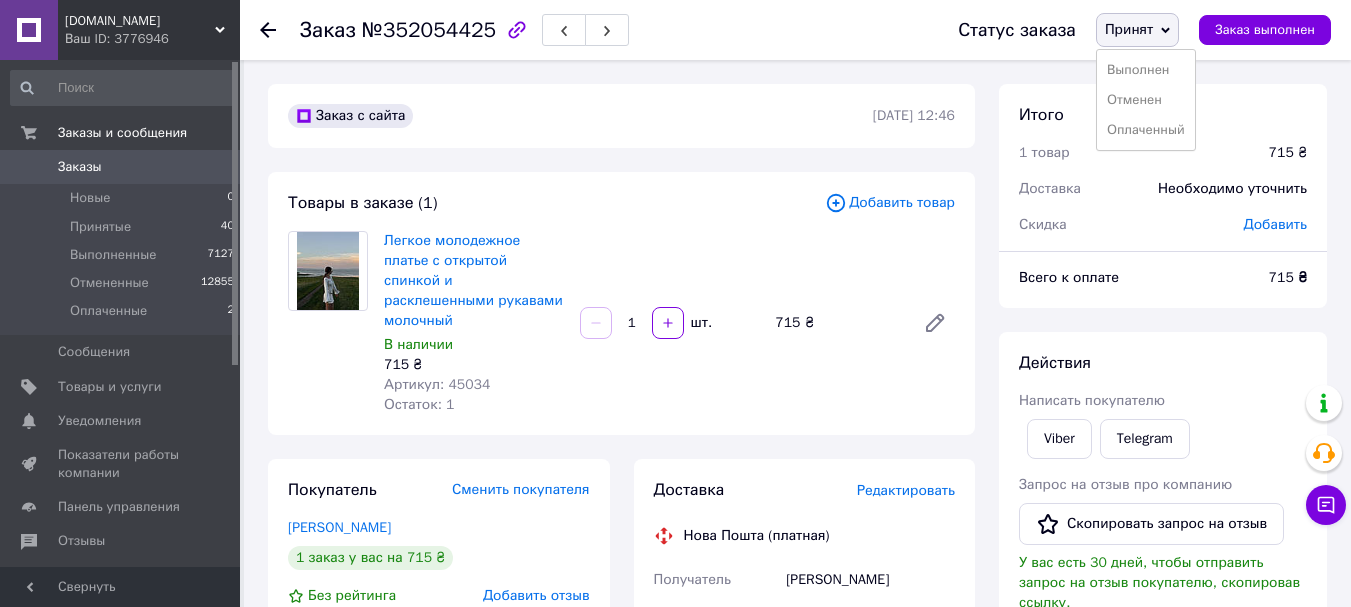click on "Заказ с сайта 10.07.2025 | 12:46 Товары в заказе (1) Добавить товар Легкое молодежное платье с открытой спинкой и расклешенными рукавами молочный В наличии 715 ₴ Артикул: 45034 Остаток: 1 1   шт. 715 ₴ Покупатель Сменить покупателя Галицька Дарина 1 заказ у вас на 715 ₴ Без рейтинга   Добавить отзыв Добавить +380975406208 Оплата Наложенный платеж Доставка Редактировать Нова Пошта (платная) Получатель Галицька Дарина Телефон получателя +380975406208 Адрес Костополь, №4 (до 30 кг), ул. Свободы, 12 Дата отправки 10.07.2025 Плательщик Получатель Оценочная стоимость 715 ₴ 715 ₴ 34.30 ₴ Получатель 715 <" at bounding box center [621, 787] 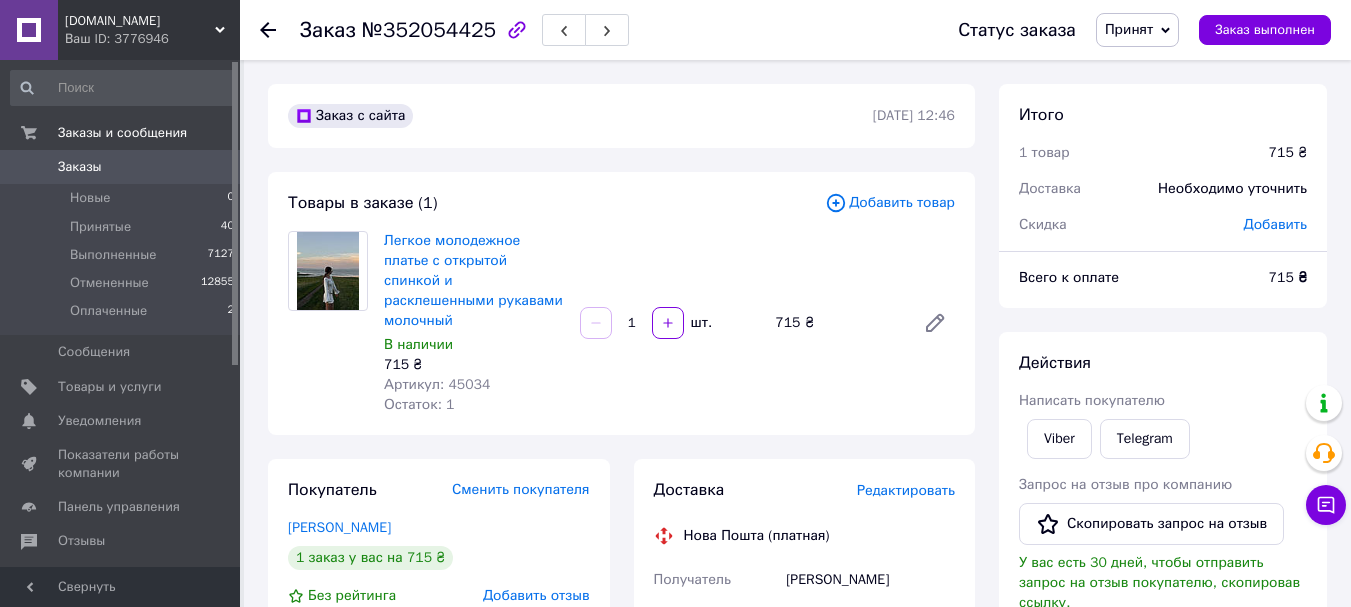 scroll, scrollTop: 500, scrollLeft: 0, axis: vertical 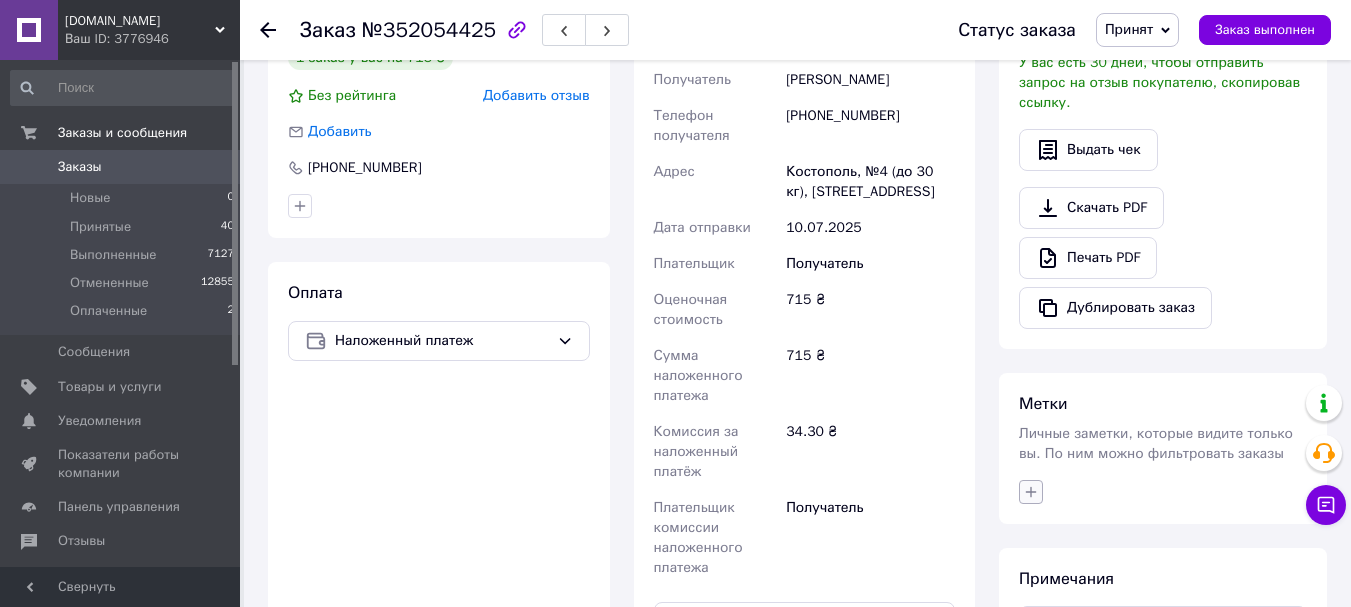 click 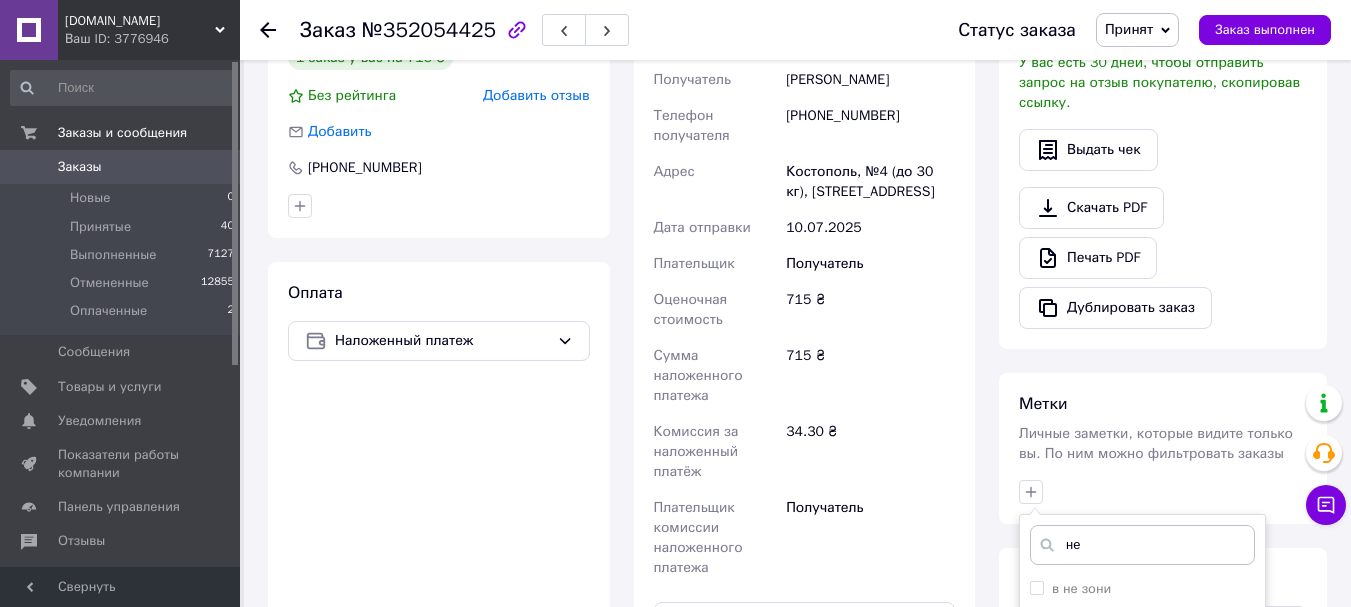 type on "не д" 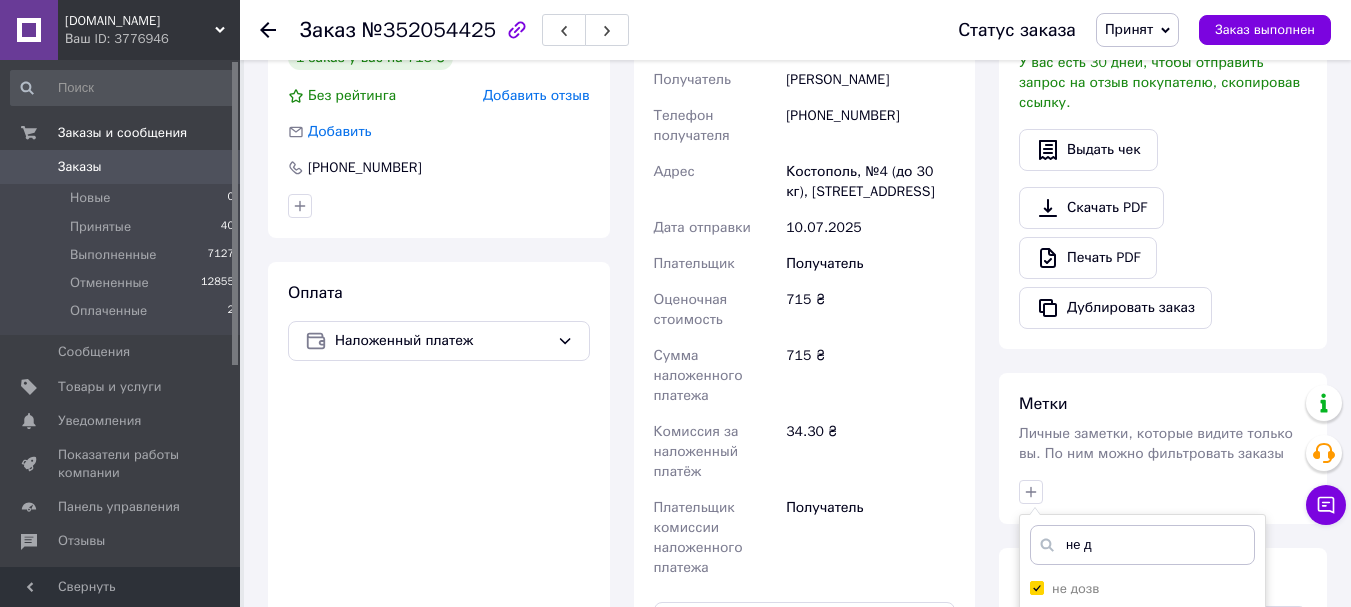 checkbox on "true" 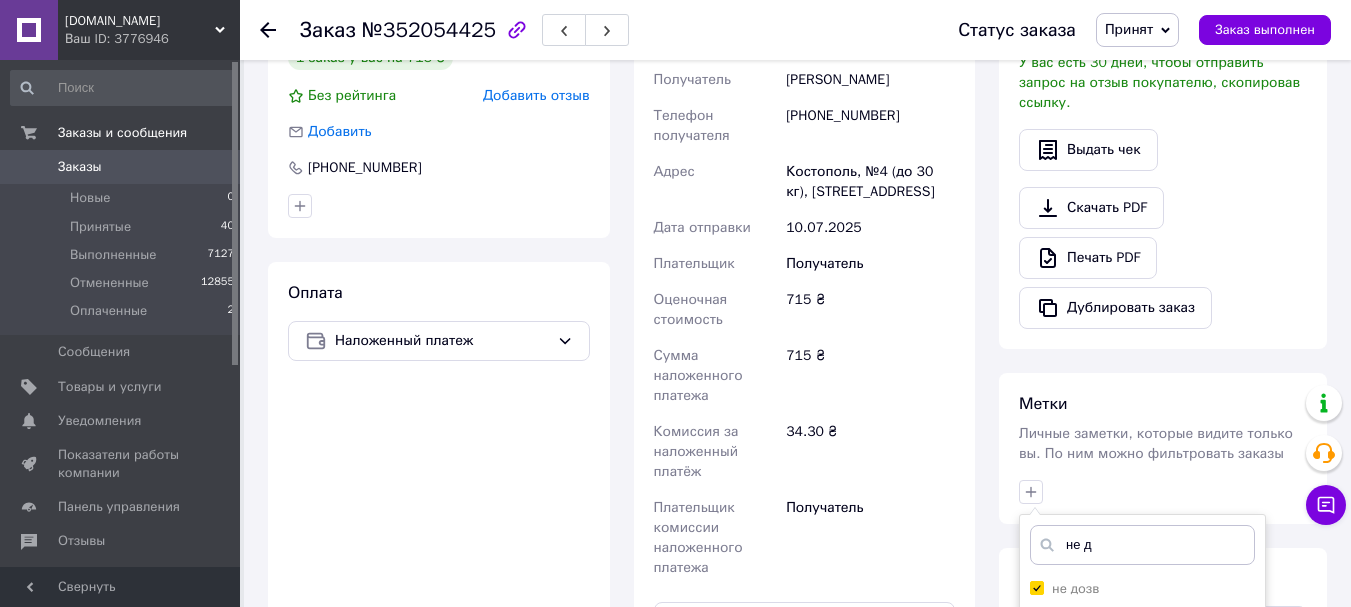 scroll, scrollTop: 800, scrollLeft: 0, axis: vertical 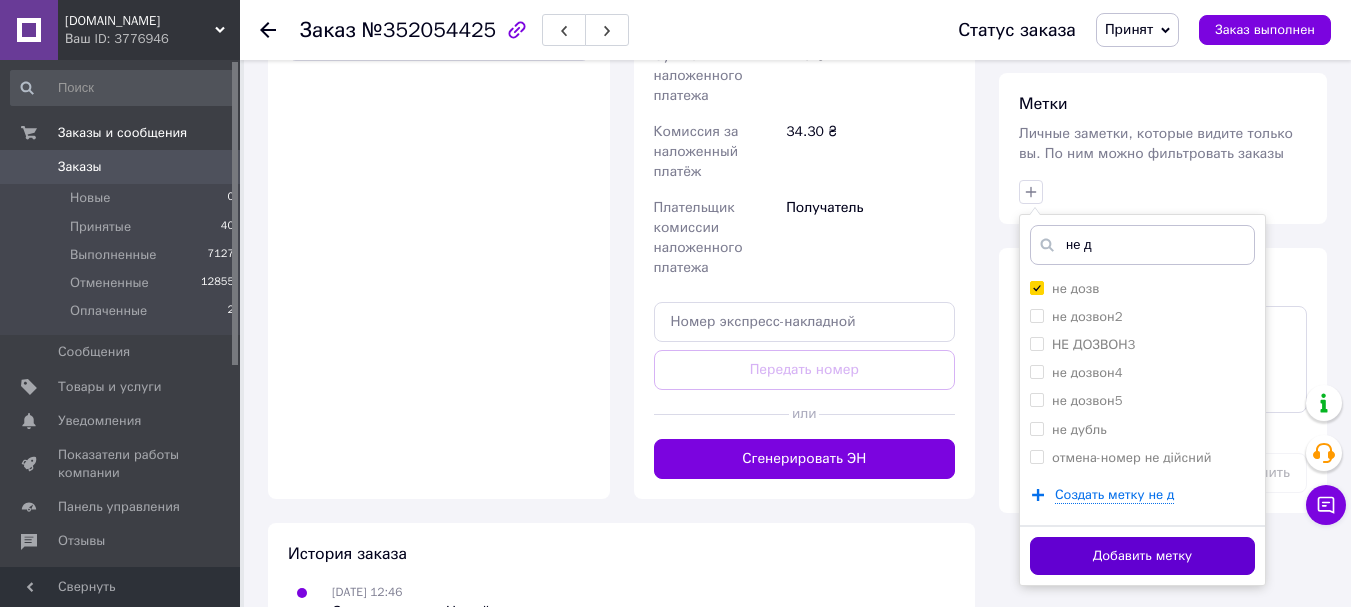 type on "не д" 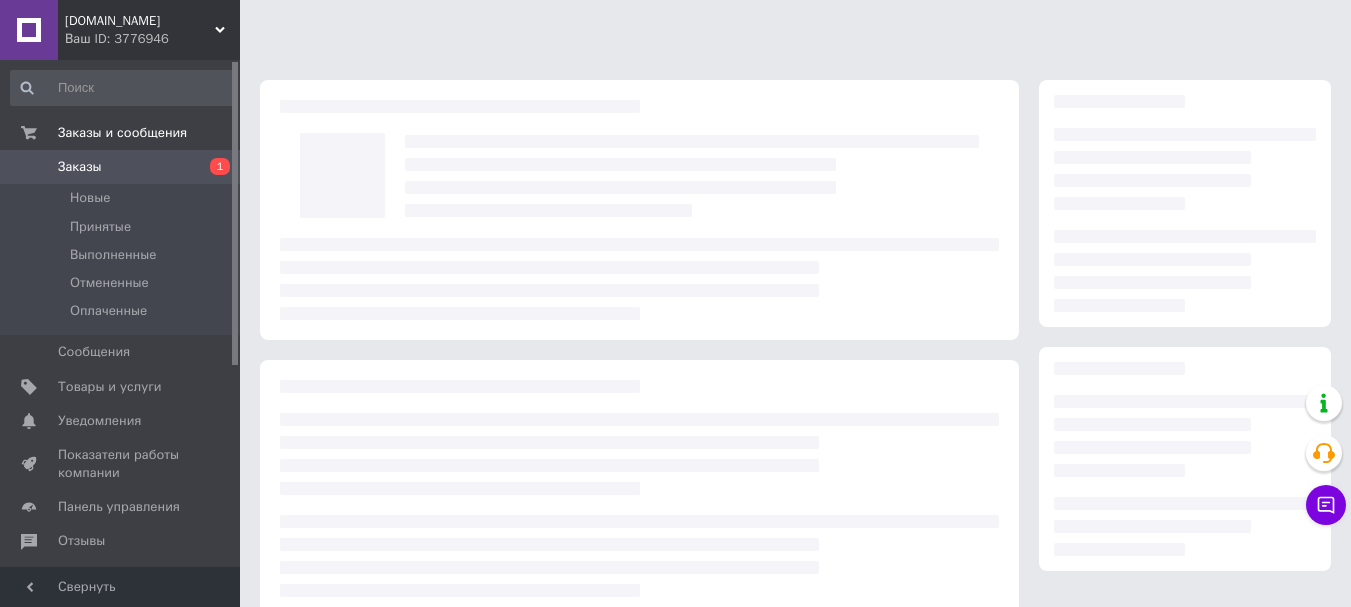 scroll, scrollTop: 0, scrollLeft: 0, axis: both 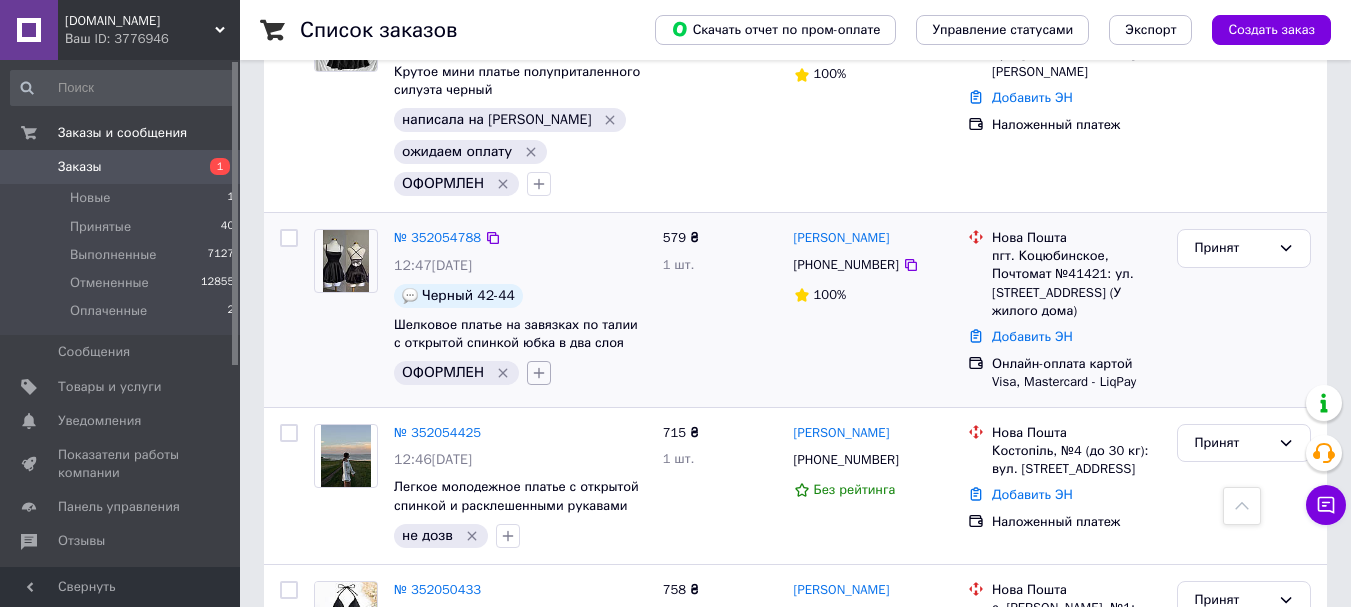 click 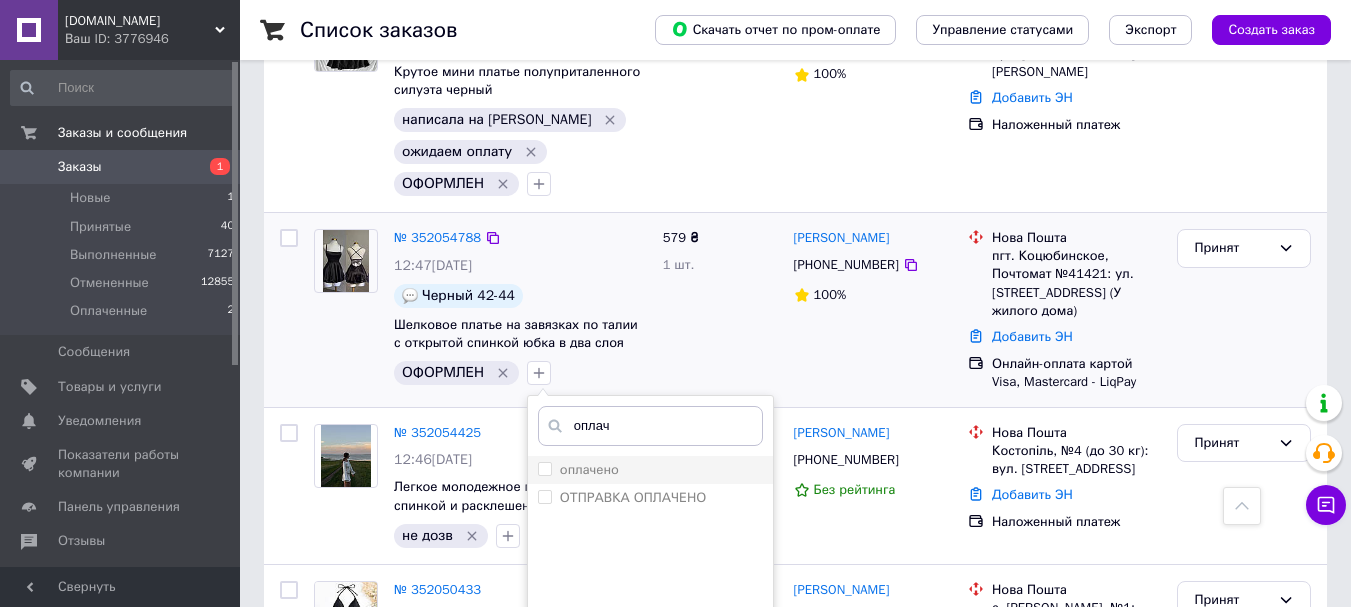 type on "оплач" 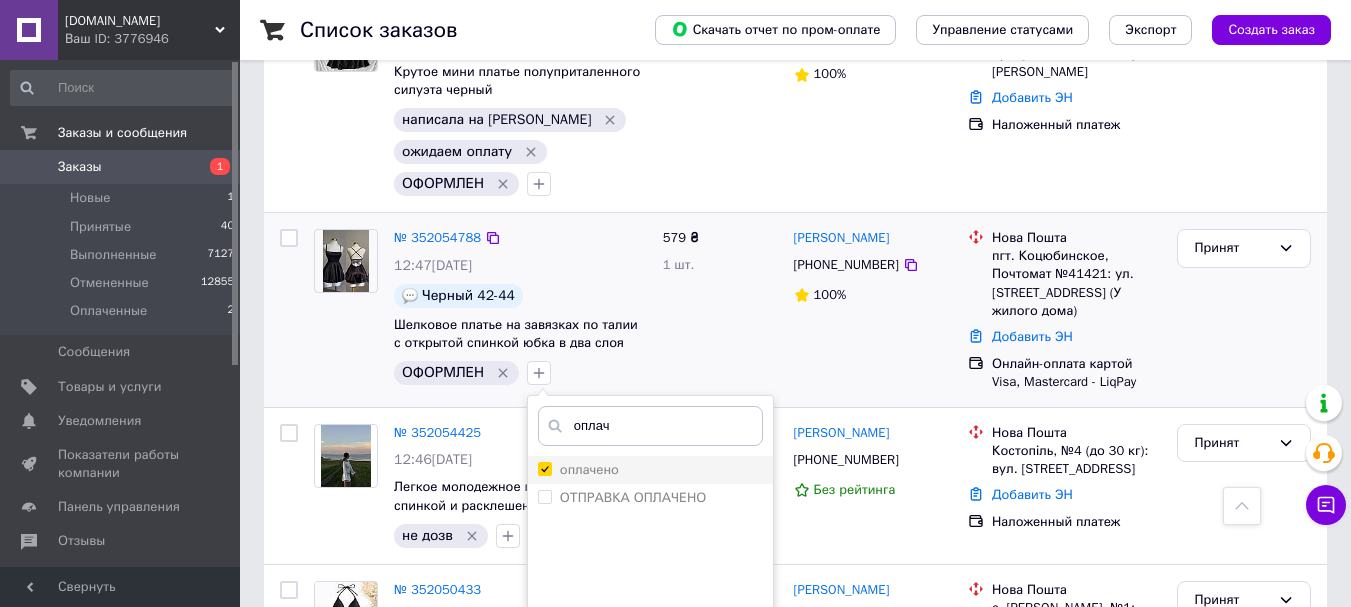 checkbox on "true" 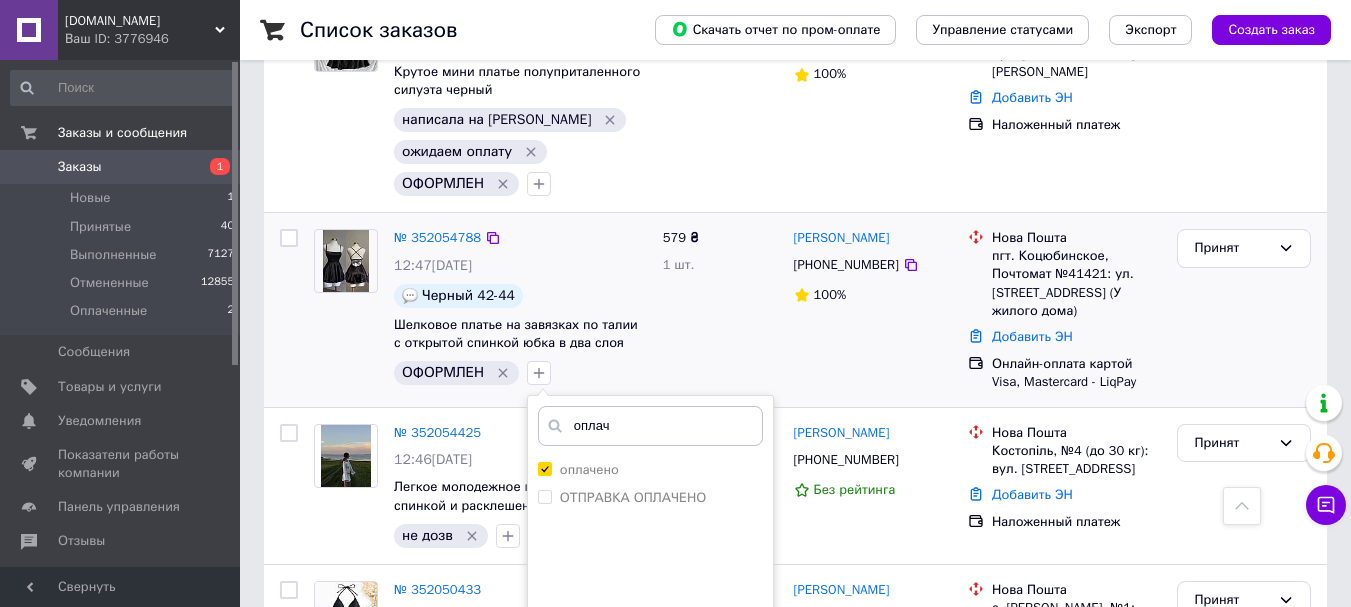 scroll, scrollTop: 600, scrollLeft: 0, axis: vertical 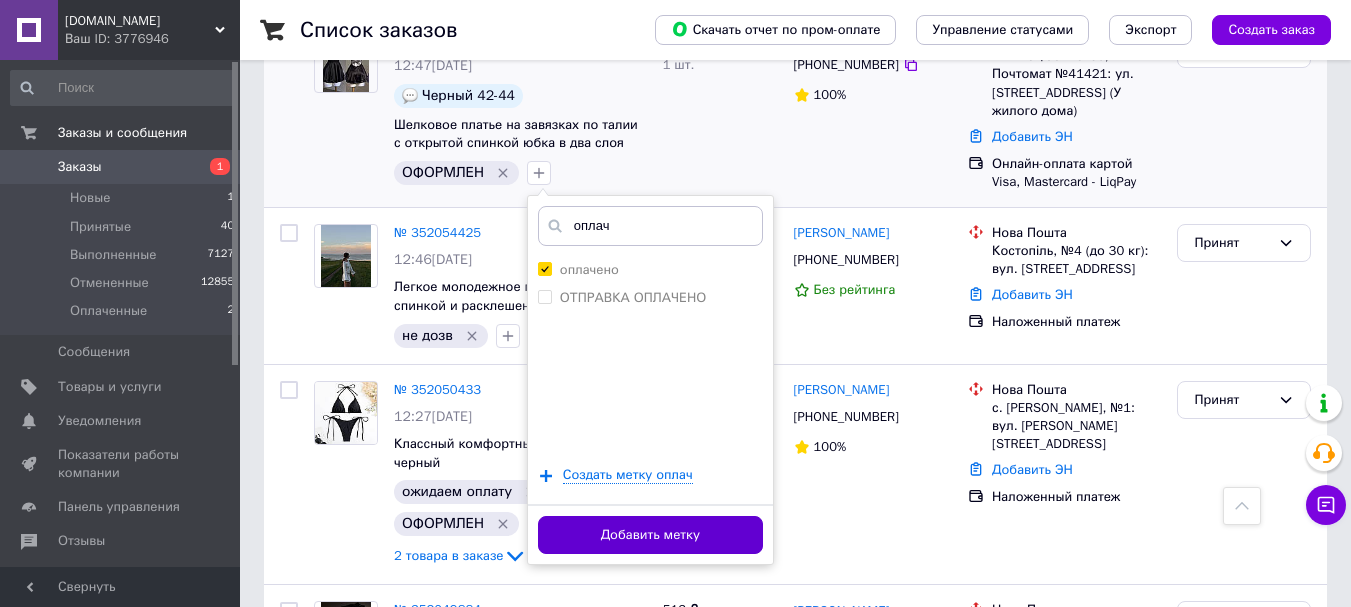 click on "Добавить метку" at bounding box center (650, 535) 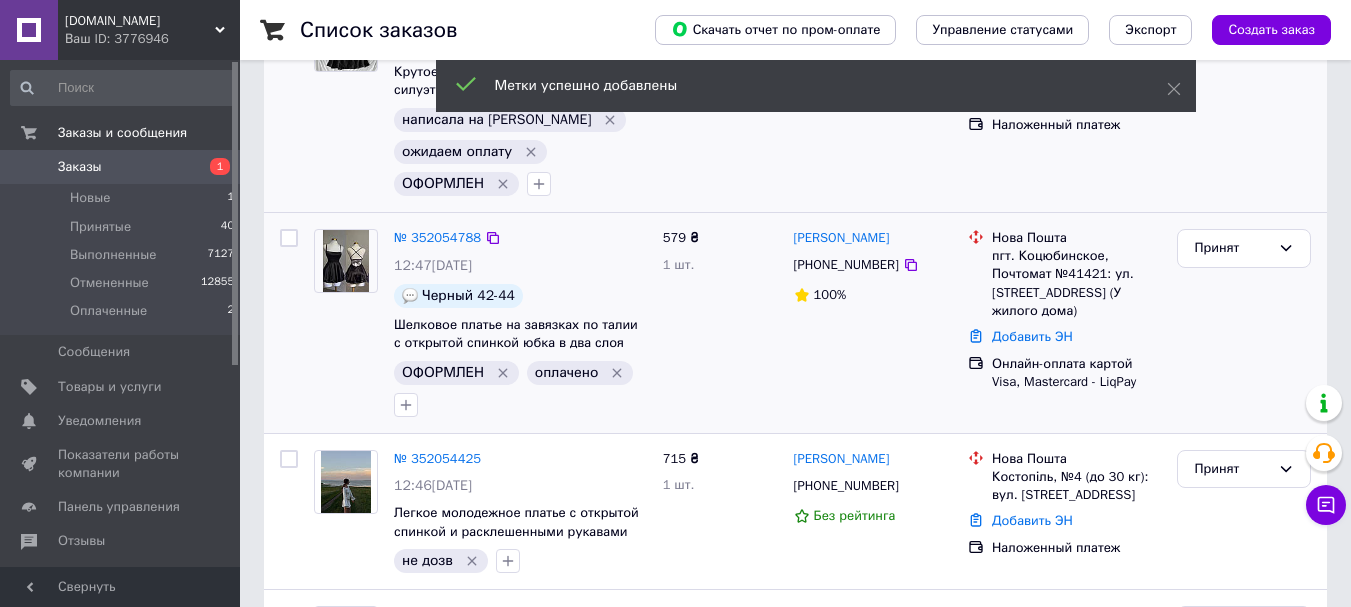 scroll, scrollTop: 300, scrollLeft: 0, axis: vertical 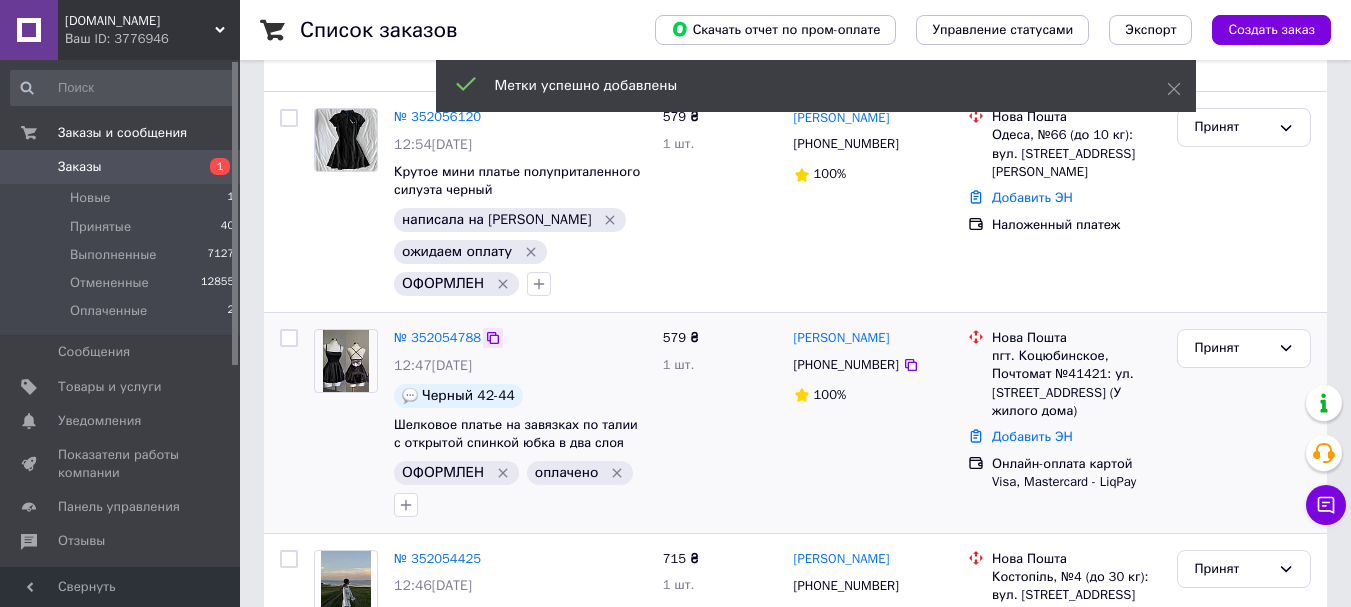 click 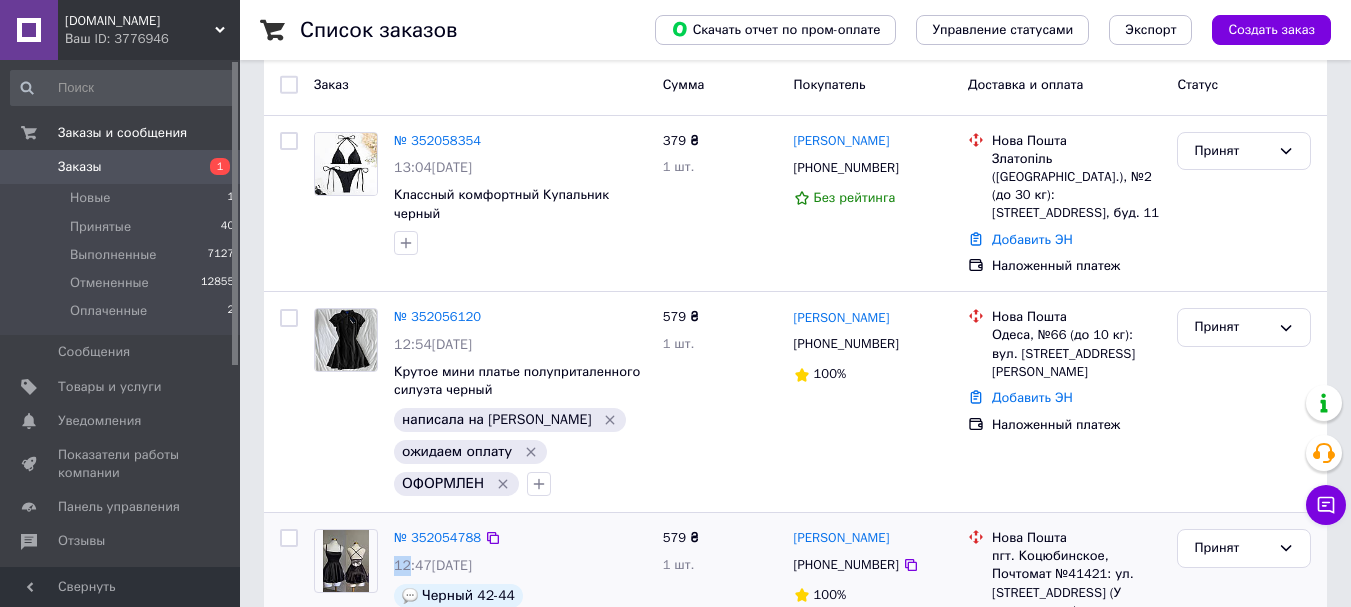 scroll, scrollTop: 0, scrollLeft: 0, axis: both 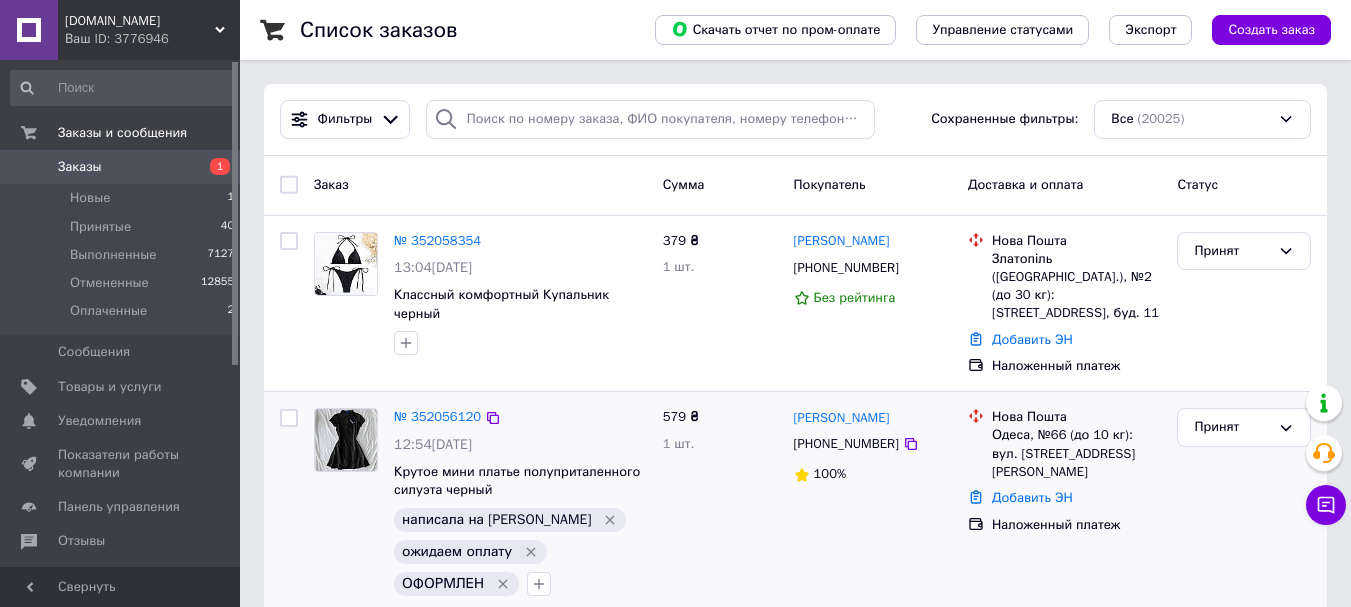 drag, startPoint x: 894, startPoint y: 268, endPoint x: 529, endPoint y: 585, distance: 483.43976 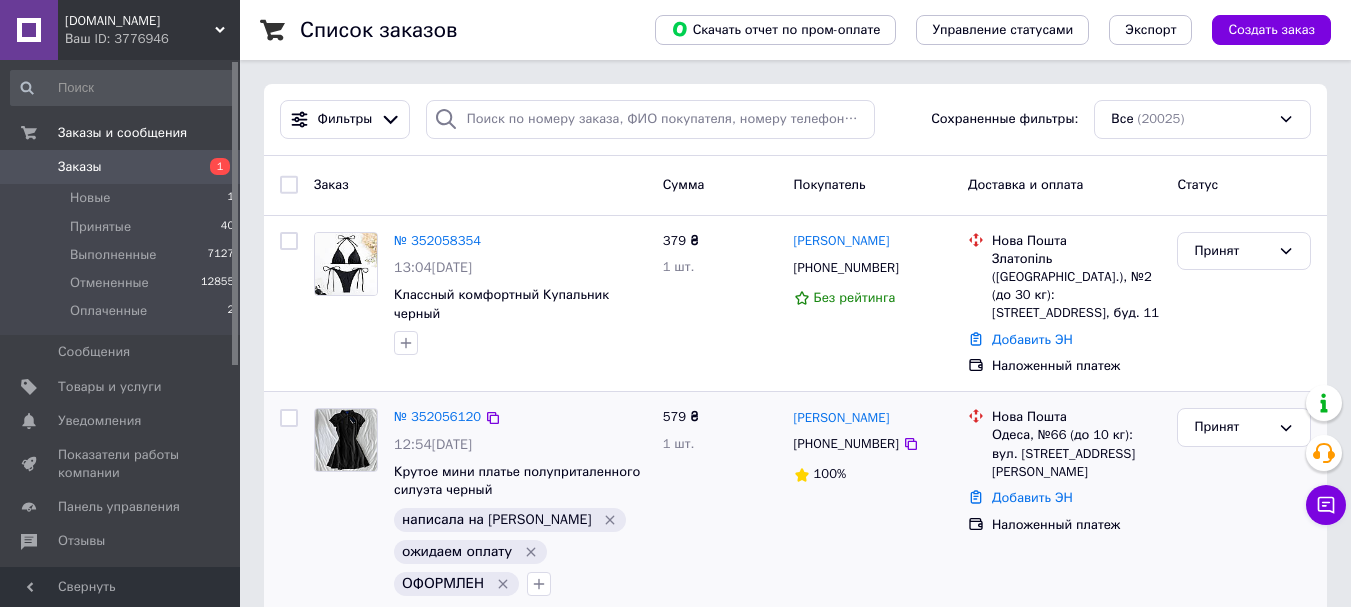click 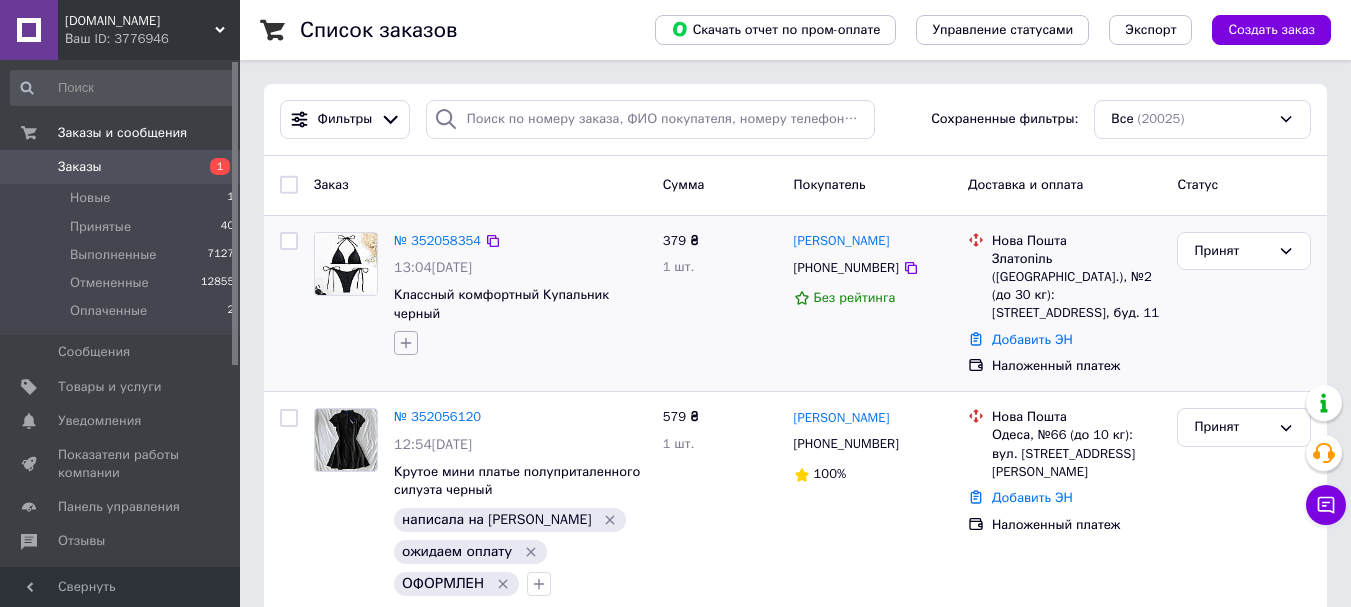 click 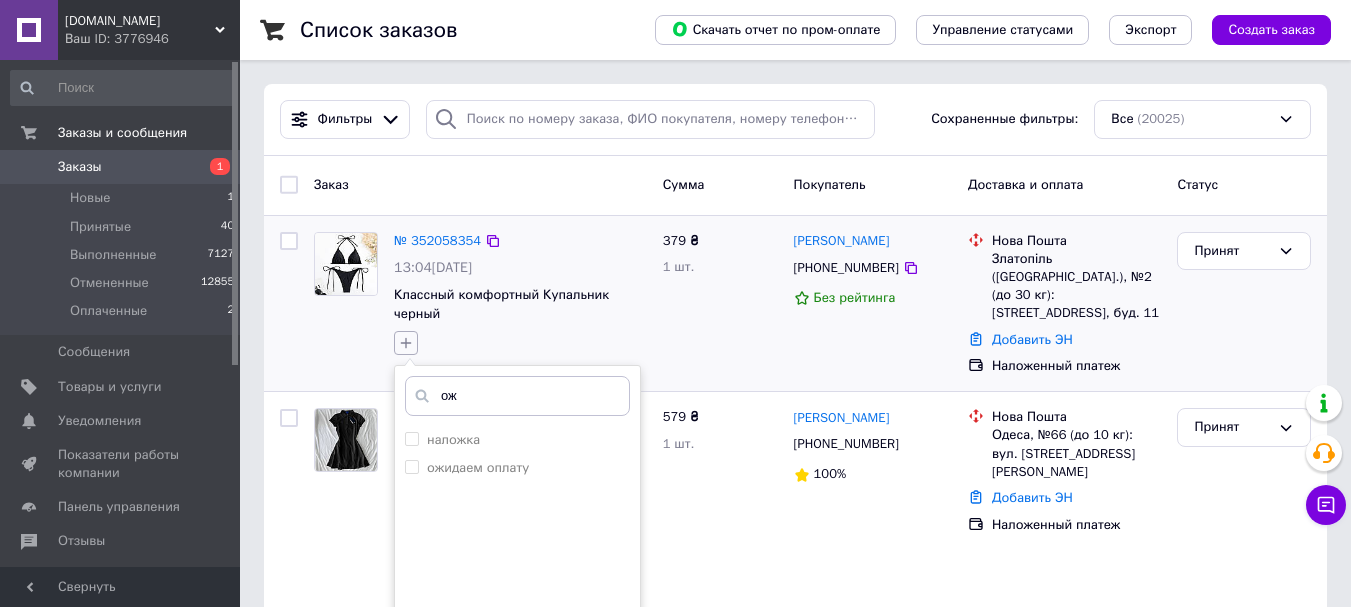 type on "ожи" 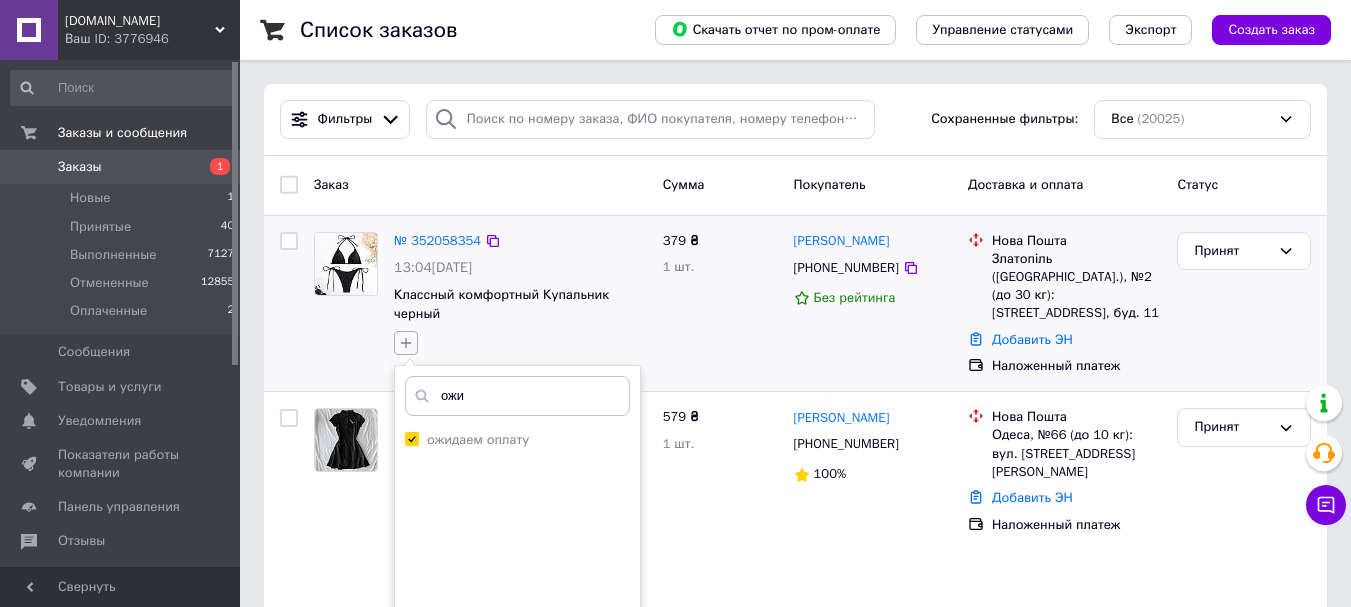 checkbox on "true" 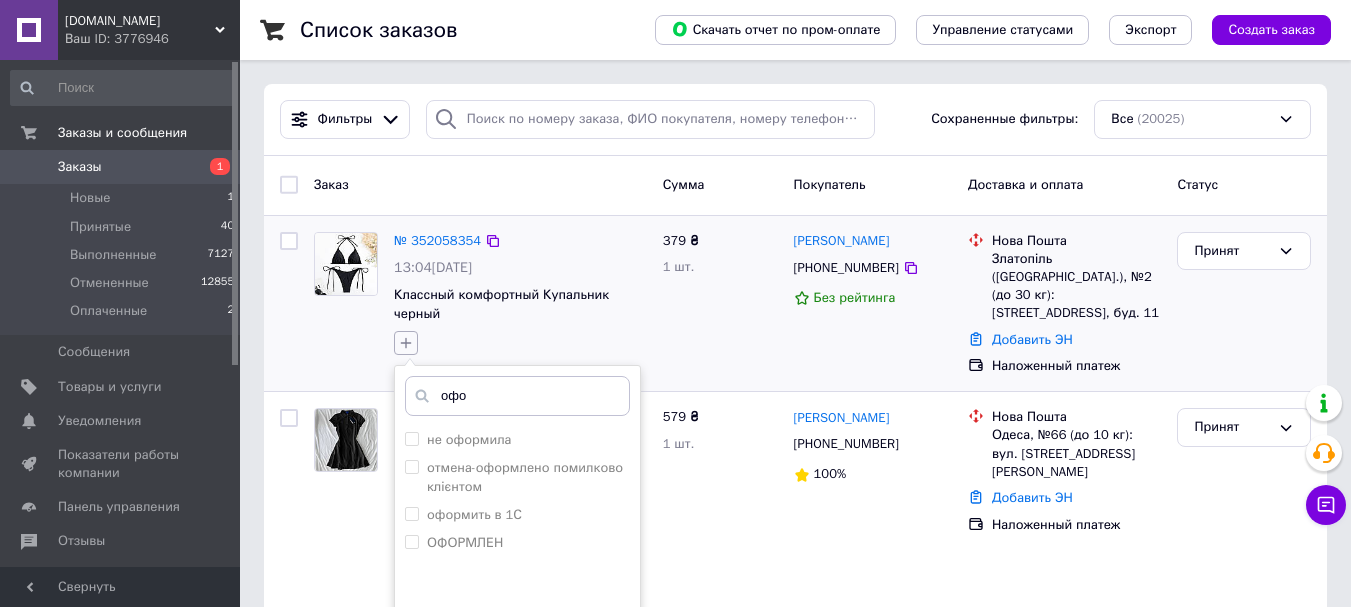 scroll, scrollTop: 200, scrollLeft: 0, axis: vertical 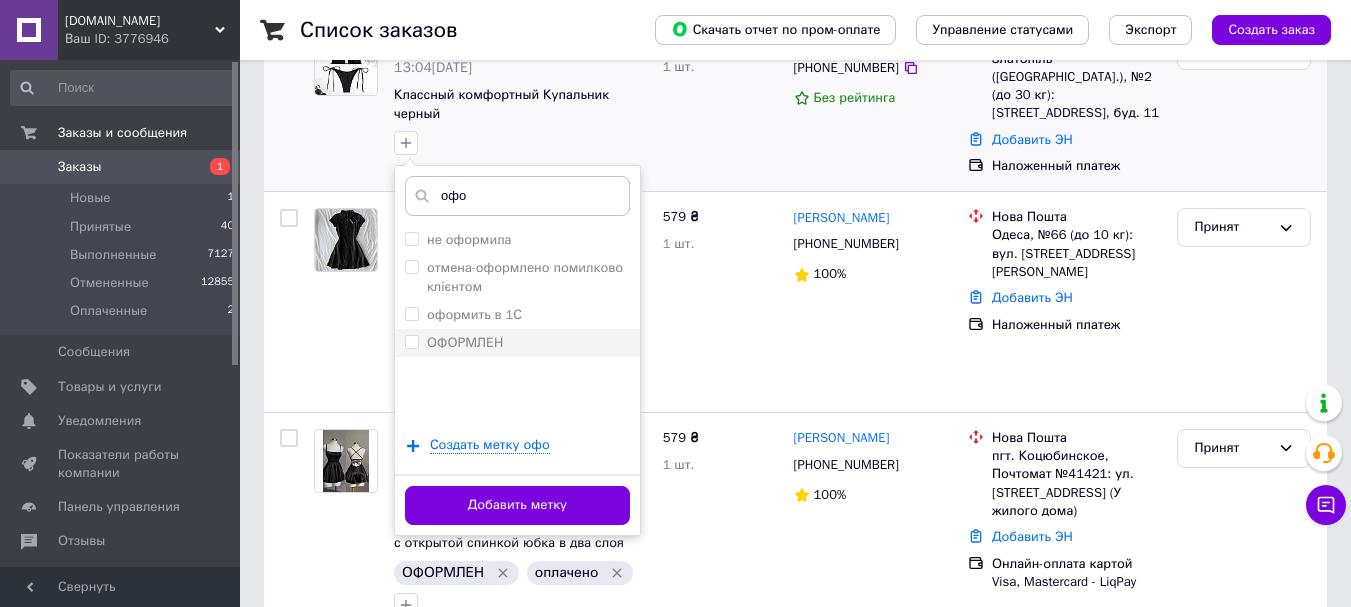 type on "офо" 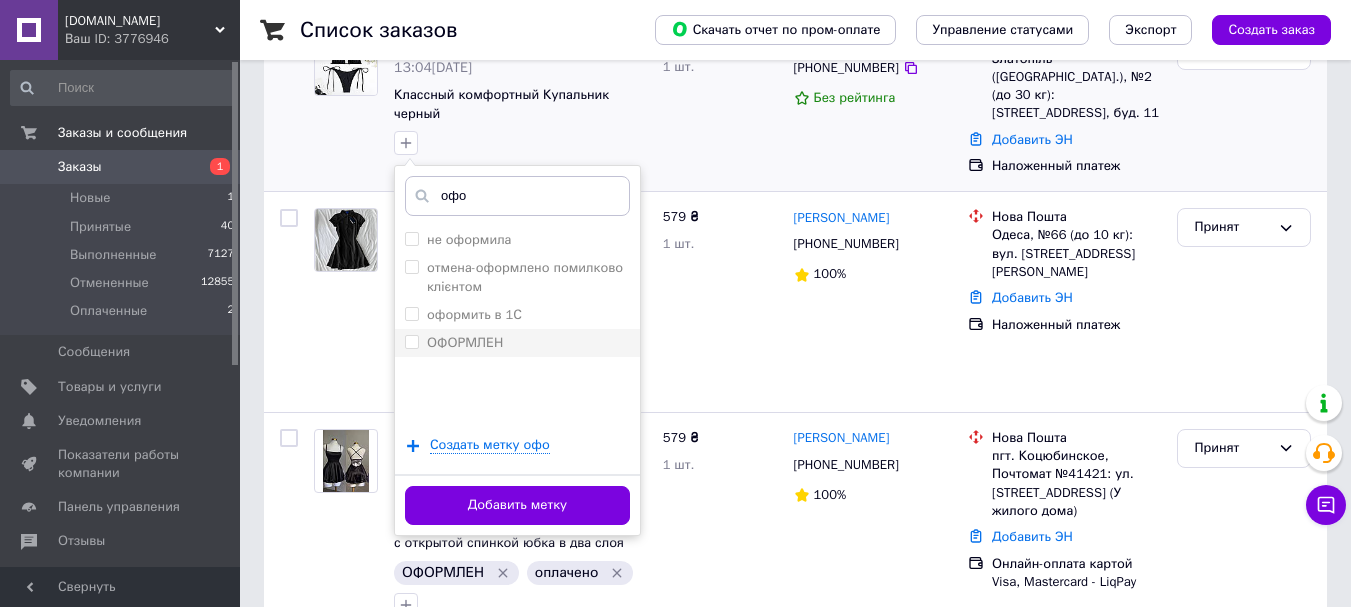 click on "ОФОРМЛЕН" 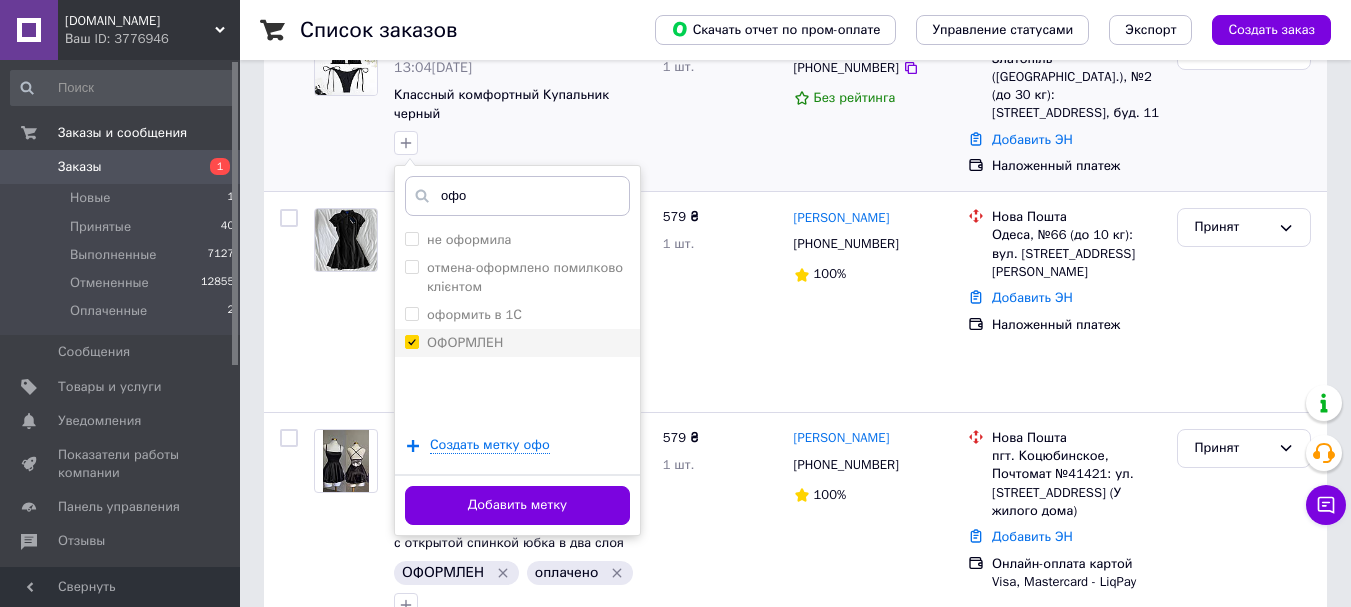 checkbox on "true" 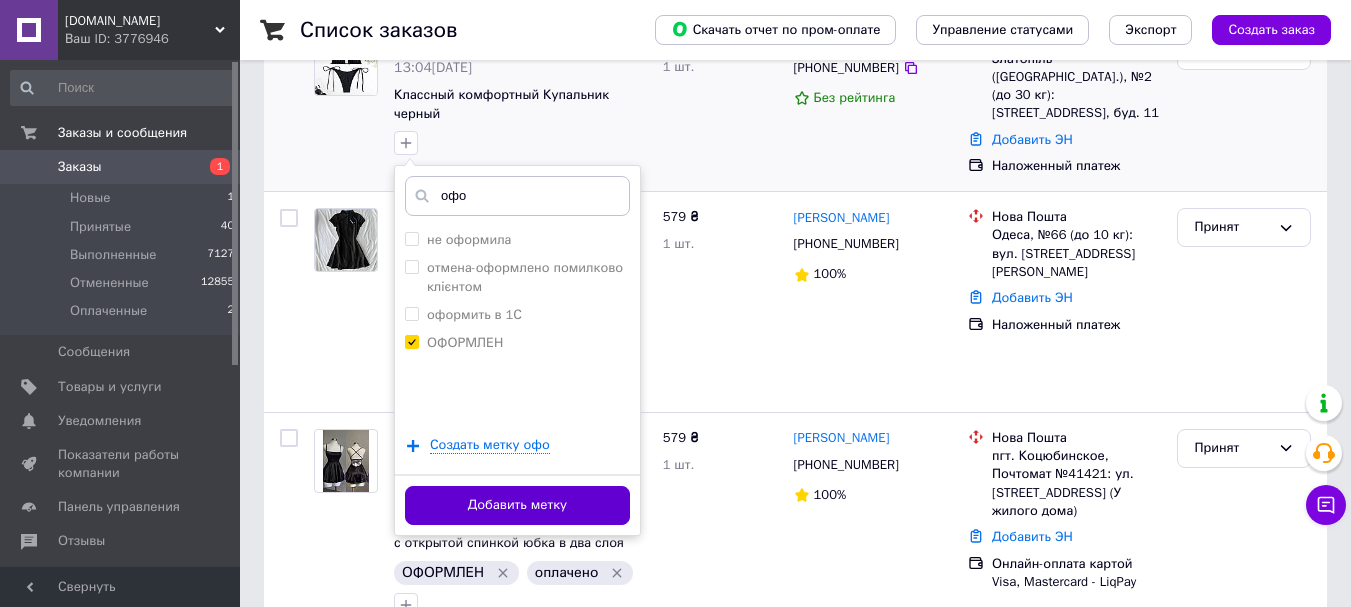 click on "Добавить метку" 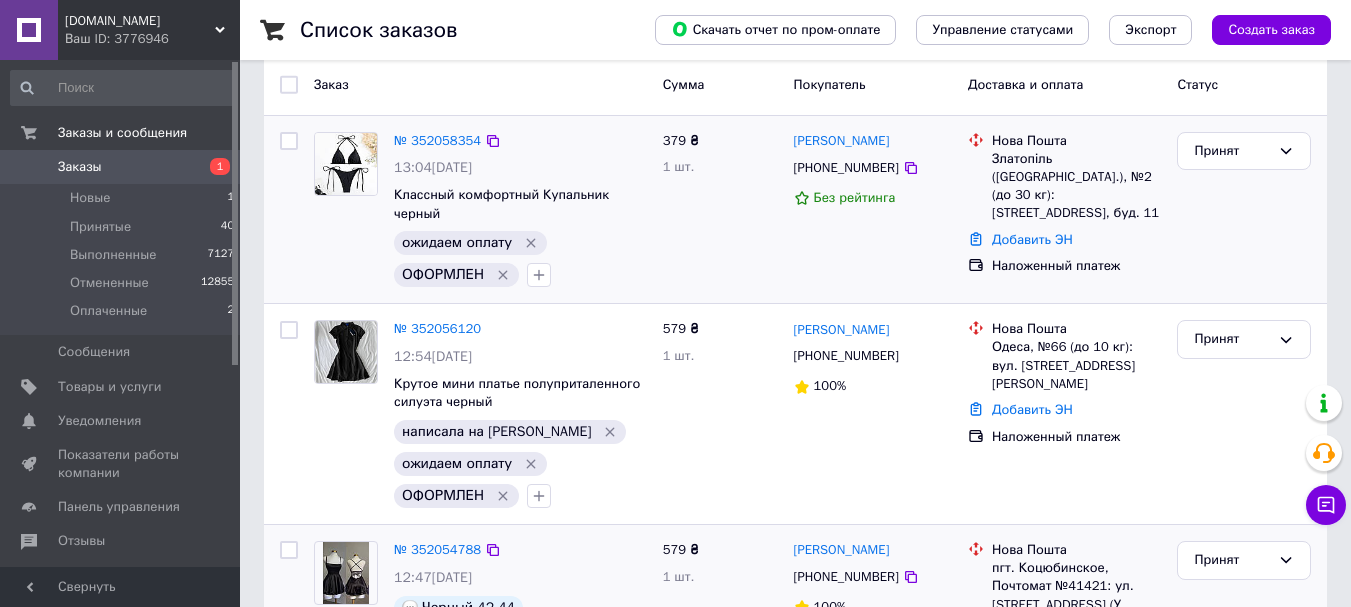 scroll, scrollTop: 0, scrollLeft: 0, axis: both 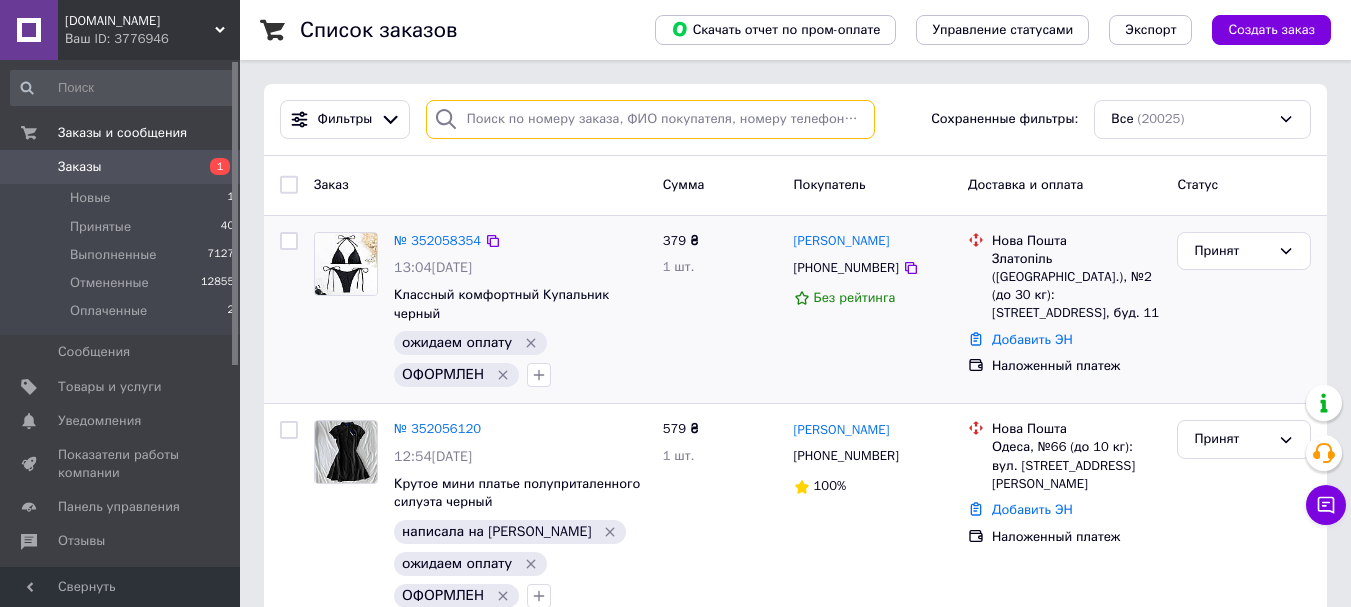 click 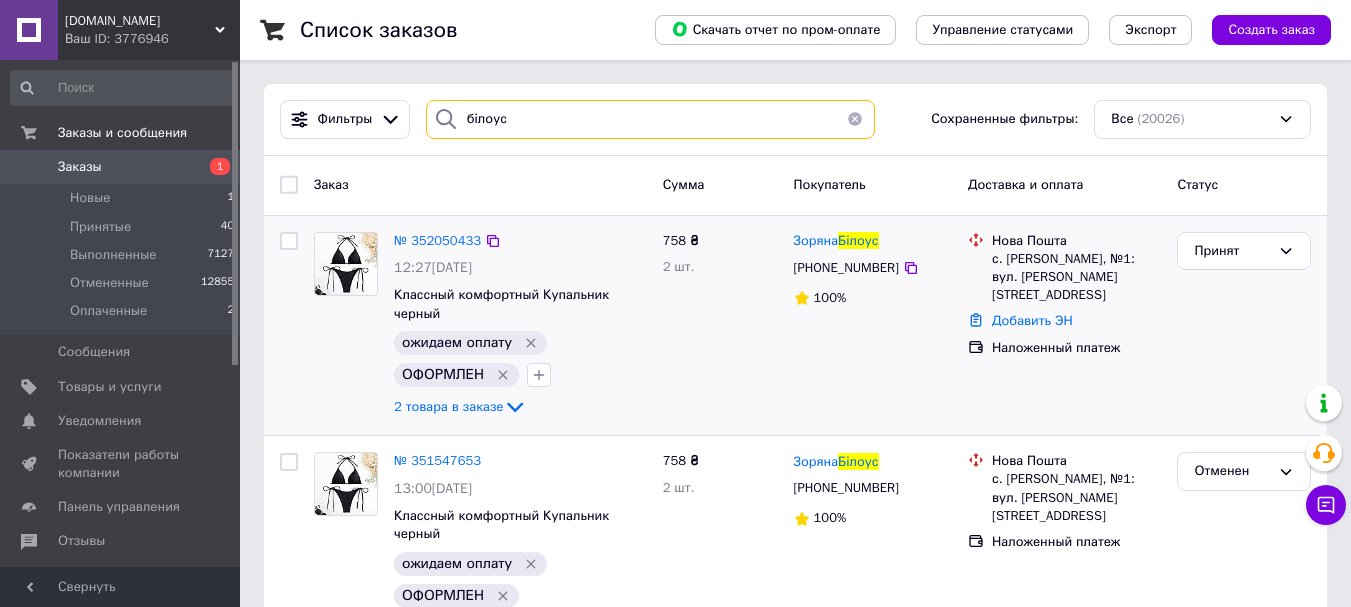 type on "білоус" 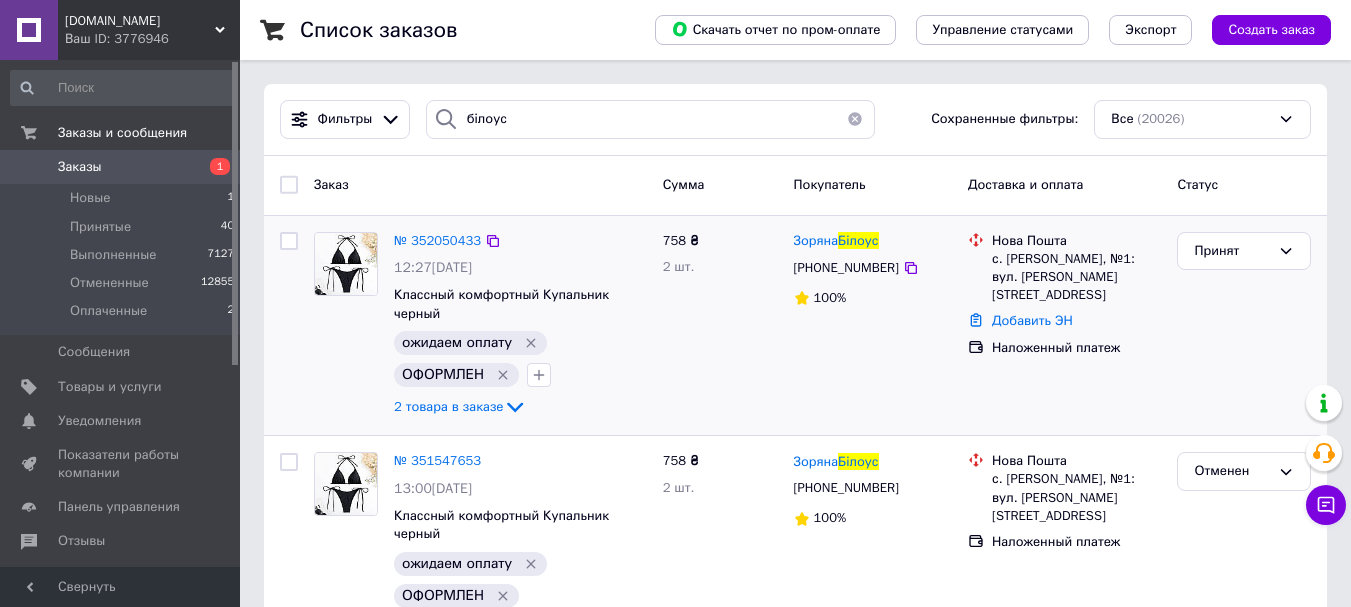 click 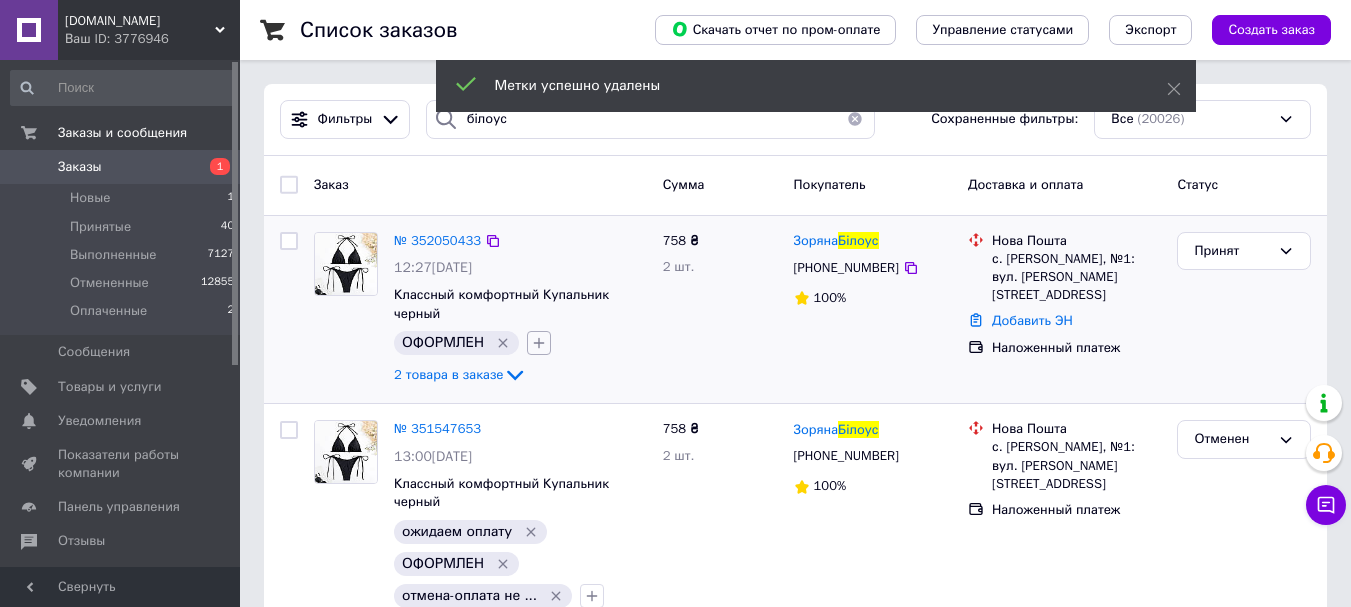 click 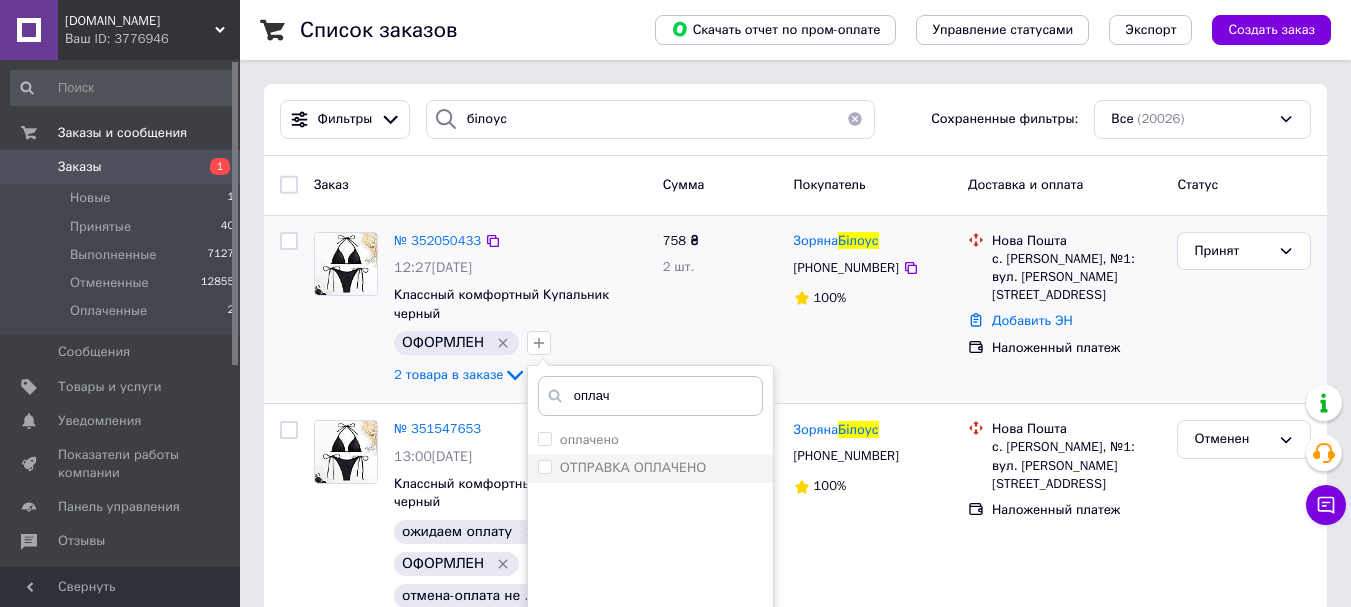 type on "оплач" 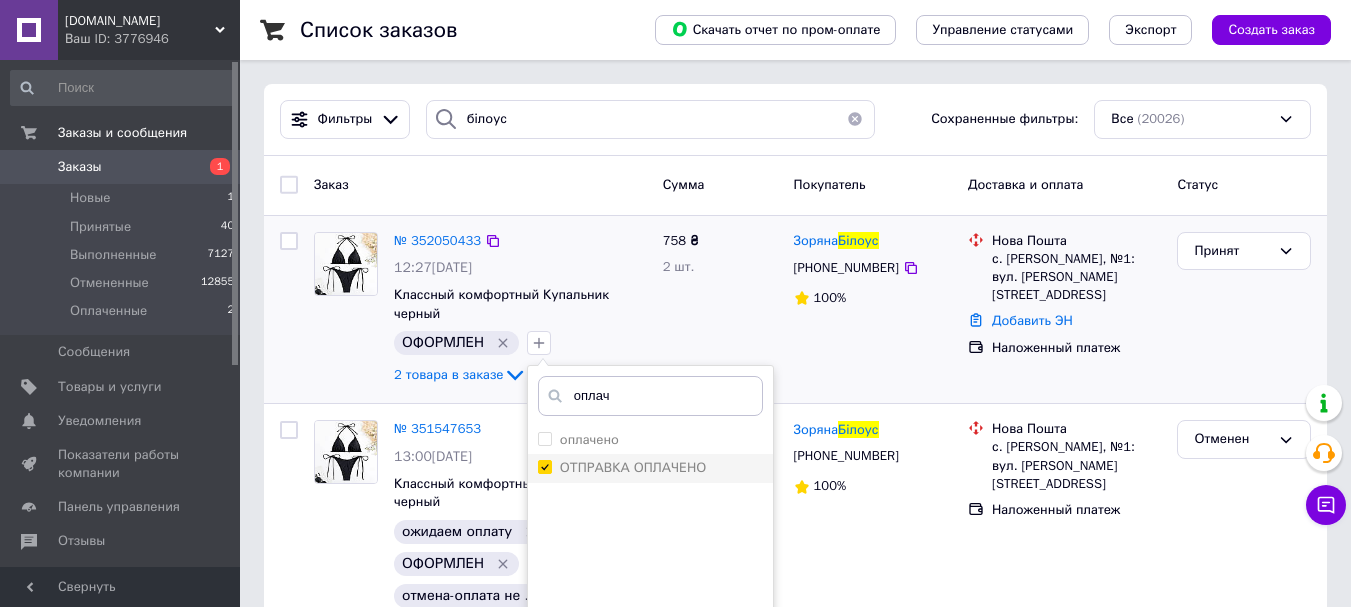 checkbox on "true" 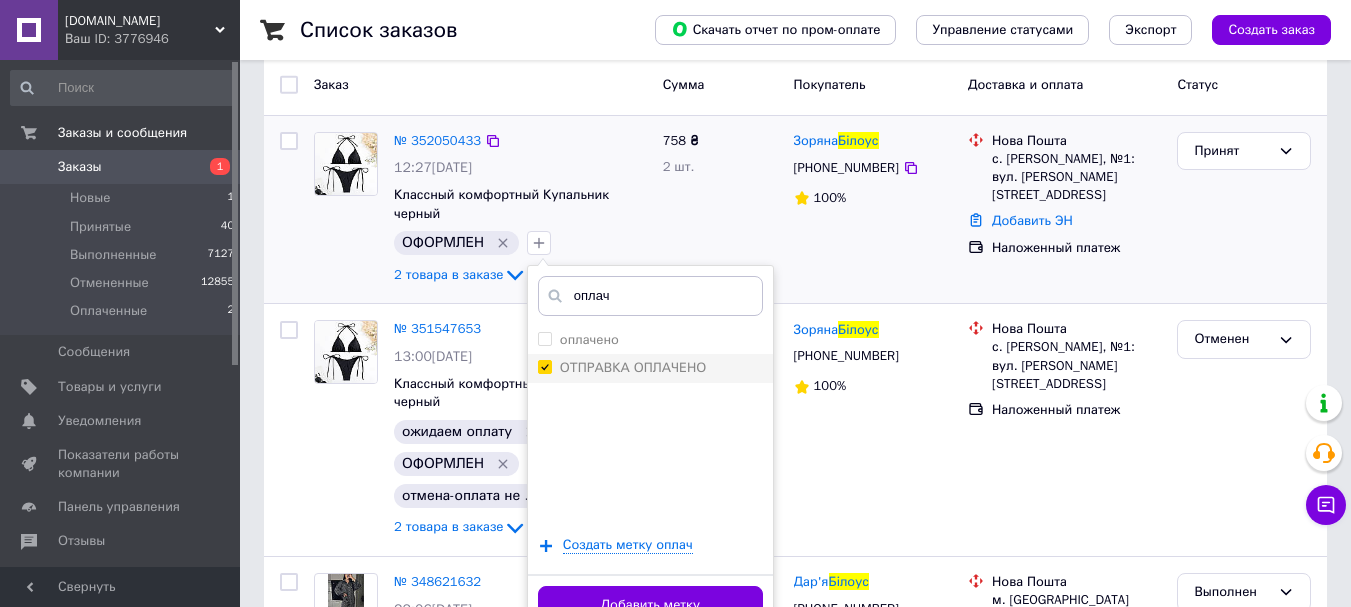 scroll, scrollTop: 200, scrollLeft: 0, axis: vertical 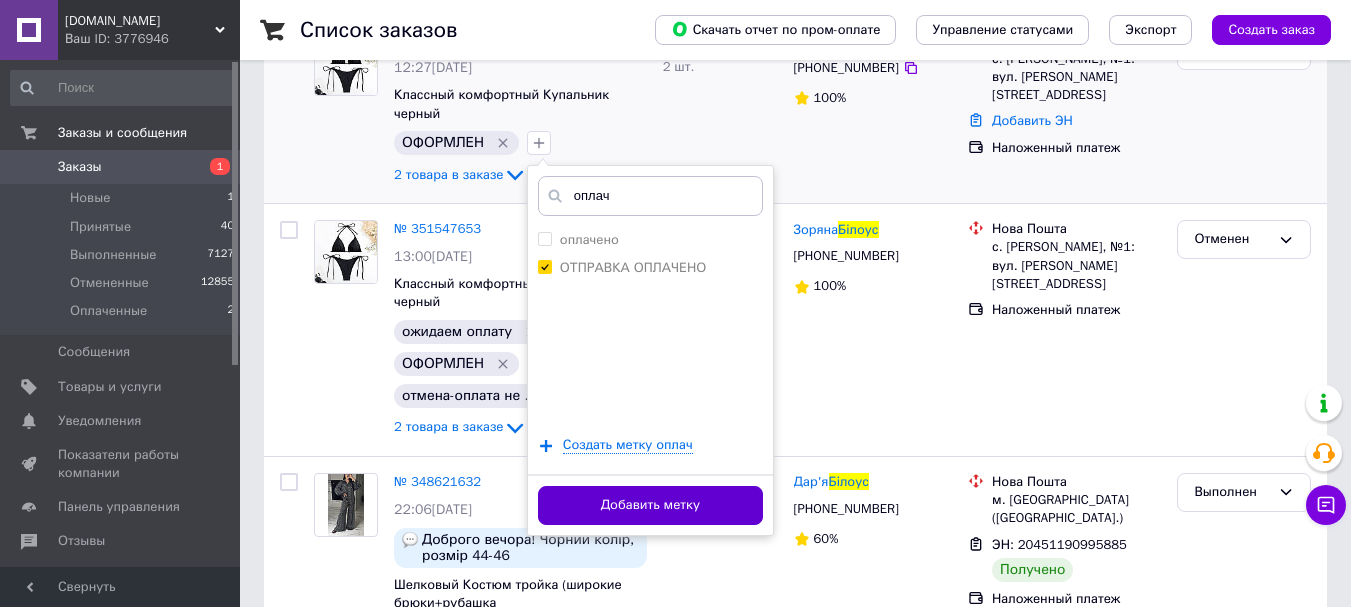click on "Добавить метку" 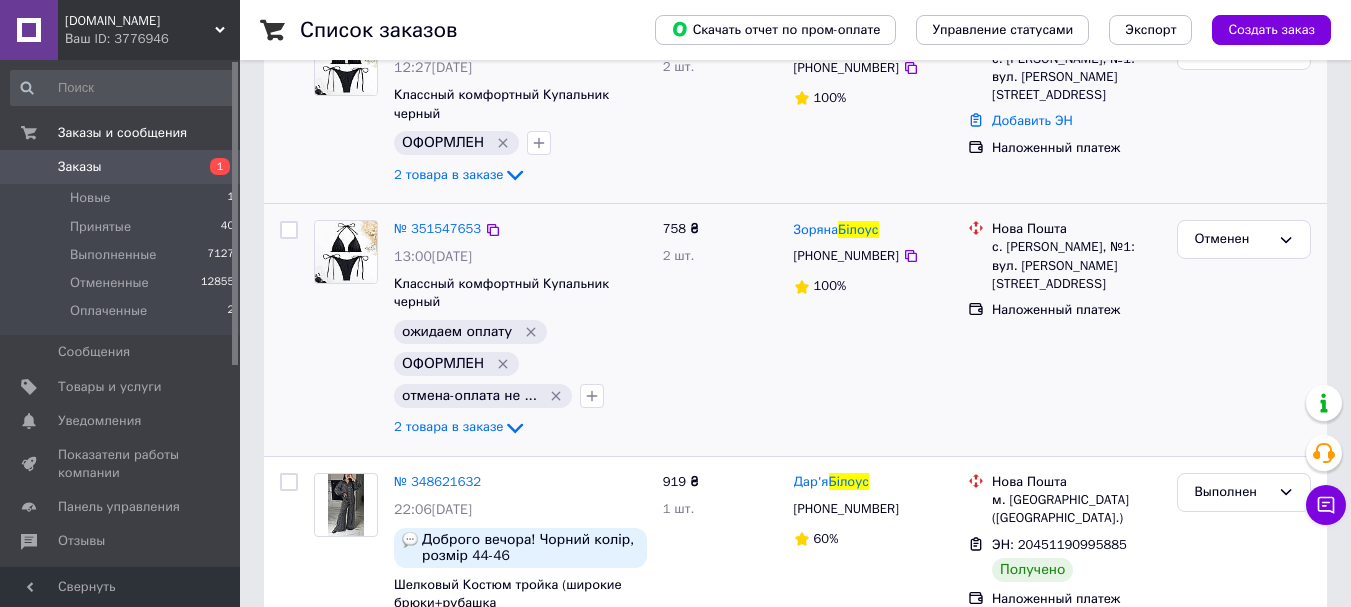scroll, scrollTop: 0, scrollLeft: 0, axis: both 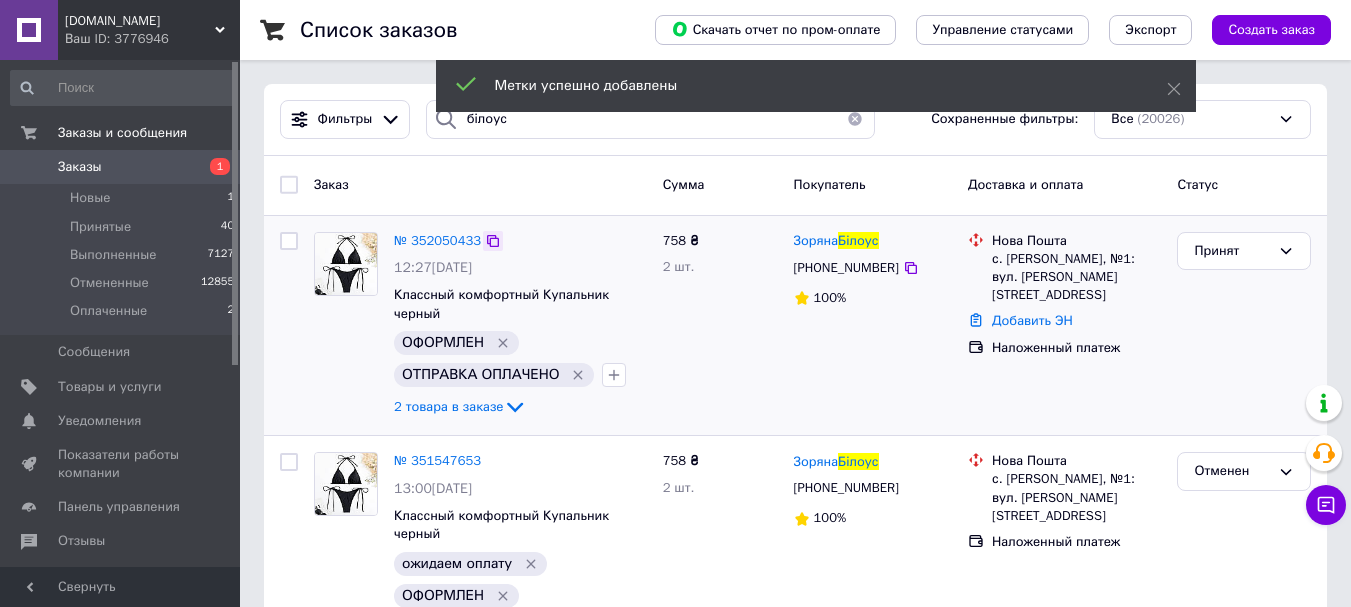 click 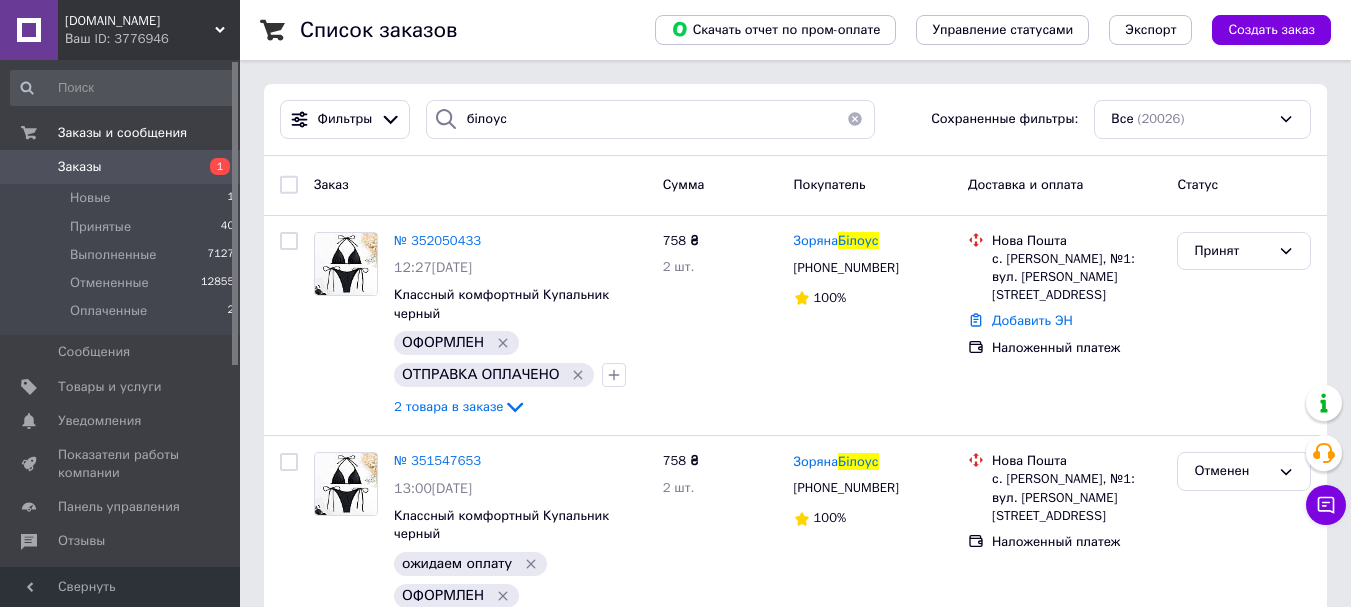 click 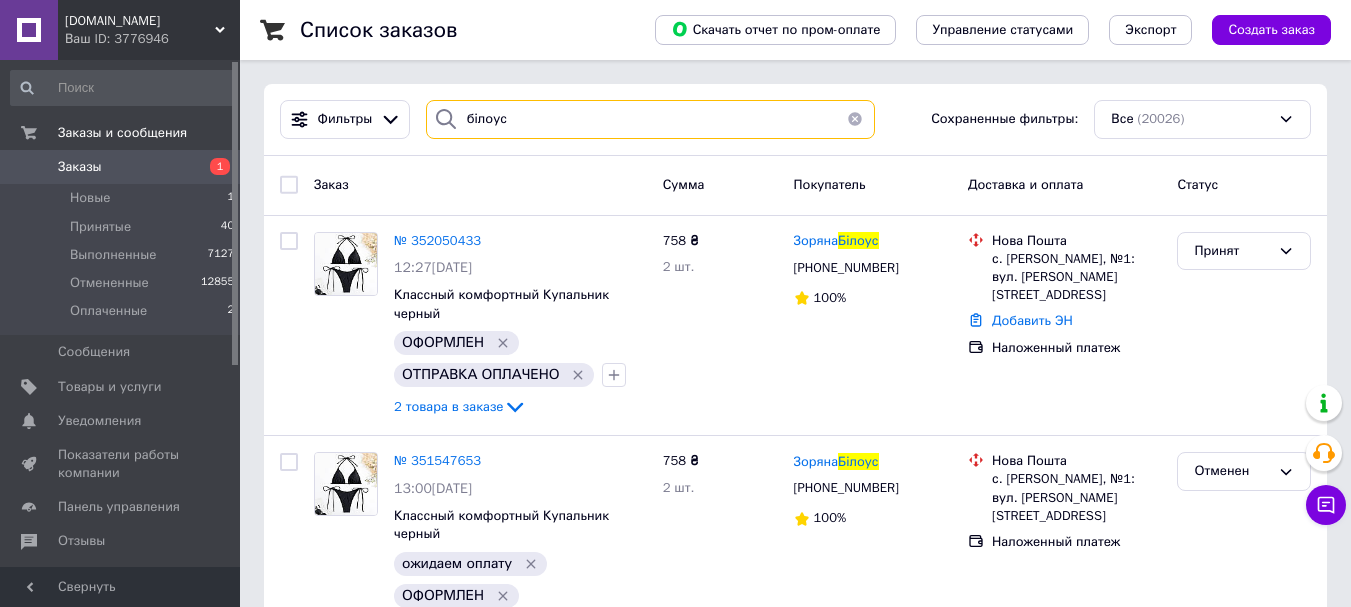 type 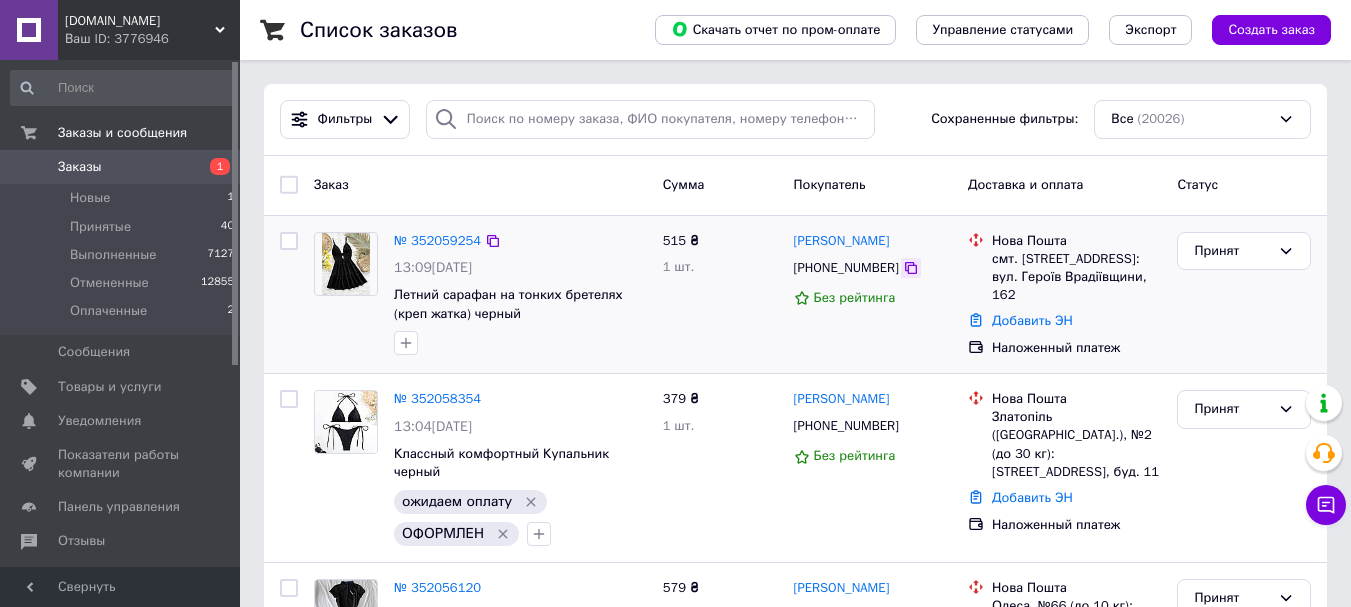click 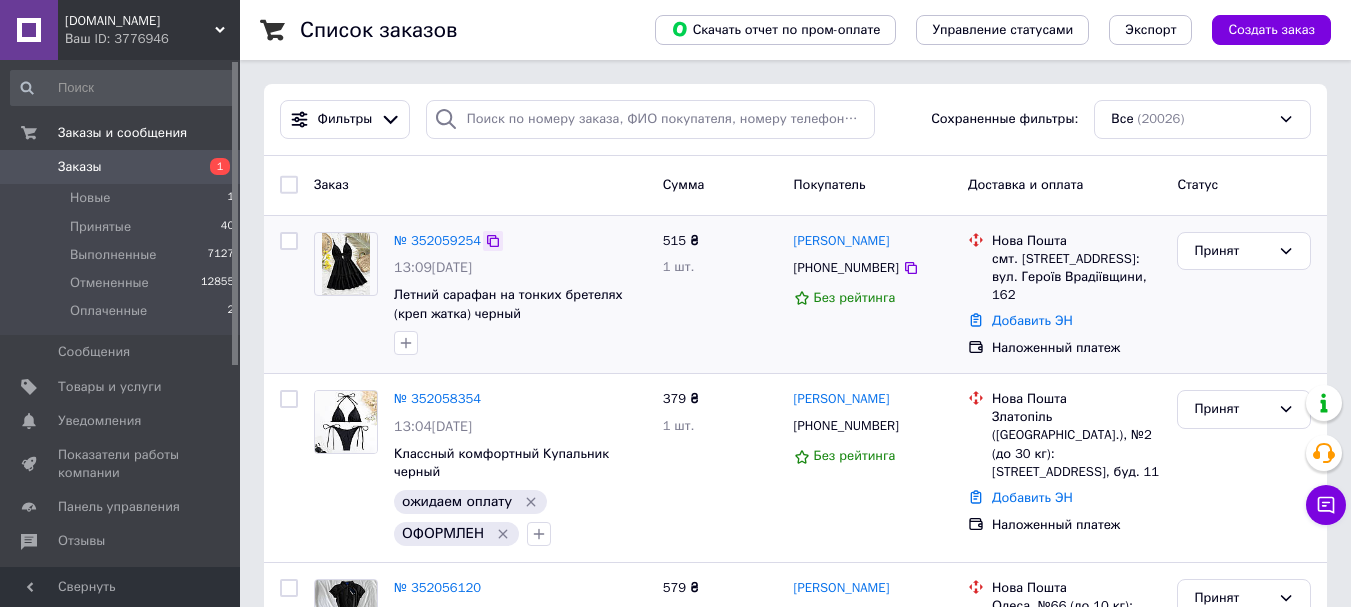 click 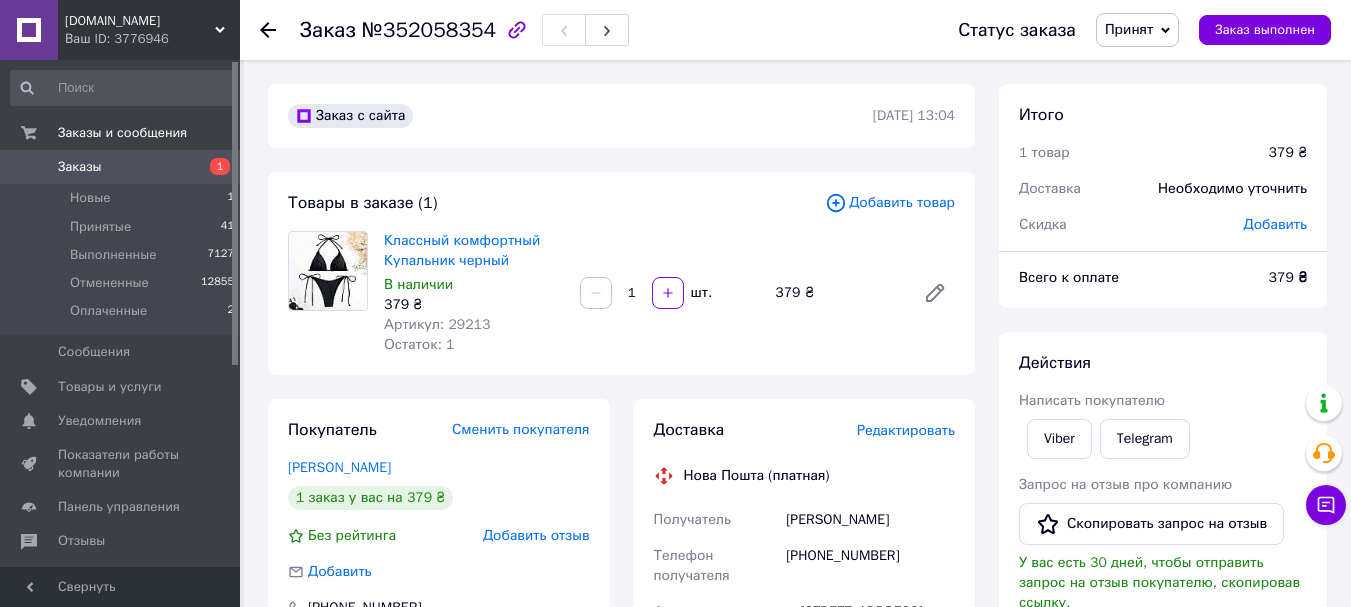 scroll, scrollTop: 0, scrollLeft: 0, axis: both 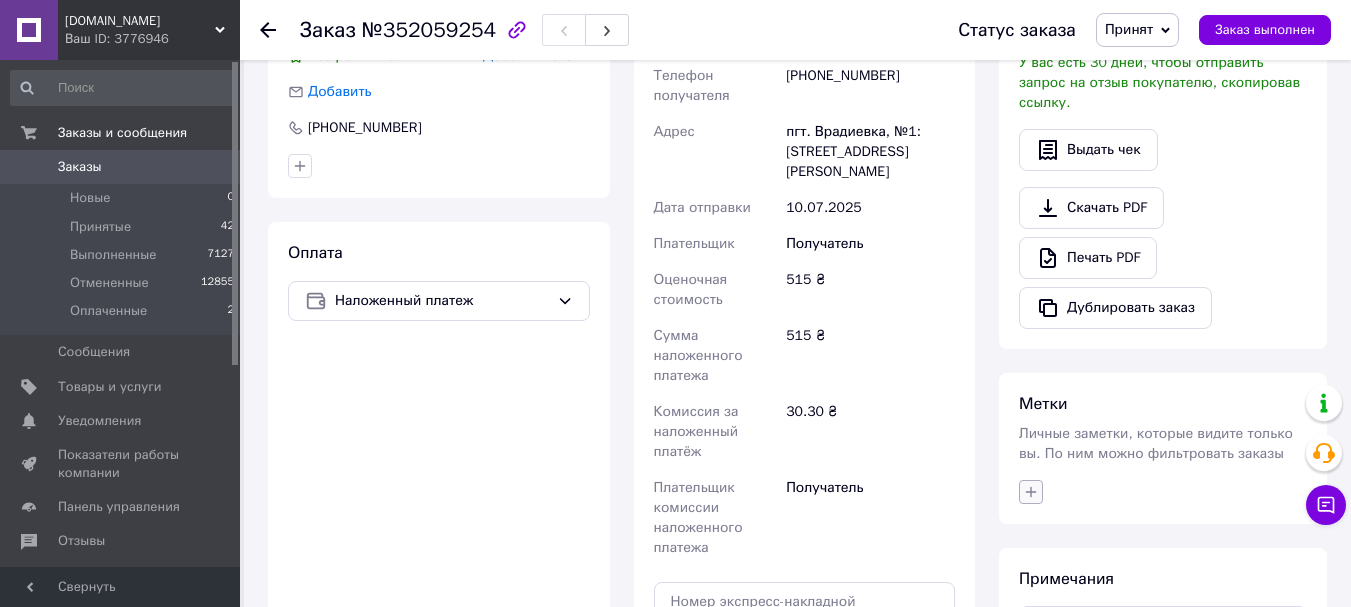 click 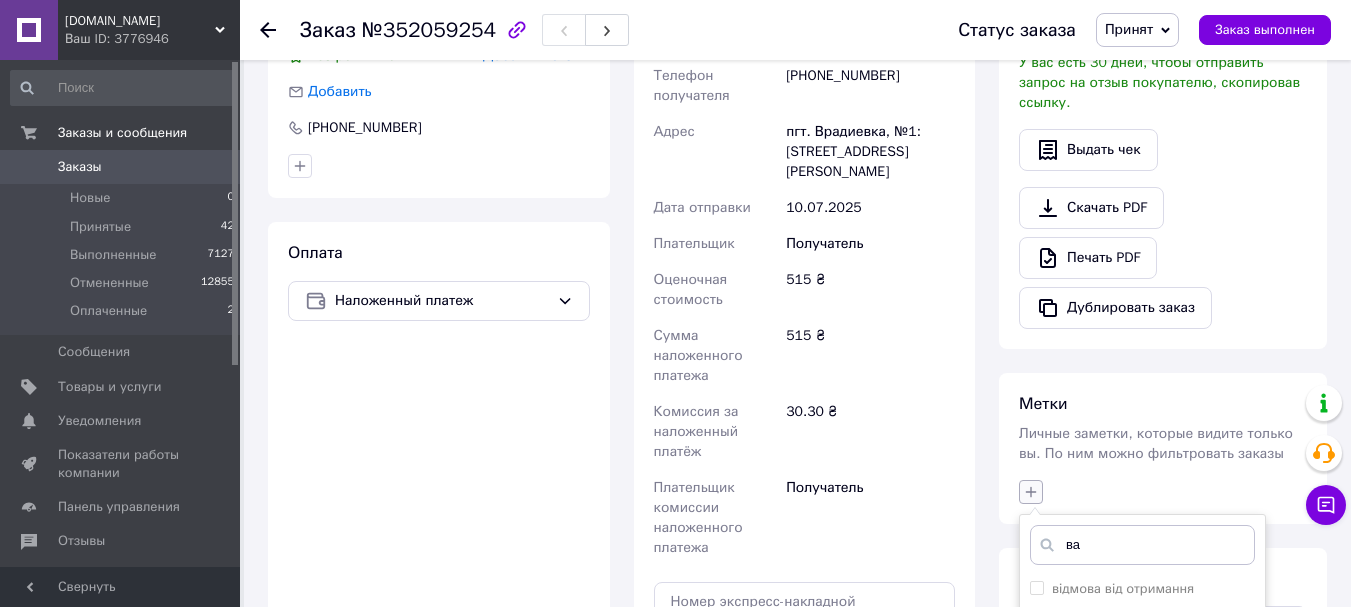 type on "вай" 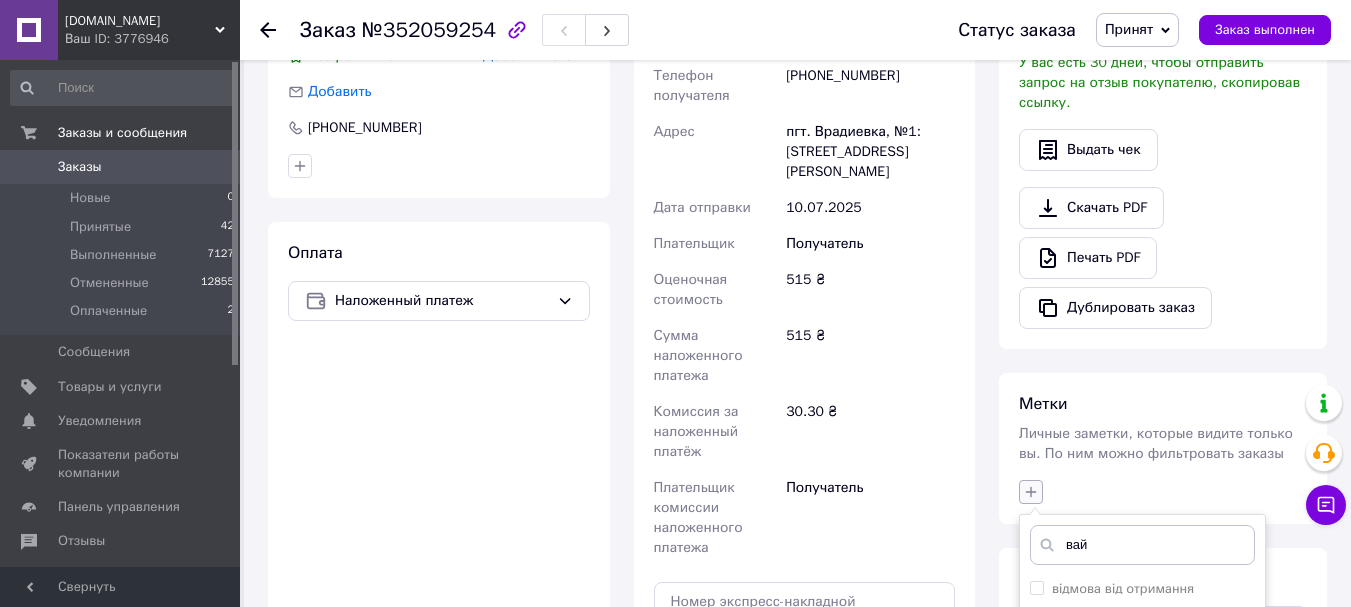 checkbox on "true" 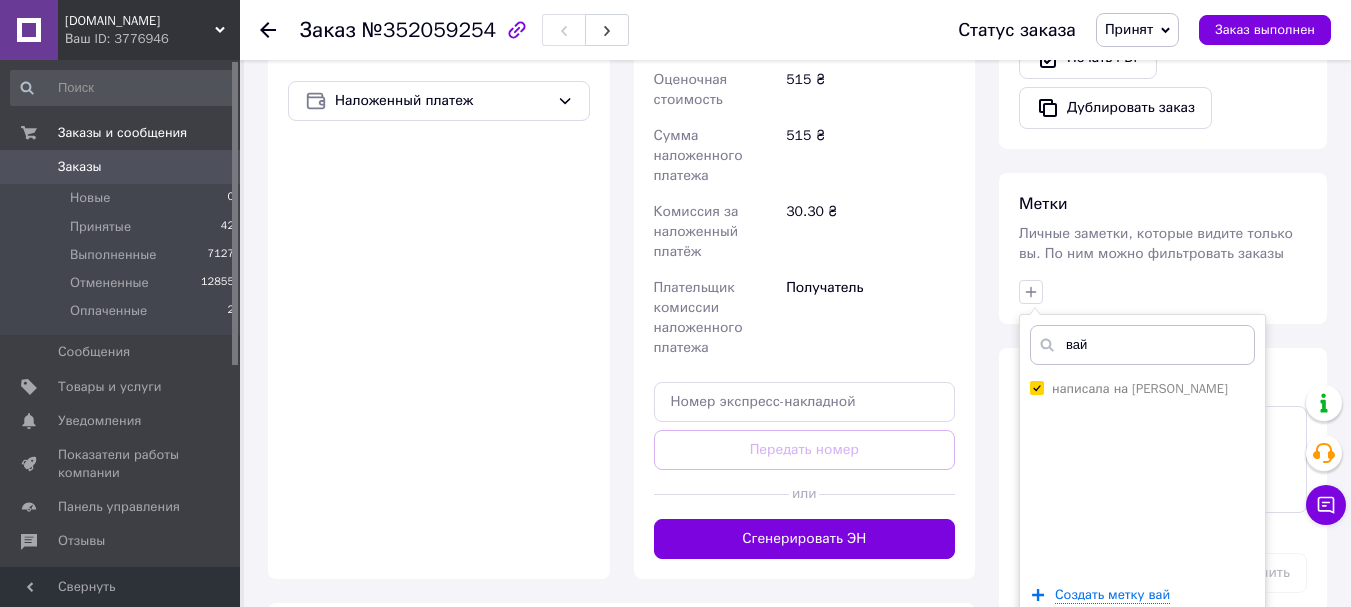 scroll, scrollTop: 800, scrollLeft: 0, axis: vertical 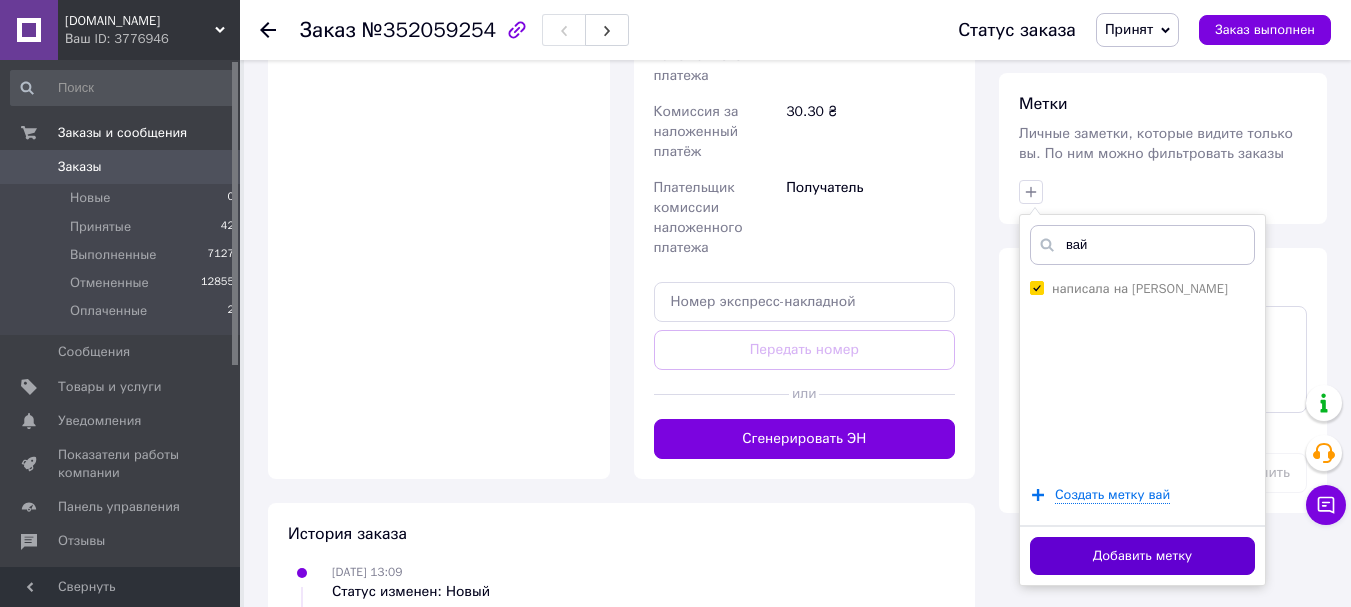 type on "вай" 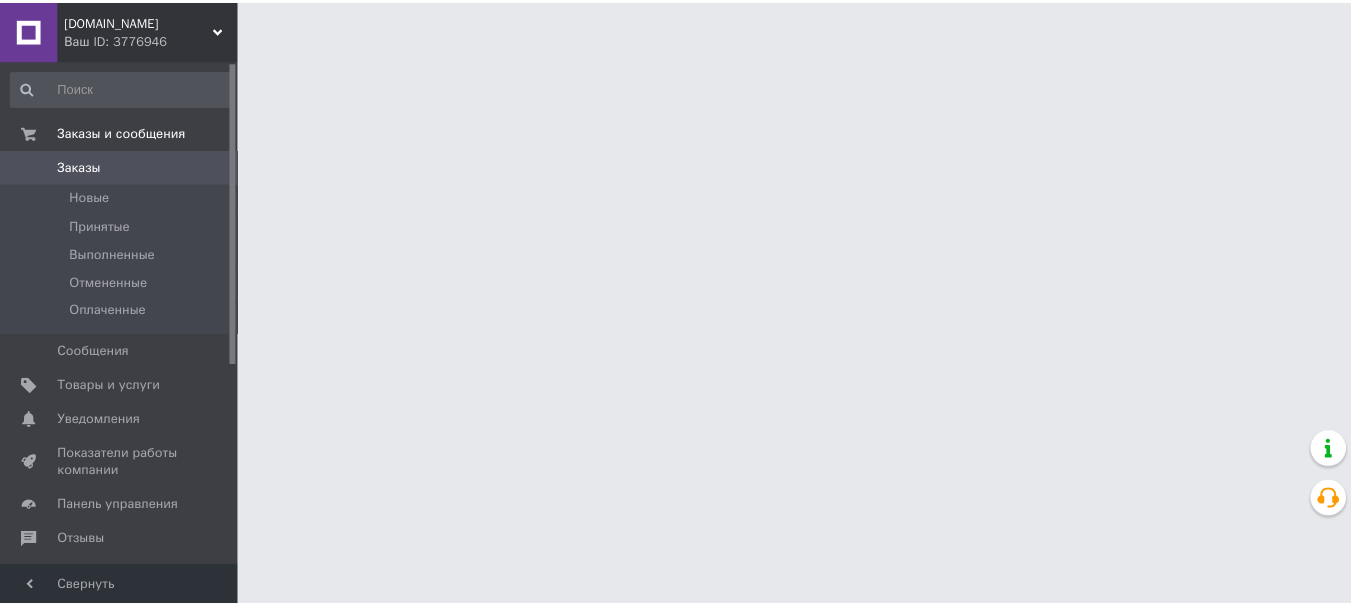 scroll, scrollTop: 0, scrollLeft: 0, axis: both 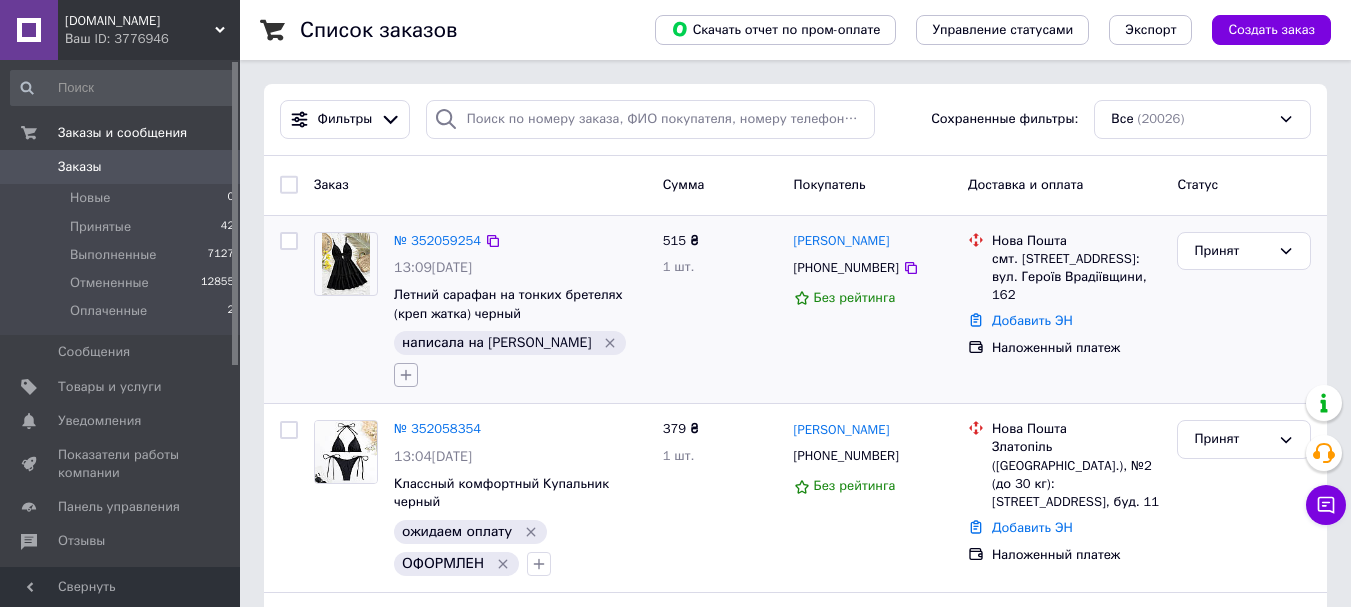 click 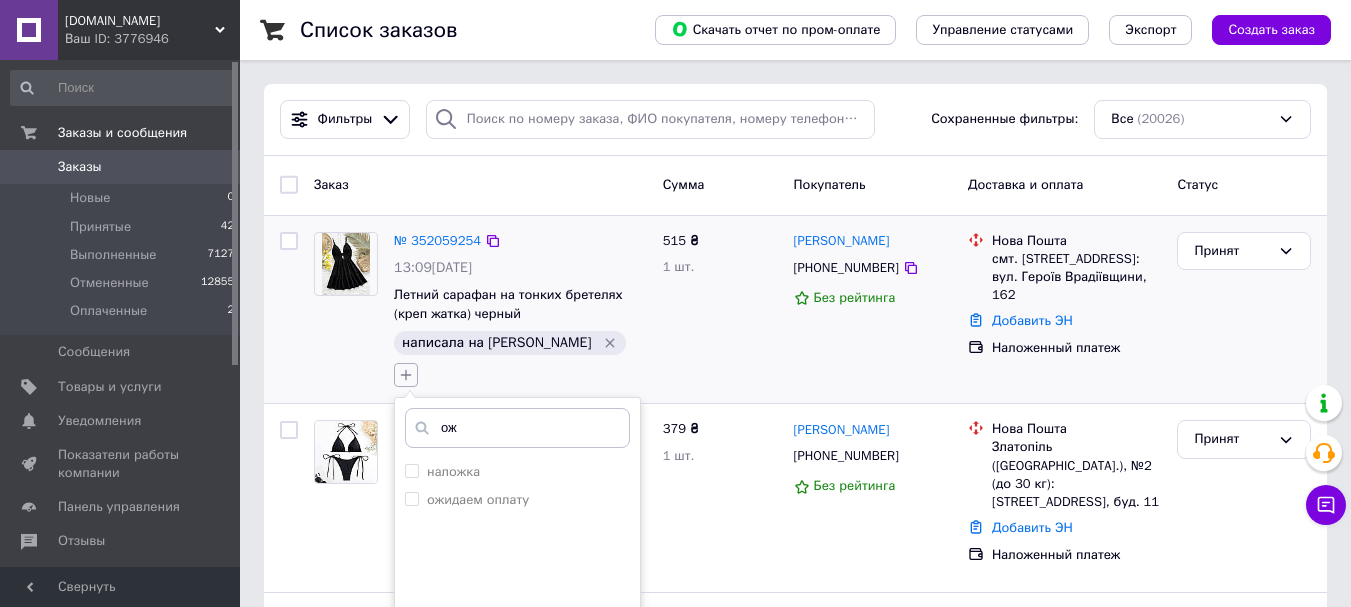 type on "ожи" 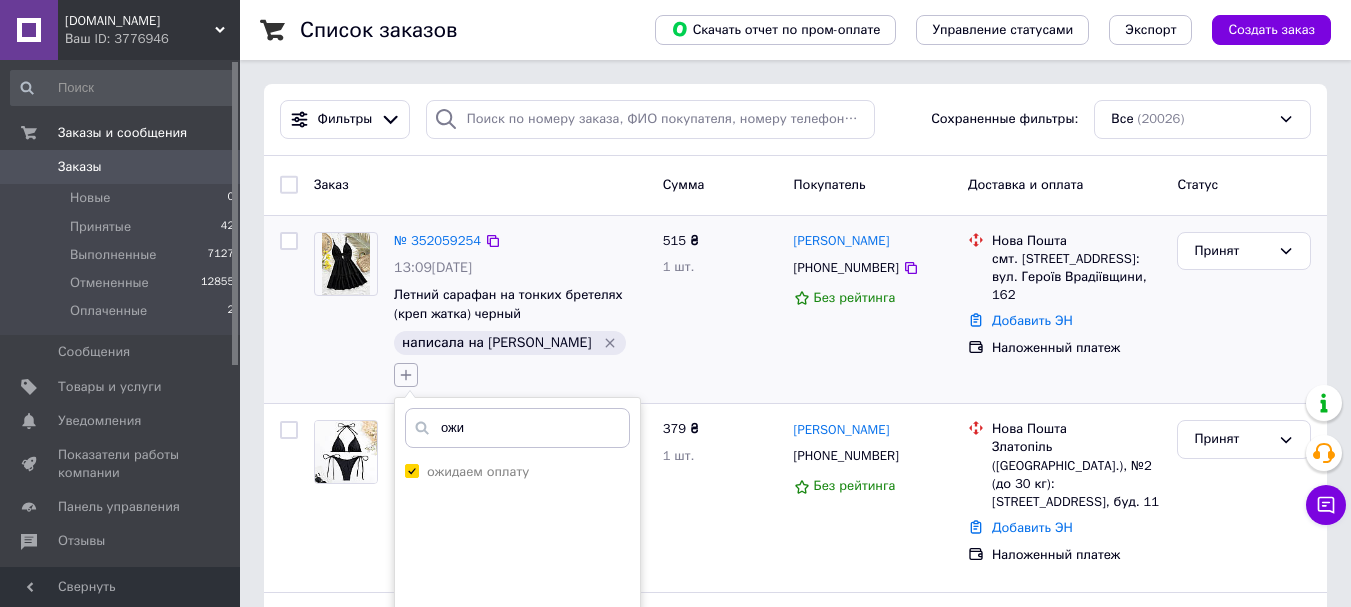 checkbox on "true" 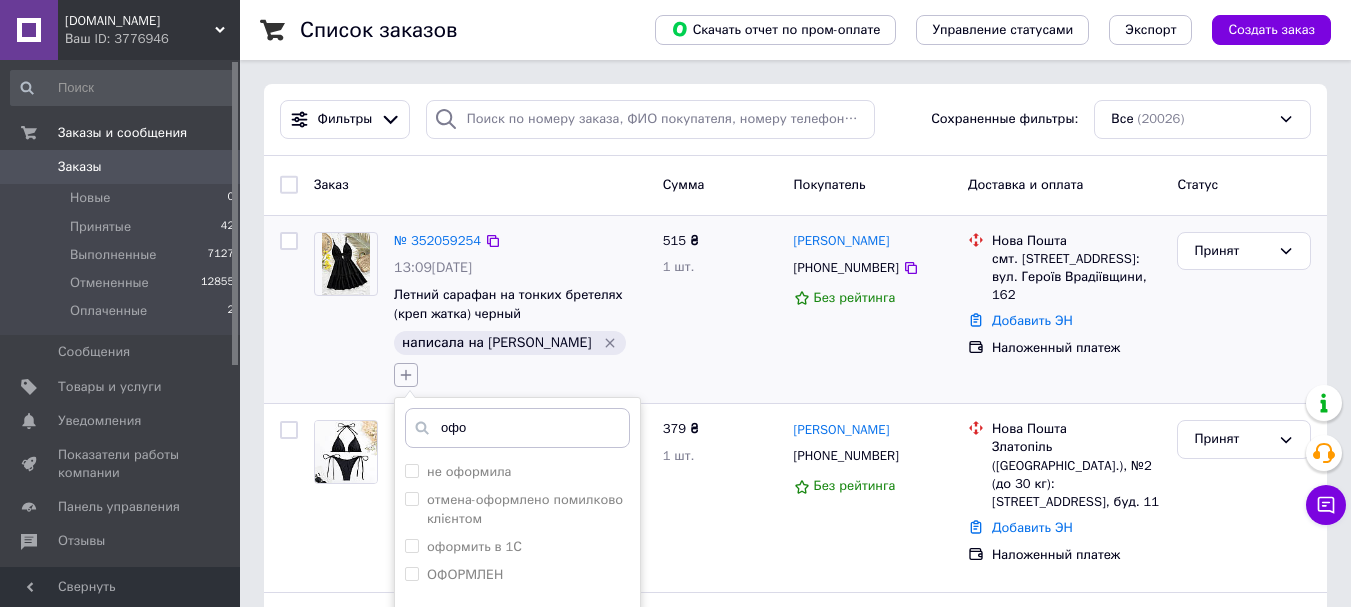 scroll, scrollTop: 300, scrollLeft: 0, axis: vertical 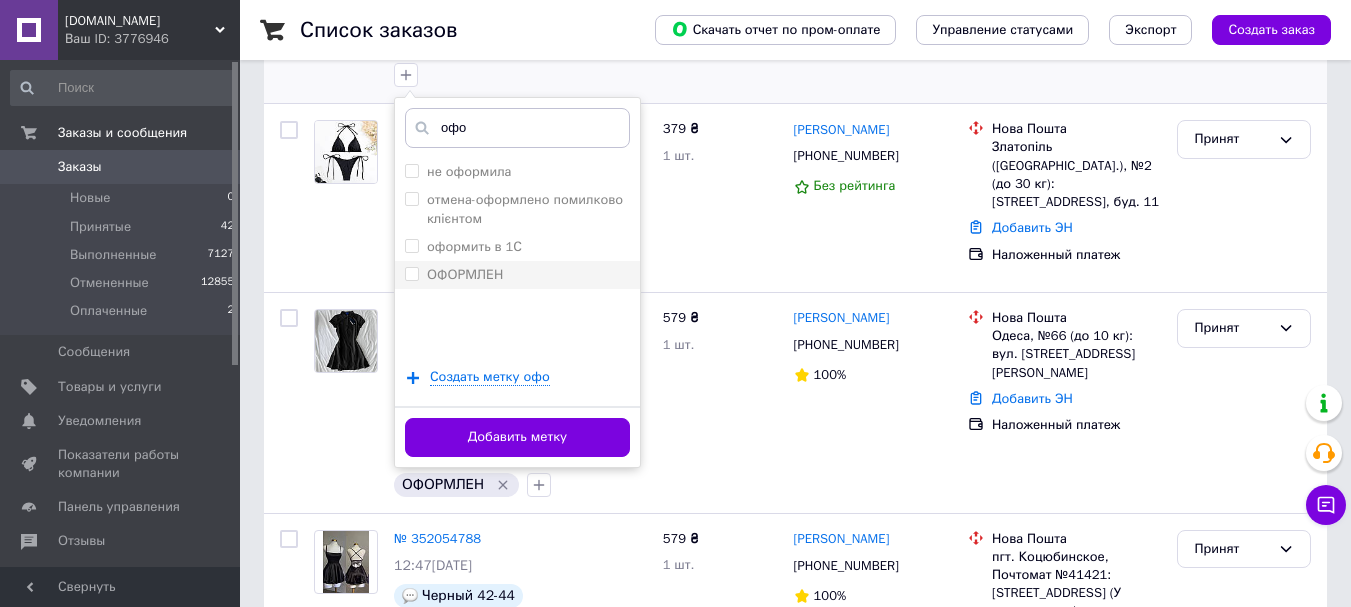 type on "офо" 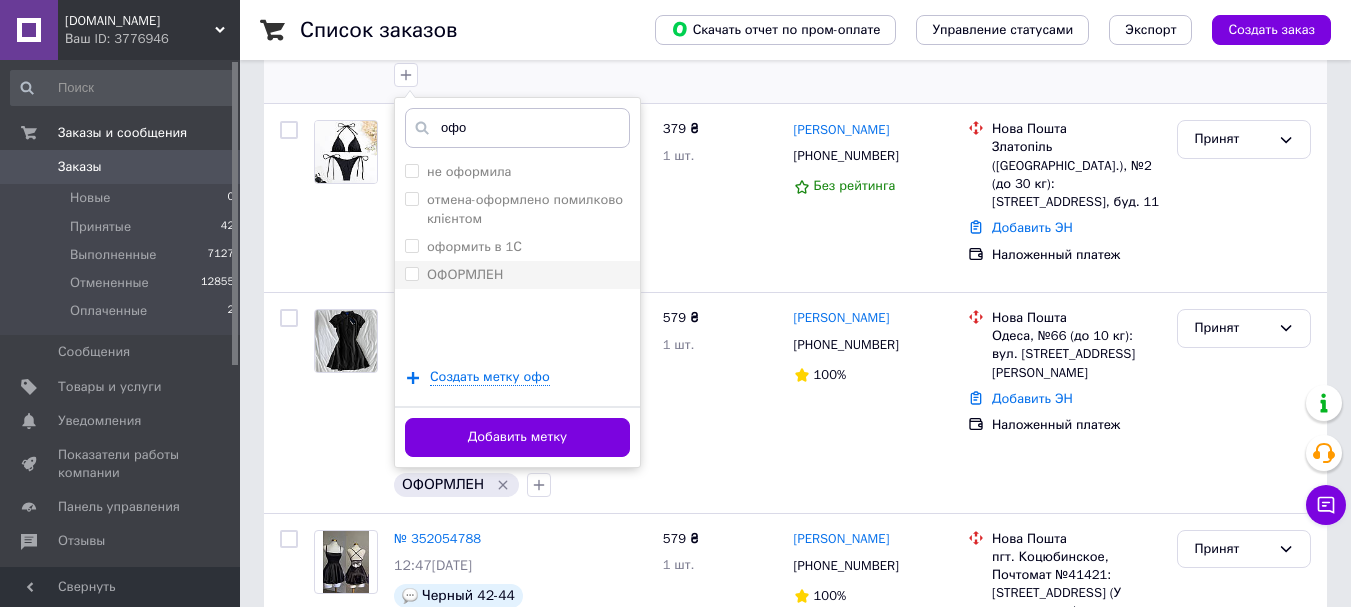 click on "ОФОРМЛЕН" at bounding box center [517, 275] 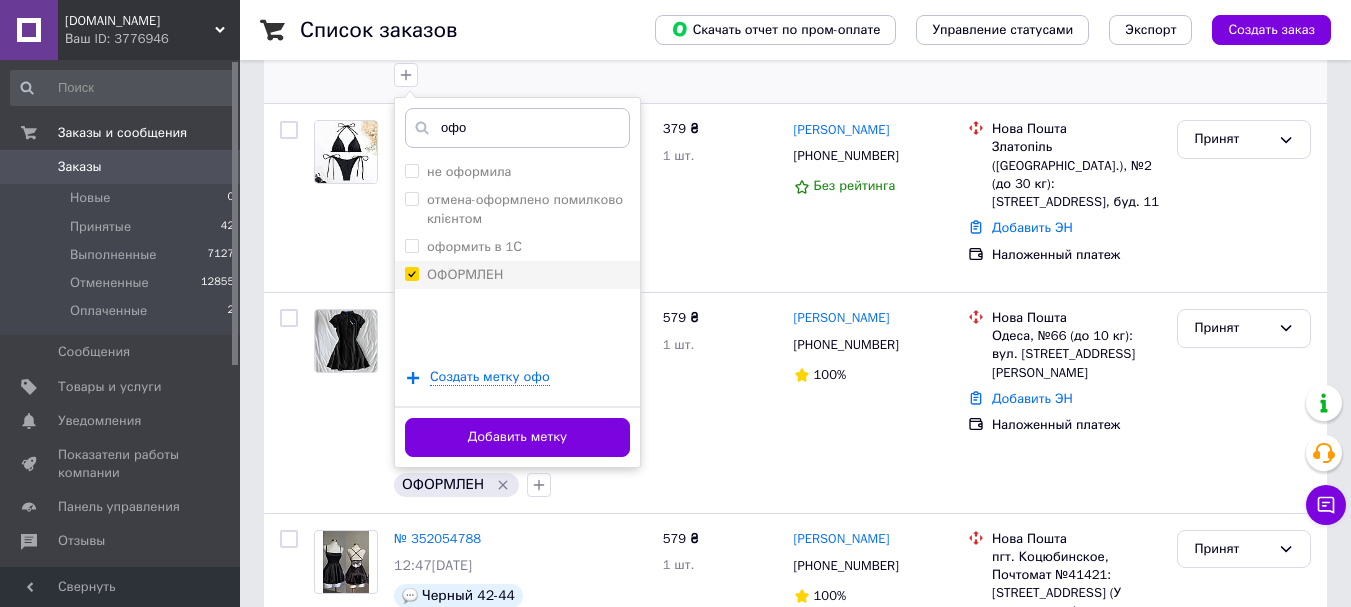 checkbox on "true" 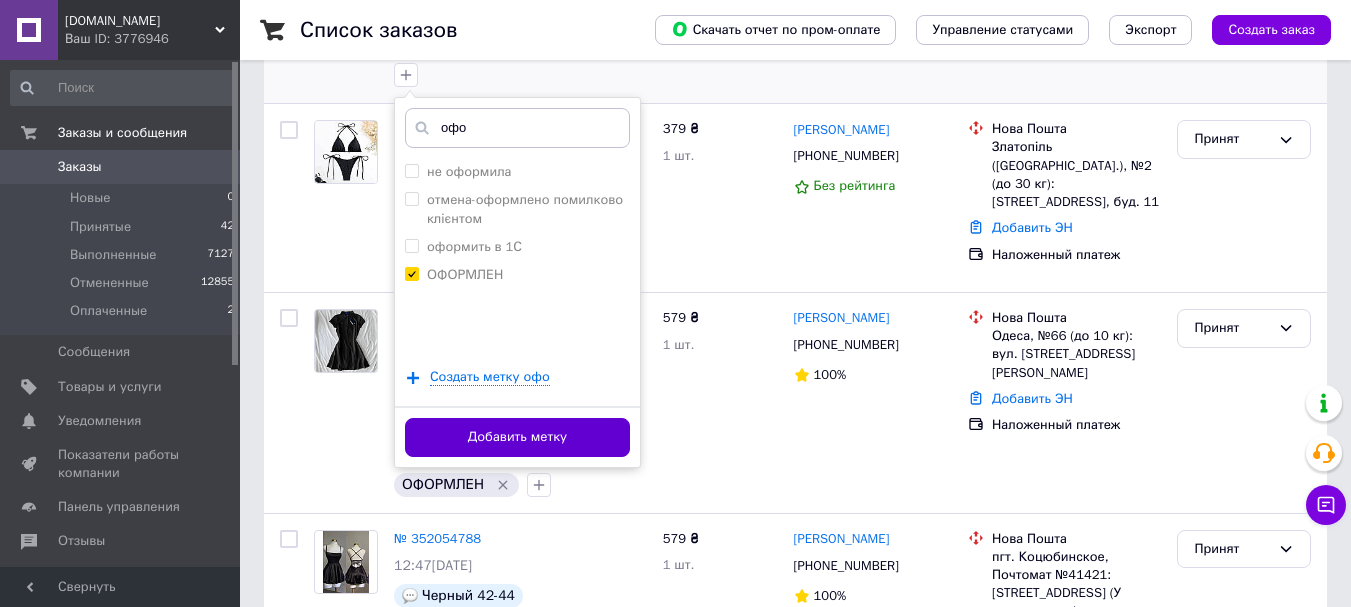 click on "Добавить метку" at bounding box center (517, 437) 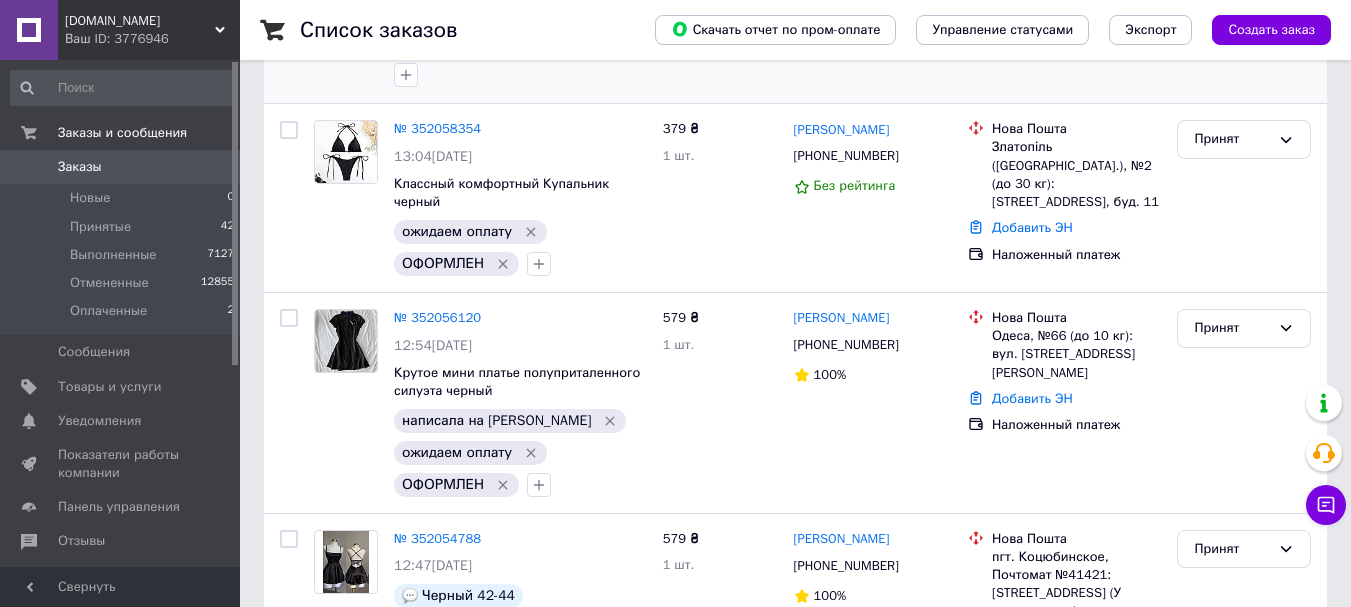 scroll, scrollTop: 0, scrollLeft: 0, axis: both 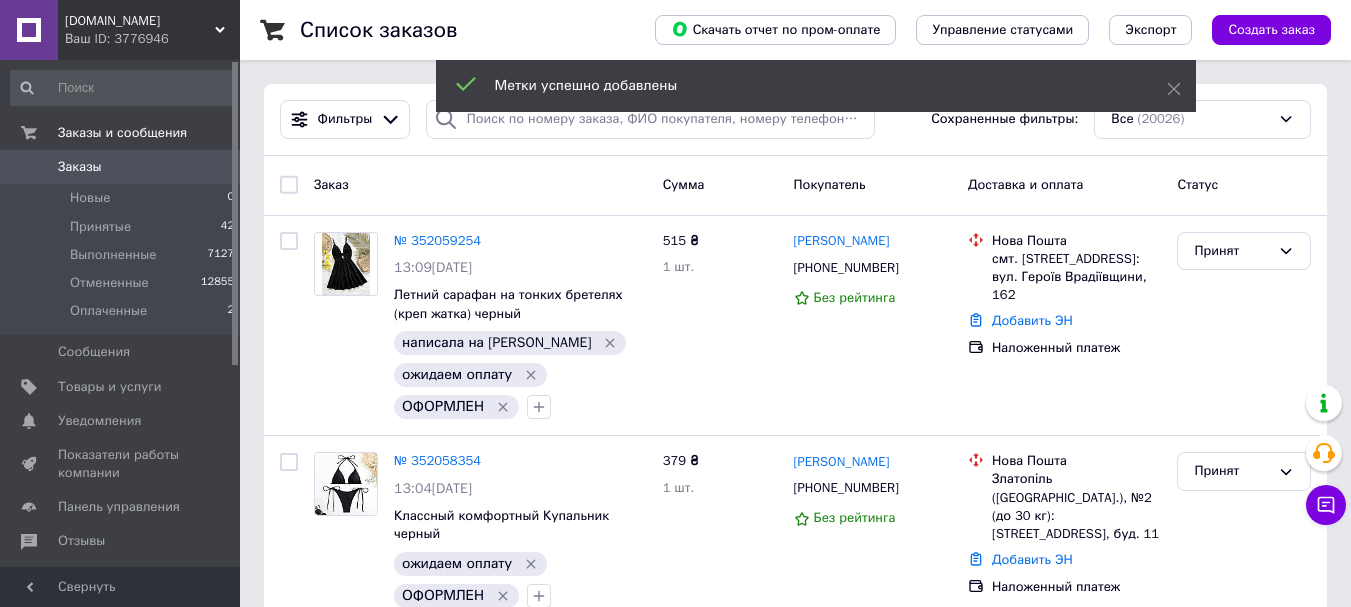 click 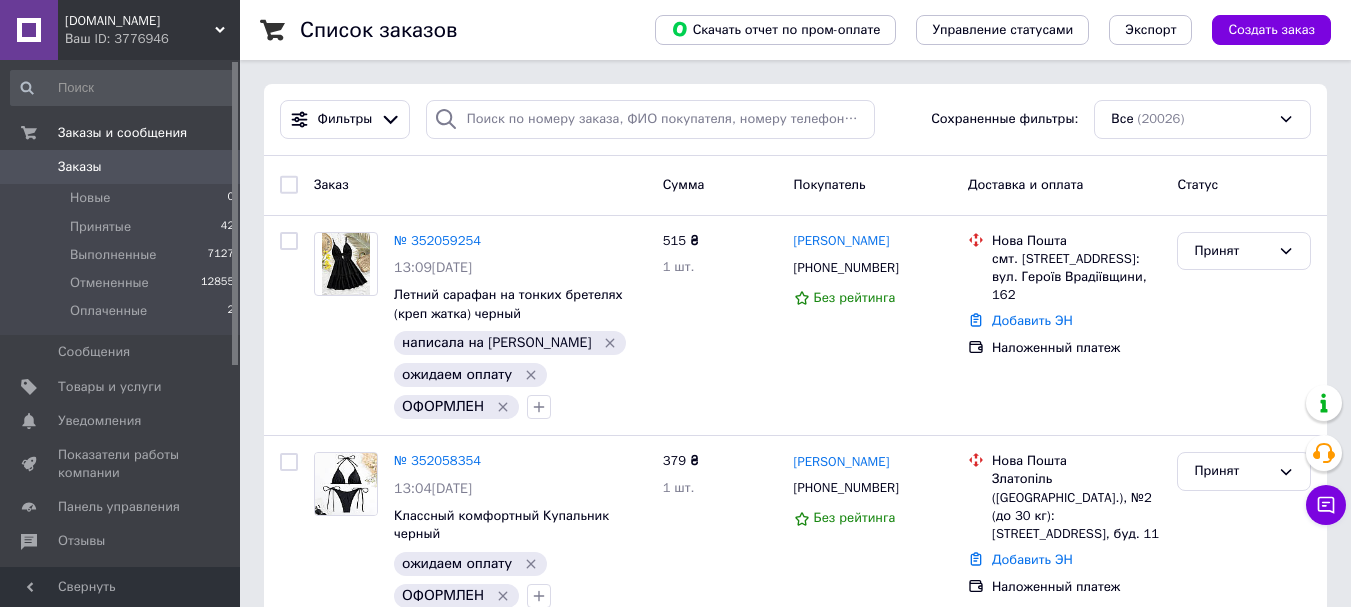 click 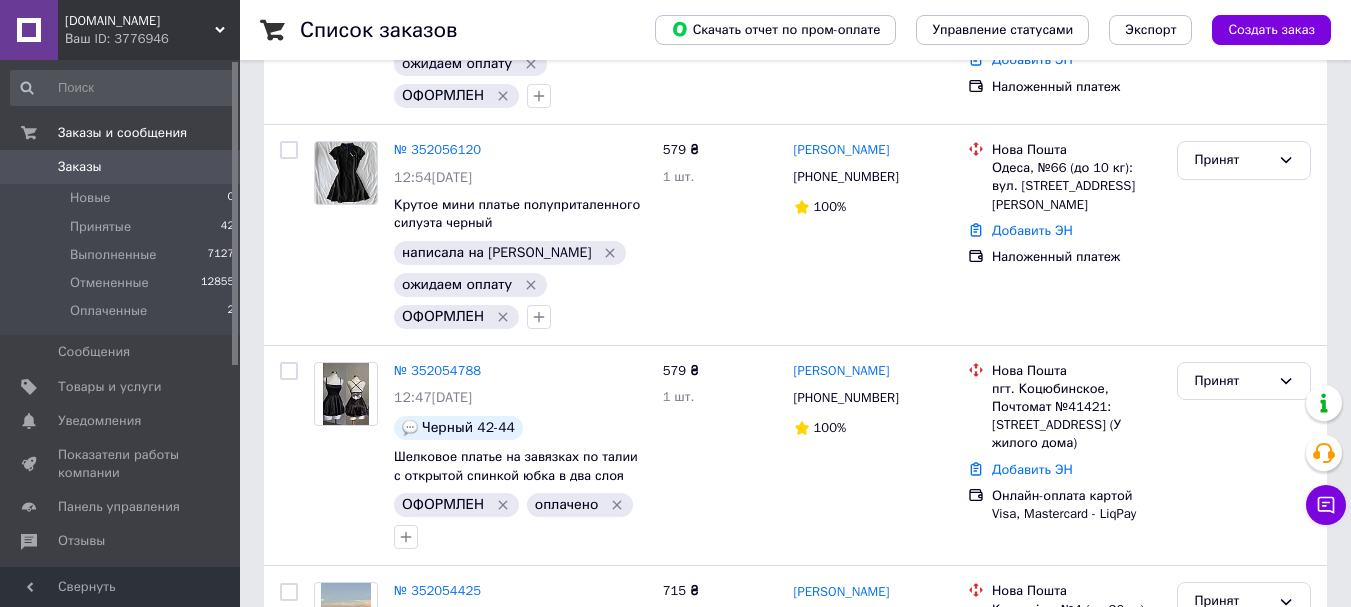 scroll, scrollTop: 0, scrollLeft: 0, axis: both 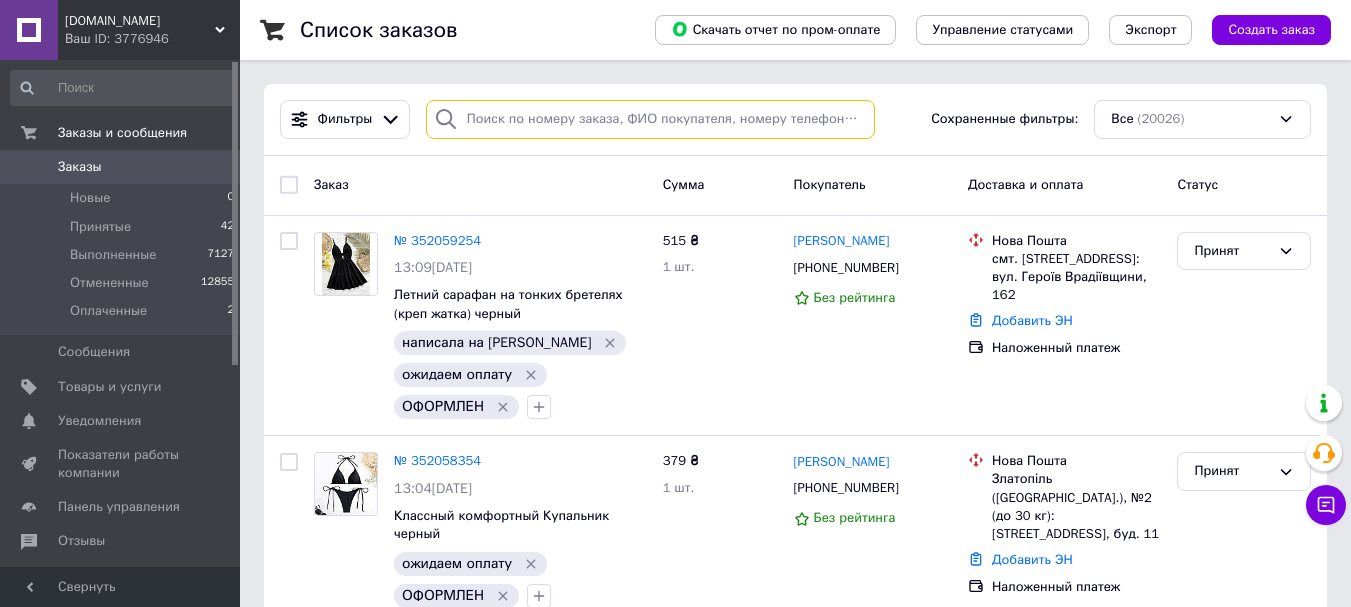 click at bounding box center [650, 119] 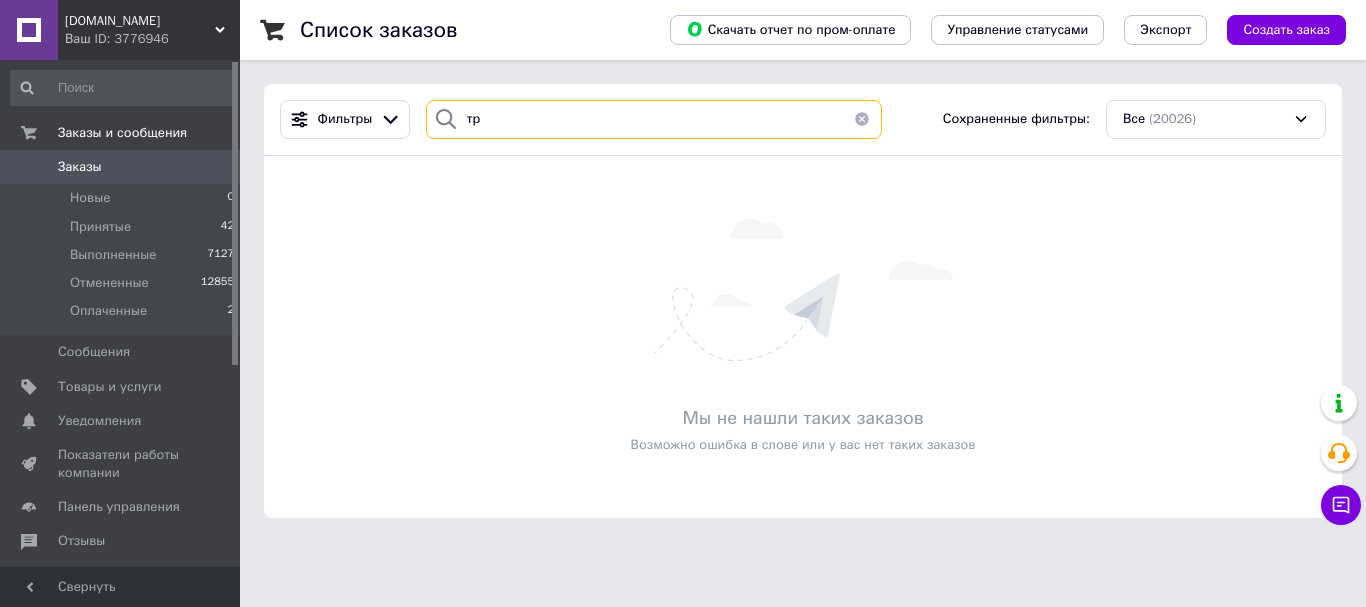 type on "т" 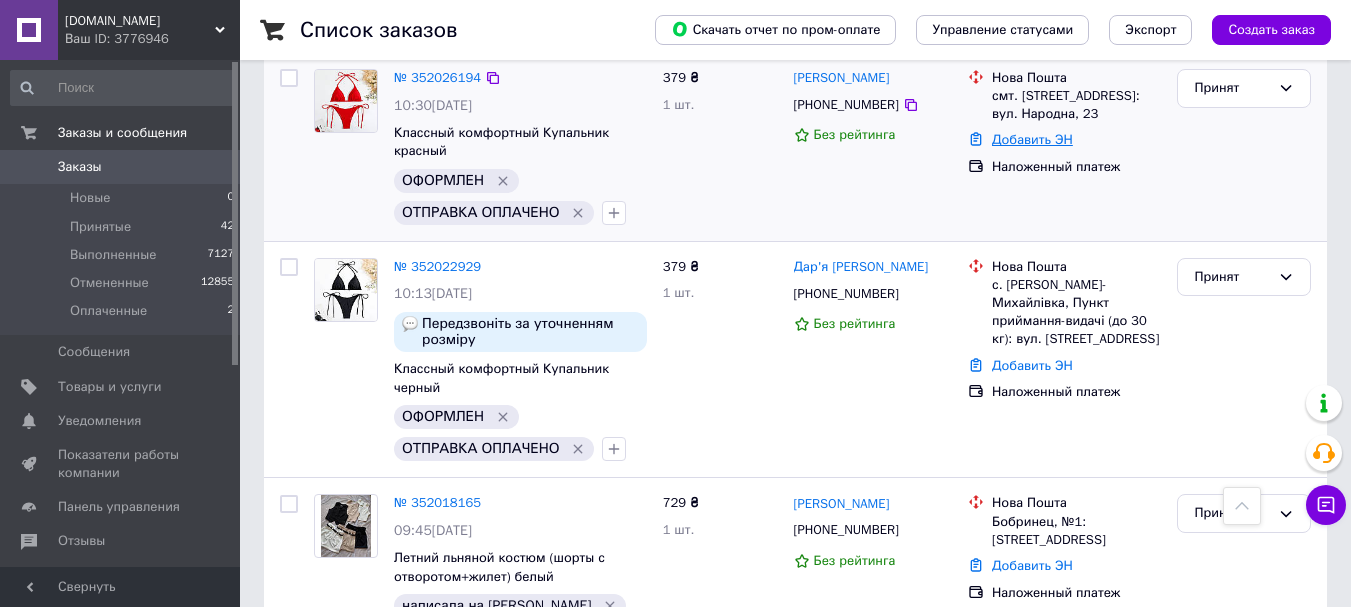scroll, scrollTop: 2800, scrollLeft: 0, axis: vertical 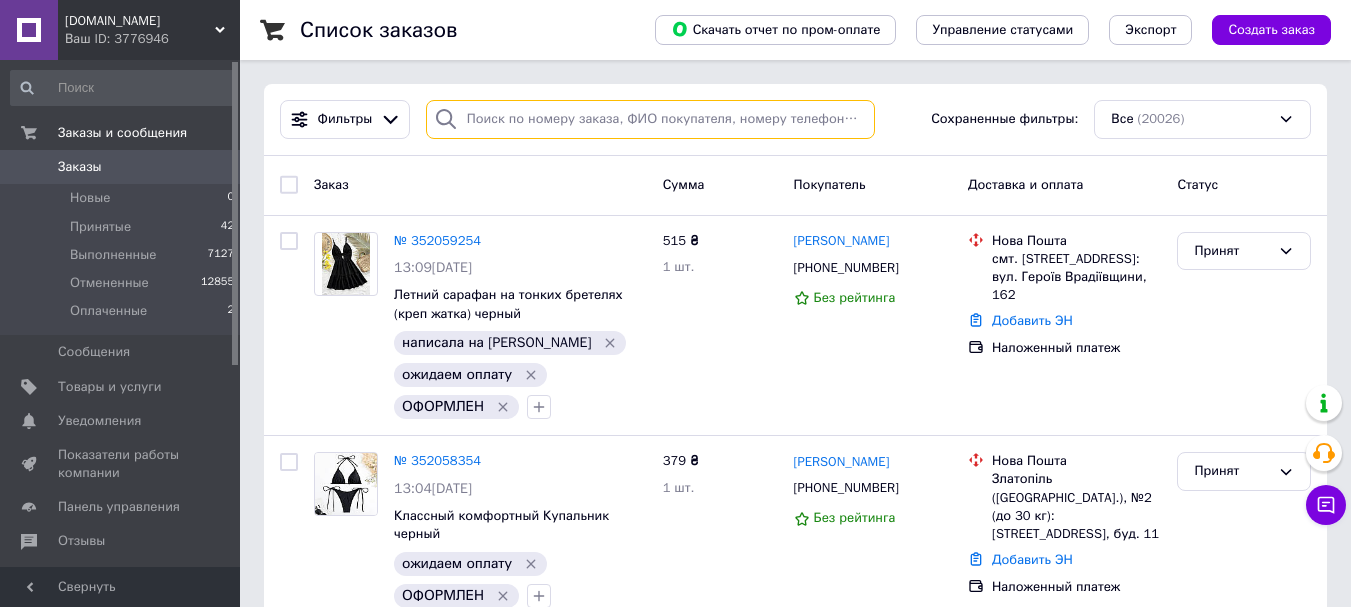 paste on "[PHONE_NUMBER]" 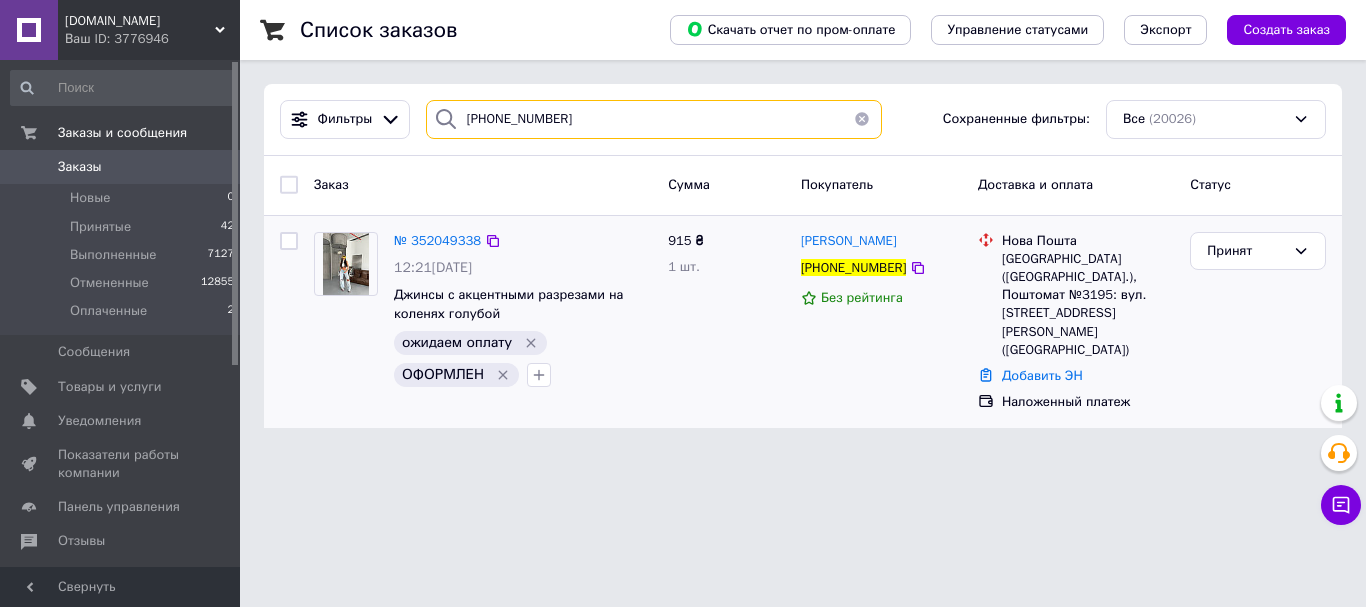 type on "+380732611101" 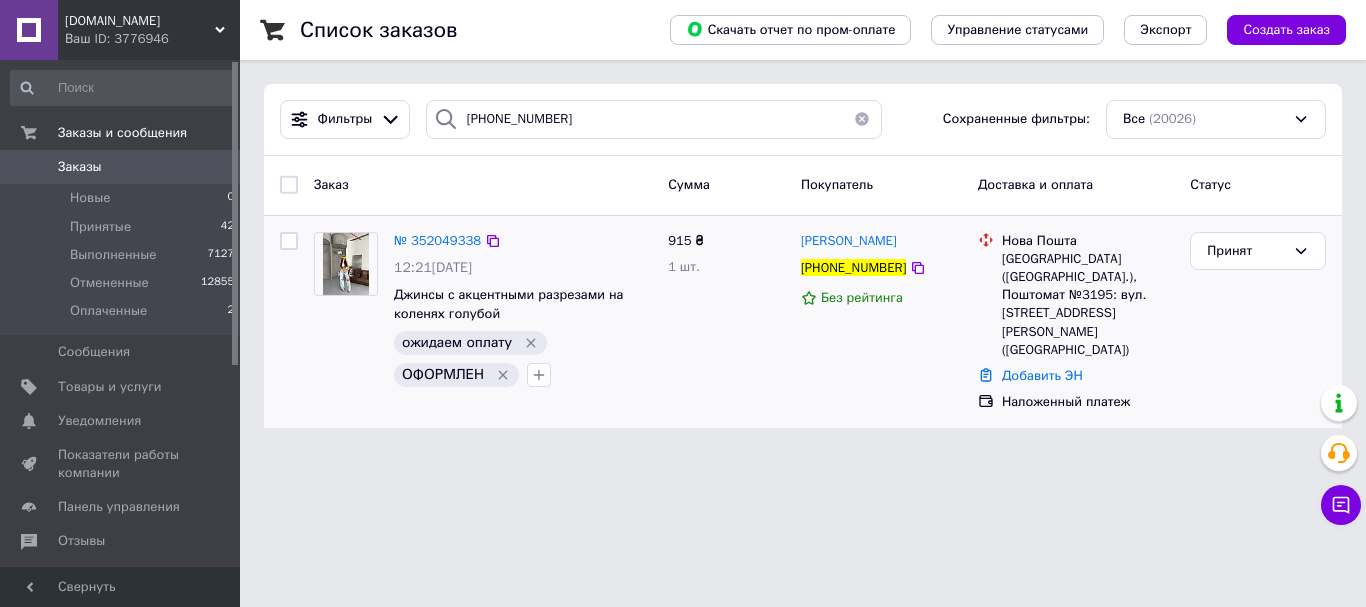 click 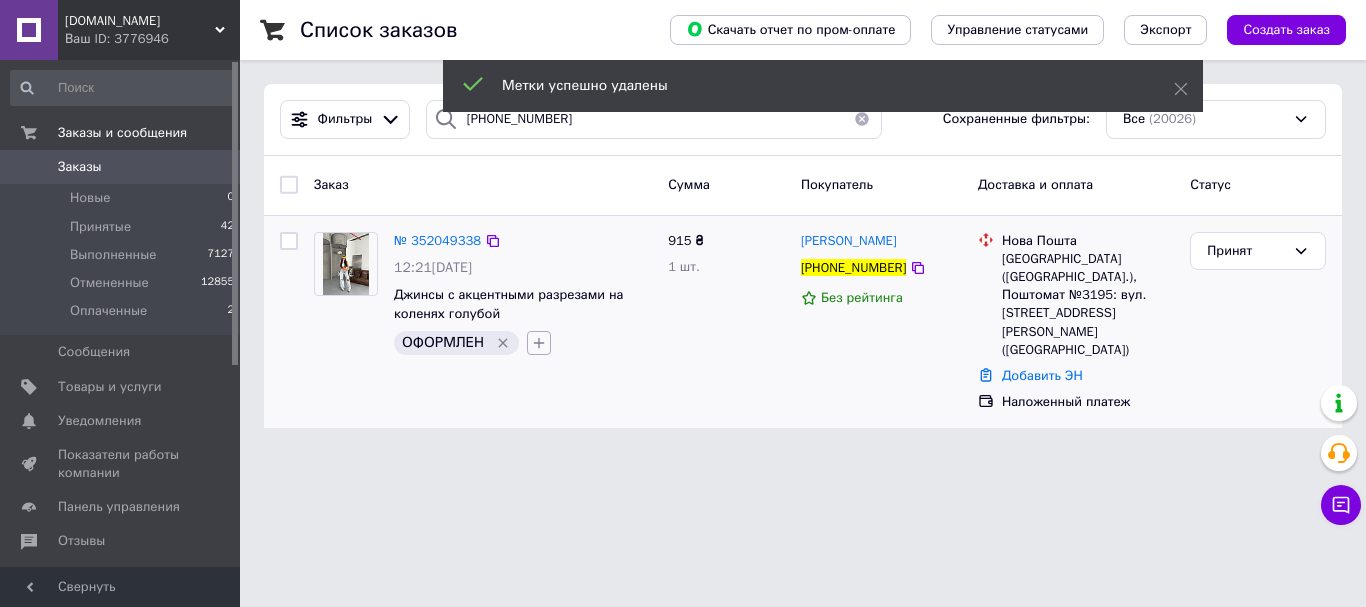 click 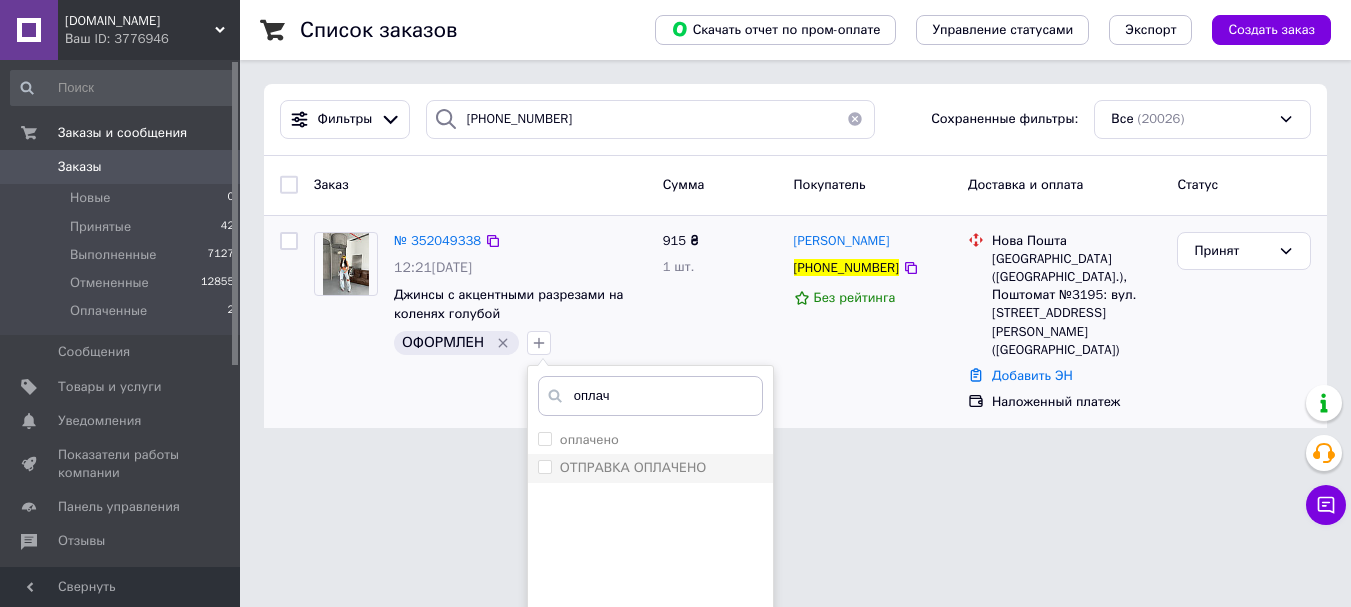 type on "оплач" 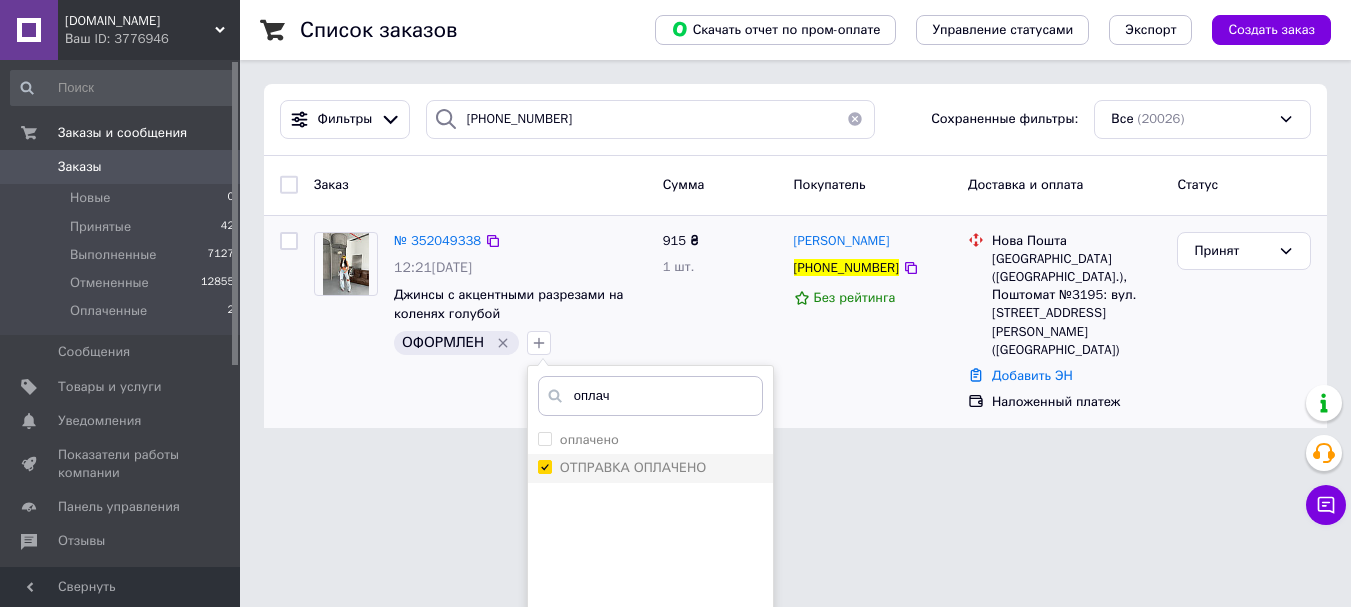 checkbox on "true" 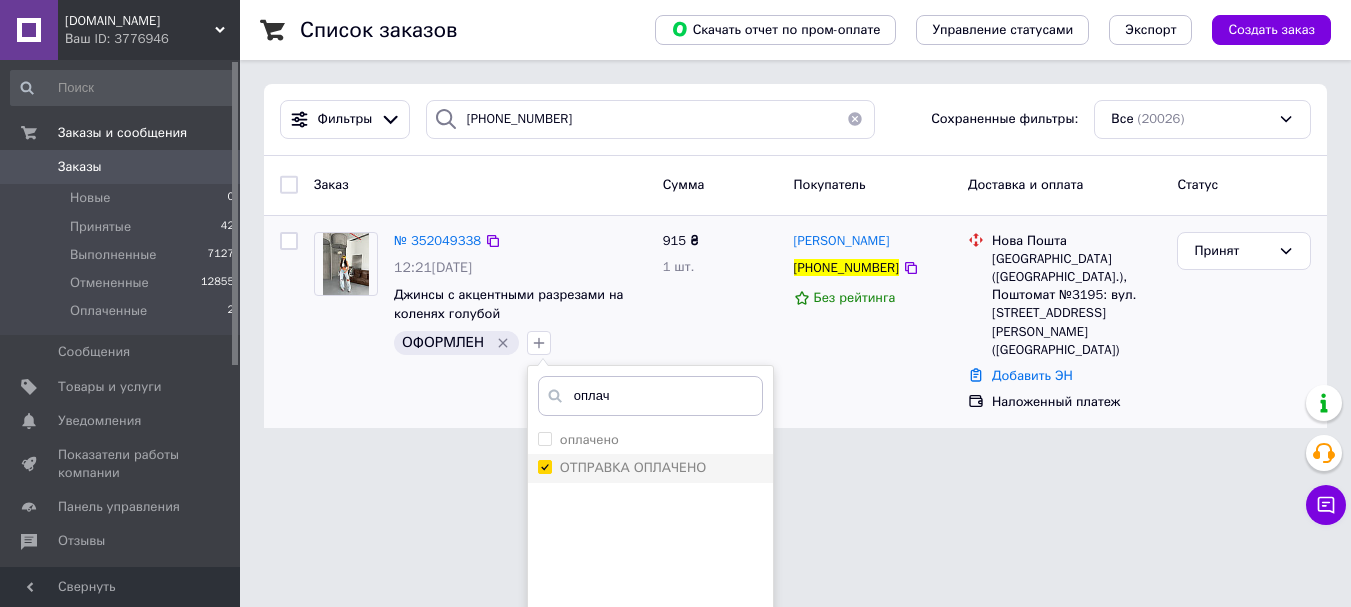 scroll, scrollTop: 129, scrollLeft: 0, axis: vertical 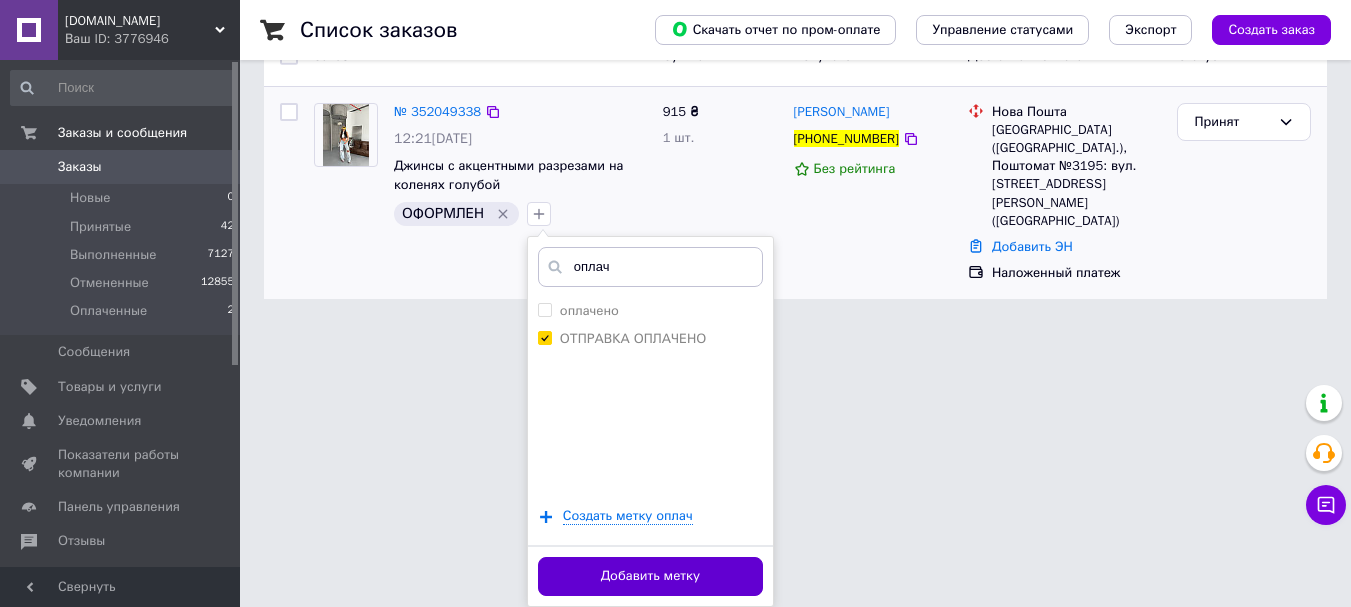 click on "Добавить метку" at bounding box center (650, 576) 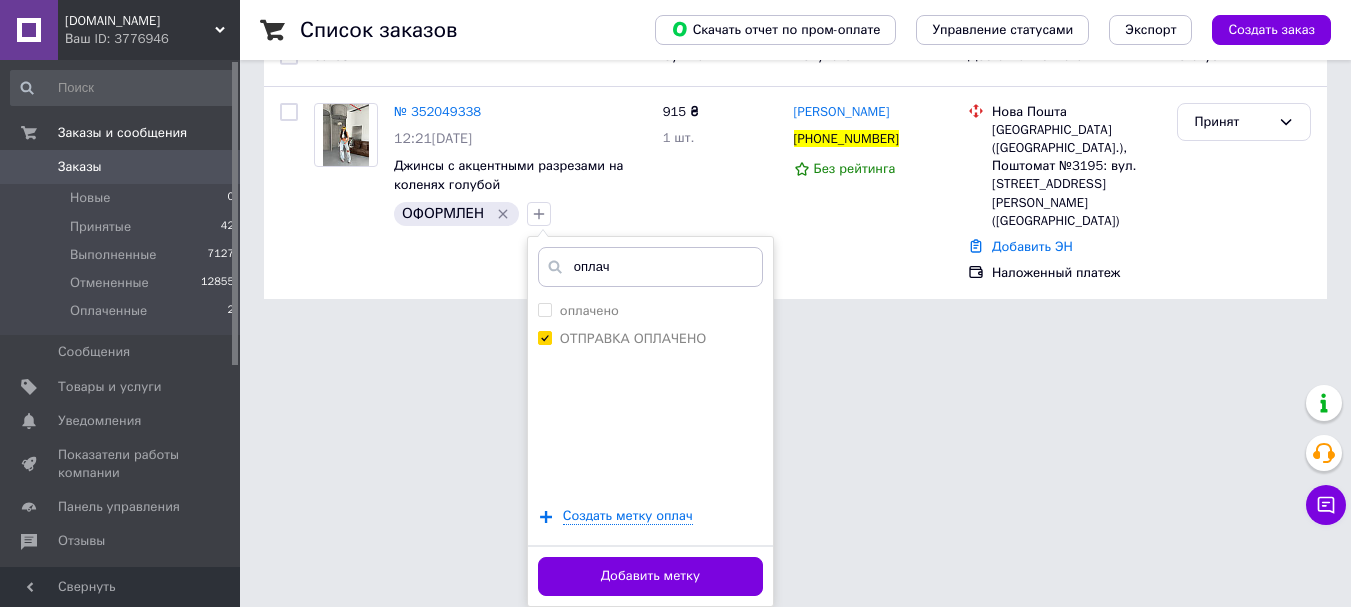 scroll, scrollTop: 0, scrollLeft: 0, axis: both 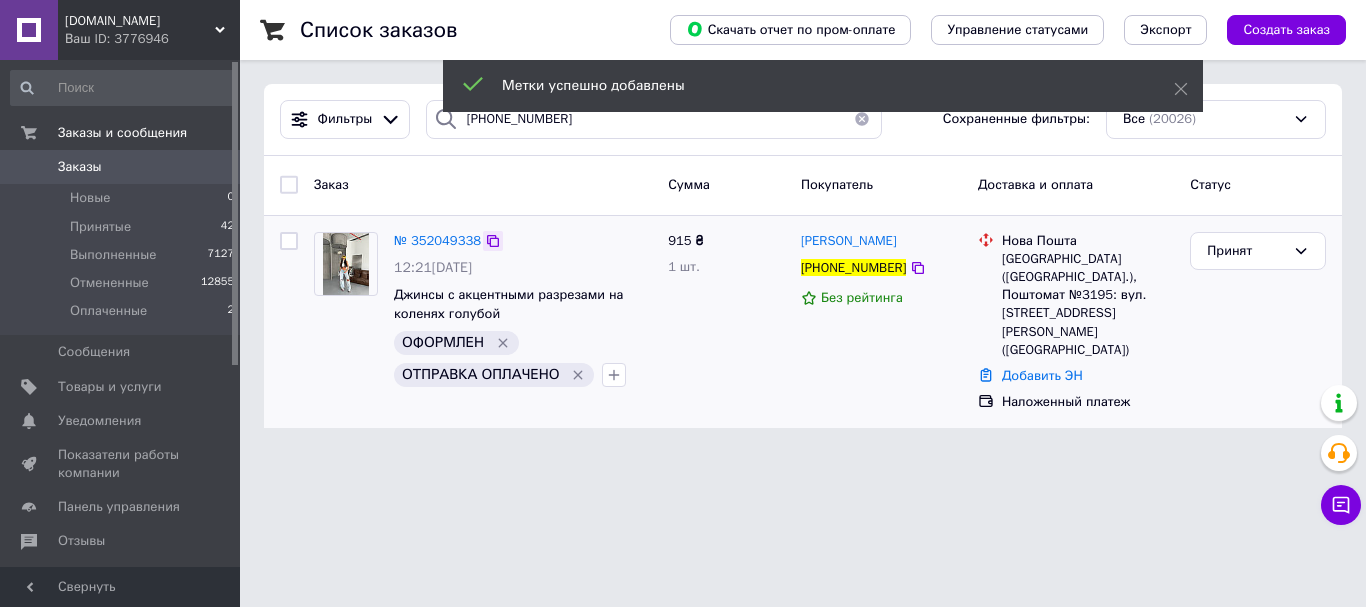 click 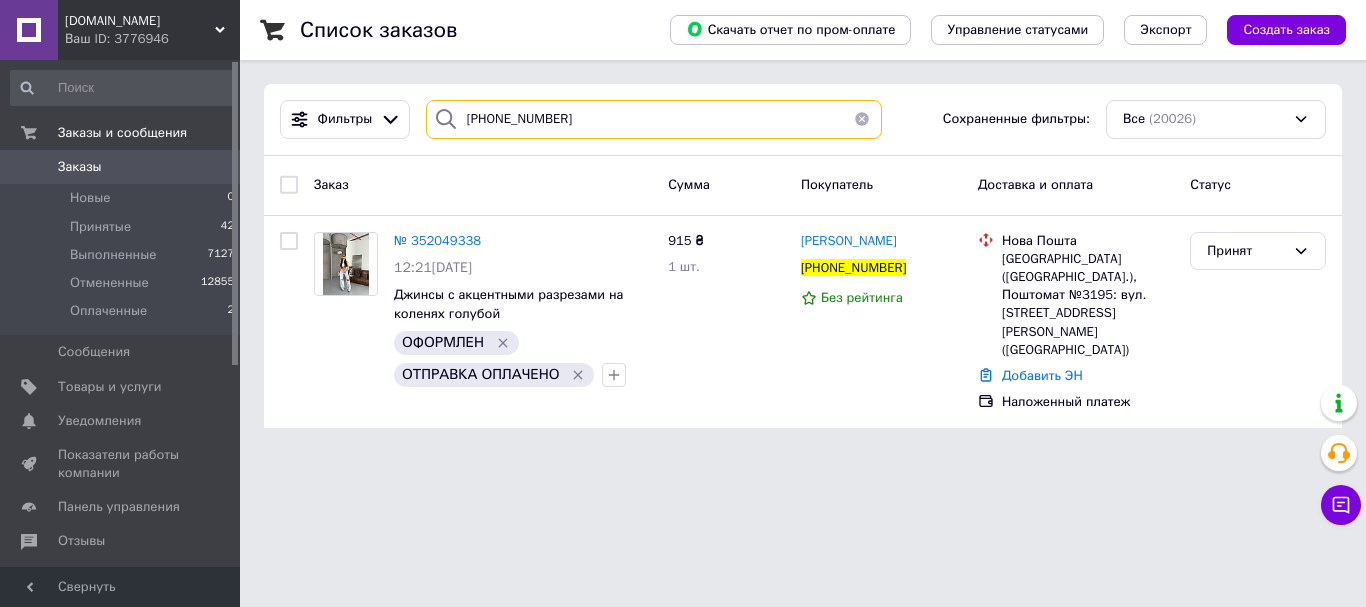 click on "+380732611101" at bounding box center [654, 119] 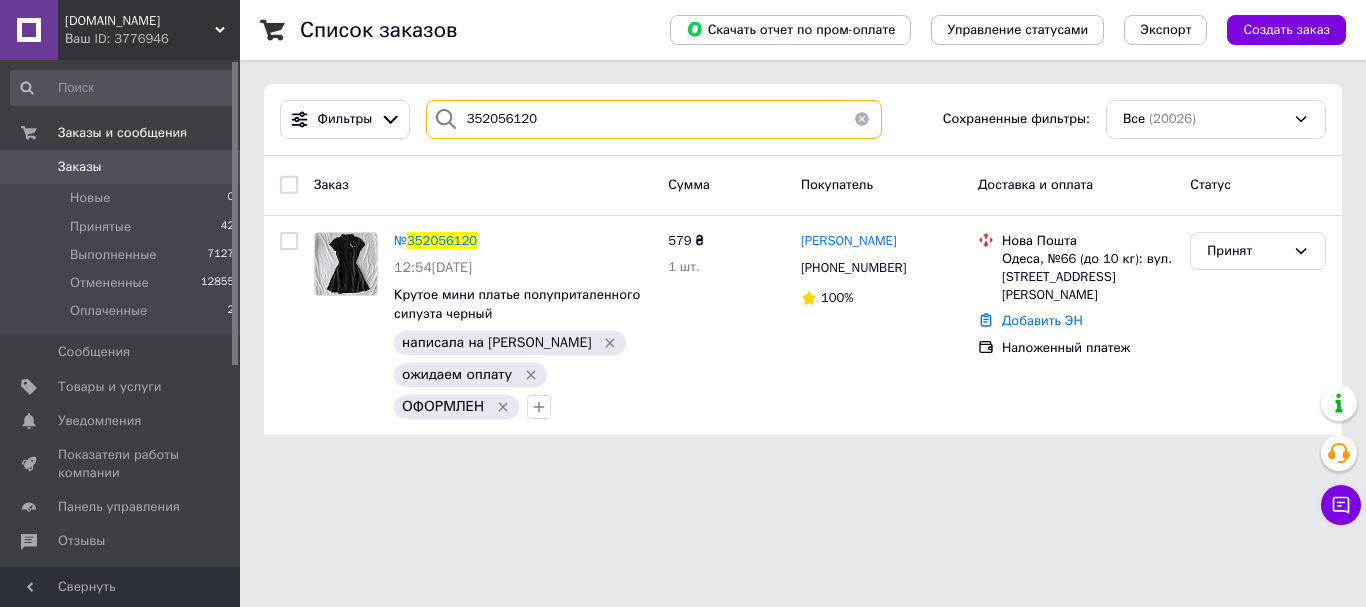 type on "352056120" 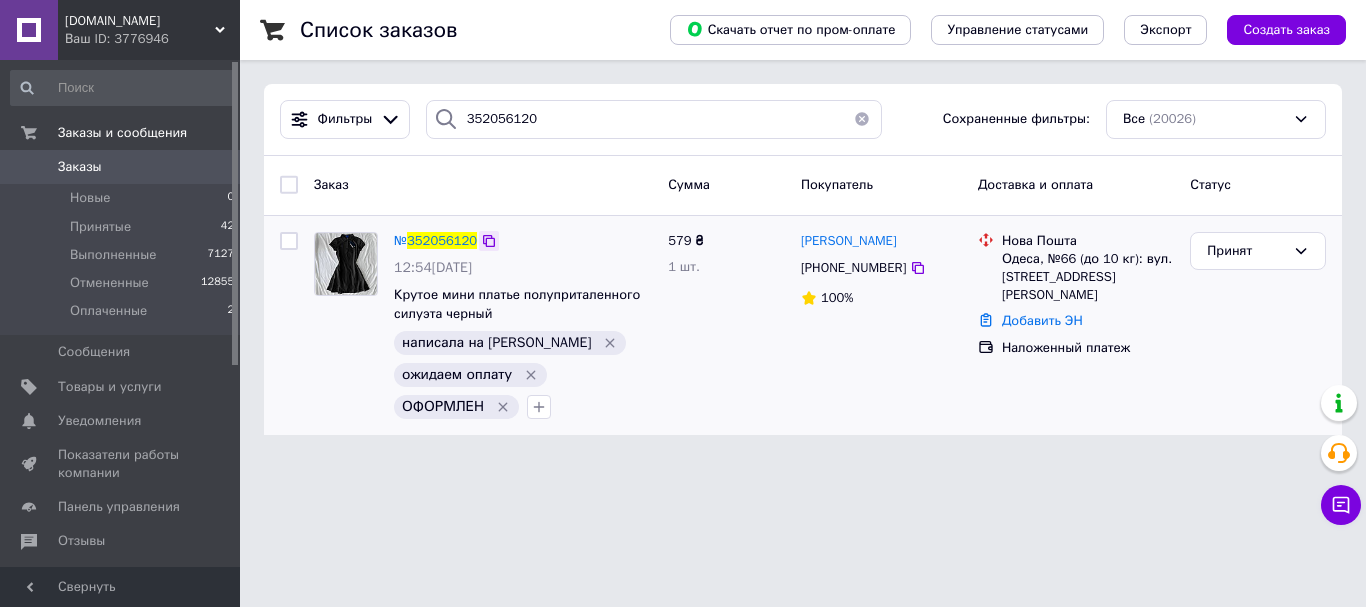 click 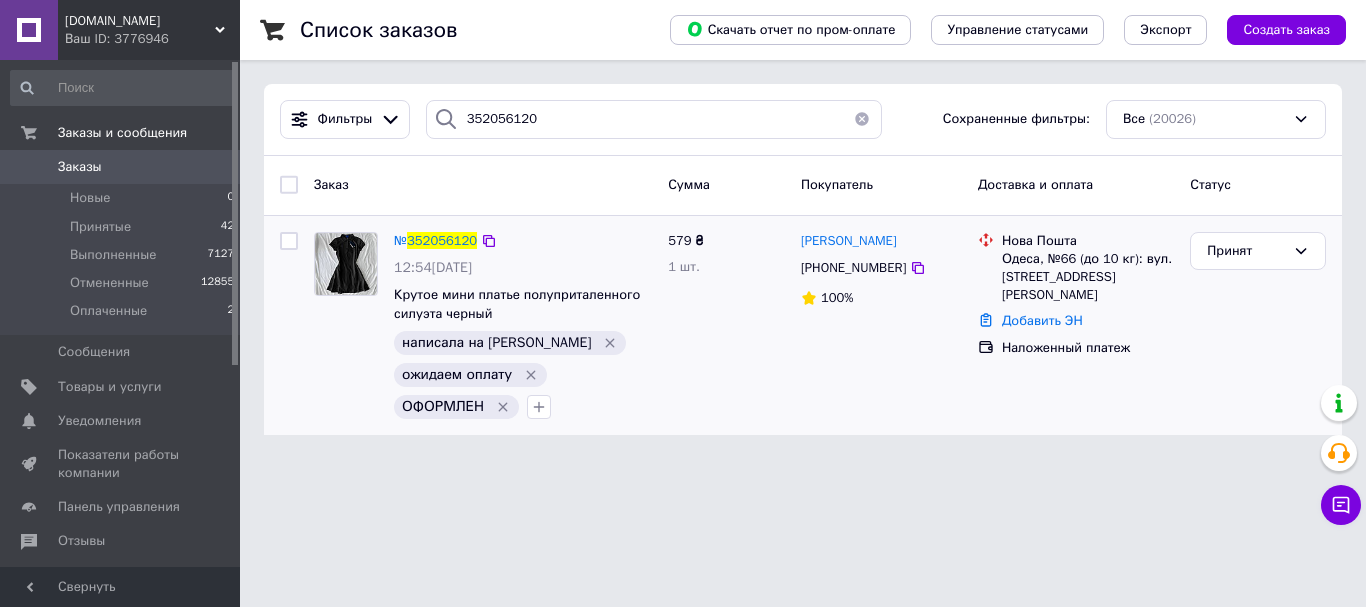 click 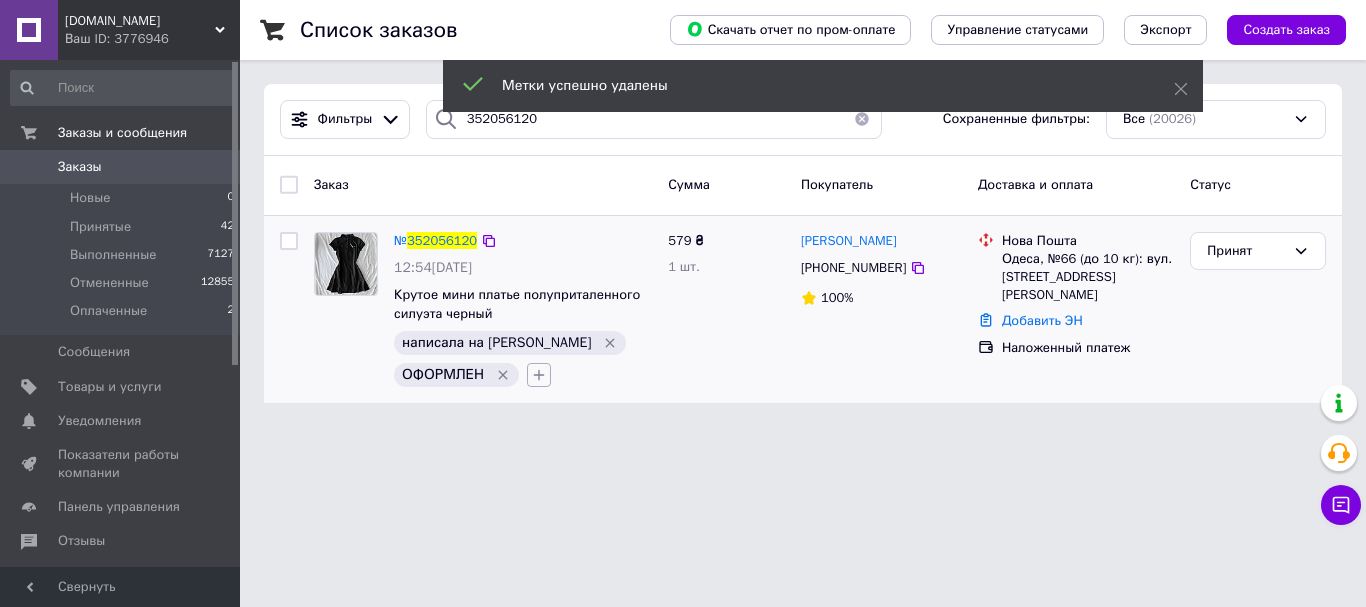click 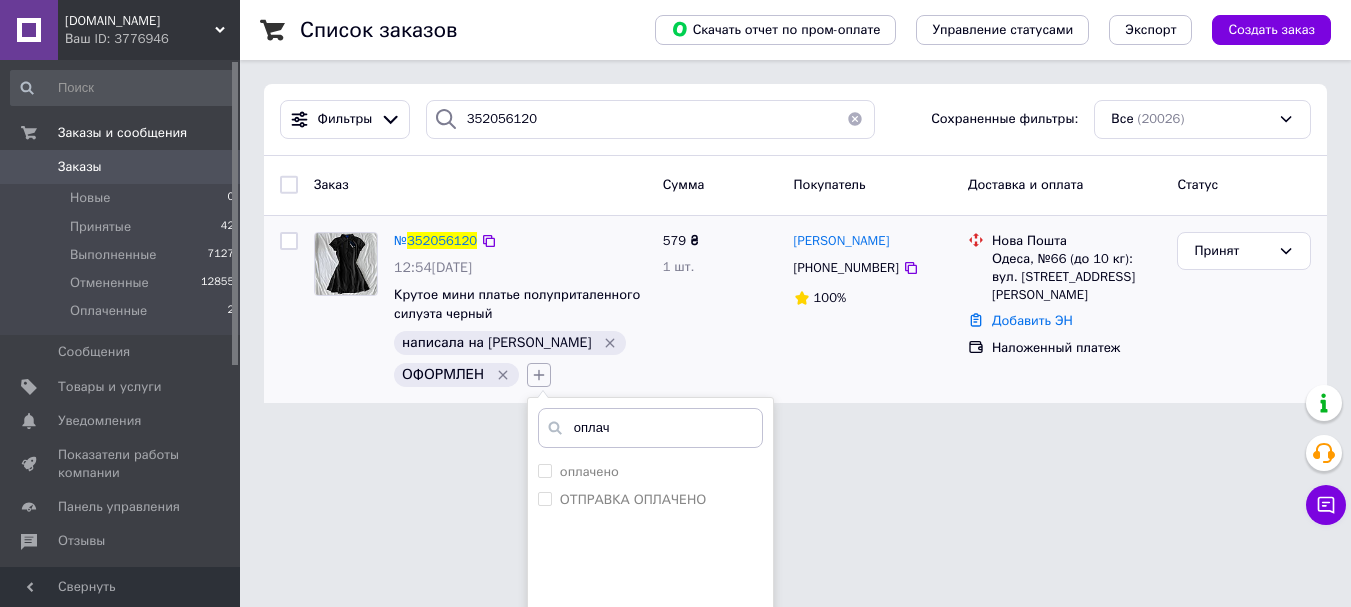 scroll, scrollTop: 161, scrollLeft: 0, axis: vertical 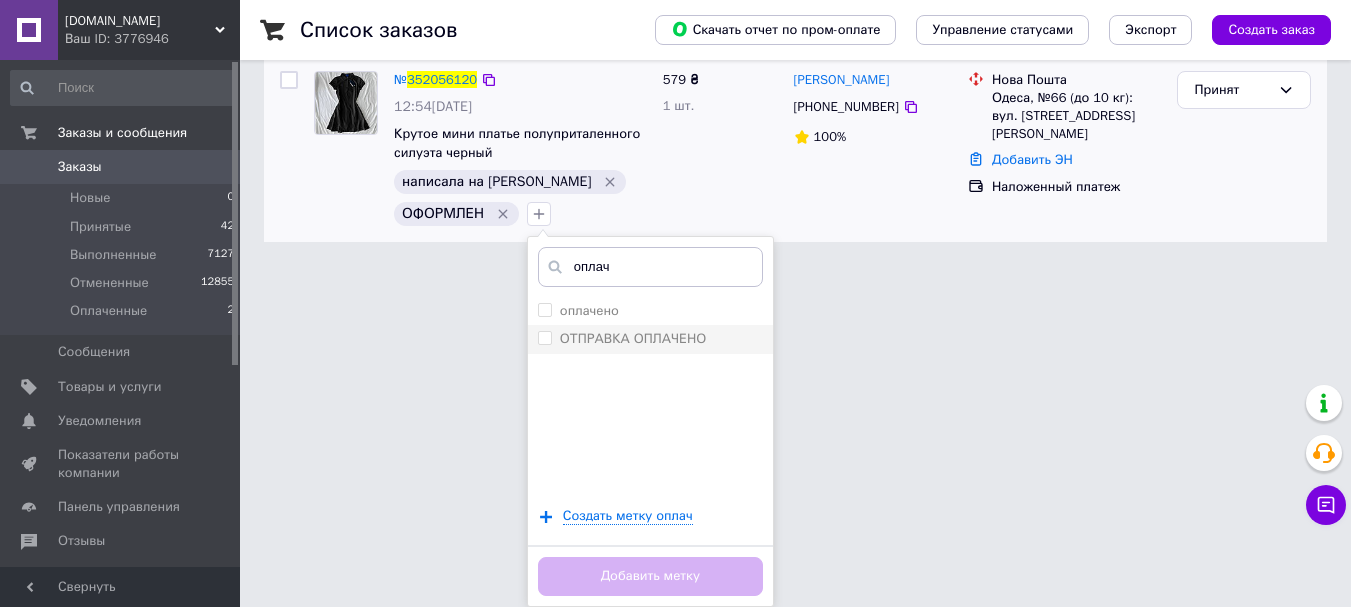 type on "оплач" 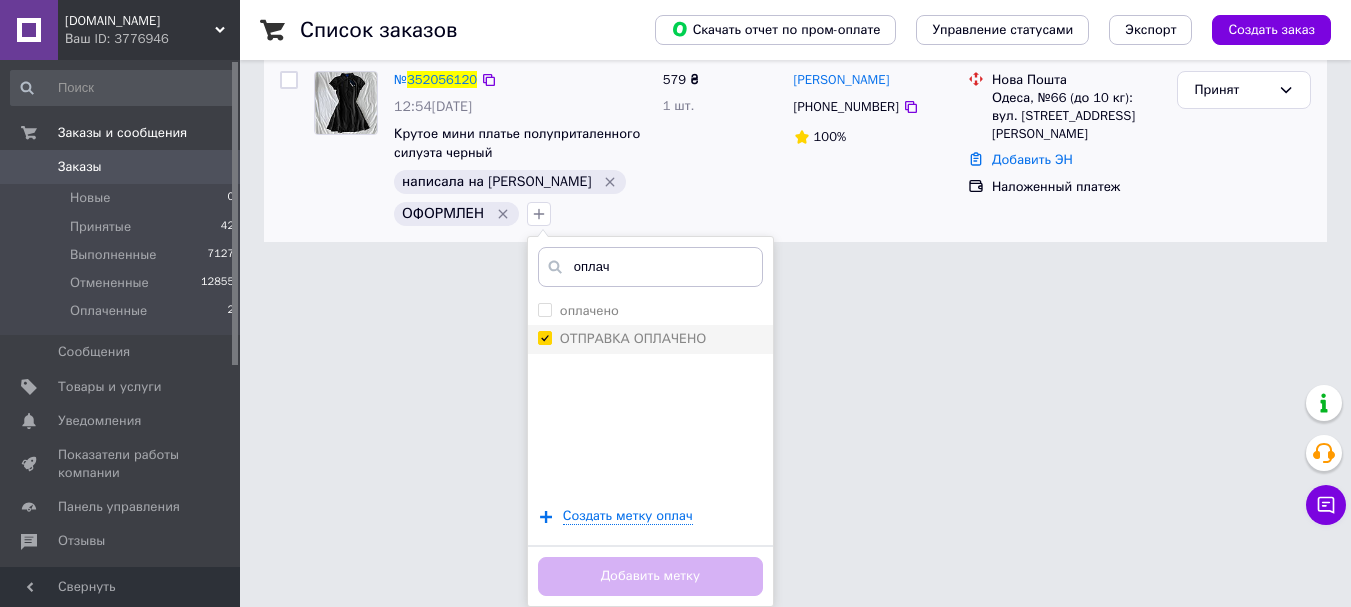 checkbox on "true" 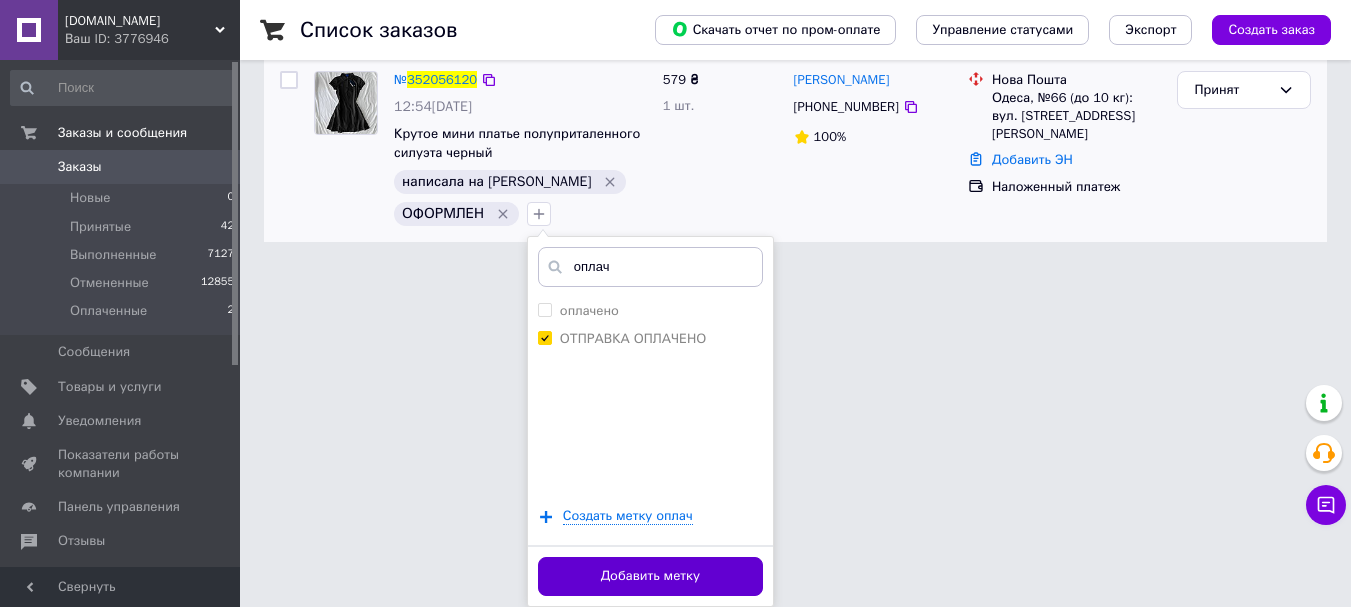 click on "Добавить метку" at bounding box center (650, 576) 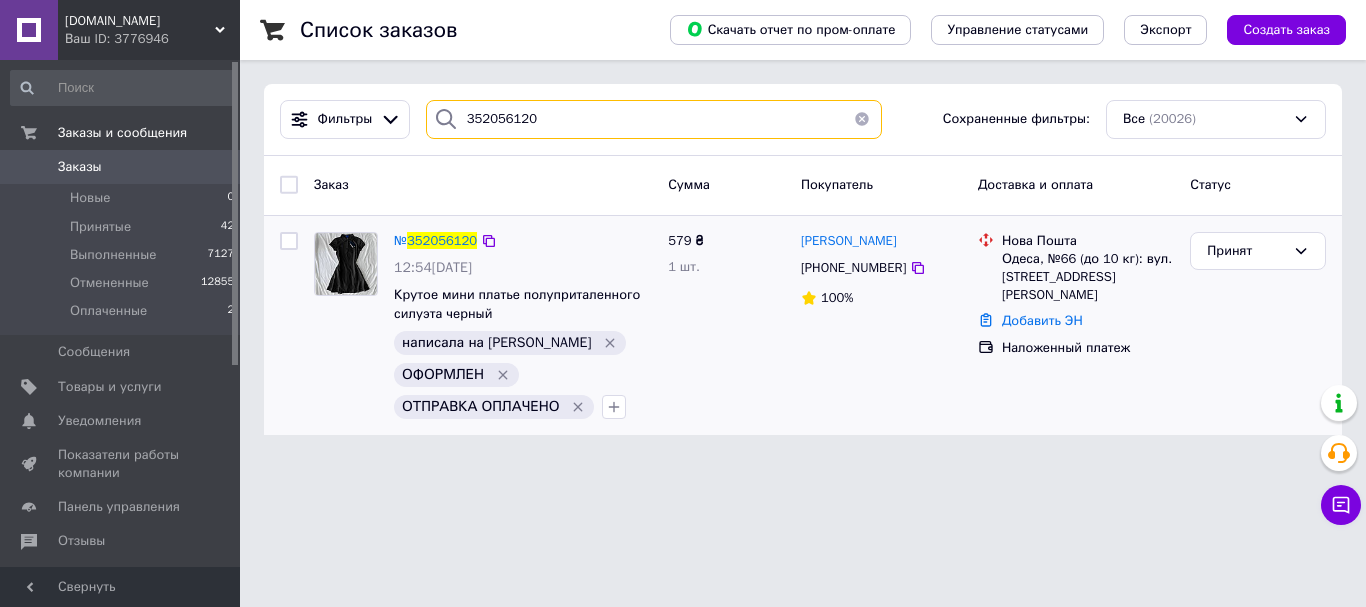 click on "352056120" at bounding box center (654, 119) 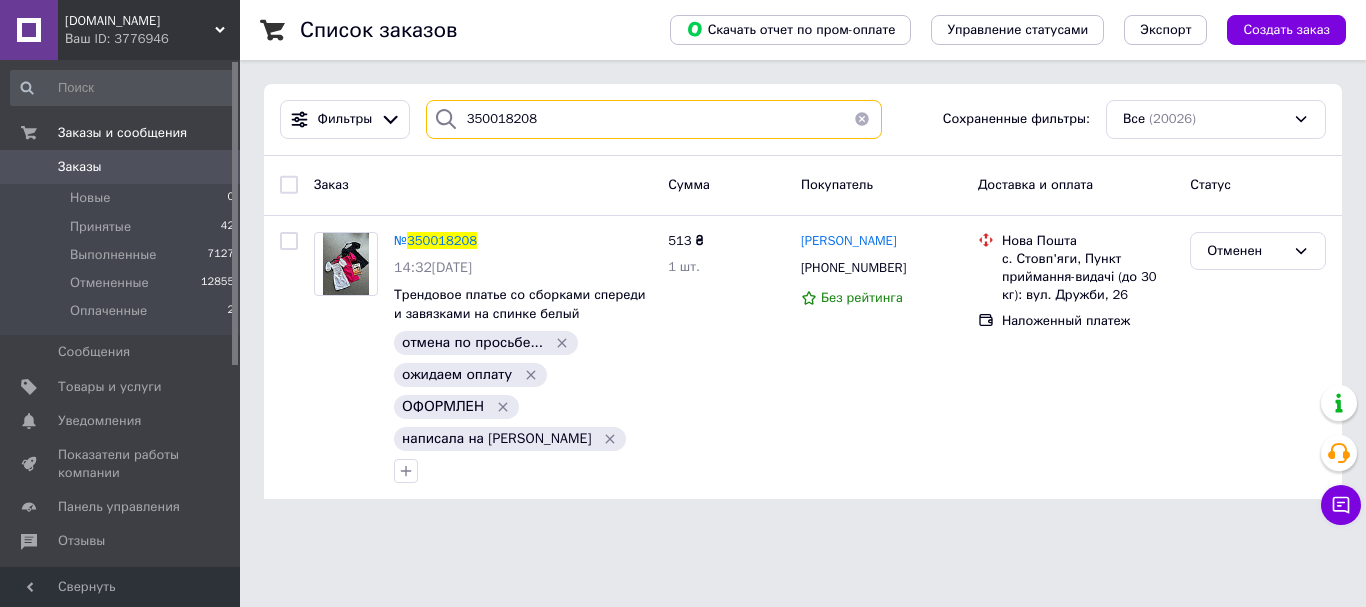 click on "350018208" at bounding box center [654, 119] 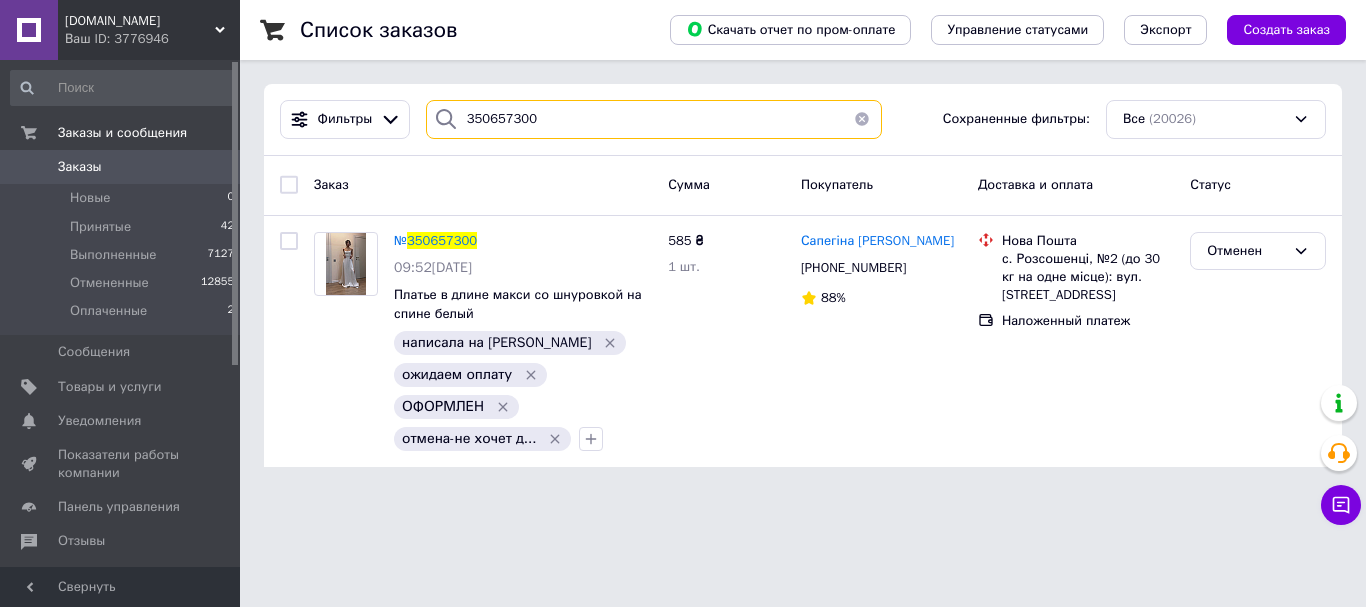 click on "350657300" at bounding box center (654, 119) 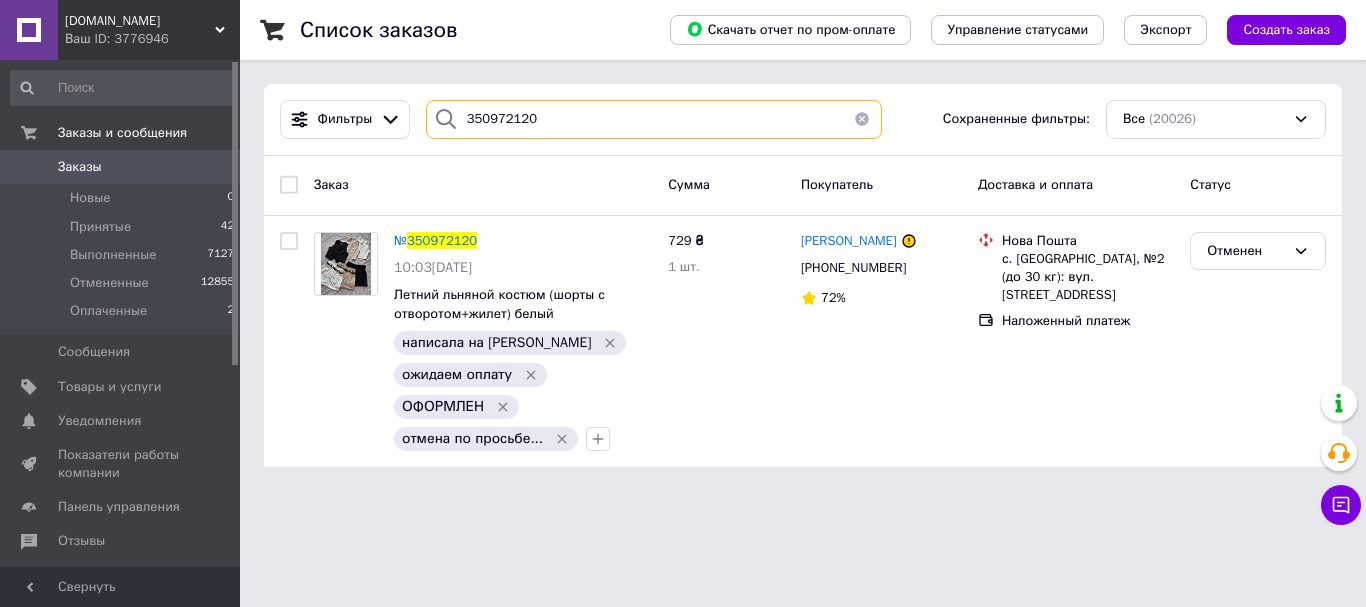 paste on "1025327" 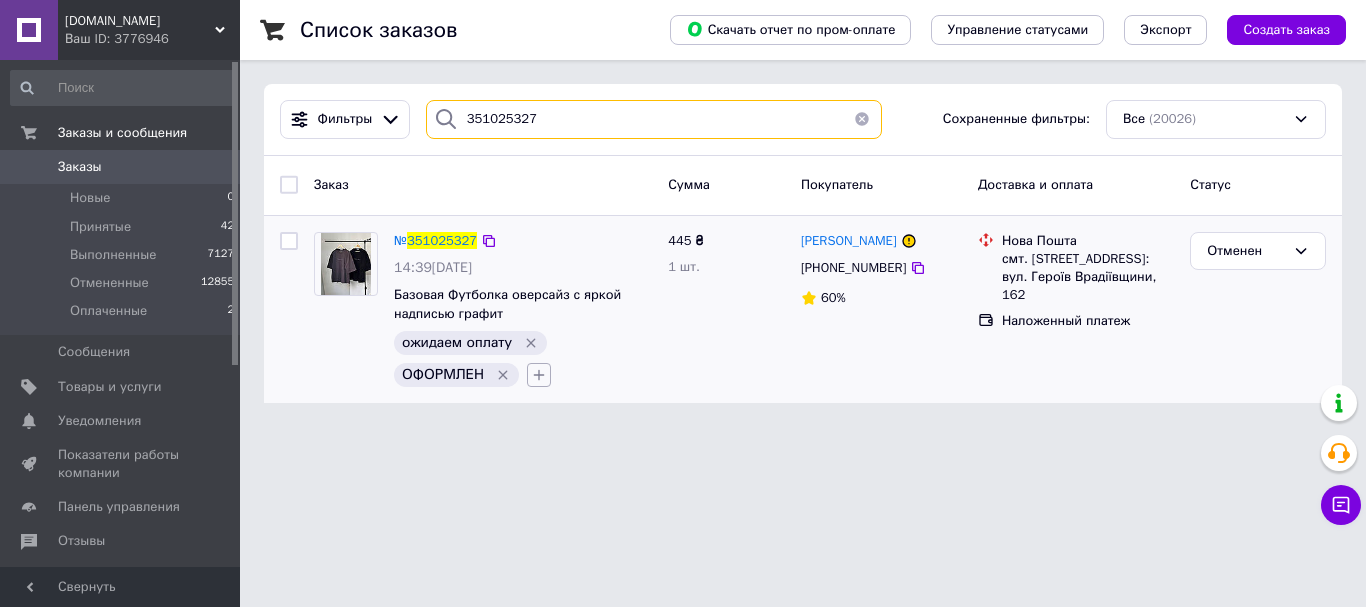 type on "351025327" 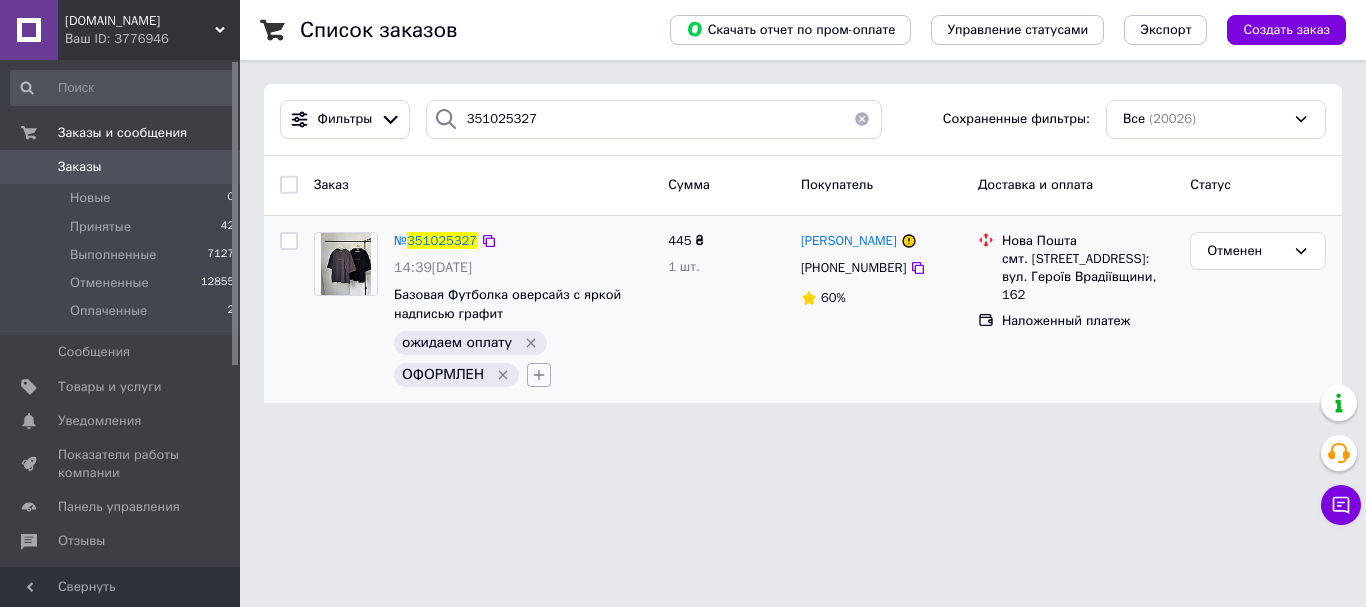 click 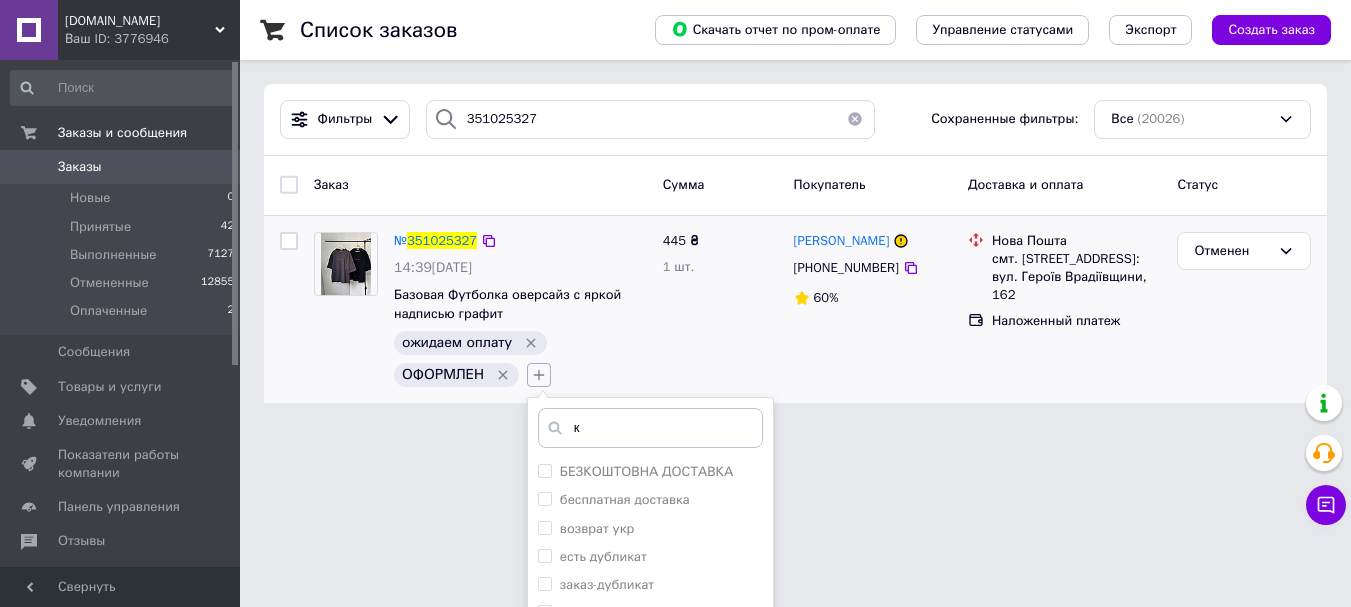 type on "кл" 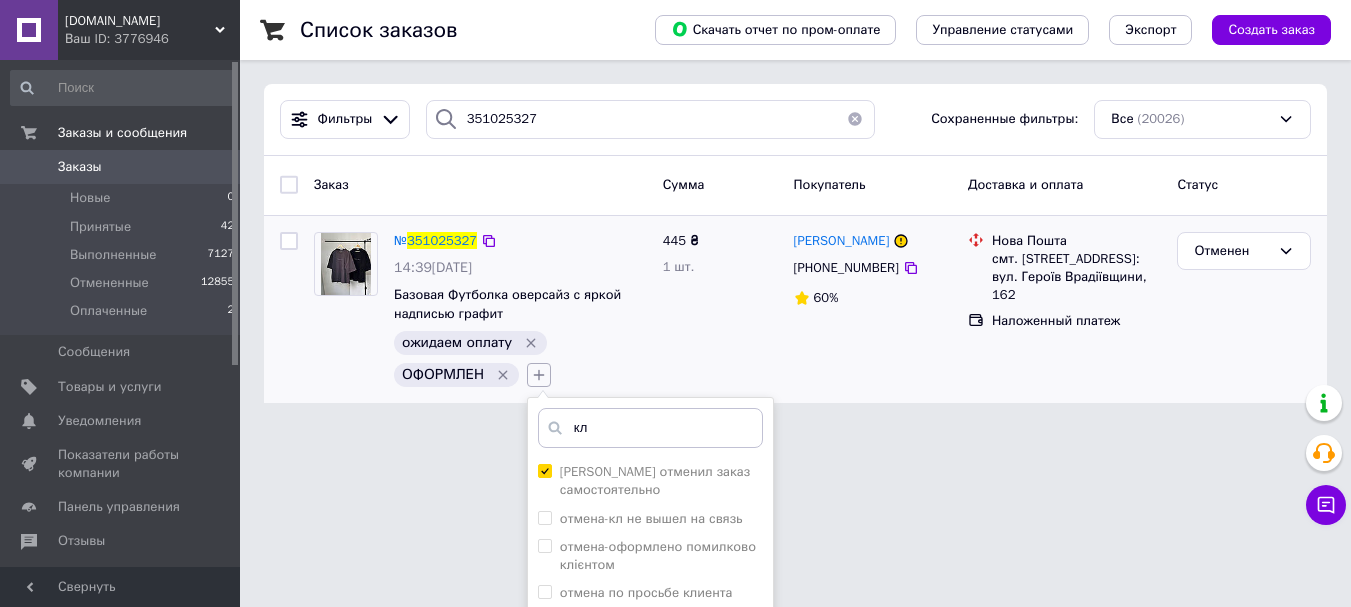checkbox on "true" 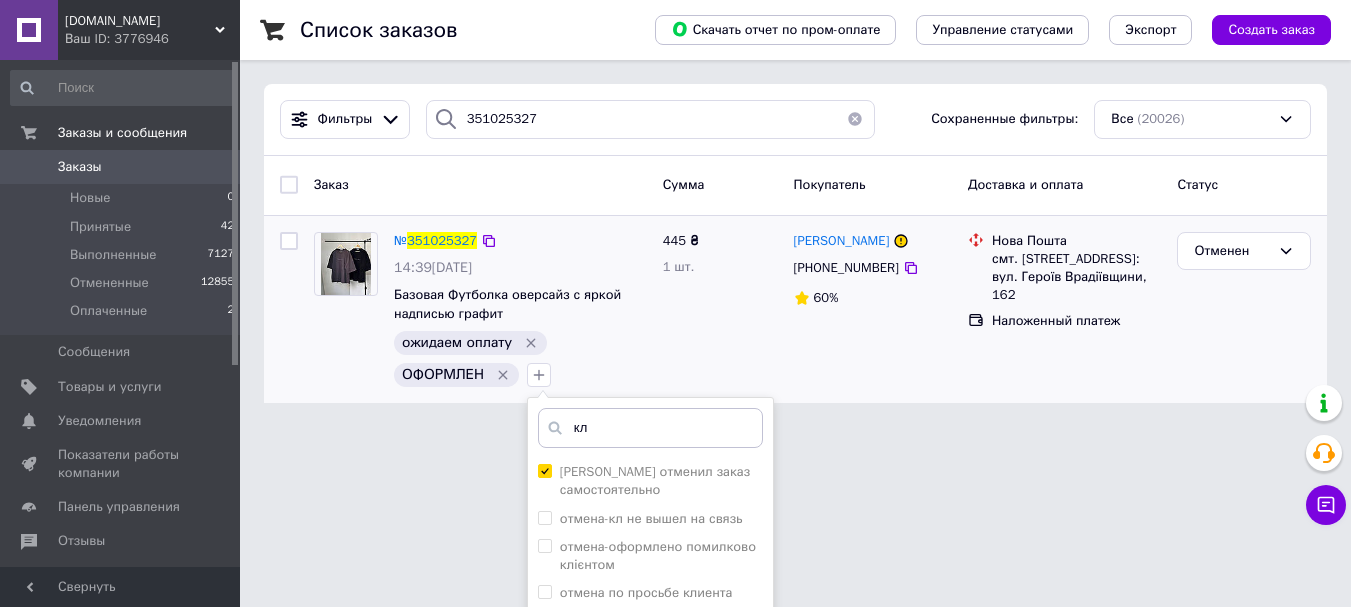 scroll, scrollTop: 161, scrollLeft: 0, axis: vertical 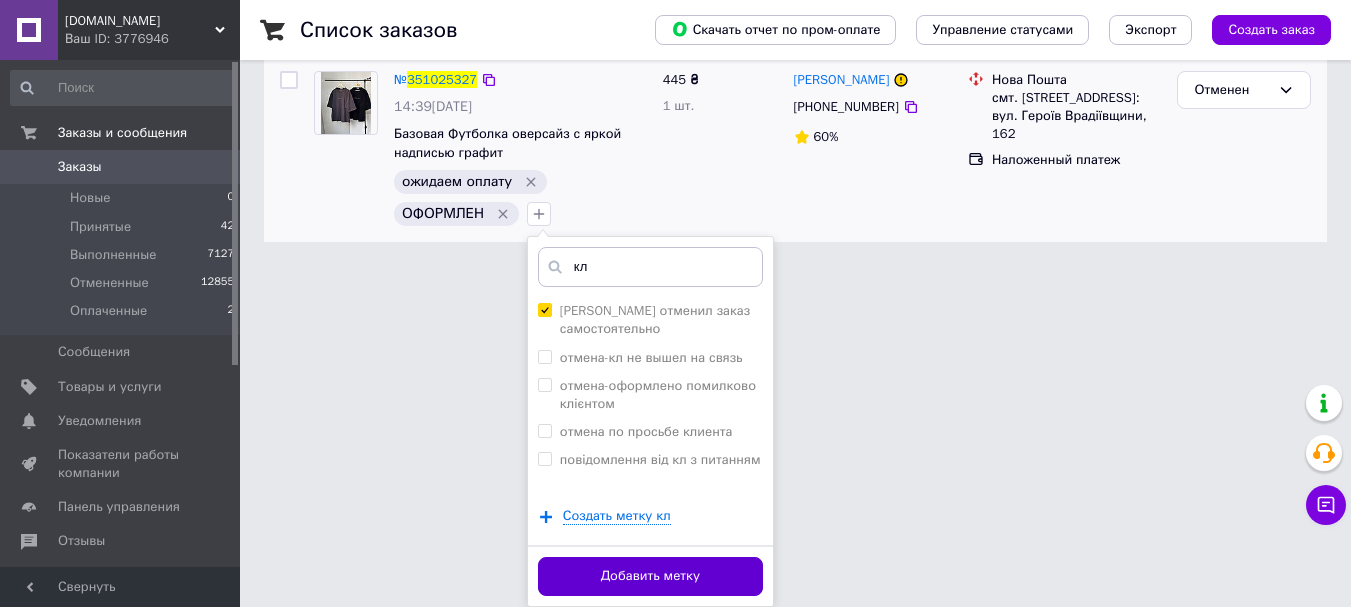 type on "кл" 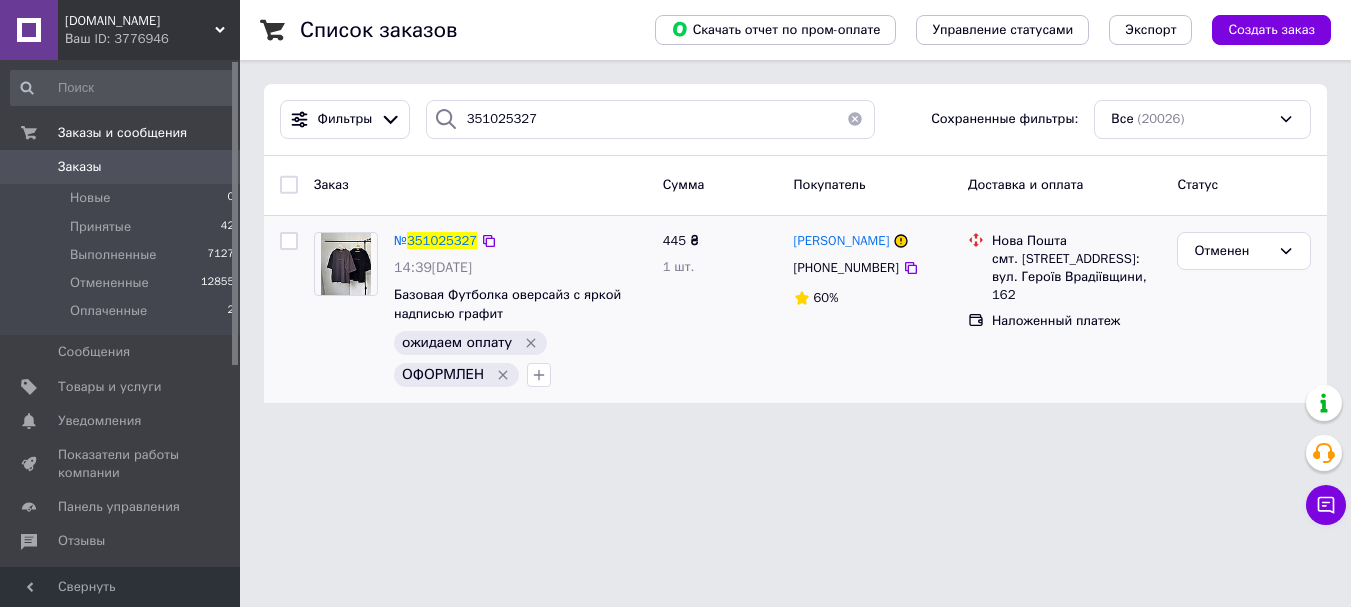 scroll, scrollTop: 0, scrollLeft: 0, axis: both 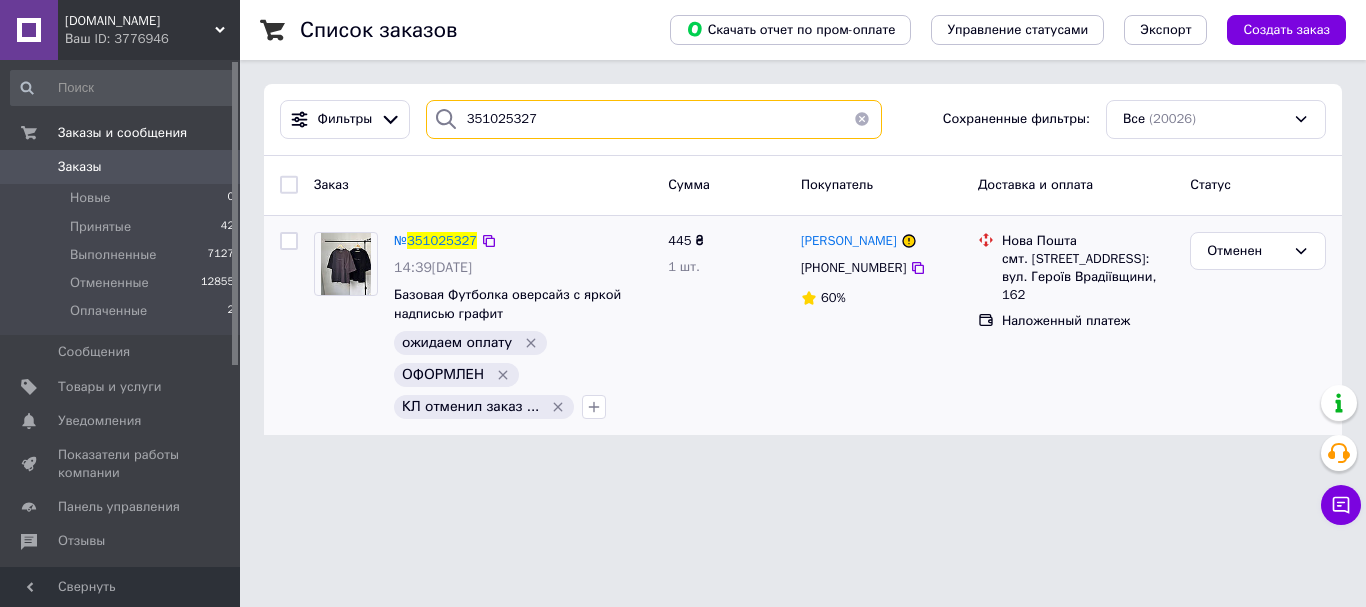 click on "351025327" at bounding box center (654, 119) 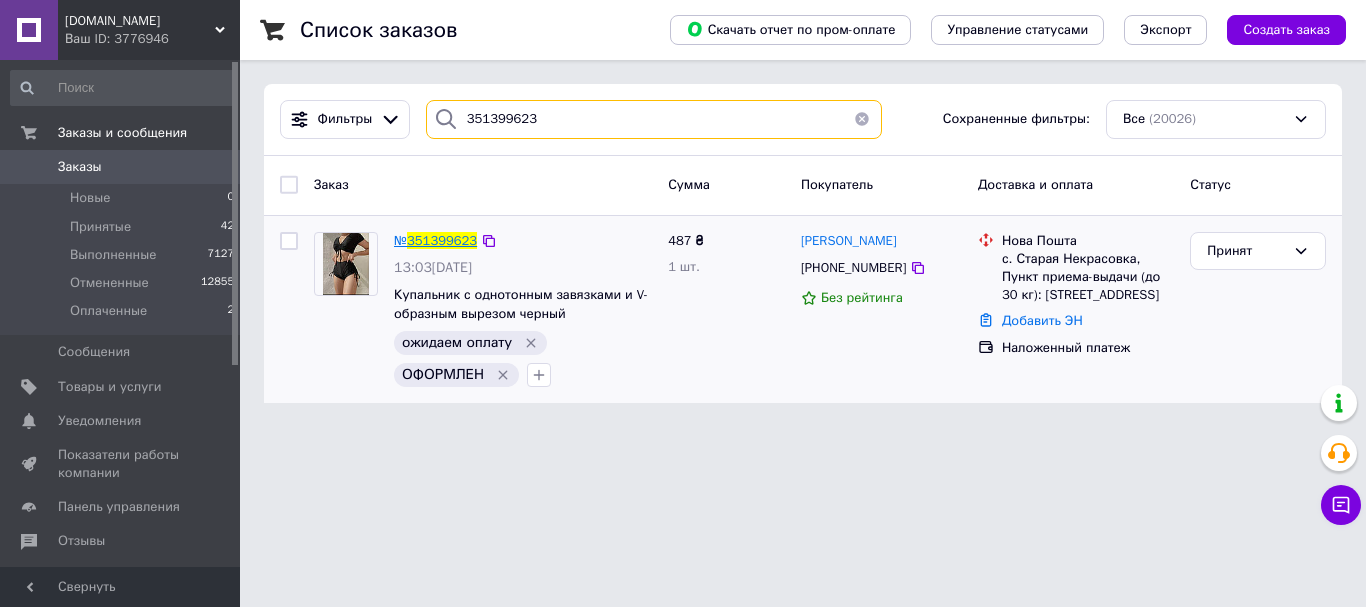 type on "351399623" 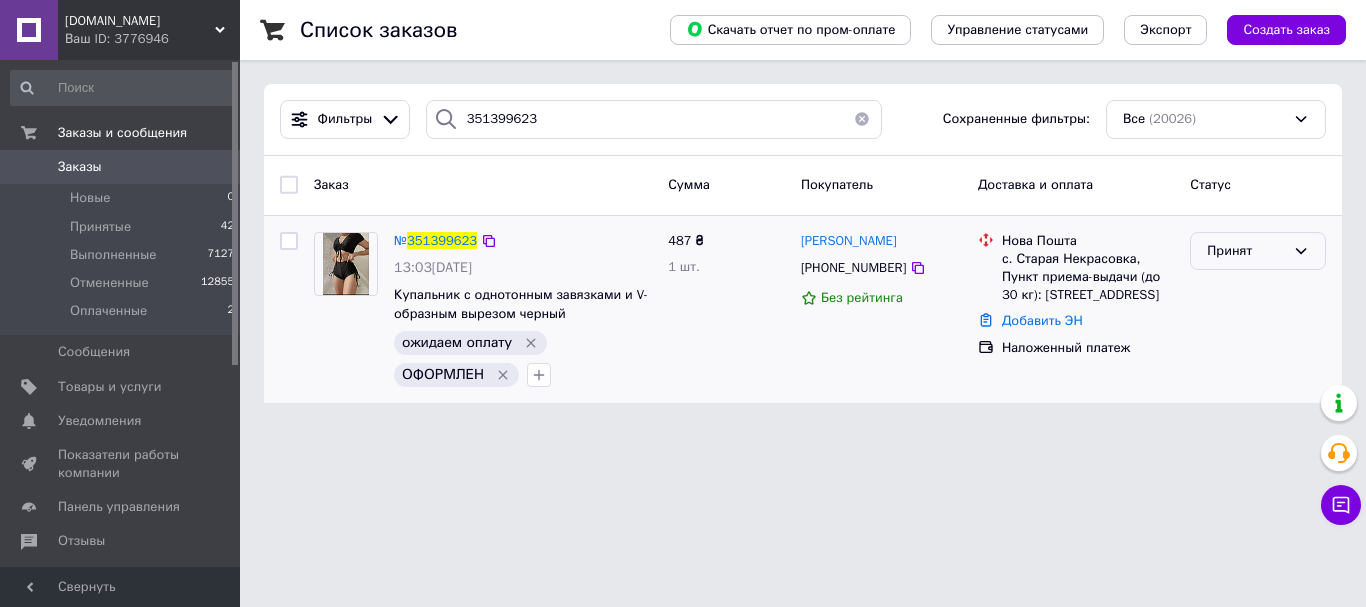 click on "Принят" at bounding box center (1246, 251) 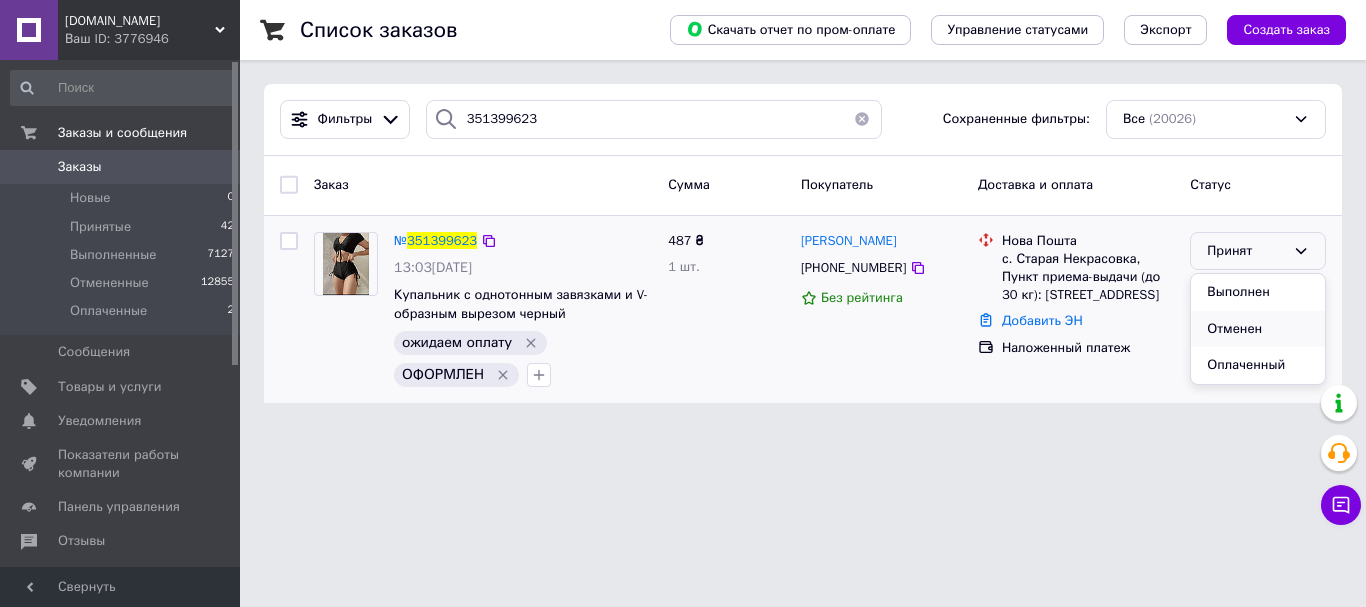 click on "Отменен" at bounding box center [1258, 329] 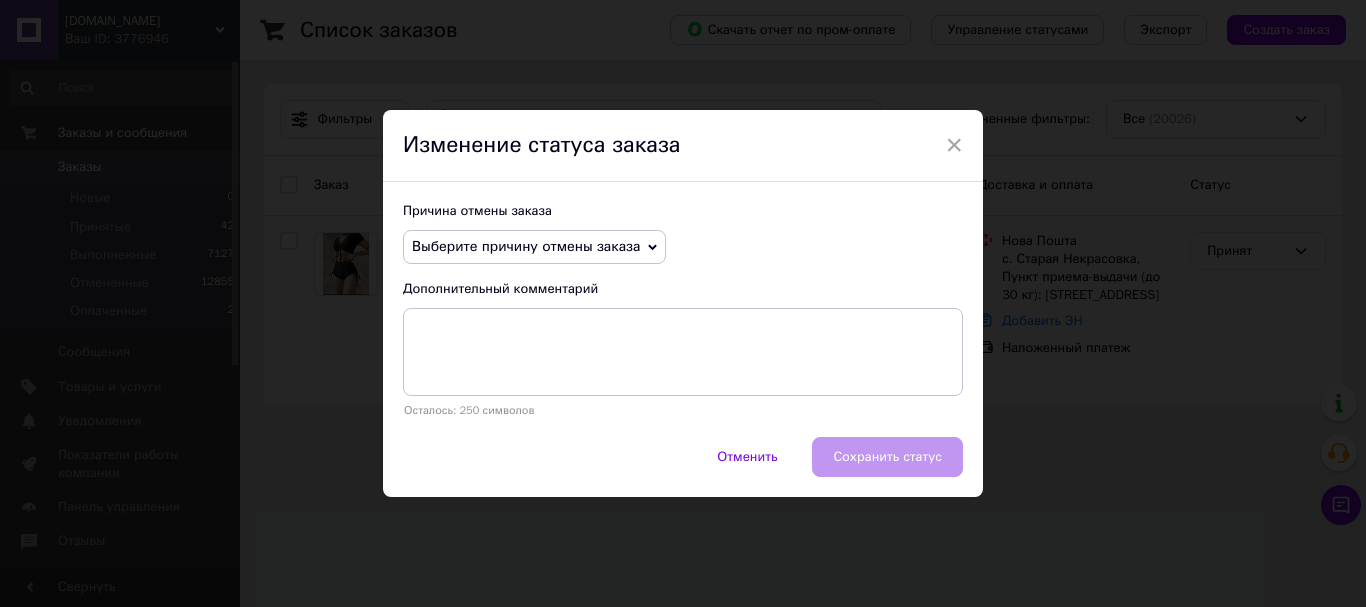 click on "Выберите причину отмены заказа" at bounding box center [526, 246] 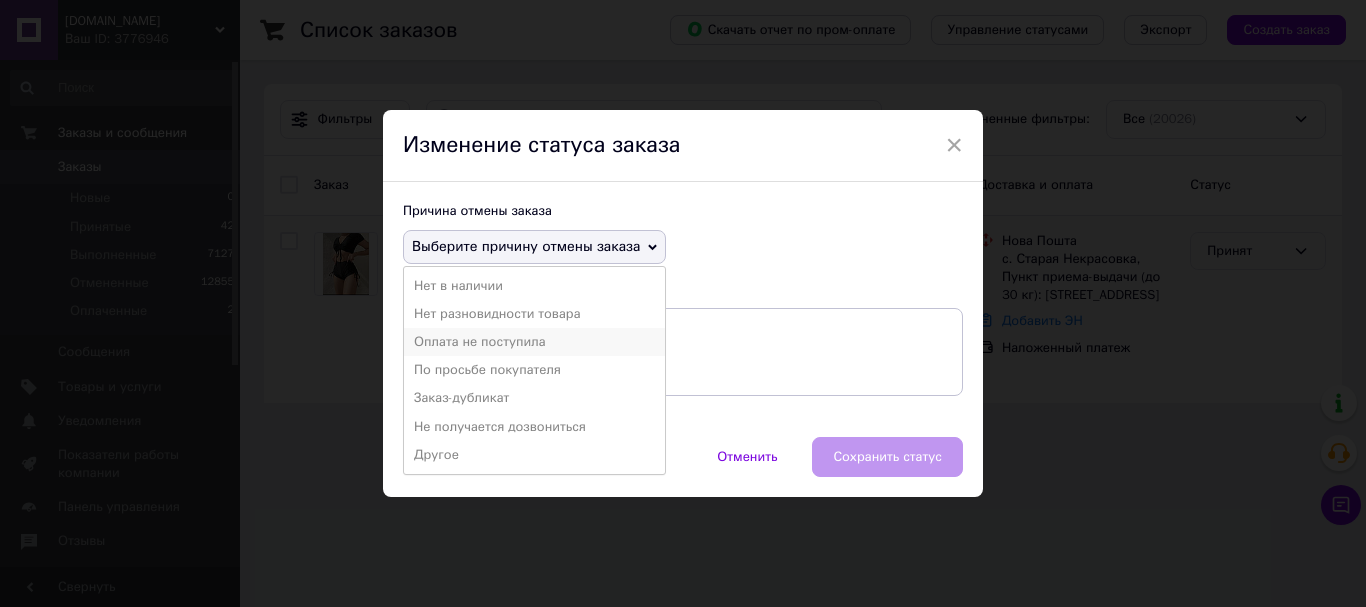 click on "Оплата не поступила" at bounding box center (534, 342) 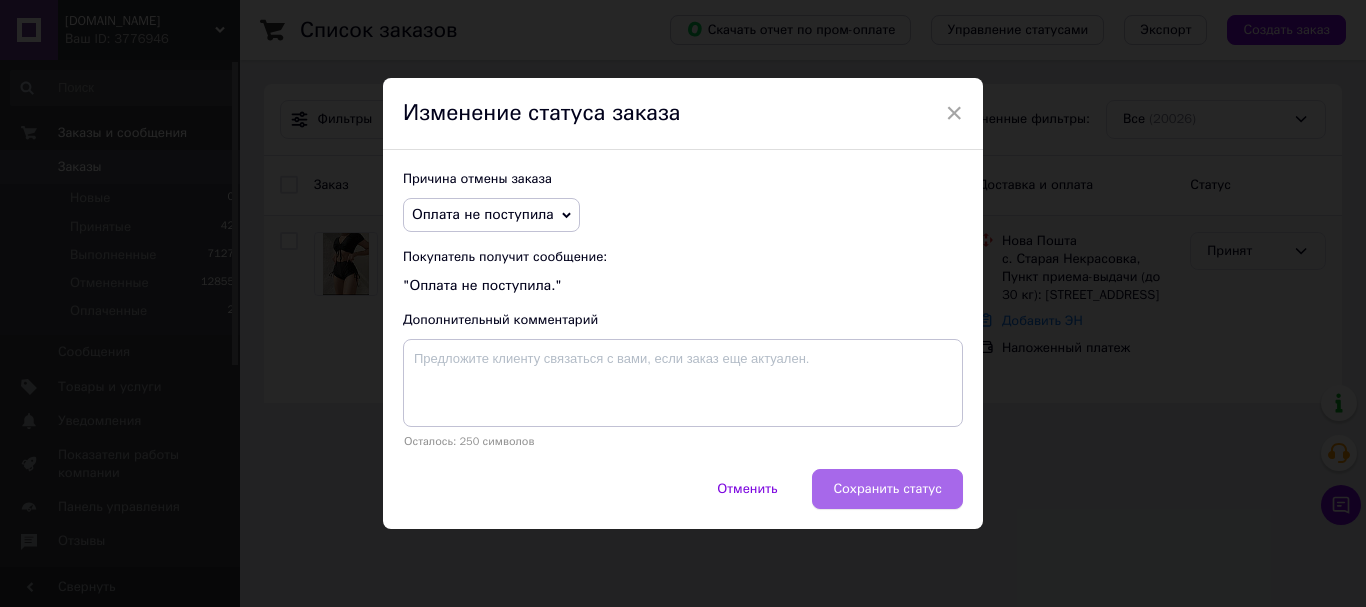 click on "Сохранить статус" at bounding box center [887, 489] 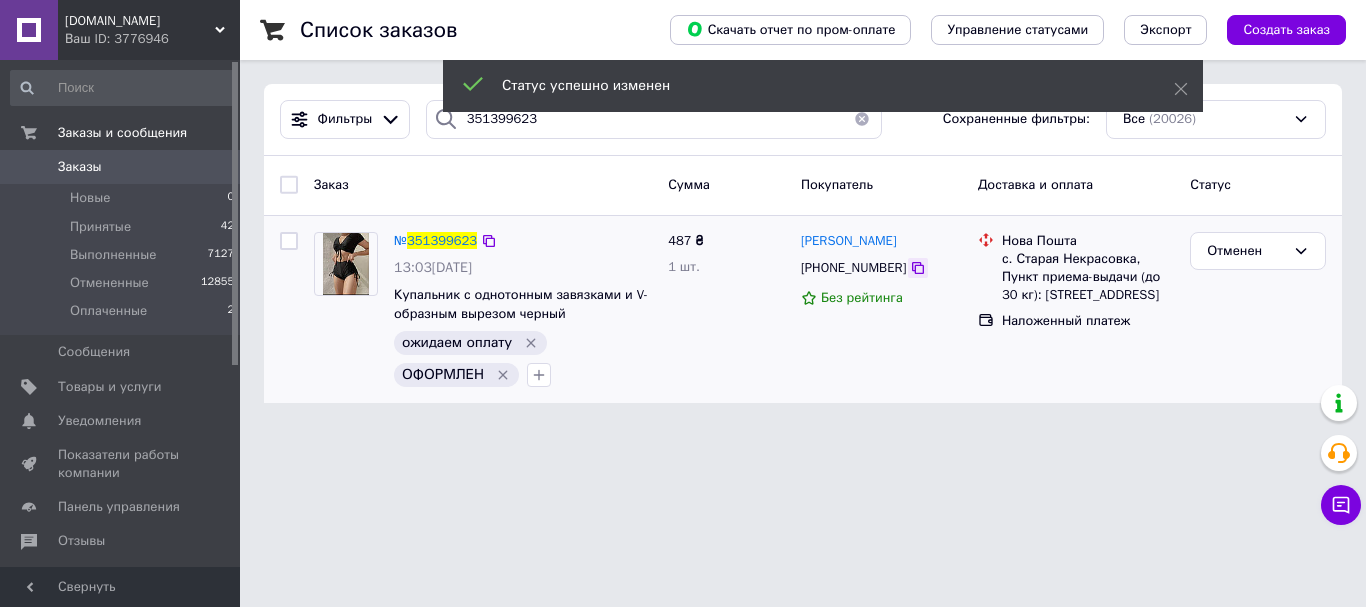 click 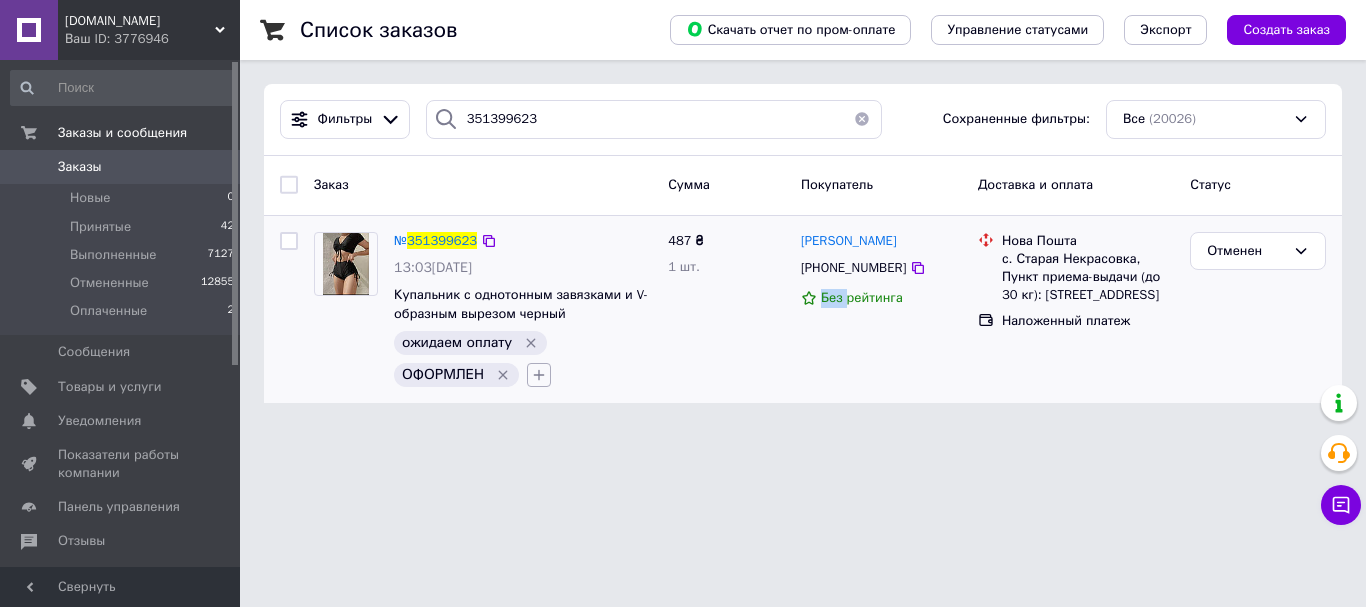 click 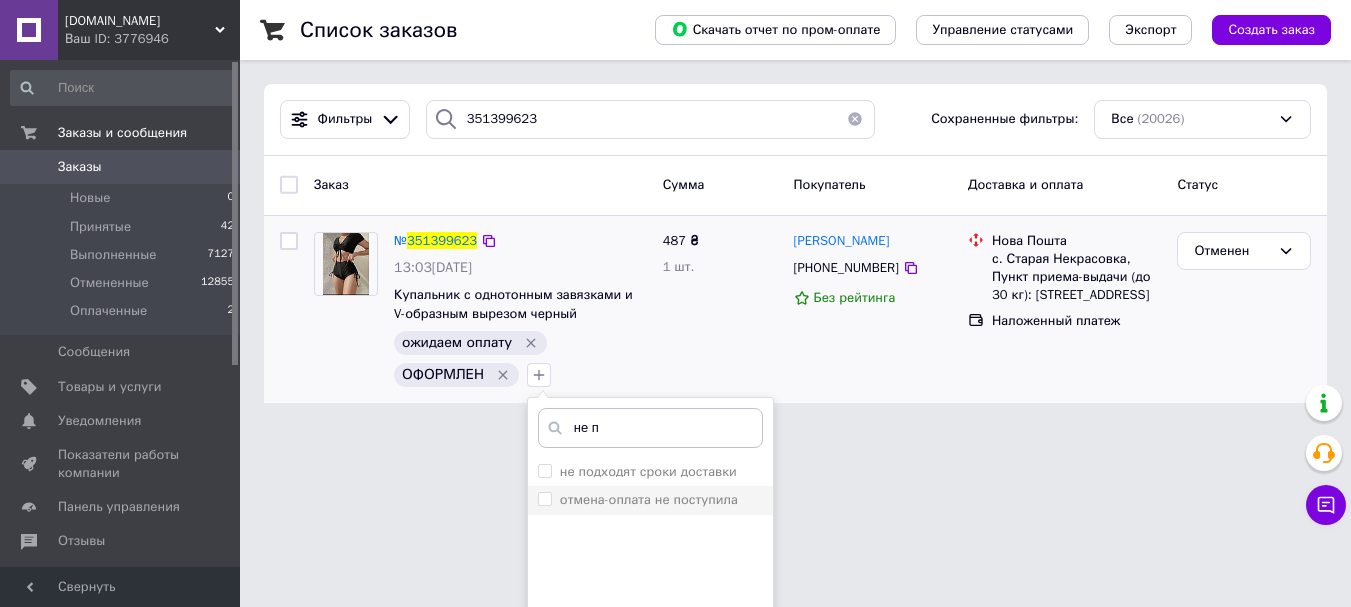 type on "не п" 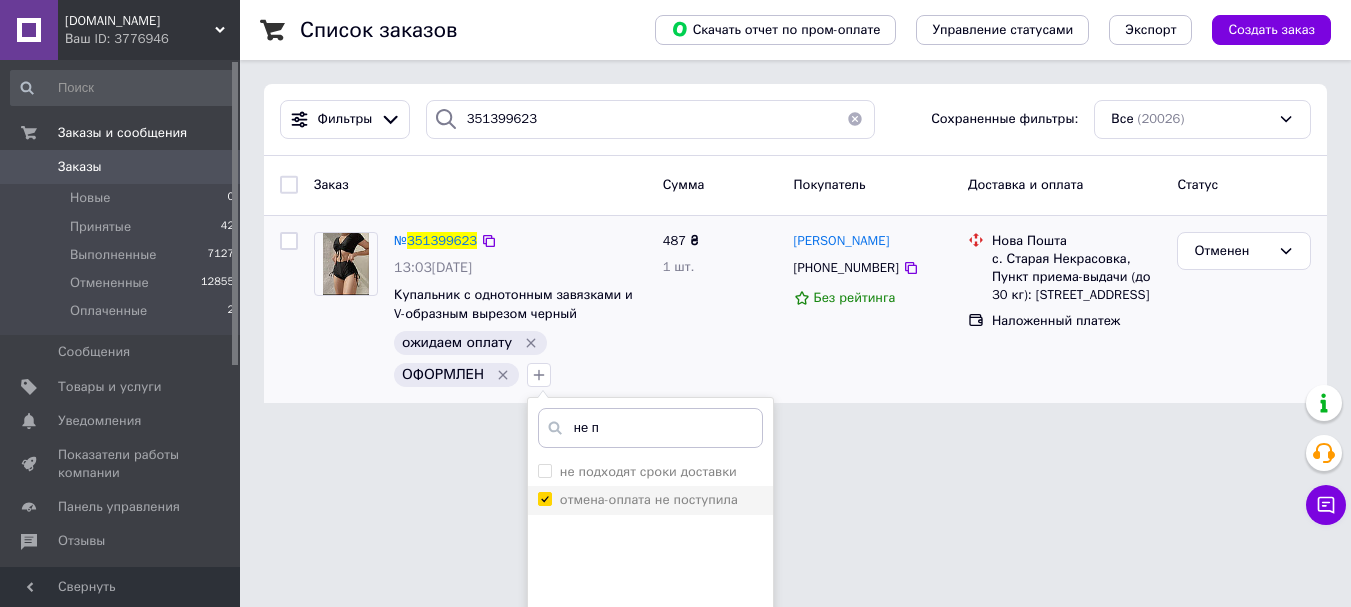 click on "отмена-оплата не поступила" at bounding box center (649, 499) 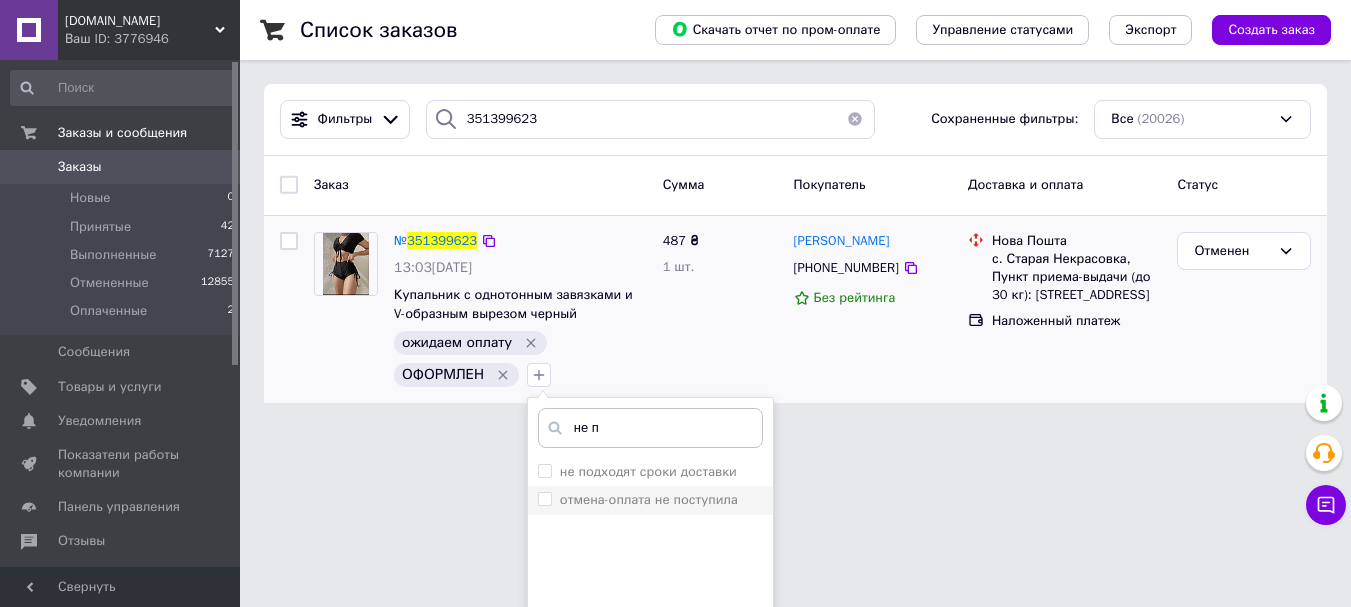 click on "отмена-оплата не поступила" at bounding box center (649, 499) 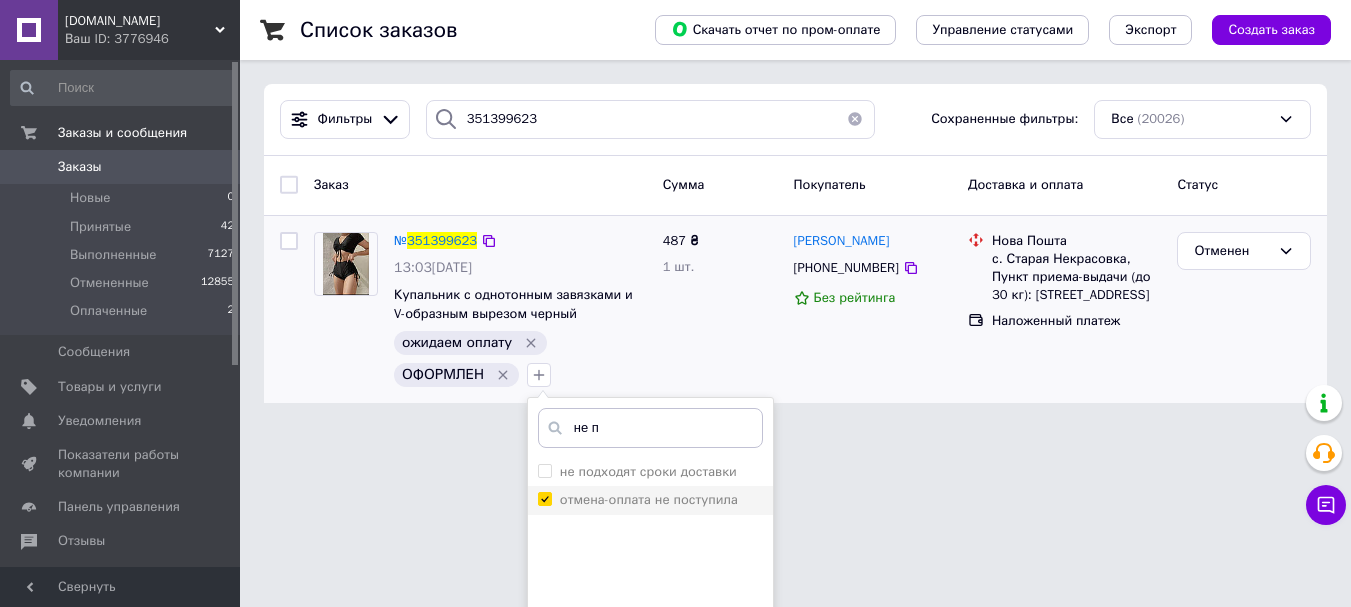 checkbox on "true" 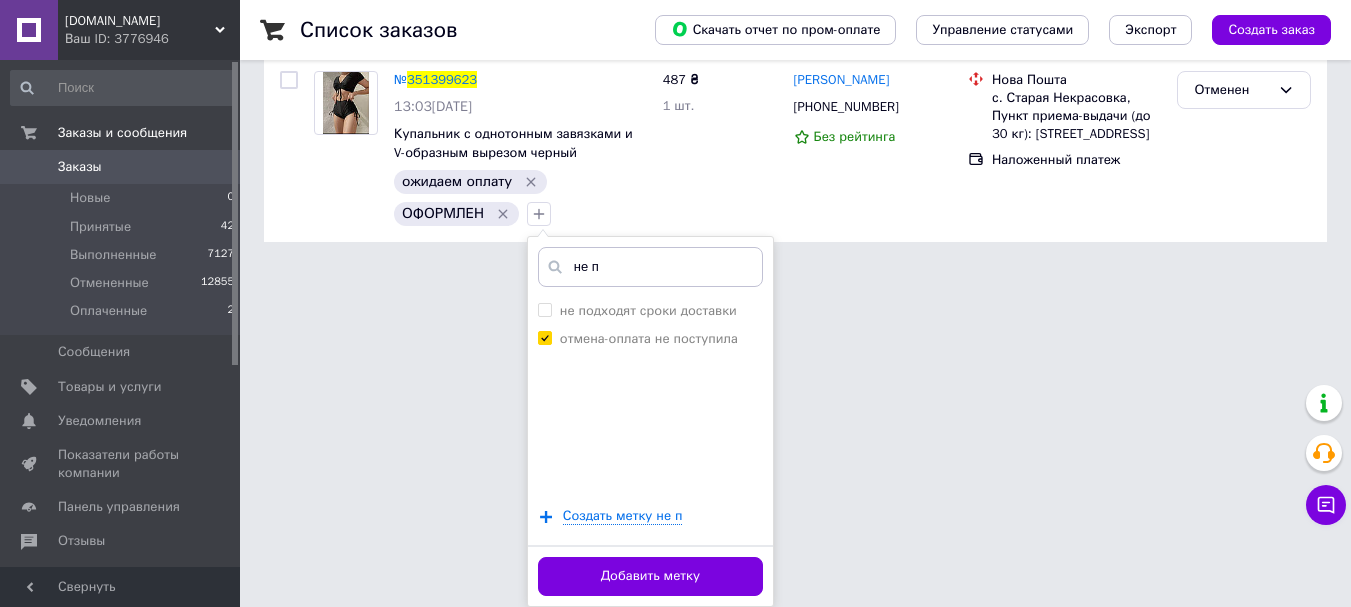 click on "Добавить метку" at bounding box center [650, 576] 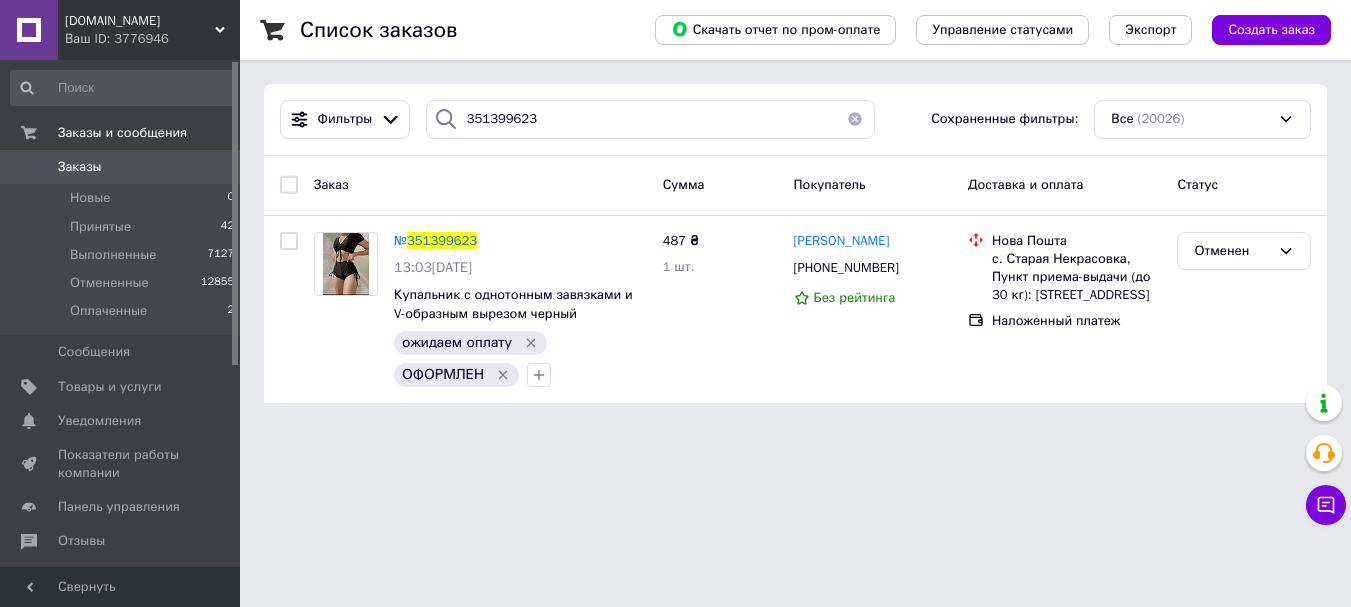 scroll, scrollTop: 0, scrollLeft: 0, axis: both 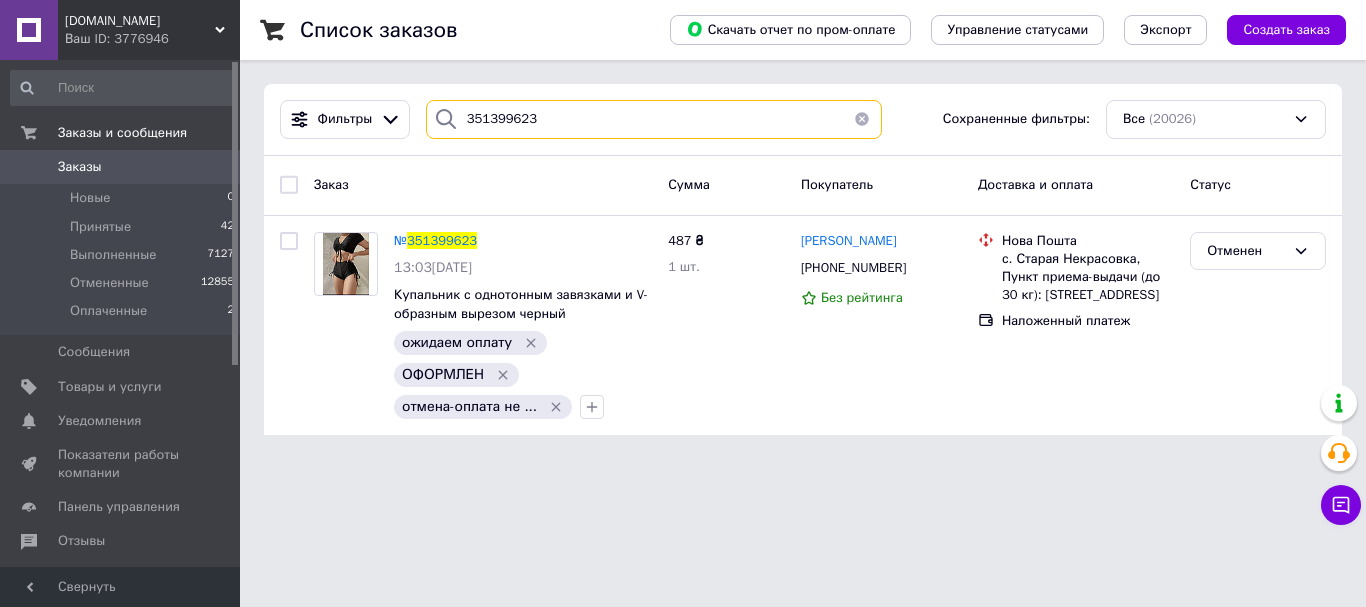 click on "351399623" at bounding box center [654, 119] 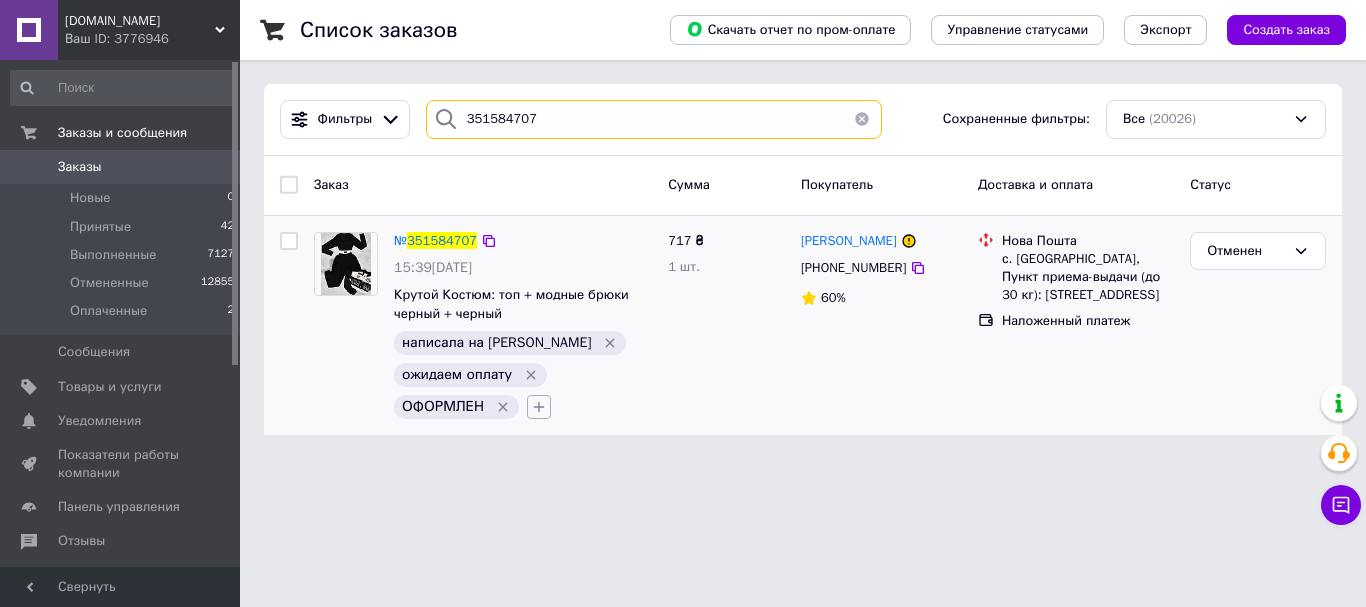 type on "351584707" 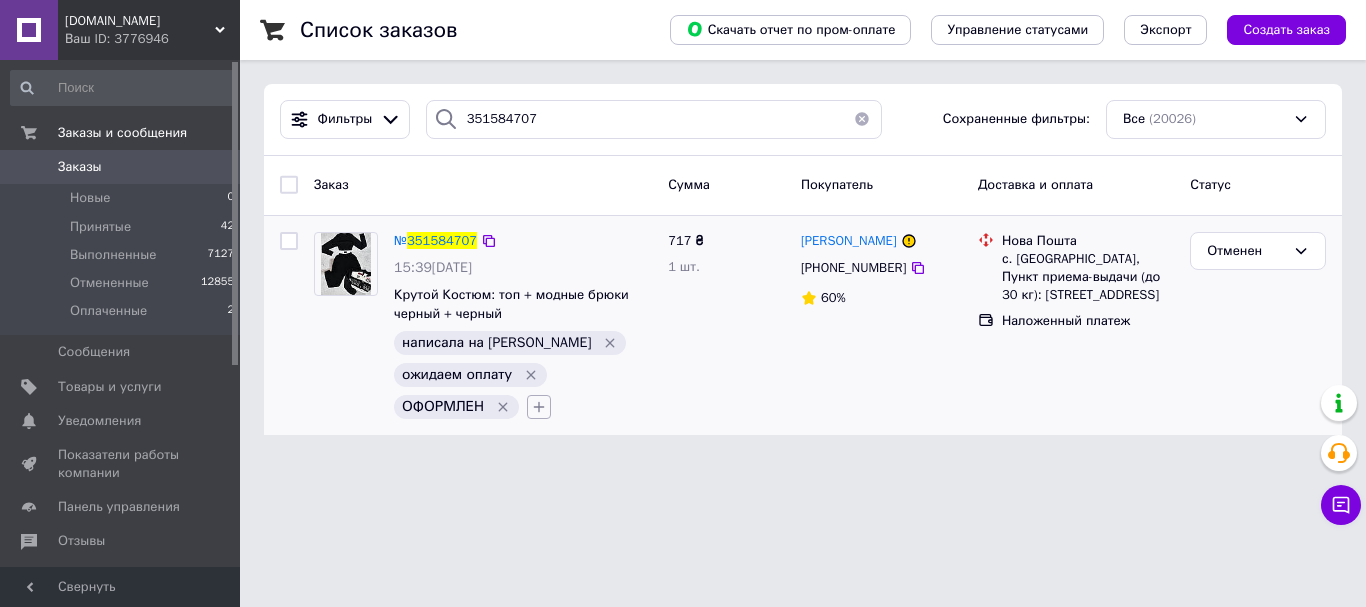 click 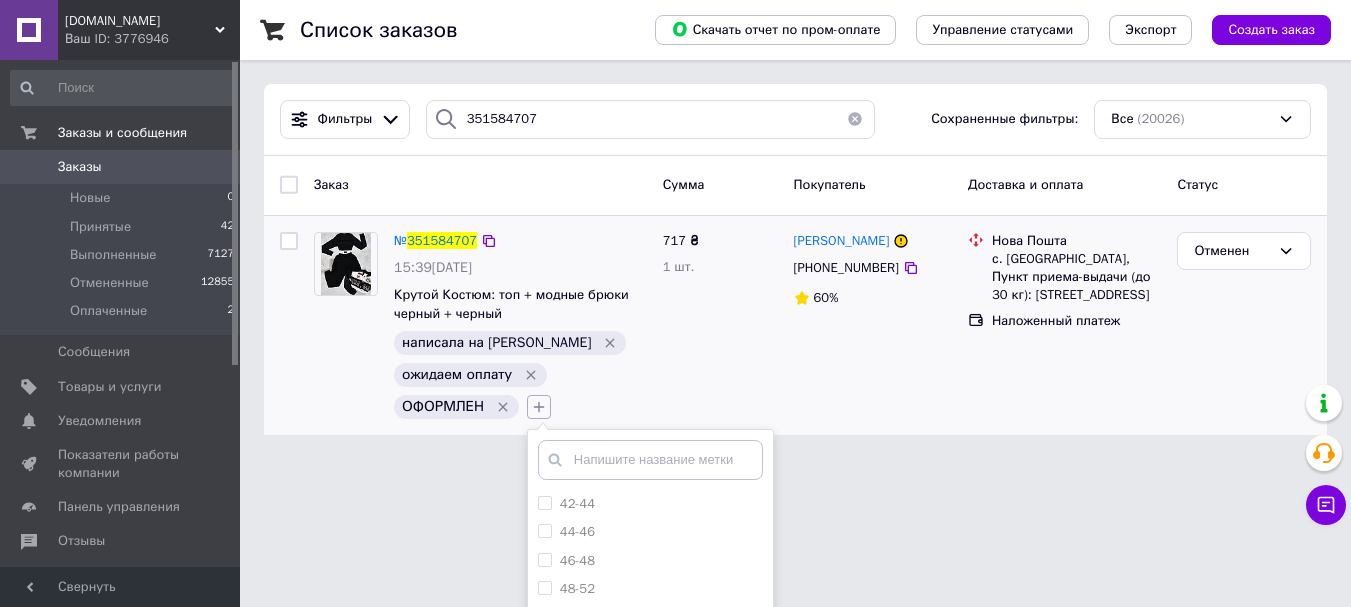 click 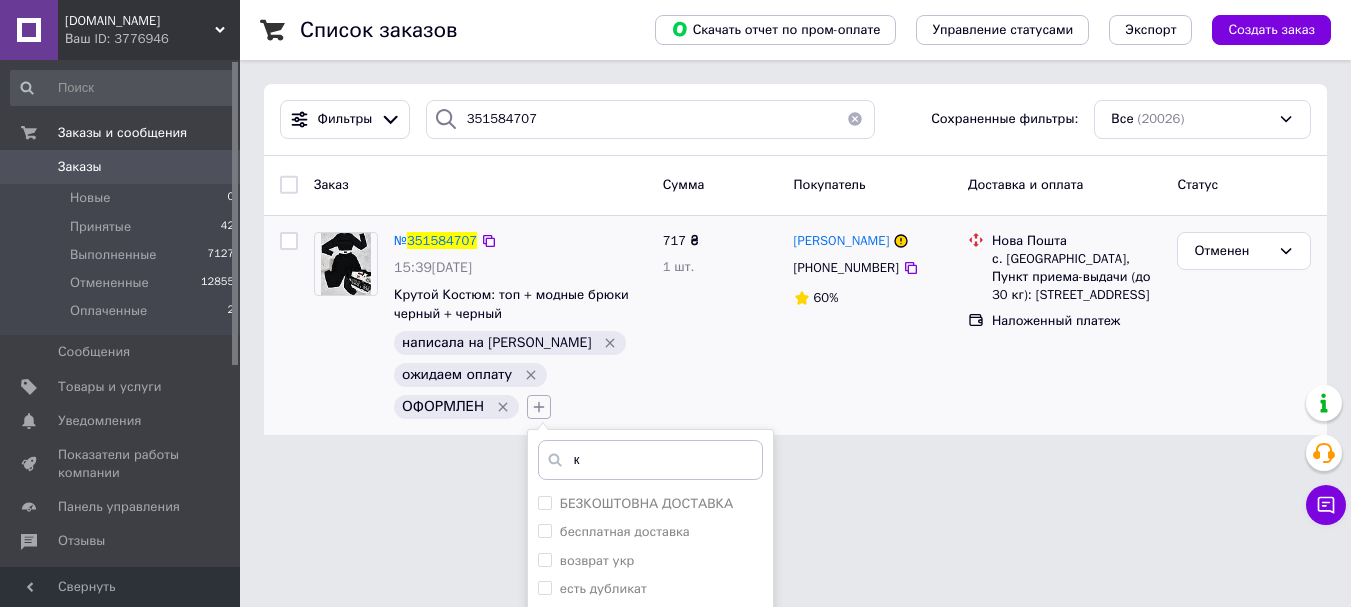 type on "кл" 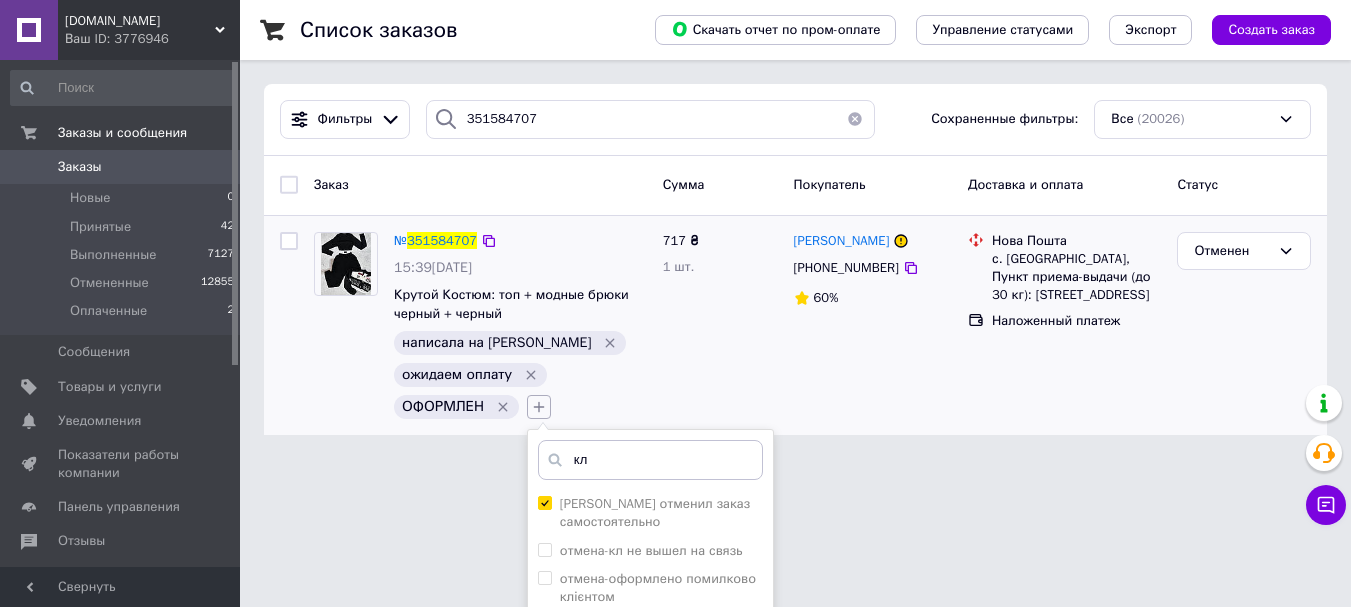 checkbox on "true" 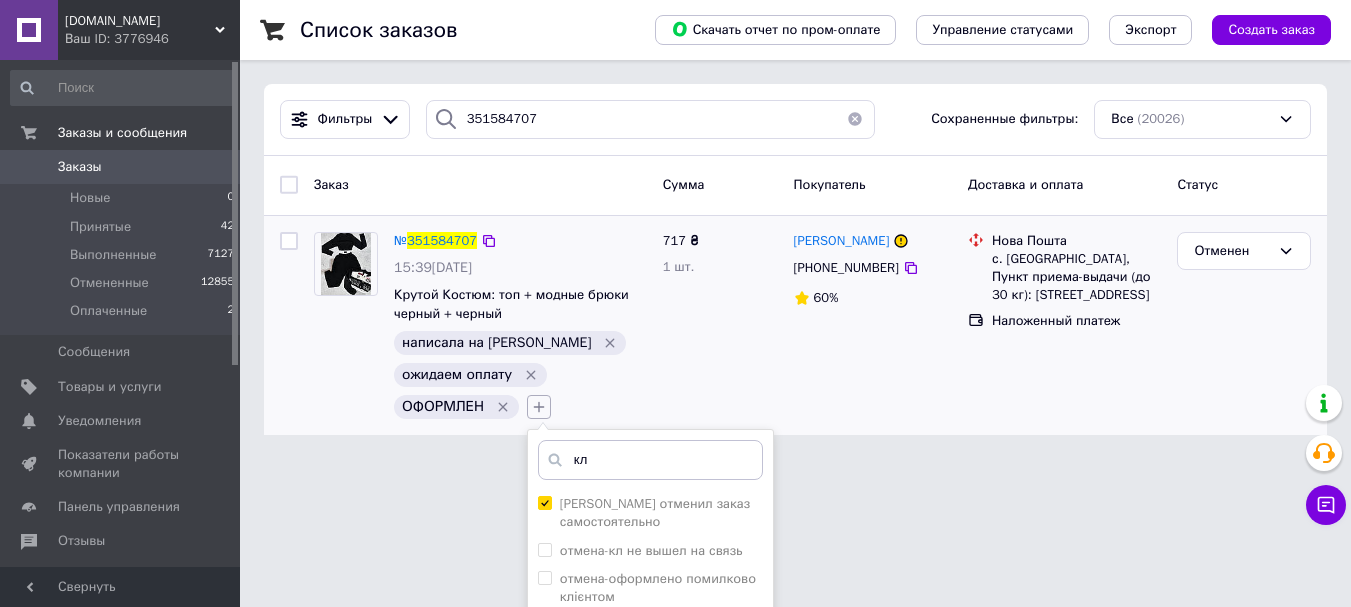 scroll, scrollTop: 193, scrollLeft: 0, axis: vertical 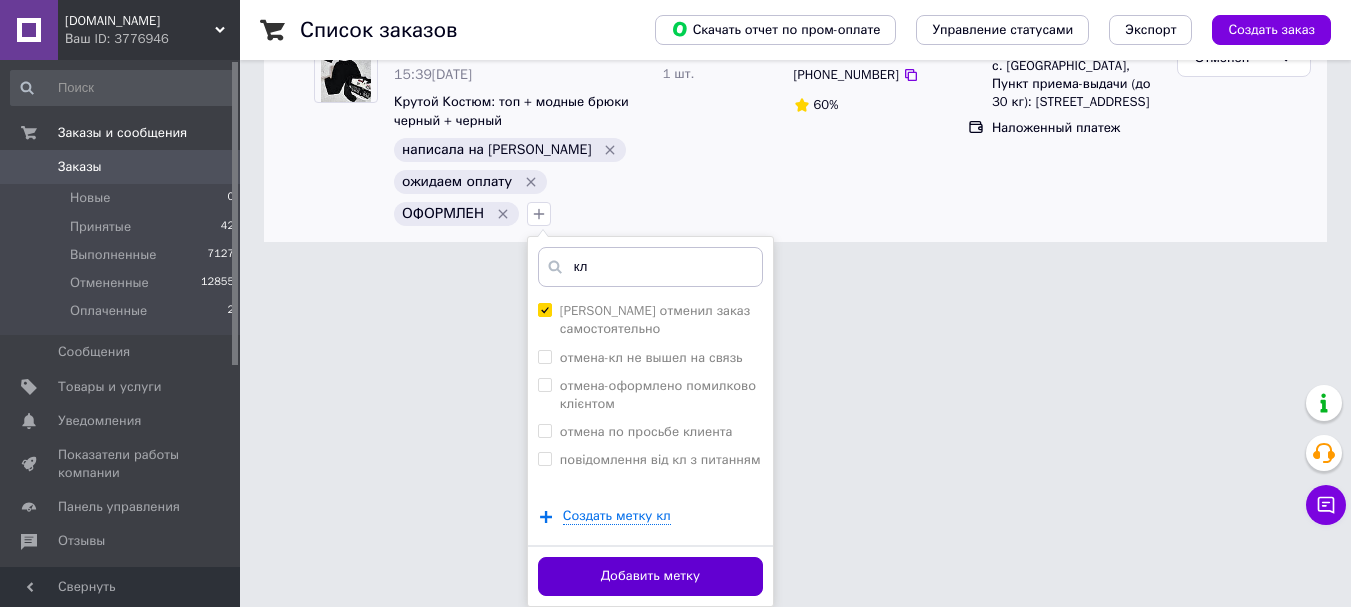 type on "кл" 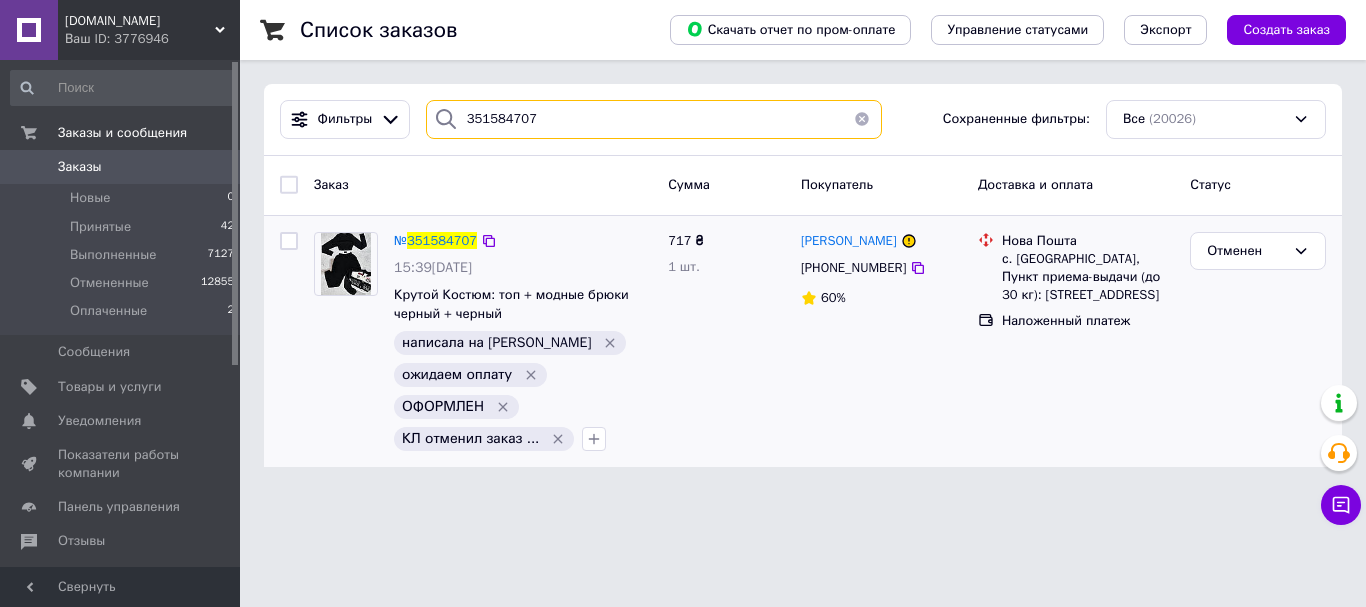 click on "351584707" at bounding box center (654, 119) 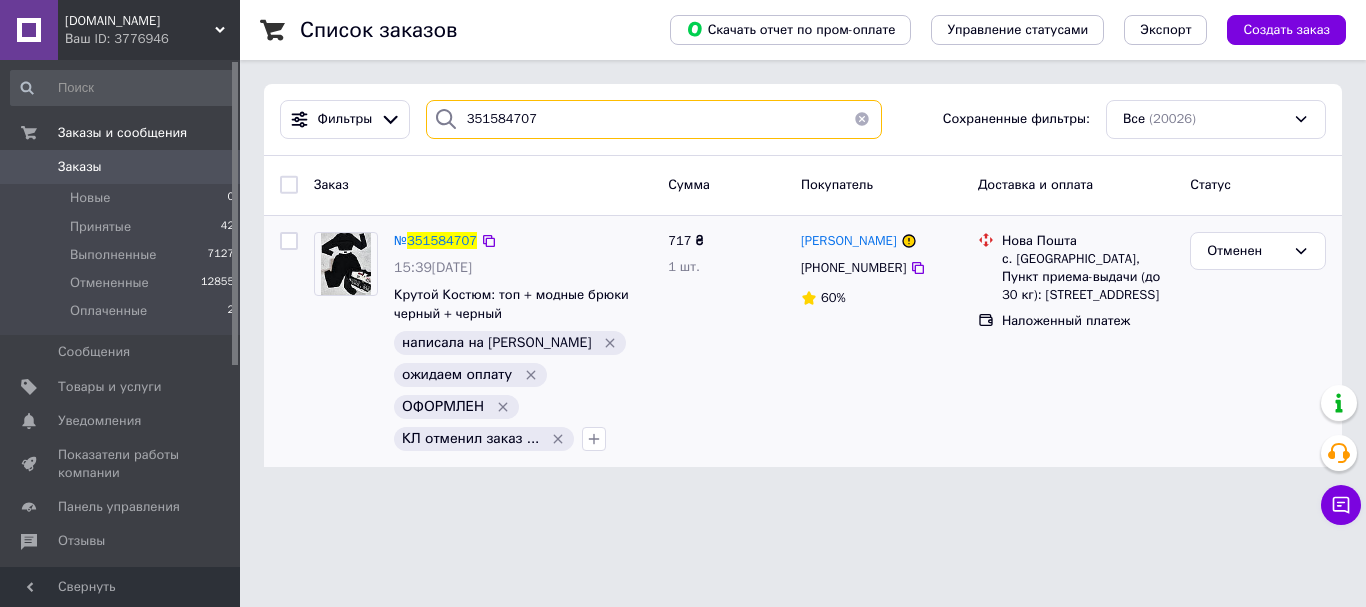 paste on "617674" 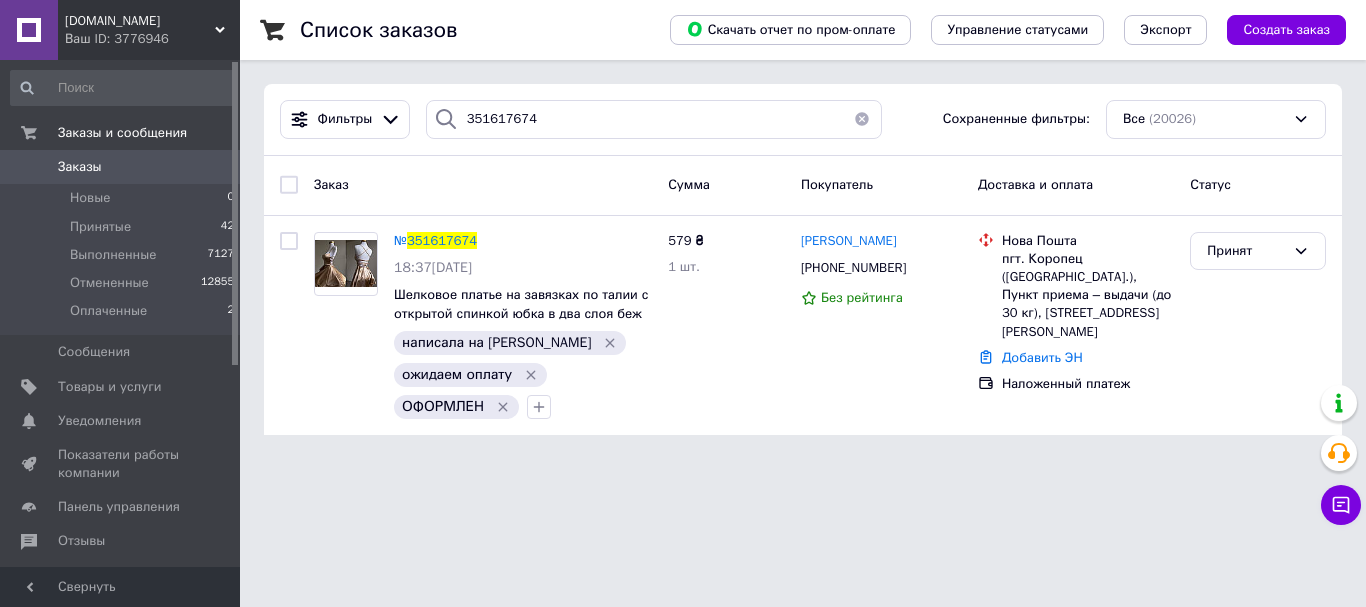 click on "Список заказов   Скачать отчет по пром-оплате Управление статусами Экспорт Создать заказ Фильтры 351617674 Сохраненные фильтры: Все (20026) Заказ Сумма Покупатель Доставка и оплата Статус №  351617674 18:37, 07.07.2025 Шелковое платье на завязках по талии с открытой спинкой юбка в два слоя беж написала на вайбер   ожидаем оплату   ОФОРМЛЕН   579 ₴ 1 шт. Марія Савчук +380686546093 Без рейтинга Нова Пошта пгт. Коропец (Тернопольская обл.), Пункт приема – выдачи (до 30 кг), ул. Марка Каганца, 39 Добавить ЭН Наложенный платеж Принят" at bounding box center [803, 229] 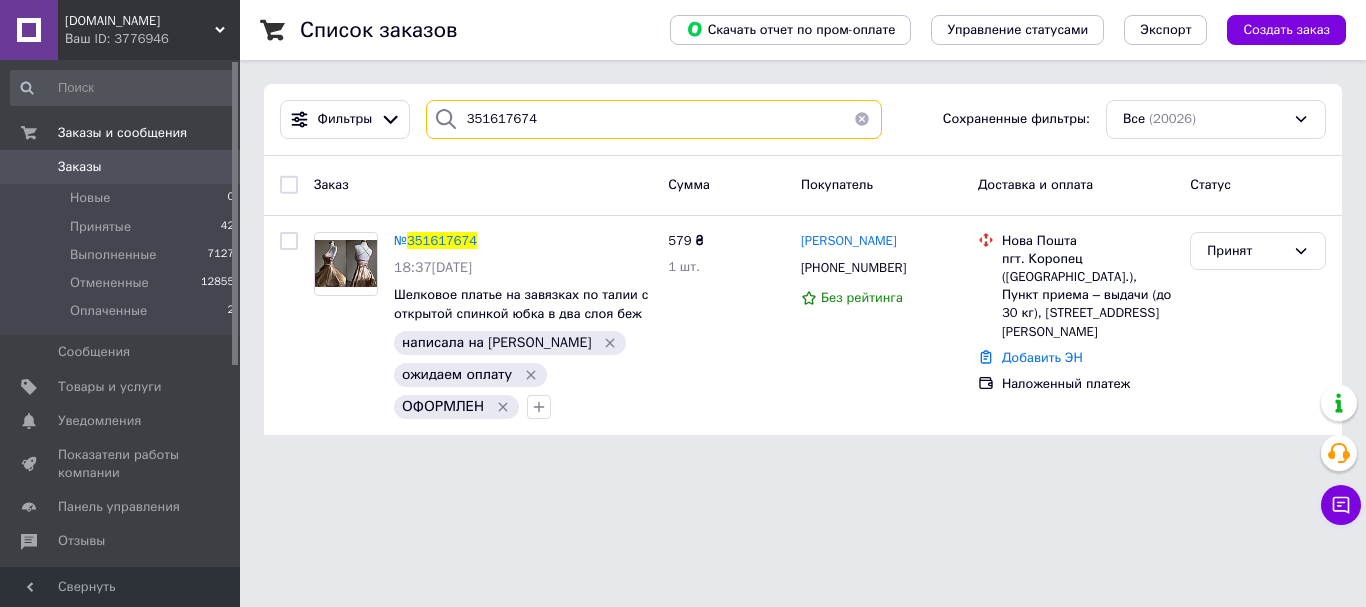 click on "351617674" at bounding box center (654, 119) 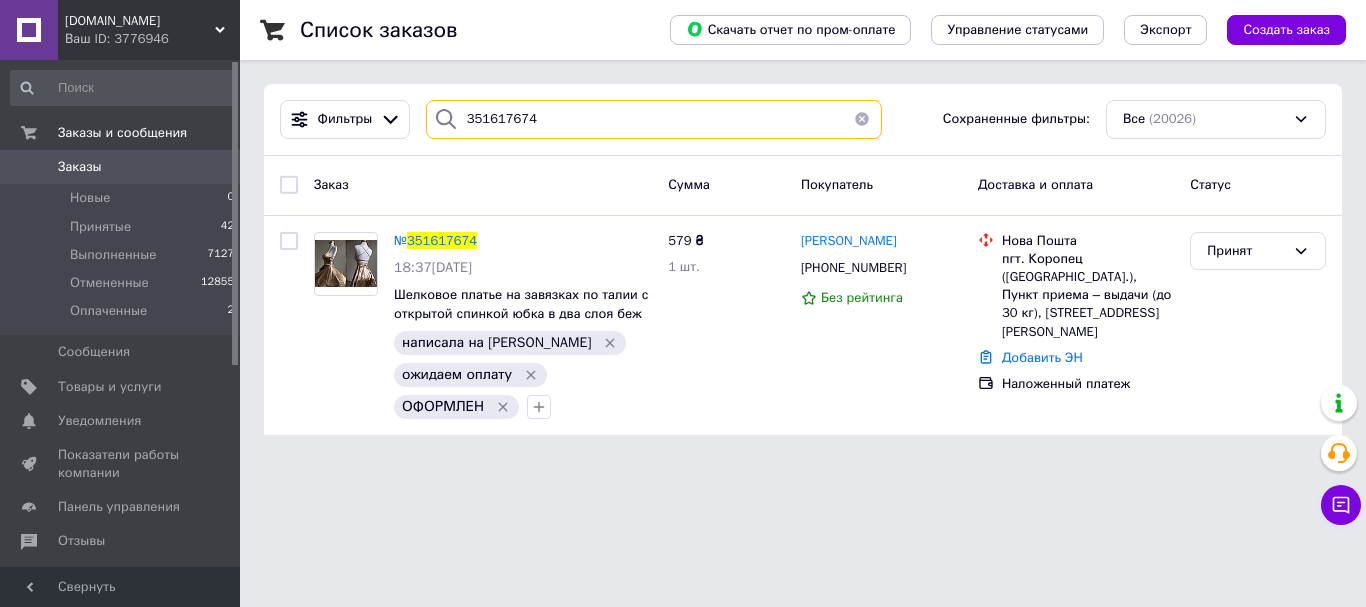 paste on "[PHONE_NUMBER]" 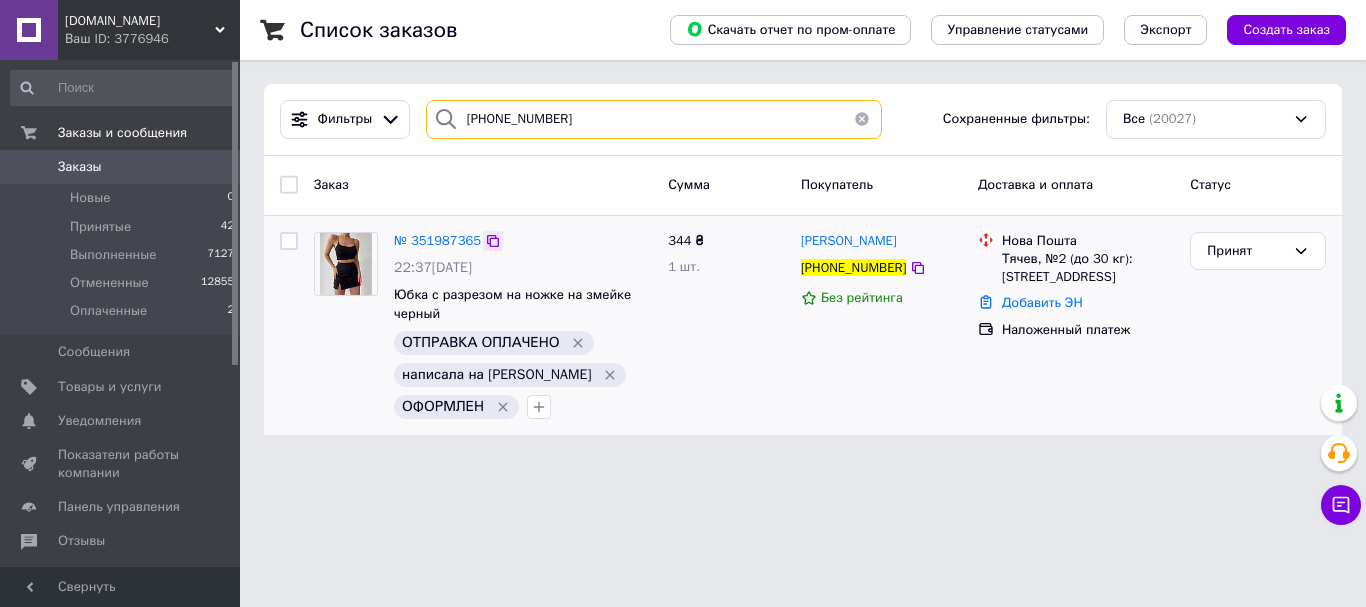 type on "[PHONE_NUMBER]" 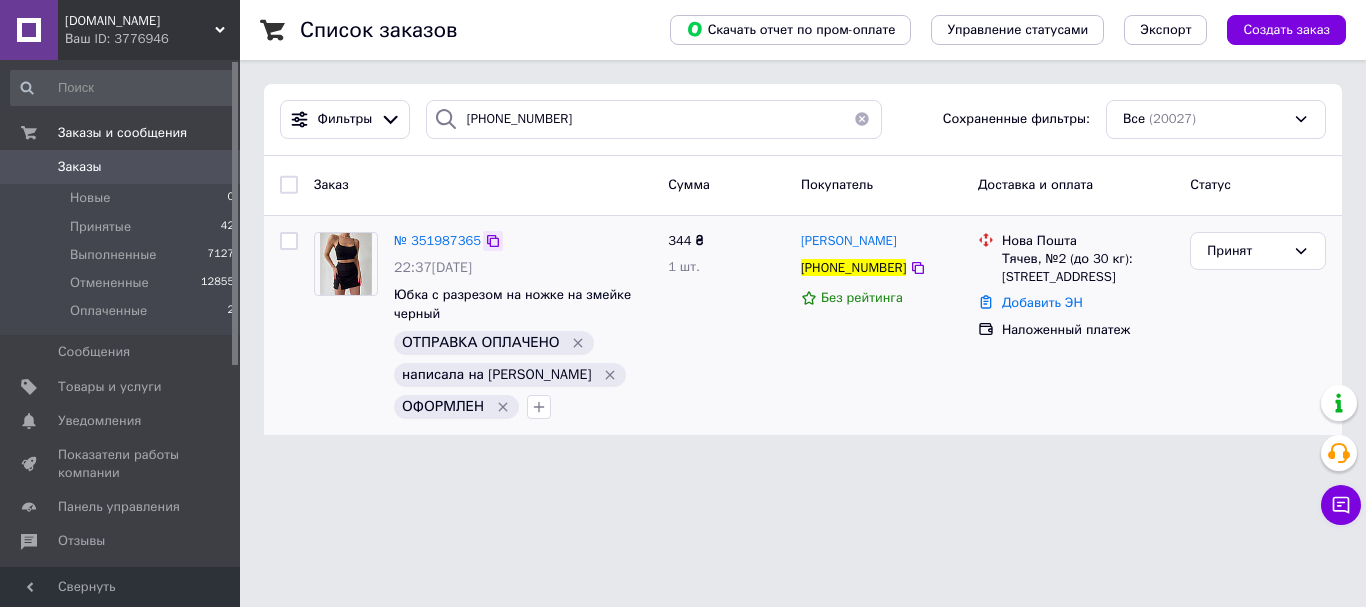 click 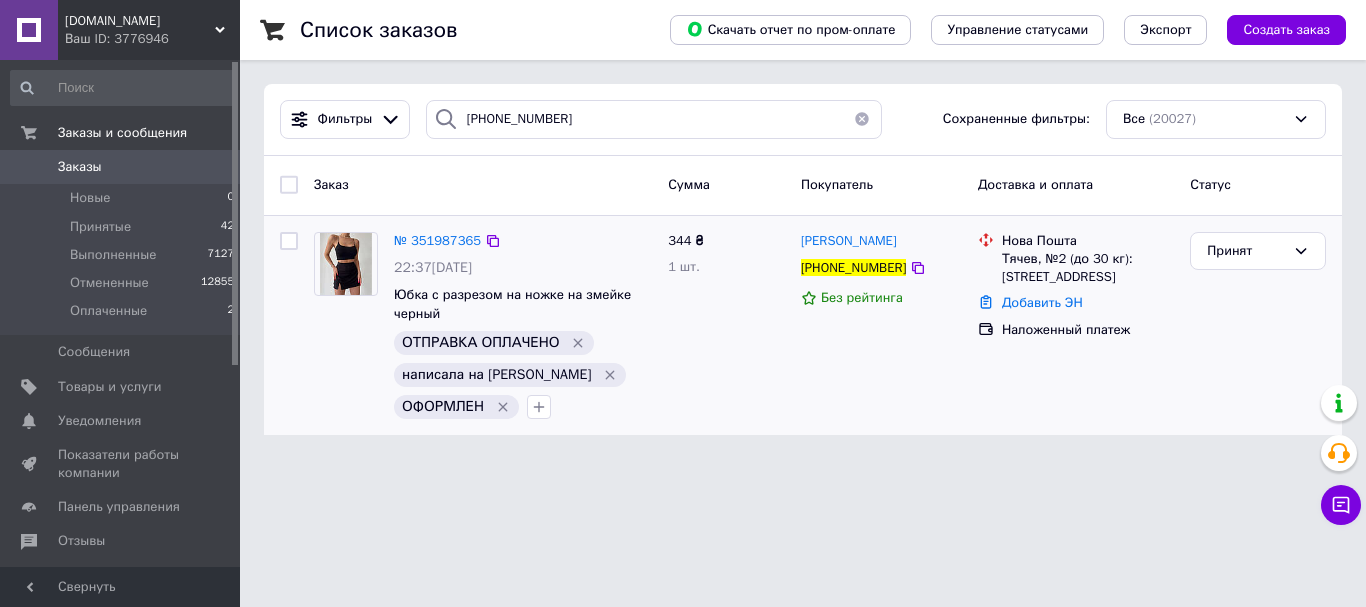 drag, startPoint x: 866, startPoint y: 233, endPoint x: 815, endPoint y: 226, distance: 51.47815 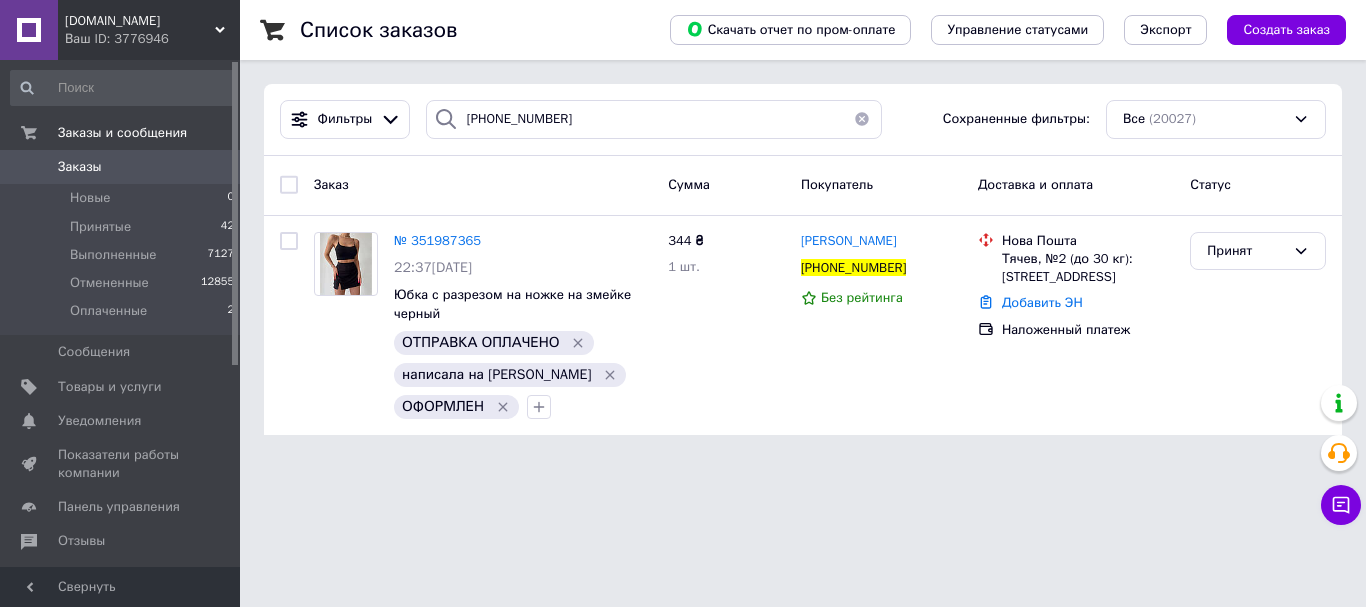 click on "Список заказов   Скачать отчет по пром-оплате Управление статусами Экспорт Создать заказ Фильтры +380970367512 Сохраненные фильтры: Все (20027) Заказ Сумма Покупатель Доставка и оплата Статус № 351987365 22:37, 09.07.2025 Юбка с разрезом на ножке на змейке черный ОТПРАВКА ОПЛАЧЕНО   написала на вайбер   ОФОРМЛЕН   344 ₴ 1 шт. Оксана паканич +380970367512 Без рейтинга Нова Пошта Тячев, №2 (до 30 кг): ул. Независимости, 6а/4 Добавить ЭН Наложенный платеж Принят" at bounding box center (803, 229) 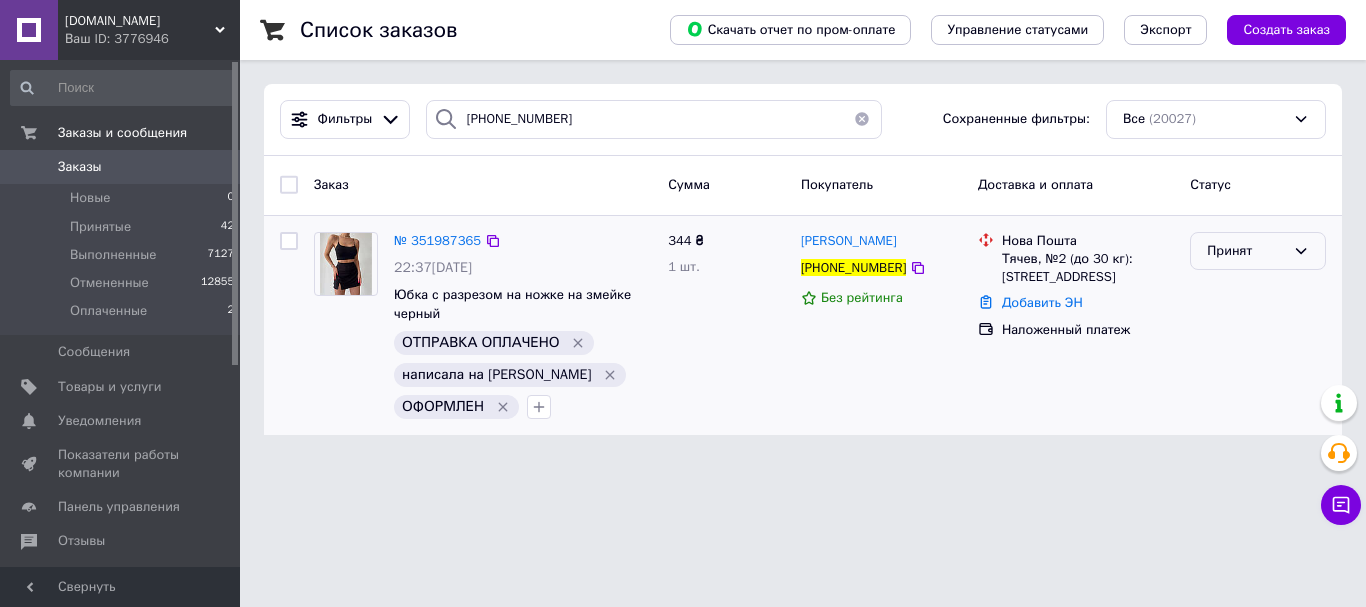 click on "Принят" at bounding box center (1246, 251) 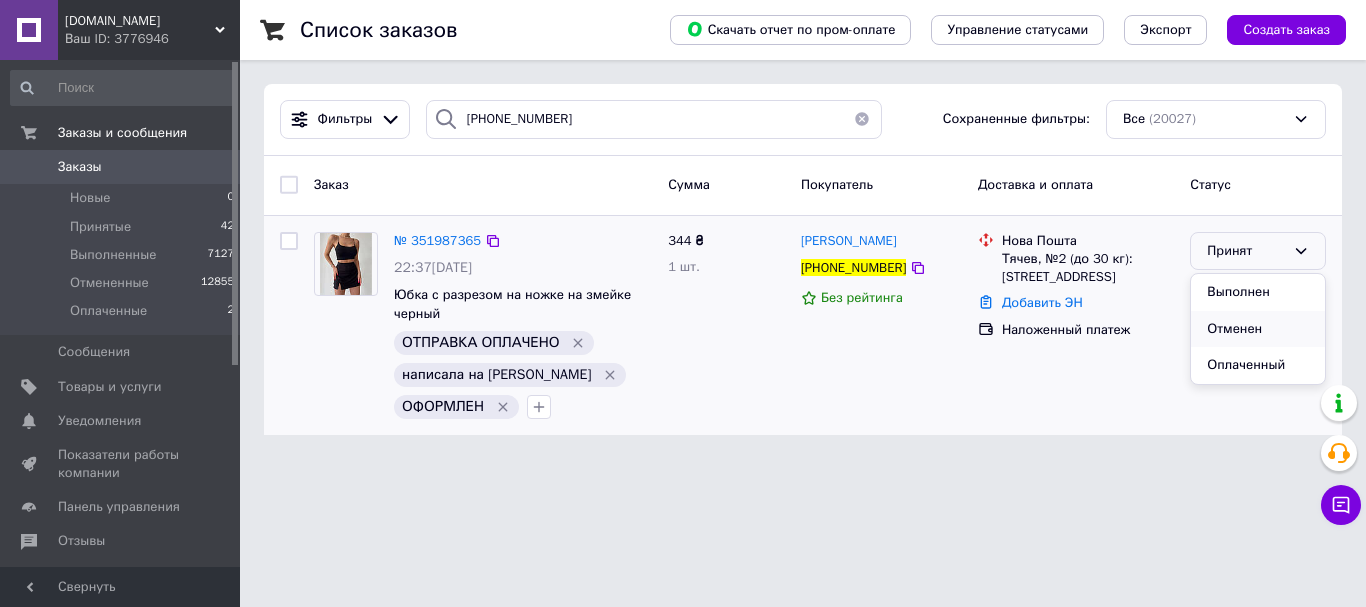 click on "Отменен" at bounding box center [1258, 329] 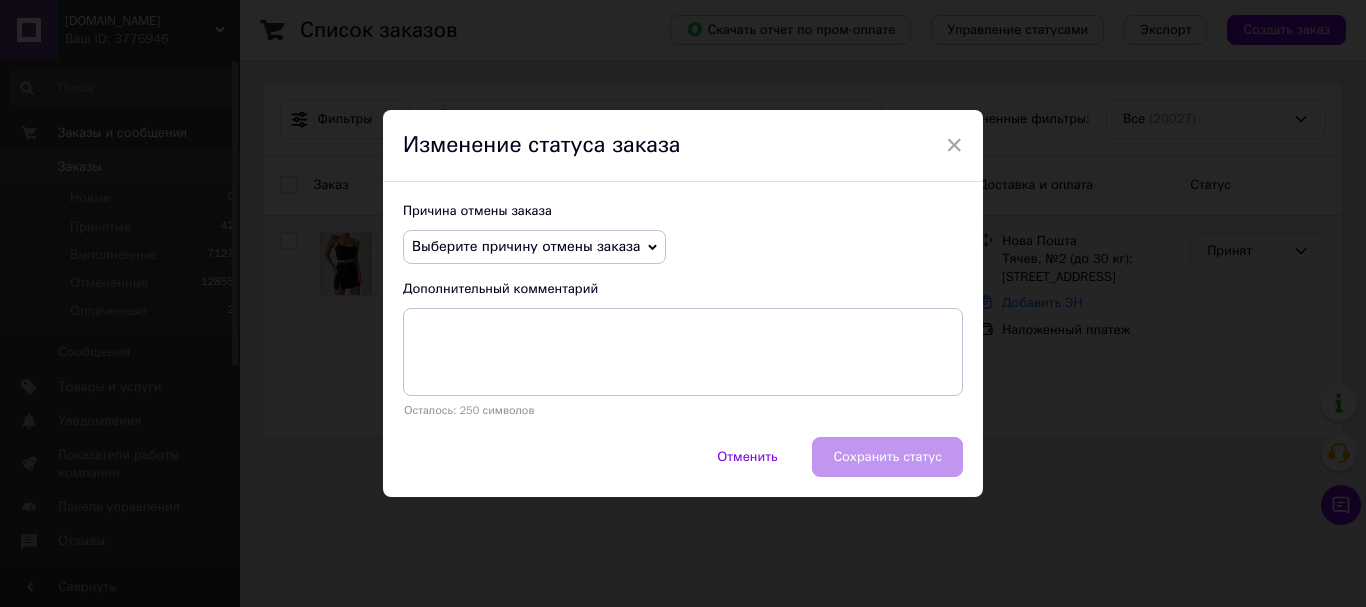 click on "Выберите причину отмены заказа" at bounding box center [526, 246] 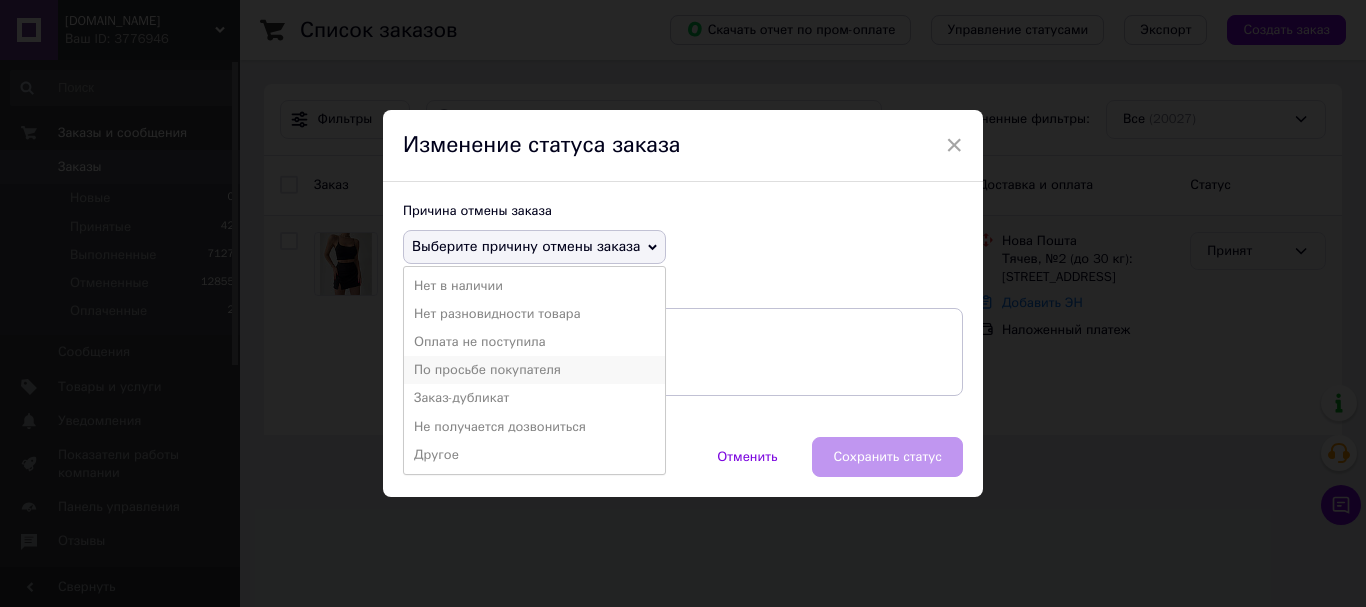 click on "По просьбе покупателя" at bounding box center [534, 370] 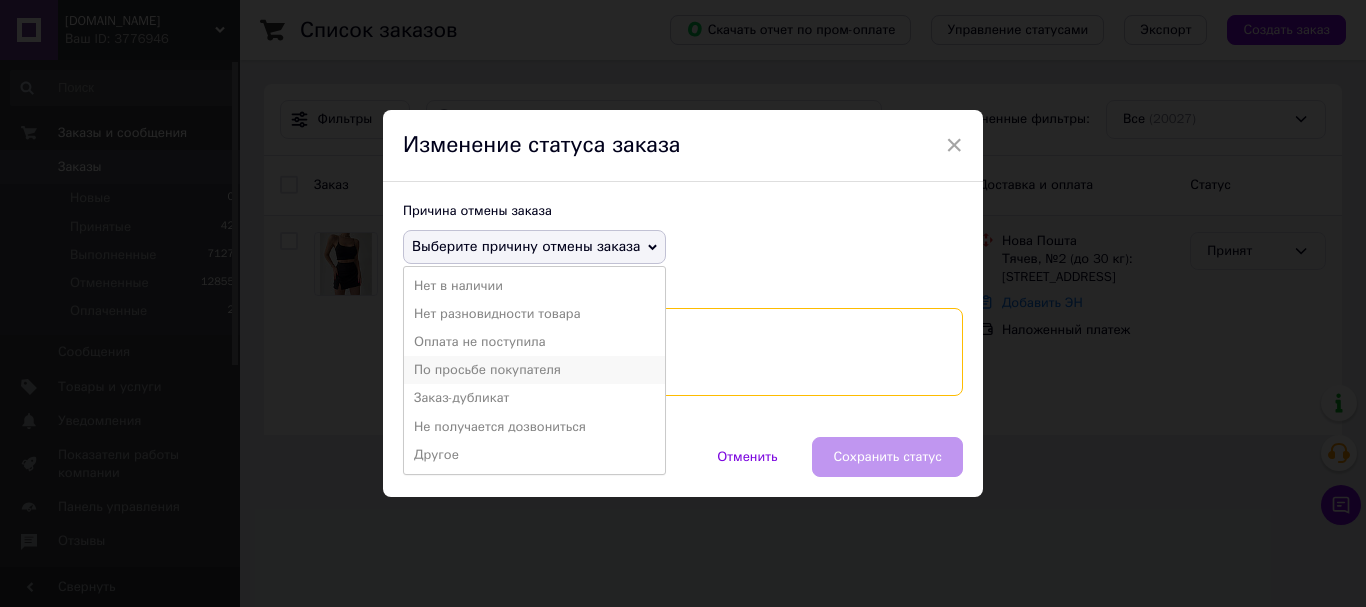 click at bounding box center (683, 352) 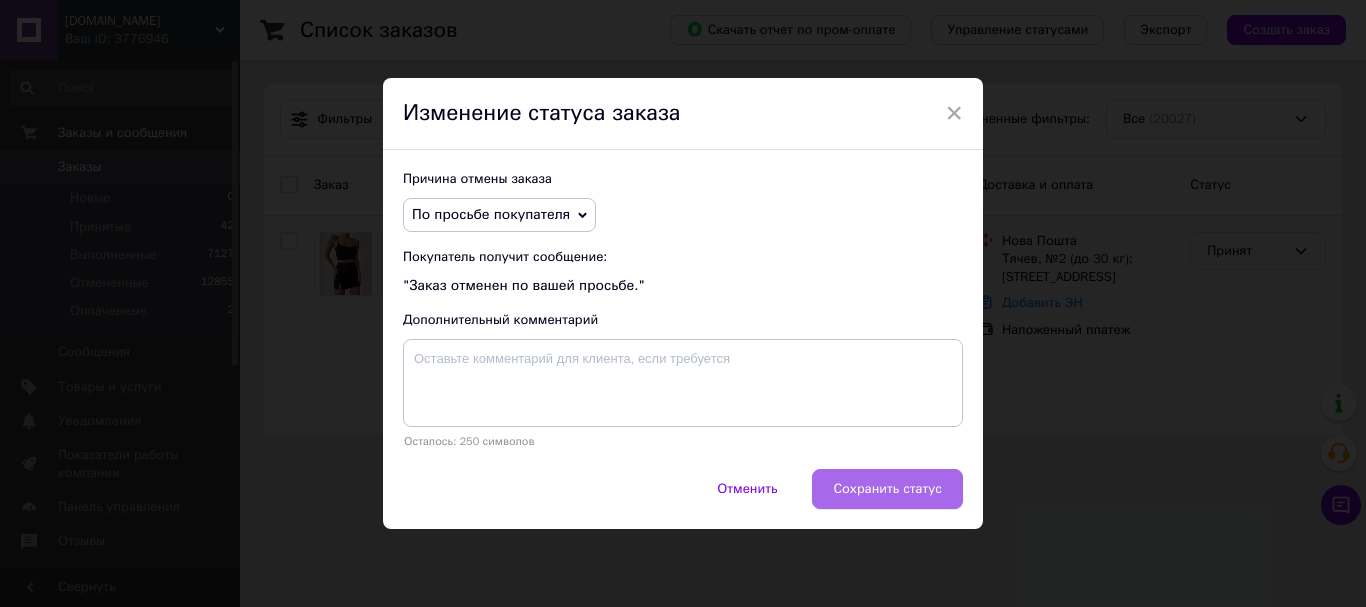 click on "Сохранить статус" at bounding box center [887, 489] 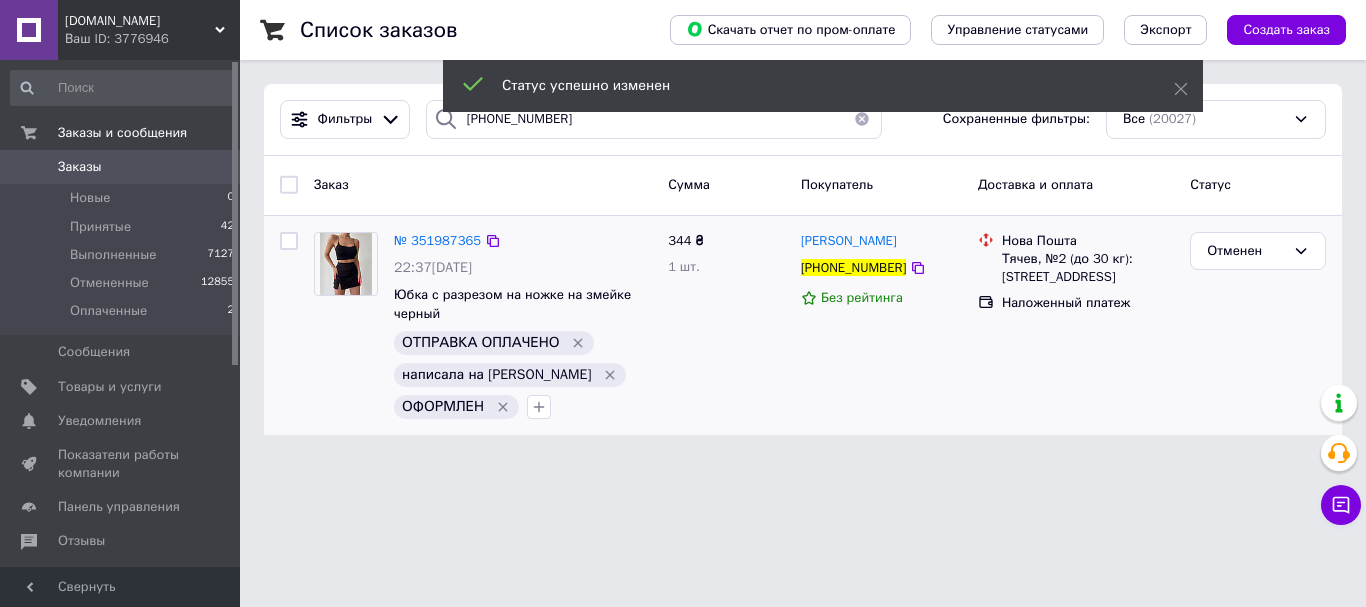 click 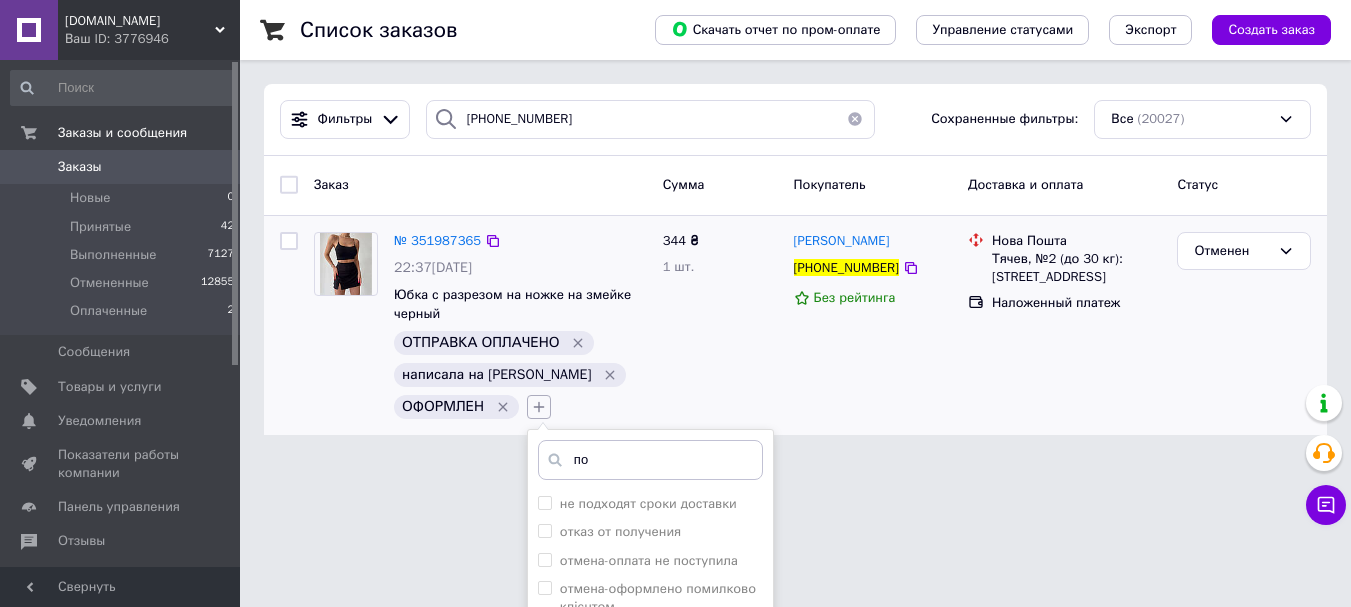 type on "по п" 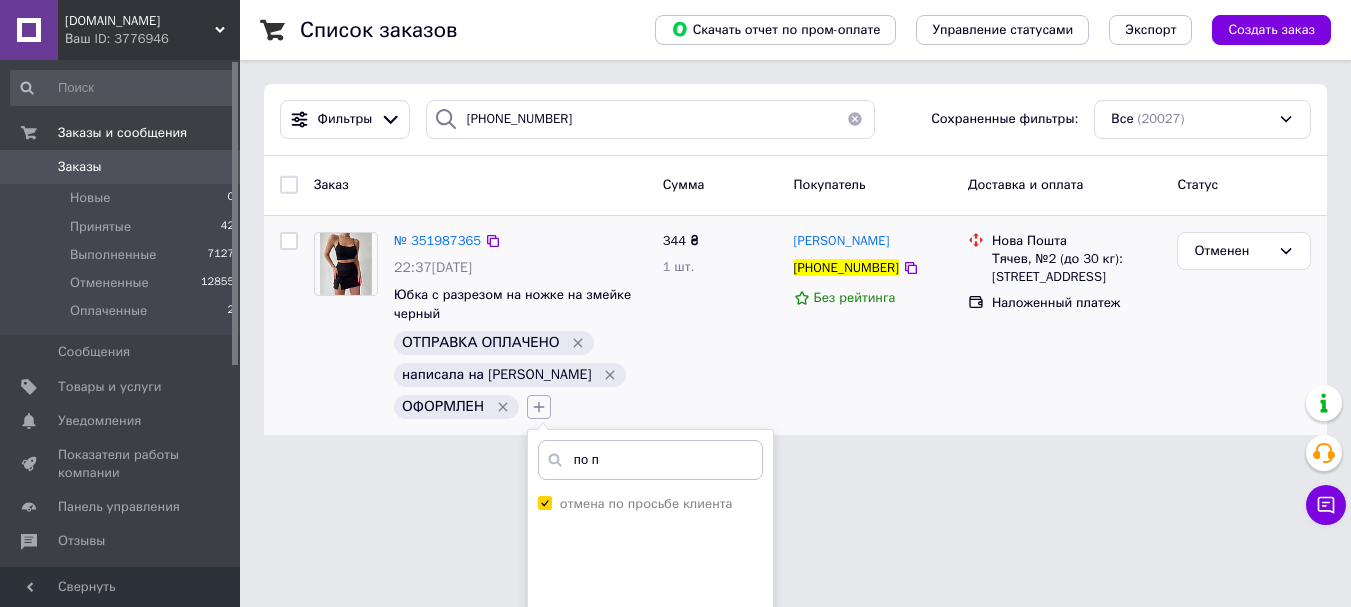 checkbox on "true" 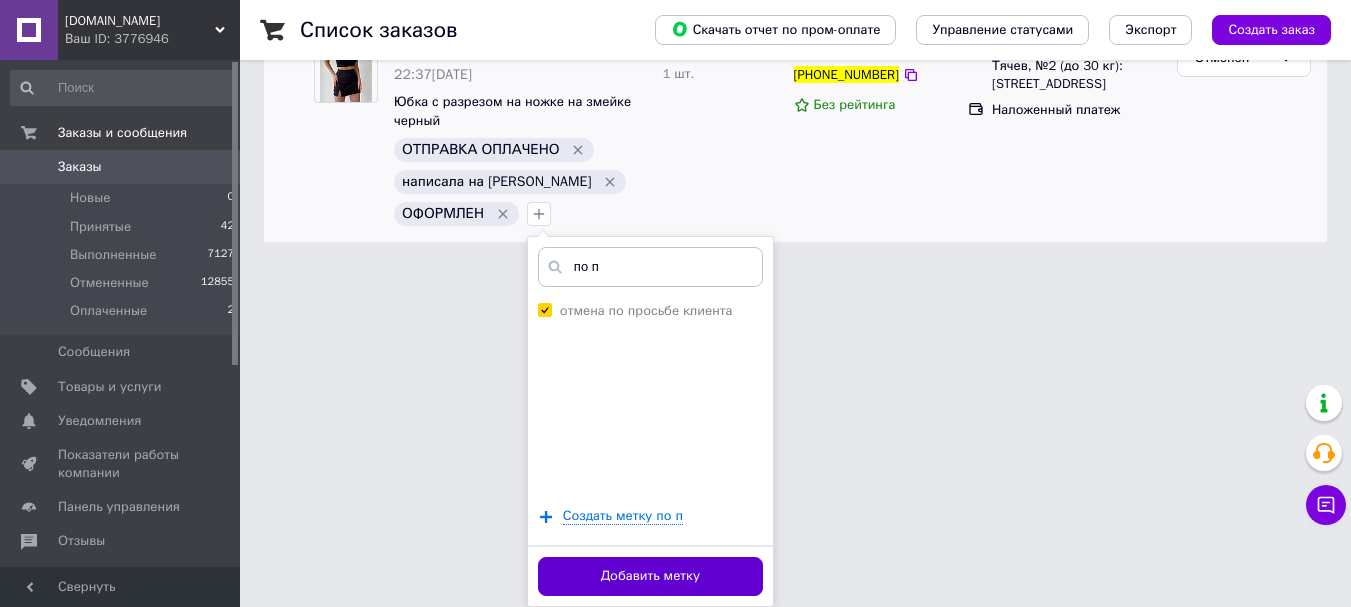 type on "по п" 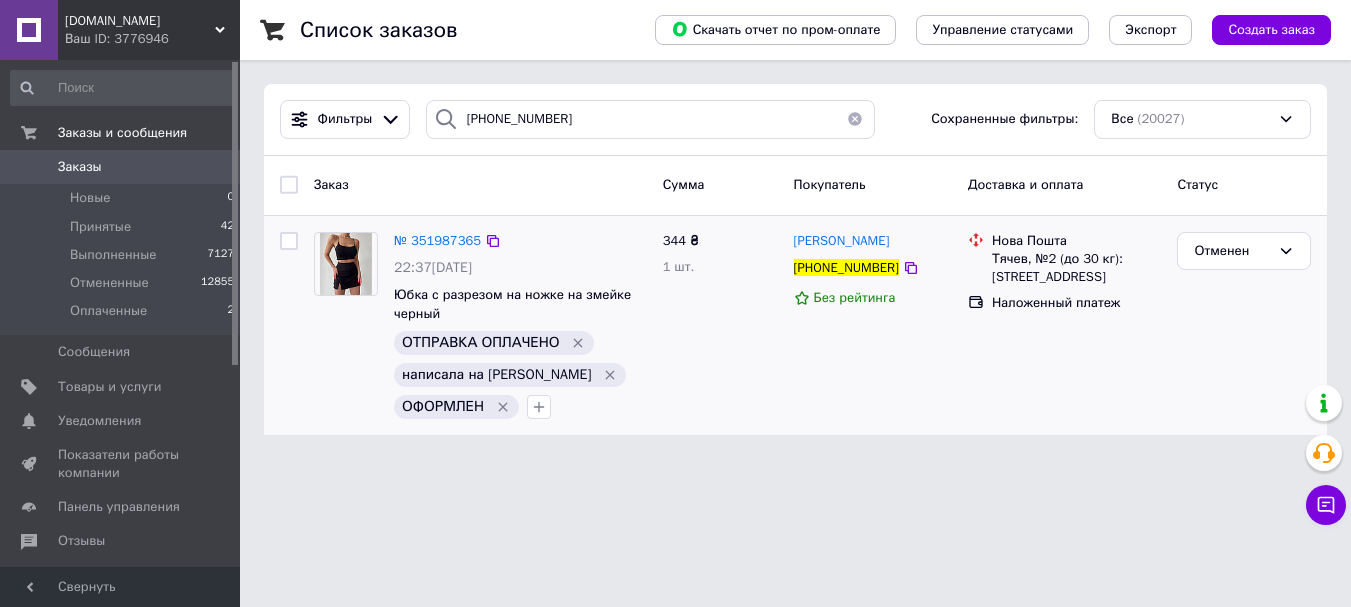 scroll, scrollTop: 0, scrollLeft: 0, axis: both 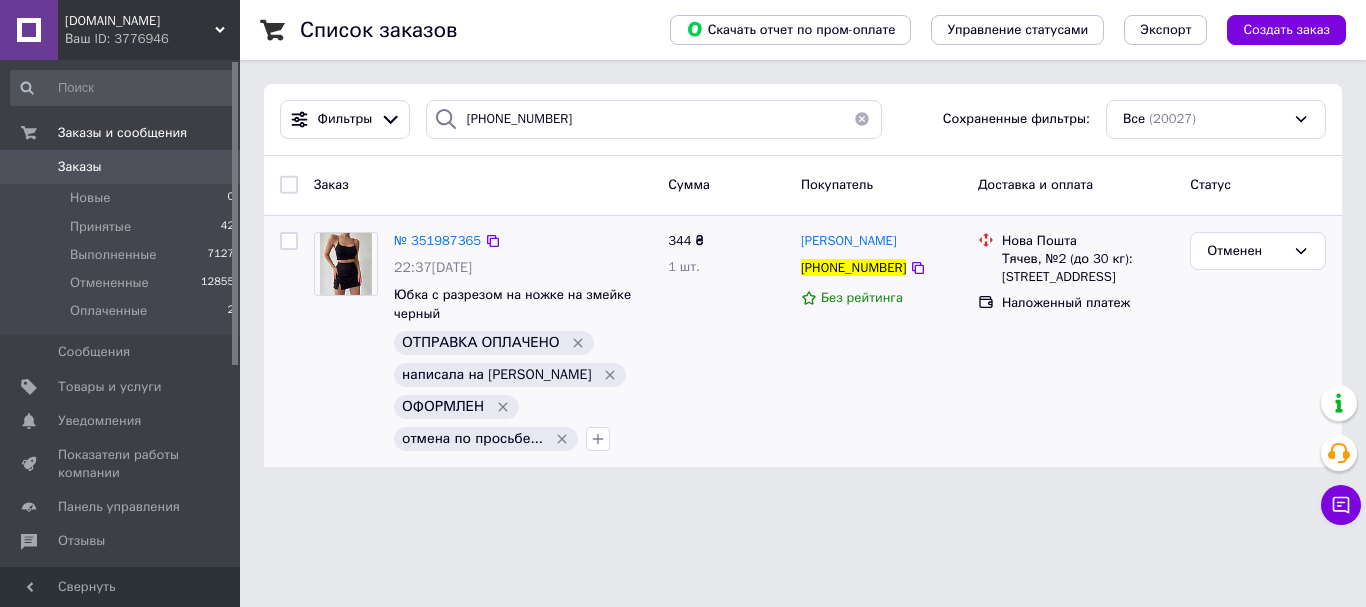 click on "Список заказов   Скачать отчет по пром-оплате Управление статусами Экспорт Создать заказ Фильтры +380970367512 Сохраненные фильтры: Все (20027) Заказ Сумма Покупатель Доставка и оплата Статус № 351987365 22:37, 09.07.2025 Юбка с разрезом на ножке на змейке черный ОТПРАВКА ОПЛАЧЕНО   написала на вайбер   ОФОРМЛЕН   отмена по просьбе...   344 ₴ 1 шт. Оксана паканич +380970367512 Без рейтинга Нова Пошта Тячев, №2 (до 30 кг): ул. Независимости, 6а/4 Наложенный платеж Отменен" at bounding box center [803, 245] 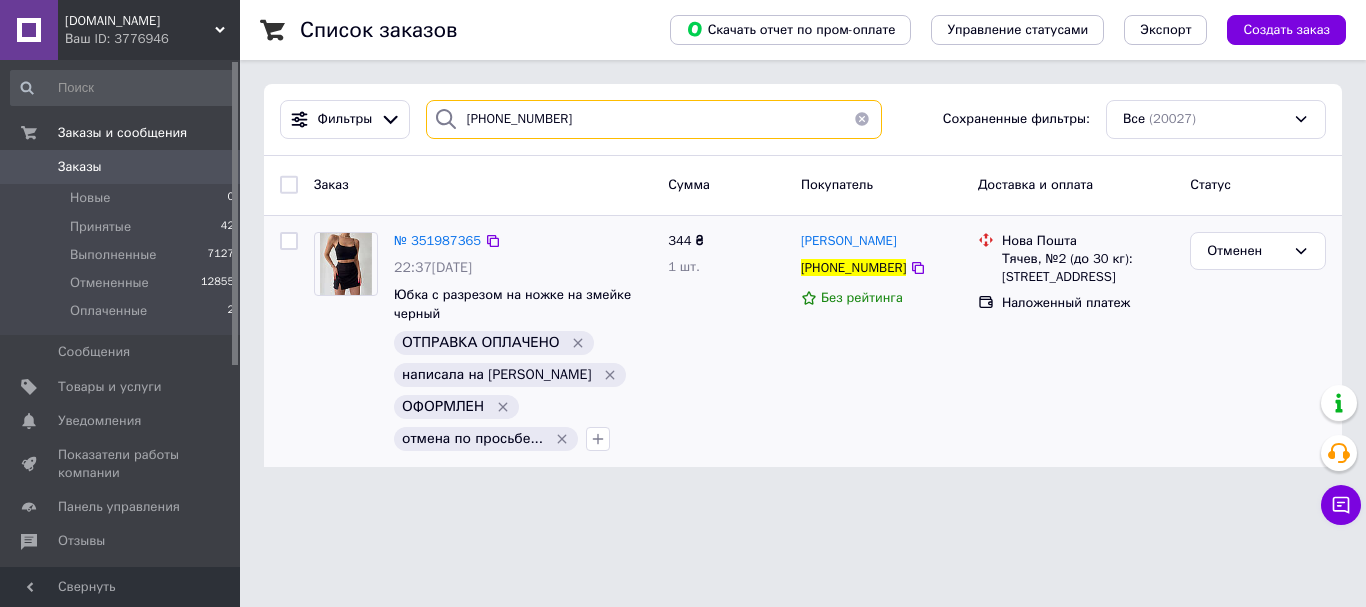 type 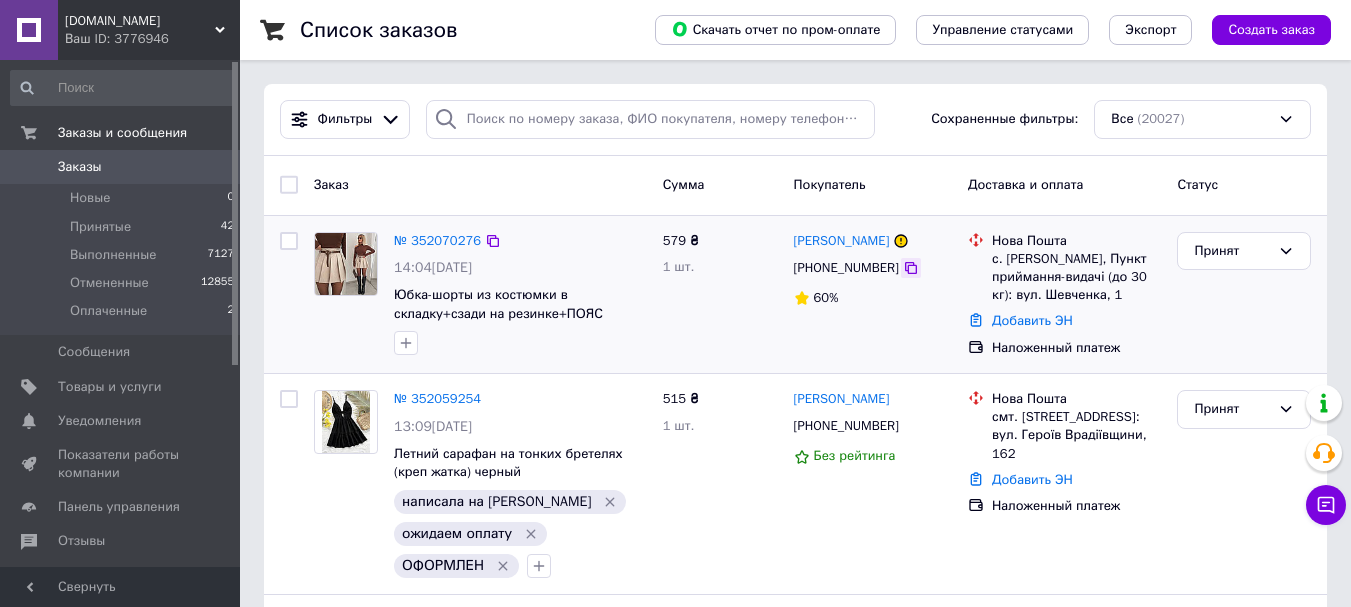 click 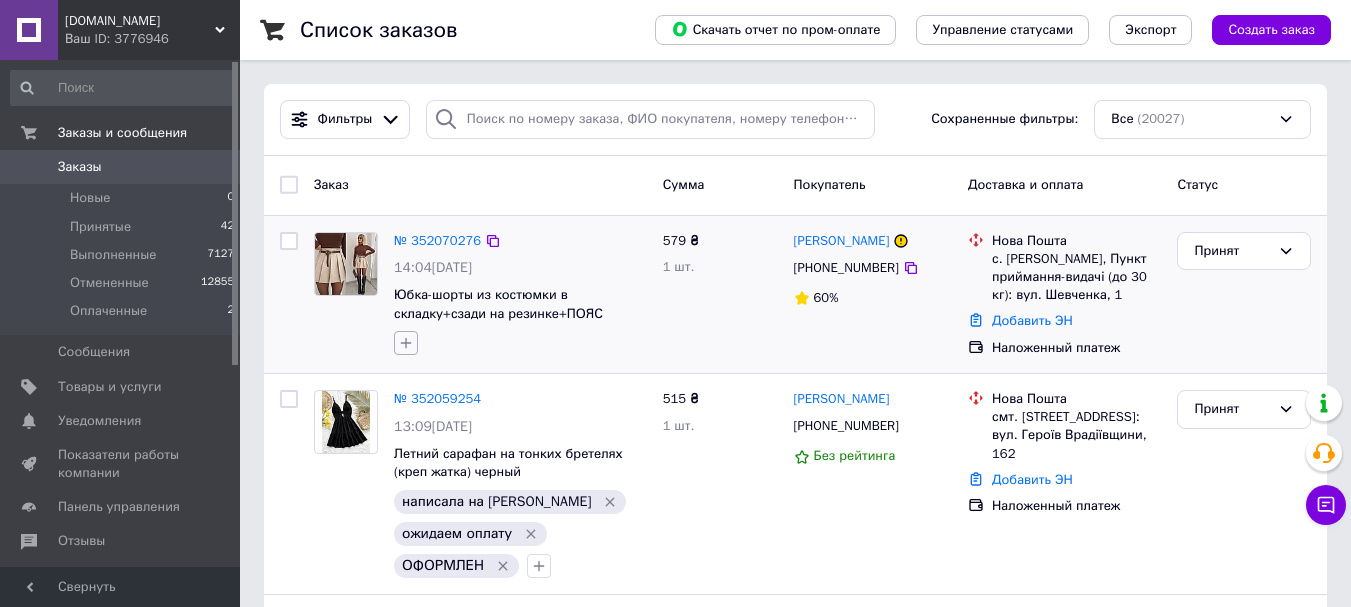 click 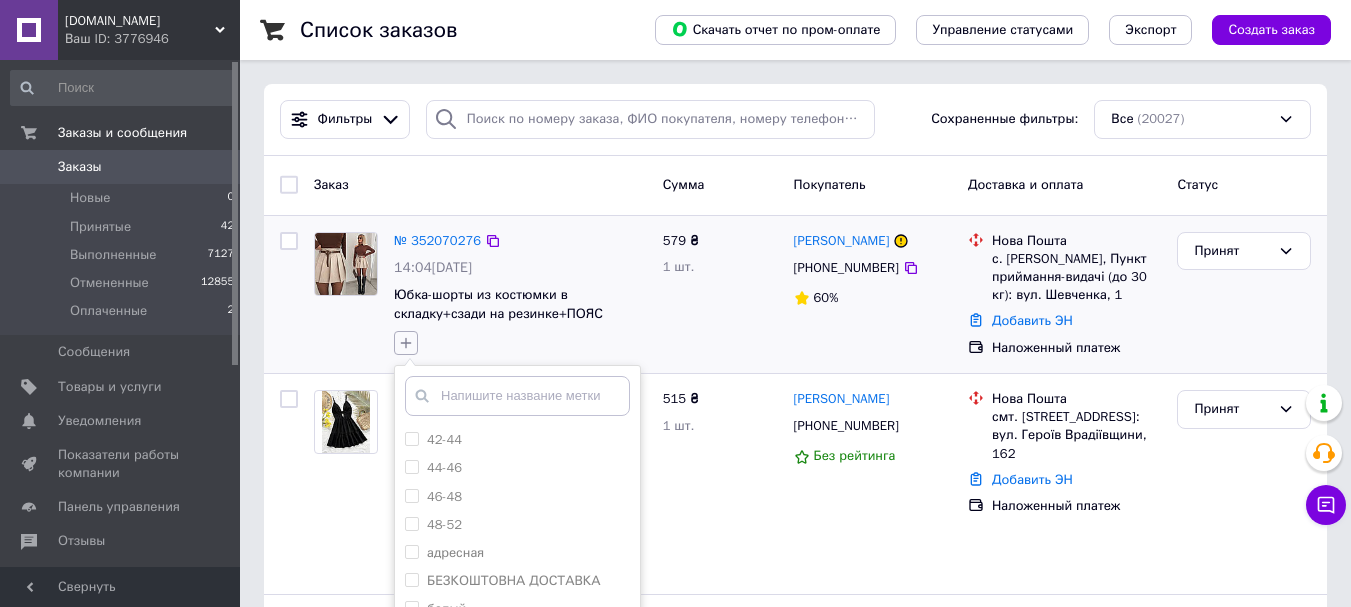 scroll, scrollTop: 200, scrollLeft: 0, axis: vertical 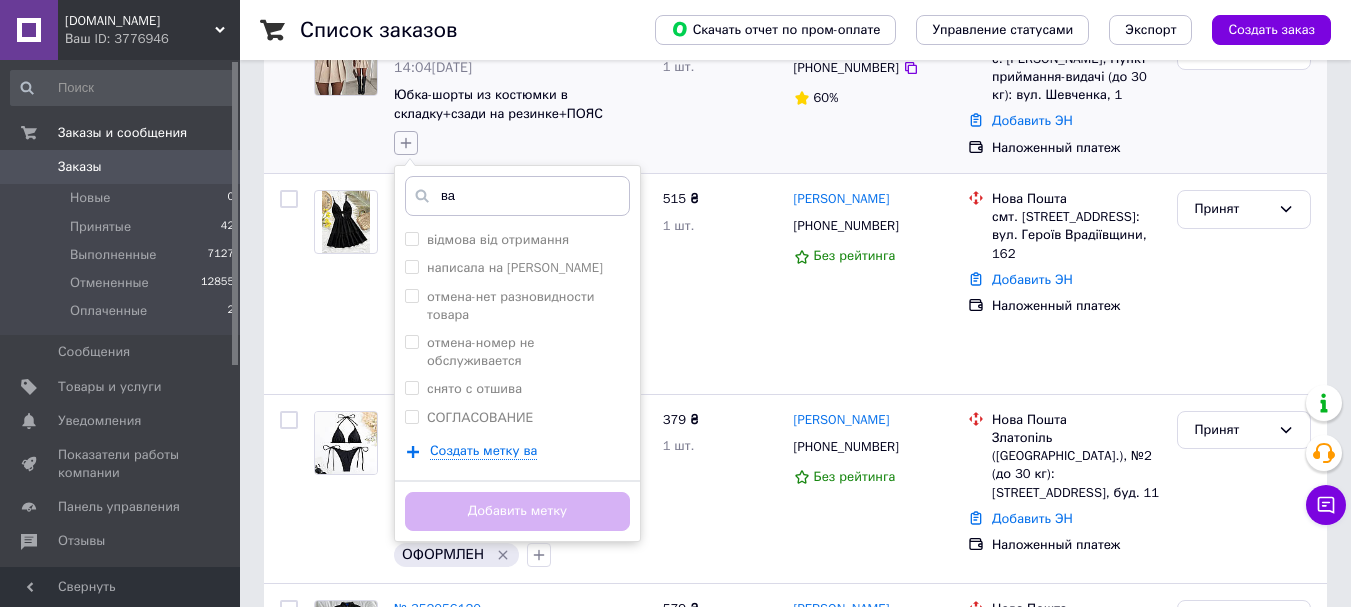 type on "вай" 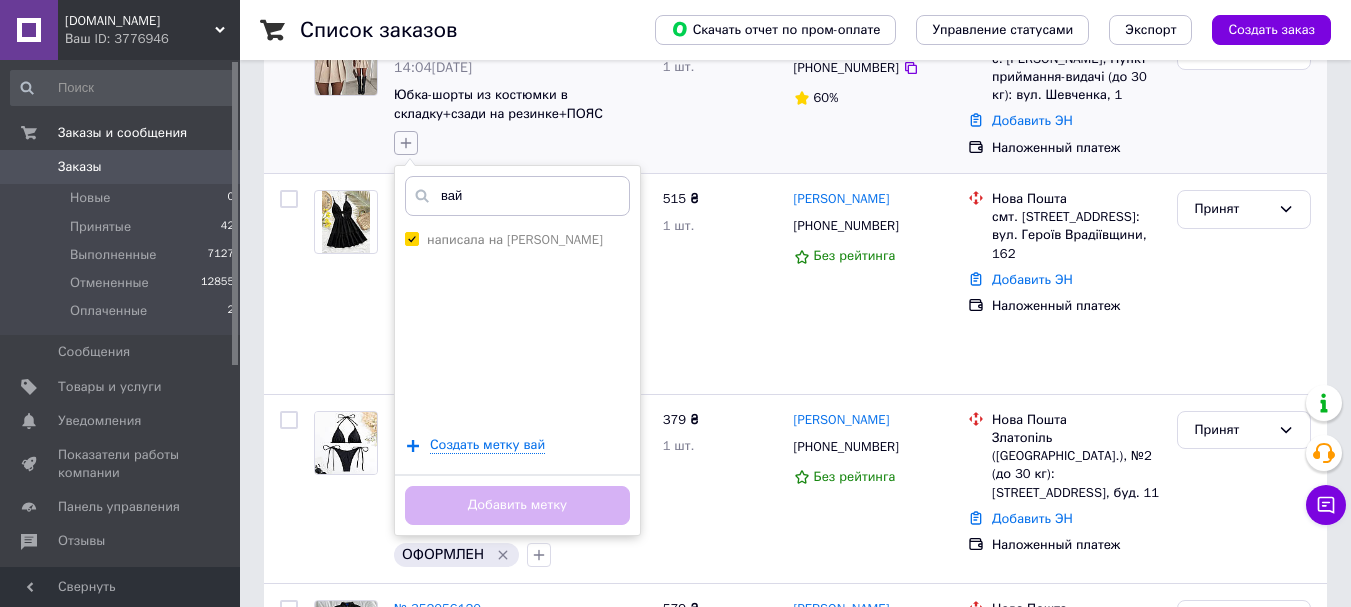 checkbox on "true" 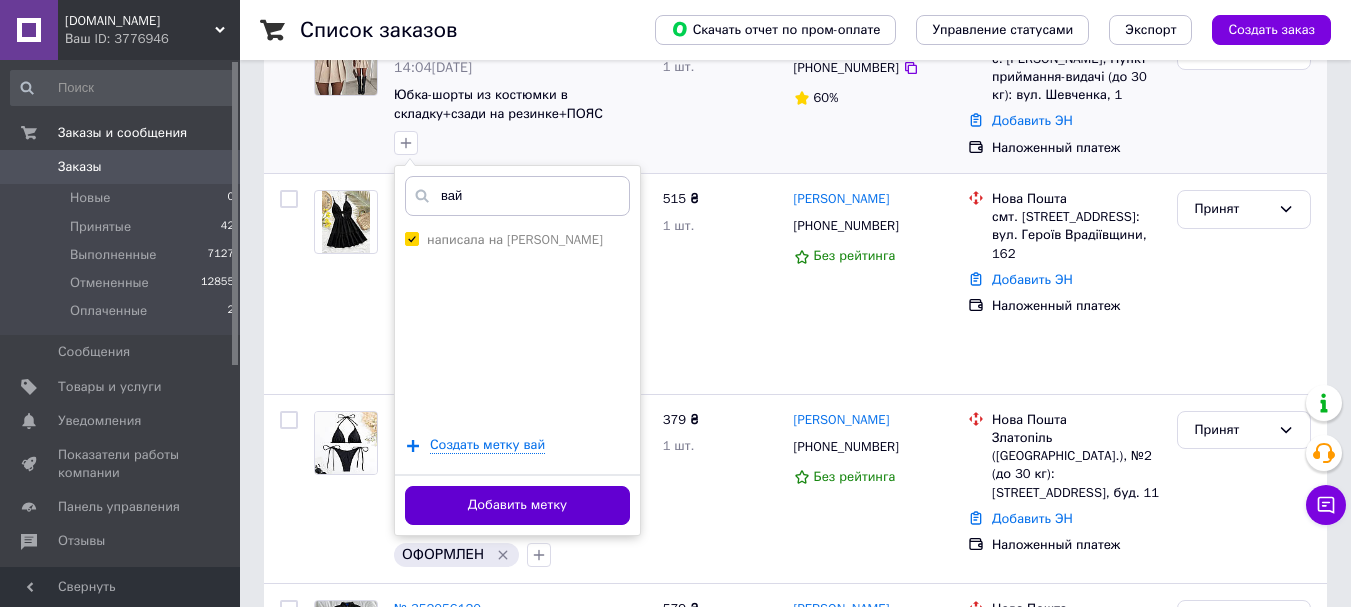 type on "вай" 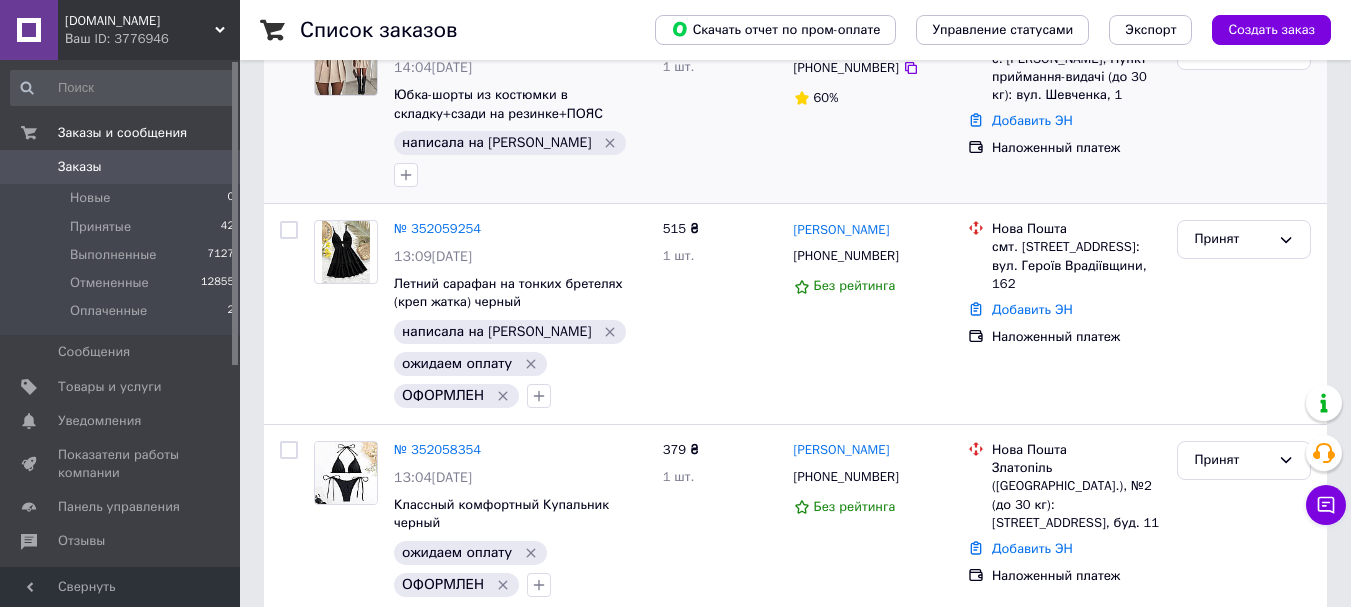 scroll, scrollTop: 0, scrollLeft: 0, axis: both 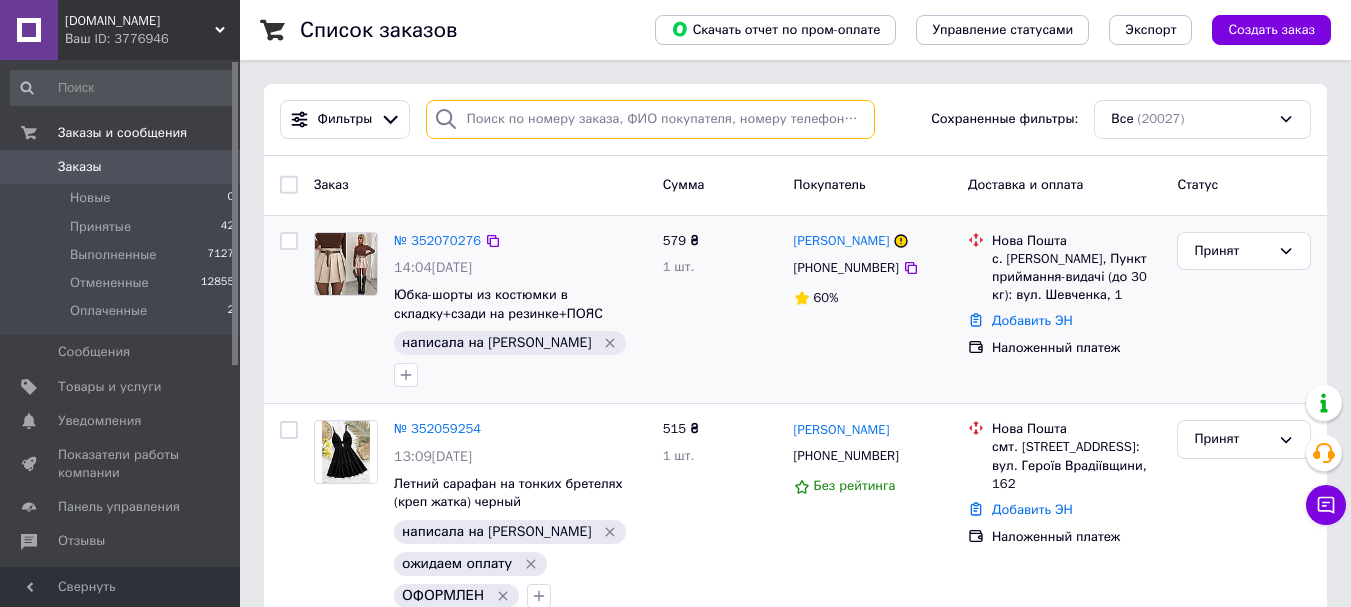 click at bounding box center (650, 119) 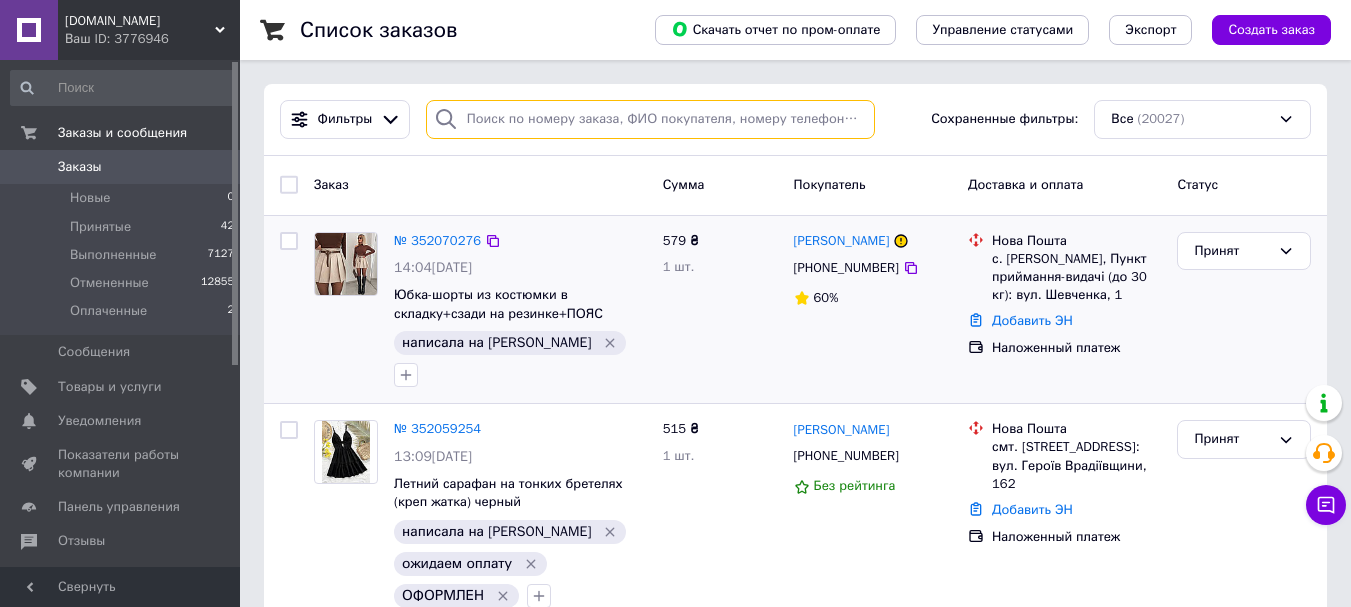 paste on "Гребінюкова" 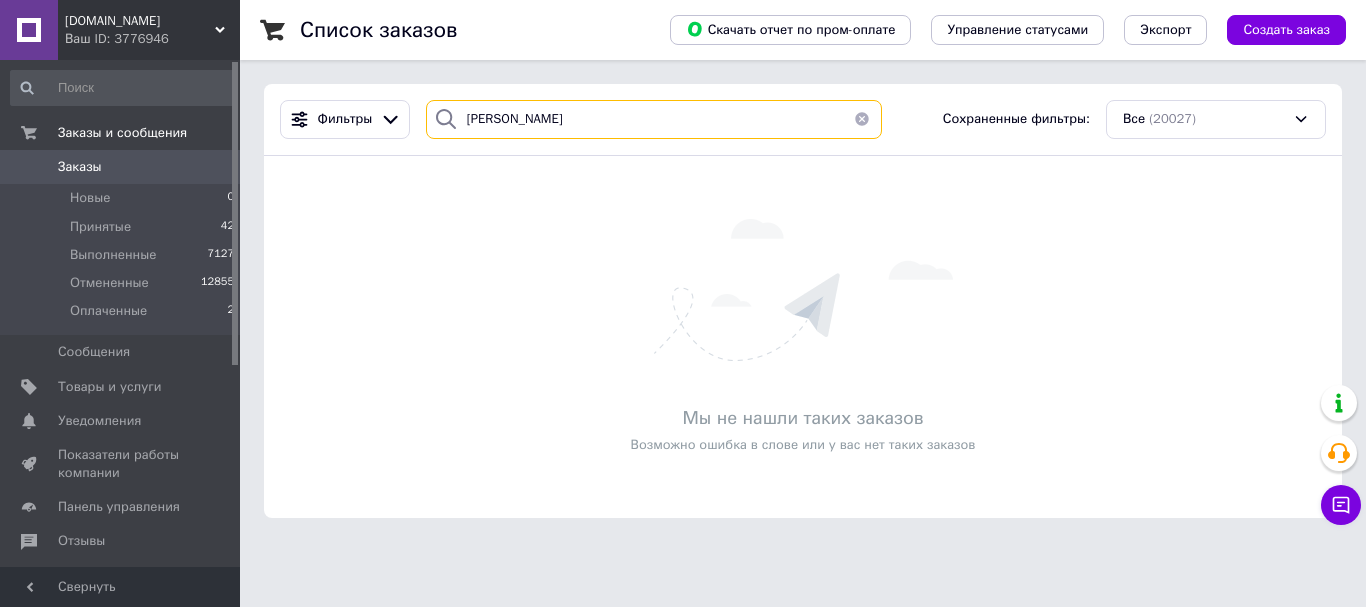 paste on "352058354" 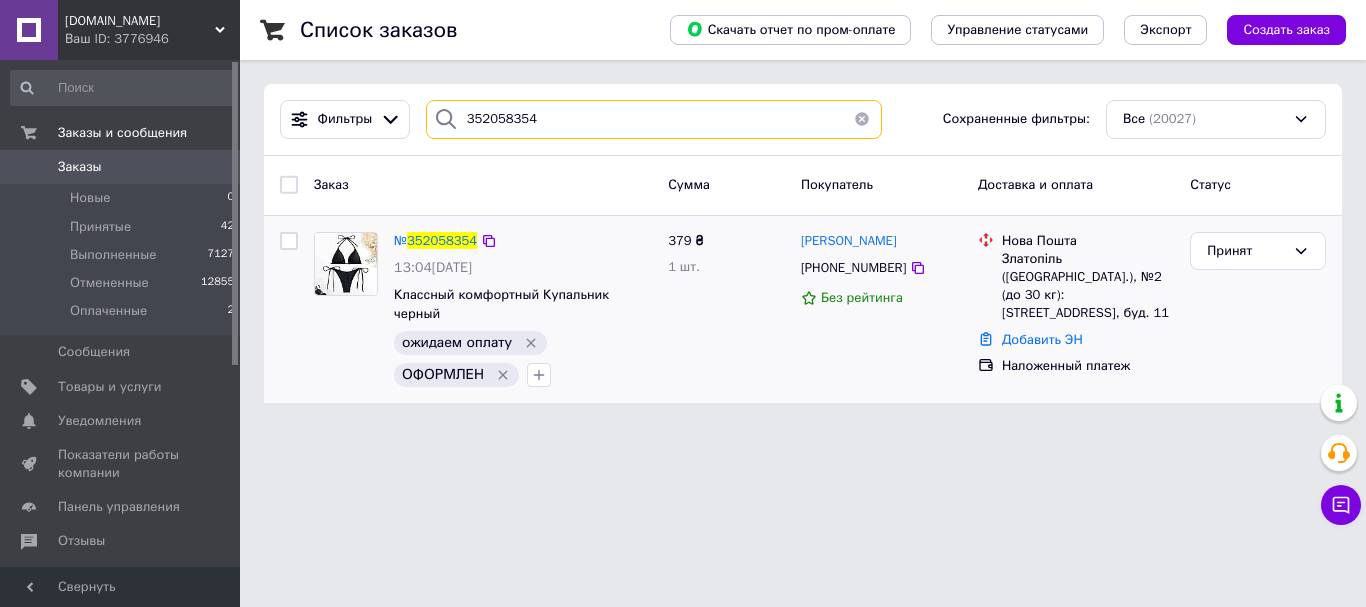 type on "352058354" 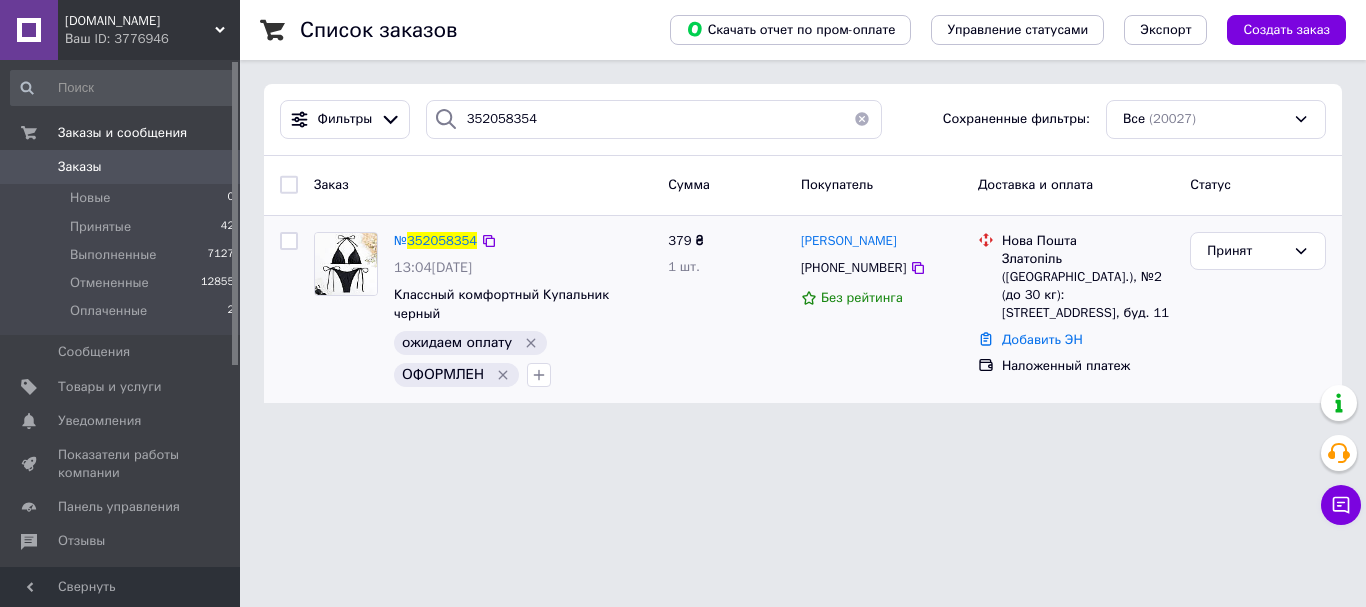 click 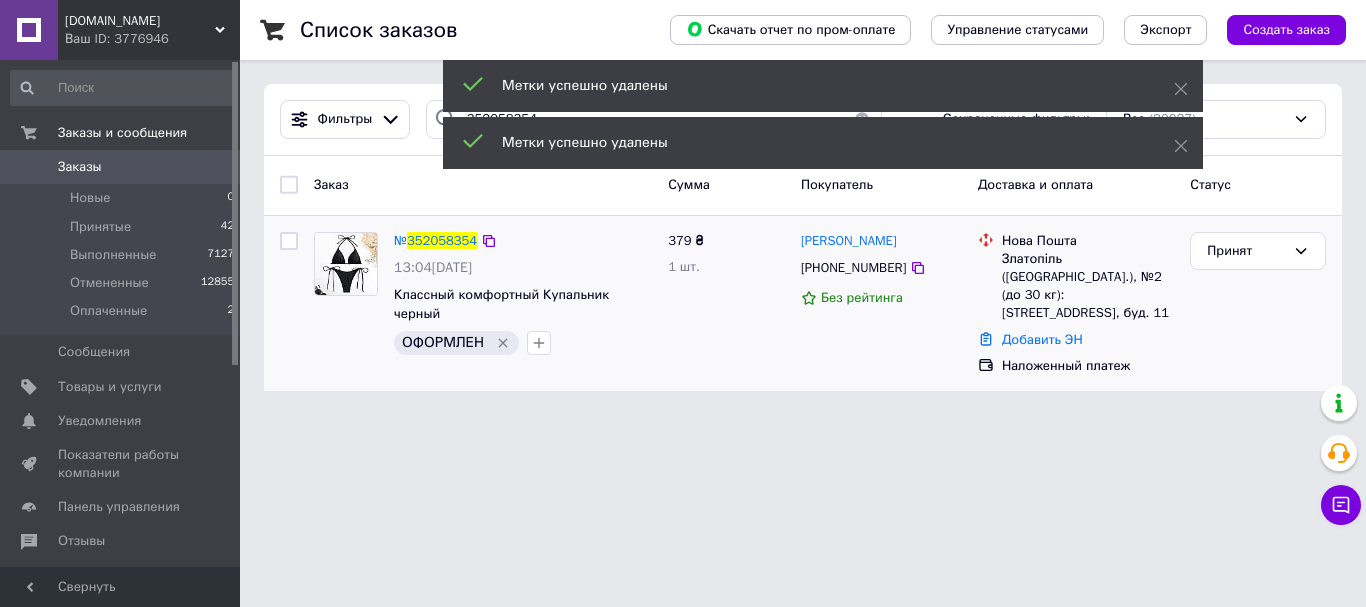 click 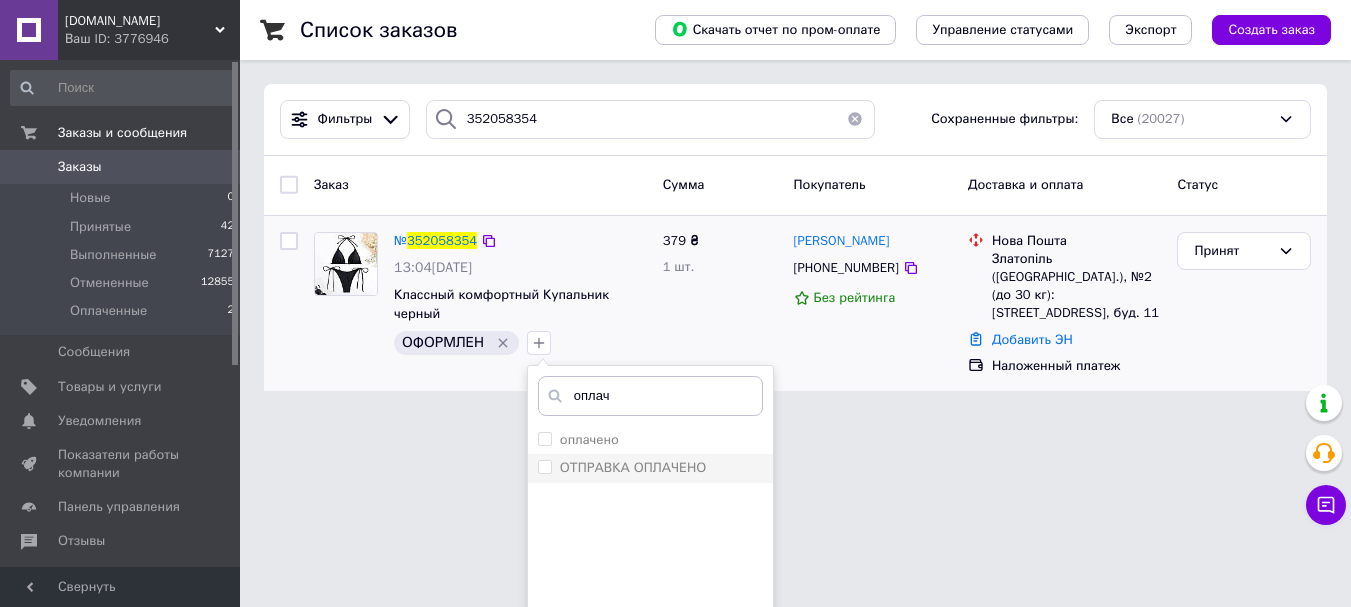 type on "оплач" 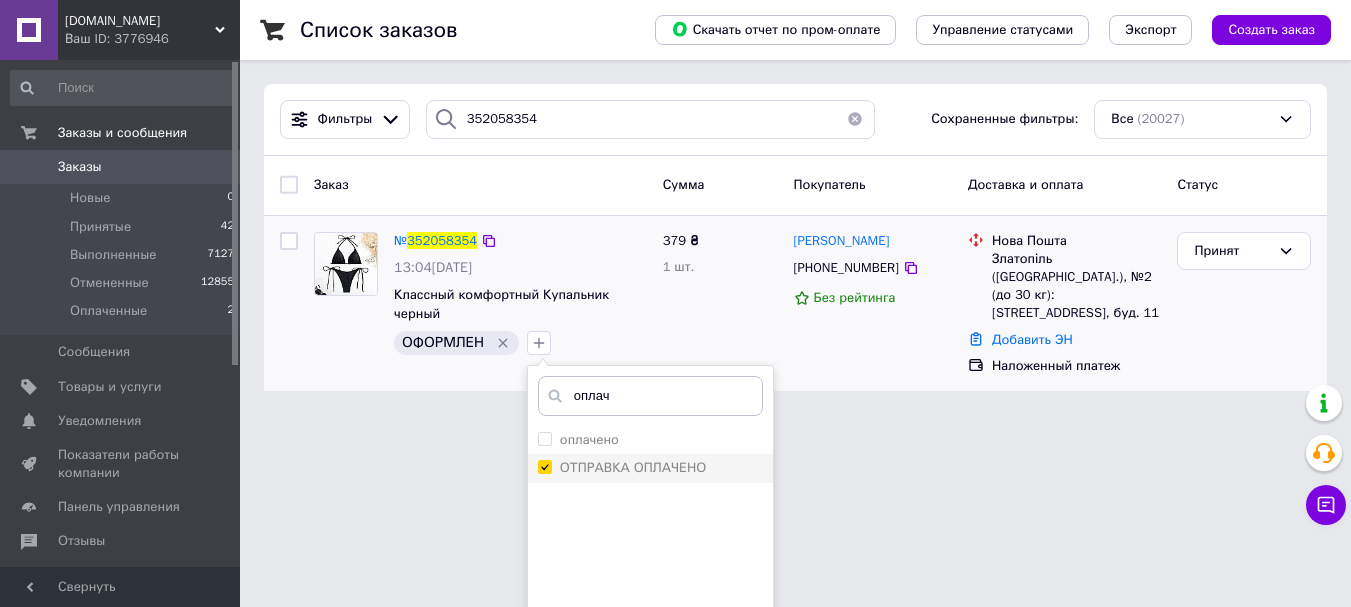checkbox on "true" 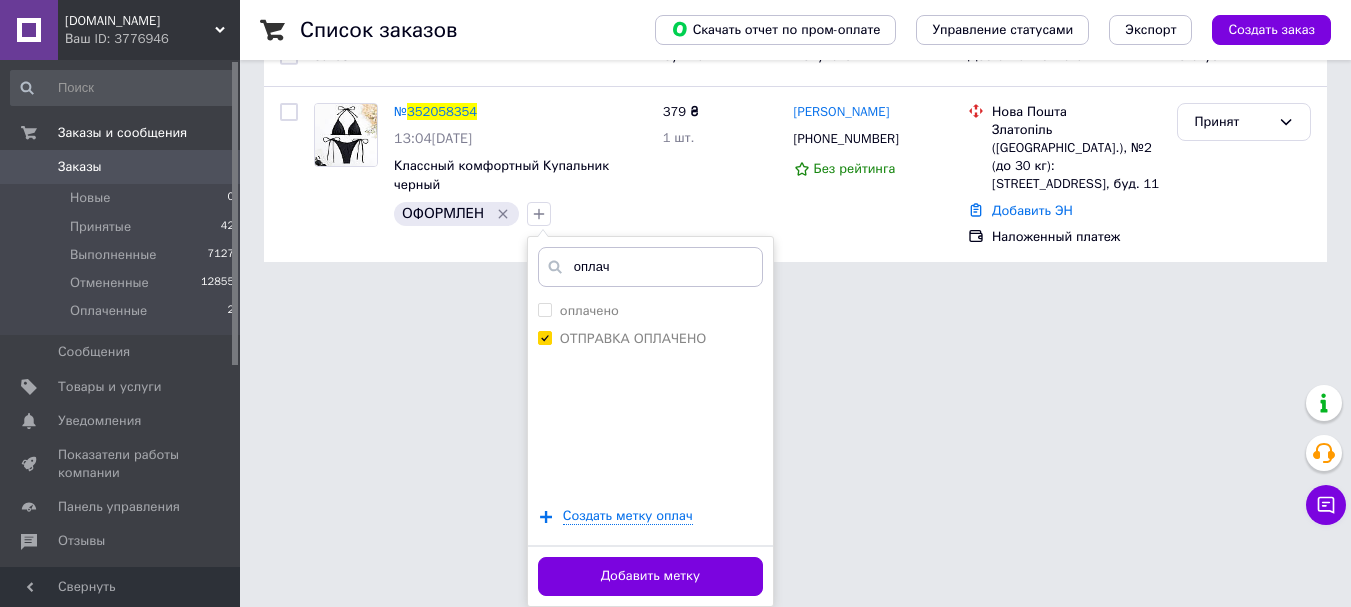 click on "Добавить метку" at bounding box center [650, 576] 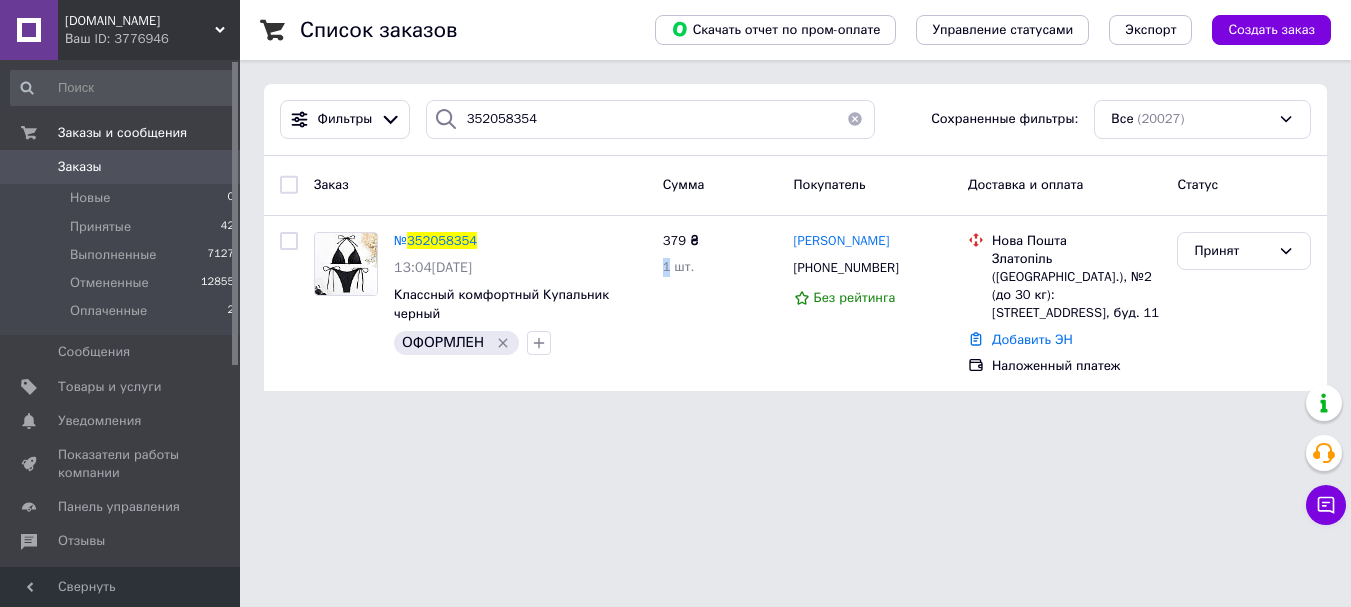 scroll, scrollTop: 0, scrollLeft: 0, axis: both 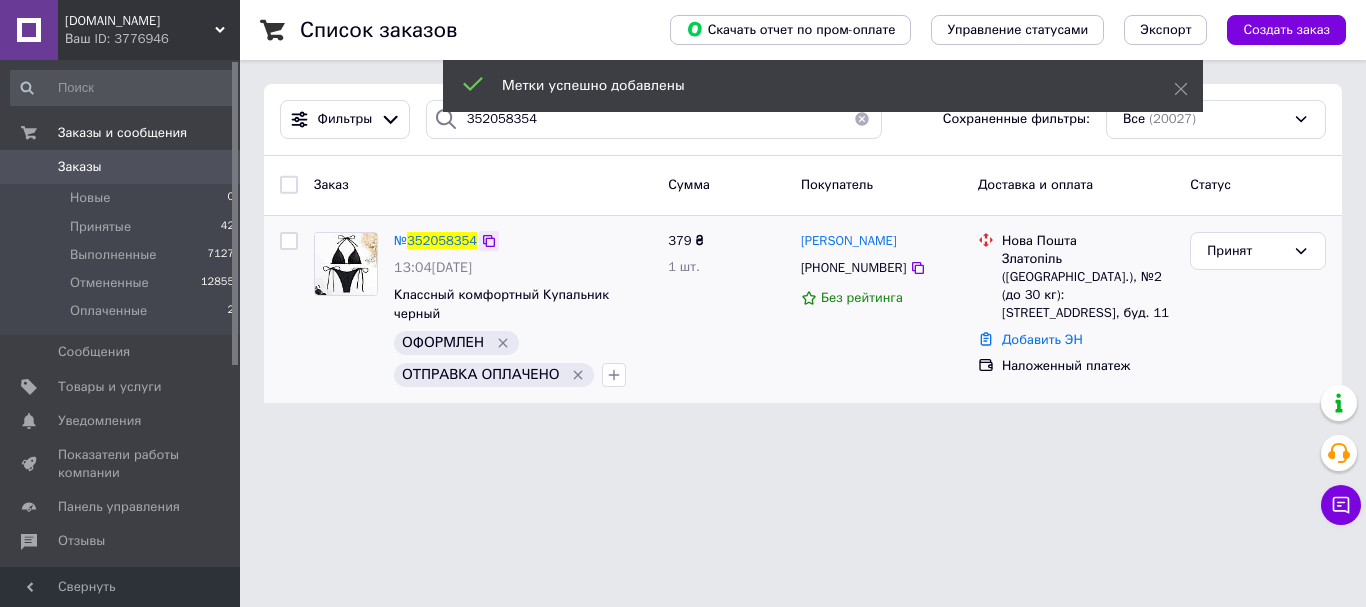 click 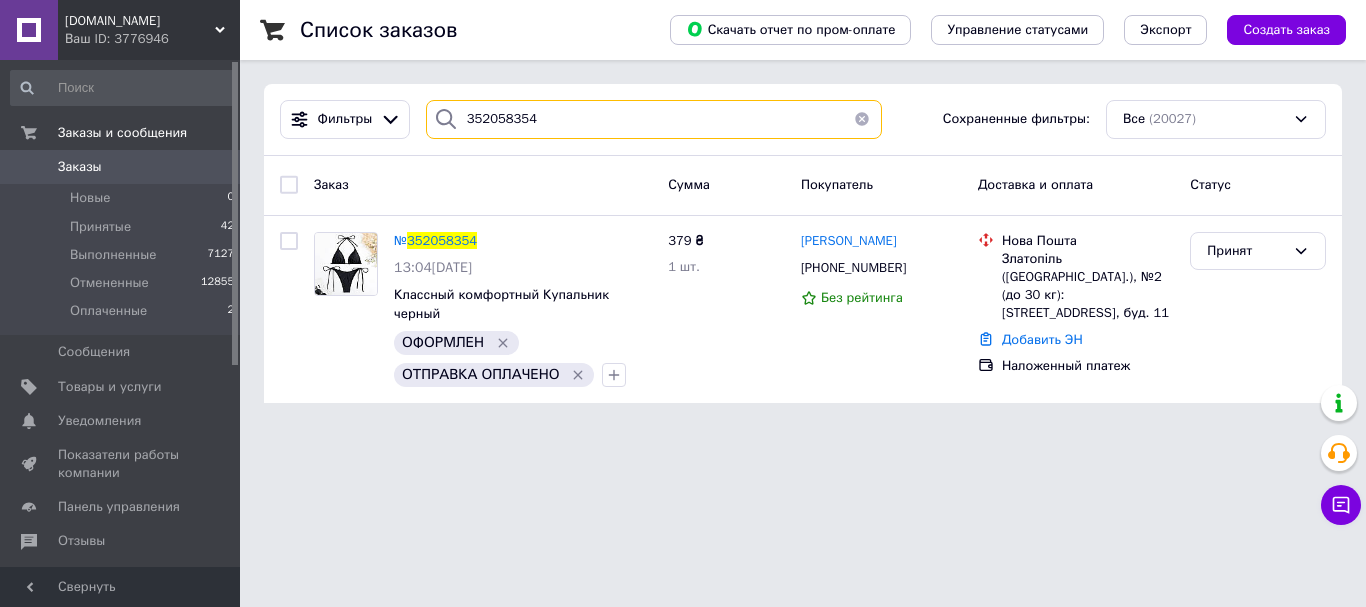 click on "352058354" at bounding box center [654, 119] 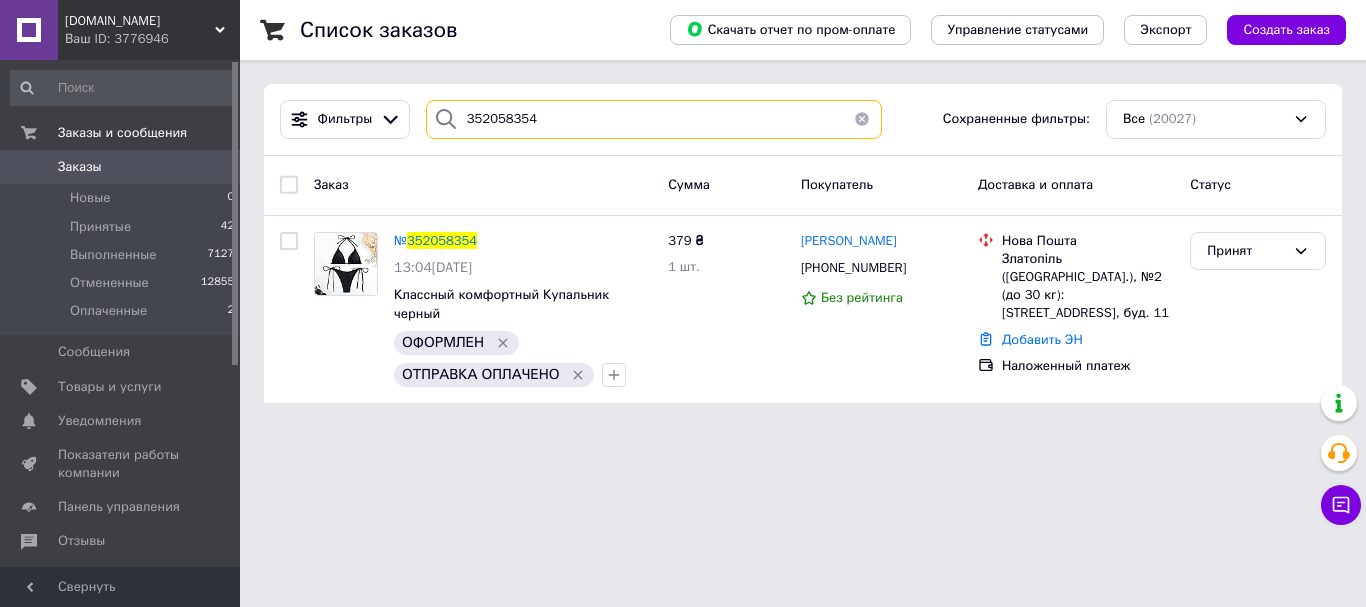 paste on "161767" 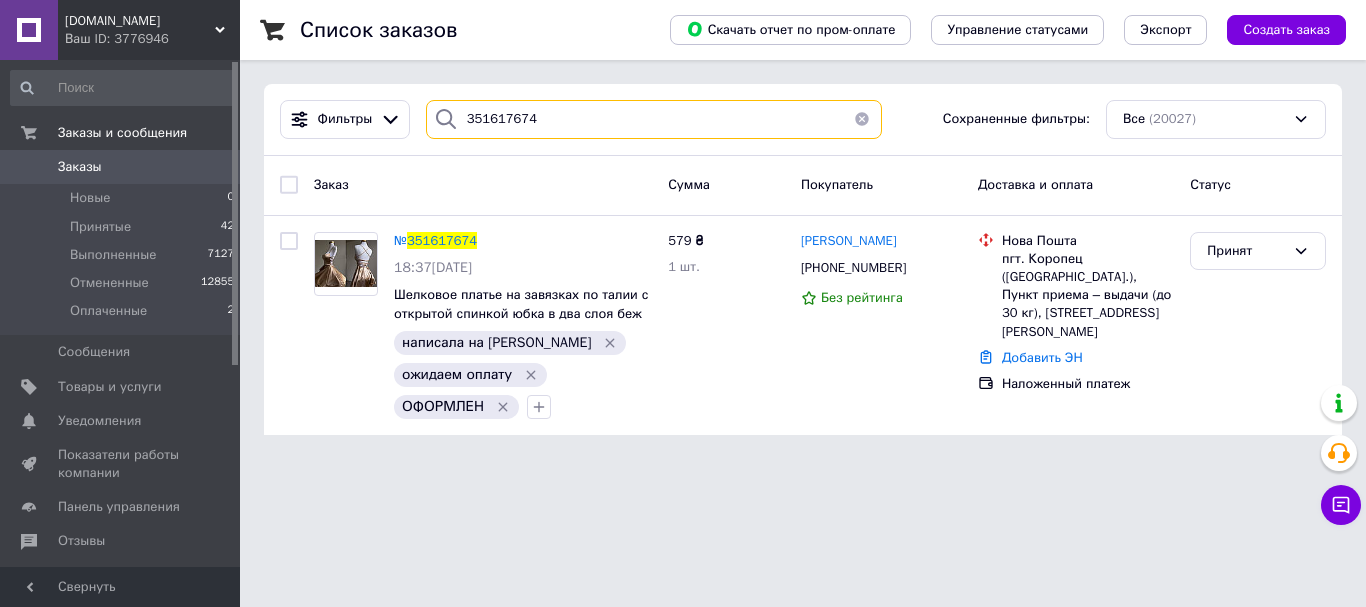 type on "351617674" 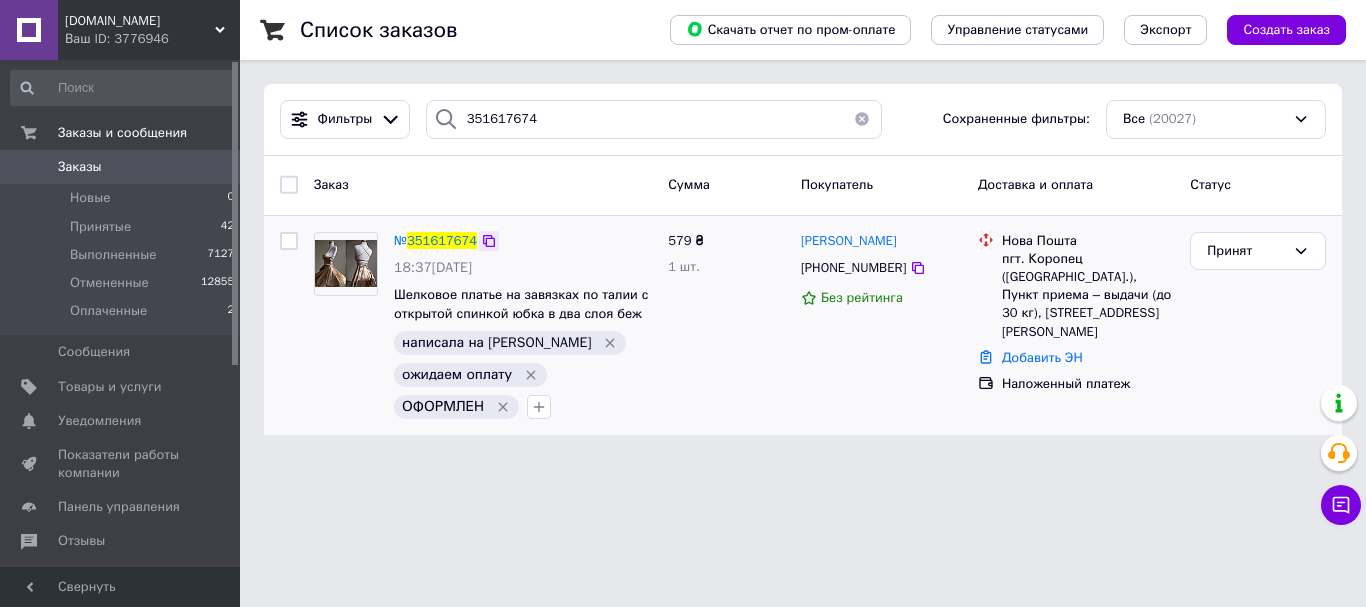 click 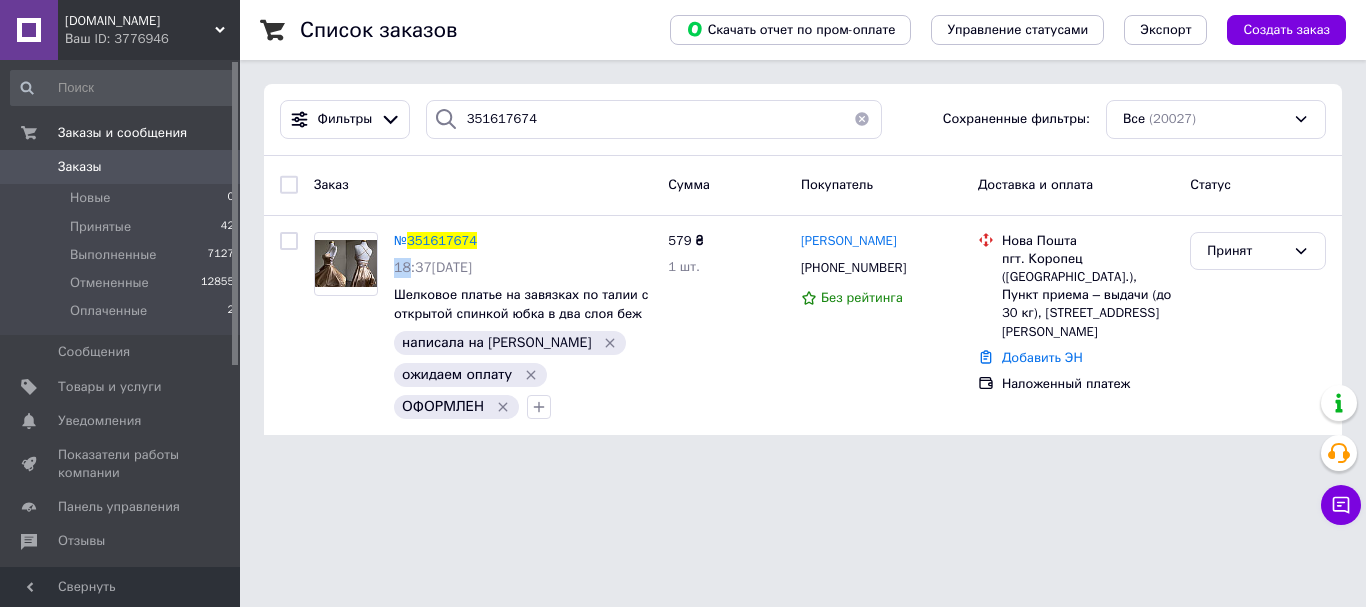 click at bounding box center (862, 119) 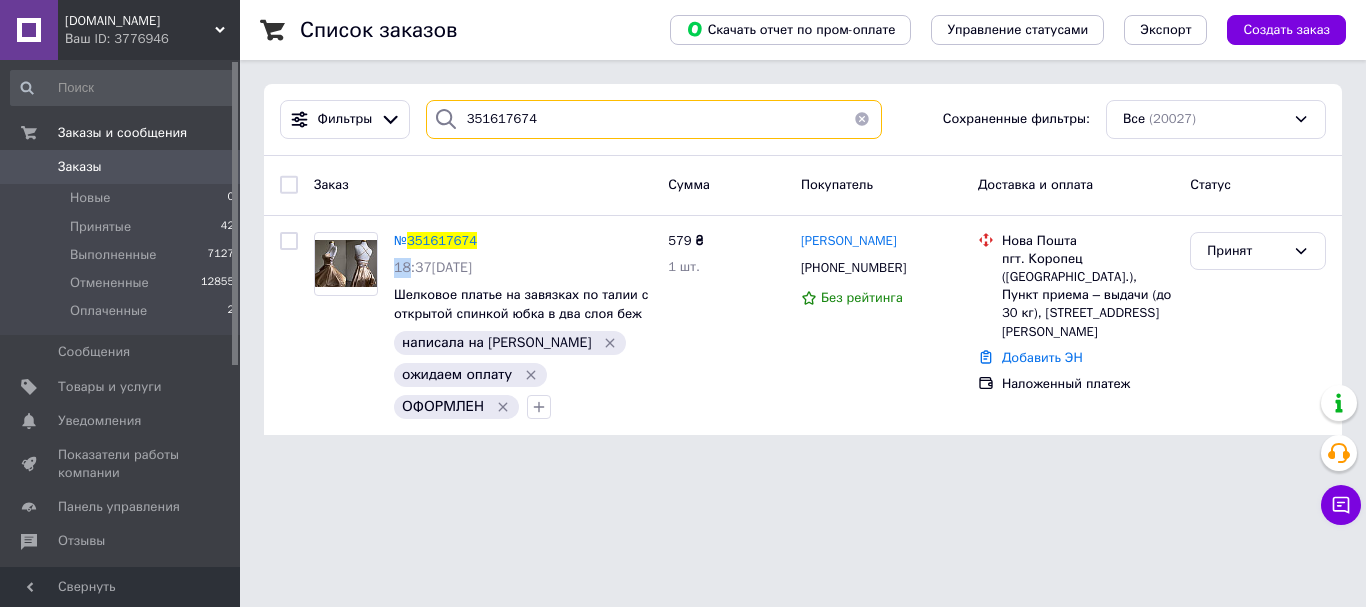 type 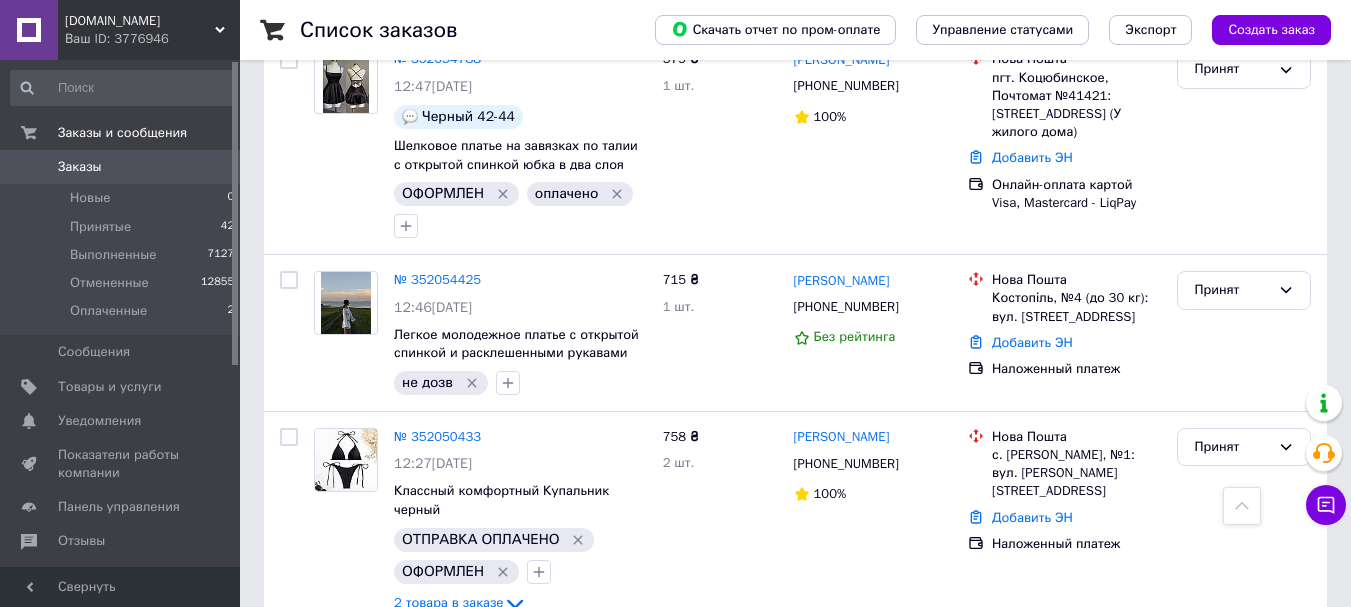 scroll, scrollTop: 1200, scrollLeft: 0, axis: vertical 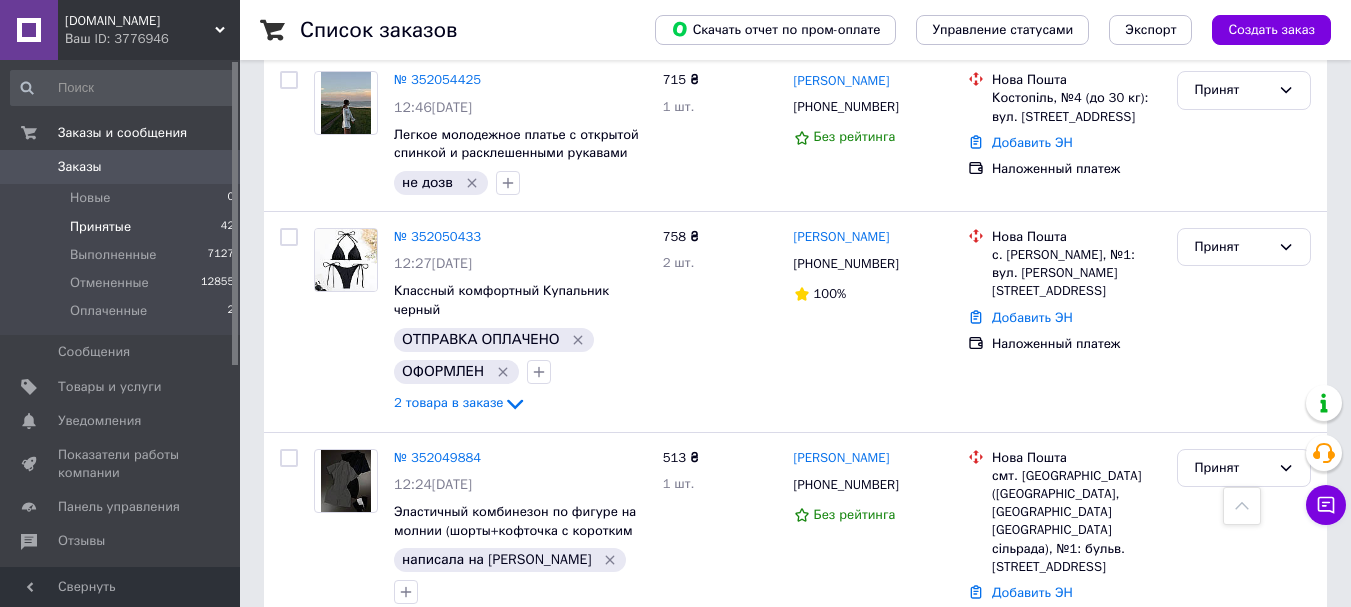 click on "Принятые" at bounding box center (100, 227) 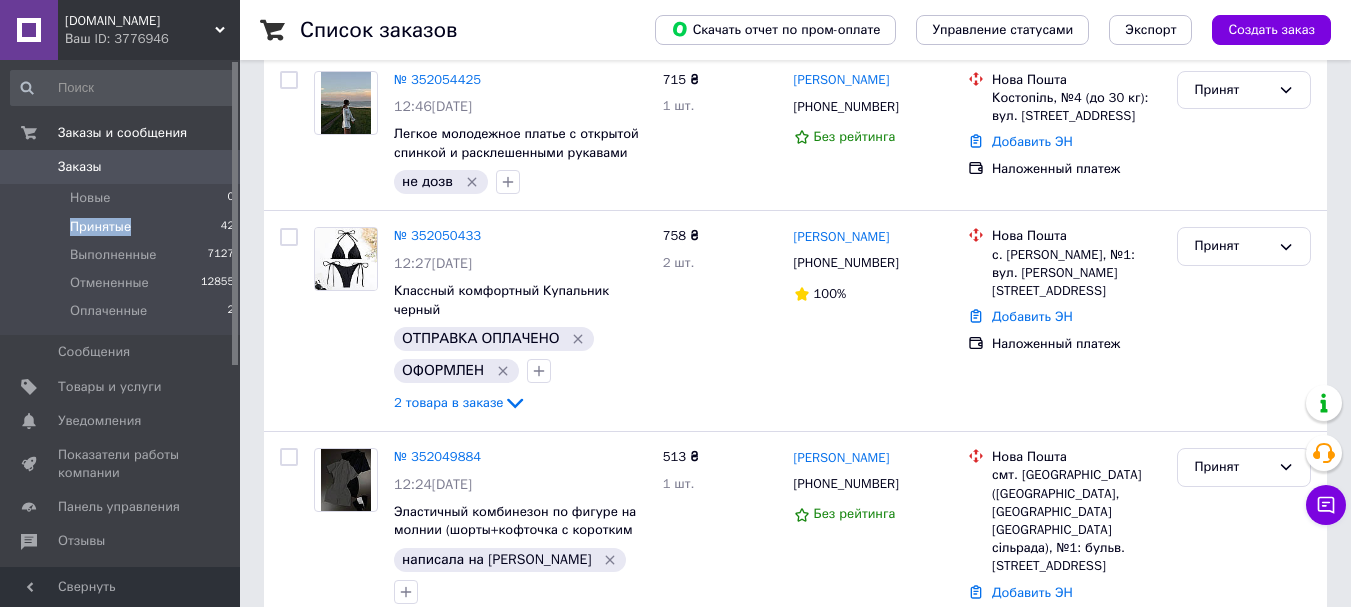 scroll, scrollTop: 0, scrollLeft: 0, axis: both 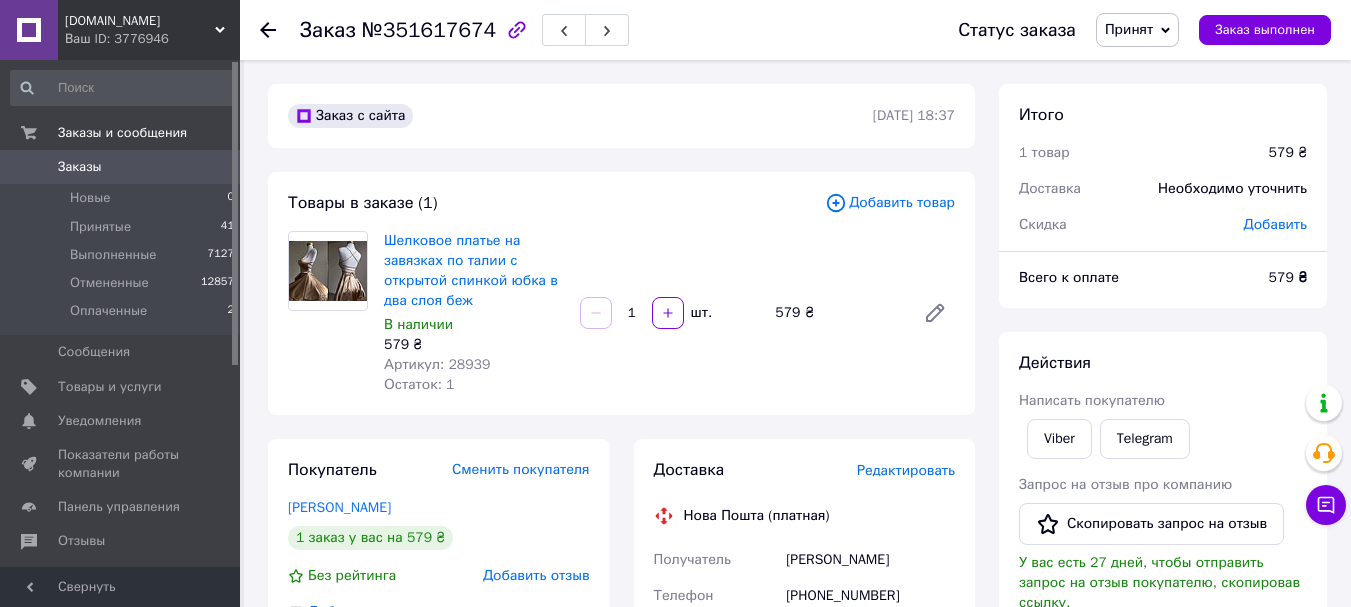 click on "[PHONE_NUMBER]" at bounding box center [870, 606] 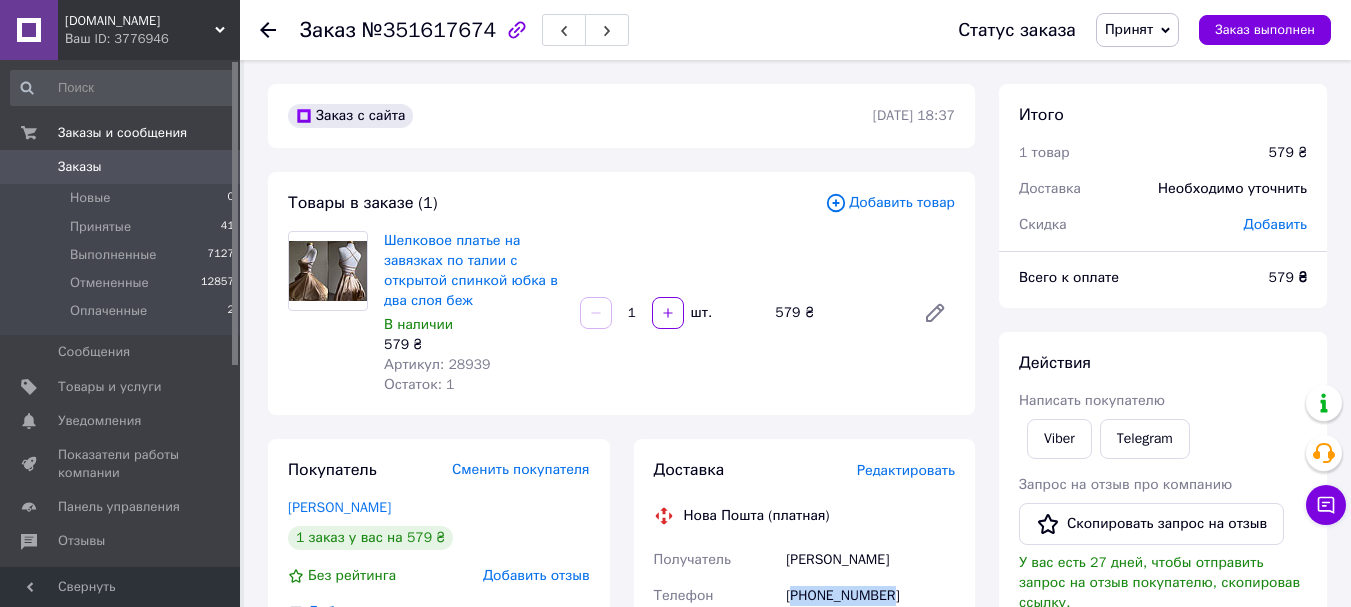 click on "[PHONE_NUMBER]" at bounding box center [870, 606] 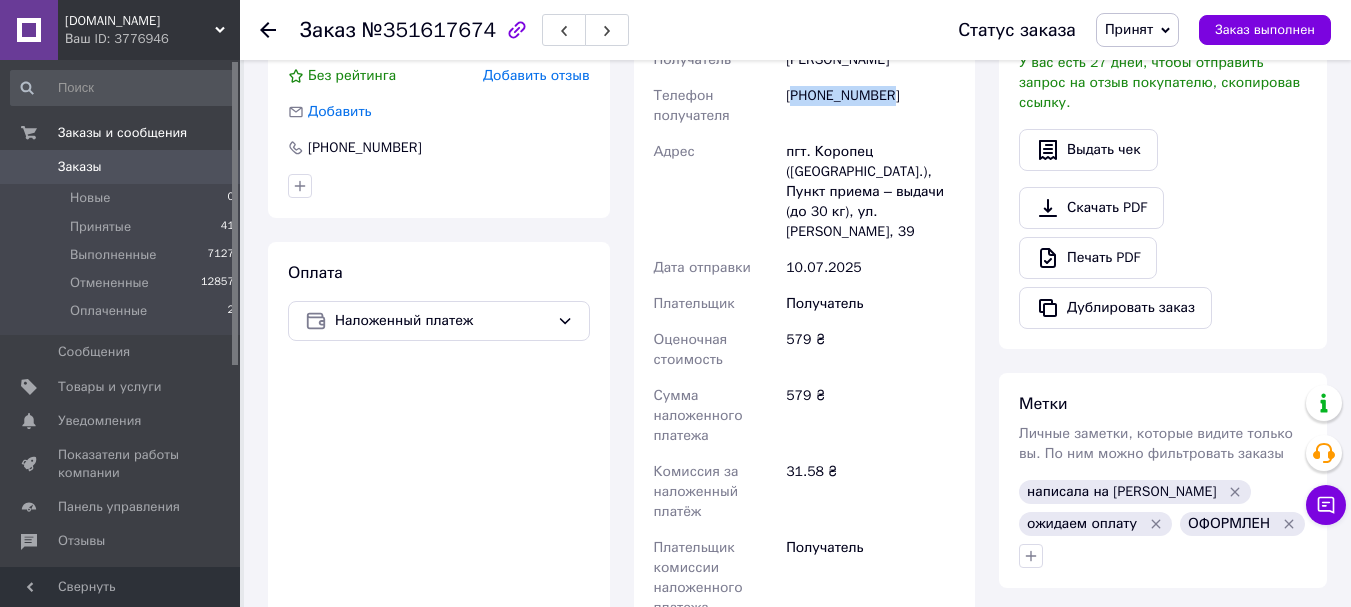 scroll, scrollTop: 600, scrollLeft: 0, axis: vertical 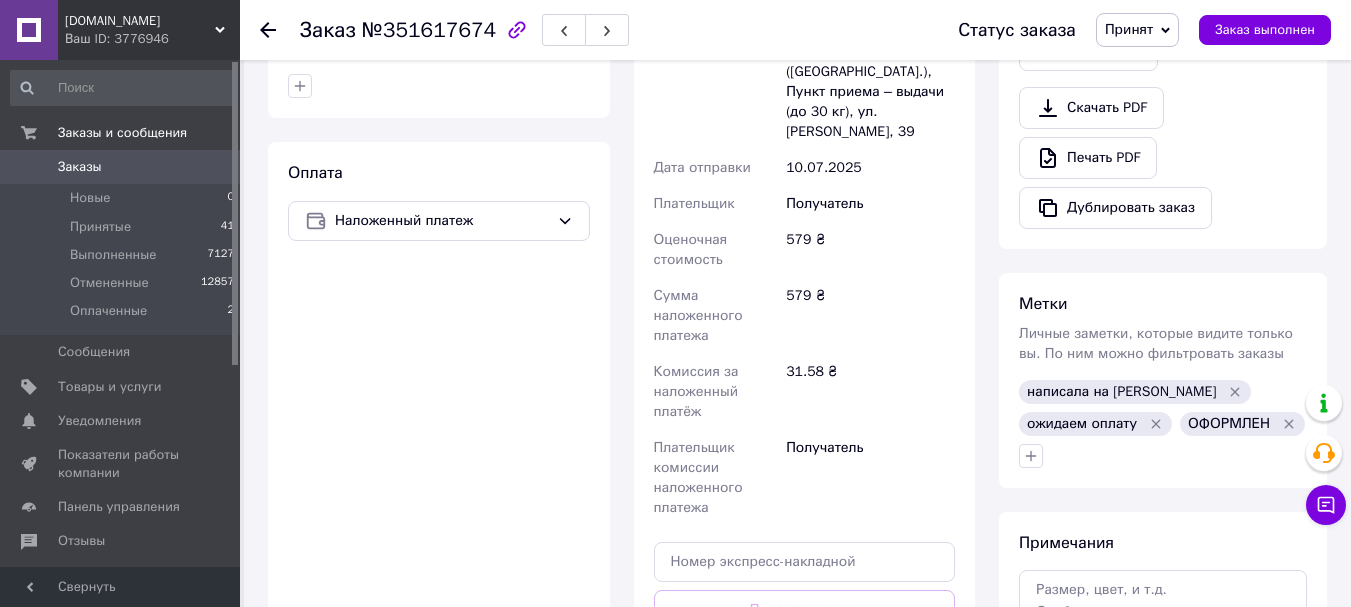 click on "Итого 1 товар 579 ₴ Доставка Необходимо уточнить Скидка Добавить Всего к оплате 579 ₴ Действия Написать покупателю Viber Telegram Запрос на отзыв про компанию   Скопировать запрос на отзыв У вас есть 27 дней, чтобы отправить запрос на отзыв покупателю, скопировав ссылку.   Выдать чек   Скачать PDF   Печать PDF   Дублировать заказ Метки Личные заметки, которые видите только вы. По ним можно фильтровать заказы написала на вайбер   ожидаем оплату   ОФОРМЛЕН   Примечания Осталось 300 символов Очистить Сохранить" at bounding box center [1163, 255] 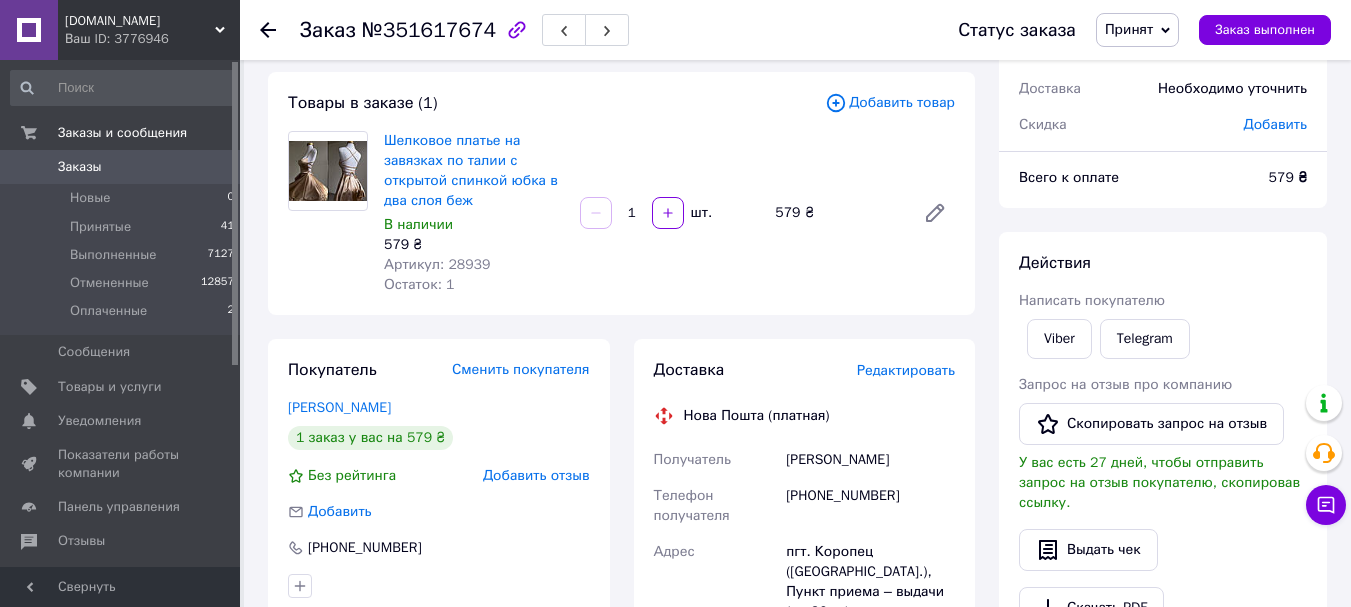 scroll, scrollTop: 0, scrollLeft: 0, axis: both 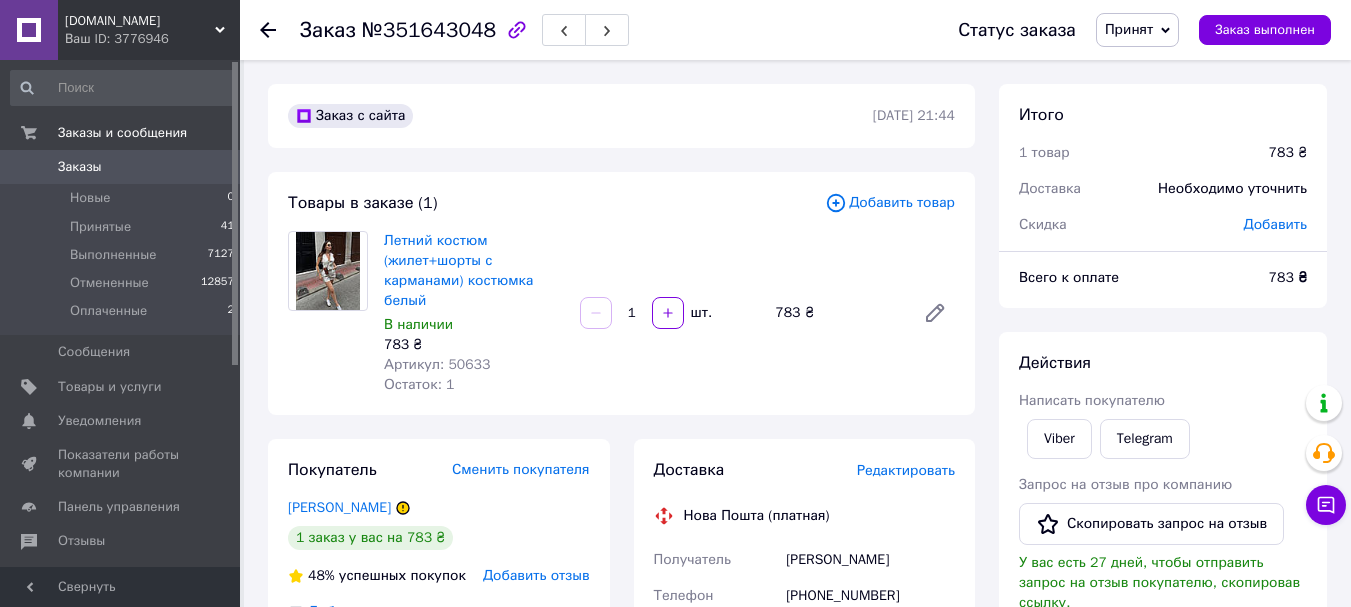 click on "[PHONE_NUMBER]" at bounding box center [870, 606] 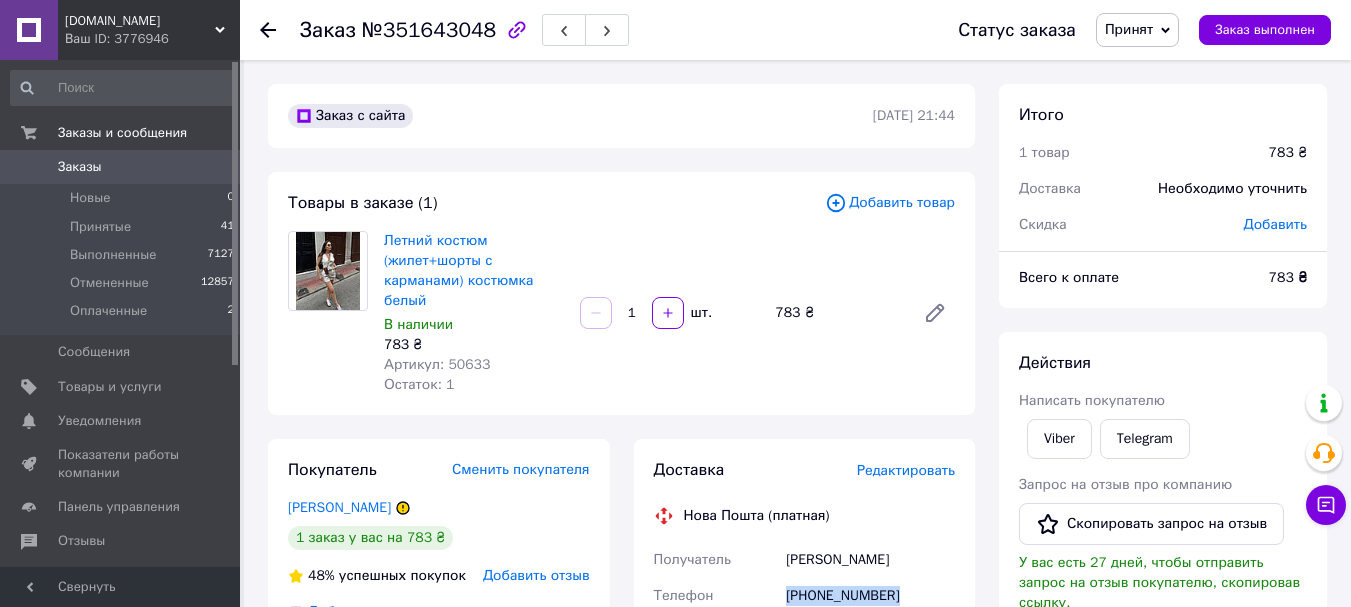 click on "[PHONE_NUMBER]" at bounding box center [870, 606] 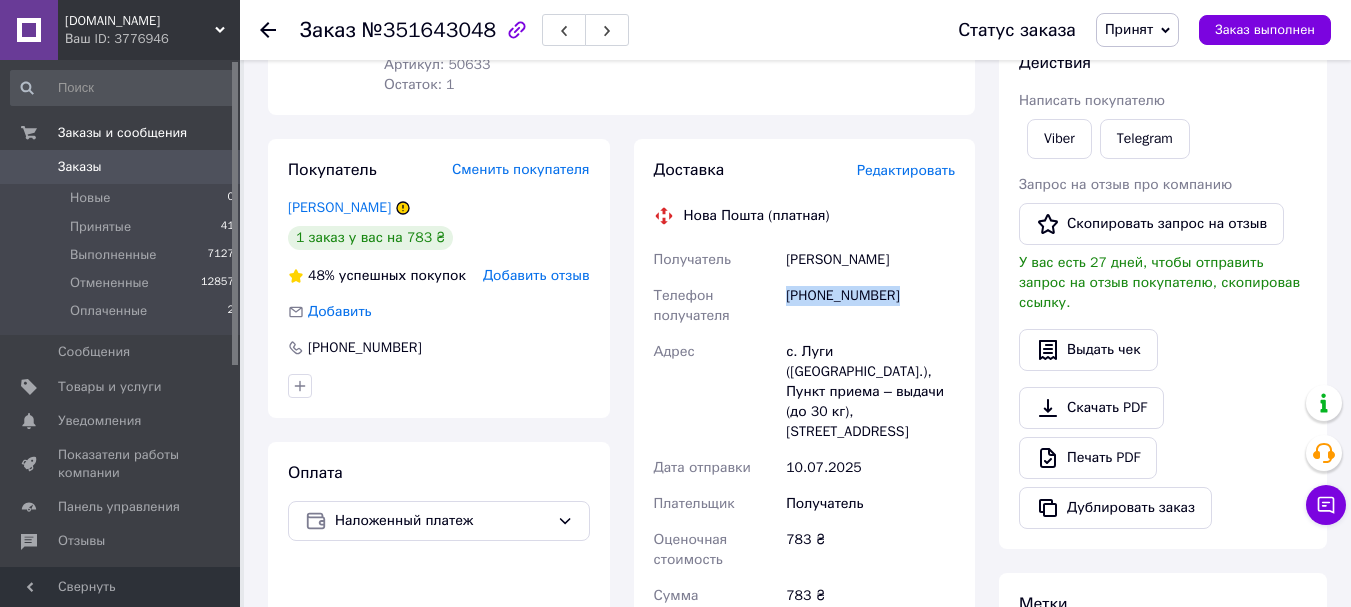 scroll, scrollTop: 0, scrollLeft: 0, axis: both 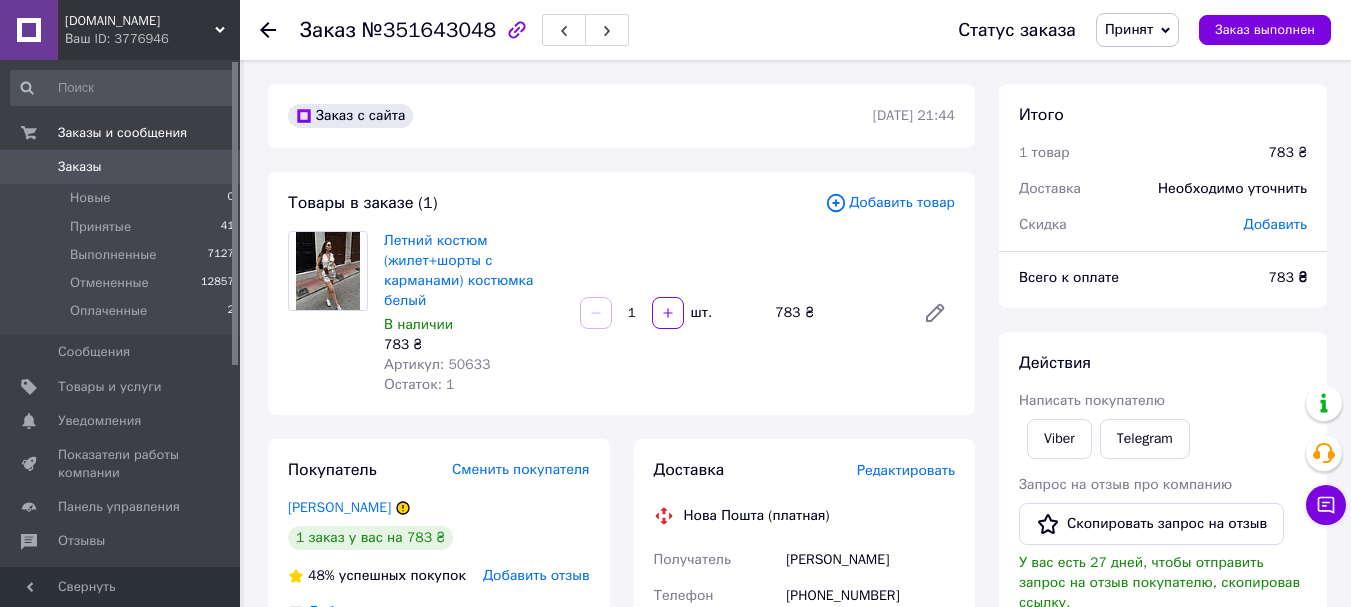 click on "№351643048" at bounding box center [429, 30] 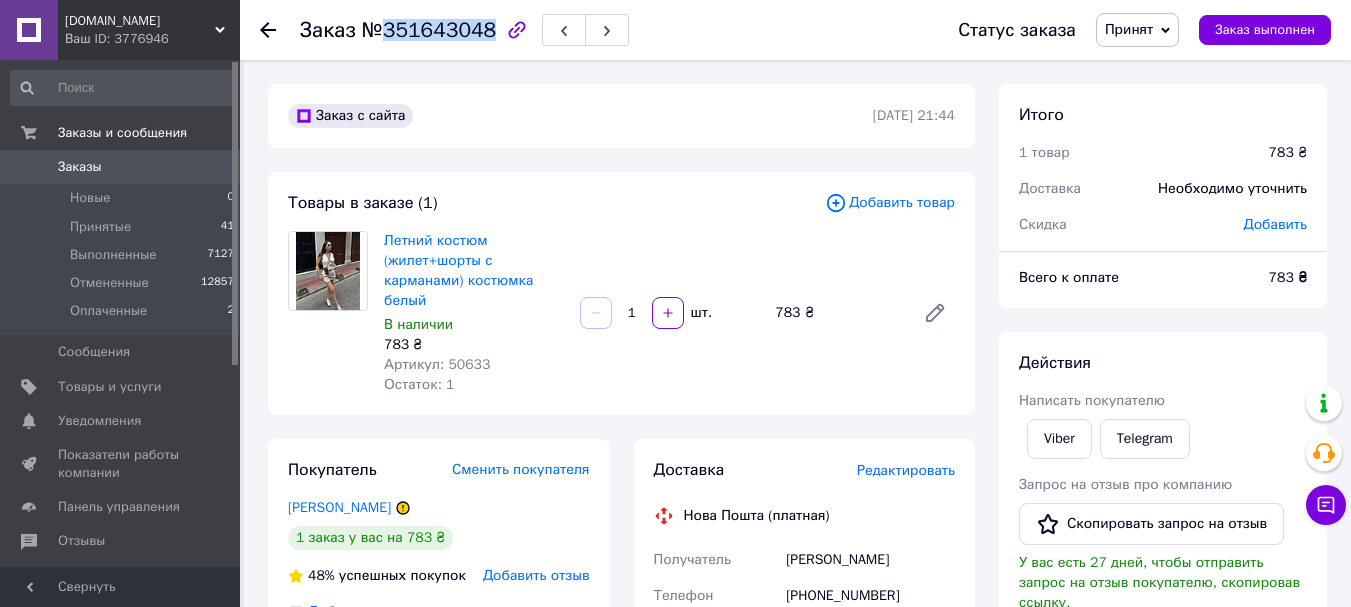 click on "№351643048" at bounding box center (429, 30) 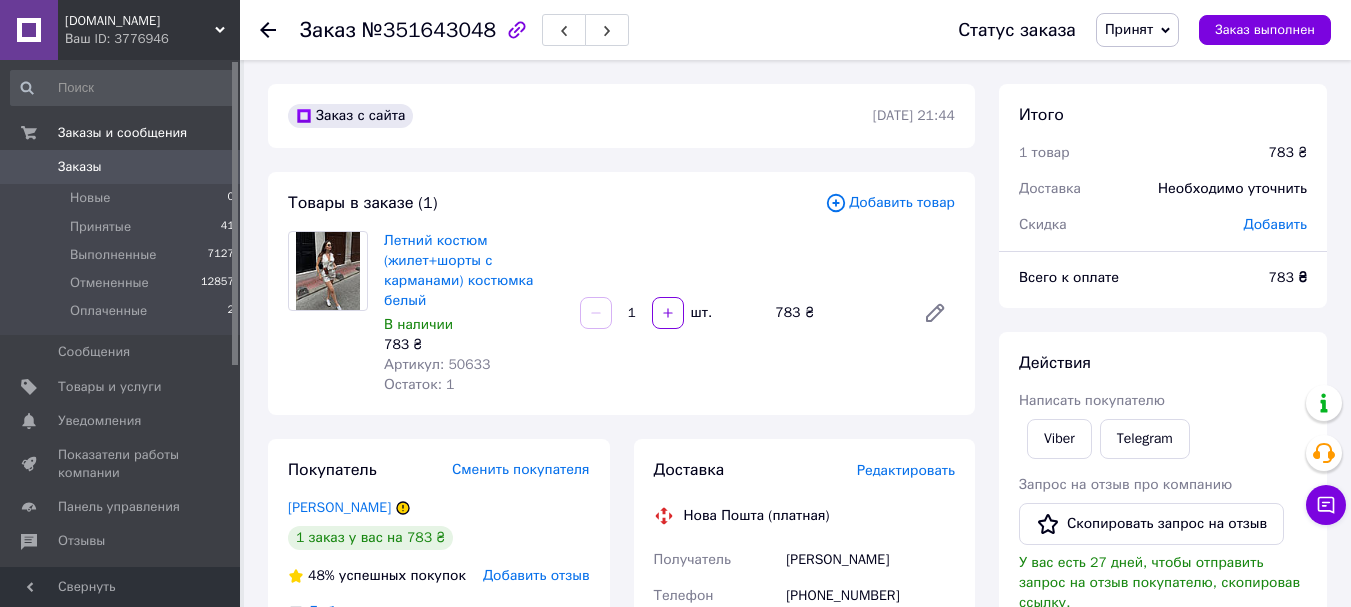 click on "Заказ с сайта 07.07.2025 | 21:44" at bounding box center [621, 116] 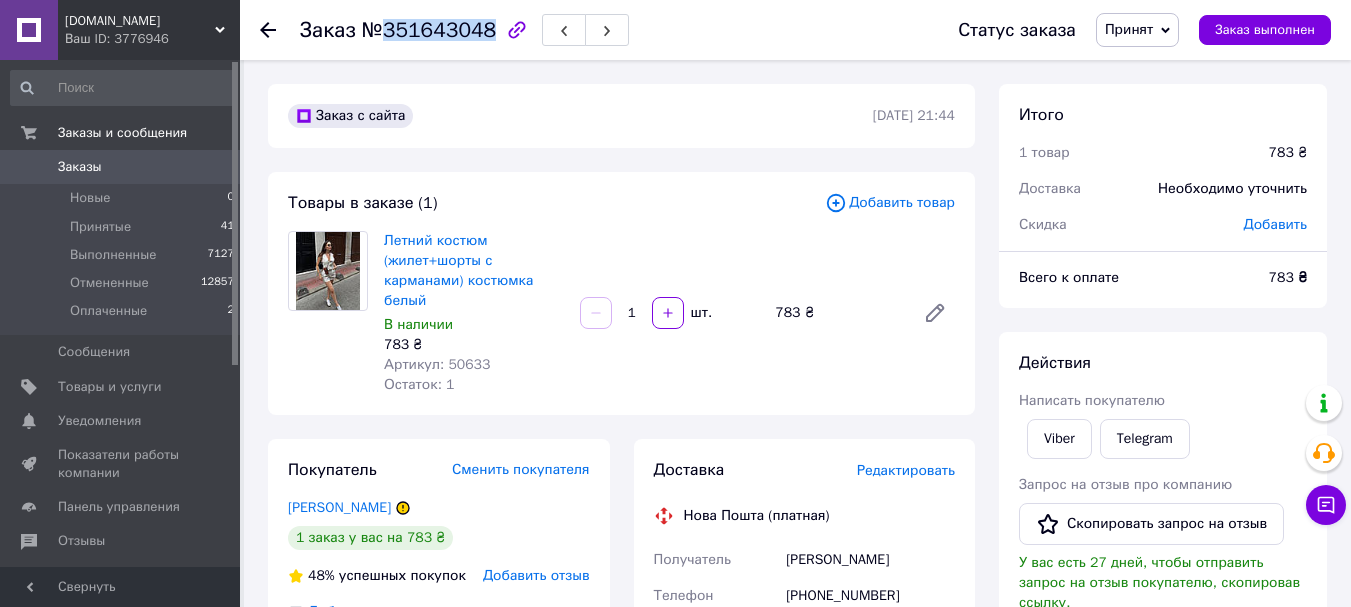 copy on "351643048" 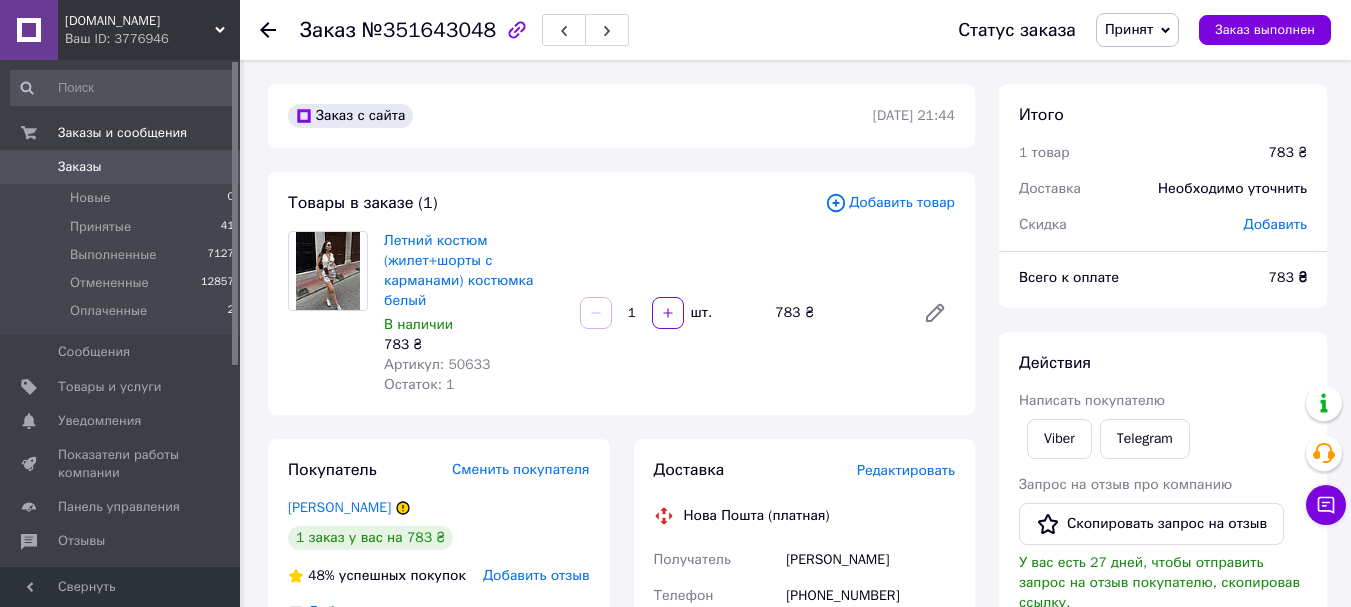 click on "+380969213986" at bounding box center [870, 606] 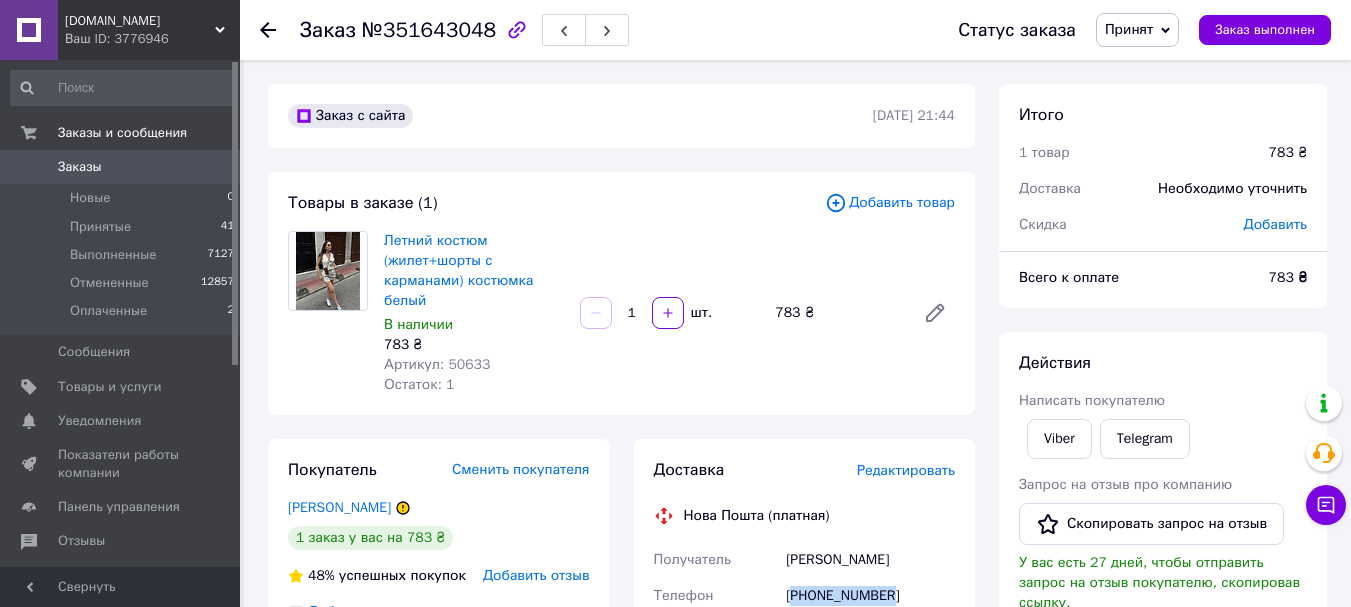 click on "+380969213986" at bounding box center (870, 606) 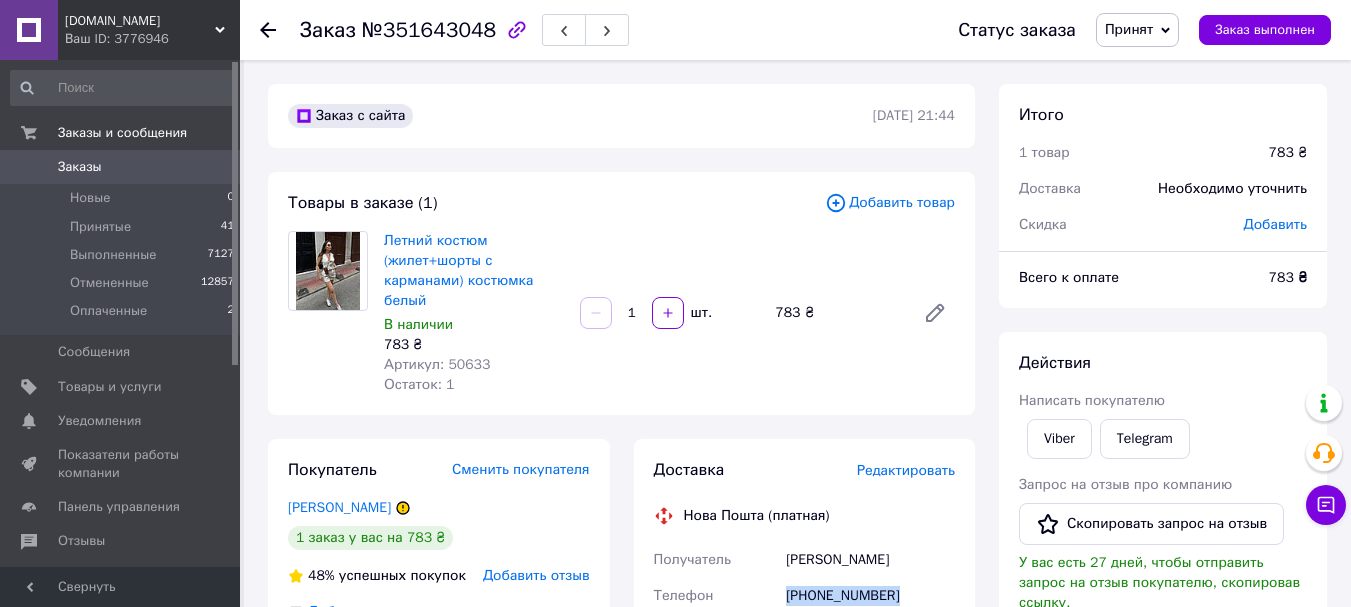 copy on "+380969213986" 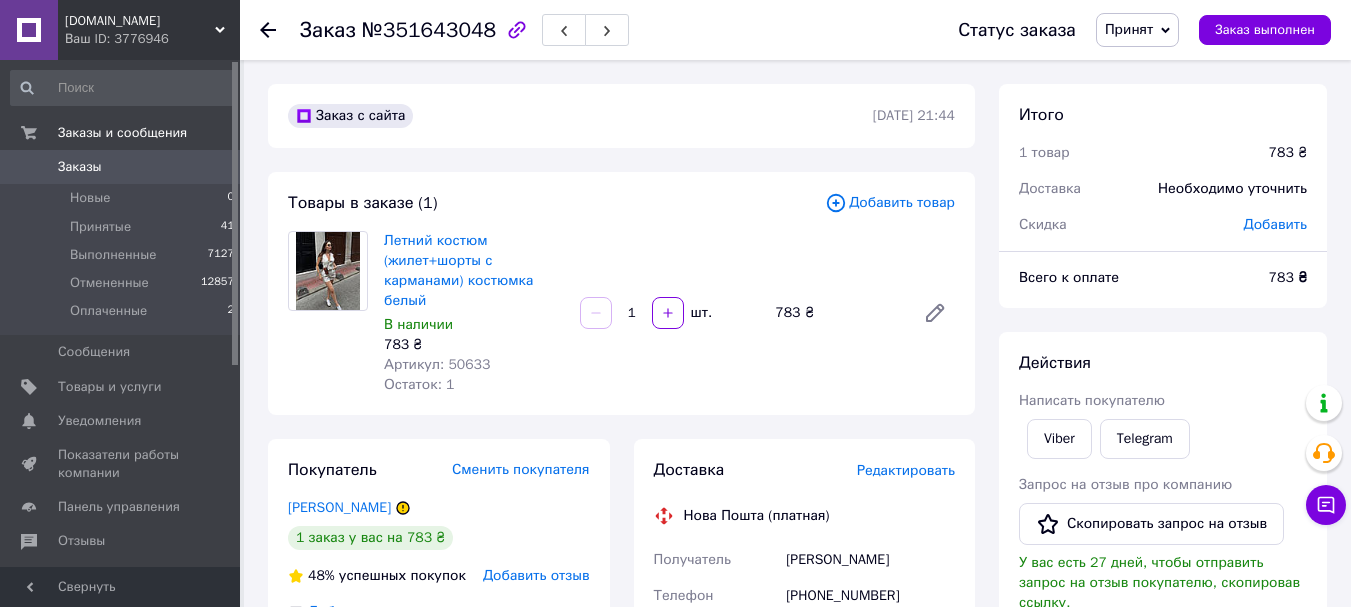 click on "Заказ №351643048 Статус заказа Принят Выполнен Отменен Оплаченный Заказ выполнен Заказ с сайта 07.07.2025 | 21:44 Товары в заказе (1) Добавить товар Летний костюм (жилет+шорты с карманами) костюмка белый В наличии 783 ₴ Артикул: 50633 Остаток: 1 1   шт. 783 ₴ Покупатель Сменить покупателя Ферлюк Світлана 1 заказ у вас на 783 ₴ 48%   успешных покупок Добавить отзыв Добавить +380969213986 Оплата Наложенный платеж Доставка Редактировать Нова Пошта (платная) Получатель Ферлюк Світлана Телефон получателя +380969213986 Адрес Дата отправки 10.07.2025 Плательщик Получатель Оценочная стоимость 783 ₴ <" at bounding box center (797, 831) 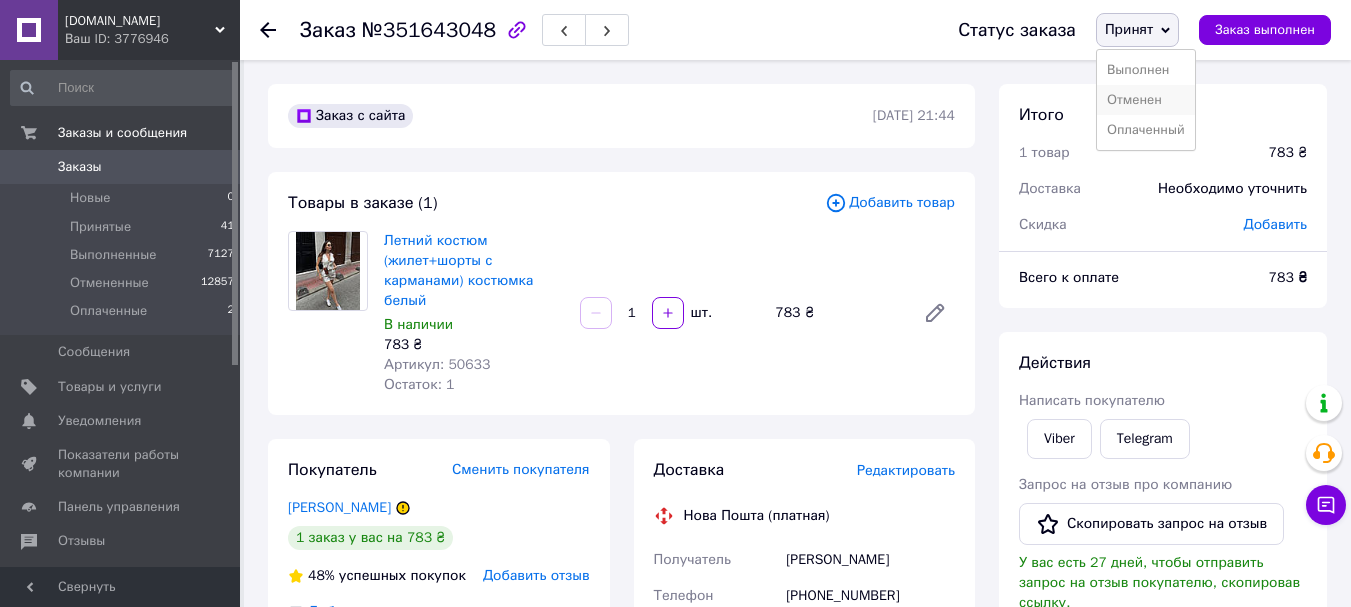 click on "Отменен" at bounding box center [1146, 100] 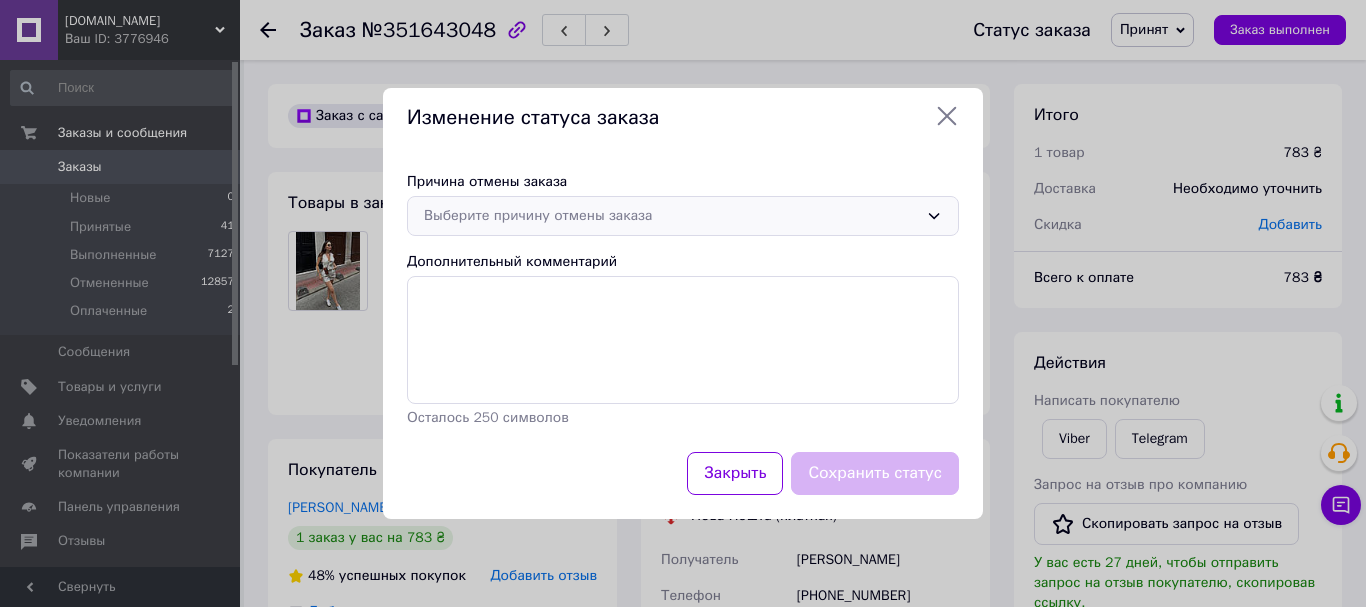 click on "Выберите причину отмены заказа" at bounding box center [671, 216] 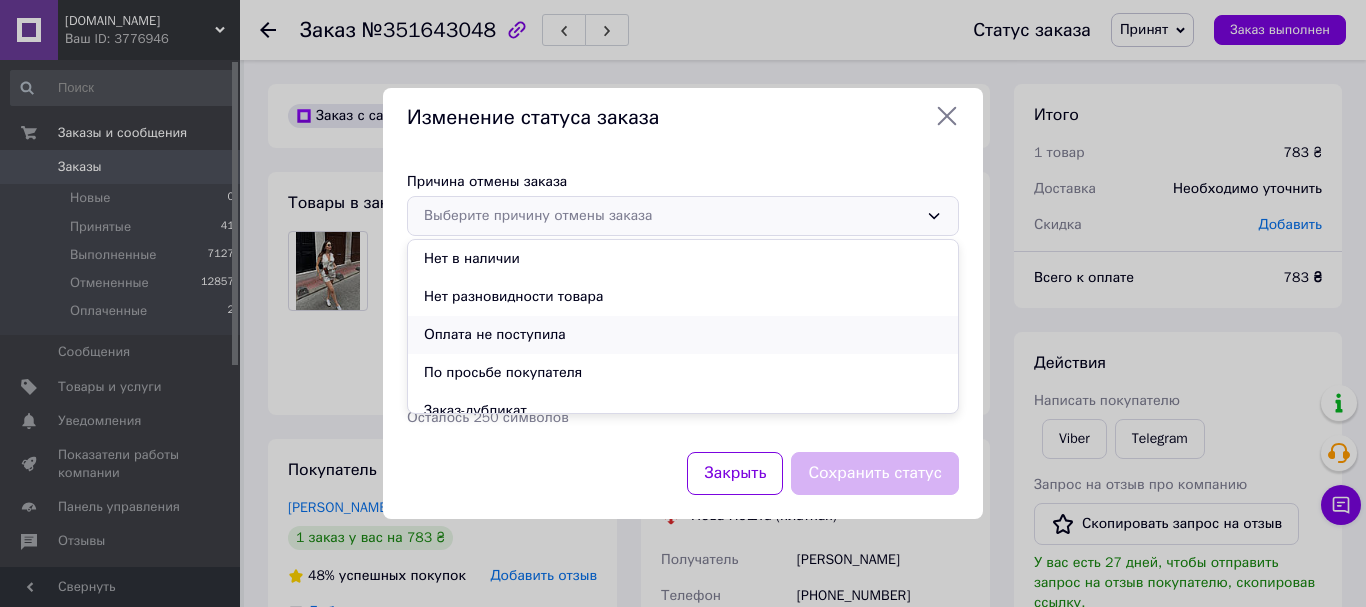 click on "Оплата не поступила" at bounding box center (683, 335) 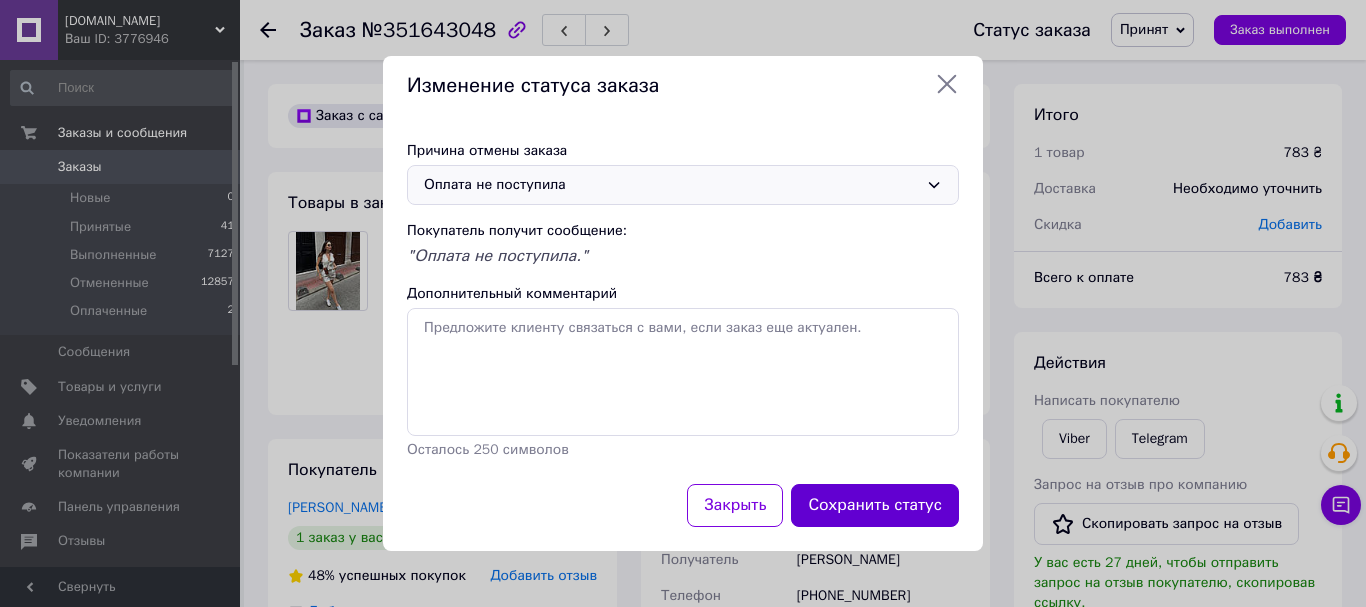 click on "Сохранить статус" at bounding box center (875, 505) 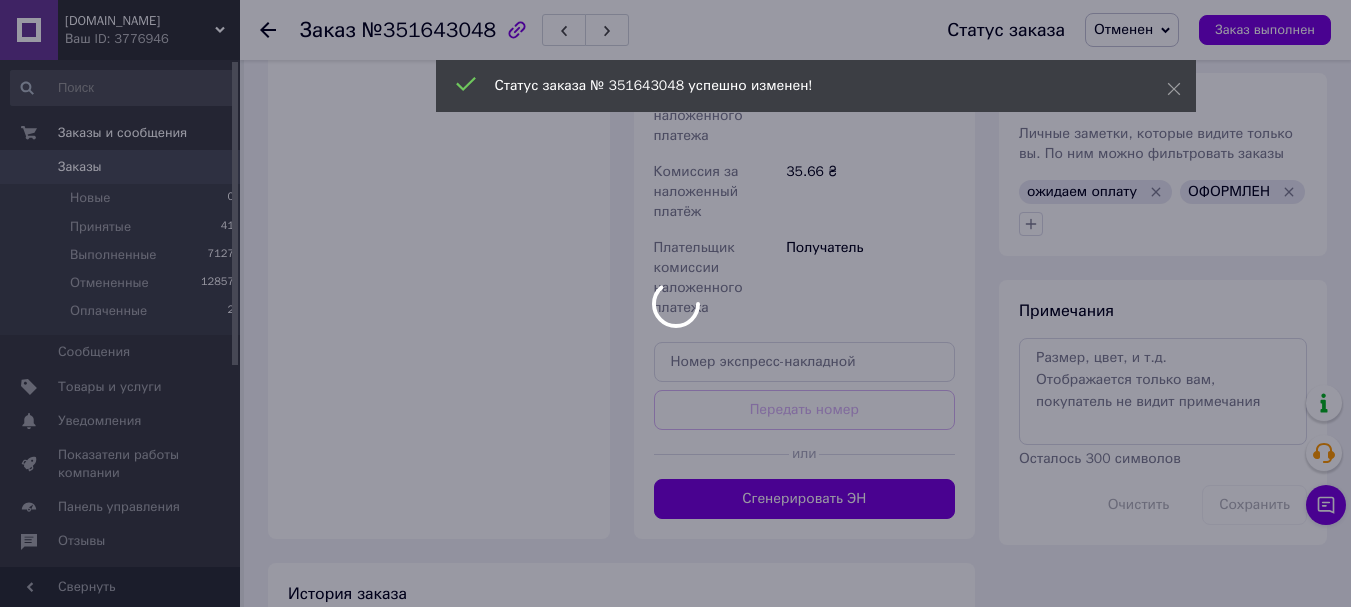 scroll, scrollTop: 764, scrollLeft: 0, axis: vertical 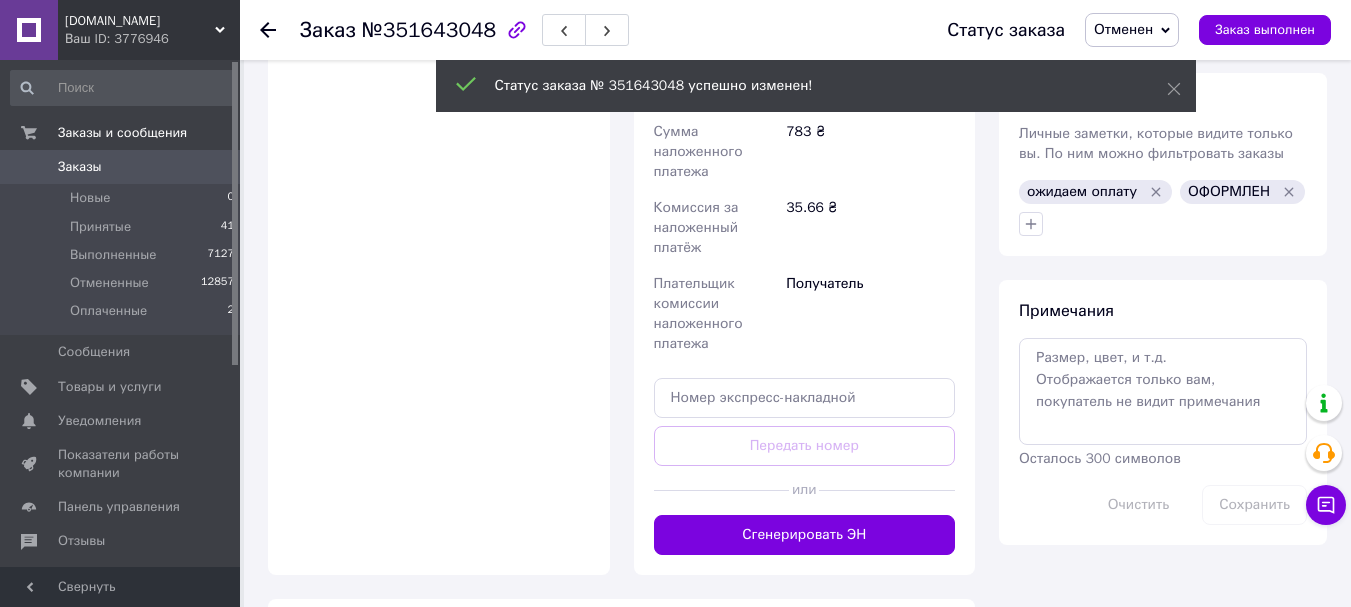 click on "ожидаем оплату" at bounding box center (1082, 192) 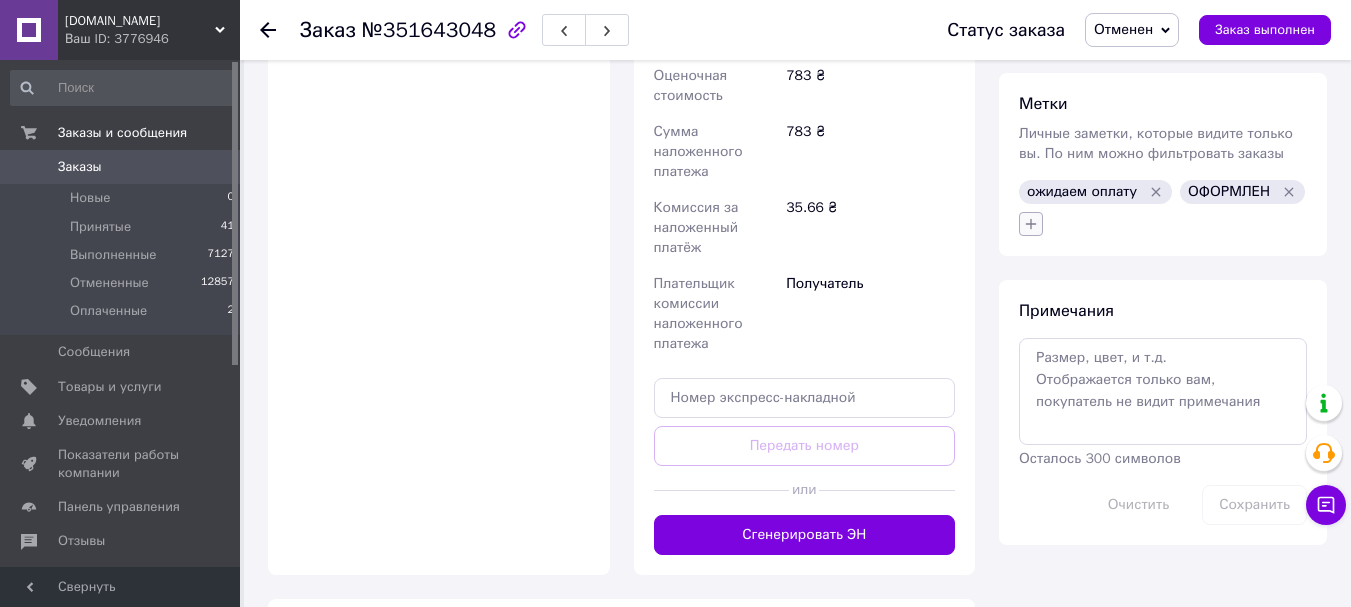 click 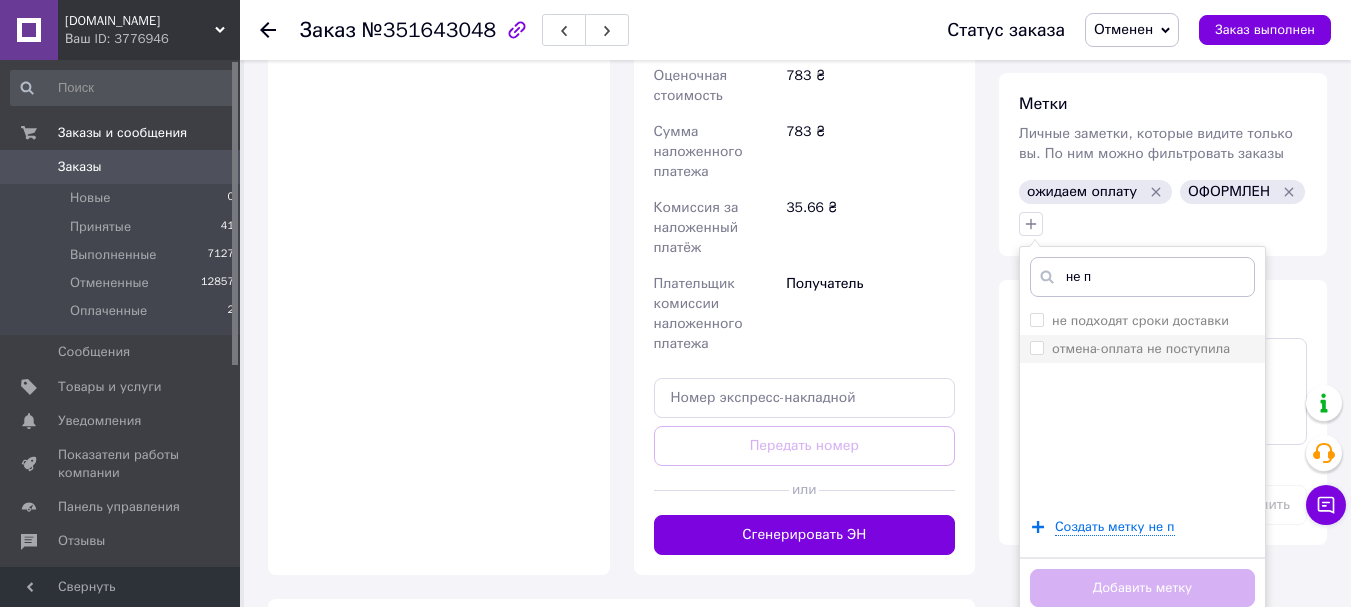 type on "не п" 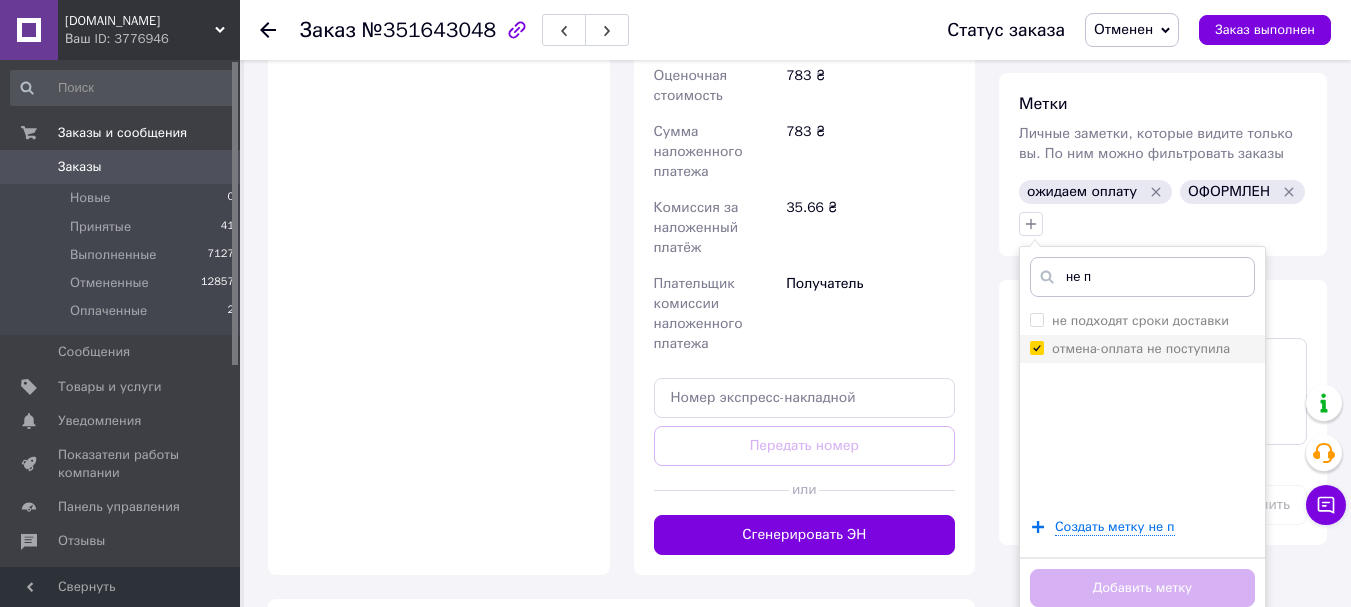 checkbox on "true" 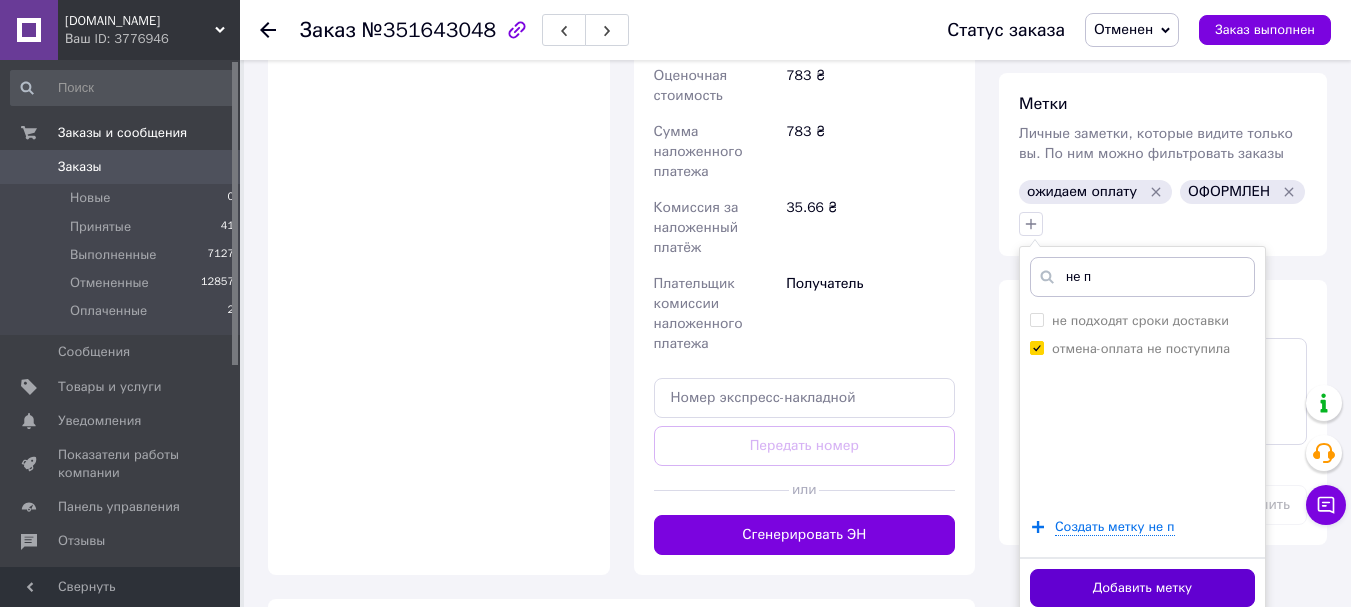 click on "Добавить метку" at bounding box center [1142, 588] 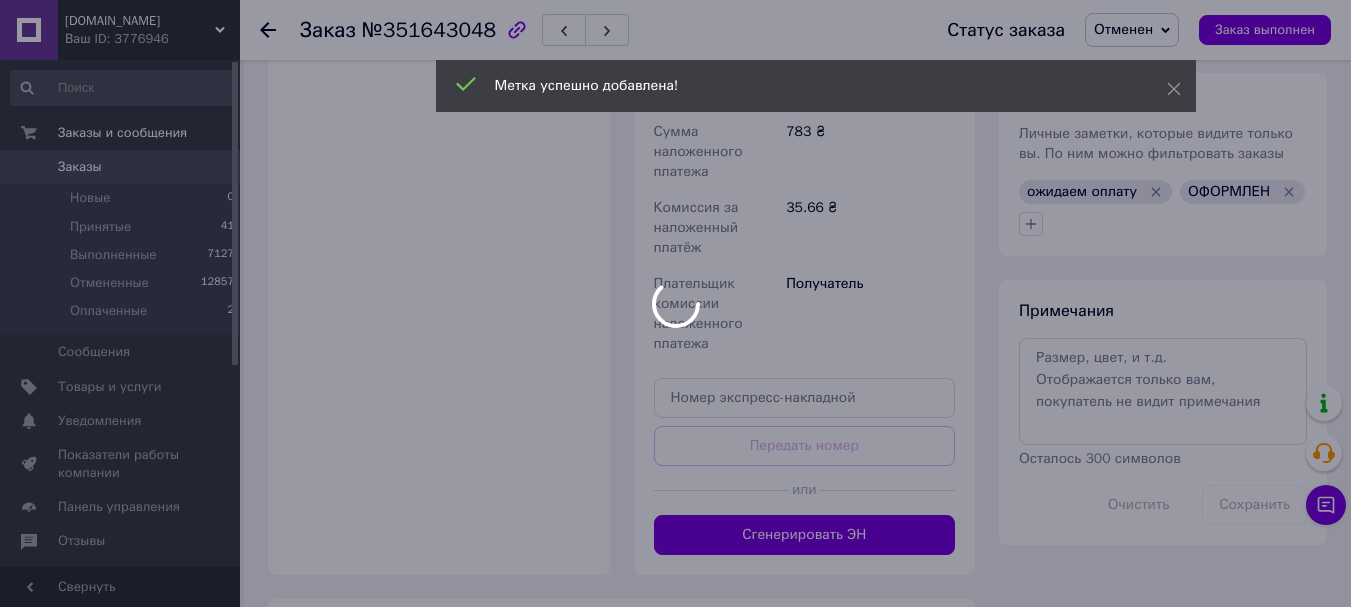 click at bounding box center [675, 303] 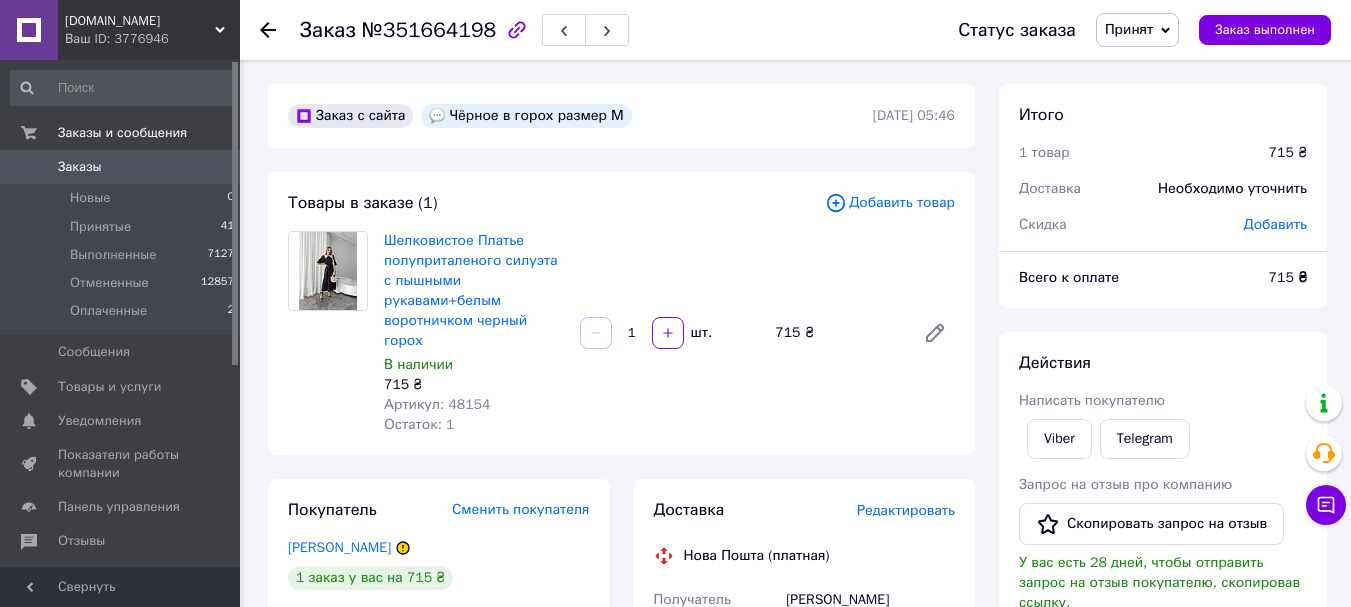scroll, scrollTop: 0, scrollLeft: 0, axis: both 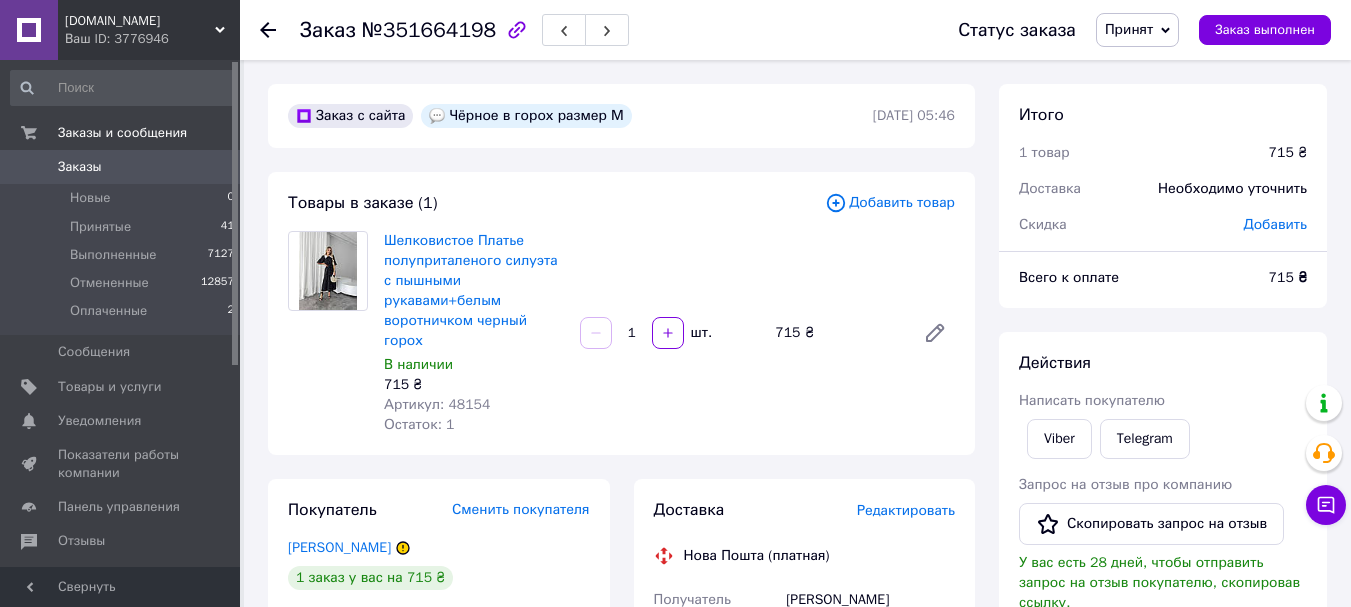 click on "№351664198" at bounding box center [429, 30] 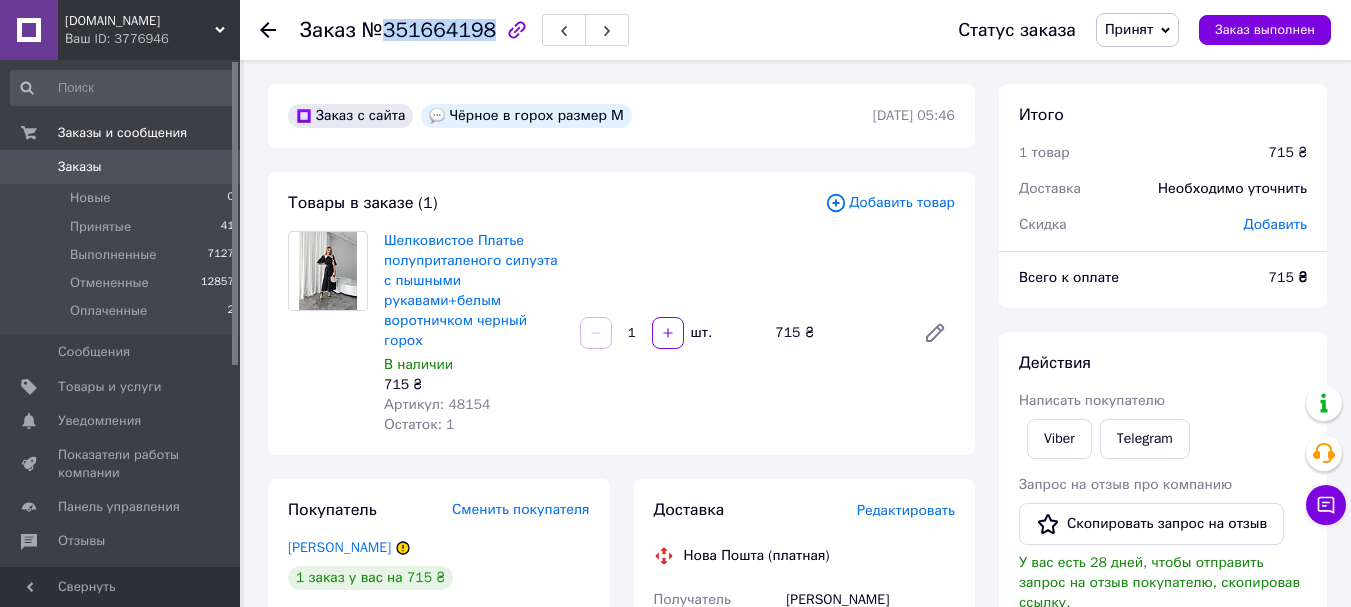 copy on "351664198" 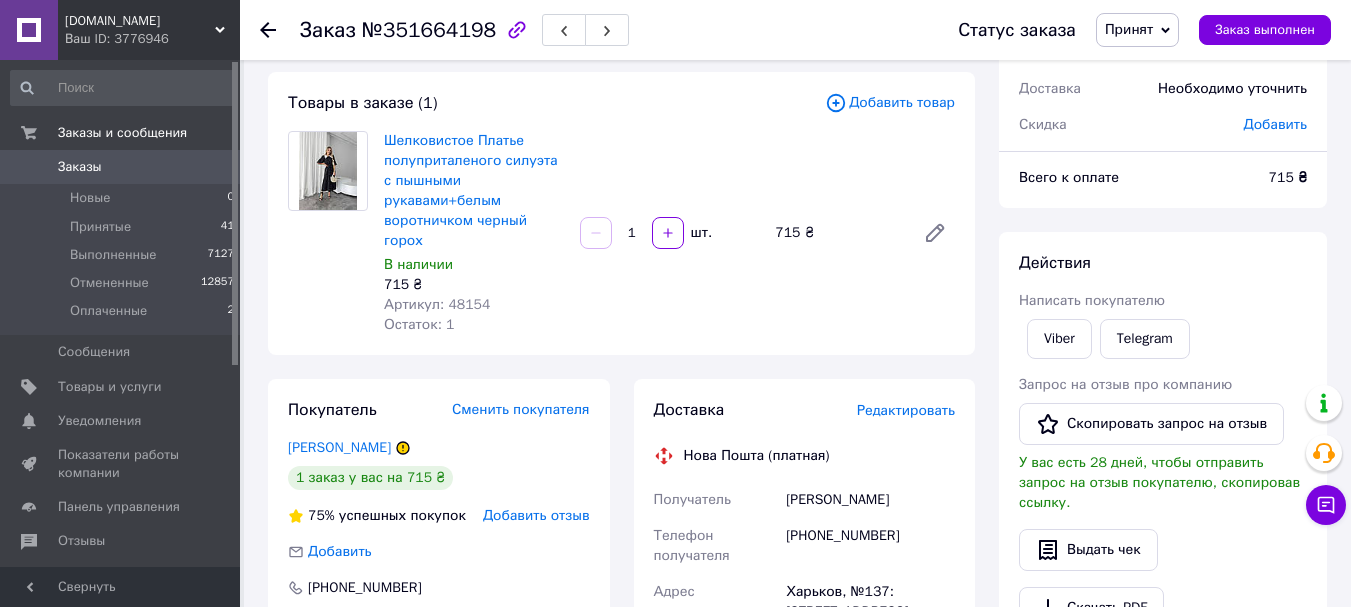 click on "[PHONE_NUMBER]" at bounding box center (870, 546) 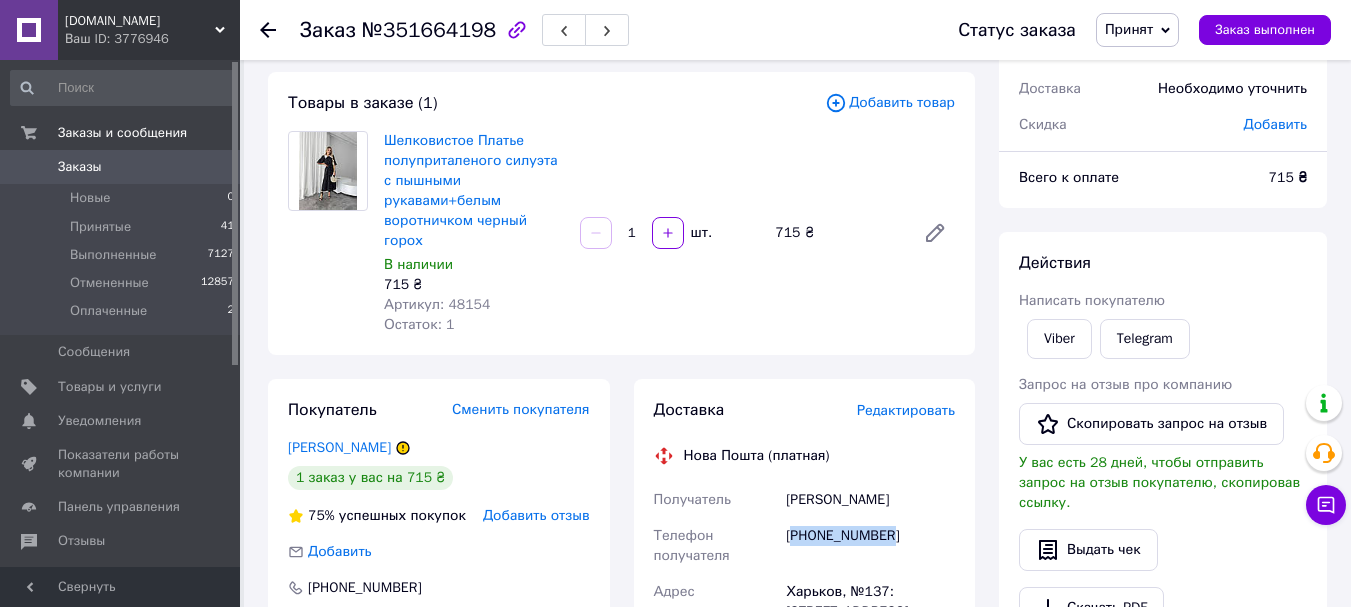 copy on "380639663207" 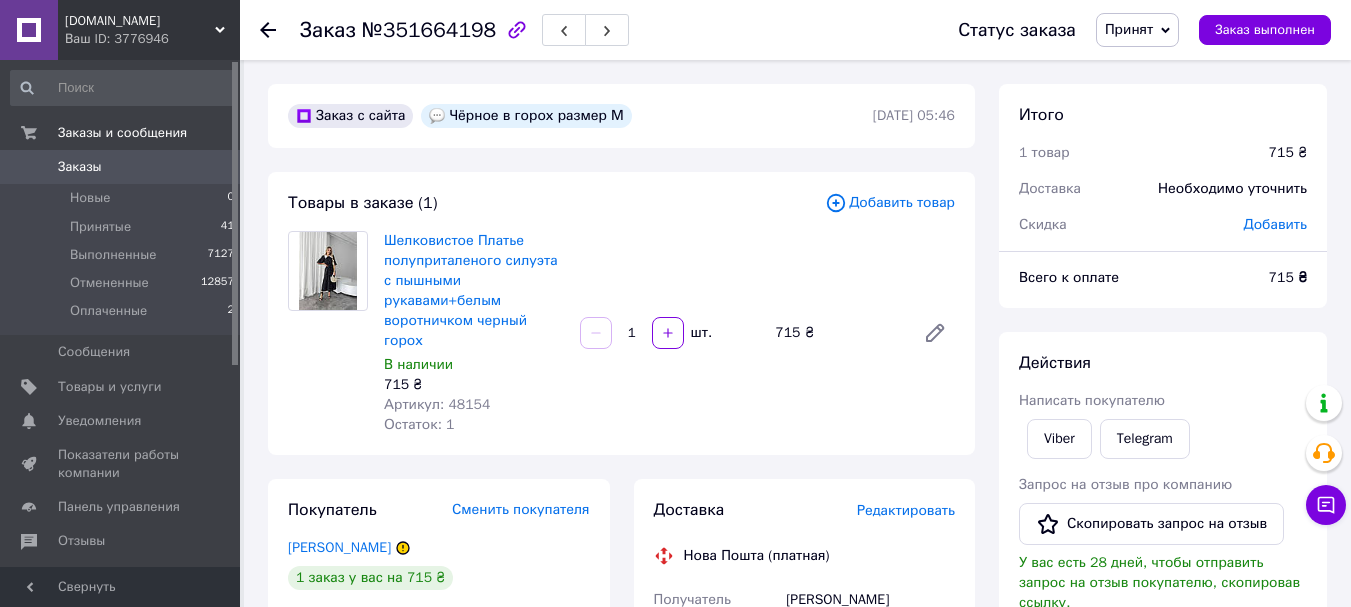 scroll, scrollTop: 200, scrollLeft: 0, axis: vertical 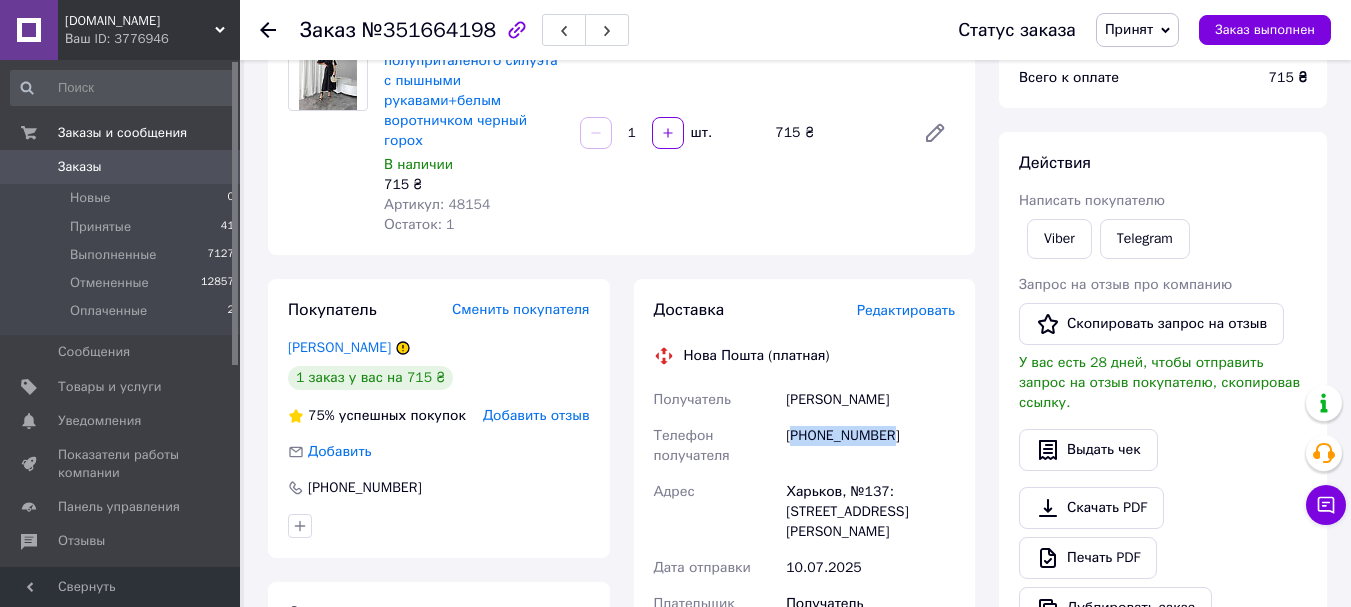 copy on "380639663207" 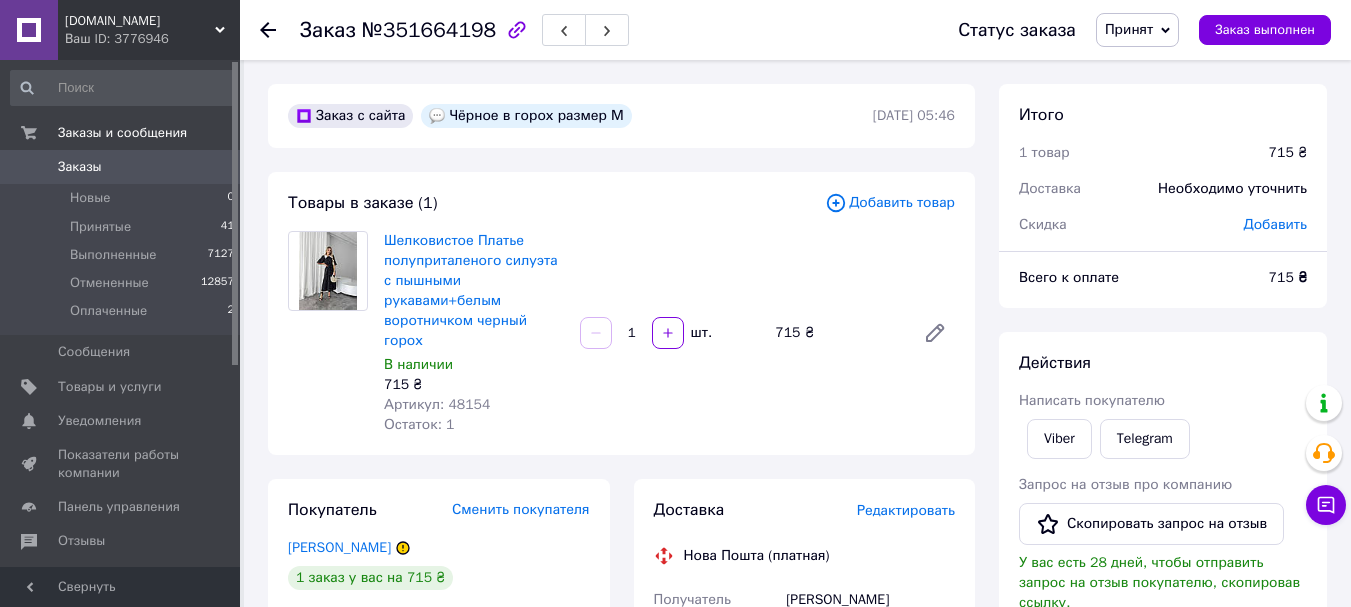 click on "№351664198" at bounding box center [429, 30] 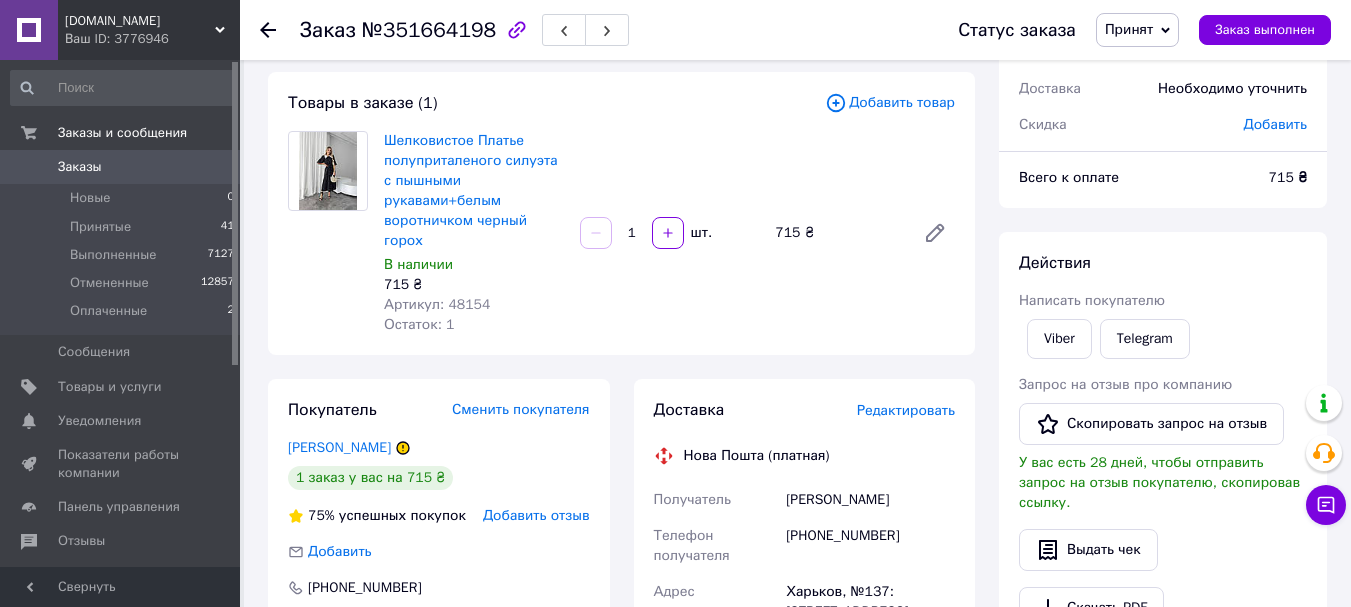 scroll, scrollTop: 200, scrollLeft: 0, axis: vertical 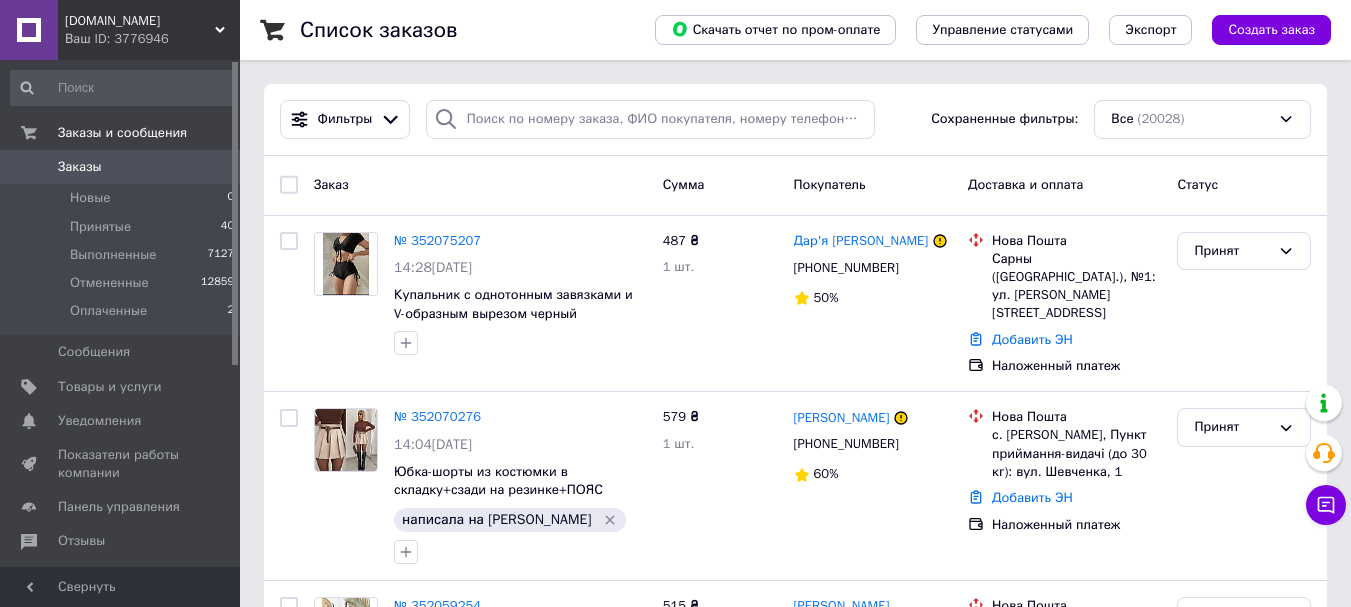 click on "Список заказов   Скачать отчет по пром-оплате Управление статусами Экспорт Создать заказ Фильтры Сохраненные фильтры: Все (20028) Заказ Сумма Покупатель Доставка и оплата Статус № 352075207 14:28[DATE] Купальник с однотонным завязками и V-образным вырезом черный 487 ₴ 1 шт. Дар'я [PERSON_NAME] [PHONE_NUMBER] 50% Нова Пошта Сарны ([GEOGRAPHIC_DATA].), №1: ул. [PERSON_NAME][STREET_ADDRESS] Добавить ЭН Наложенный платеж Принят № 352070276 14:04[DATE] Юбка-шорты из костюмки в складку+сзади на резинке+ПОЯС светло-бежевый написала на вайбер   579 ₴ 1 шт. [PERSON_NAME] [PHONE_NUMBER] 60% Нова Пошта Добавить ЭН Принят" at bounding box center [795, 10963] 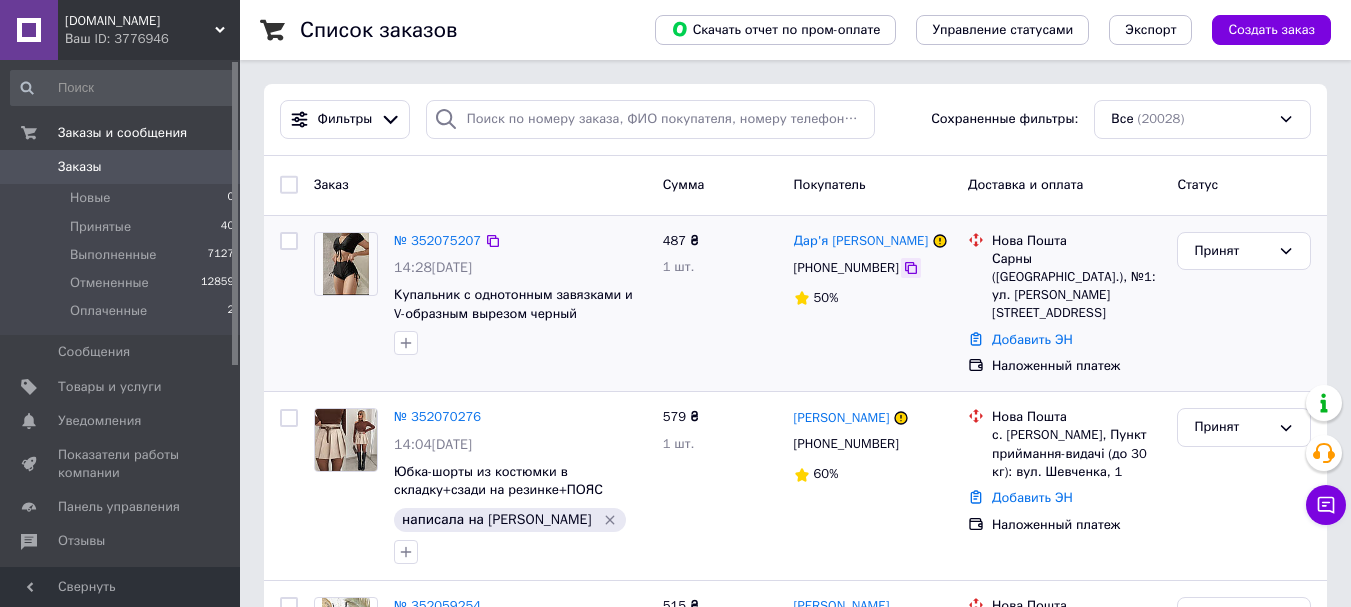 click 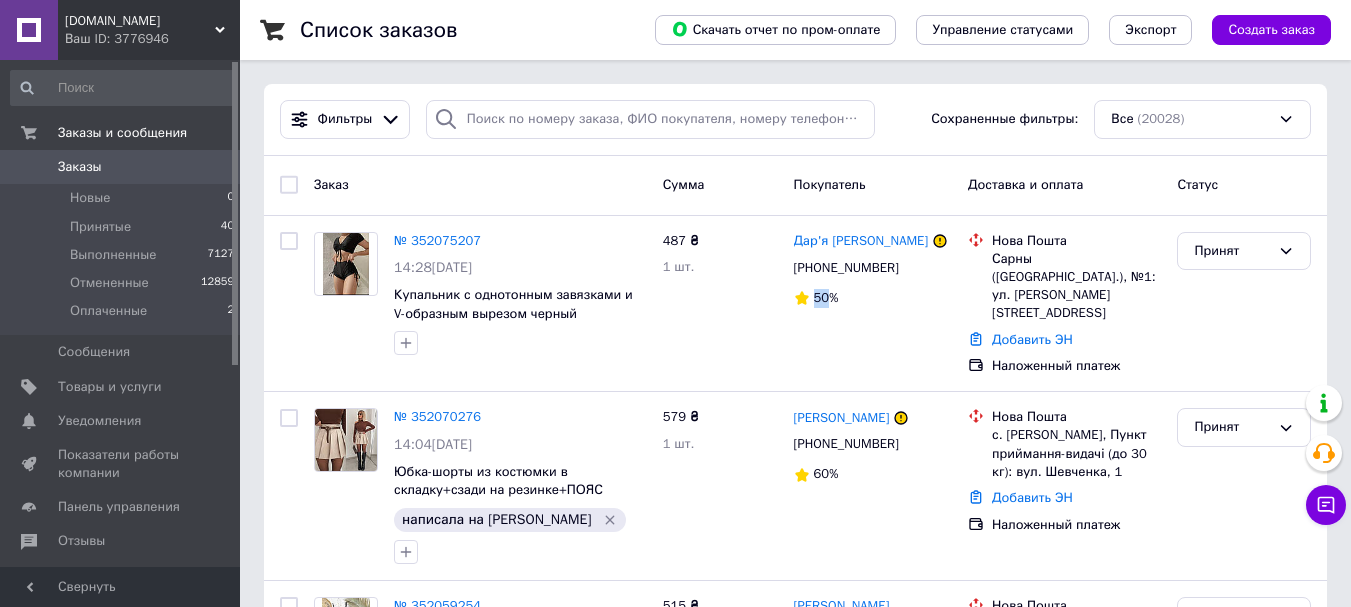 click on "№ 352075207" at bounding box center [437, 240] 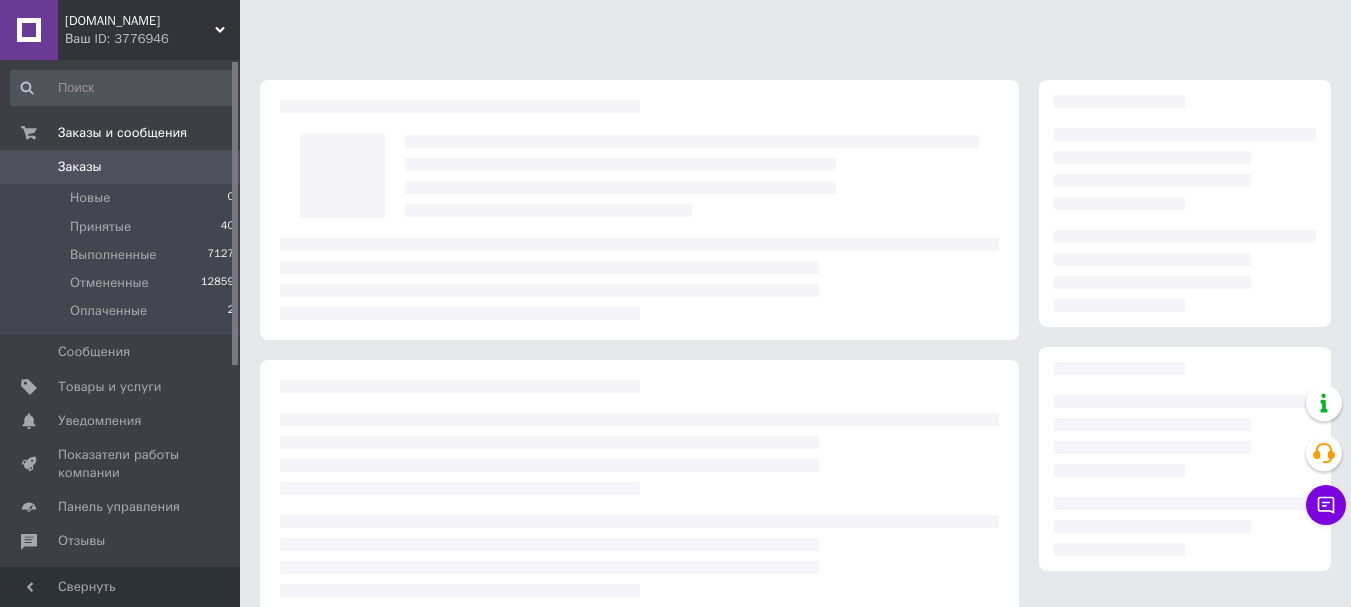 click at bounding box center [639, 210] 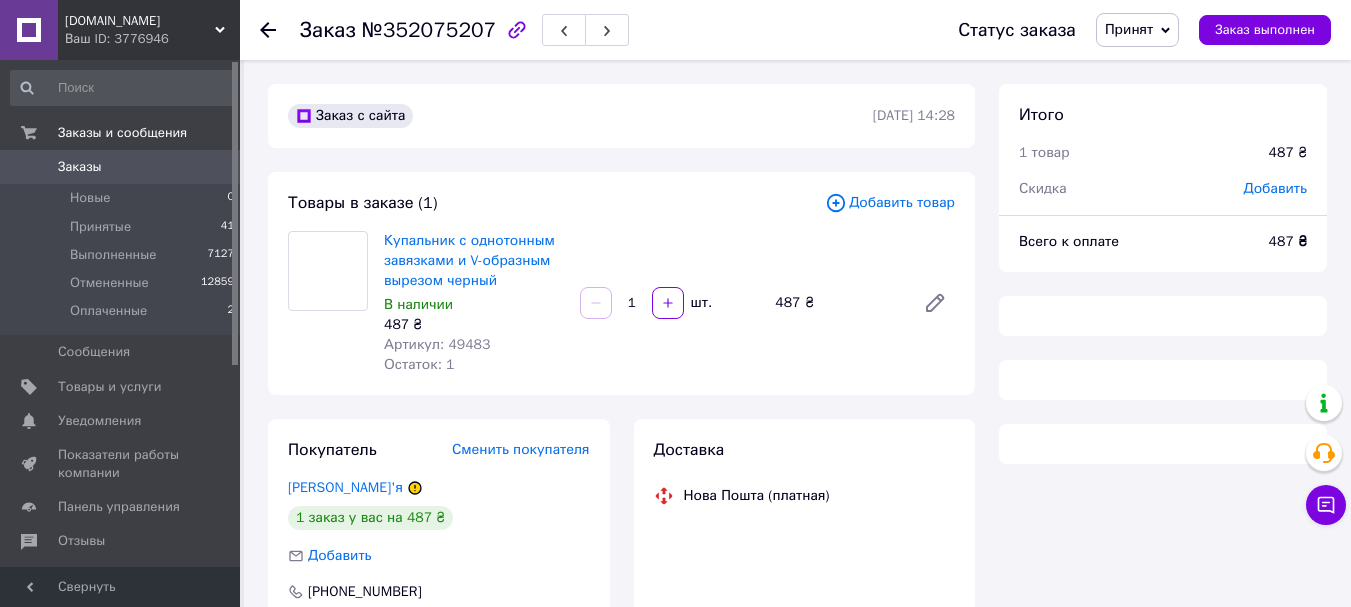 click on "Товары в заказе (1) Добавить товар Купальник с однотонным завязками и V-образным вырезом черный В наличии 487 ₴ Артикул: 49483 Остаток: 1 1   шт. 487 ₴" at bounding box center [621, 283] 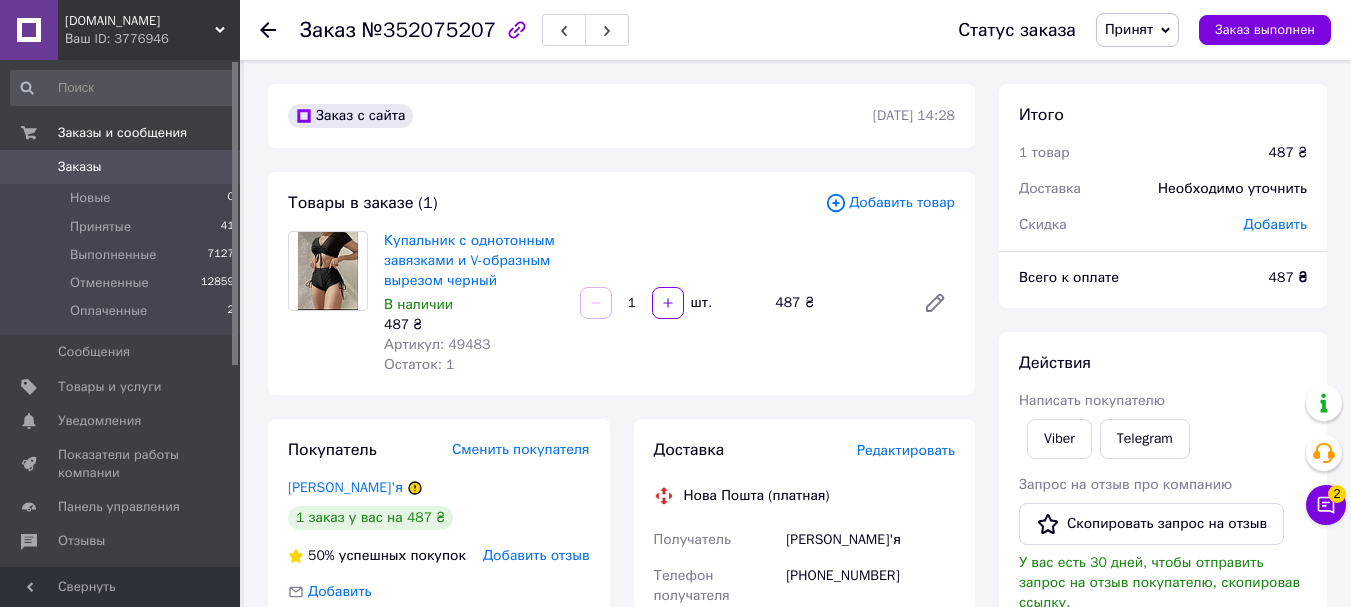 scroll, scrollTop: 700, scrollLeft: 0, axis: vertical 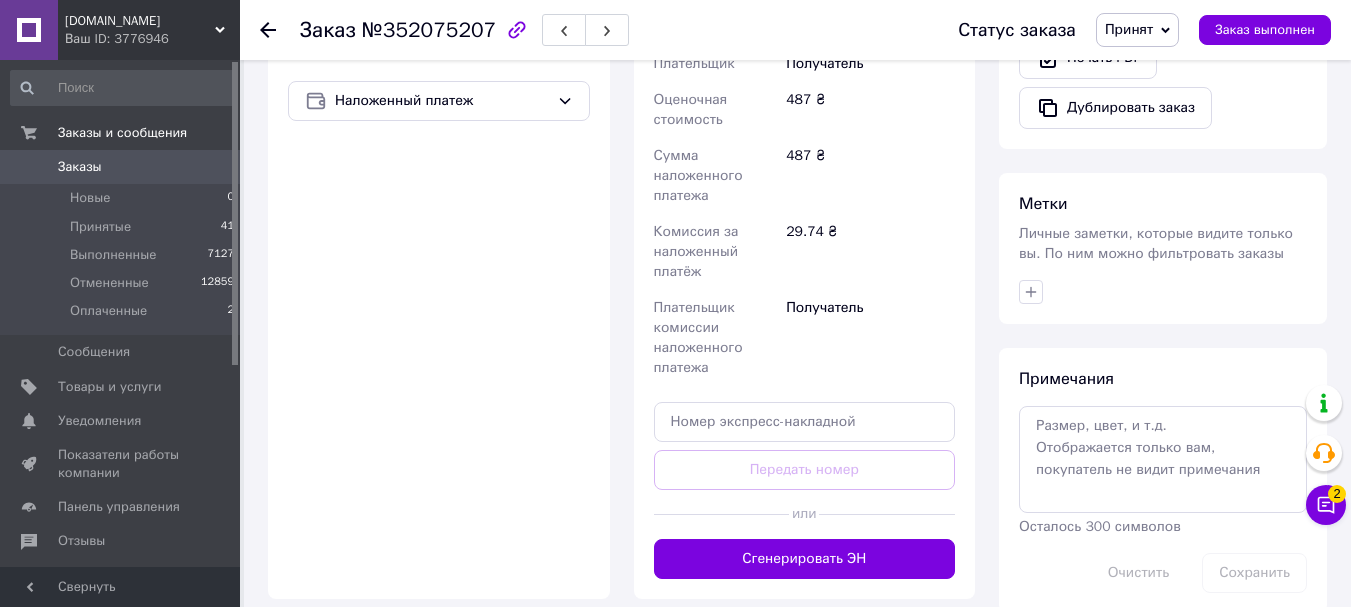 click on "Чат с покупателем 2" at bounding box center (1326, 505) 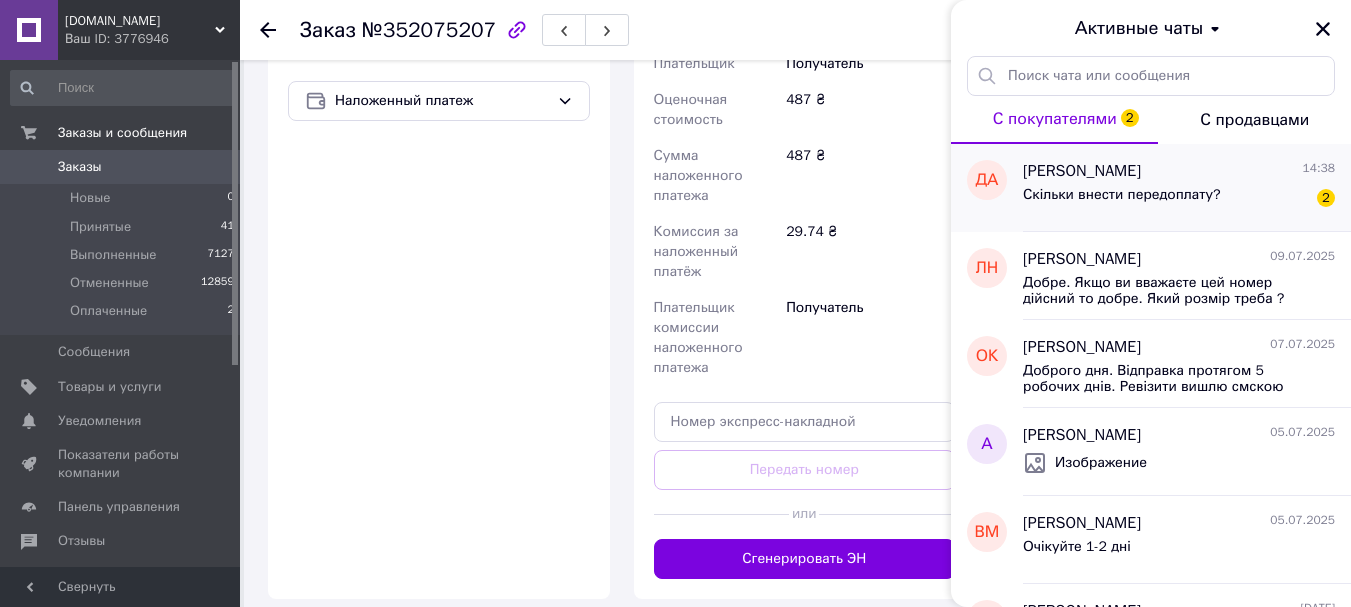 click on "Скільки внести передоплату?" at bounding box center [1122, 195] 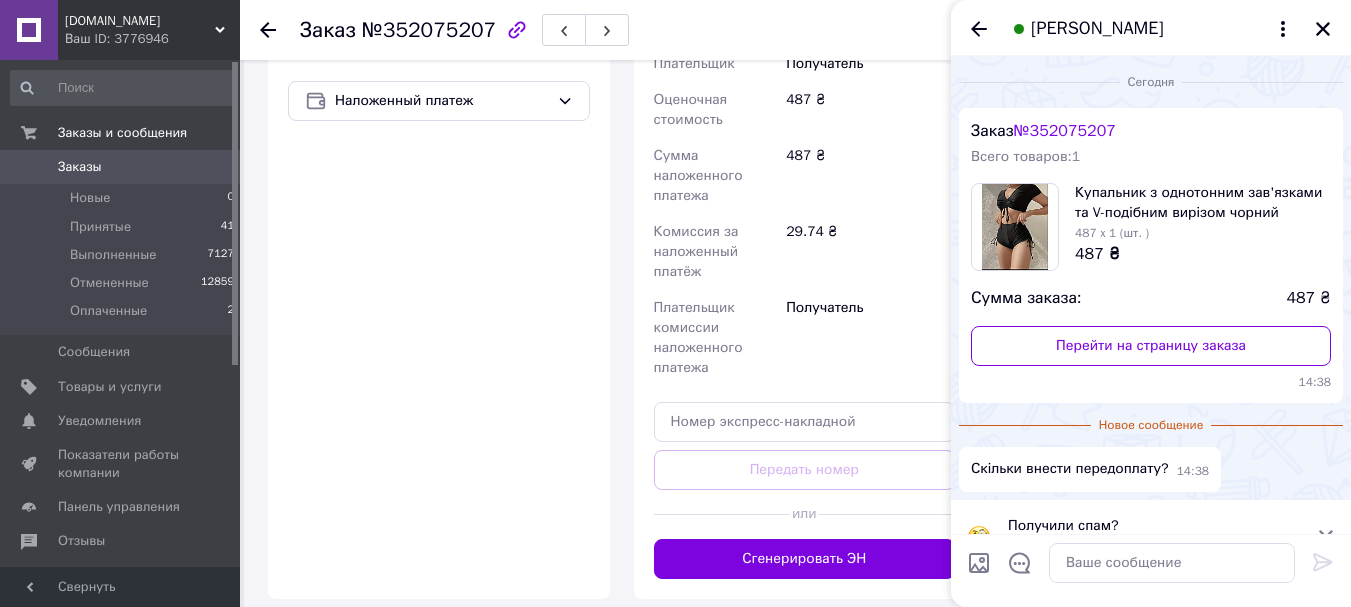 scroll, scrollTop: 39, scrollLeft: 0, axis: vertical 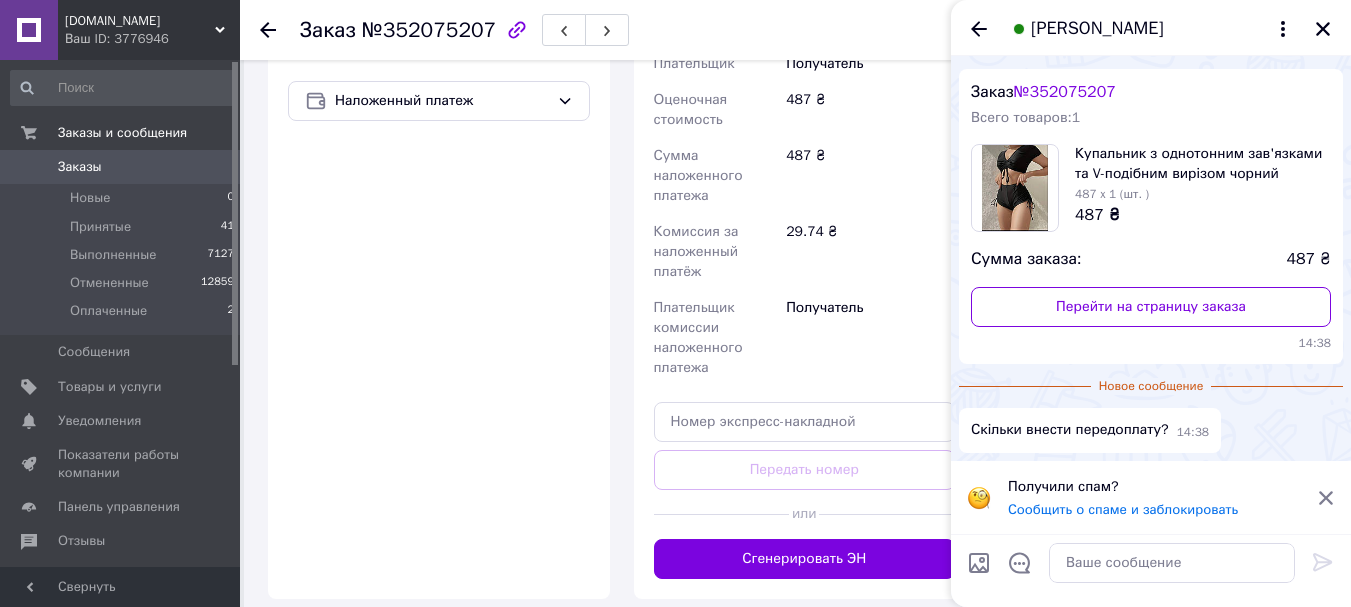 click on "Сегодня Заказ  № 352075207 Всего товаров:  1 Купальник з однотонним зав'язками та V-подібним вирізом чорний 487 x 1 (шт. ) 487 ₴ Сумма заказа: 487 ₴ Перейти на страницу заказа 14:38 Новое сообщение Скільки внести передоплату? 14:38" at bounding box center (1151, 239) 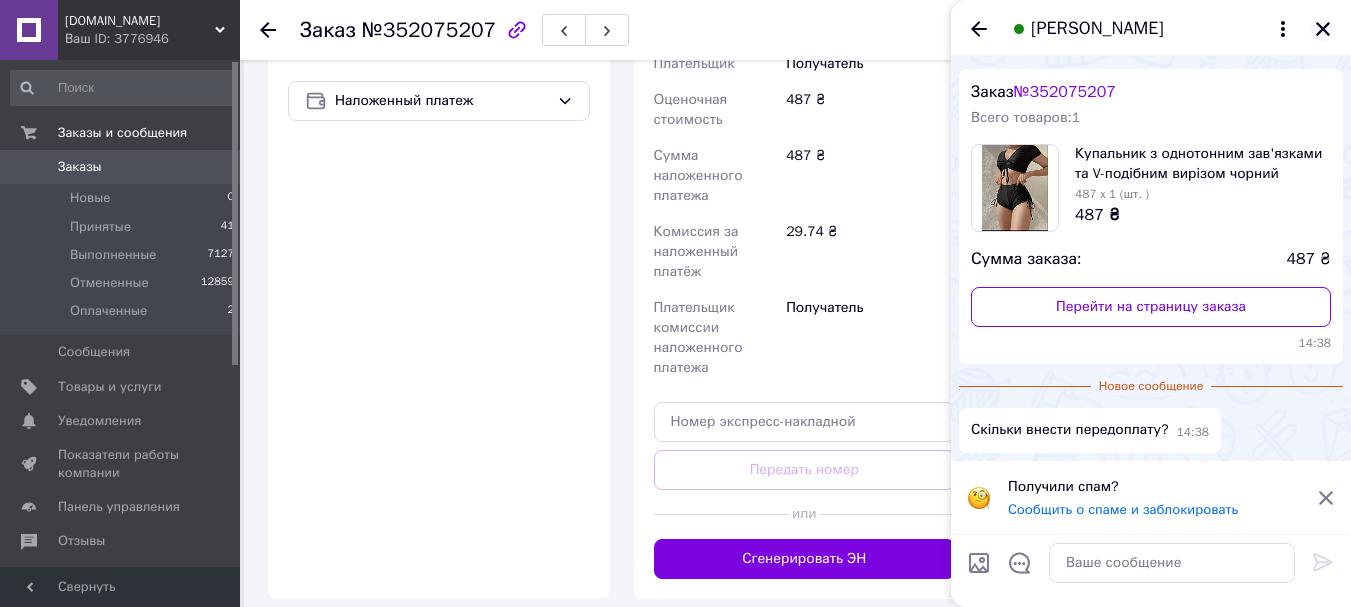 click 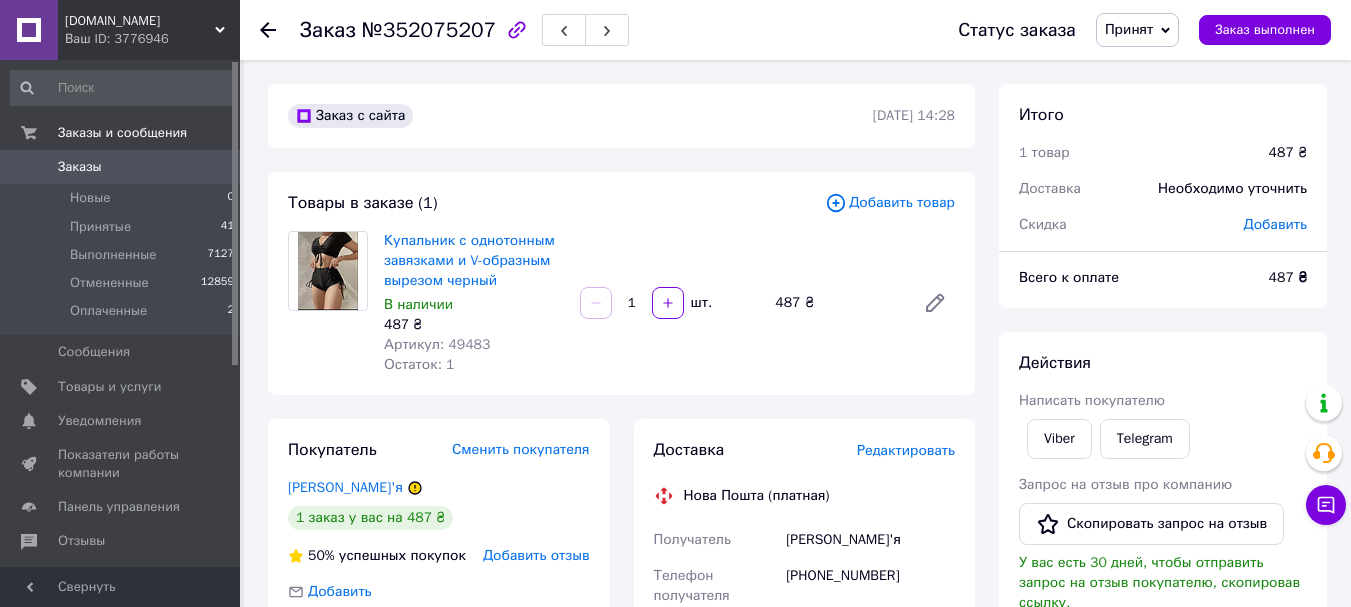 scroll, scrollTop: 600, scrollLeft: 0, axis: vertical 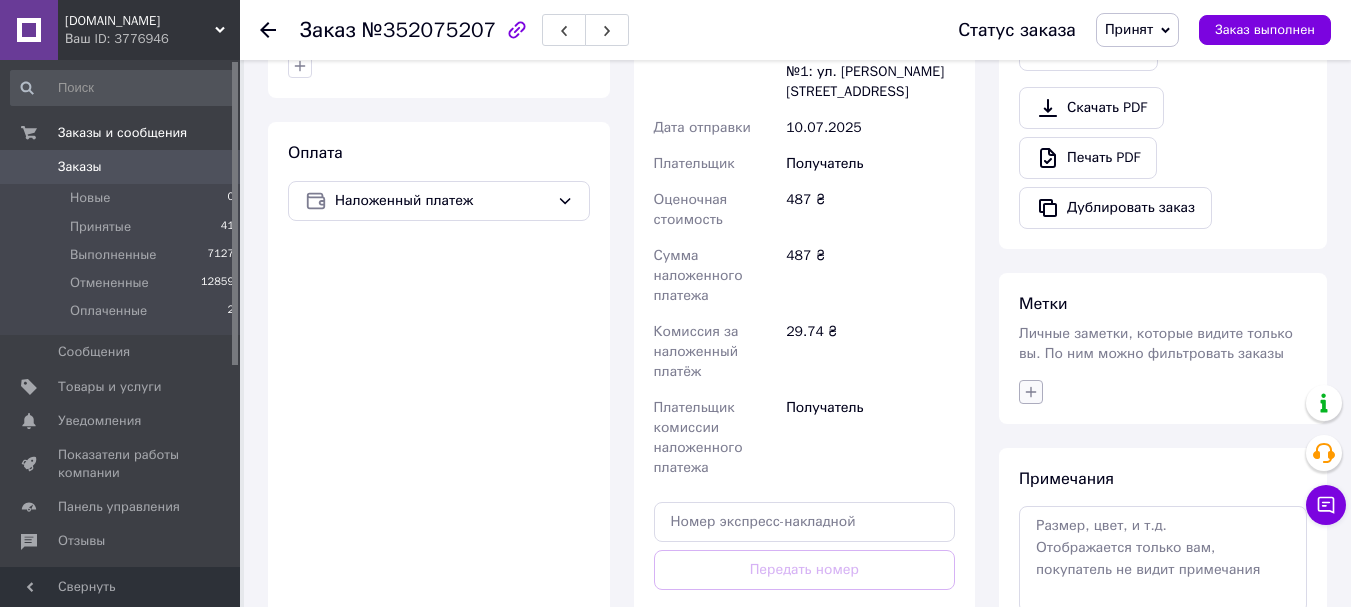 click at bounding box center (1031, 392) 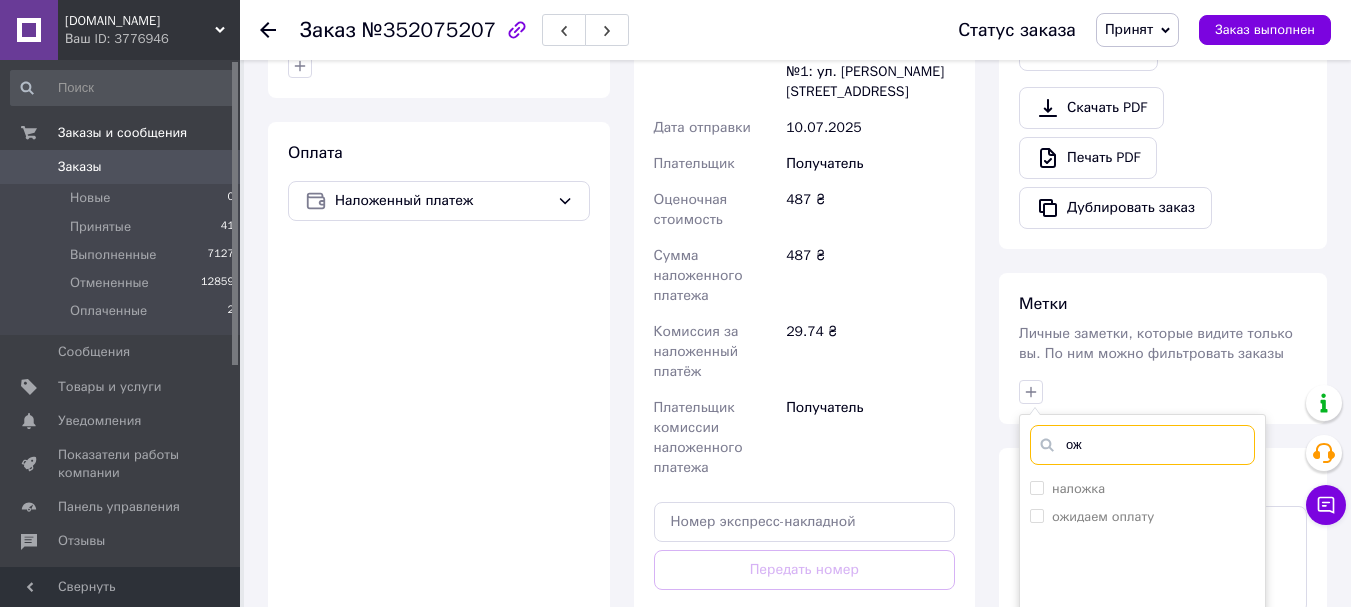 type on "ожи" 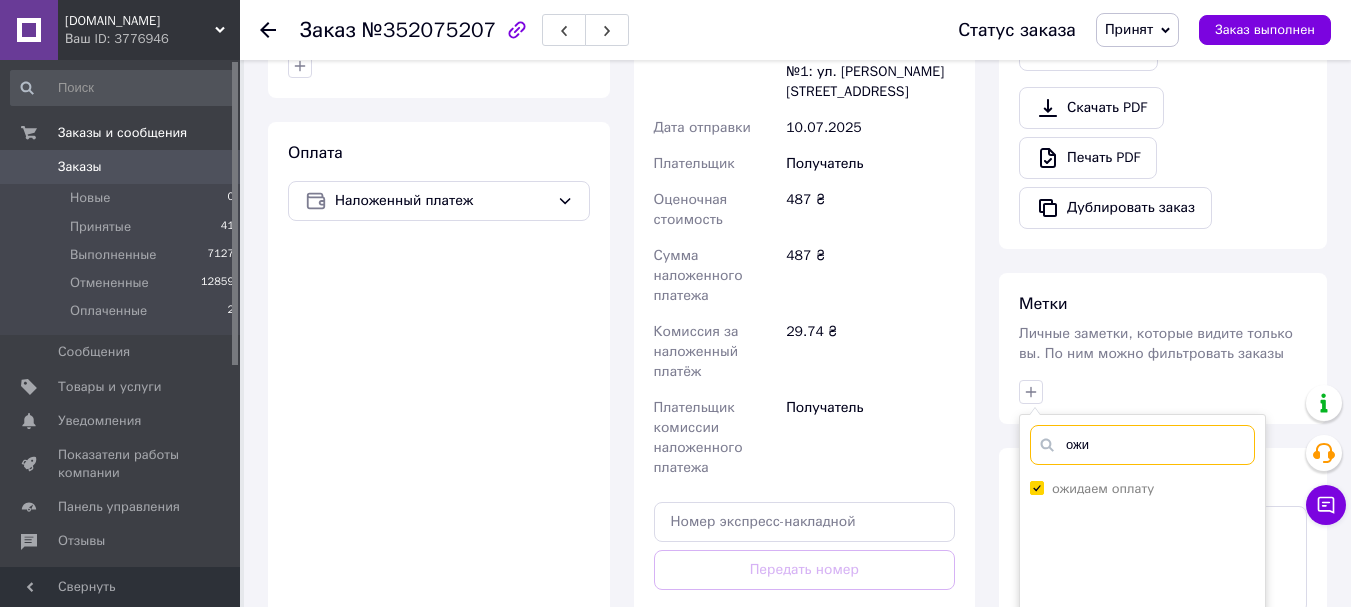 checkbox on "true" 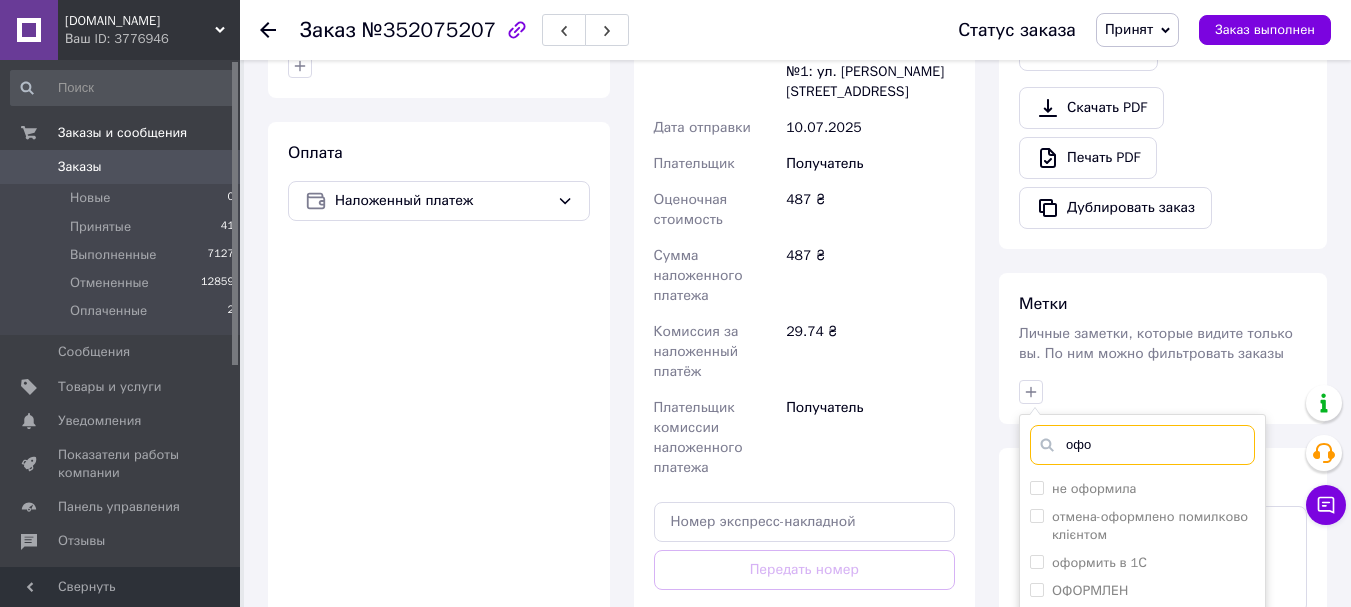 scroll, scrollTop: 800, scrollLeft: 0, axis: vertical 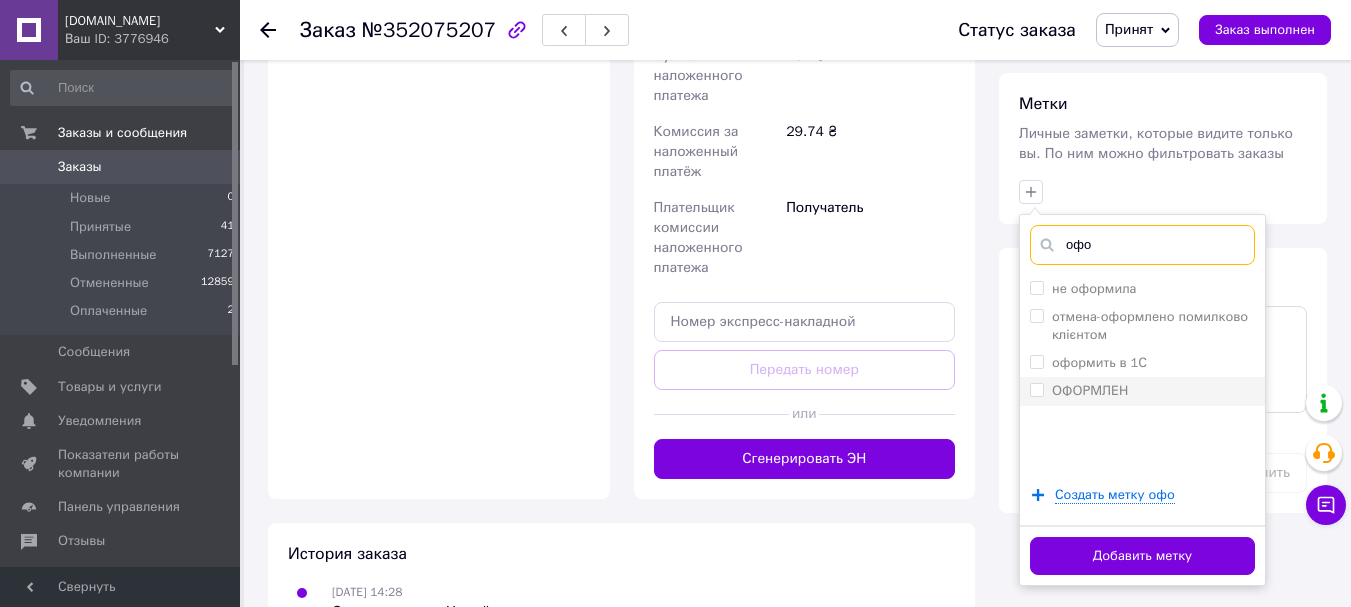 type on "офо" 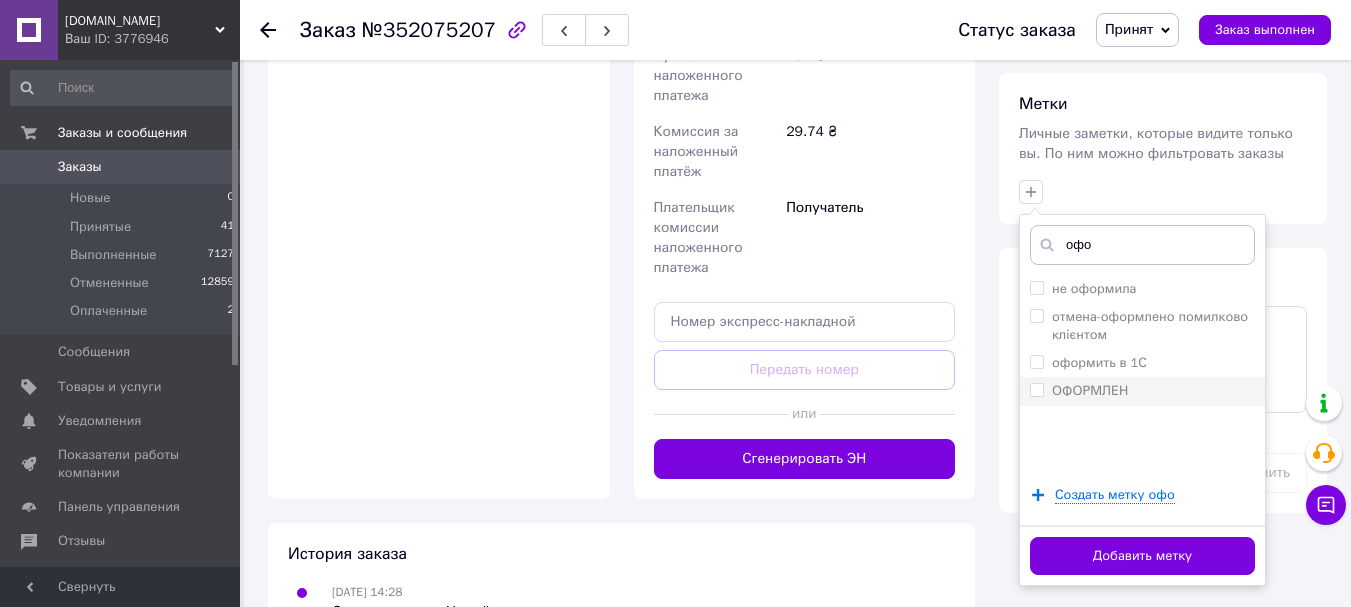 click on "ОФОРМЛЕН" at bounding box center [1142, 391] 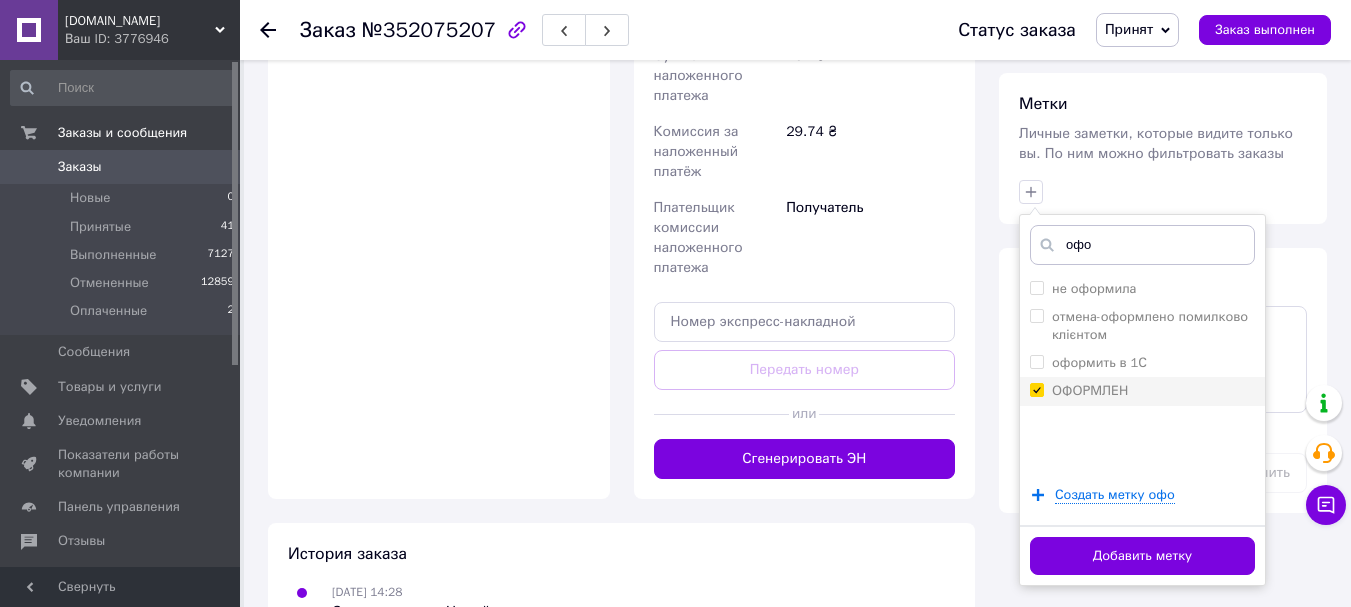 checkbox on "true" 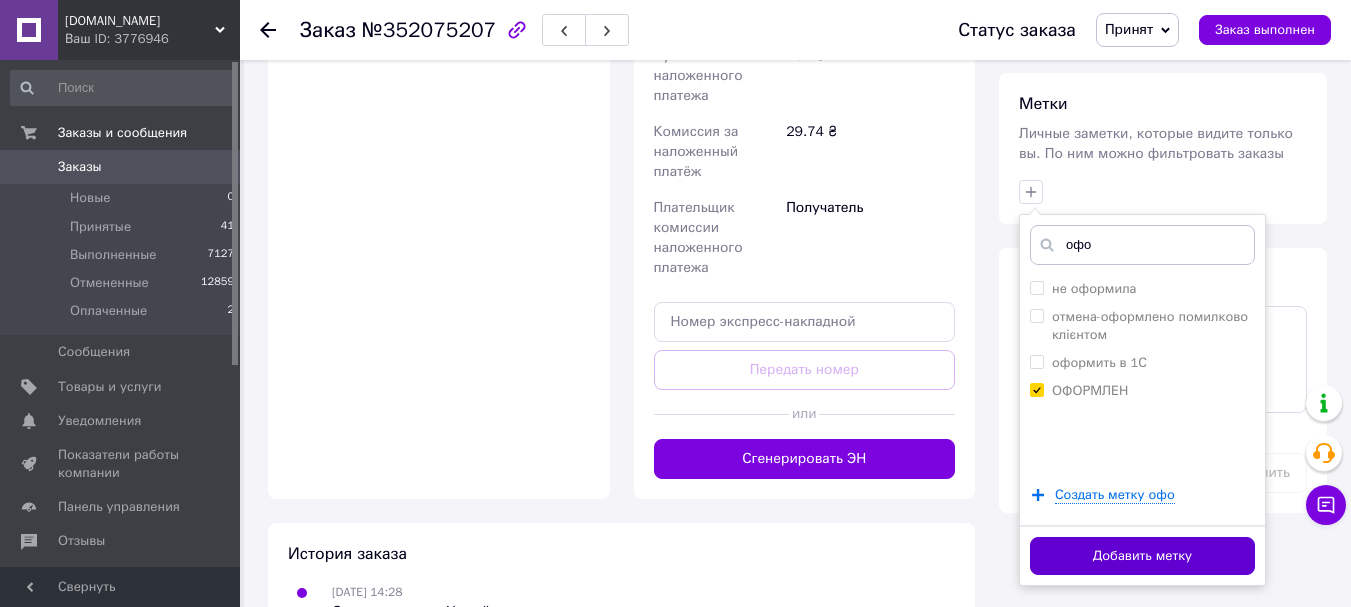 click on "Добавить метку" at bounding box center (1142, 556) 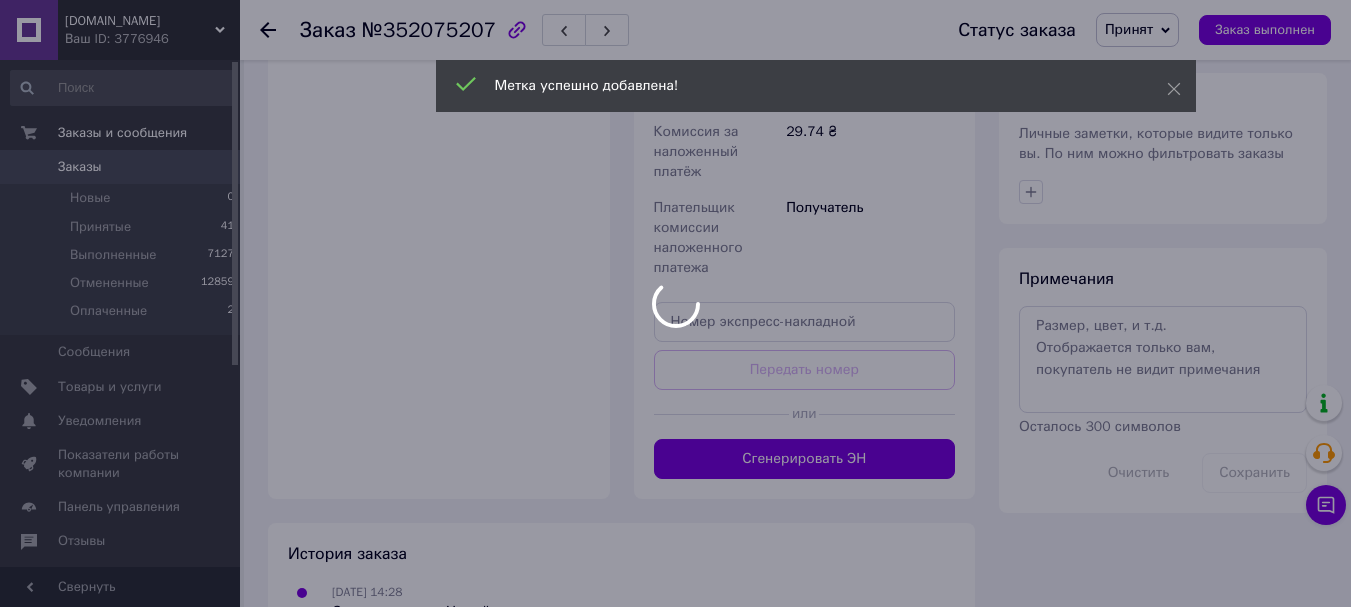 click at bounding box center (675, 303) 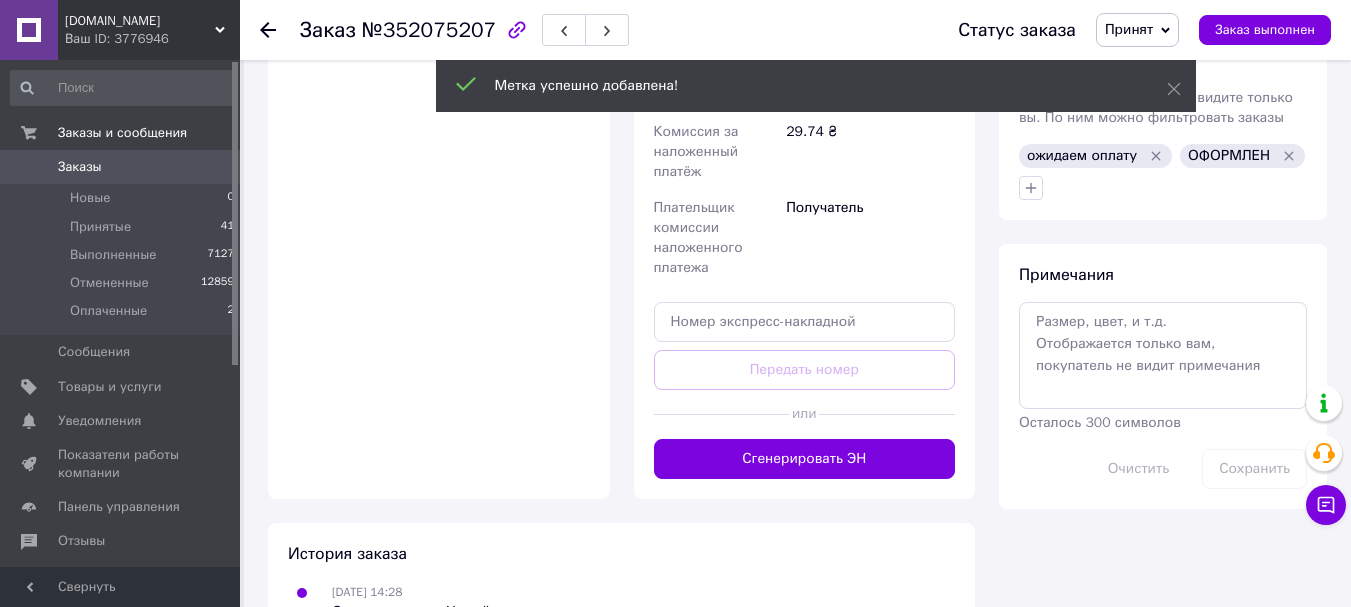 click on "№352075207" at bounding box center (429, 30) 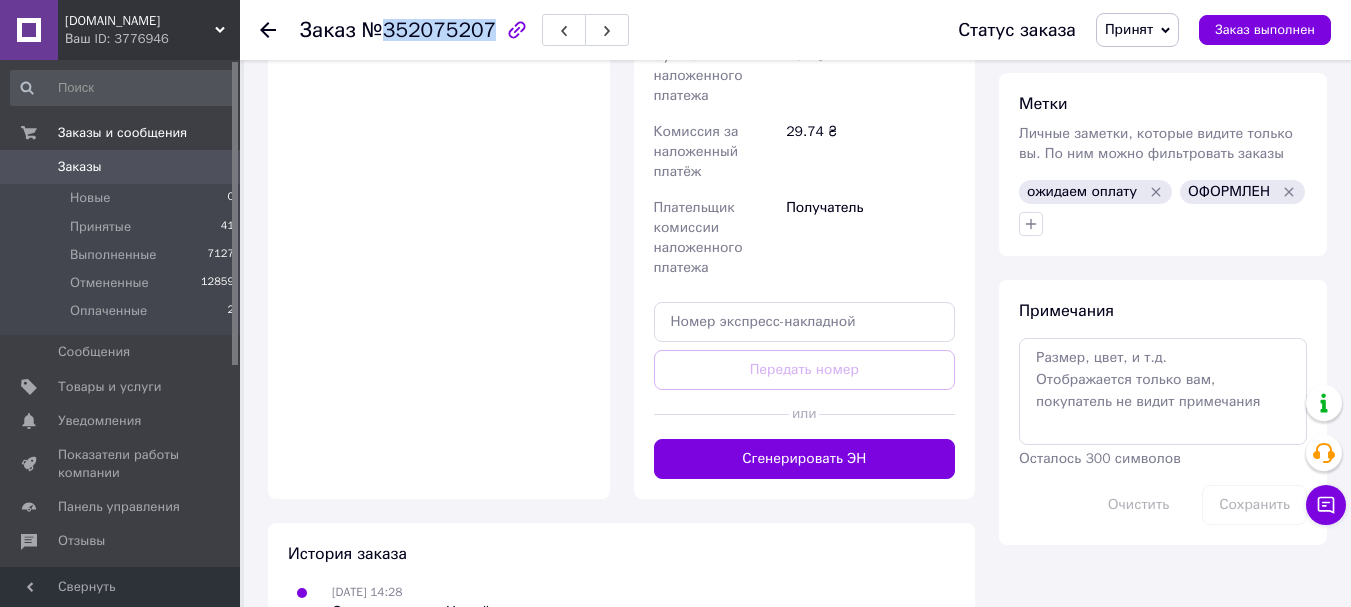 copy on "352075207" 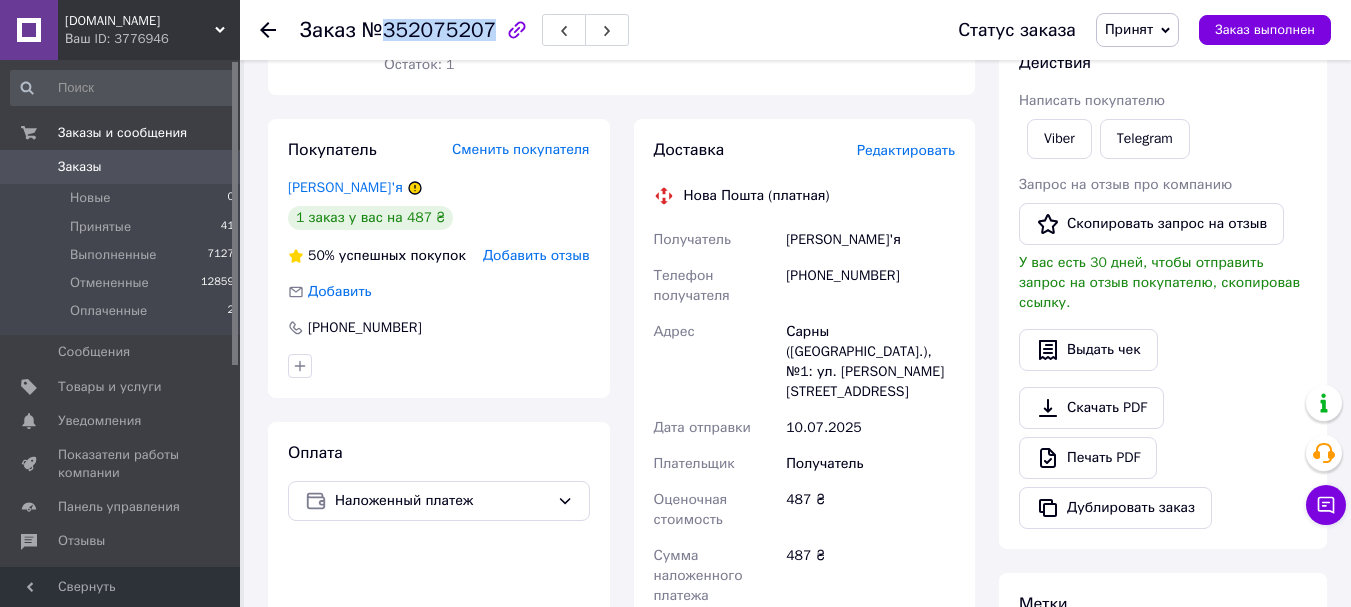 scroll, scrollTop: 0, scrollLeft: 0, axis: both 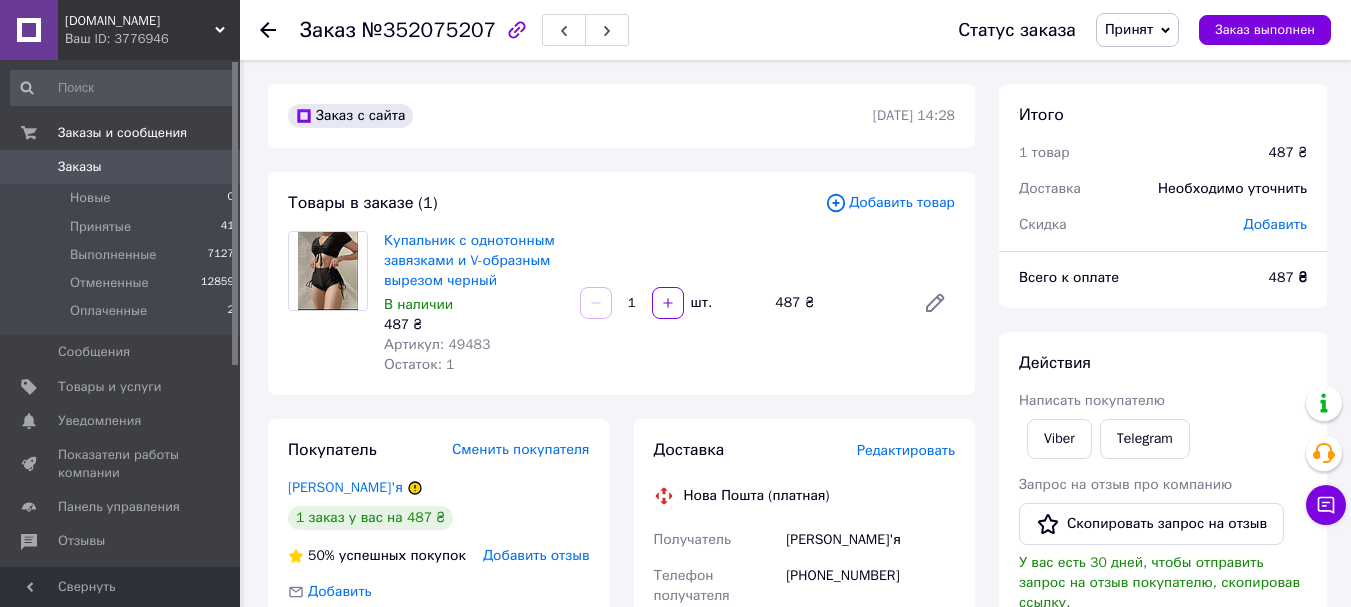 click at bounding box center (280, 30) 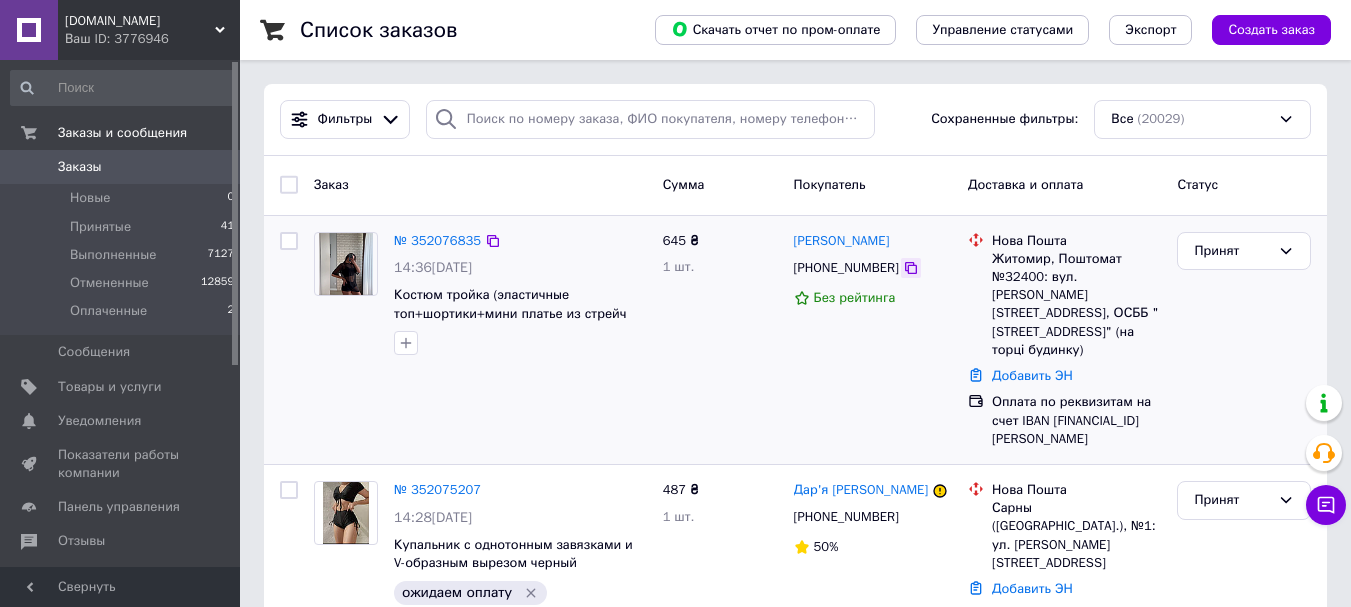 click 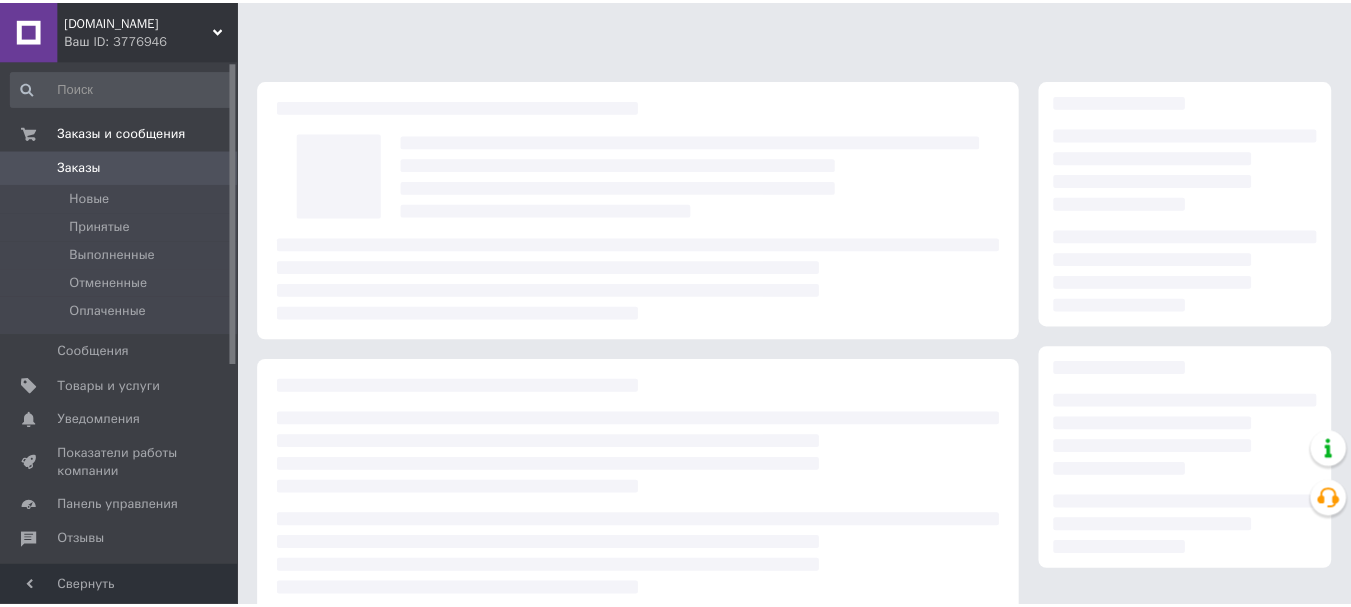 scroll, scrollTop: 0, scrollLeft: 0, axis: both 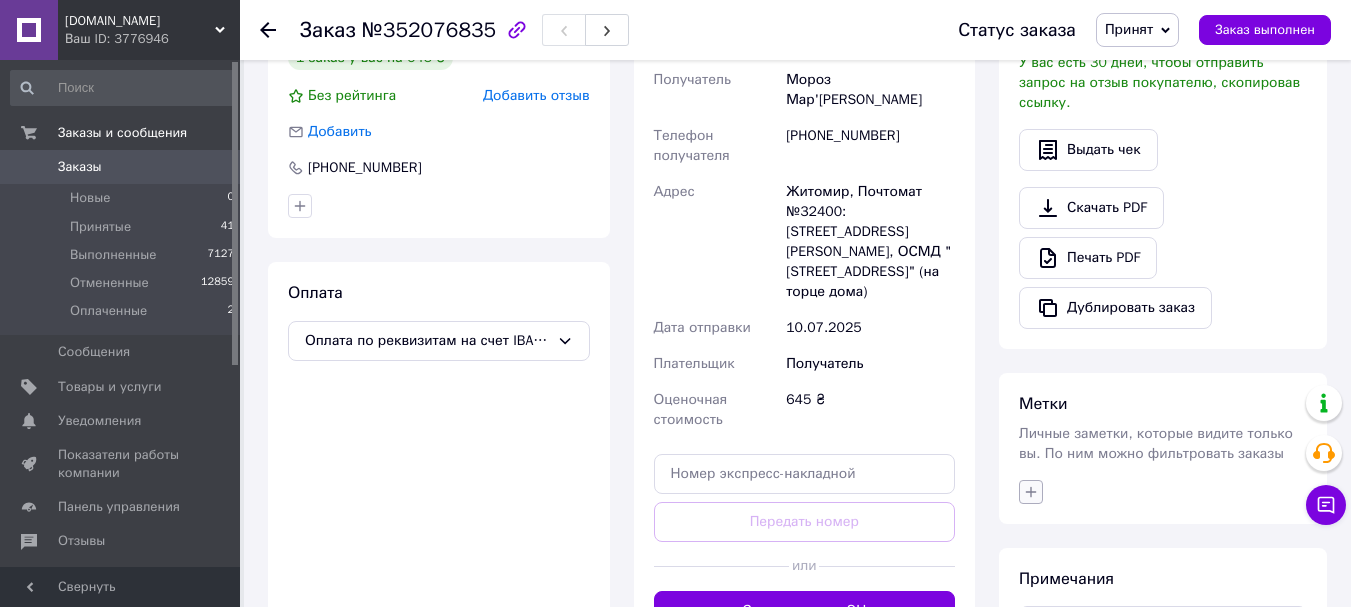 click 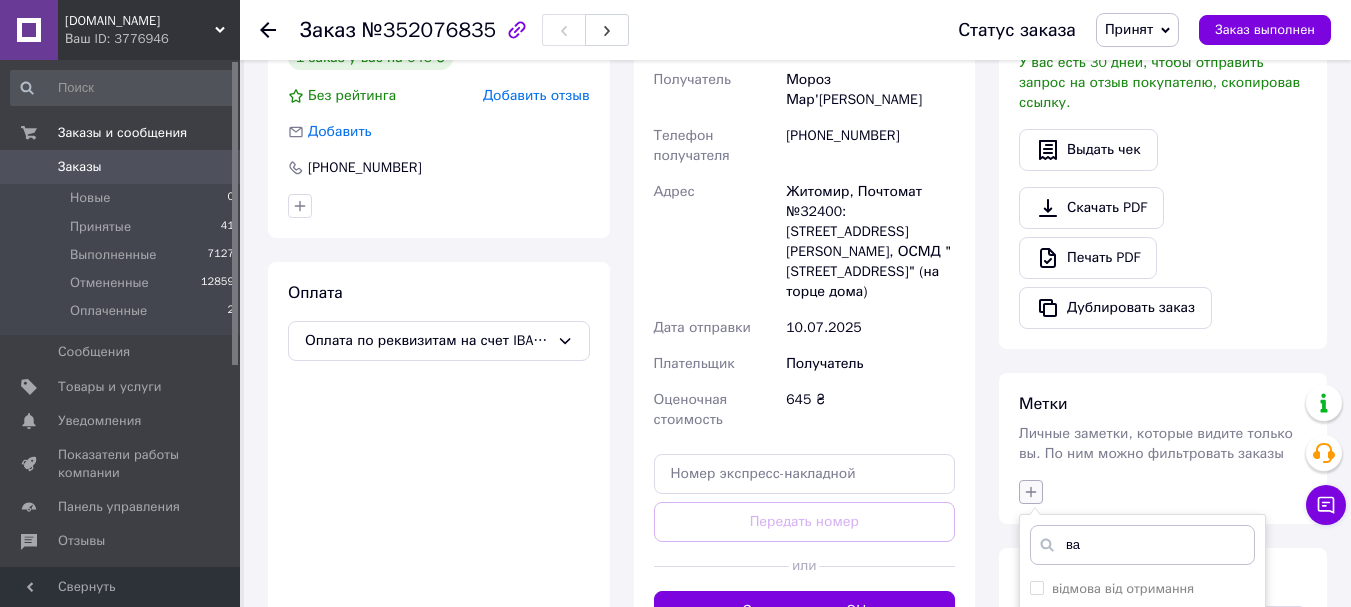 type on "вай" 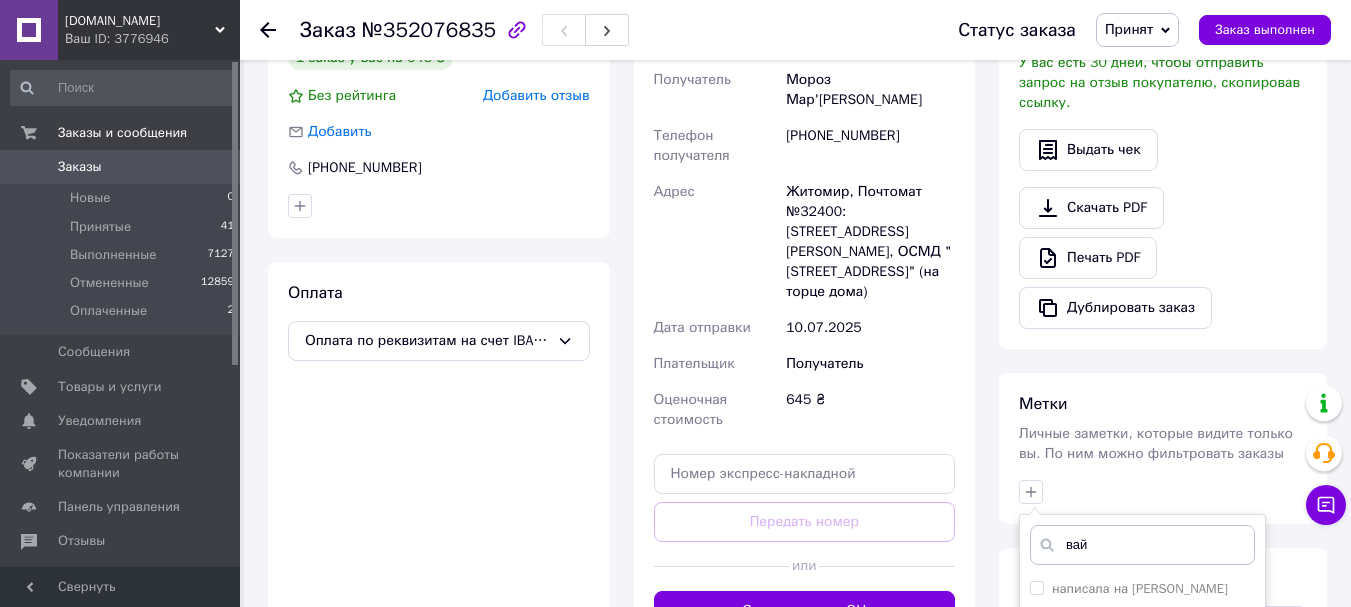scroll, scrollTop: 759, scrollLeft: 0, axis: vertical 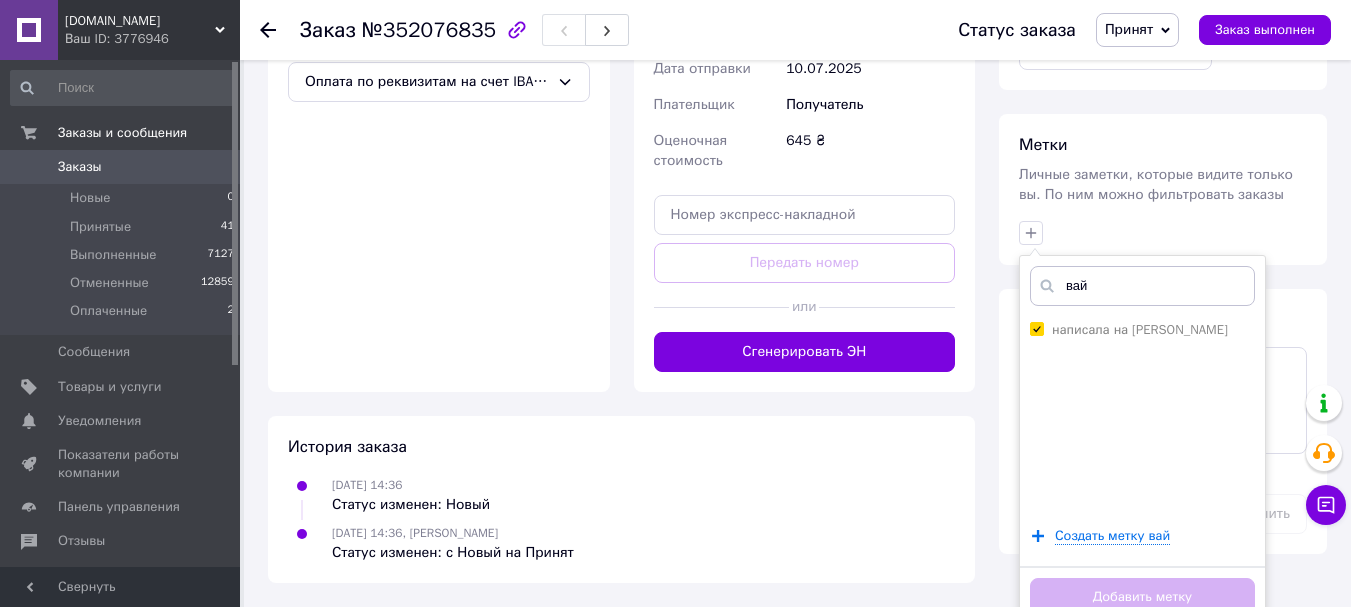 checkbox on "true" 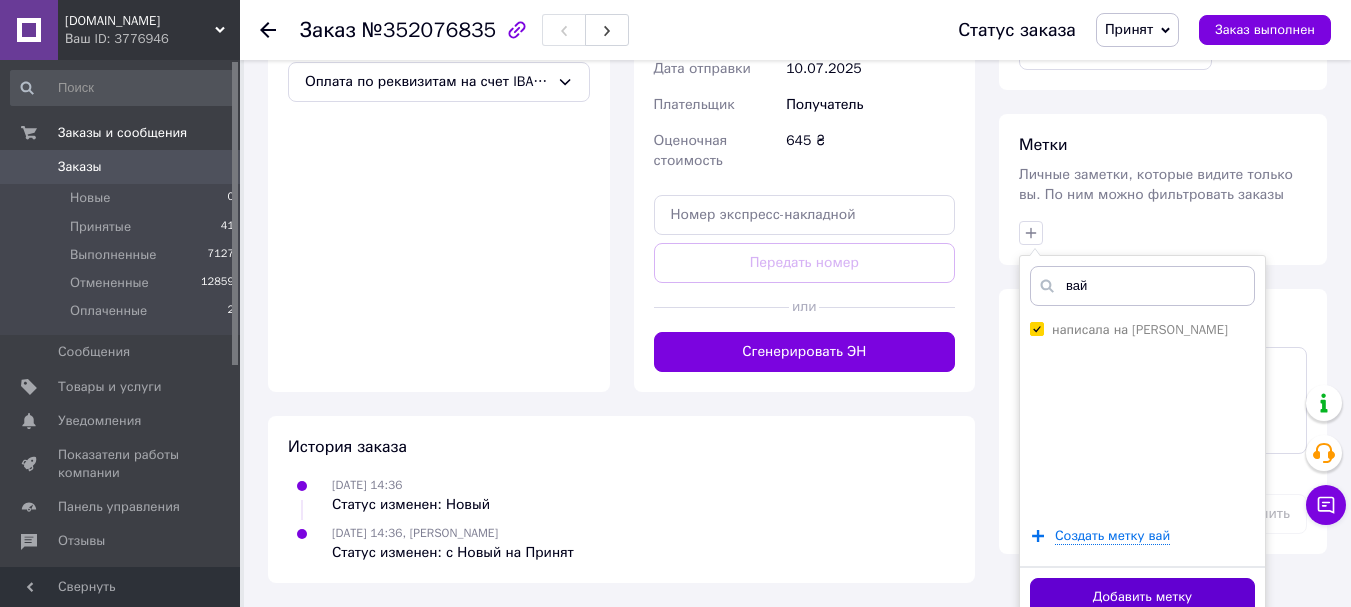 type on "вай" 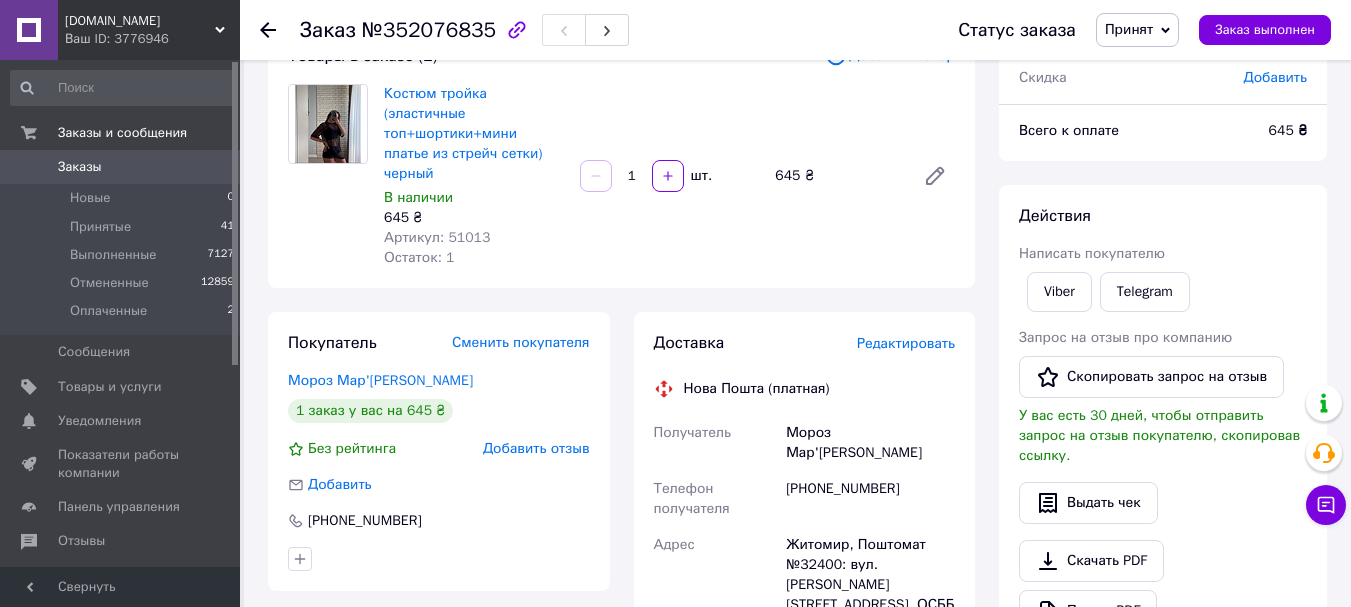scroll, scrollTop: 747, scrollLeft: 0, axis: vertical 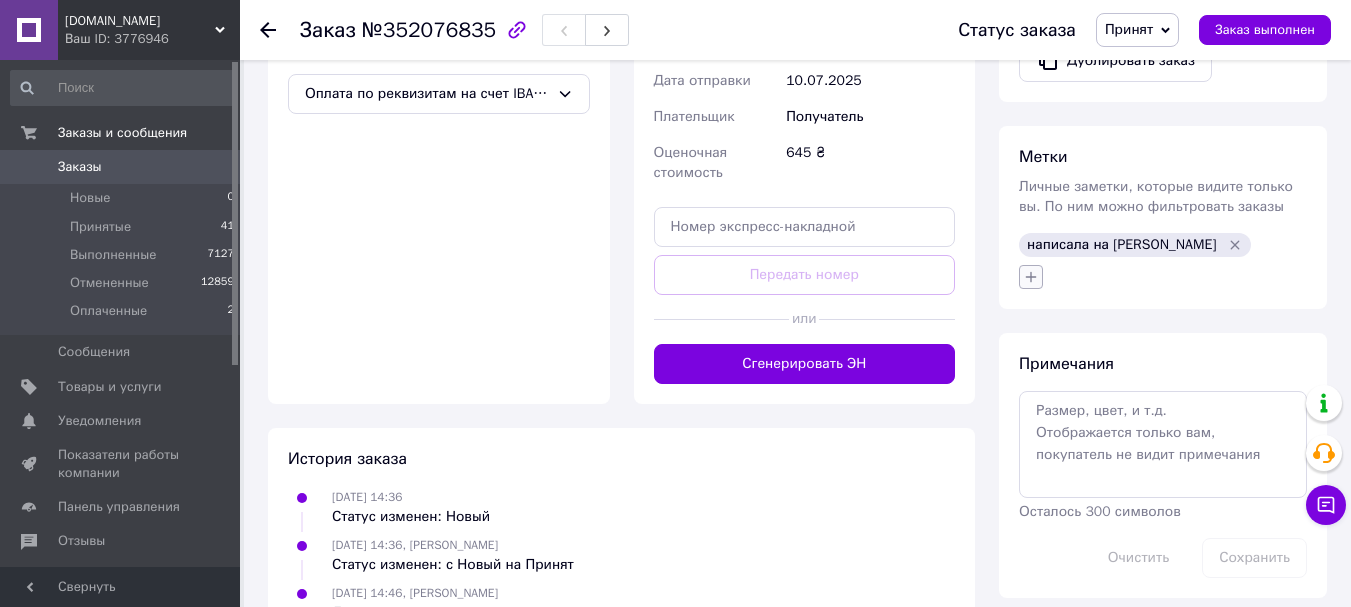 click 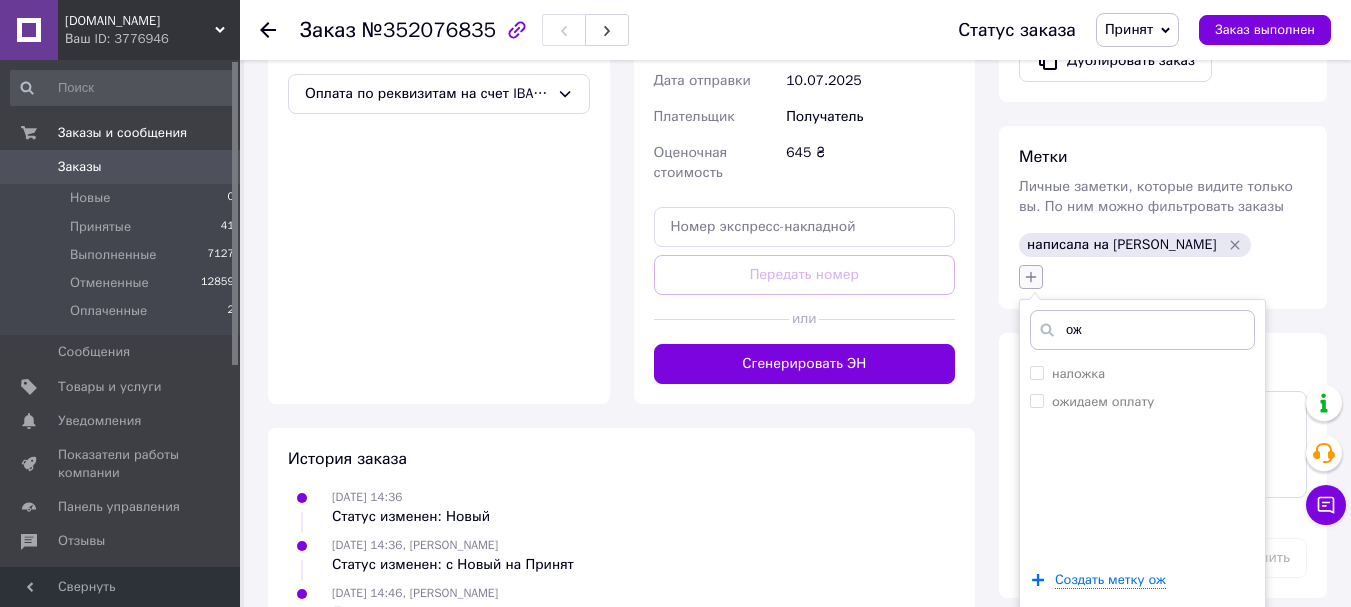 type on "ожи" 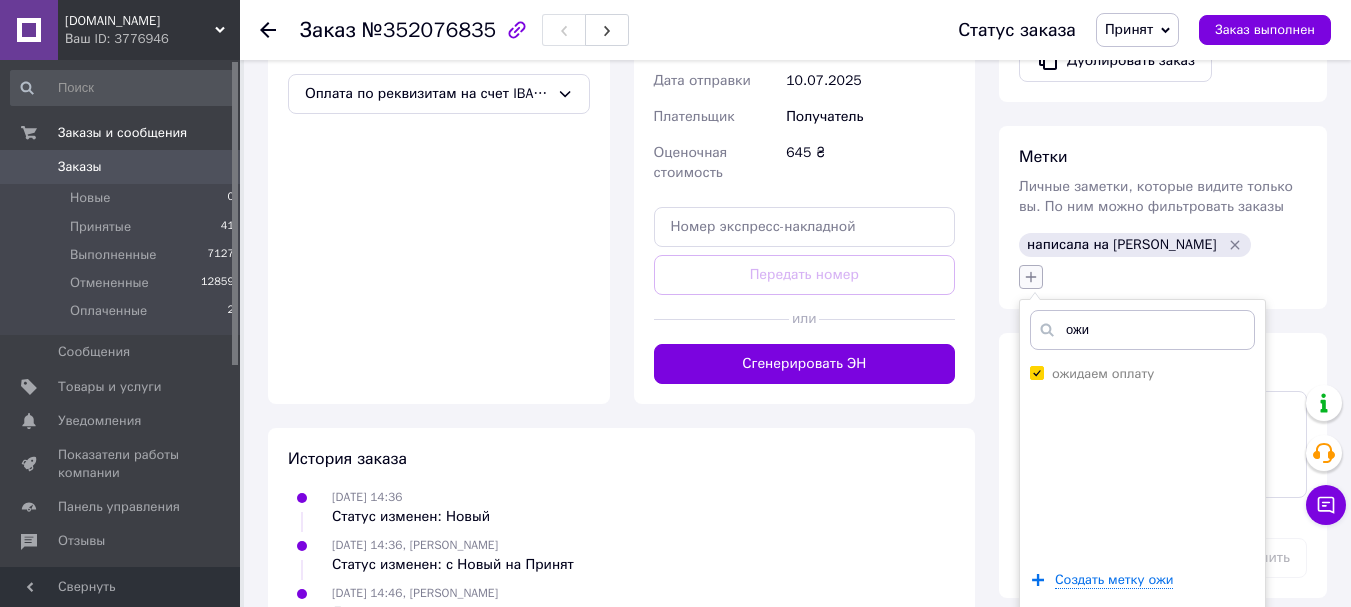 checkbox on "true" 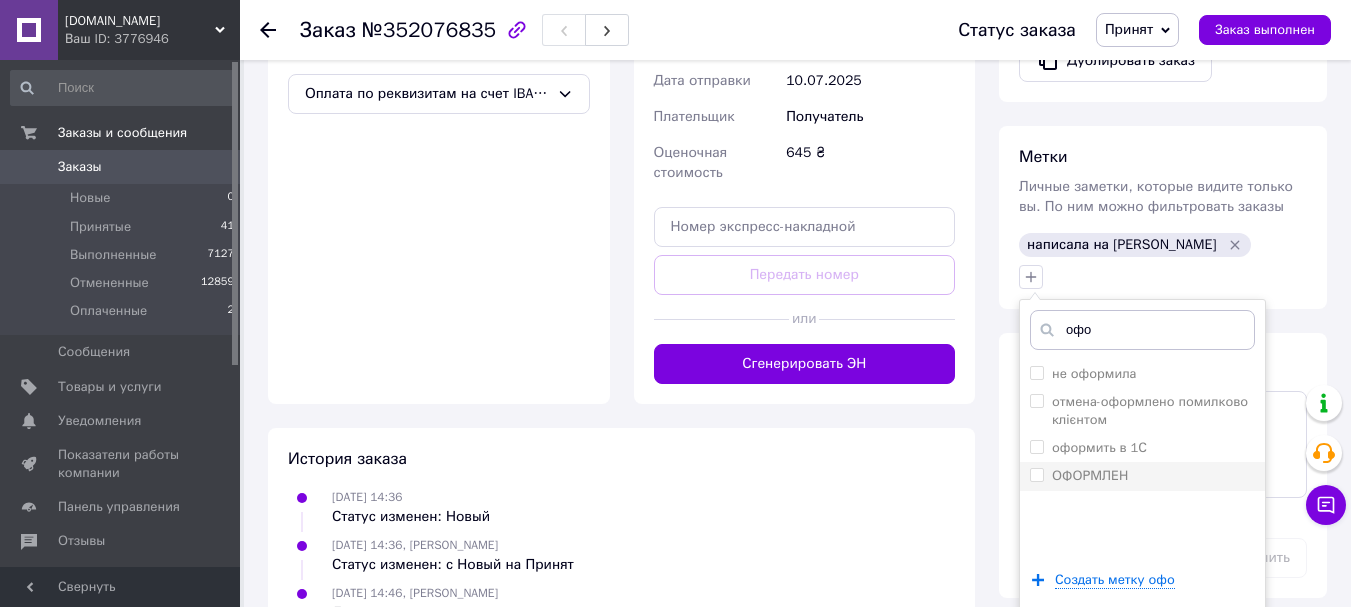 type on "офо" 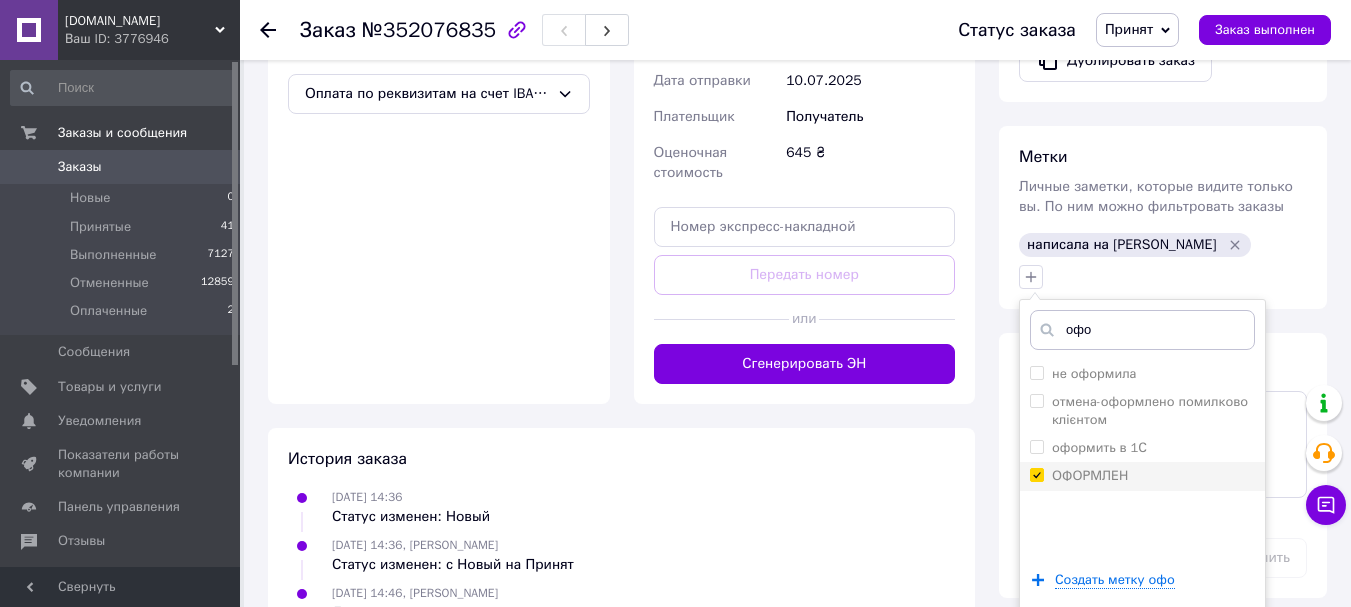 checkbox on "true" 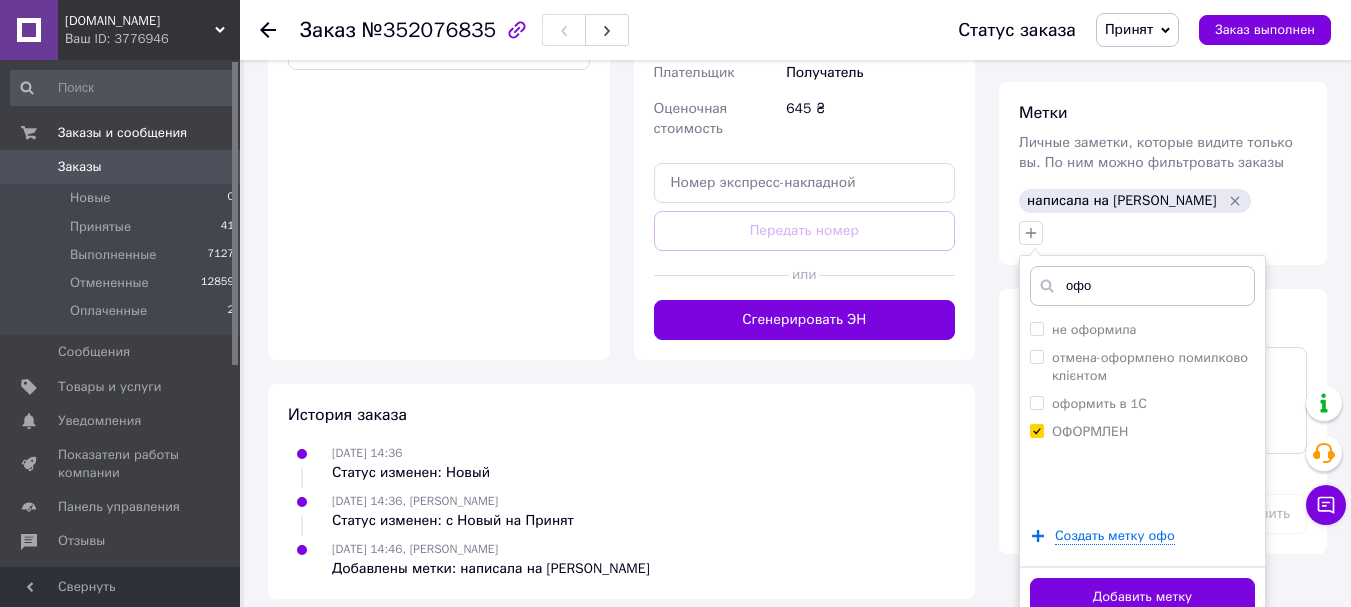click on "Добавить метку" at bounding box center [1142, 597] 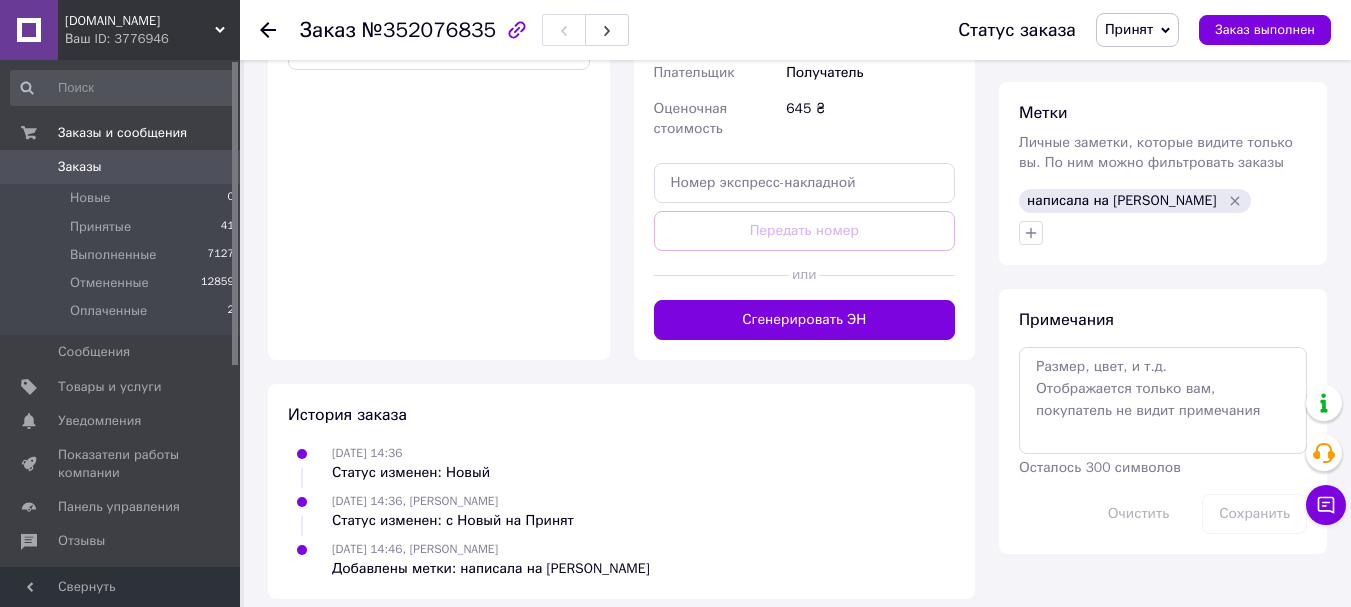 click on "Итого 1 товар 645 ₴ Доставка Необходимо уточнить Скидка Добавить Всего к оплате 645 ₴ Действия Написать покупателю Viber Telegram Запрос на отзыв про компанию   Скопировать запрос на отзыв У вас есть 30 дней, чтобы отправить запрос на отзыв покупателю, скопировав ссылку.   Выдать чек   Скачать PDF   Печать PDF   Дублировать заказ Метки Личные заметки, которые видите только вы. По ним можно фильтровать заказы написала на вайбер   Примечания Осталось 300 символов Очистить Сохранить" at bounding box center [1163, -54] 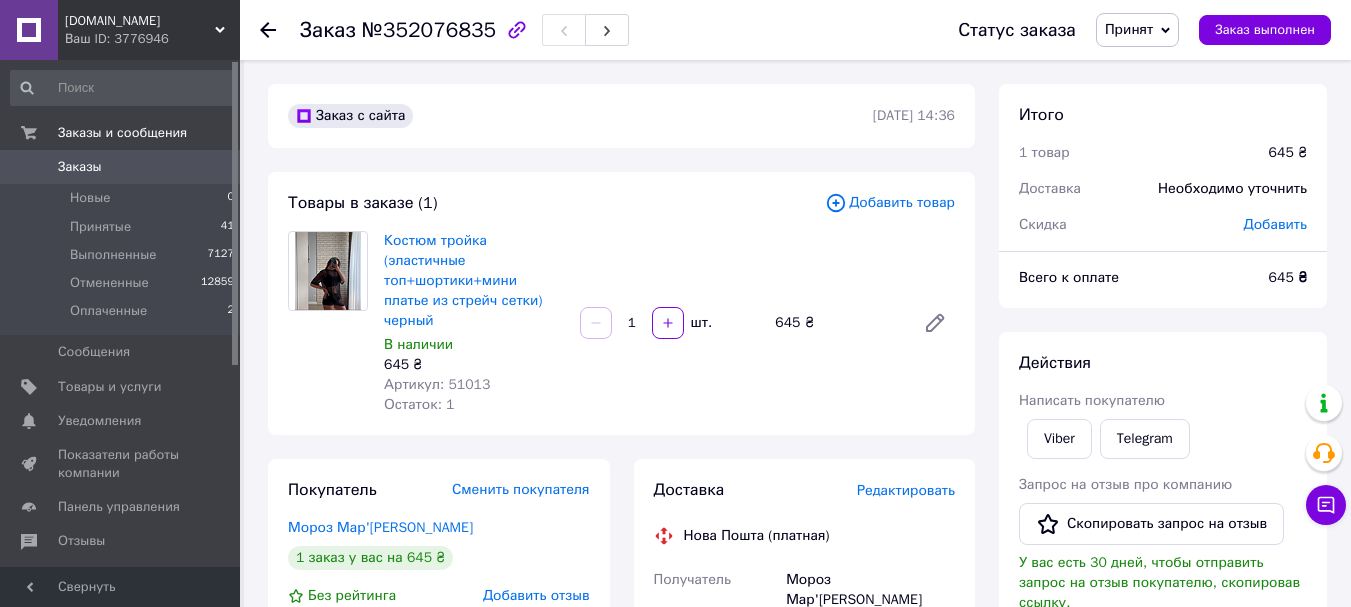 scroll, scrollTop: 600, scrollLeft: 0, axis: vertical 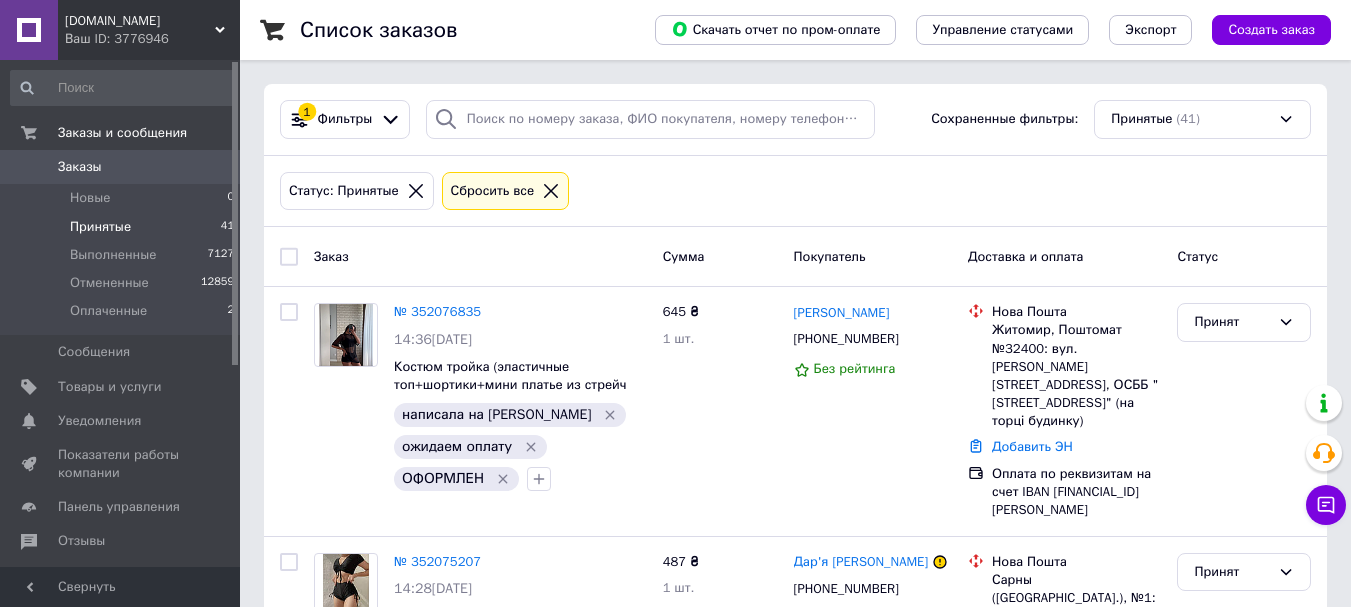 click 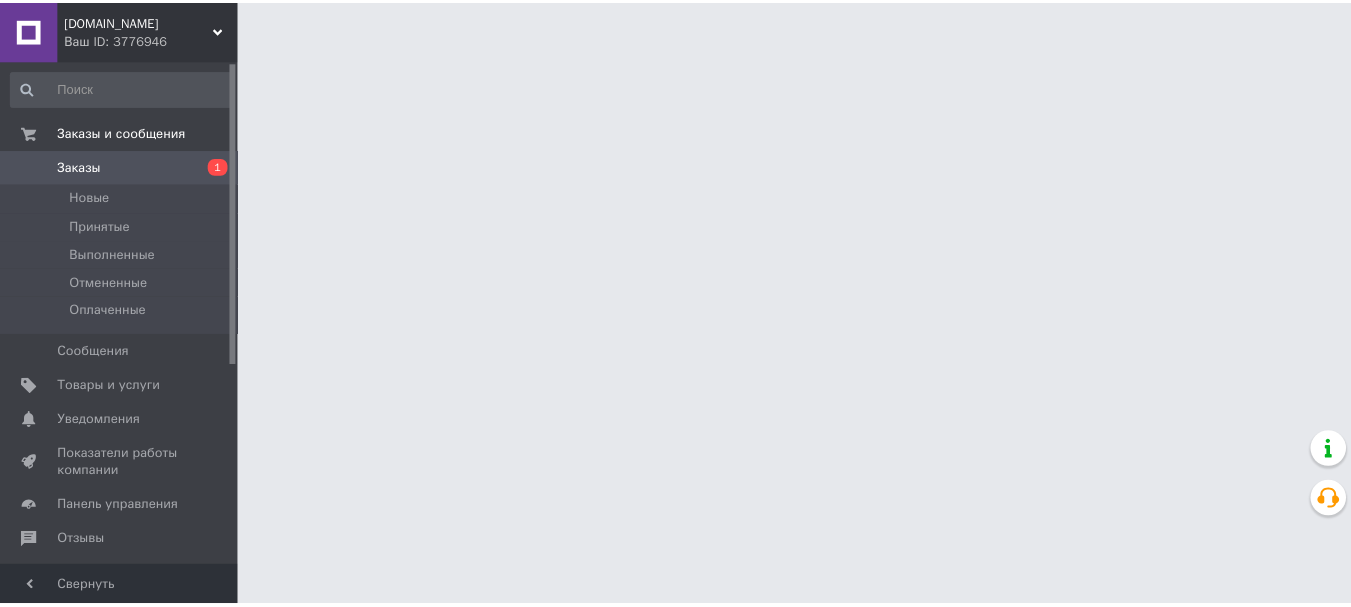 scroll, scrollTop: 0, scrollLeft: 0, axis: both 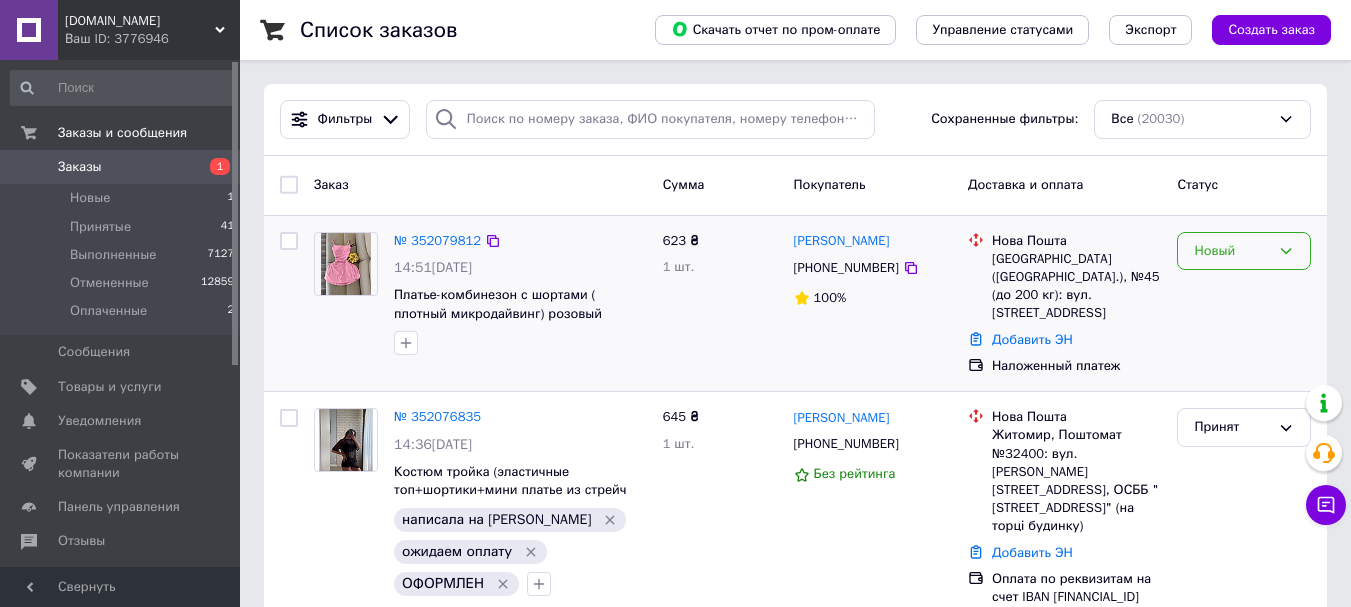 click on "Новый" at bounding box center [1244, 251] 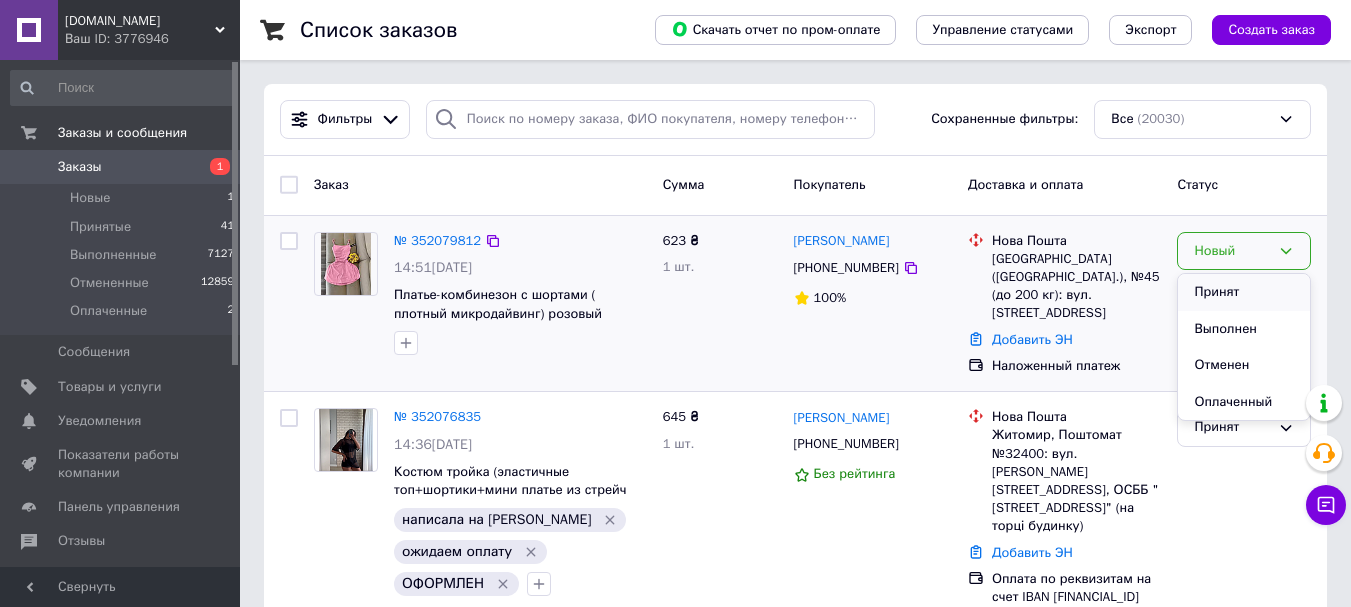 click on "Принят" at bounding box center (1244, 292) 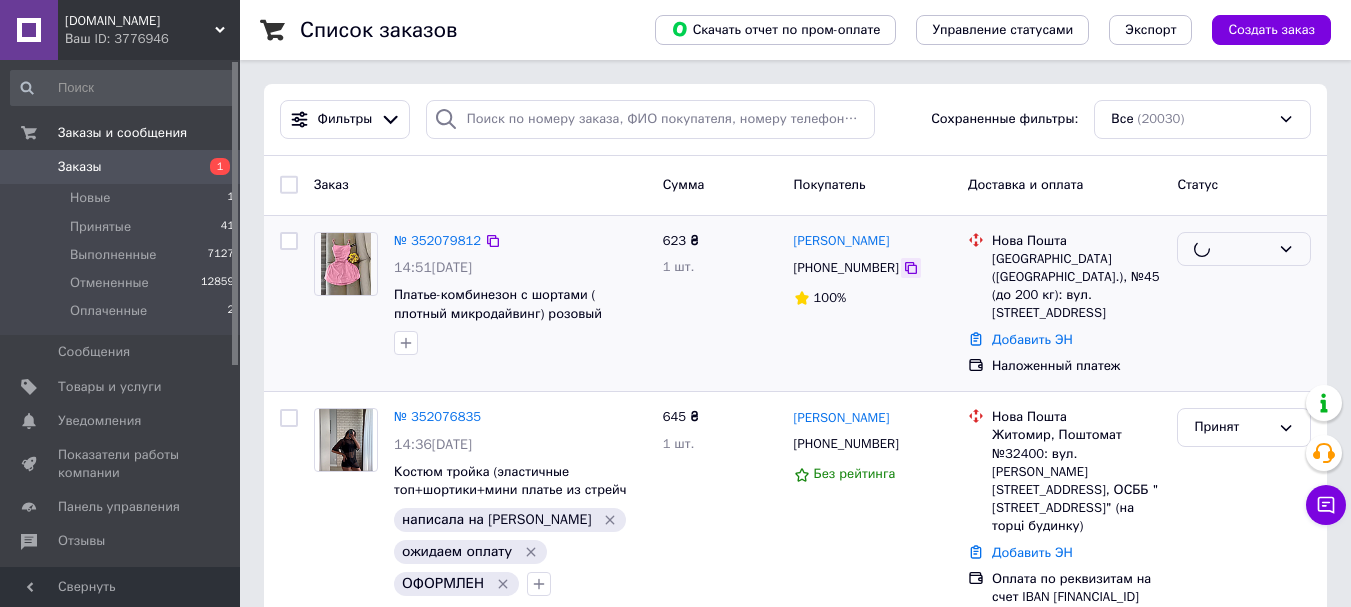 click 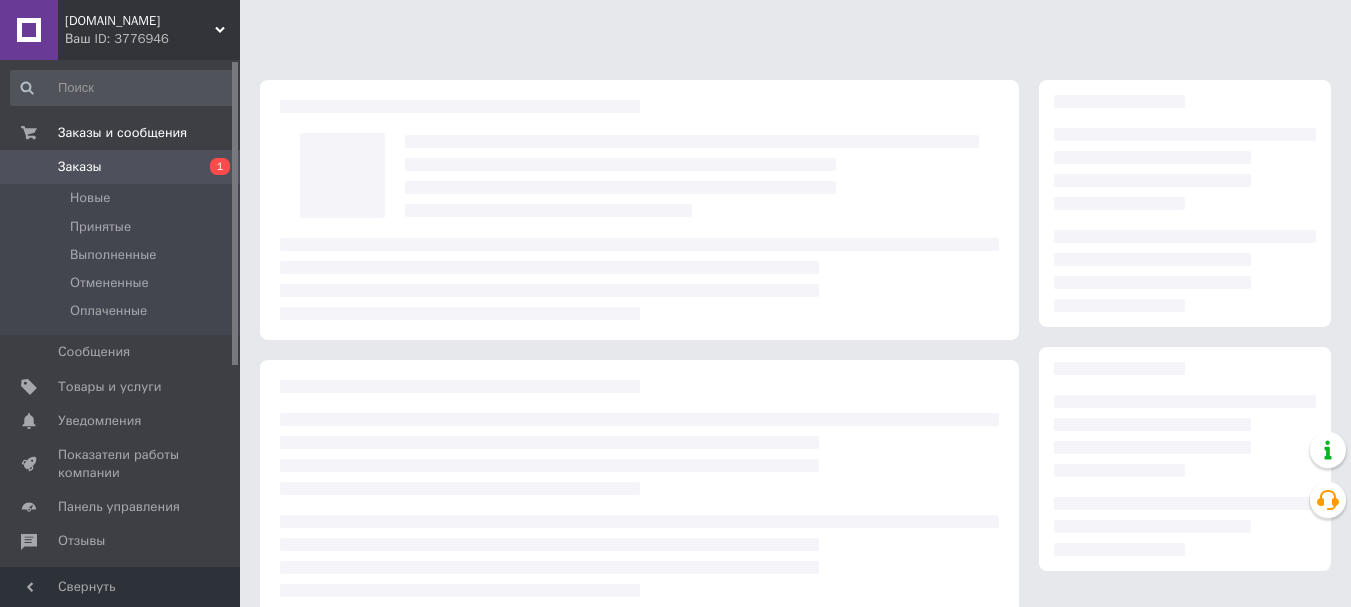 scroll, scrollTop: 0, scrollLeft: 0, axis: both 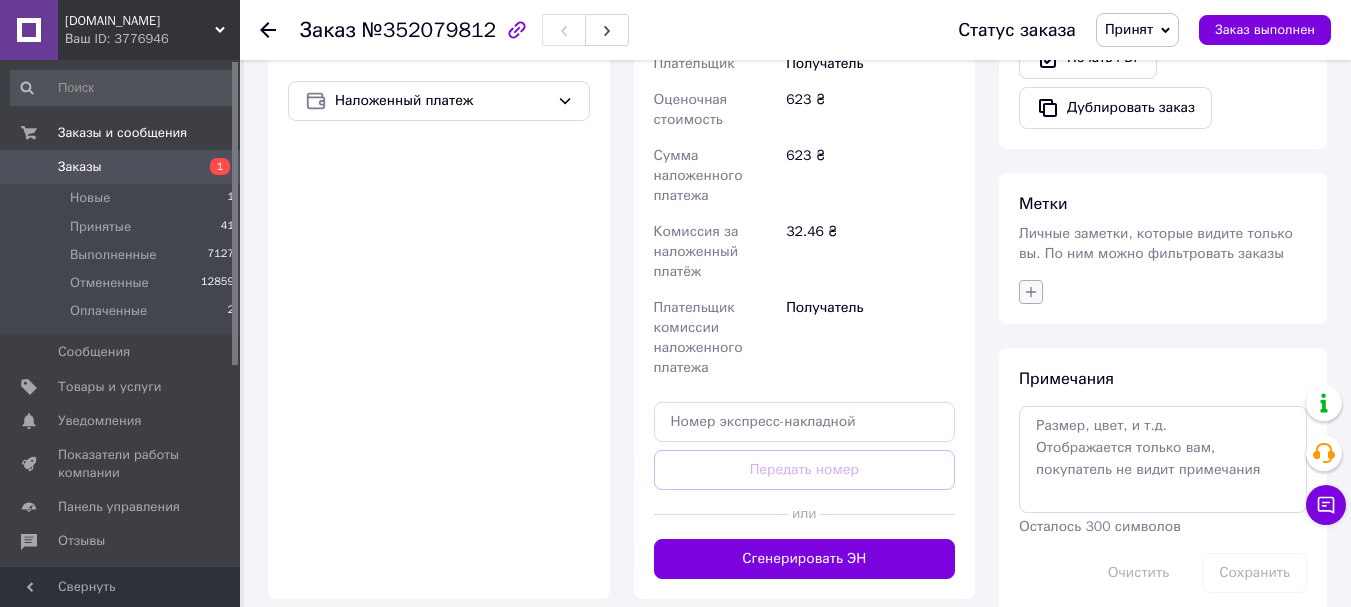 click 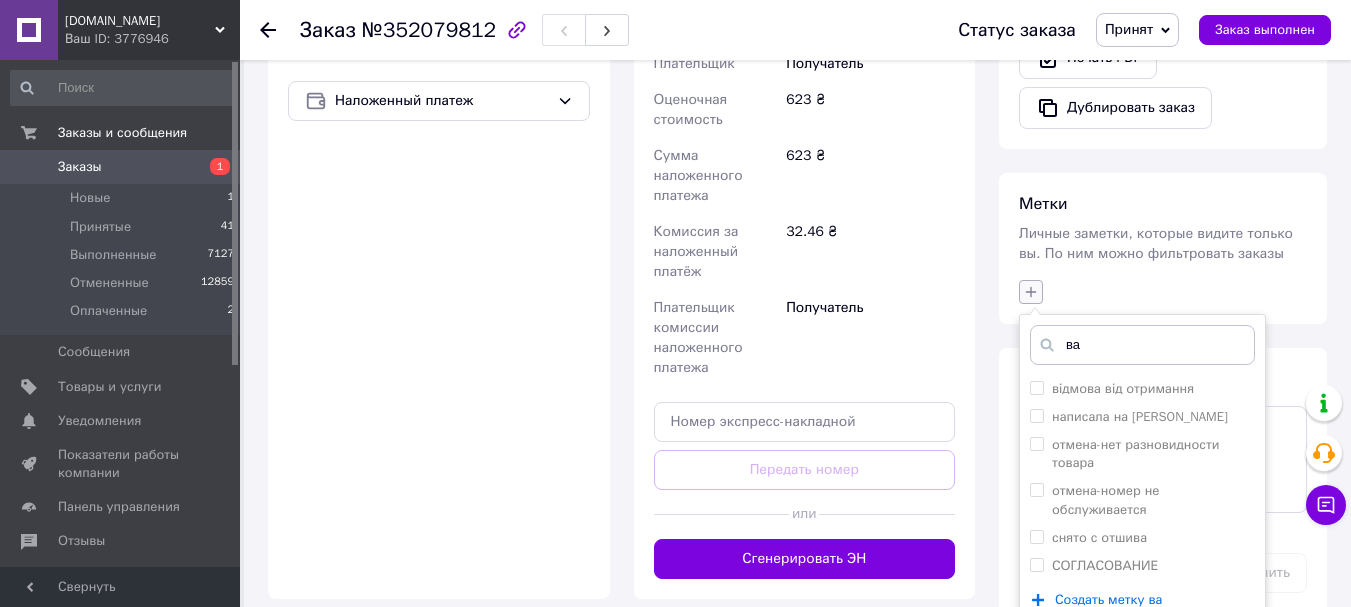 type on "вай" 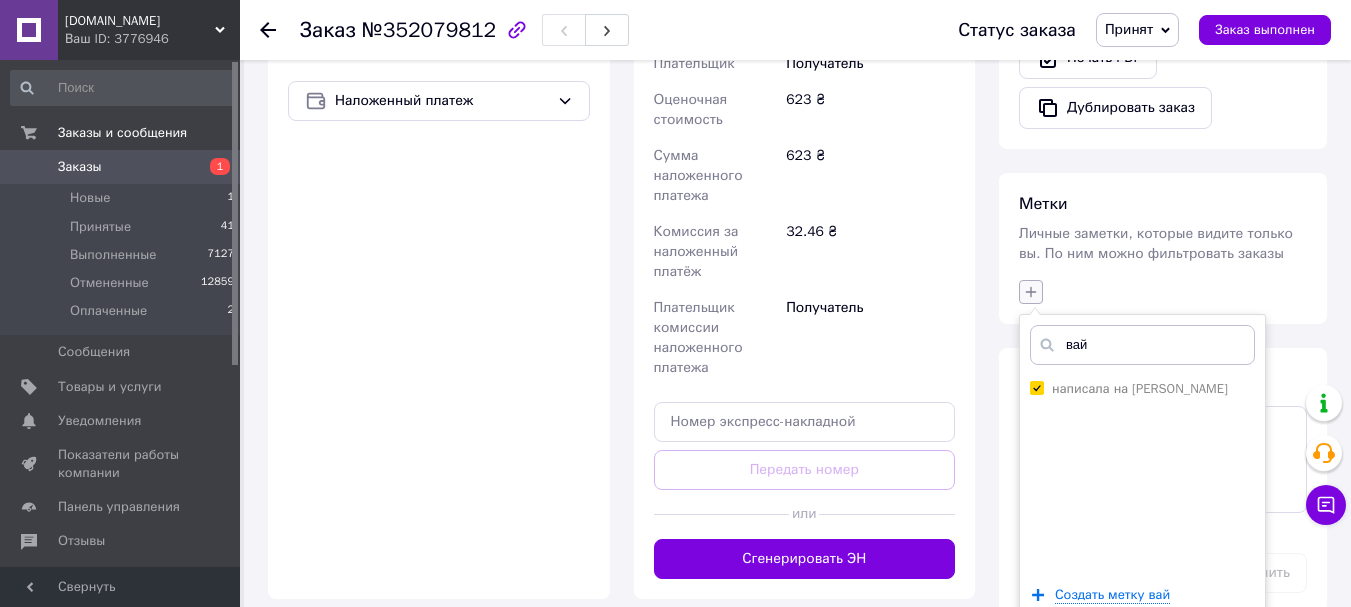 checkbox on "true" 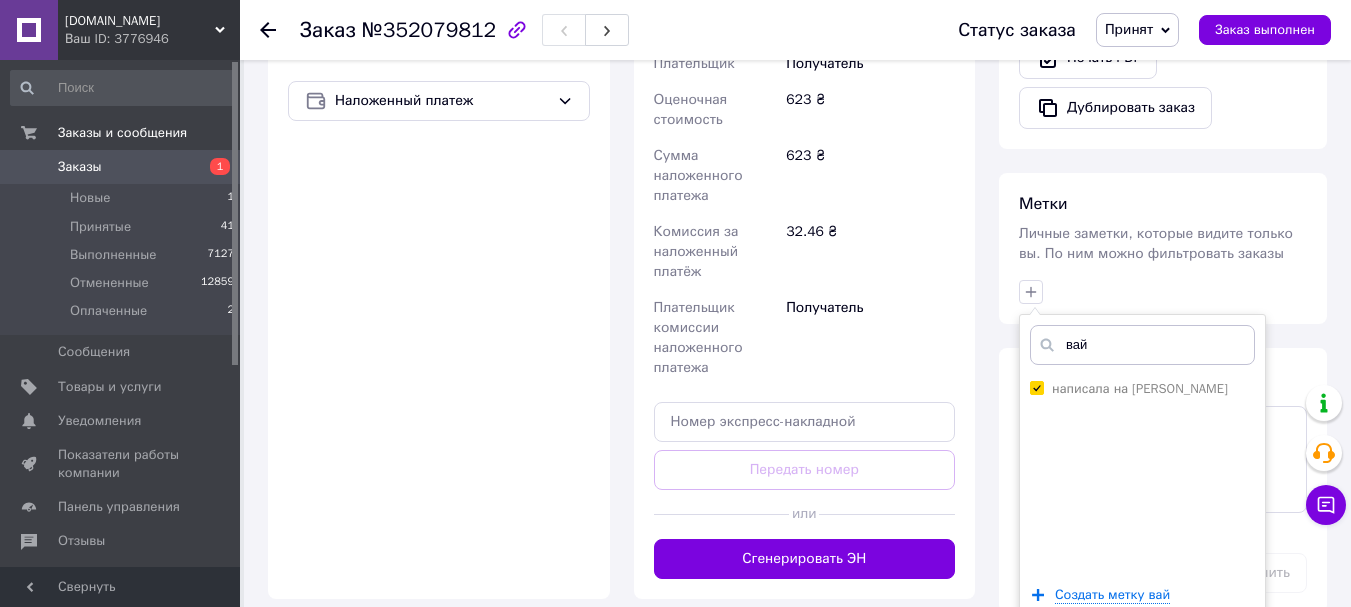 scroll, scrollTop: 887, scrollLeft: 0, axis: vertical 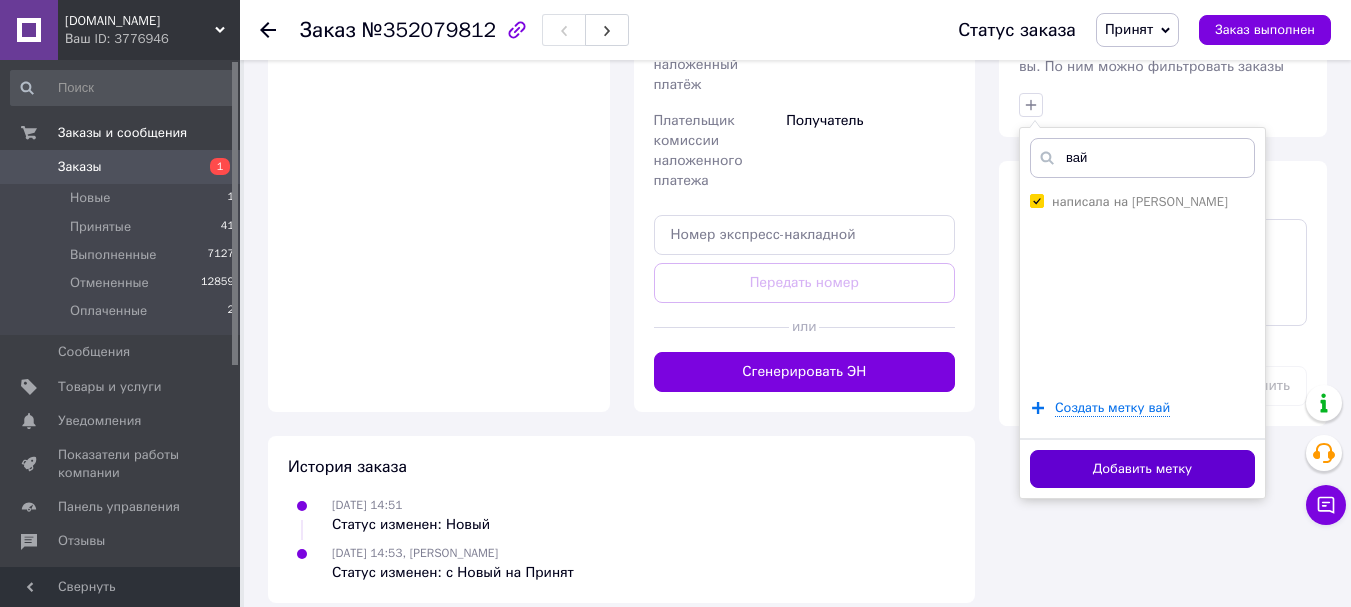 type on "вай" 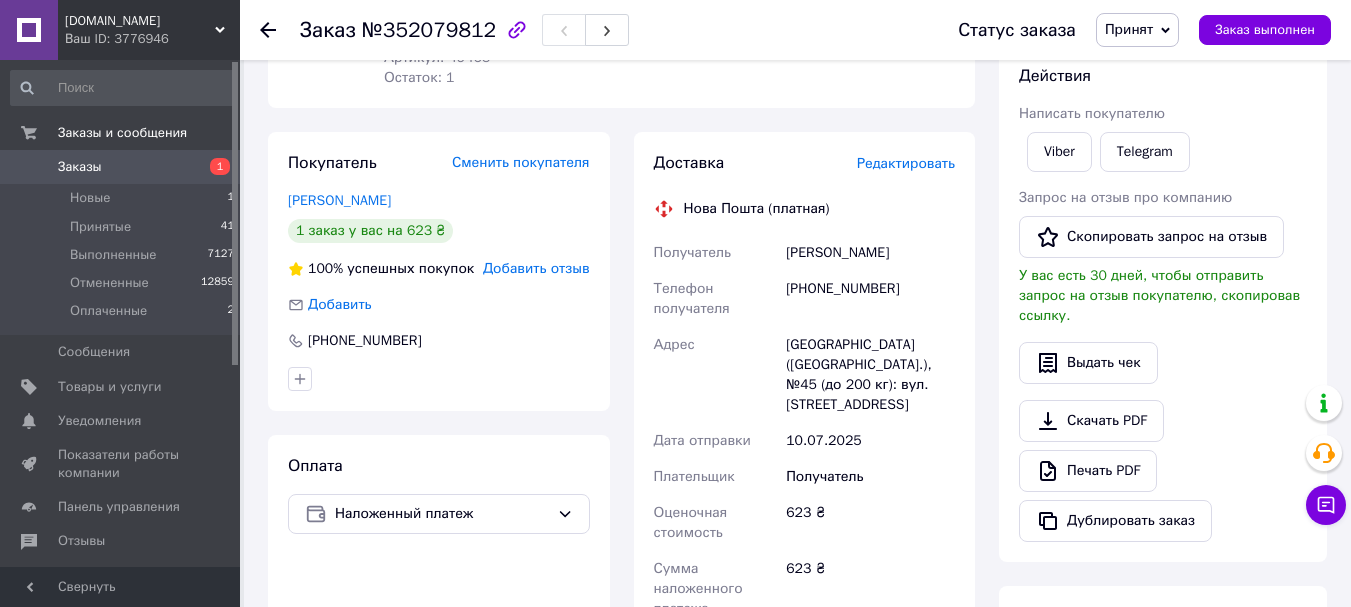scroll, scrollTop: 0, scrollLeft: 0, axis: both 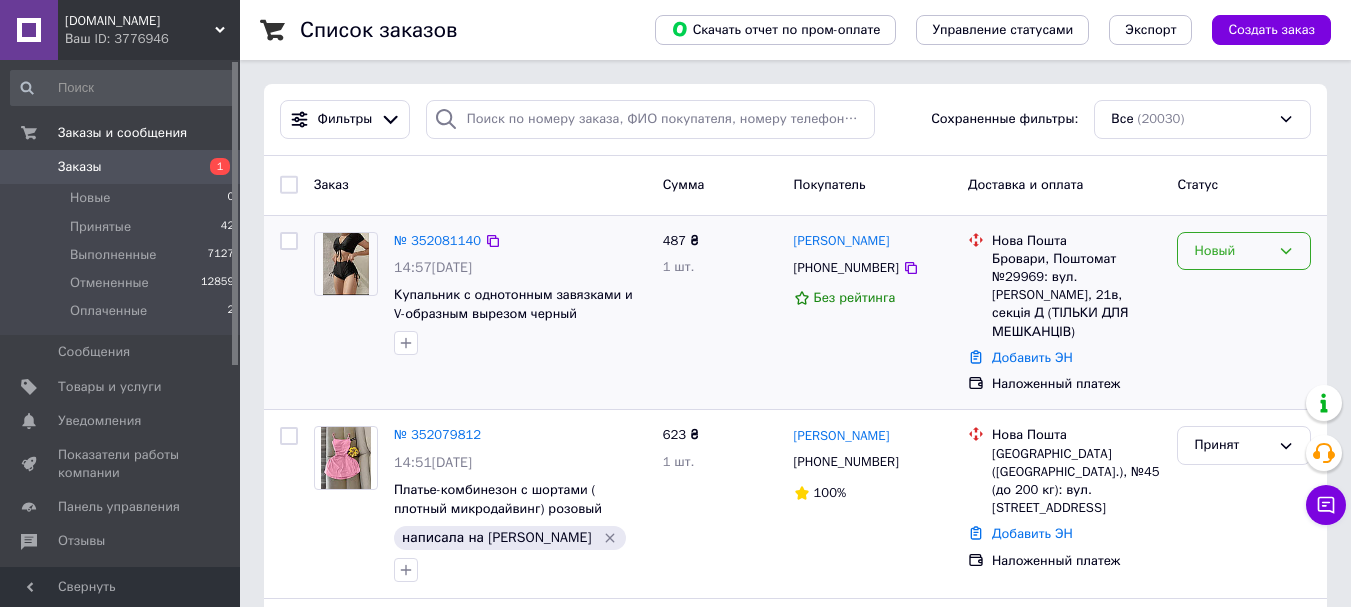 click on "Новый" at bounding box center (1232, 251) 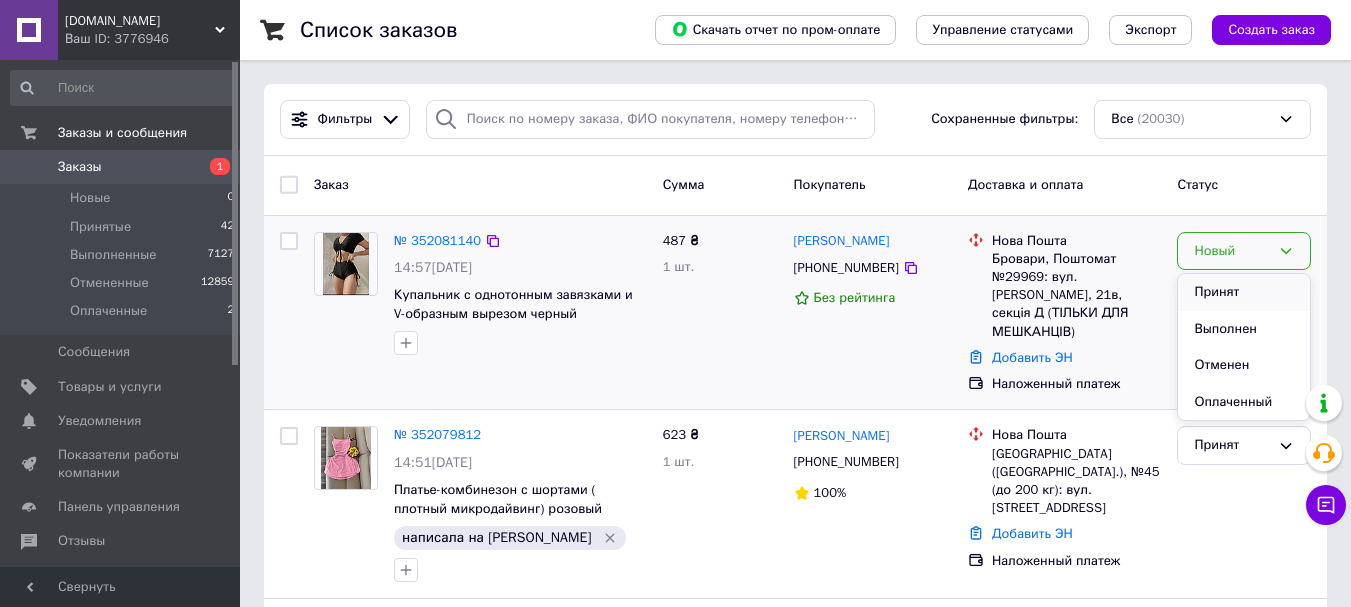 click on "Принят" at bounding box center (1244, 292) 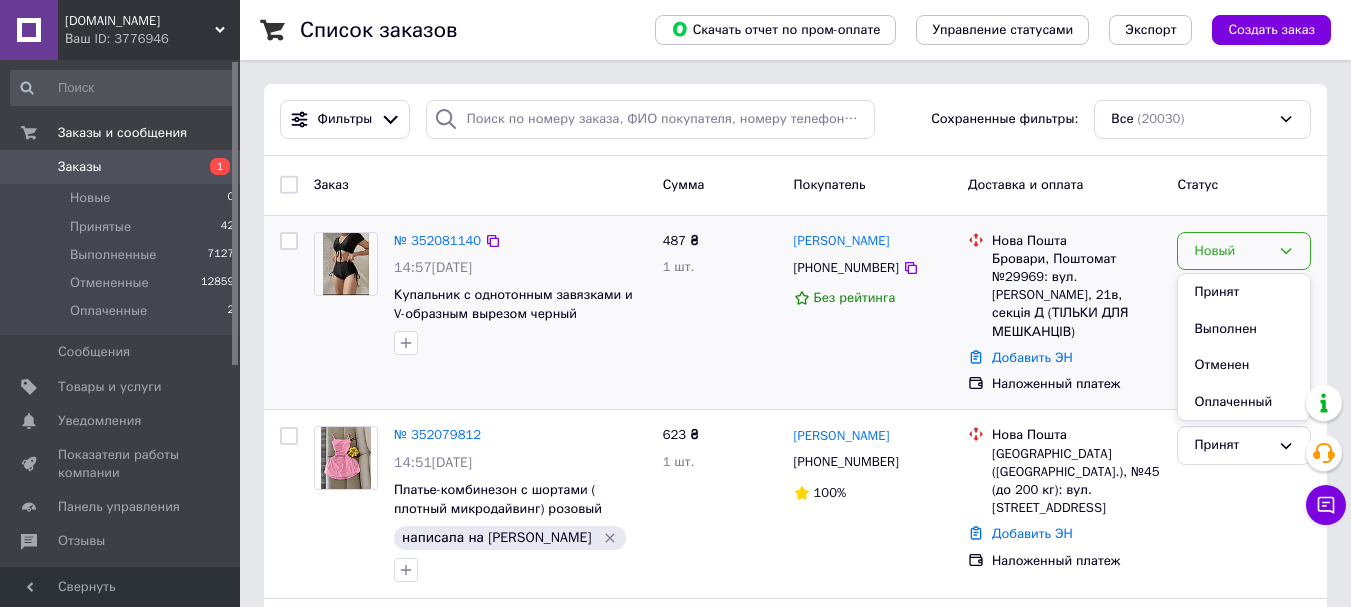 drag, startPoint x: 1239, startPoint y: 278, endPoint x: 952, endPoint y: 274, distance: 287.02786 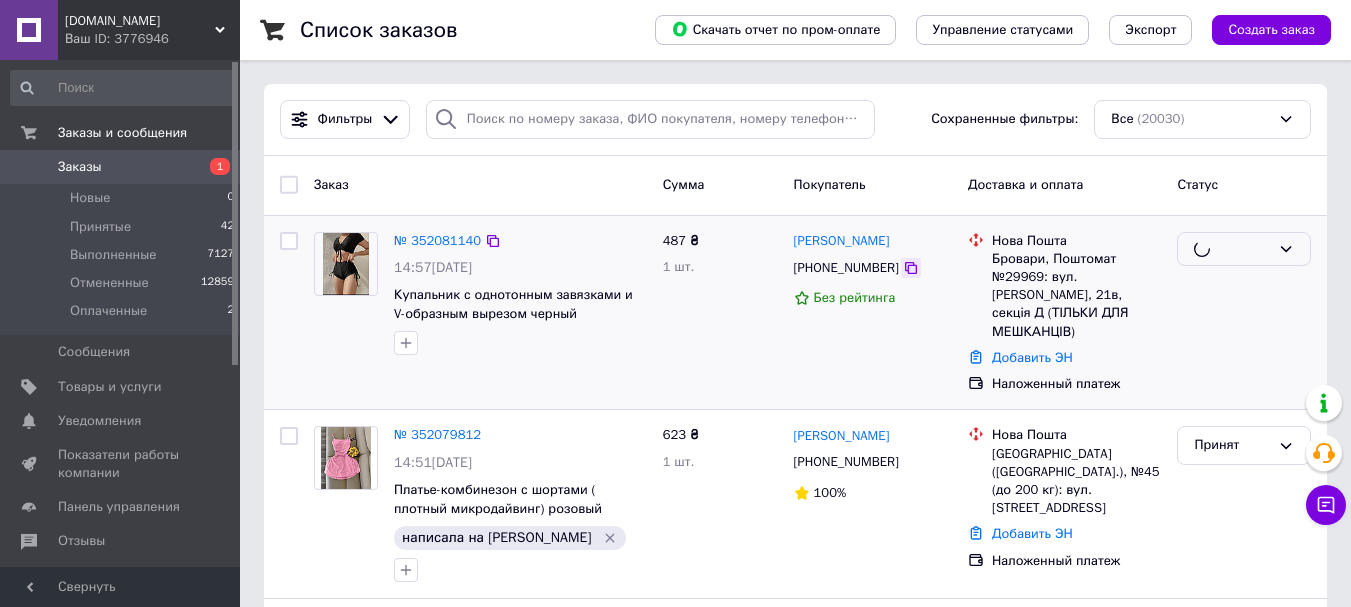 click on "Заказ Сумма Покупатель Доставка и оплата Статус № 352081140 14:57, 10.07.2025 Купальник с однотонным завязками и V-образным вырезом черный 487 ₴ 1 шт. Ангеліна Харченко +380936375805 Без рейтинга Нова Пошта Бровари, Поштомат №29969: вул. Симона Петлюри, 21в, секція Д (ТІЛЬКИ ДЛЯ МЕШКАНЦІВ) Добавить ЭН Наложенный платеж № 352079812 14:51, 10.07.2025 Платье-комбинезон с шортами ( плотный микродайвинг) розовый написала на вайбер   623 ₴ 1 шт. Олена Ковальчак +380967928049 100% Нова Пошта Львів (Львівська обл.), №45 (до 200 кг): вул. Пасічна, 133А Добавить ЭН Наложенный платеж Принят № 352076835 14:36, 10.07.2025       645 ₴" at bounding box center (795, 10962) 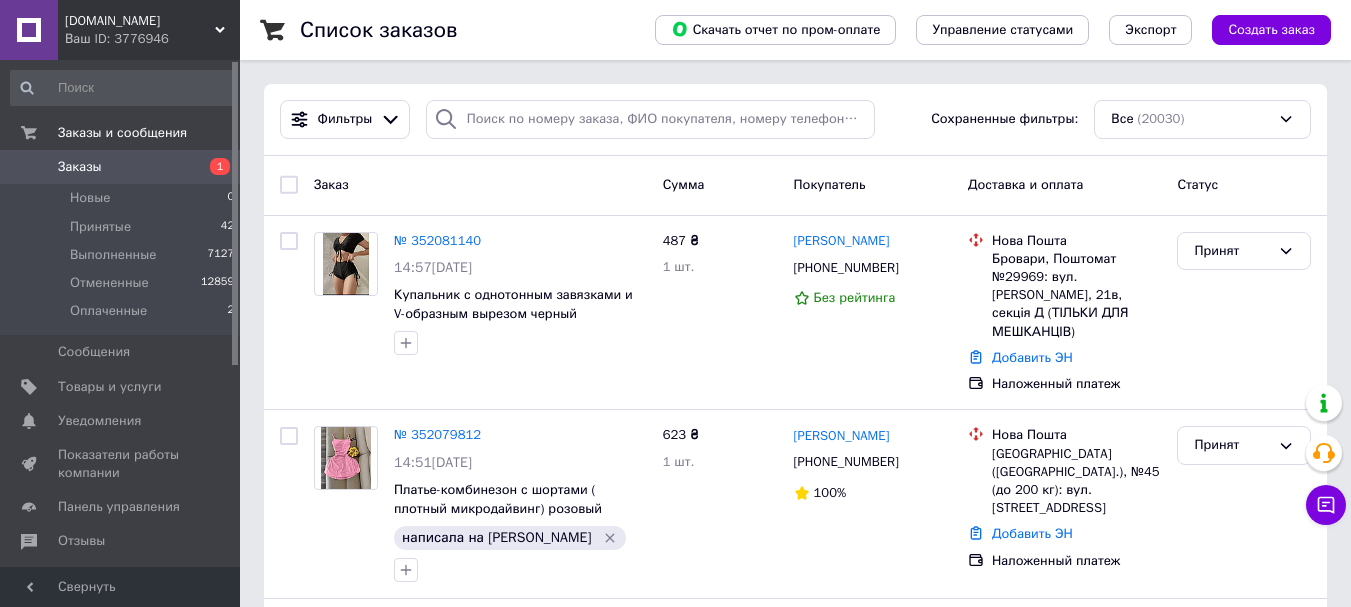 click on "№ 352081140" at bounding box center [437, 240] 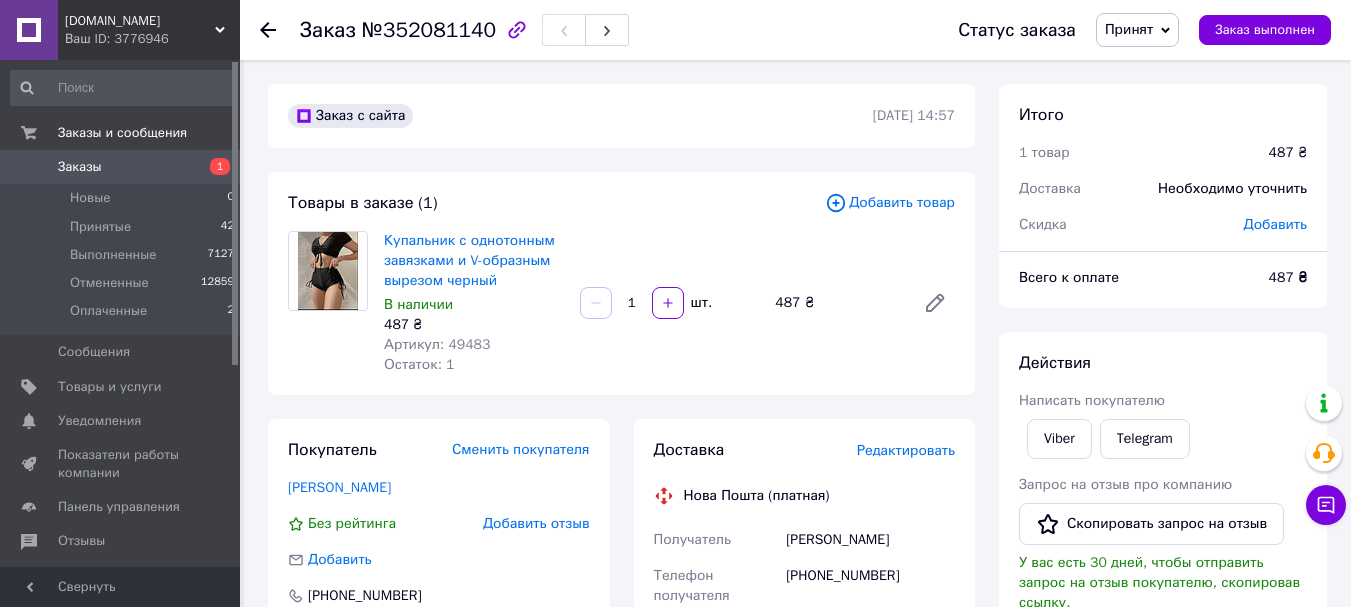 click on "[PHONE_NUMBER]" at bounding box center [870, 586] 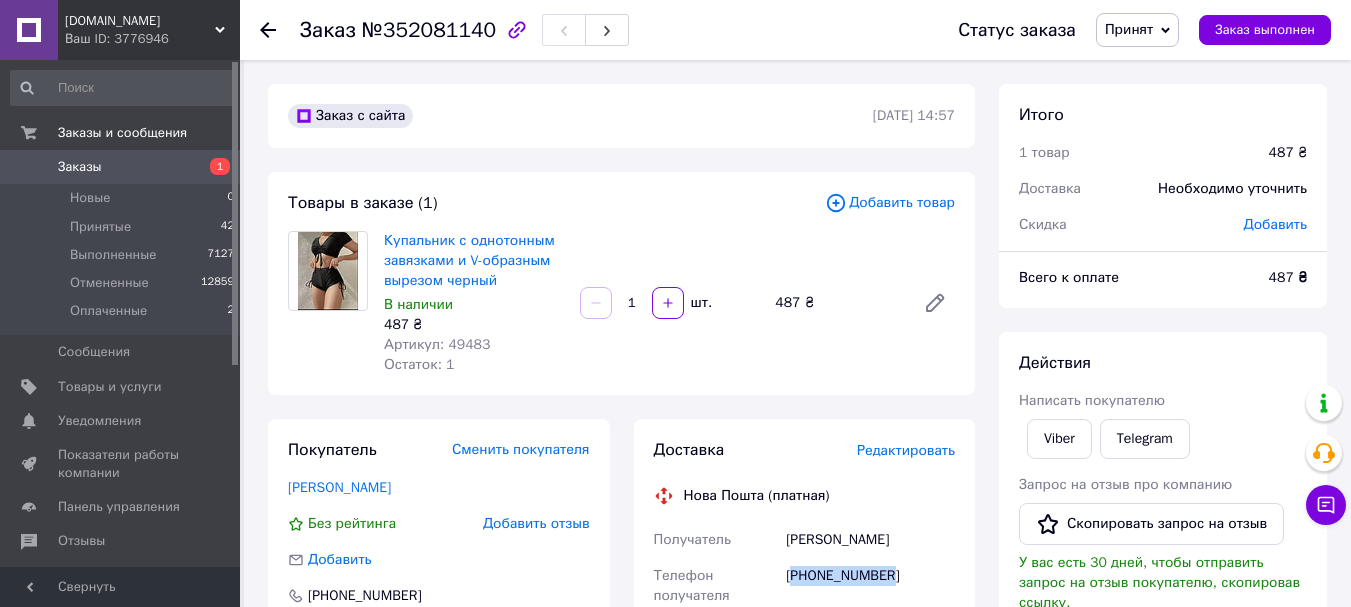 click on "[PHONE_NUMBER]" at bounding box center (870, 586) 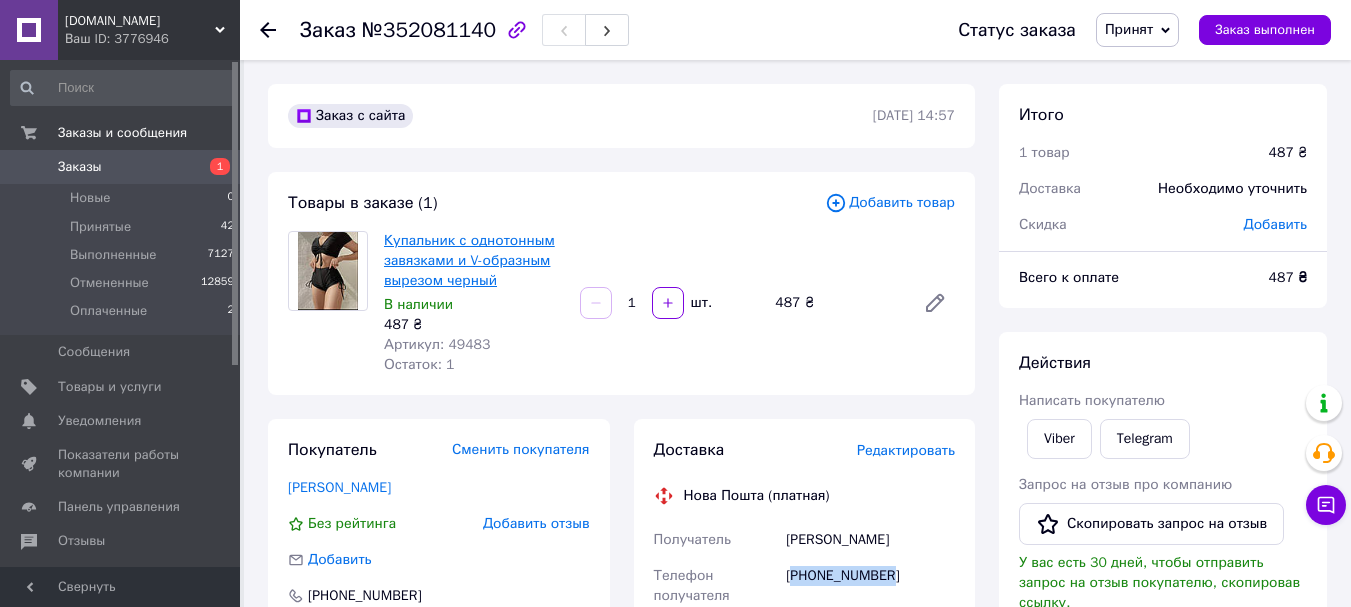 click on "Купальник с однотонным завязками и V-образным вырезом черный" at bounding box center (469, 260) 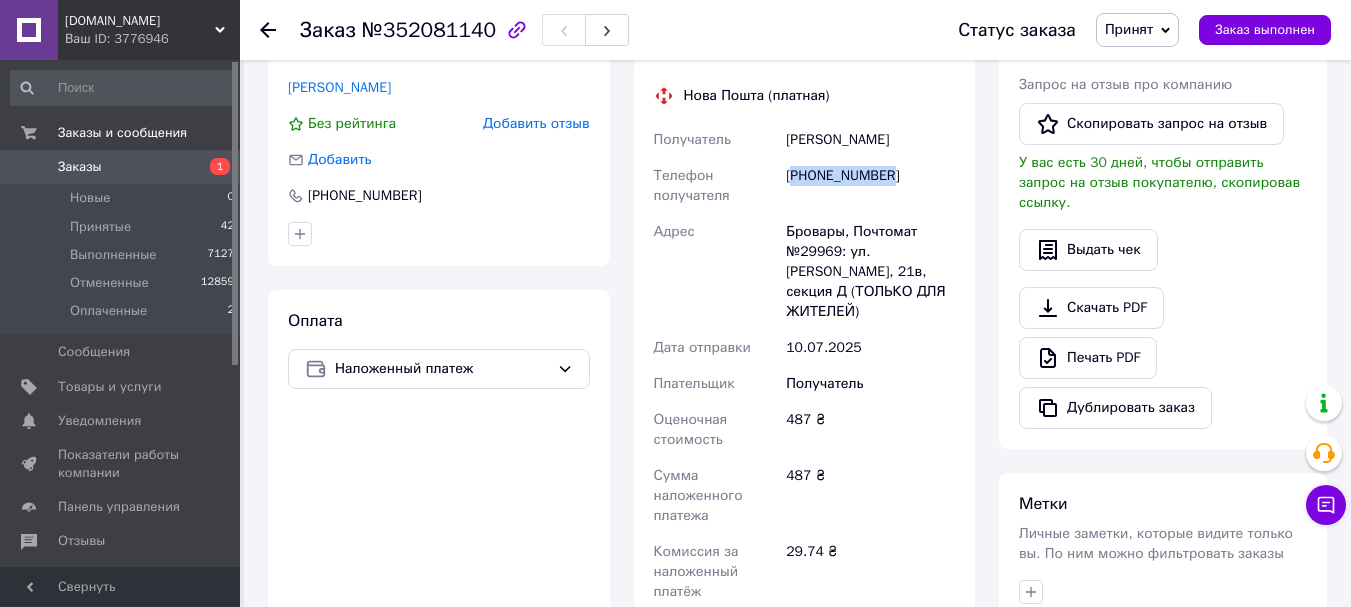 scroll, scrollTop: 500, scrollLeft: 0, axis: vertical 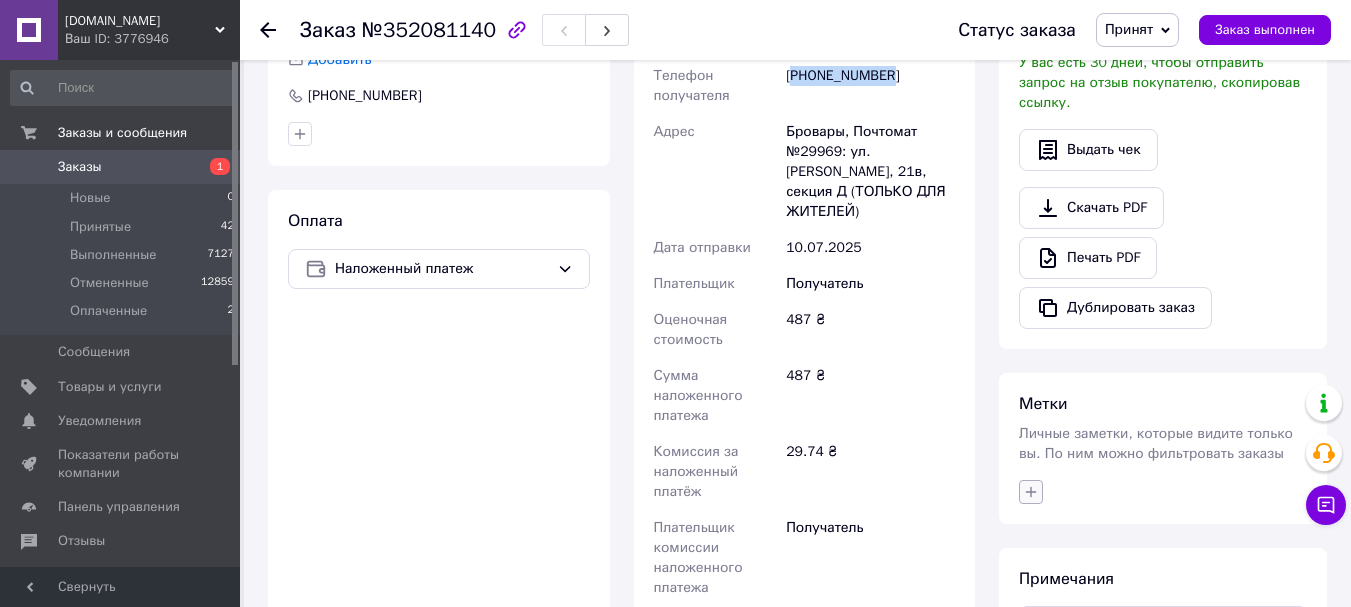 click 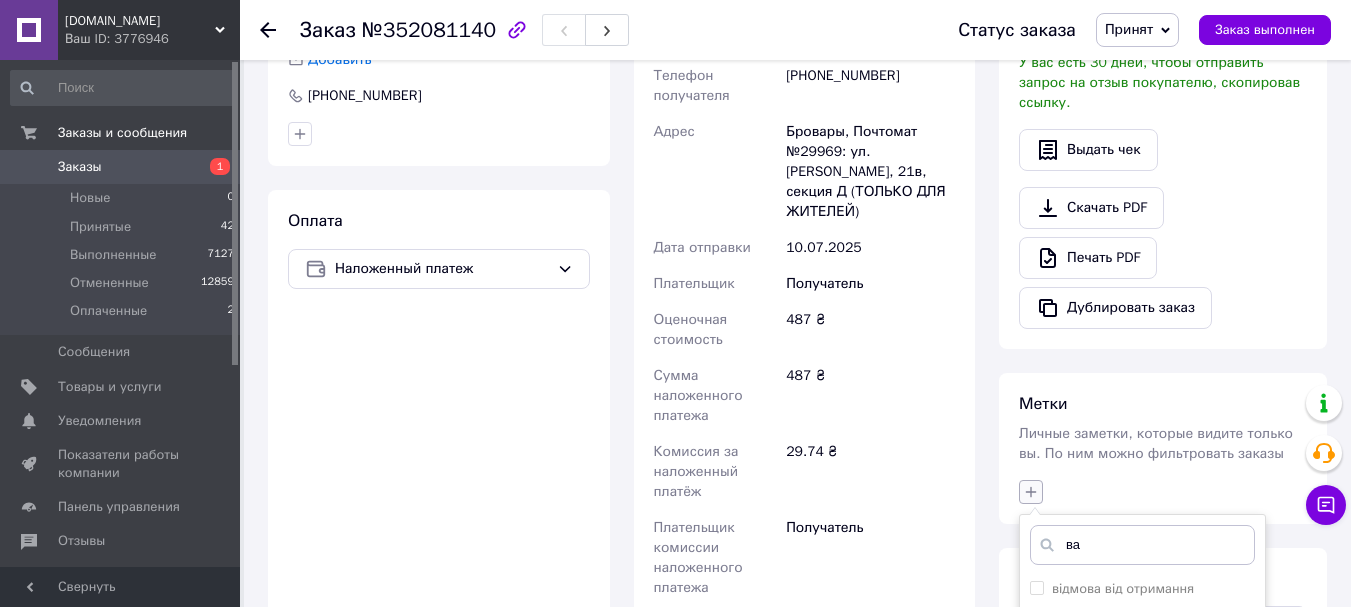 type on "вай" 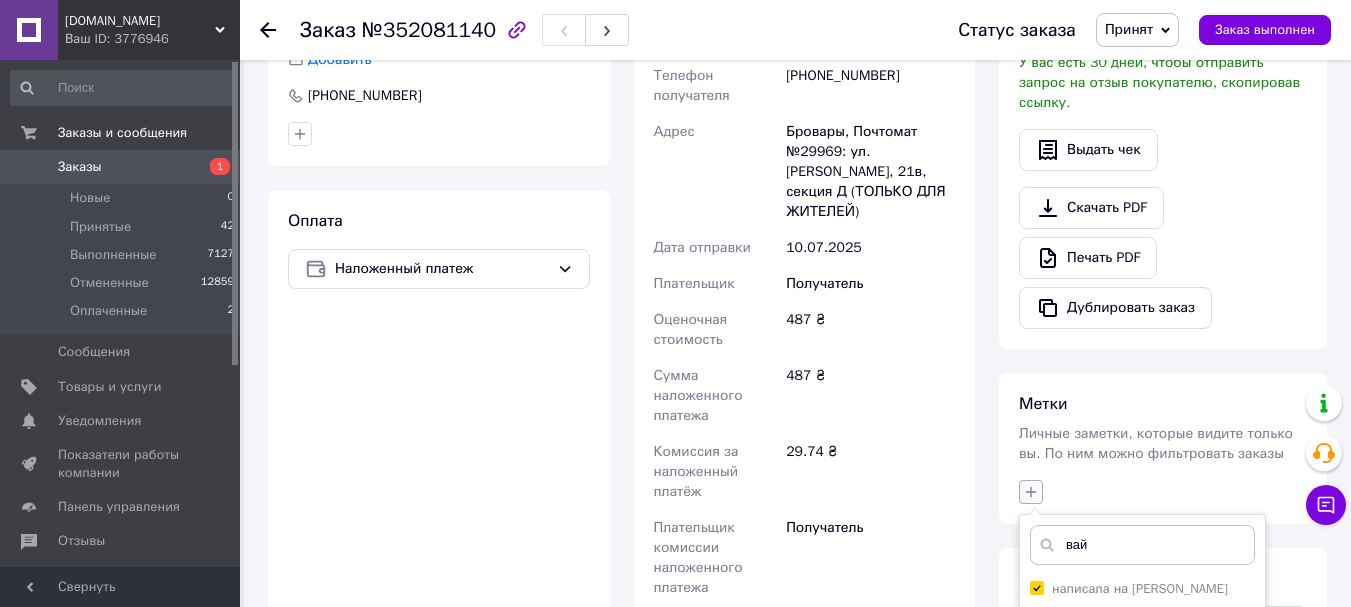 checkbox on "true" 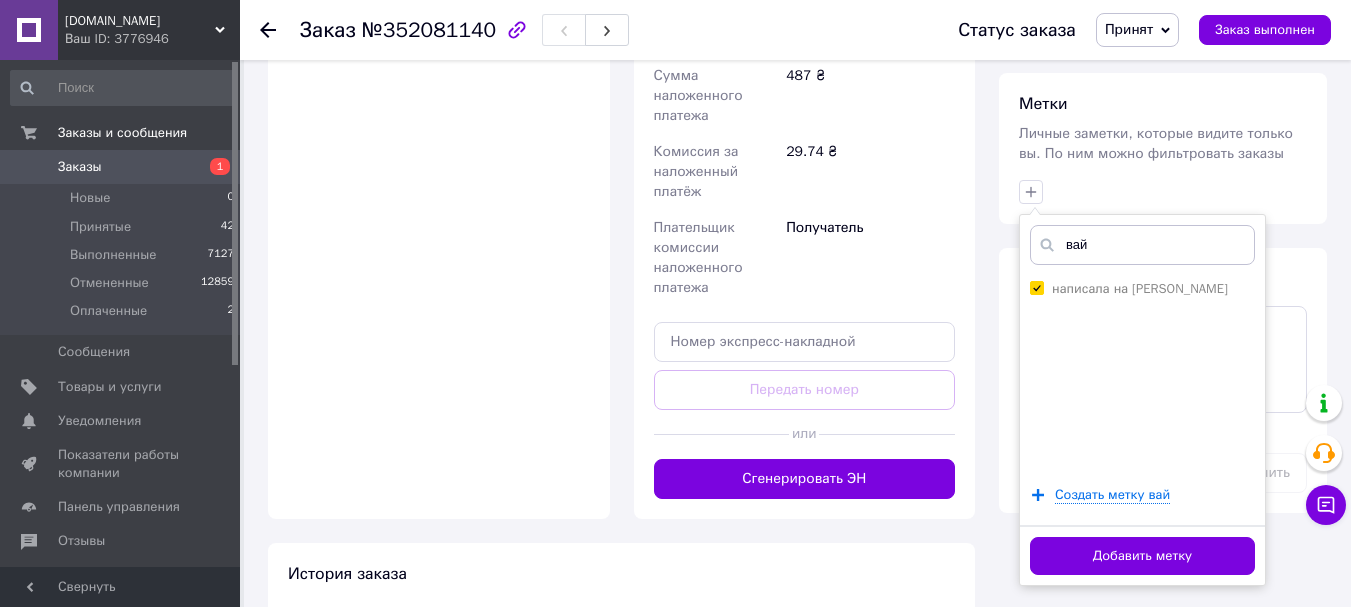 scroll, scrollTop: 859, scrollLeft: 0, axis: vertical 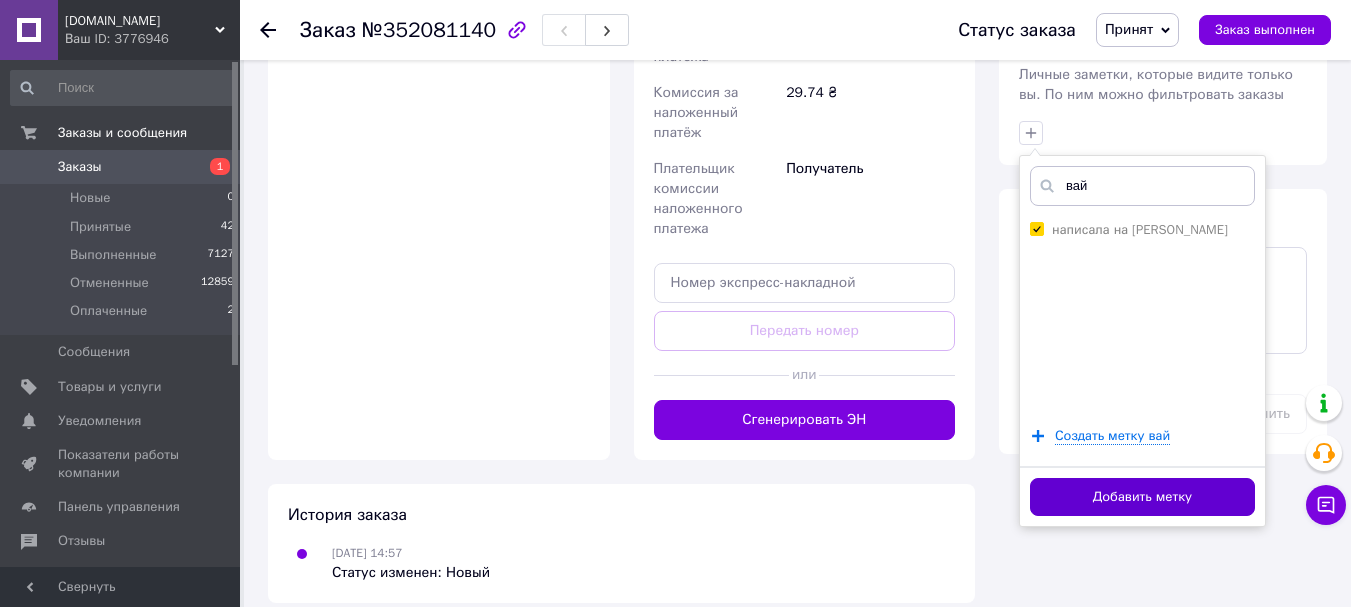 click on "Добавить метку" at bounding box center (1142, 497) 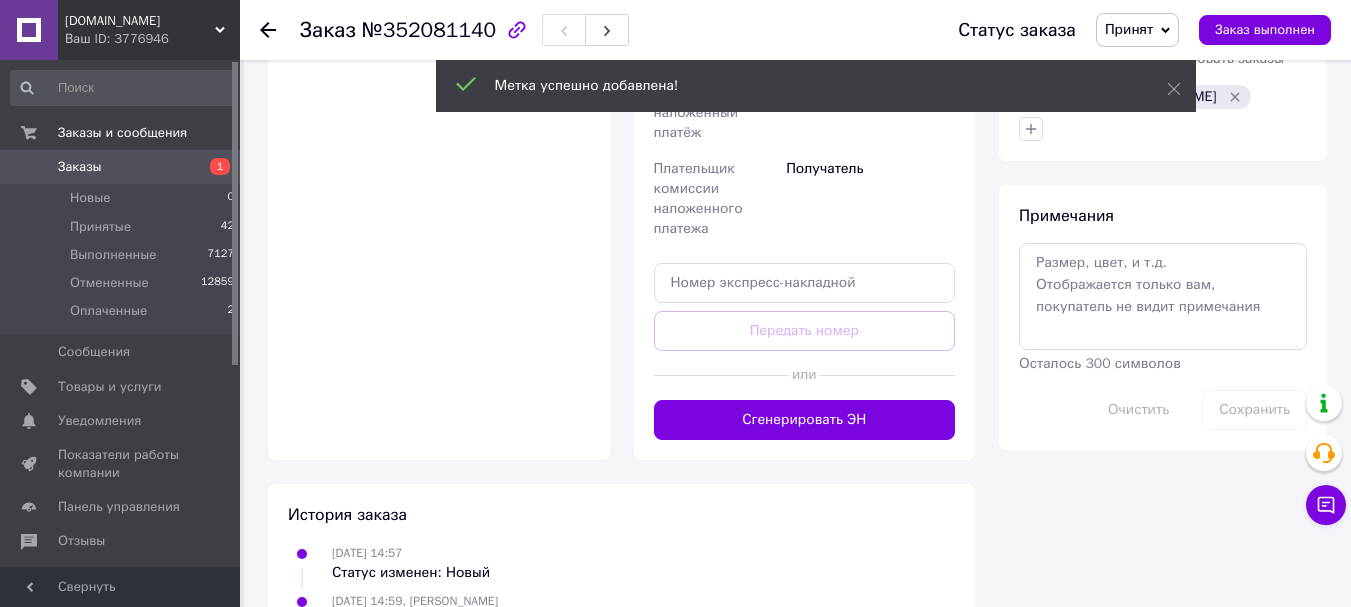 scroll, scrollTop: 891, scrollLeft: 0, axis: vertical 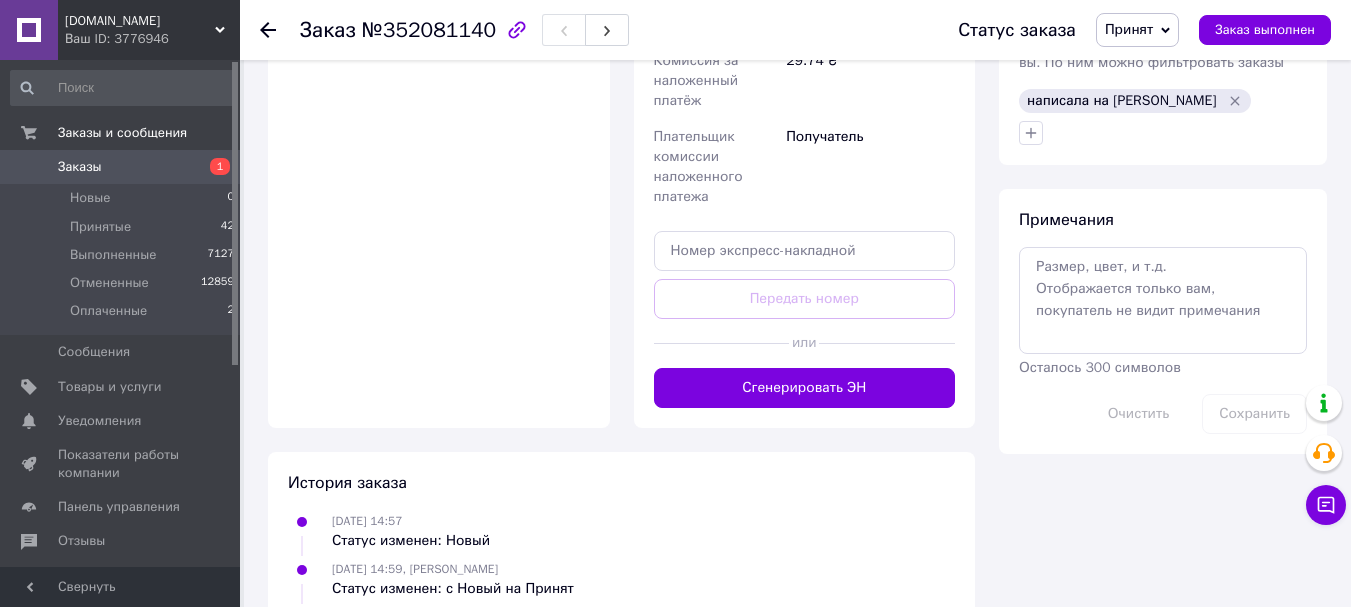 click 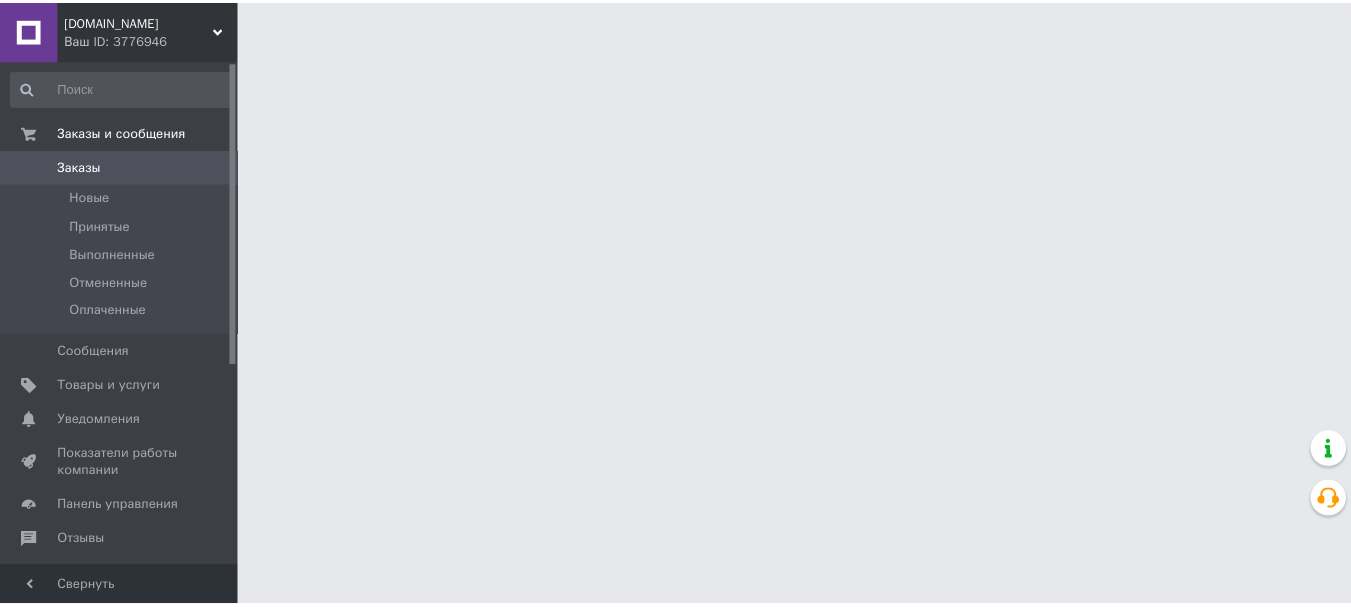 scroll, scrollTop: 0, scrollLeft: 0, axis: both 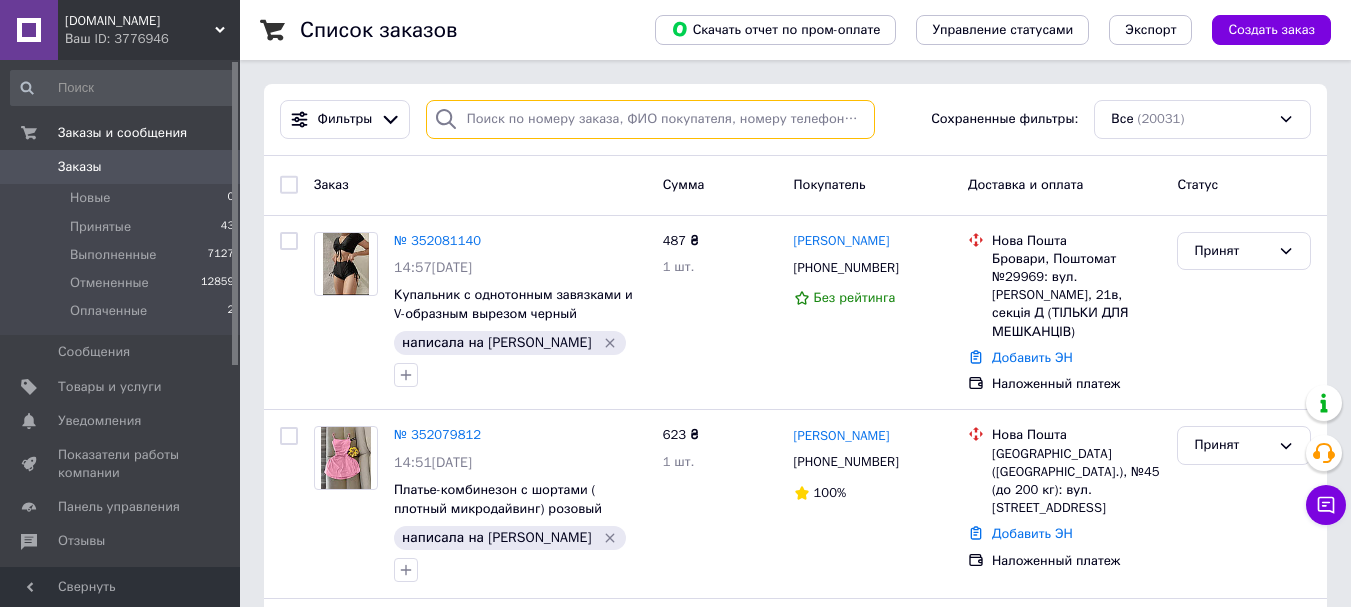 click at bounding box center [650, 119] 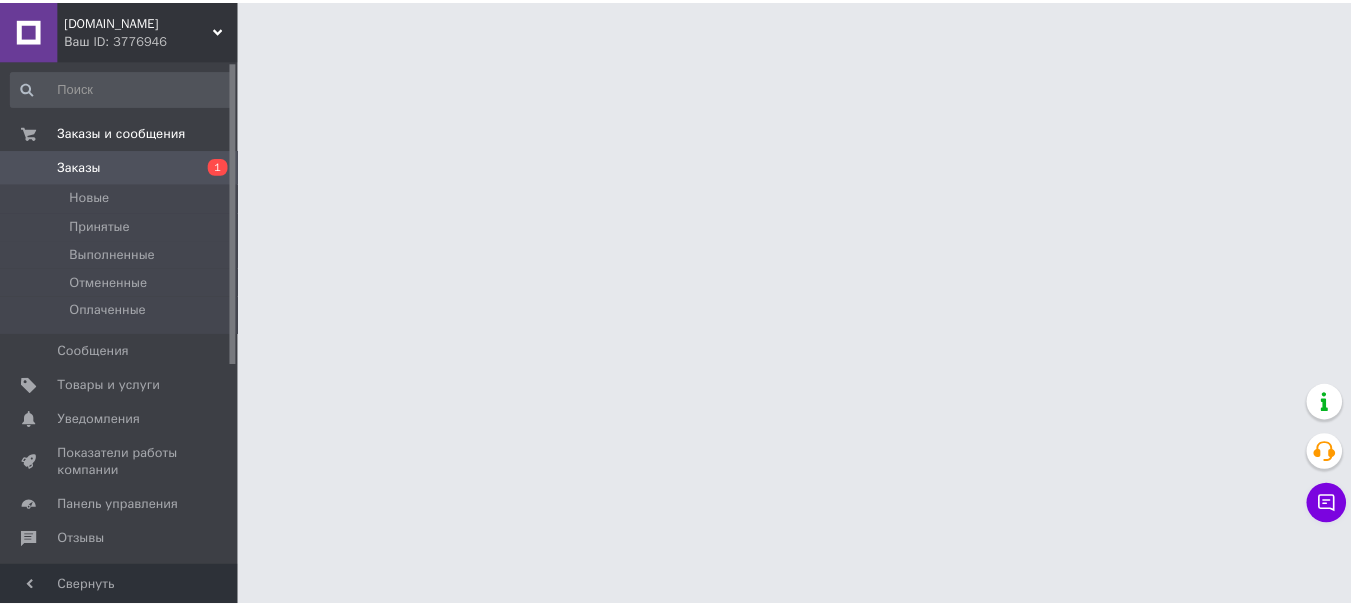 scroll, scrollTop: 0, scrollLeft: 0, axis: both 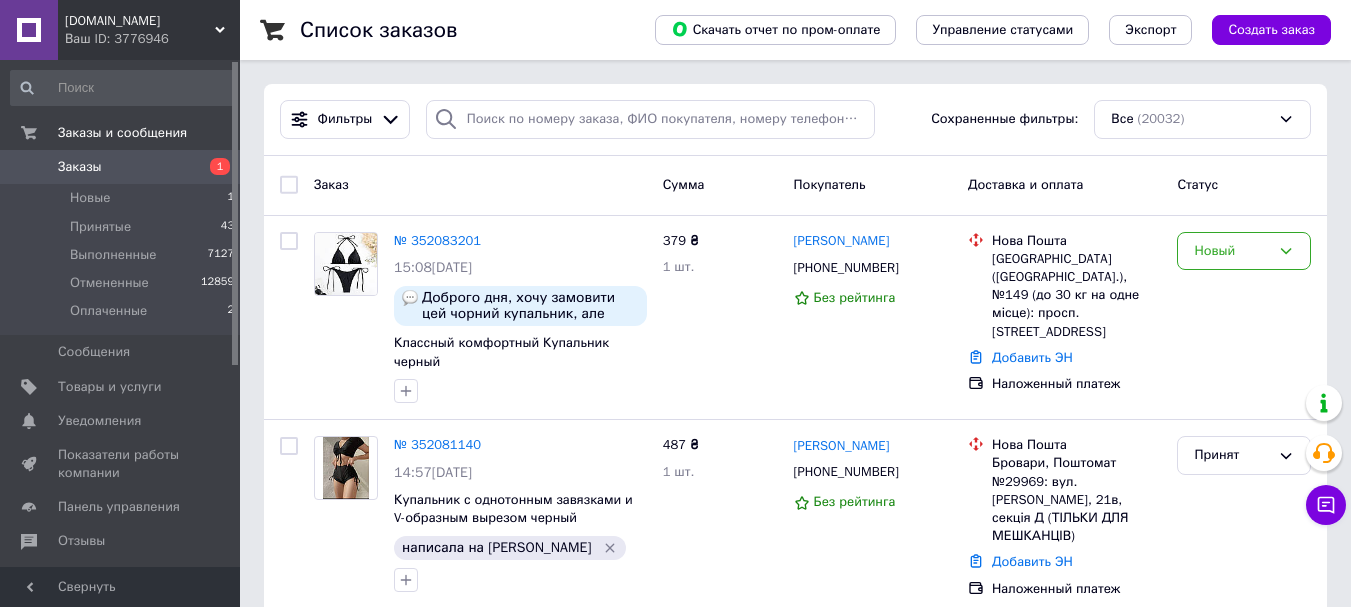 click on "№ 352083201" at bounding box center (437, 240) 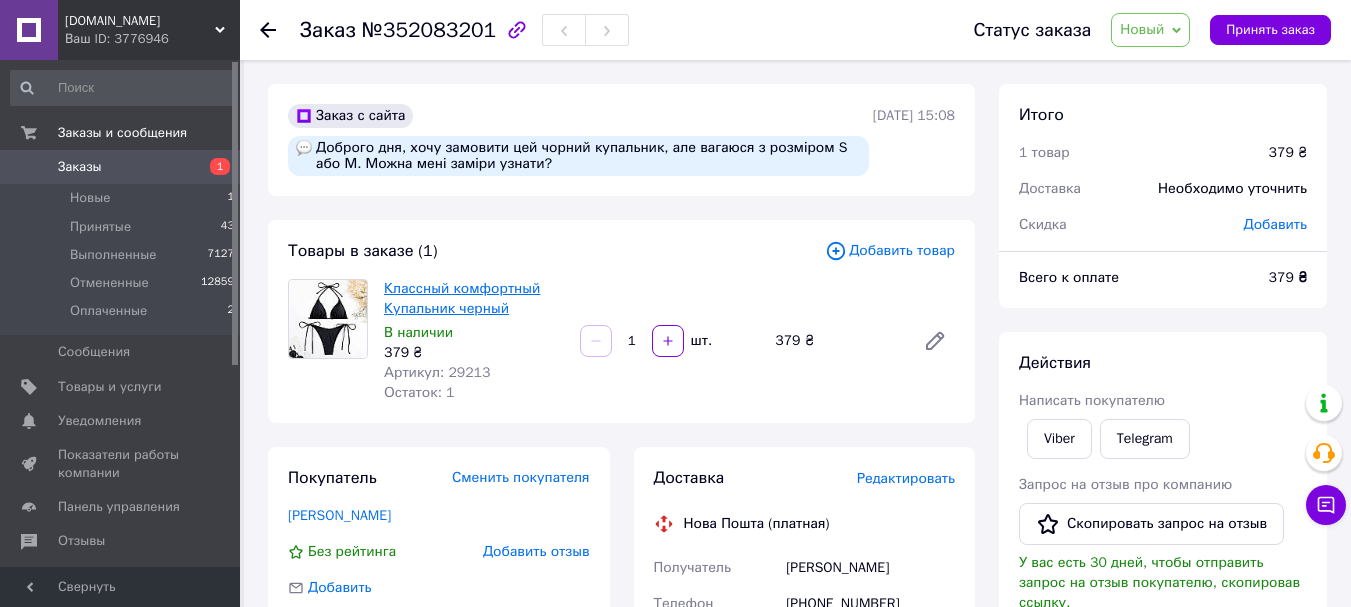 click on "Классный комфортный Купальник черный" at bounding box center (462, 298) 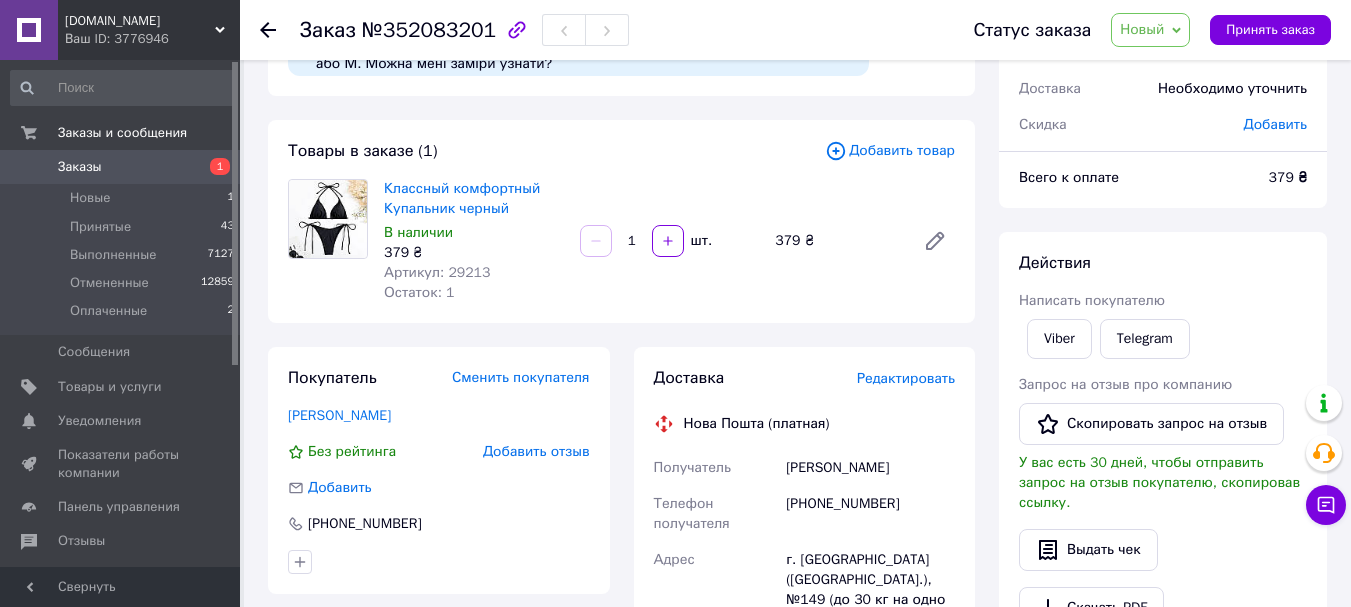 scroll, scrollTop: 0, scrollLeft: 0, axis: both 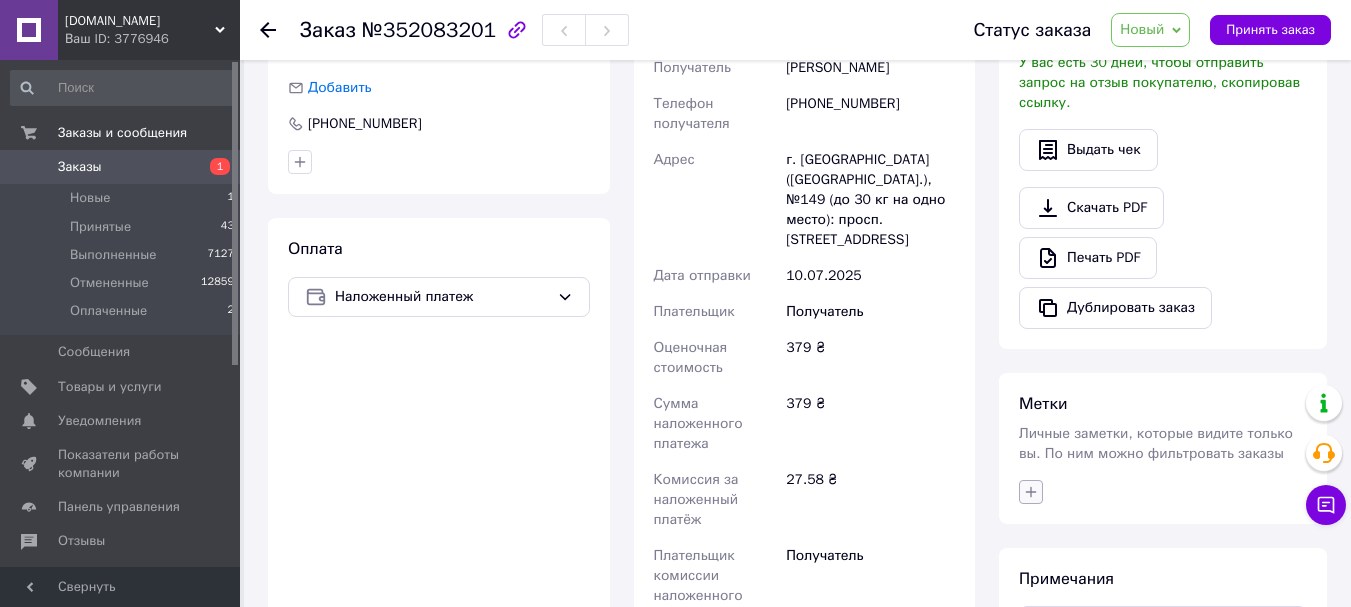 click 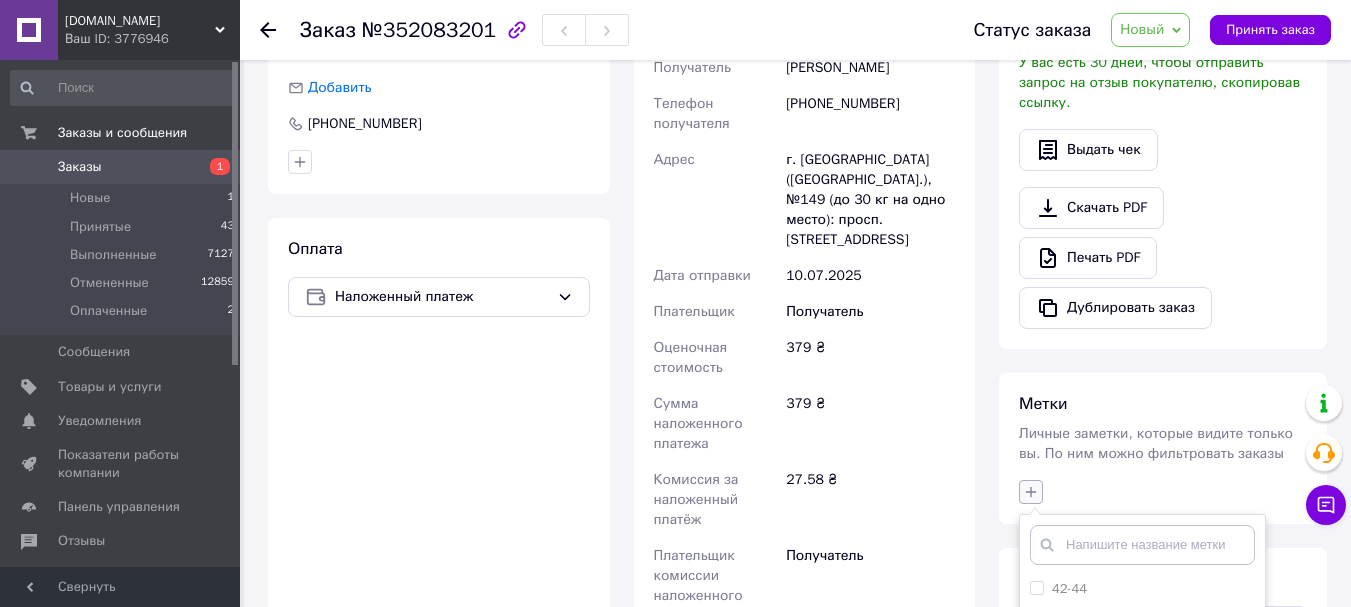 scroll, scrollTop: 800, scrollLeft: 0, axis: vertical 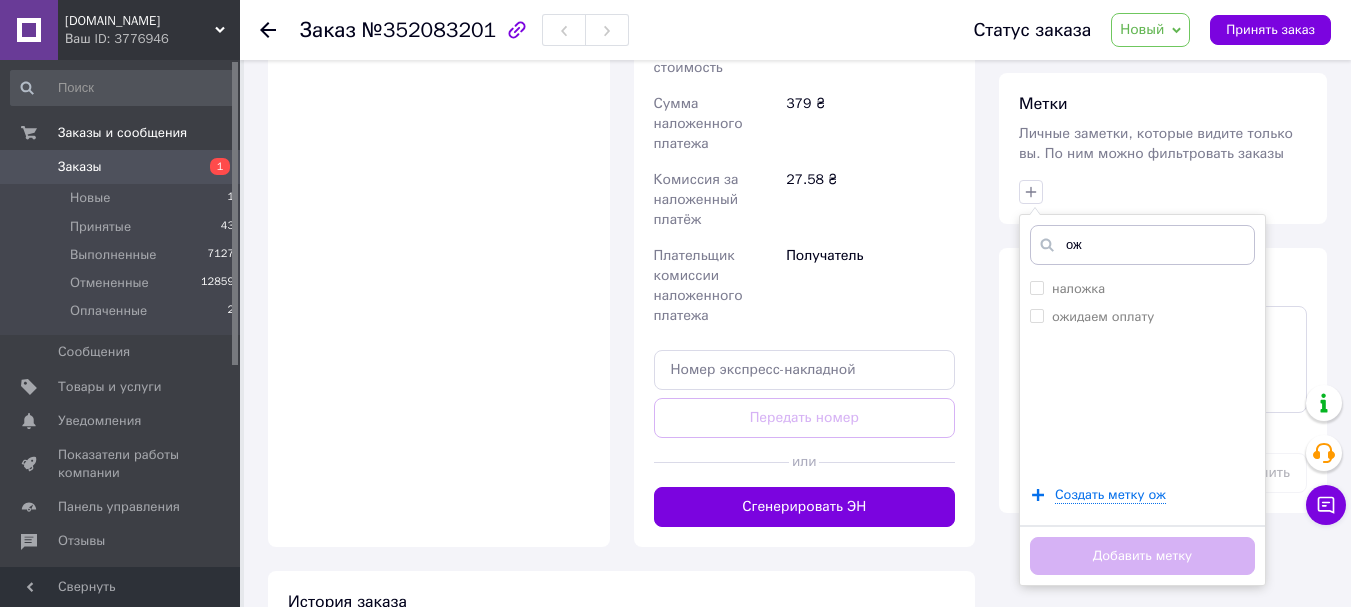 type on "ожи" 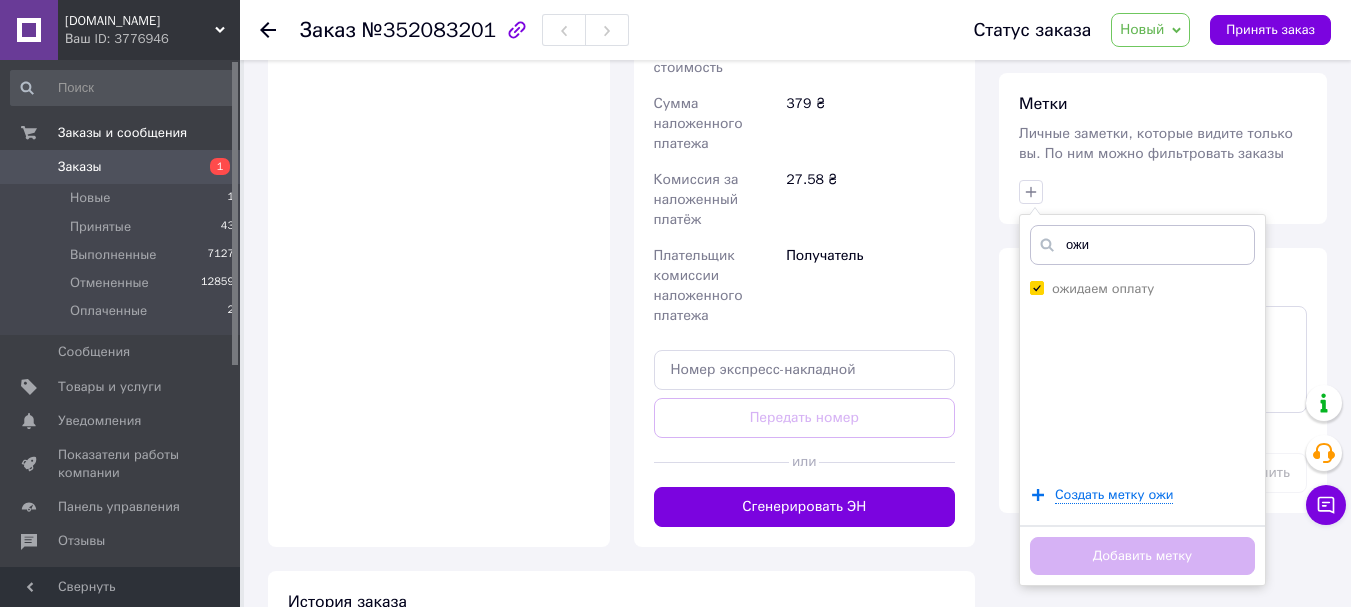 checkbox on "true" 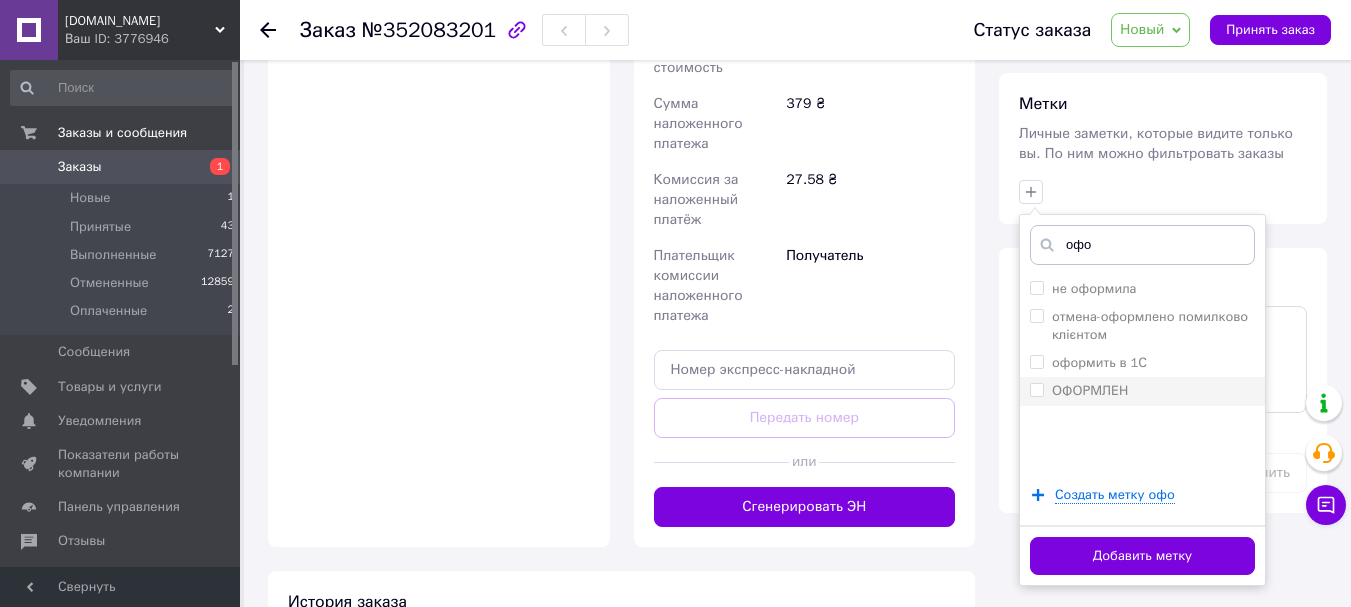 type on "офо" 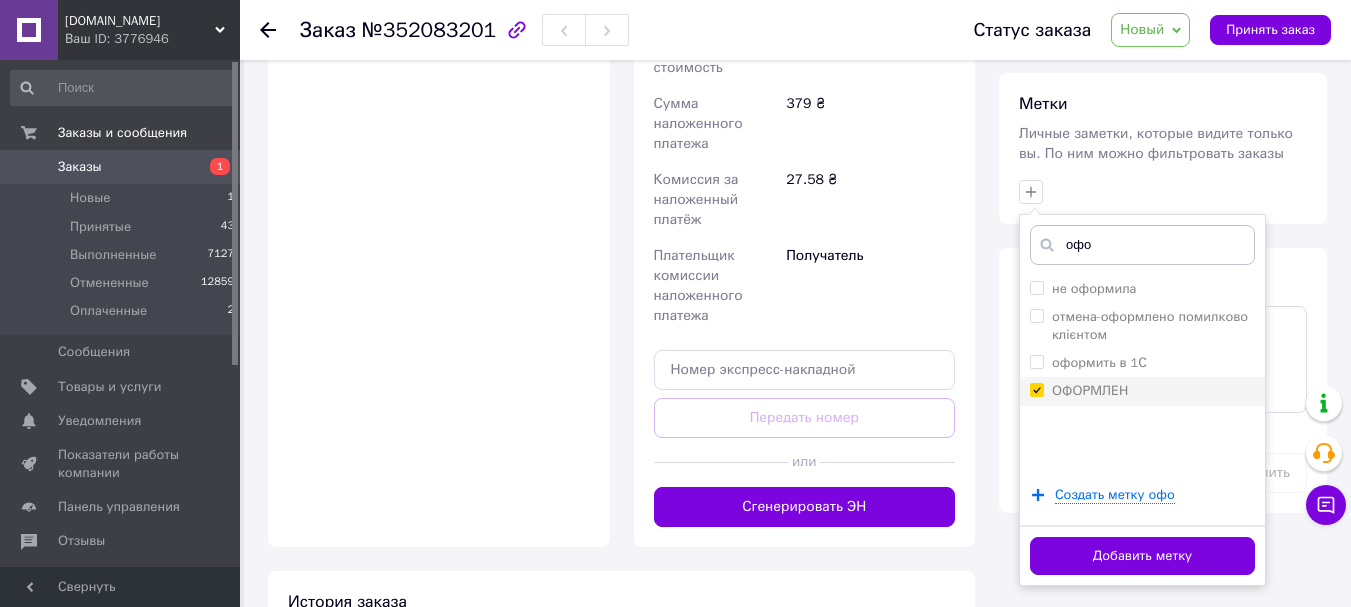 checkbox on "true" 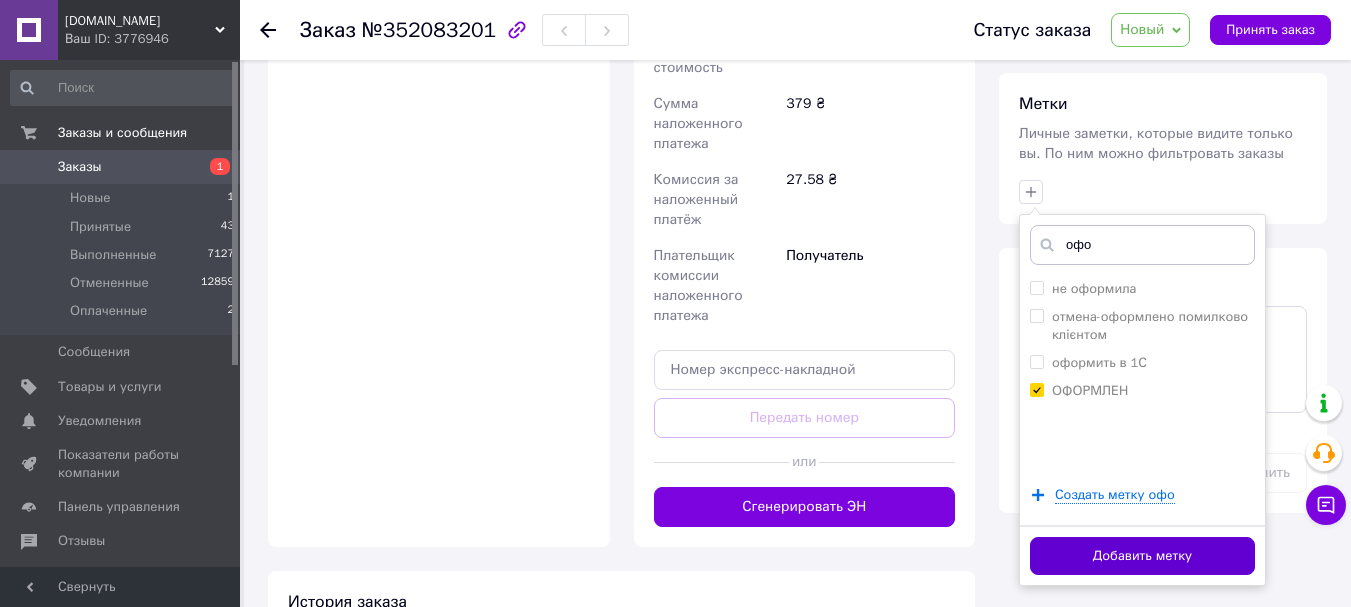 click on "Добавить метку" at bounding box center [1142, 556] 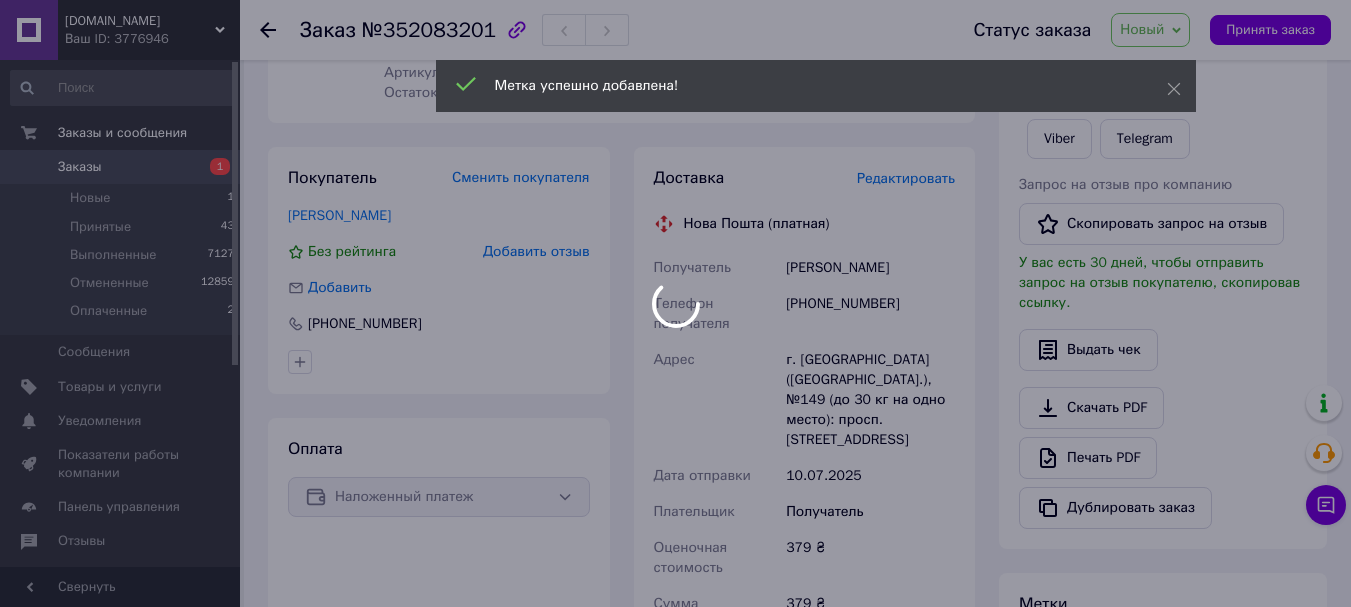 scroll, scrollTop: 0, scrollLeft: 0, axis: both 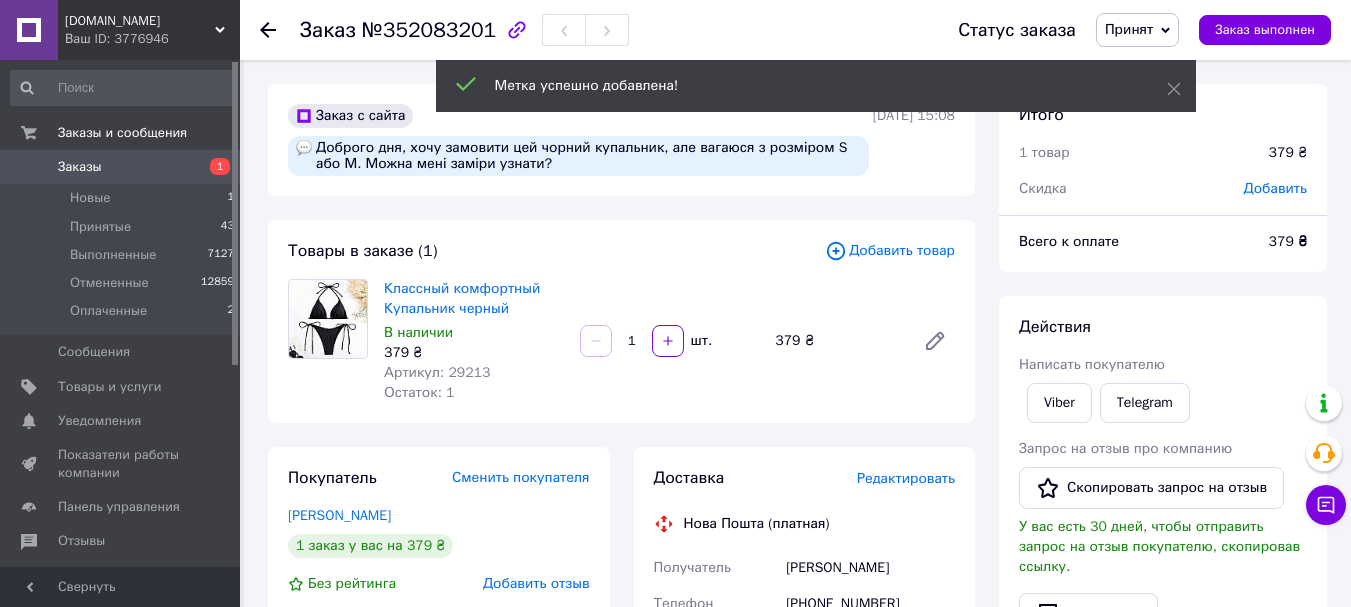 click 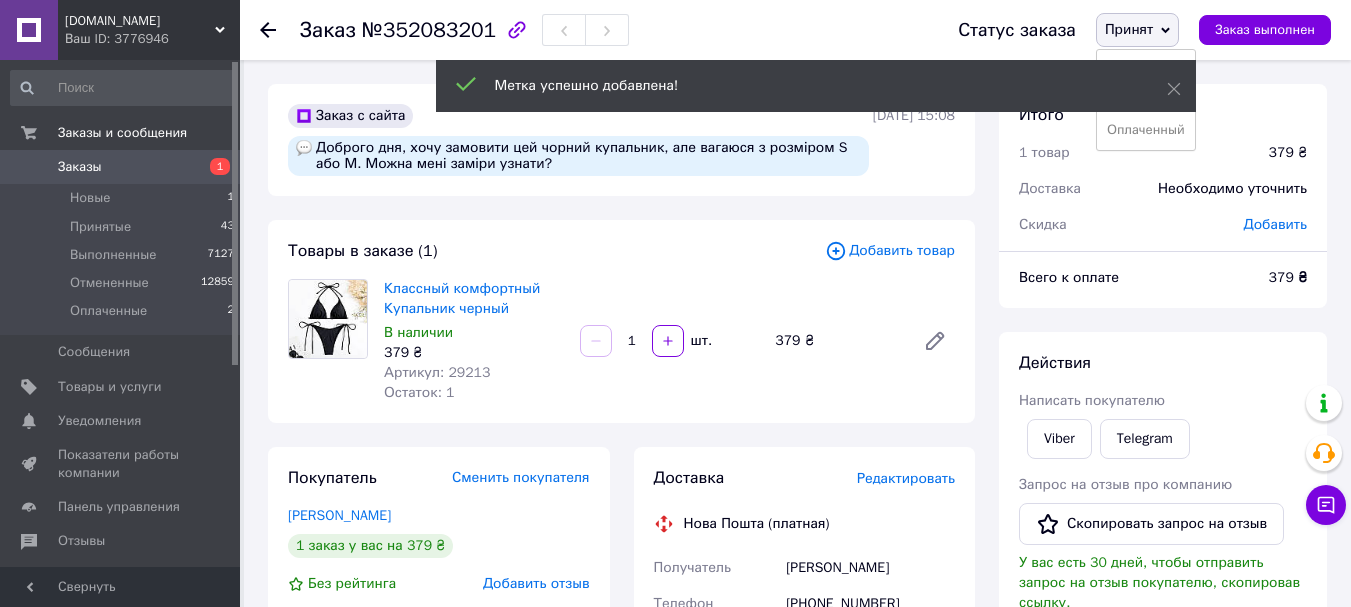 click 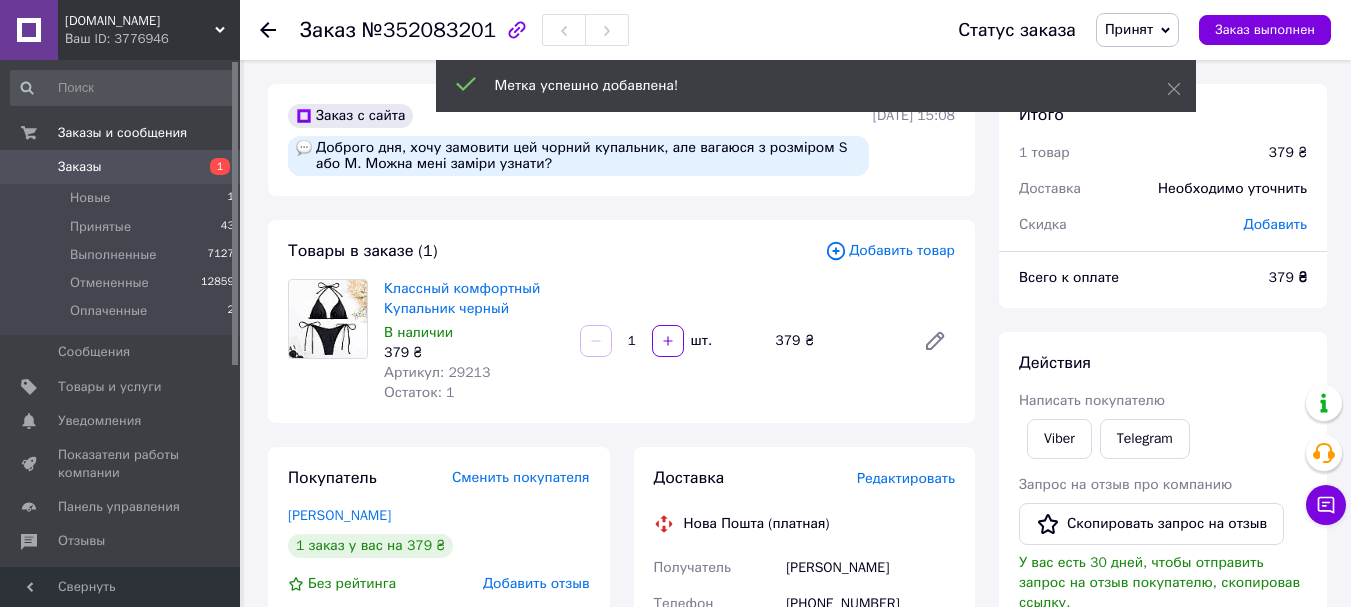 click 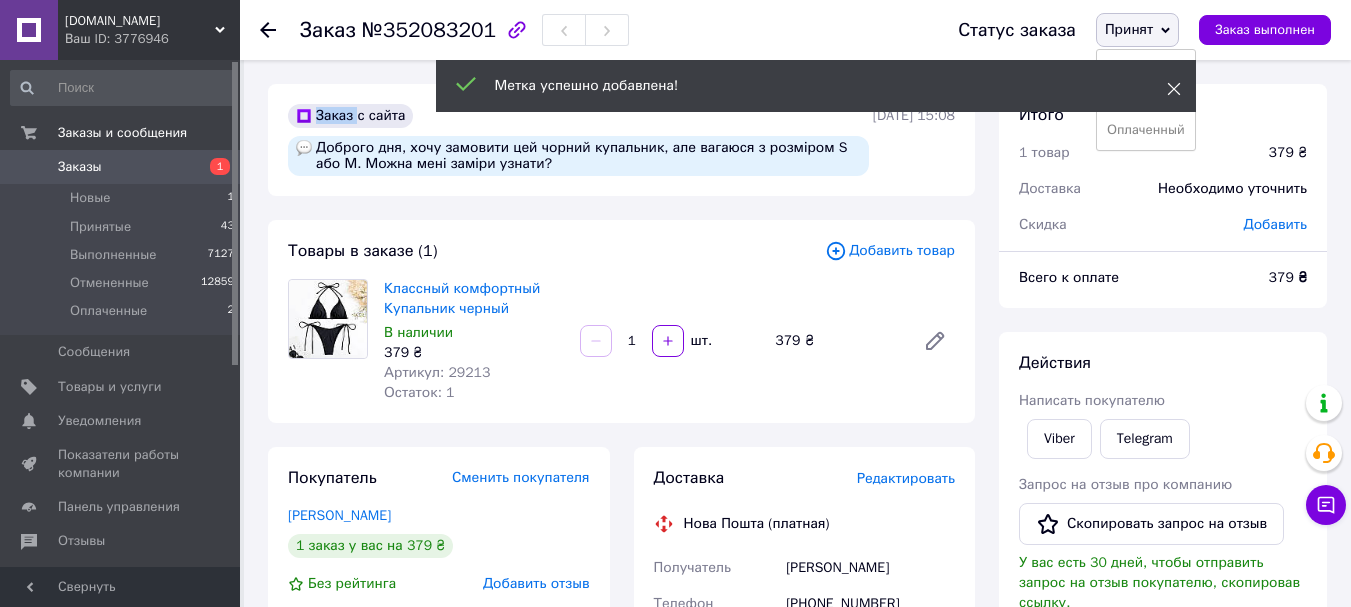 click 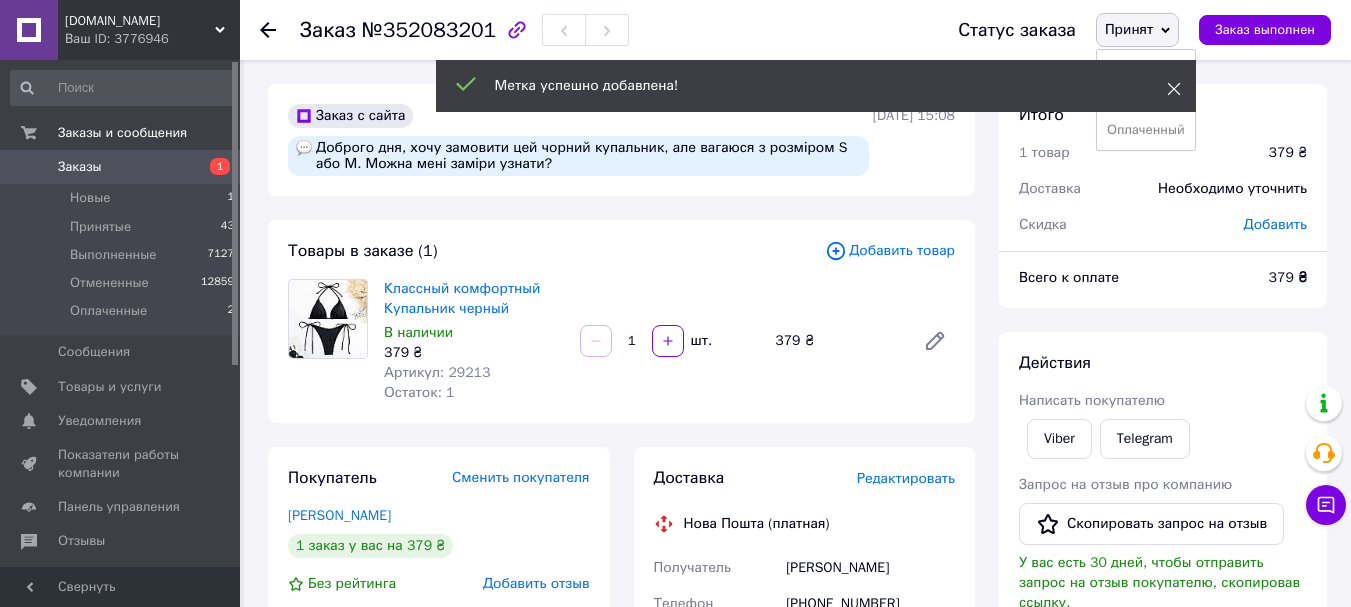 click 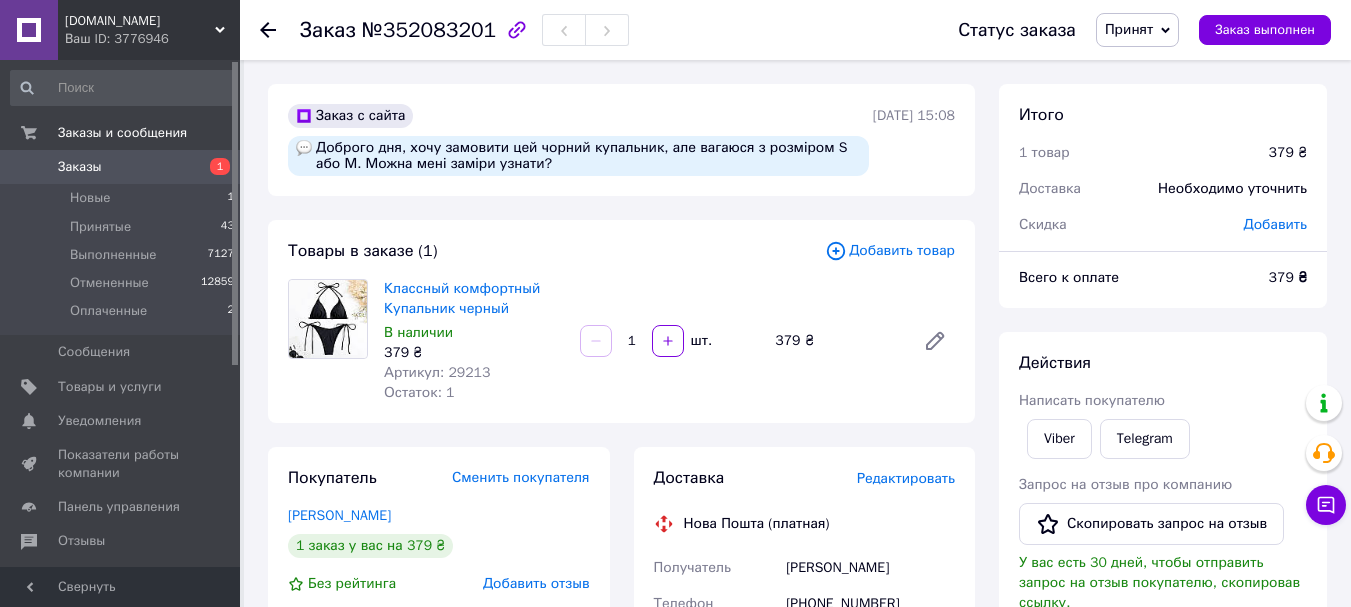 click on "Принят" at bounding box center [1137, 30] 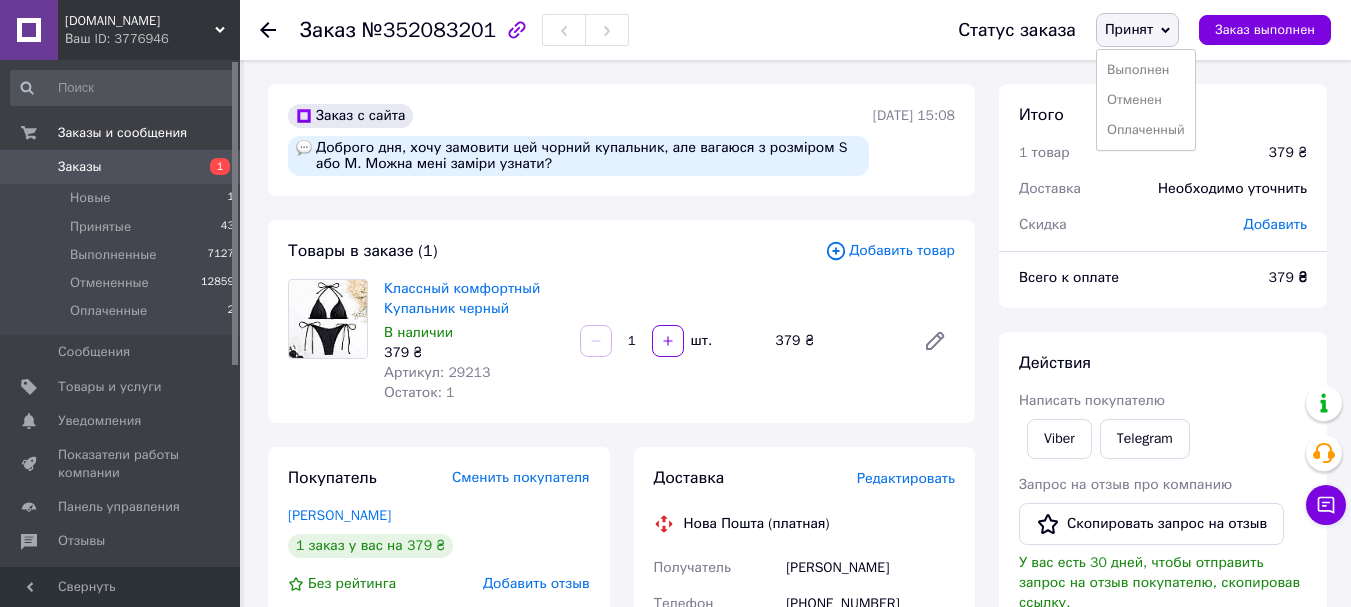 click on "№352083201" at bounding box center [429, 30] 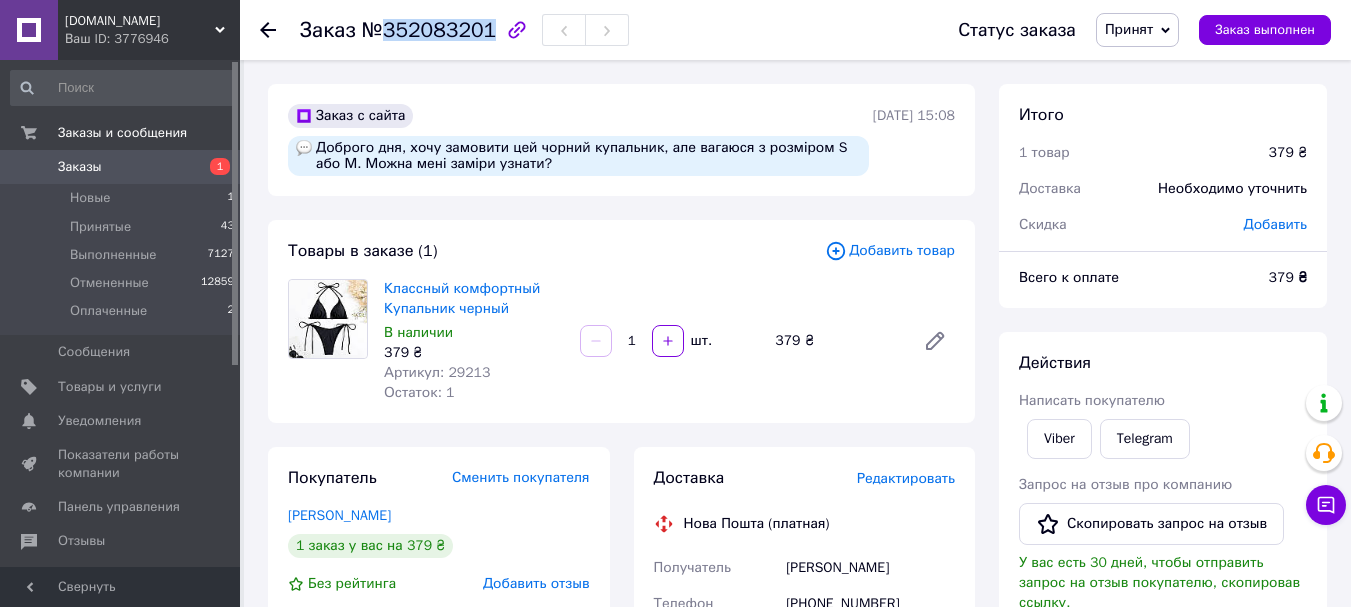 click on "№352083201" at bounding box center [429, 30] 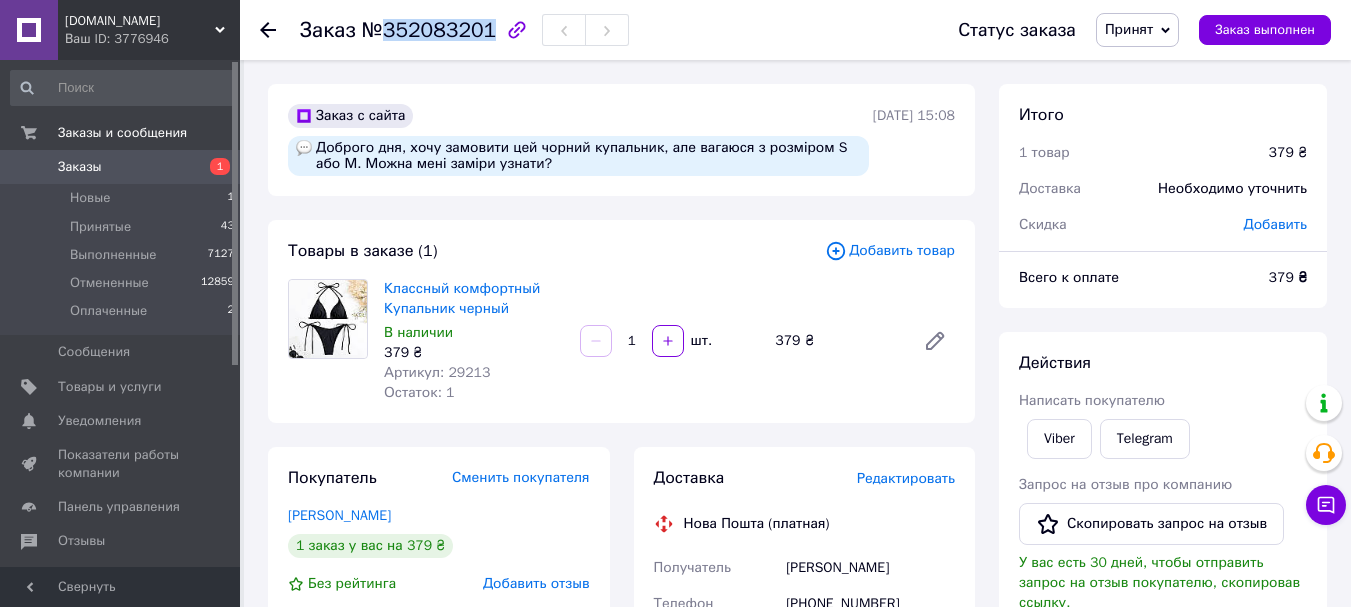 copy on "352083201" 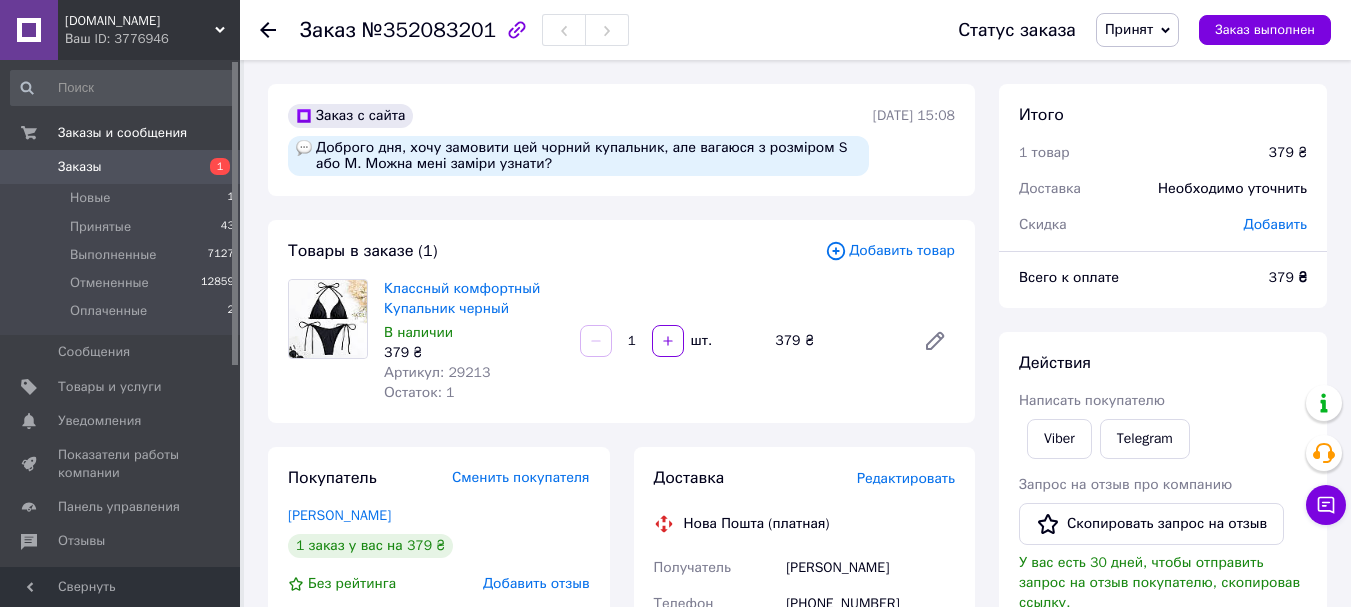 click 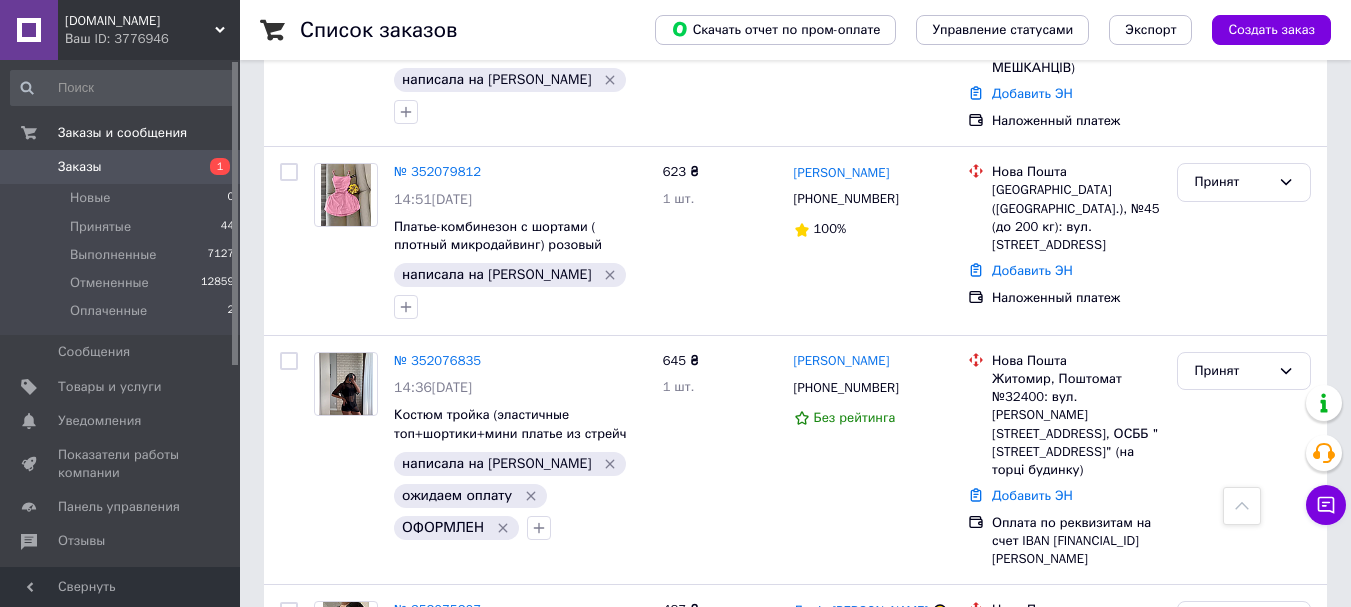 scroll, scrollTop: 300, scrollLeft: 0, axis: vertical 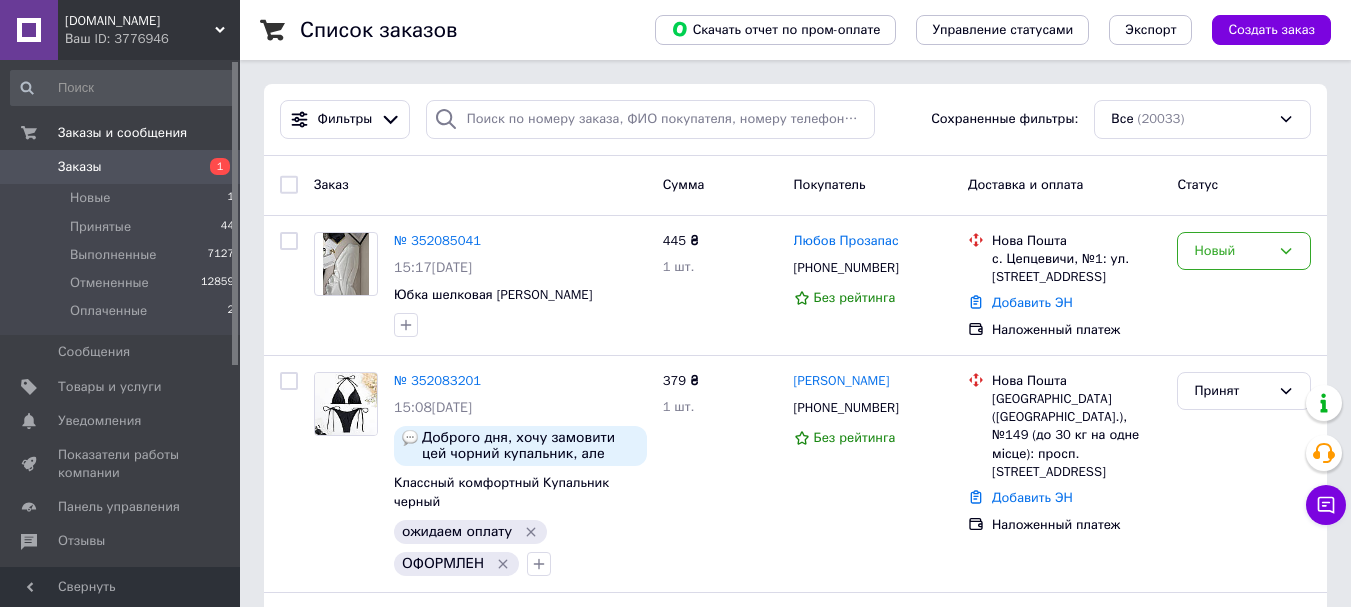 click on "№ 352085041" at bounding box center (437, 240) 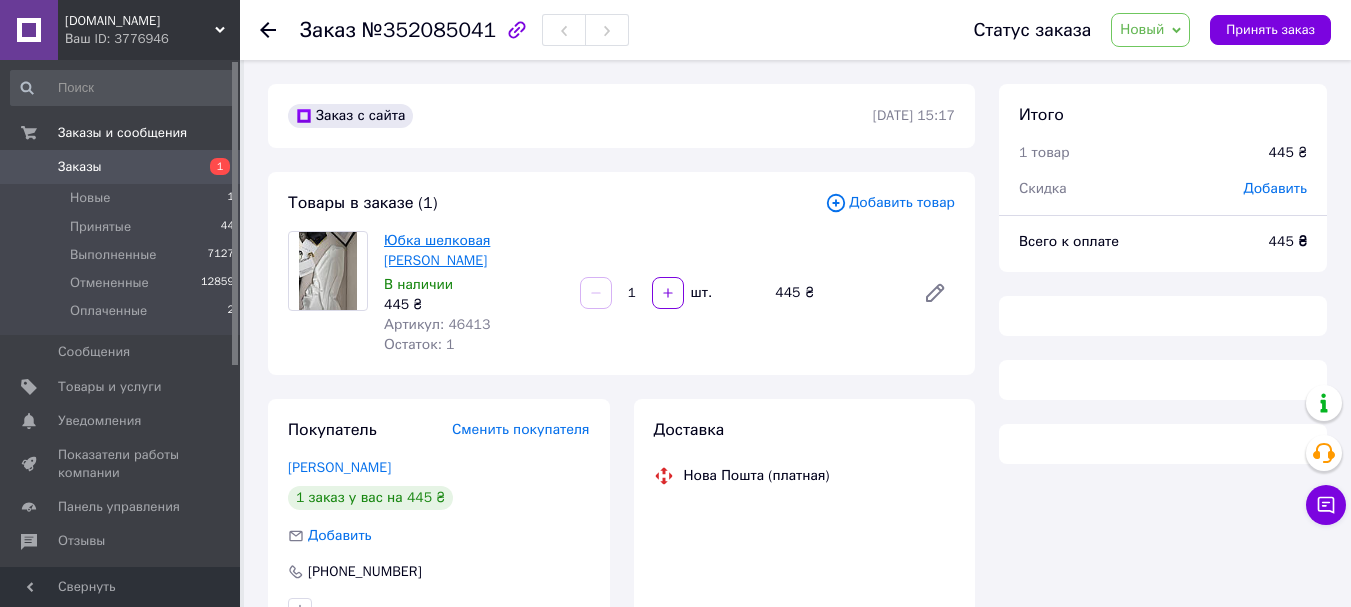 click on "Юбка шелковая миди Белый" at bounding box center [437, 250] 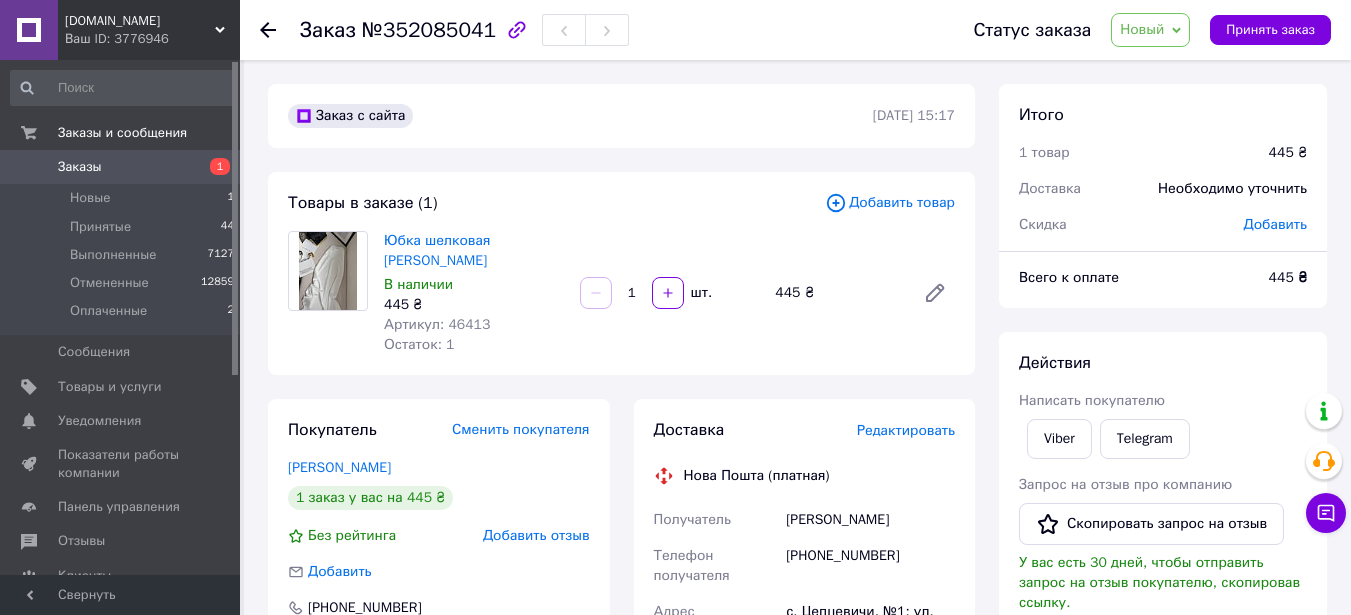 click on "Новый" at bounding box center (1142, 29) 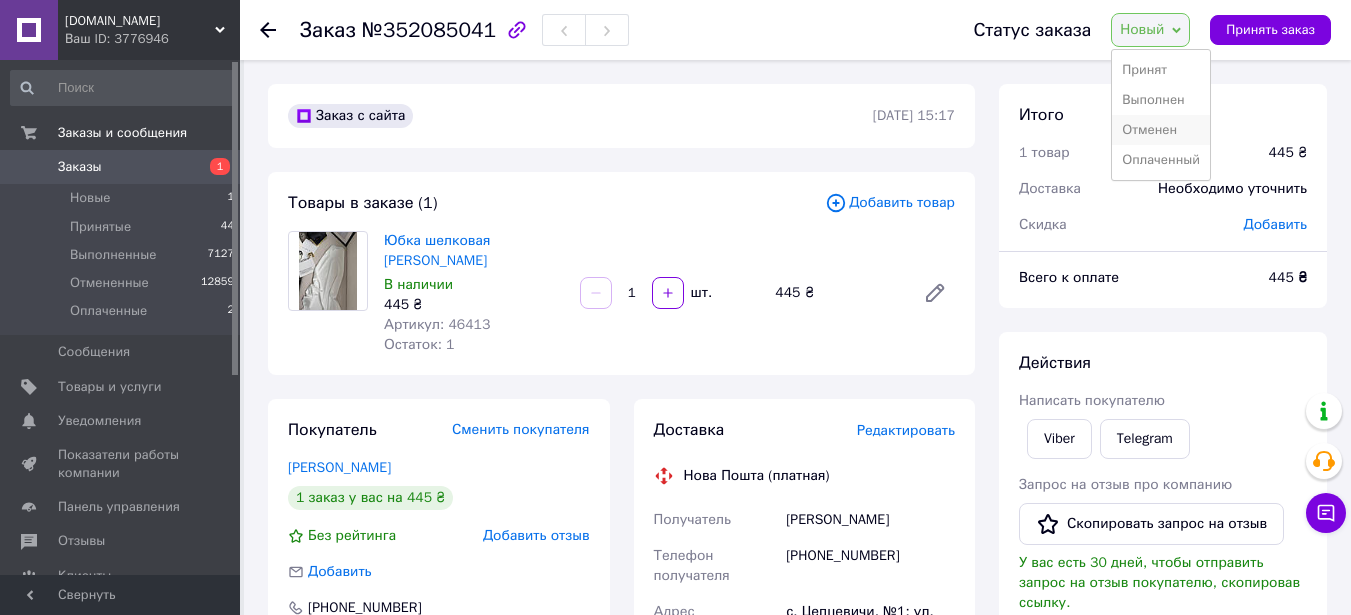 click on "Отменен" at bounding box center [1161, 130] 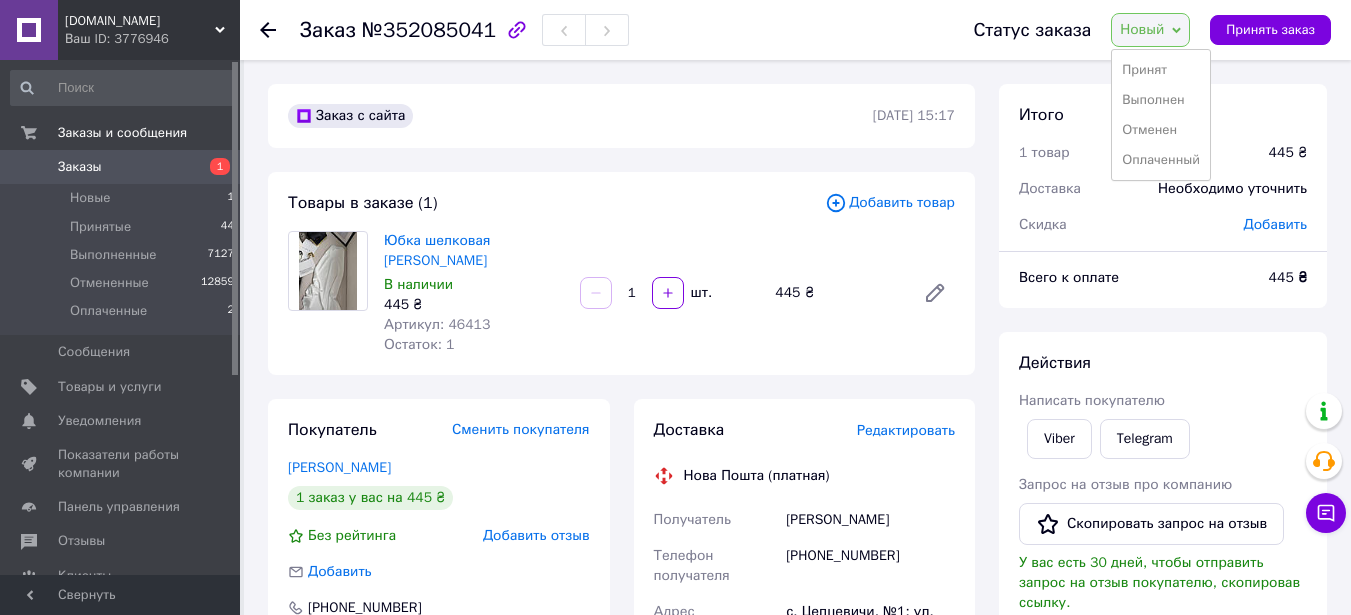 click on "1 товар" at bounding box center (1132, 153) 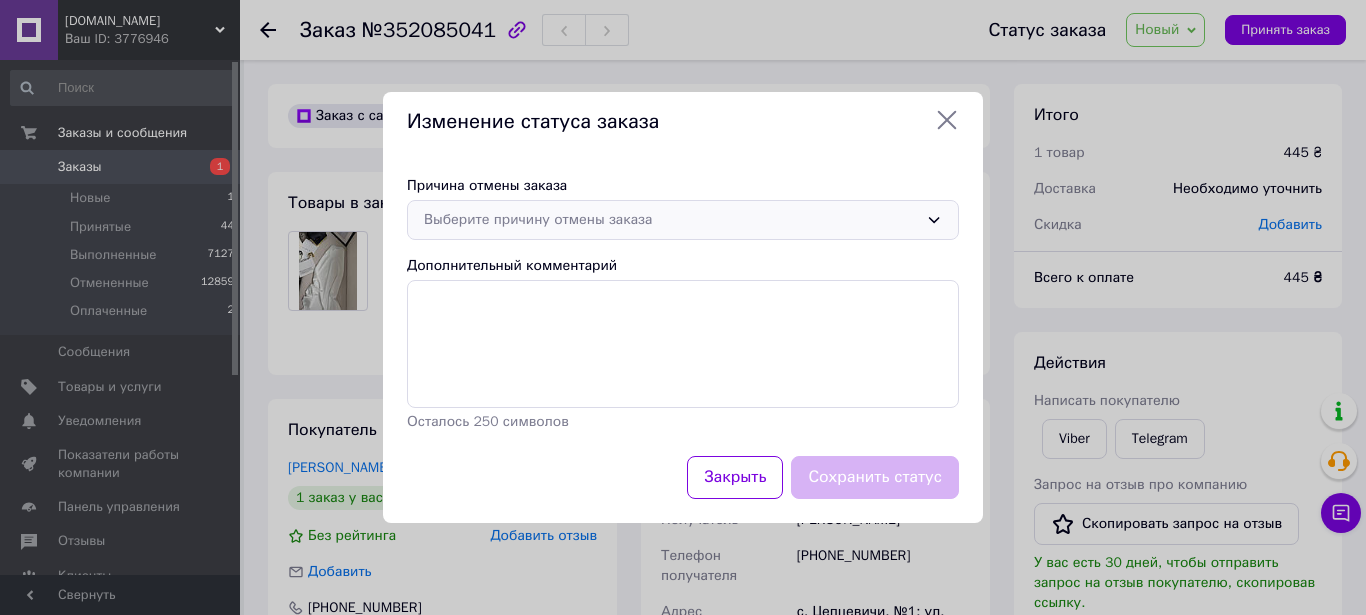 click on "Выберите причину отмены заказа" at bounding box center (671, 220) 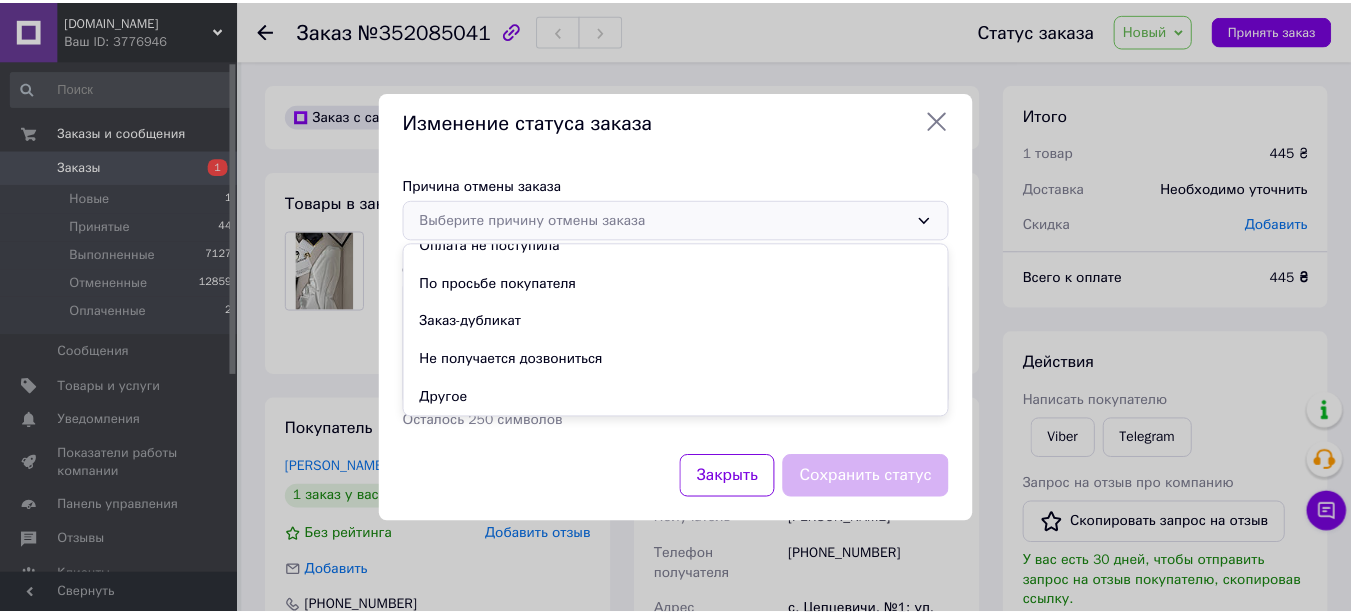 scroll, scrollTop: 0, scrollLeft: 0, axis: both 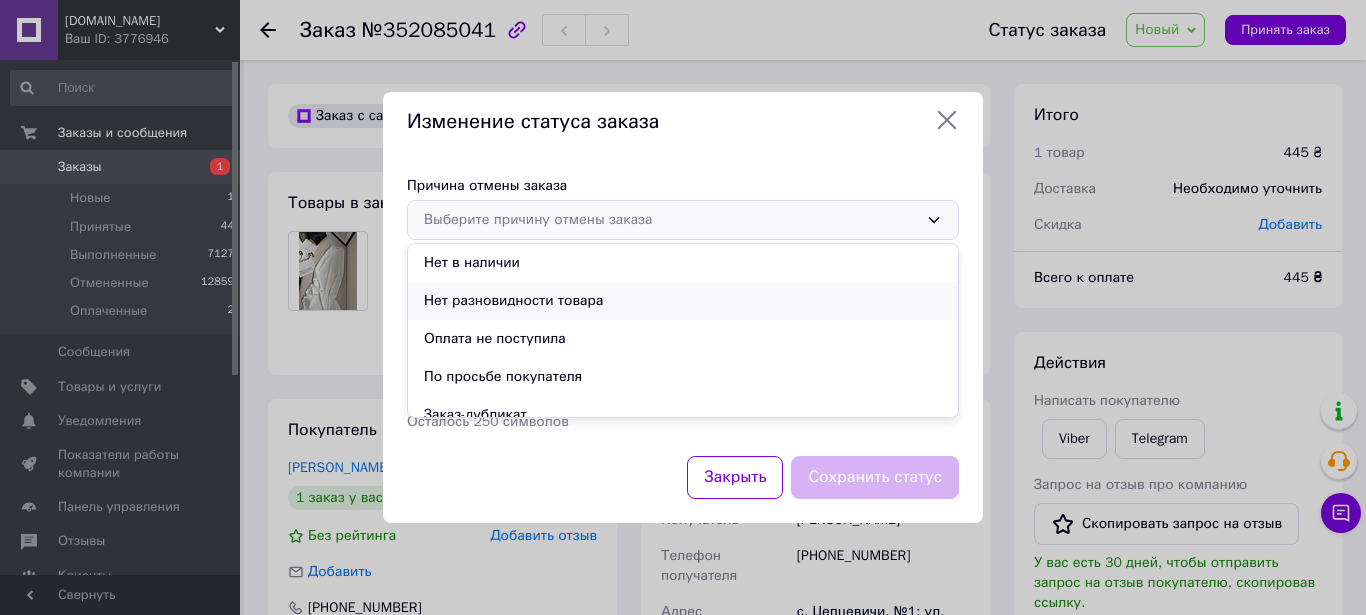 click on "Нет разновидности товара" at bounding box center [683, 301] 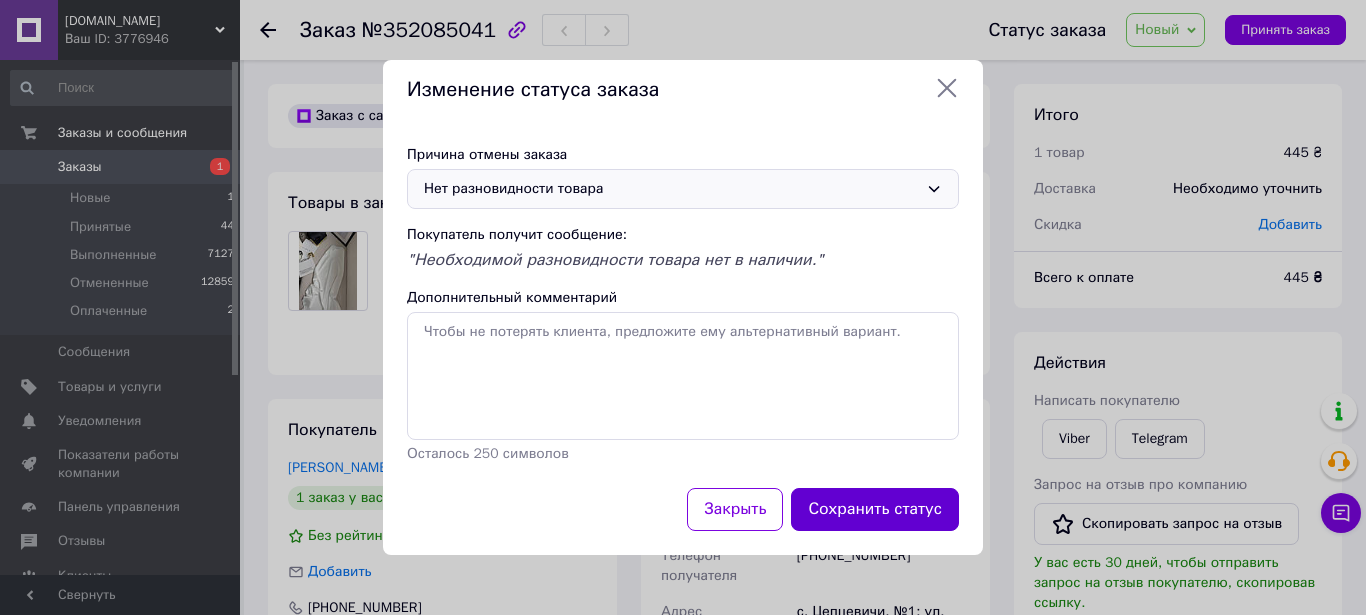 click on "Сохранить статус" at bounding box center [875, 509] 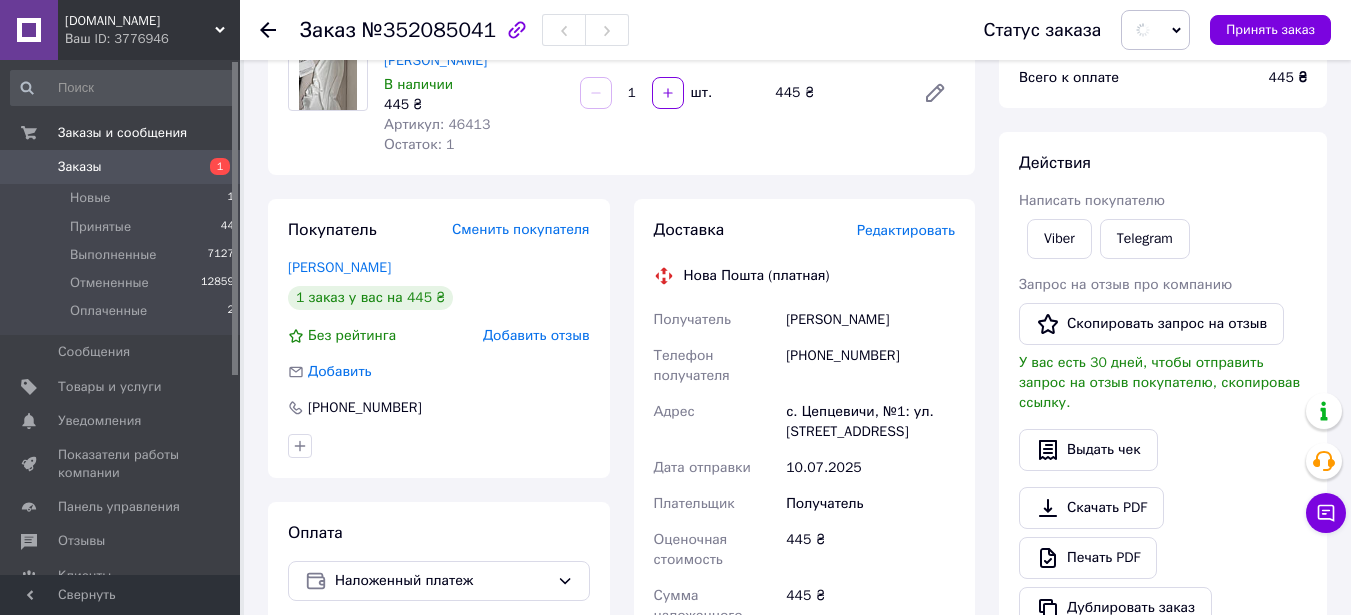 scroll, scrollTop: 600, scrollLeft: 0, axis: vertical 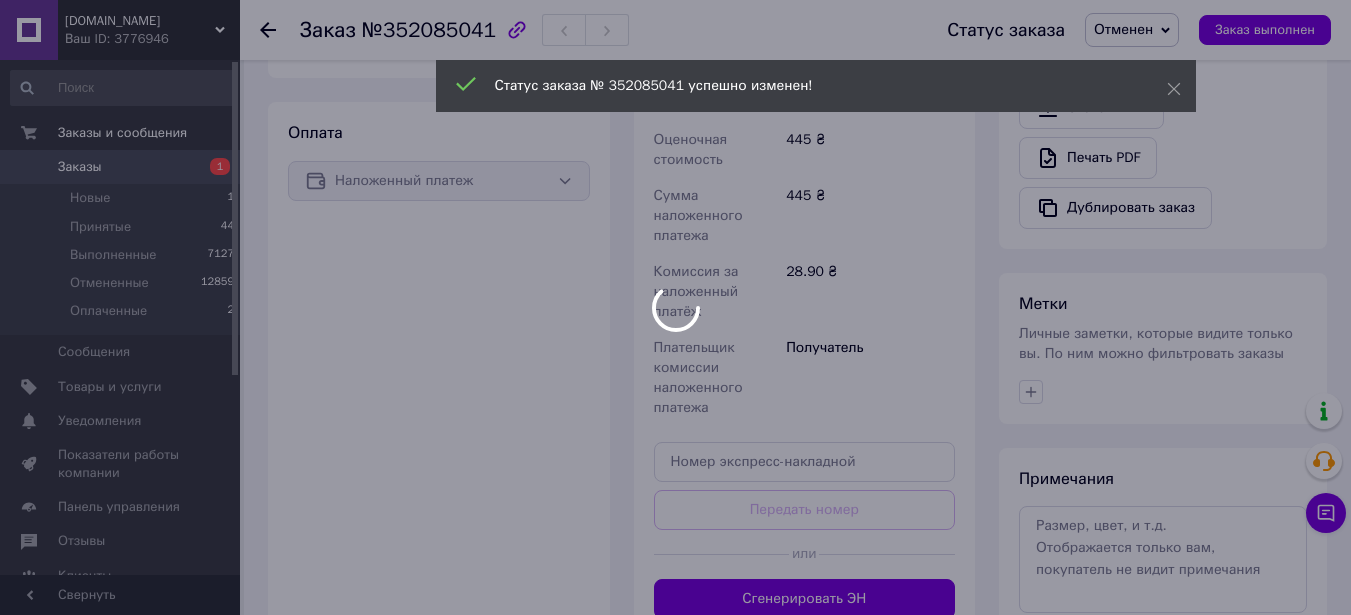 click at bounding box center (675, 307) 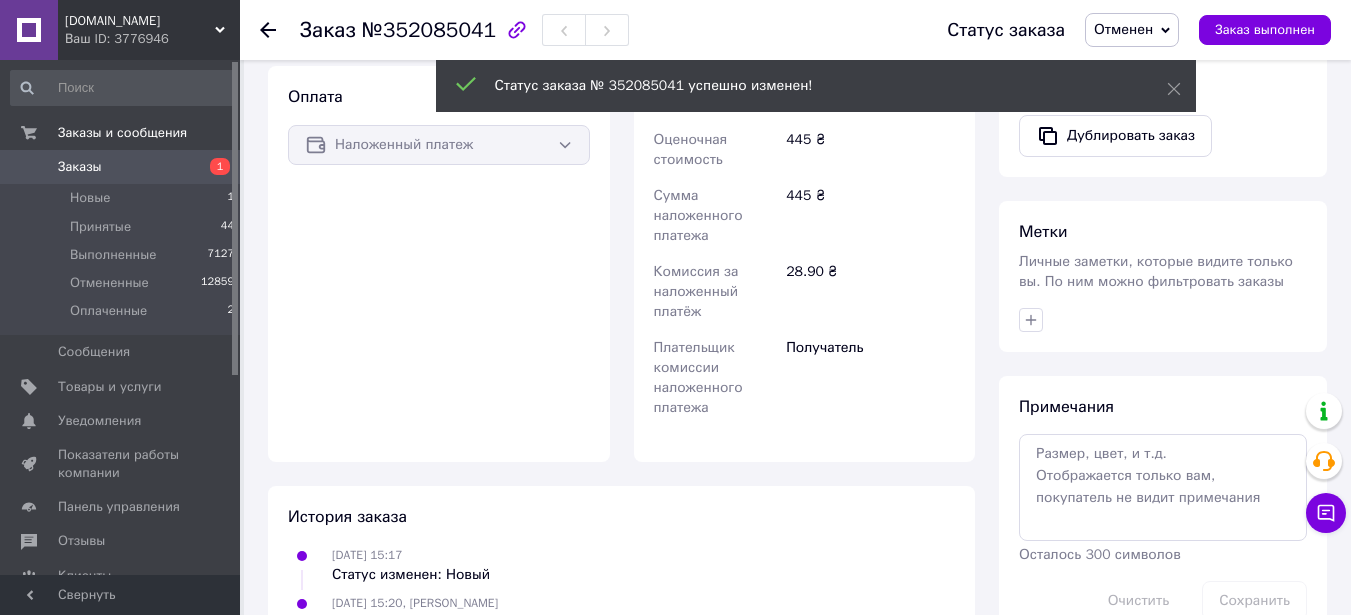scroll, scrollTop: 564, scrollLeft: 0, axis: vertical 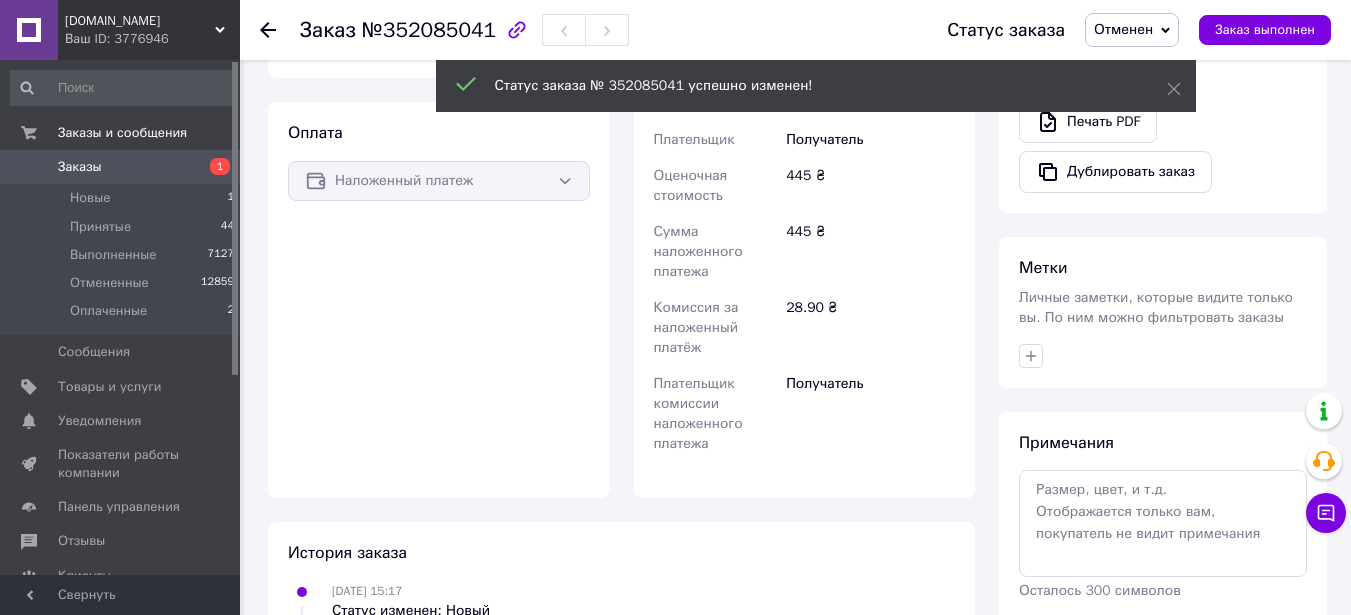 click on "Итого 1 товар 445 ₴ Всего к оплате 445 ₴ Действия Написать покупателю Viber Telegram Запрос на отзыв про компанию   Скопировать запрос на отзыв У вас есть 30 дней, чтобы отправить запрос на отзыв покупателю, скопировав ссылку.   Выдать чек   Скачать PDF   Печать PDF   Дублировать заказ Метки Личные заметки, которые видите только вы. По ним можно фильтровать заказы Примечания Осталось 300 символов Очистить Сохранить" at bounding box center [1163, 98] 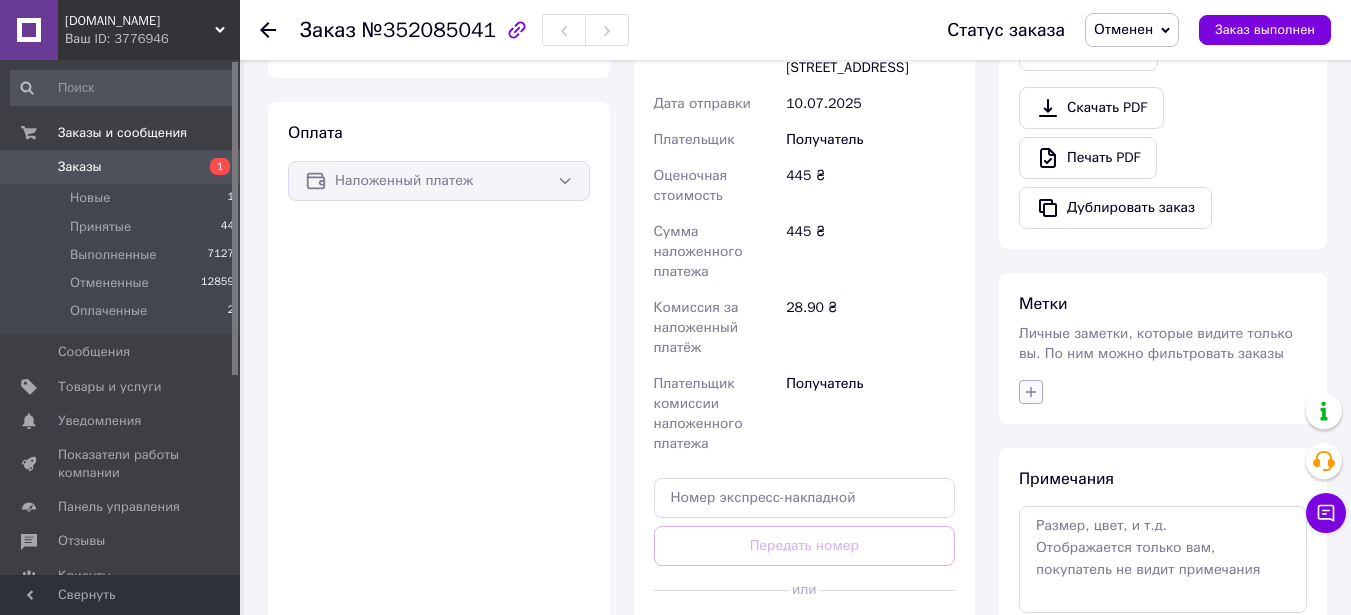 click 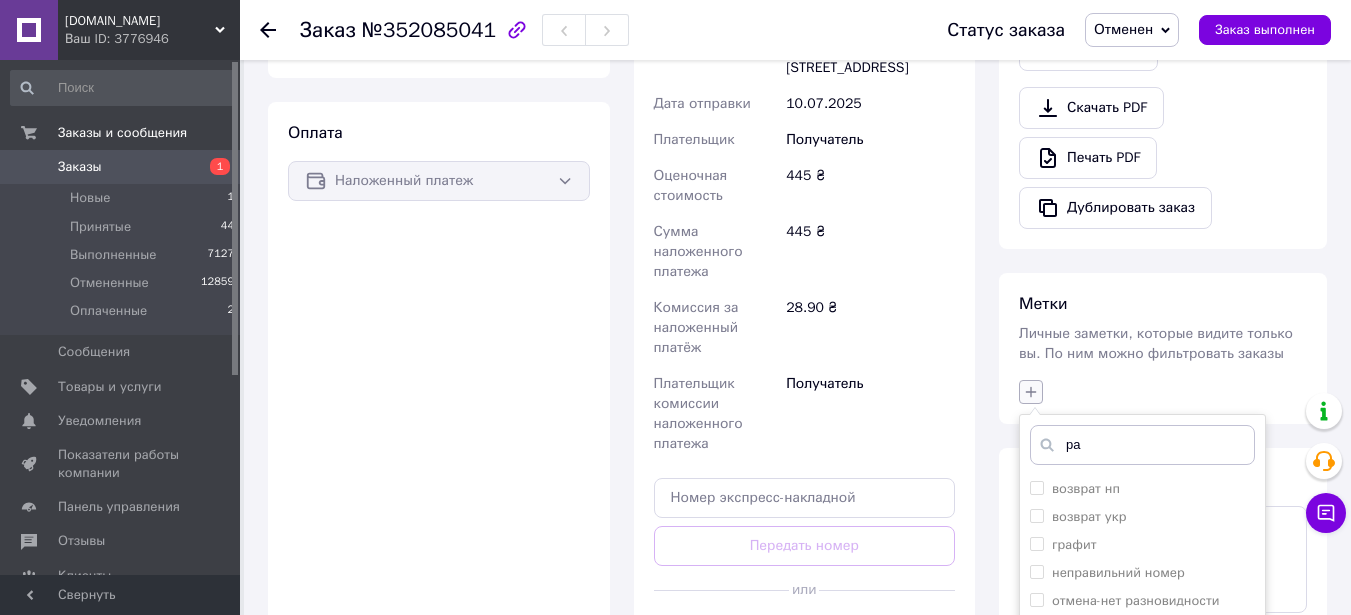 type on "раз" 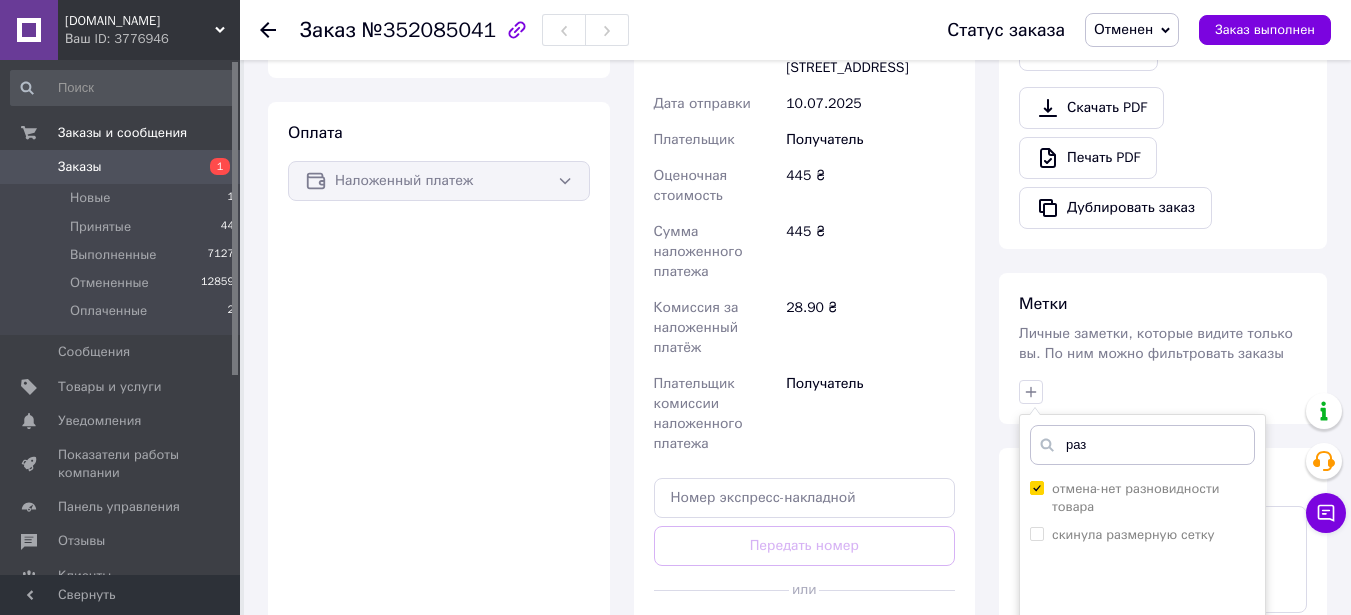 checkbox on "true" 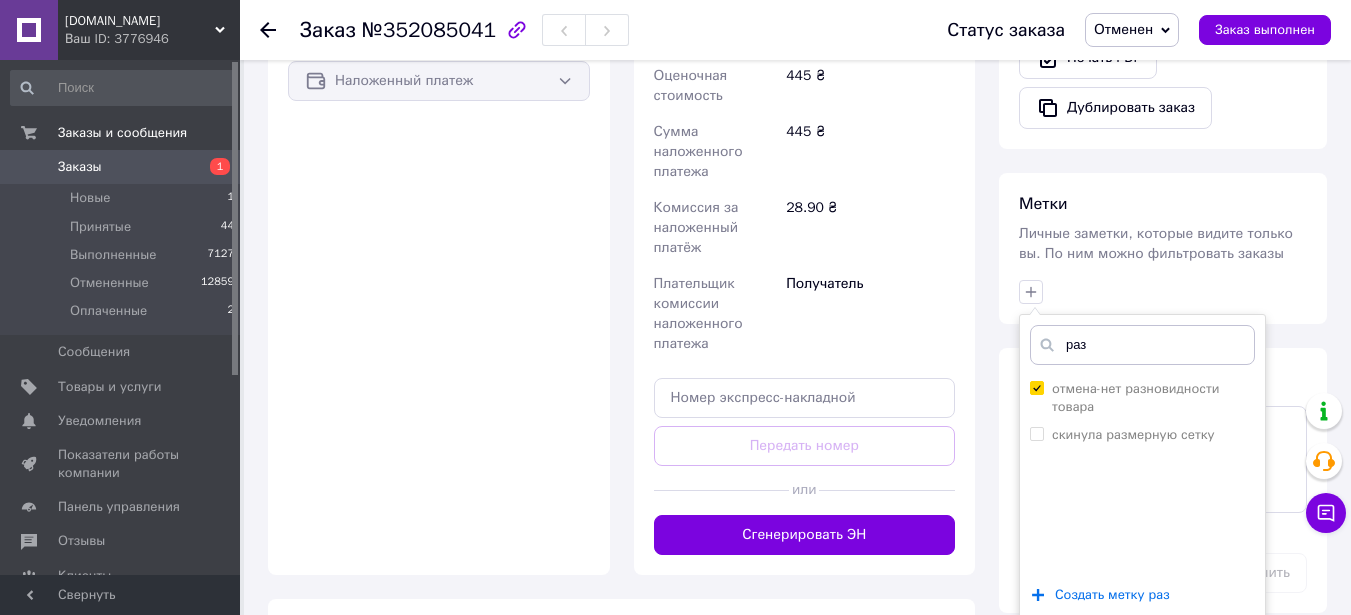 scroll, scrollTop: 859, scrollLeft: 0, axis: vertical 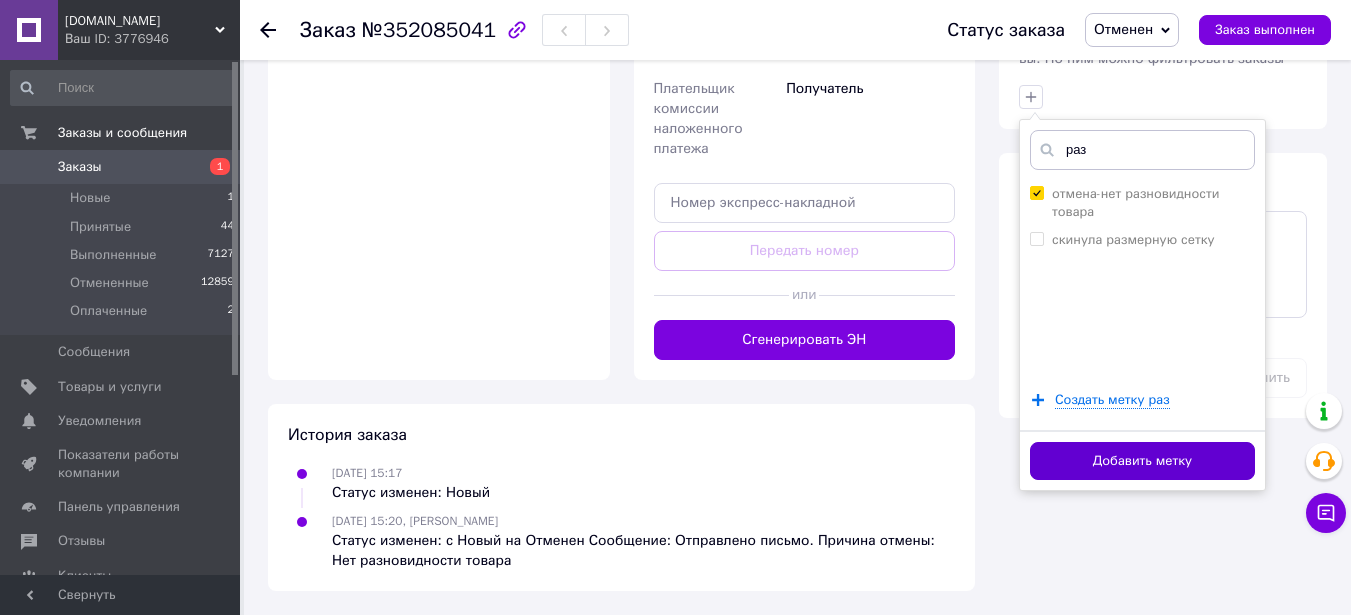 type on "раз" 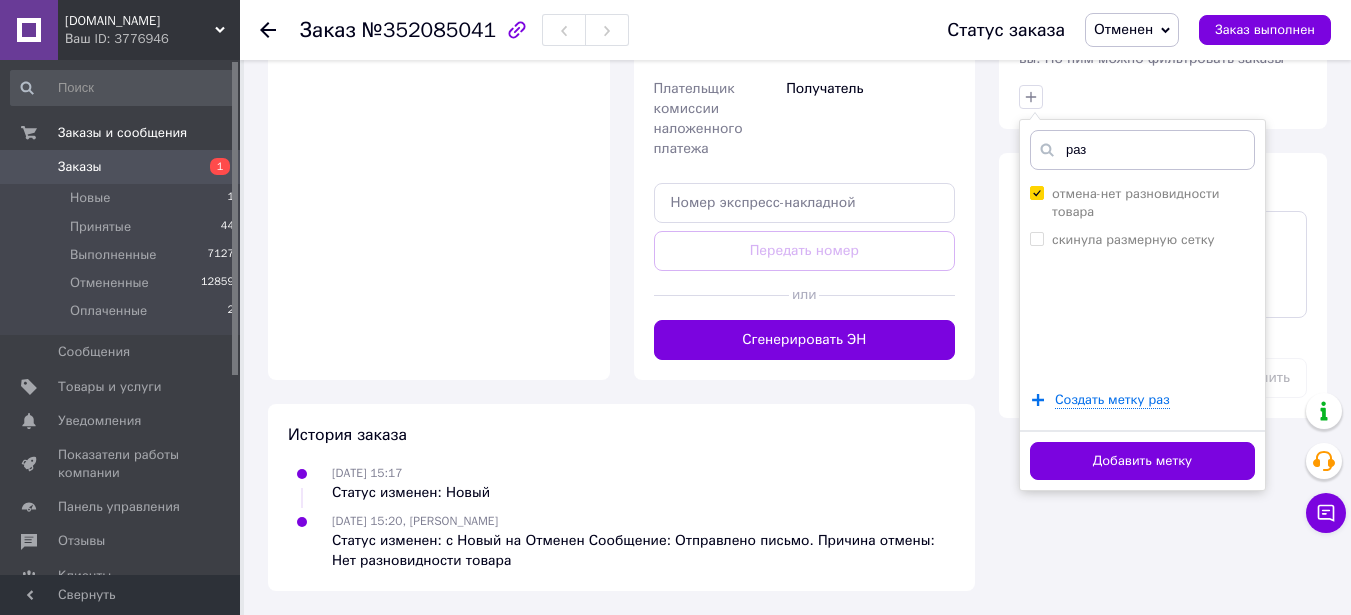 click on "Добавить метку" at bounding box center (1142, 461) 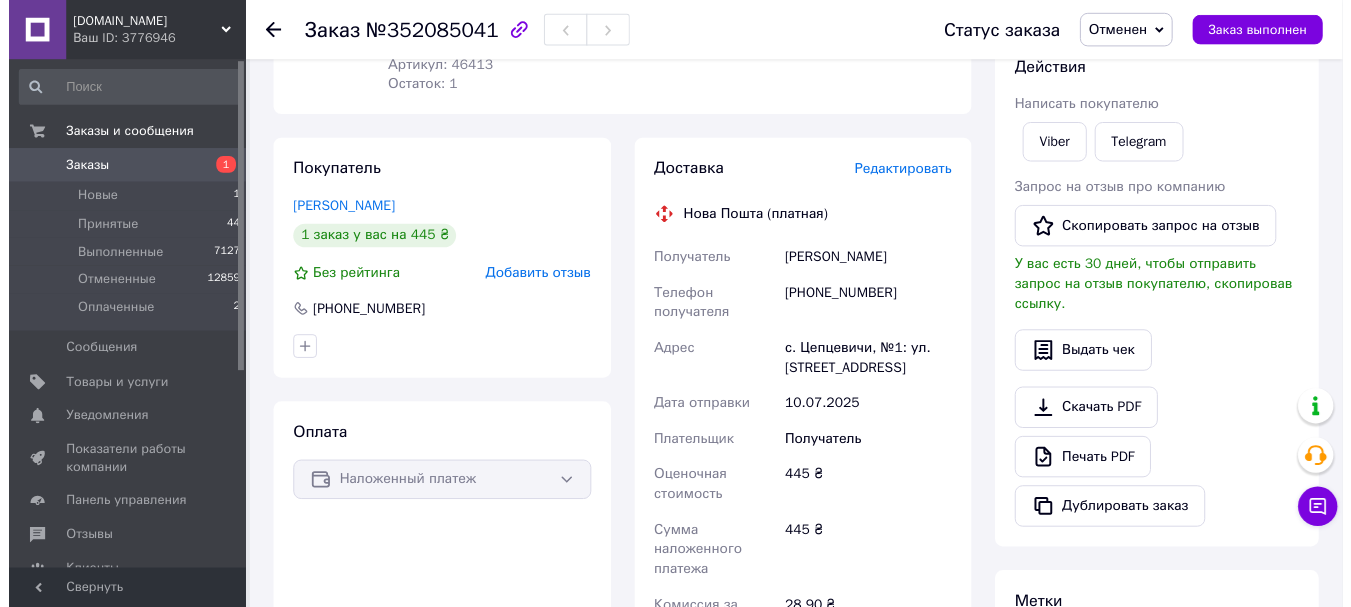 scroll, scrollTop: 0, scrollLeft: 0, axis: both 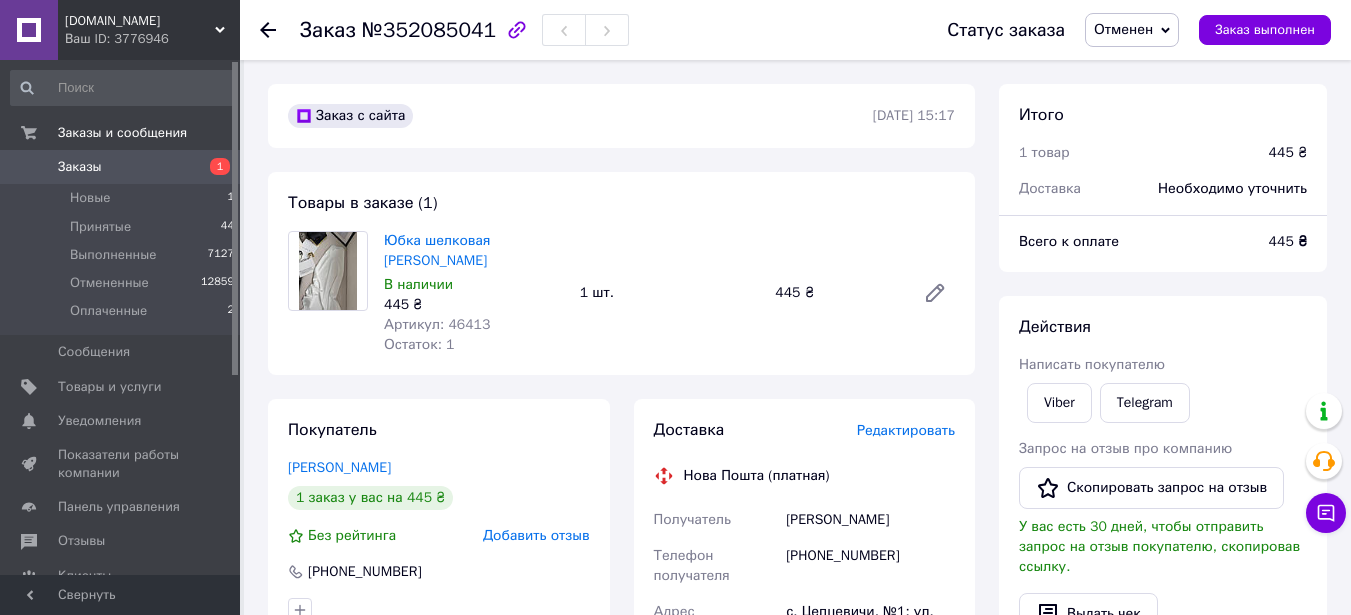 click 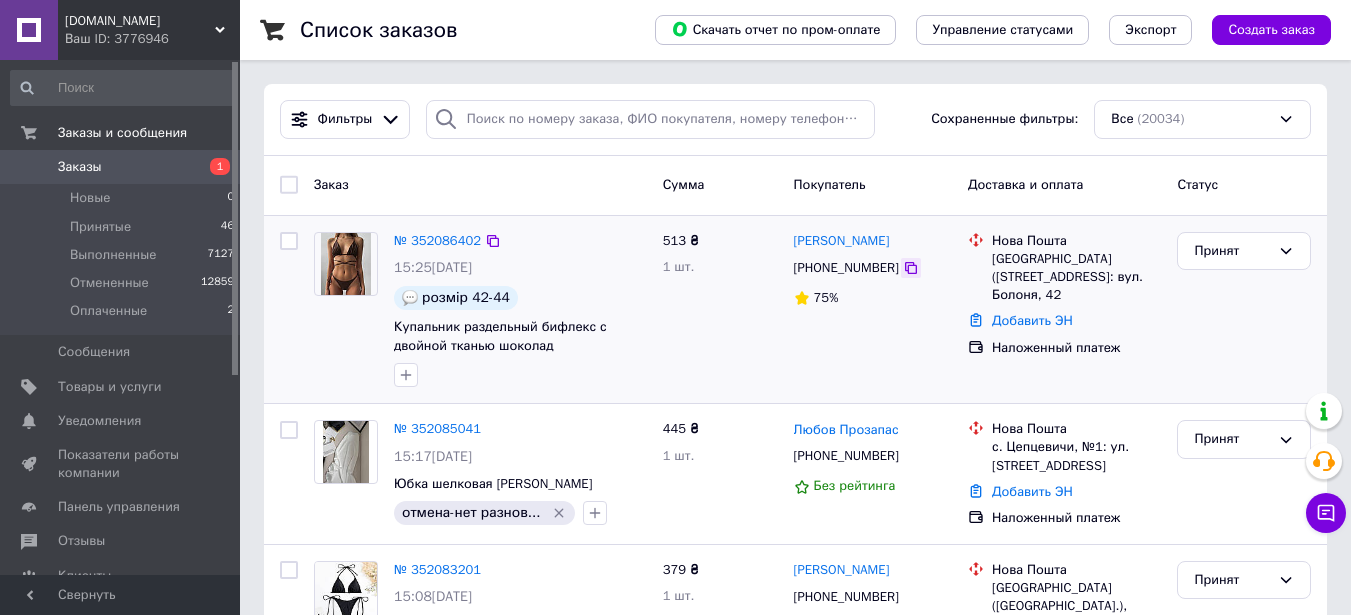click 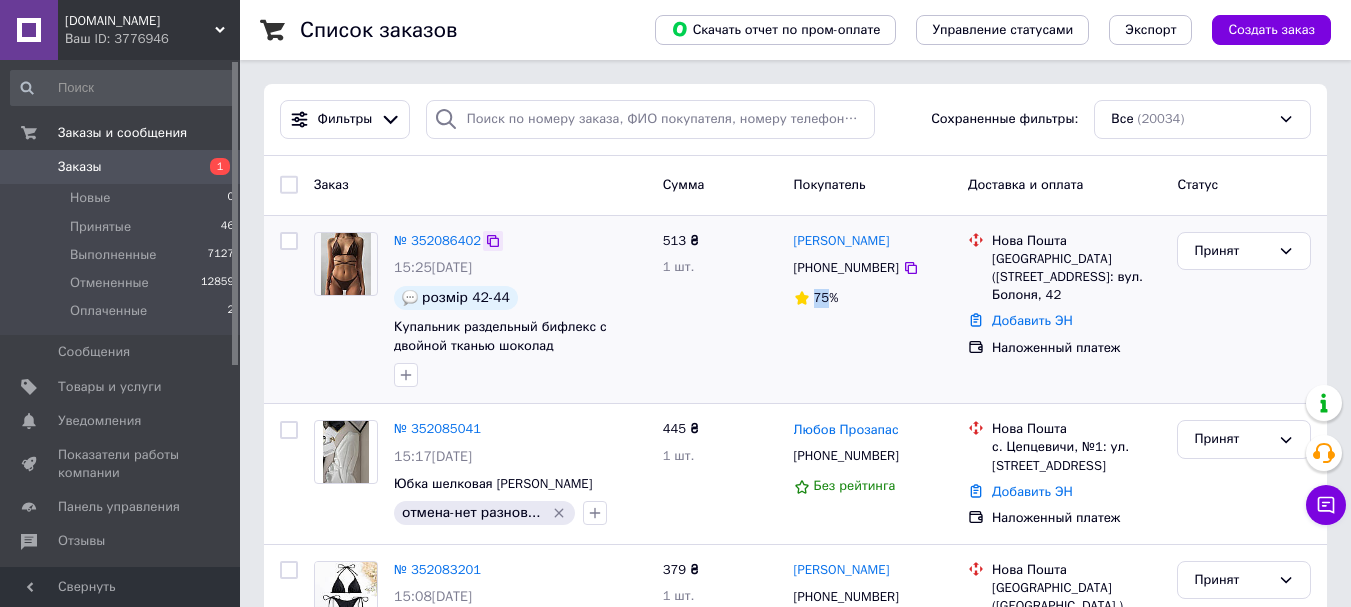 click 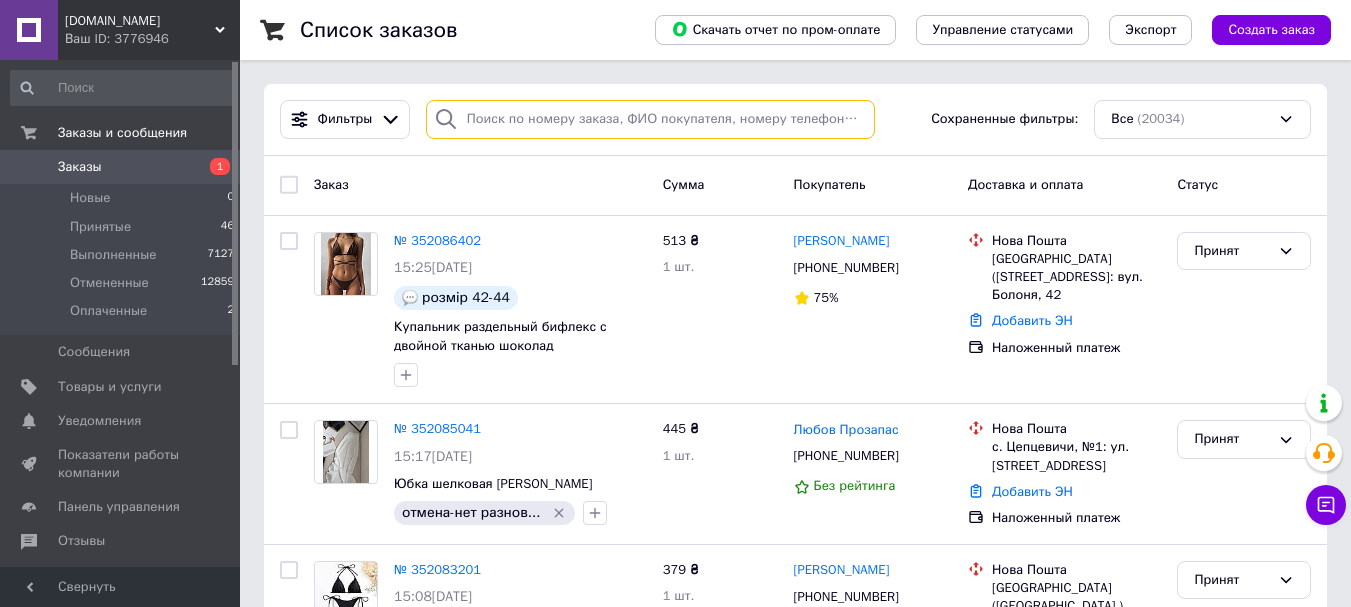 click at bounding box center (650, 119) 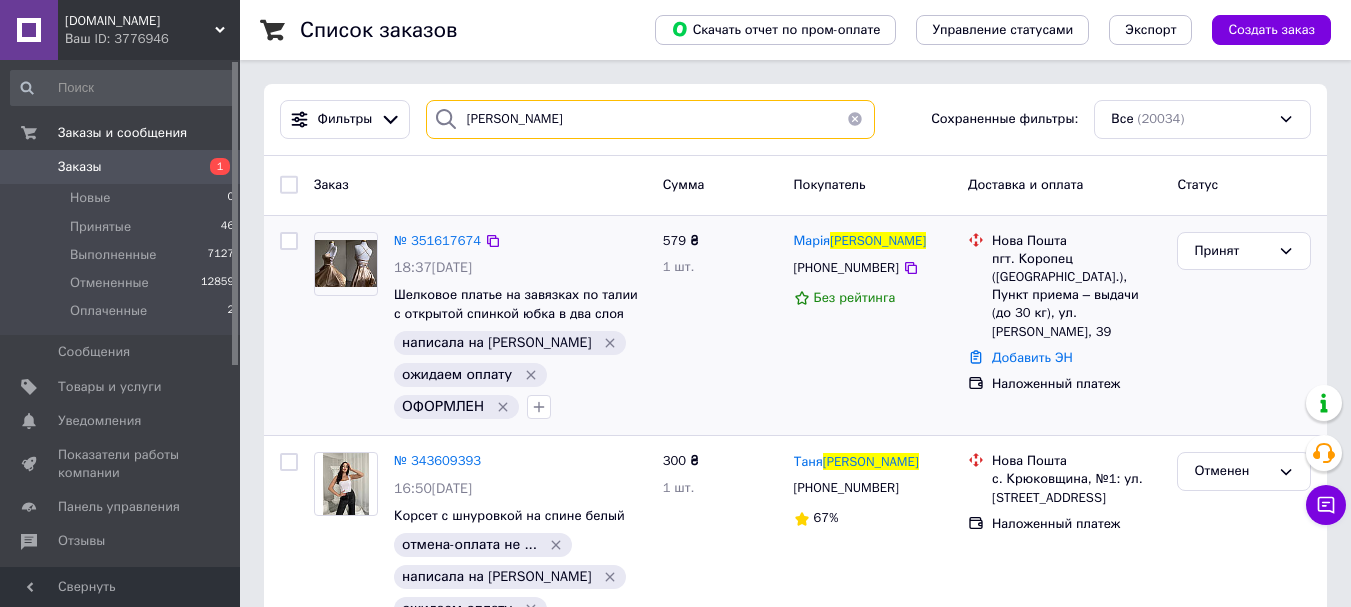type on "савчук" 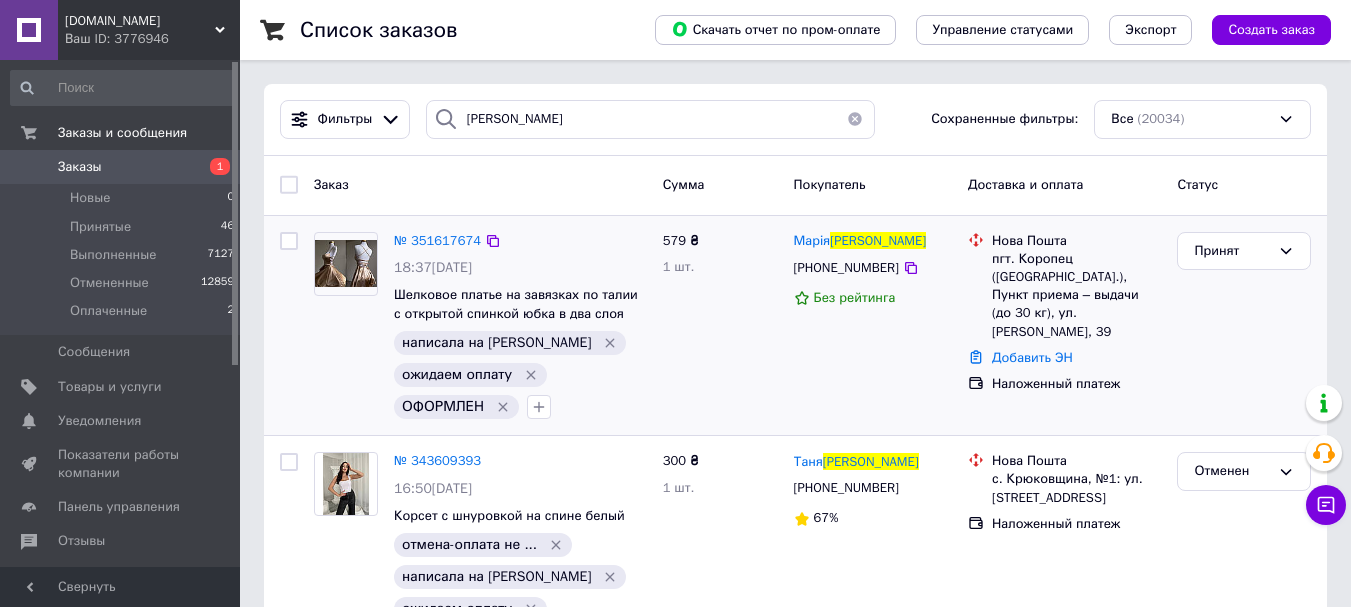 click 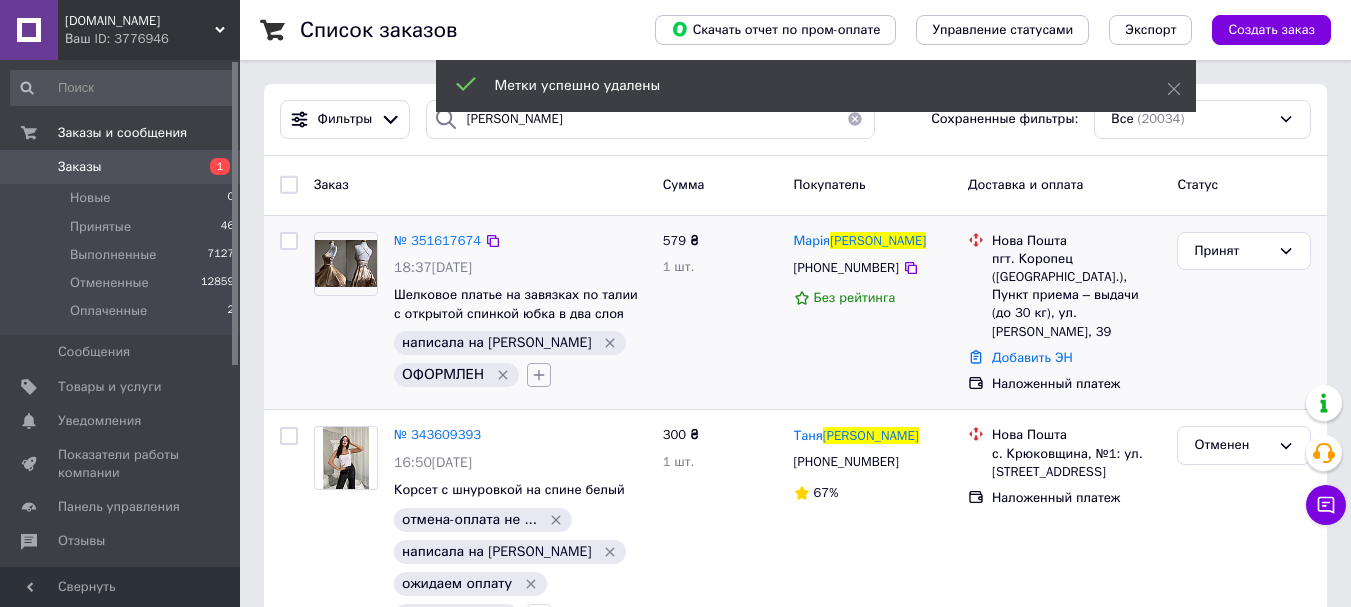 click 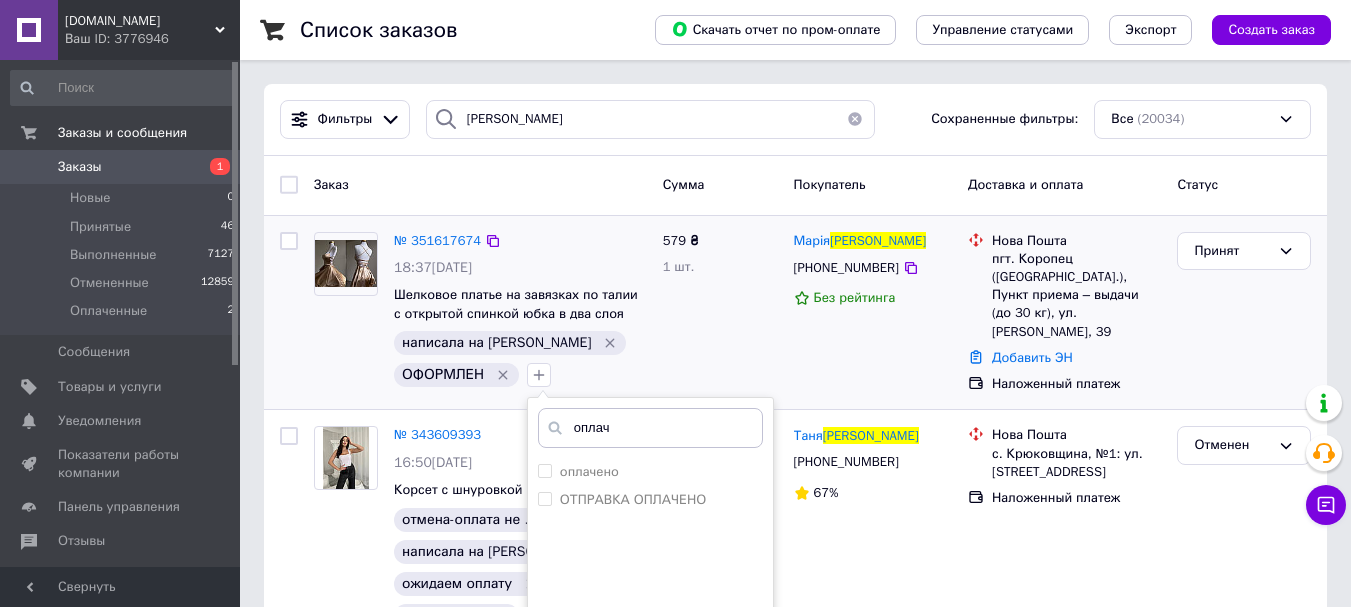 scroll, scrollTop: 100, scrollLeft: 0, axis: vertical 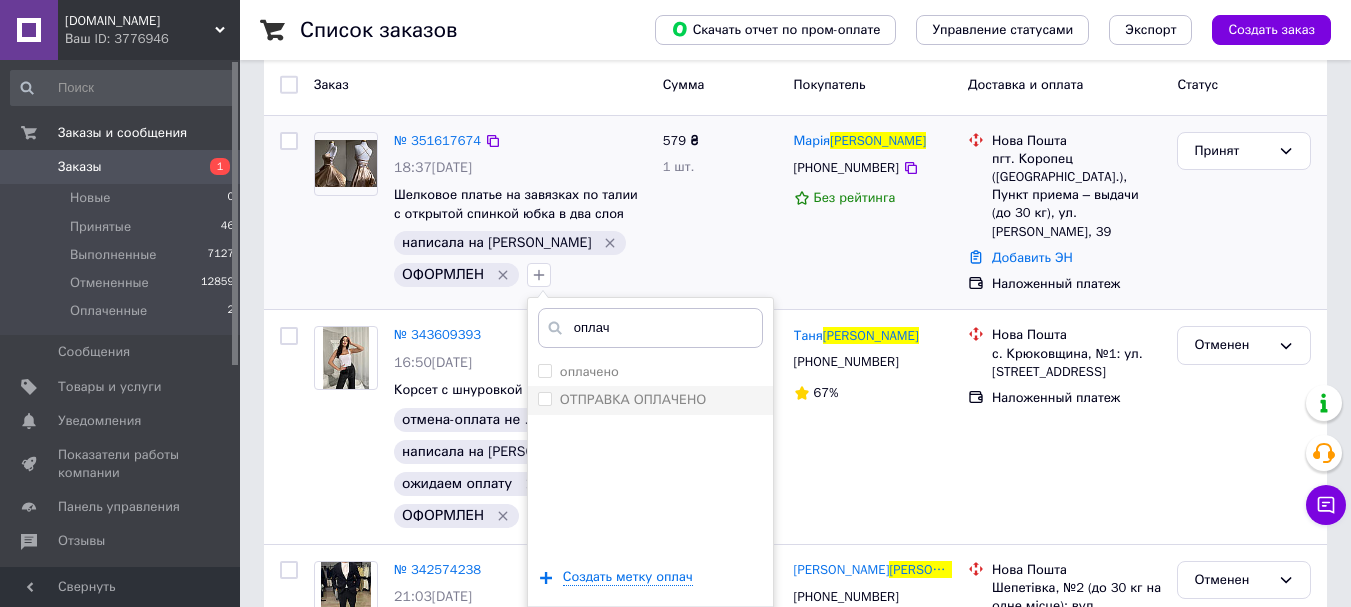 type on "оплач" 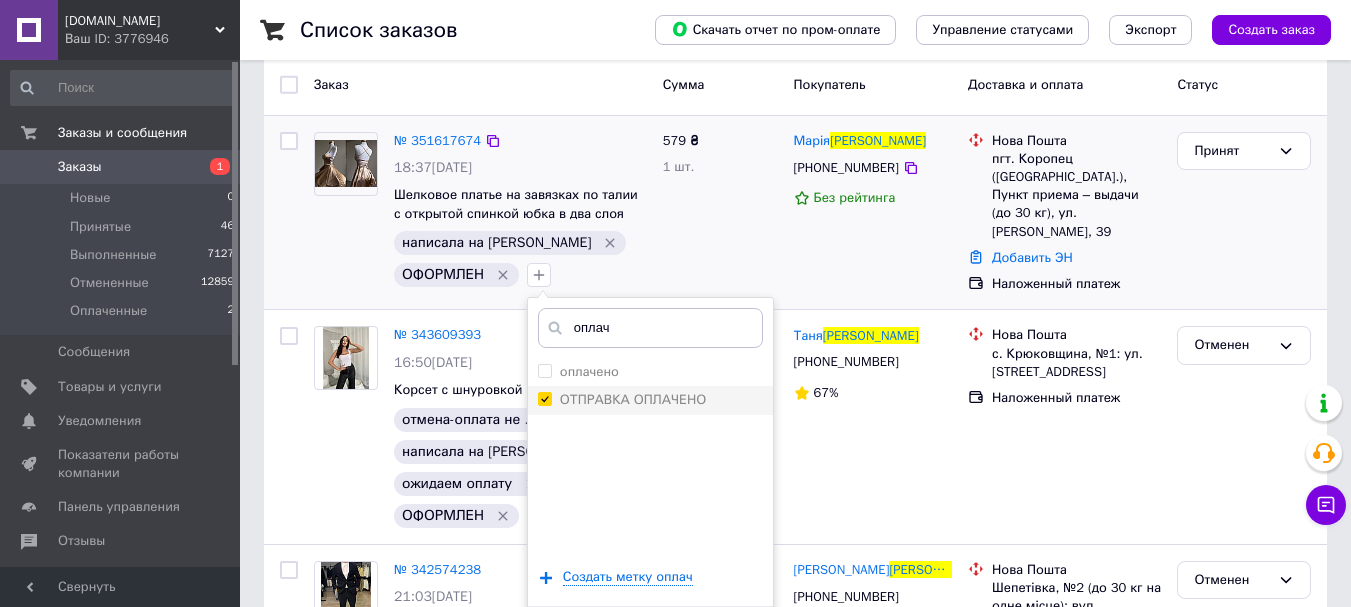 checkbox on "true" 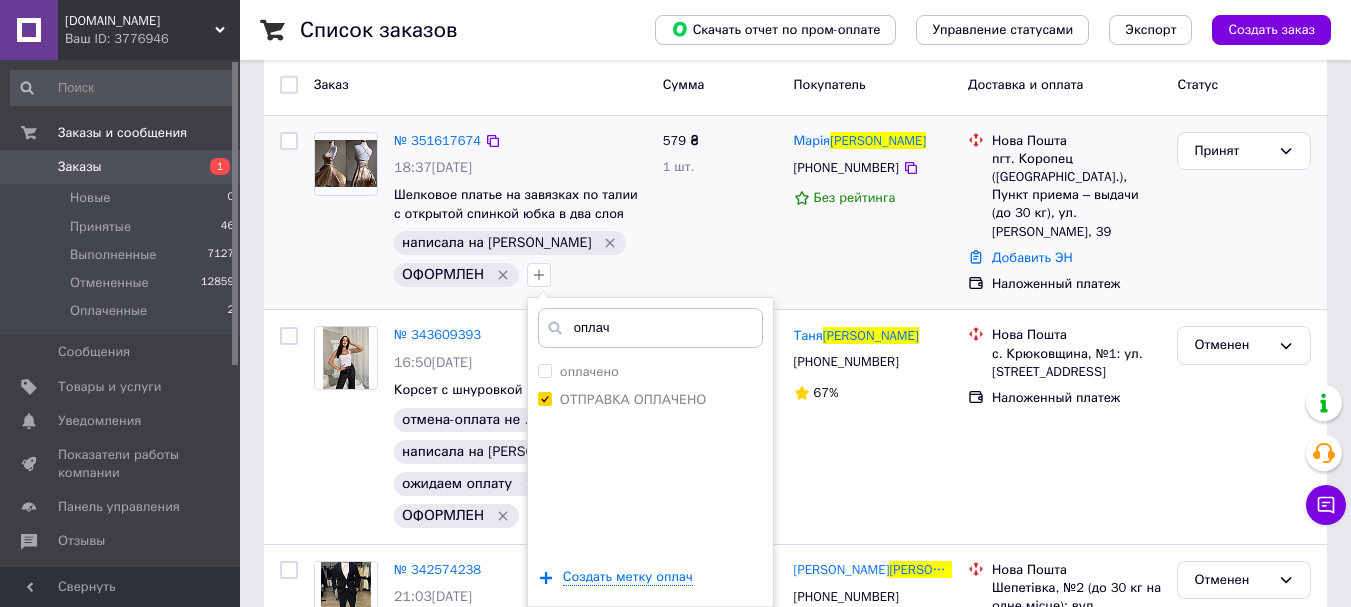 scroll, scrollTop: 300, scrollLeft: 0, axis: vertical 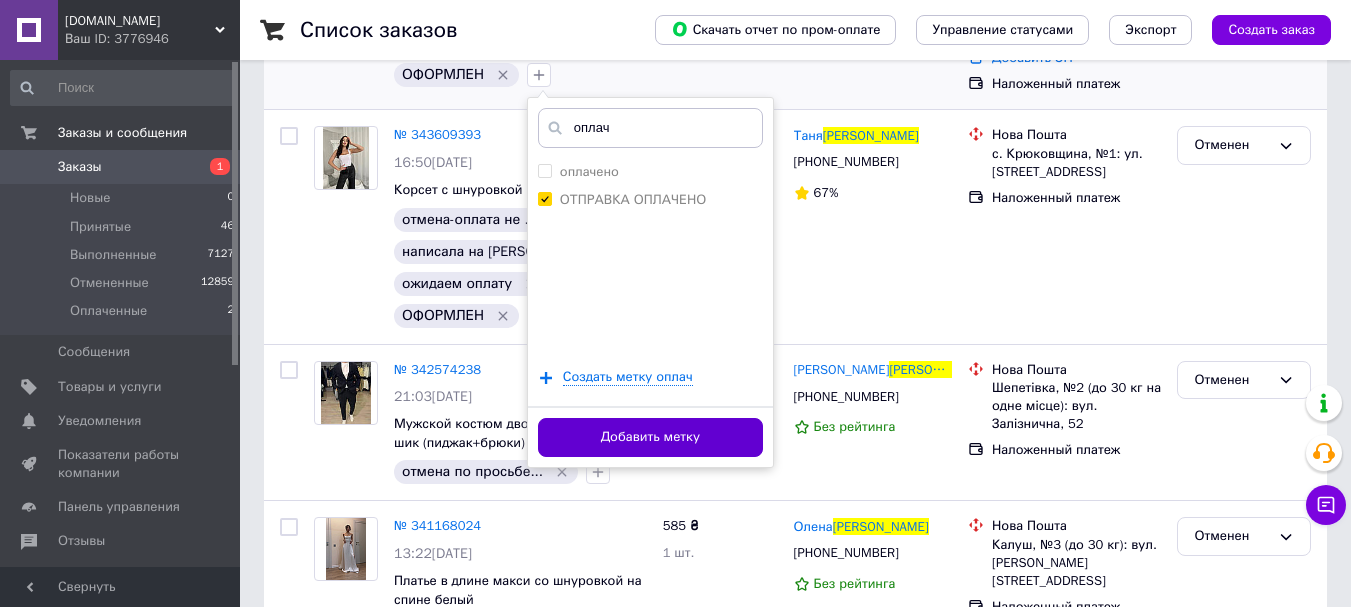 click on "Добавить метку" at bounding box center [650, 437] 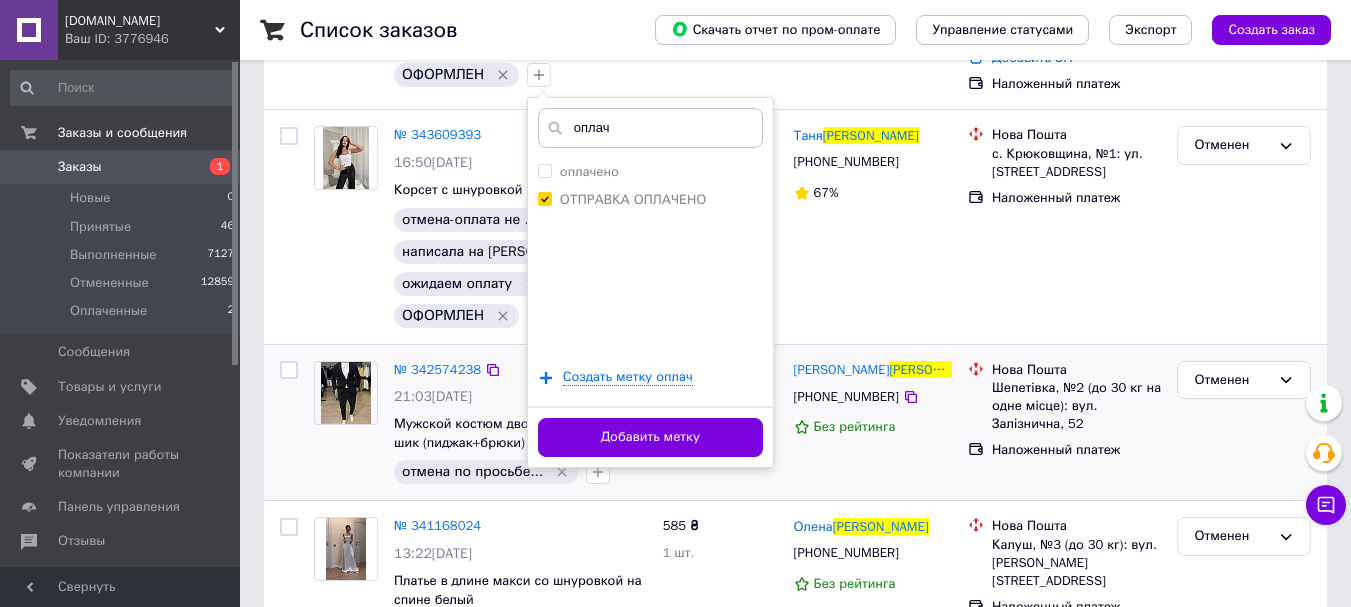 click on "977 ₴ 1 шт." at bounding box center (720, 423) 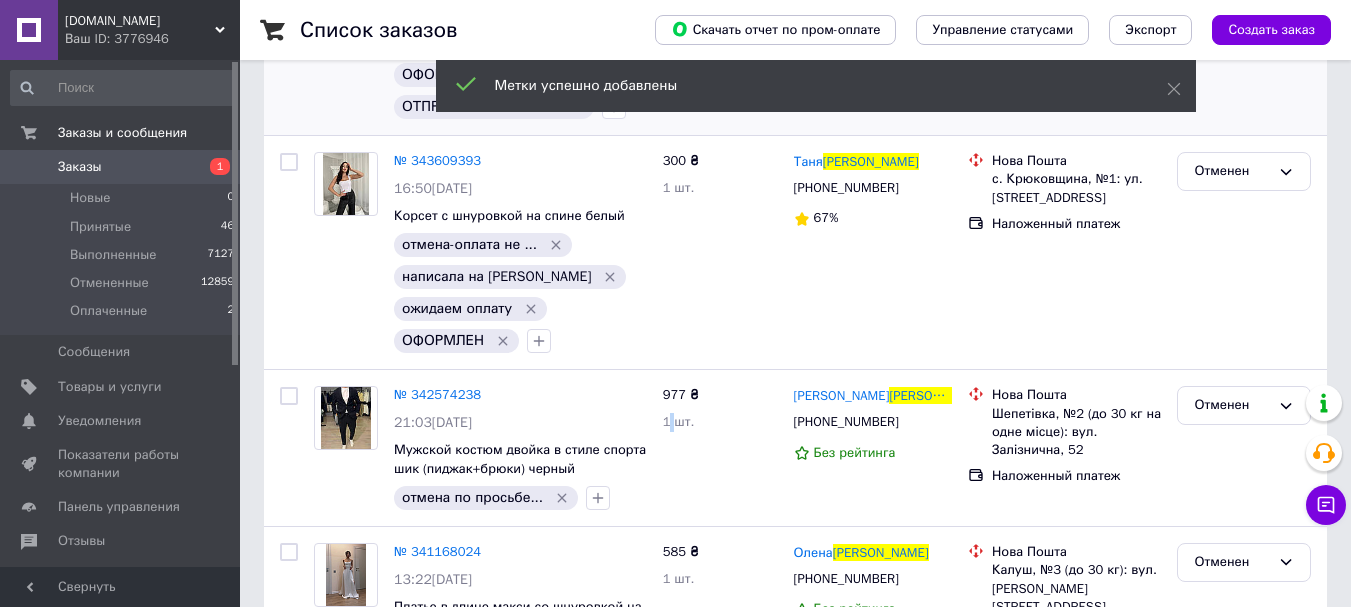 scroll, scrollTop: 0, scrollLeft: 0, axis: both 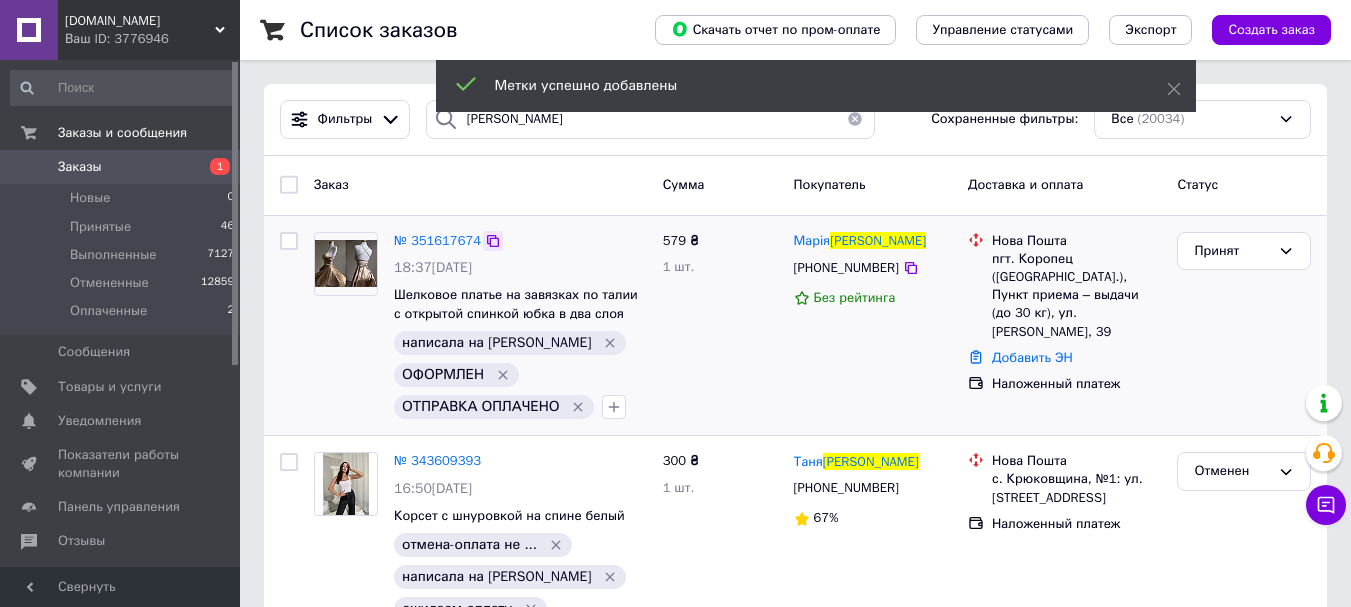 click 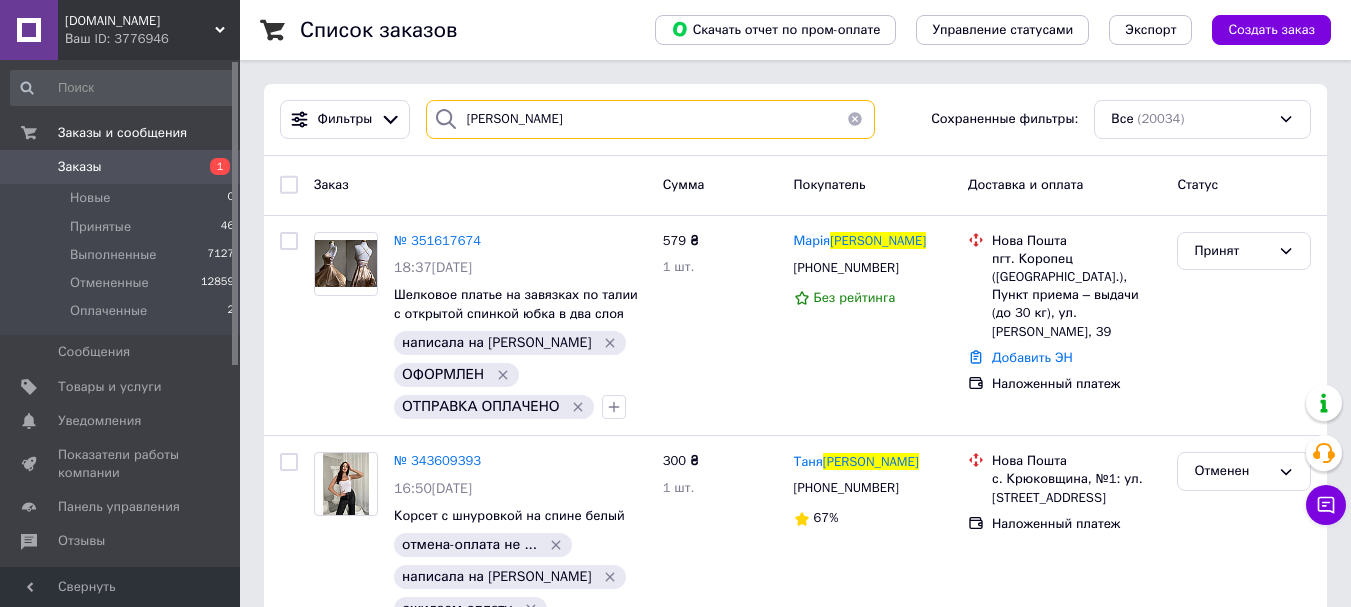 click on "савчук" at bounding box center (650, 119) 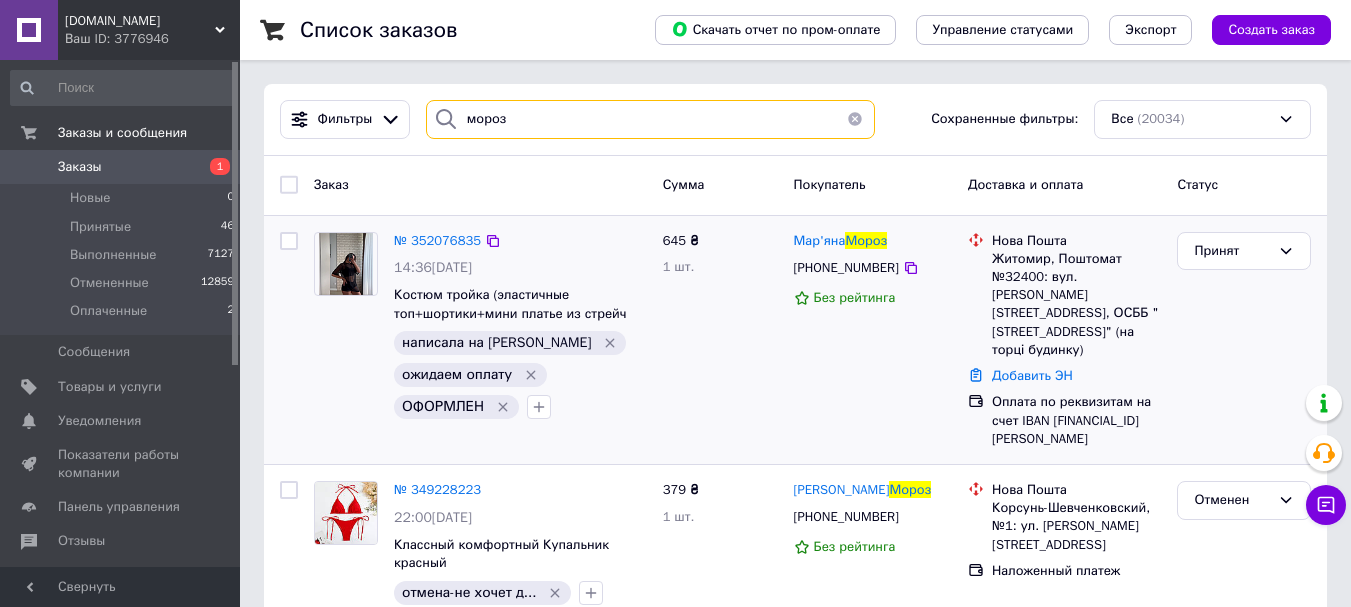 type on "мороз" 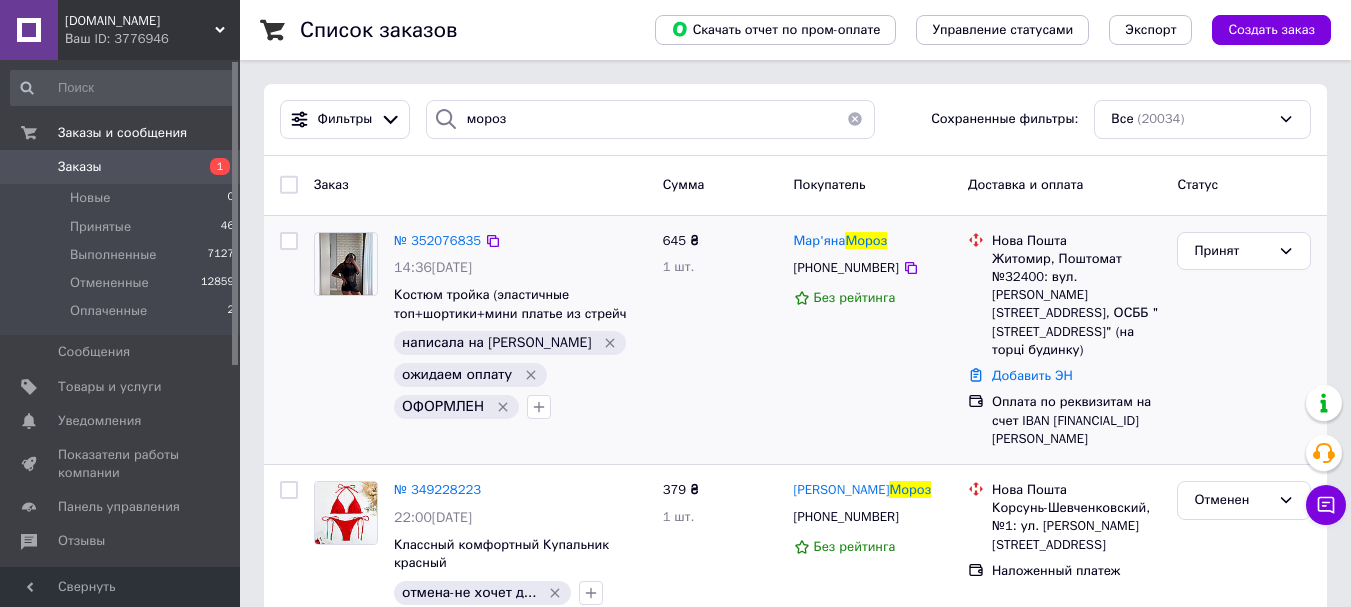 click 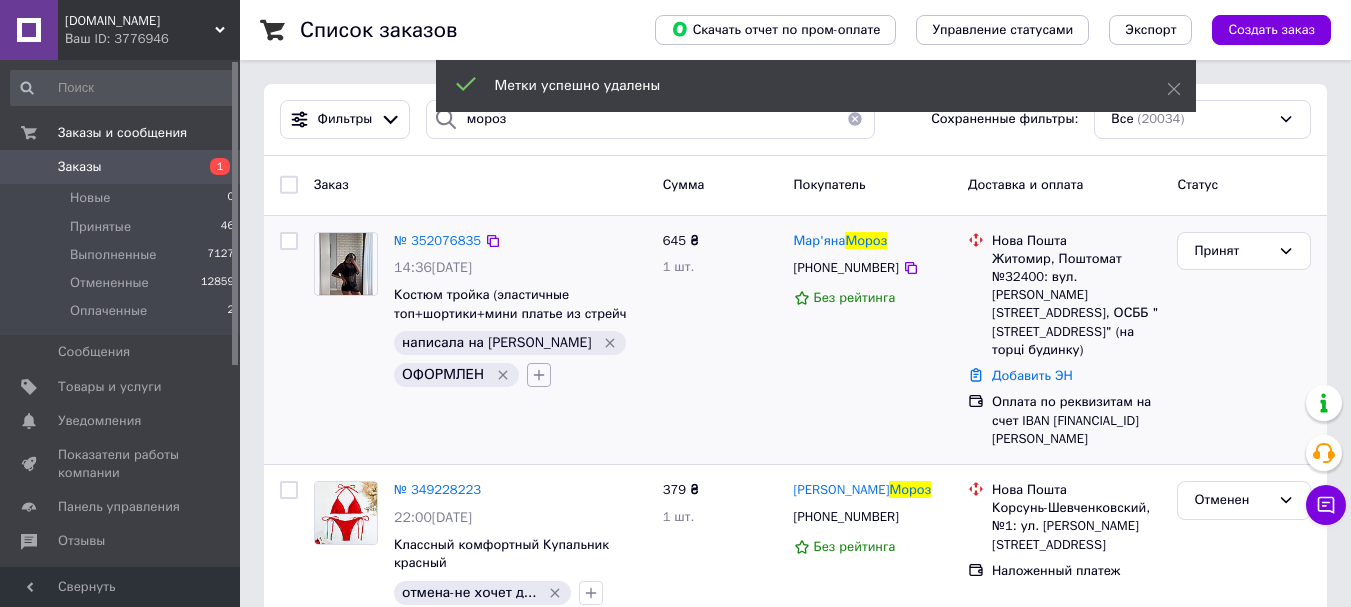 click 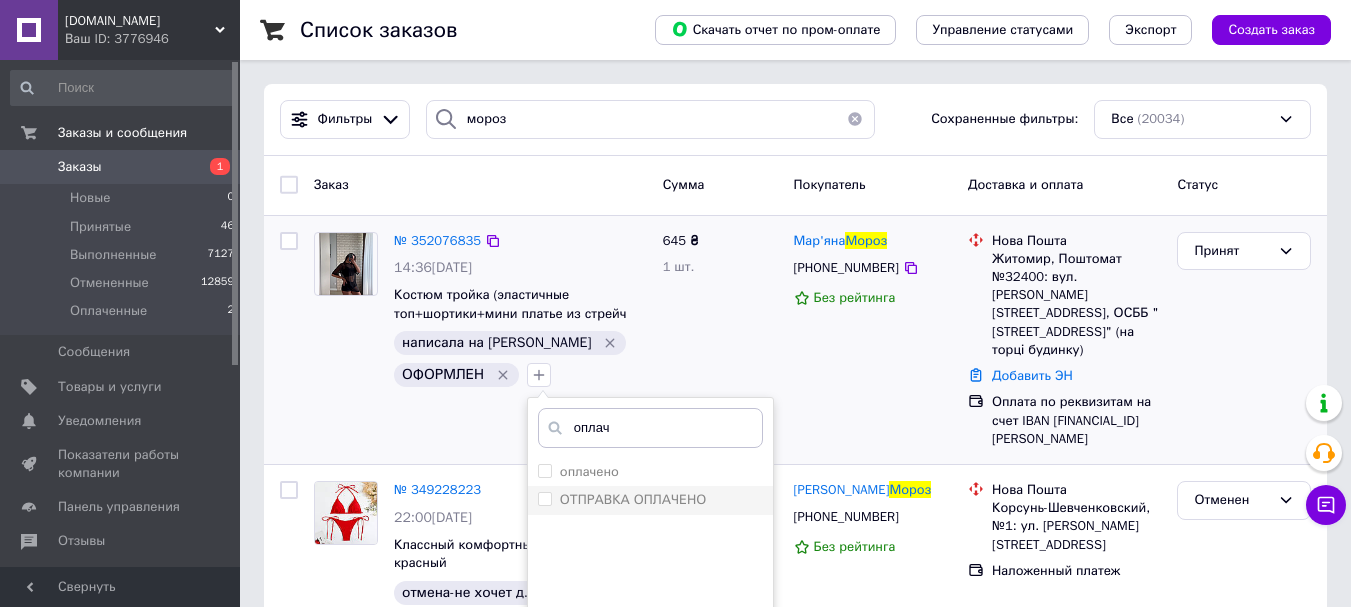 type on "оплач" 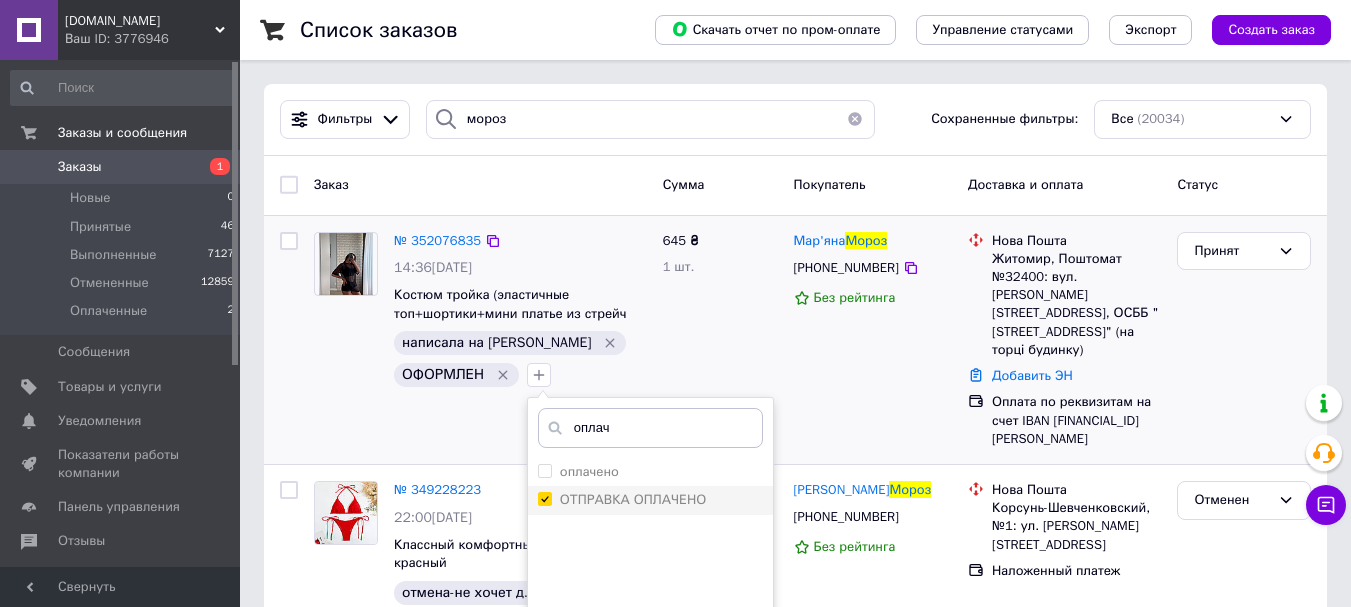 checkbox on "true" 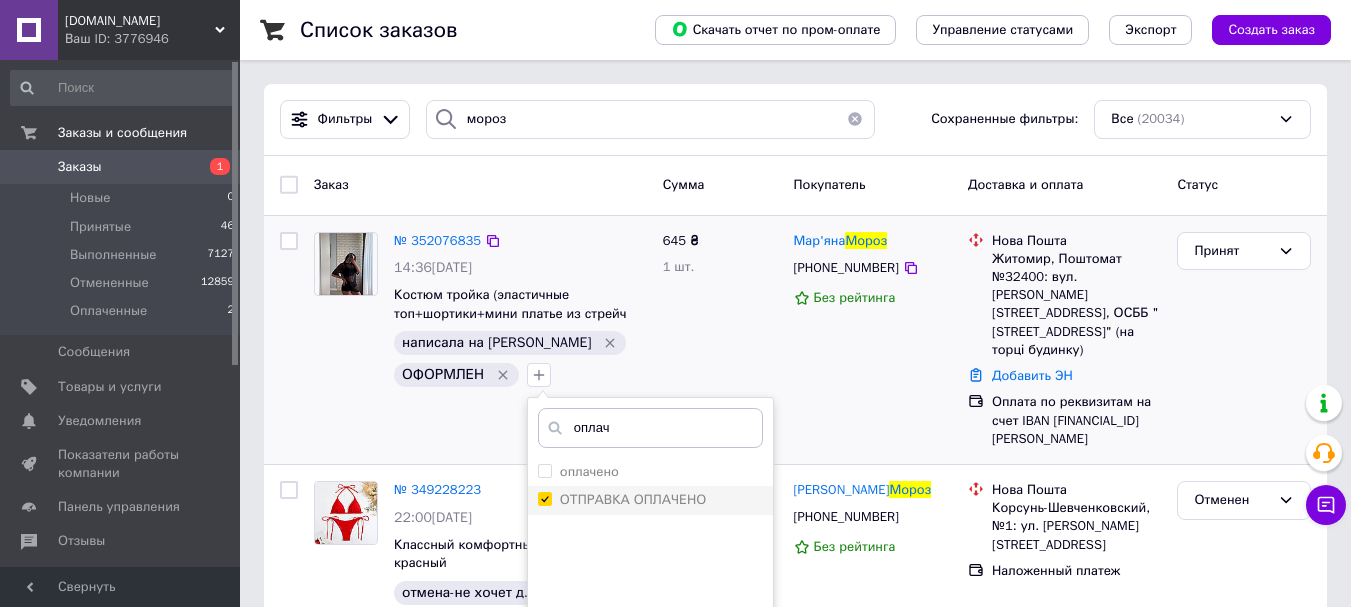 scroll, scrollTop: 200, scrollLeft: 0, axis: vertical 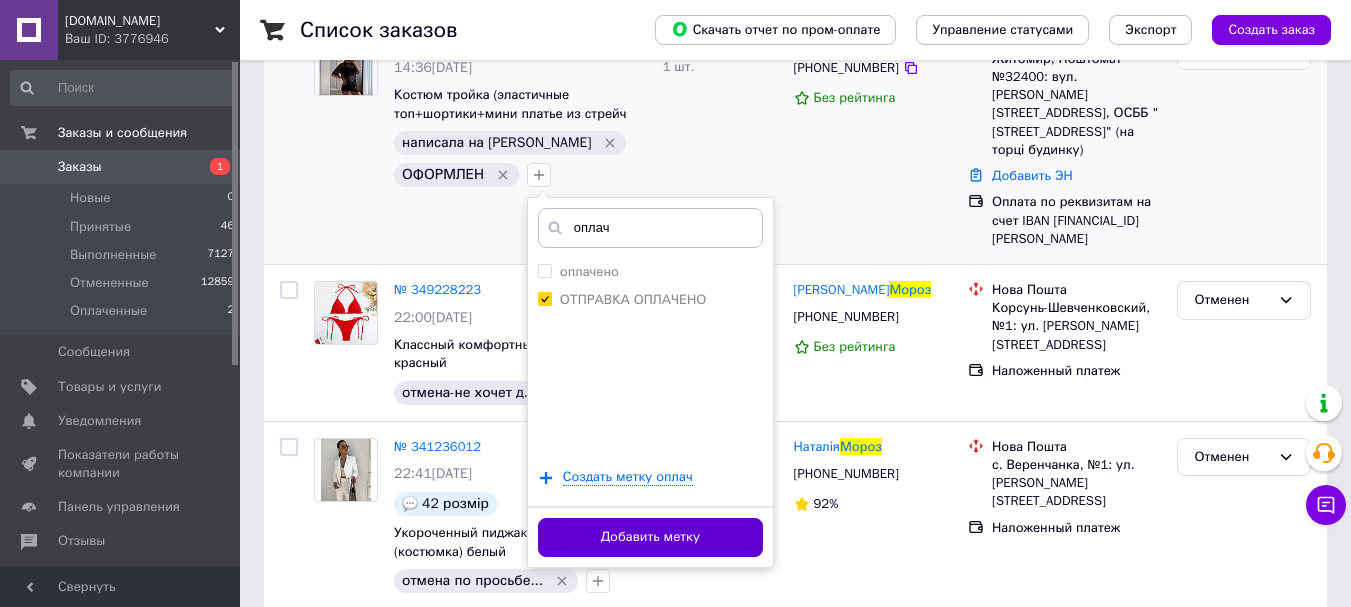 click on "Добавить метку" at bounding box center (650, 537) 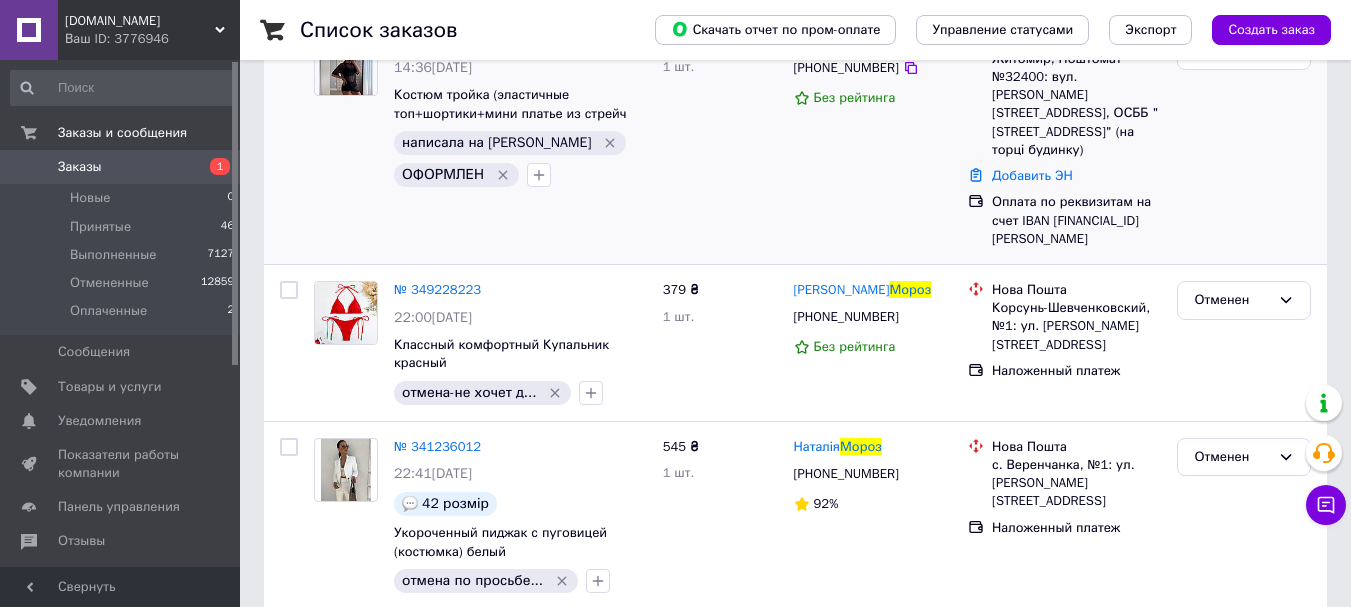 scroll, scrollTop: 0, scrollLeft: 0, axis: both 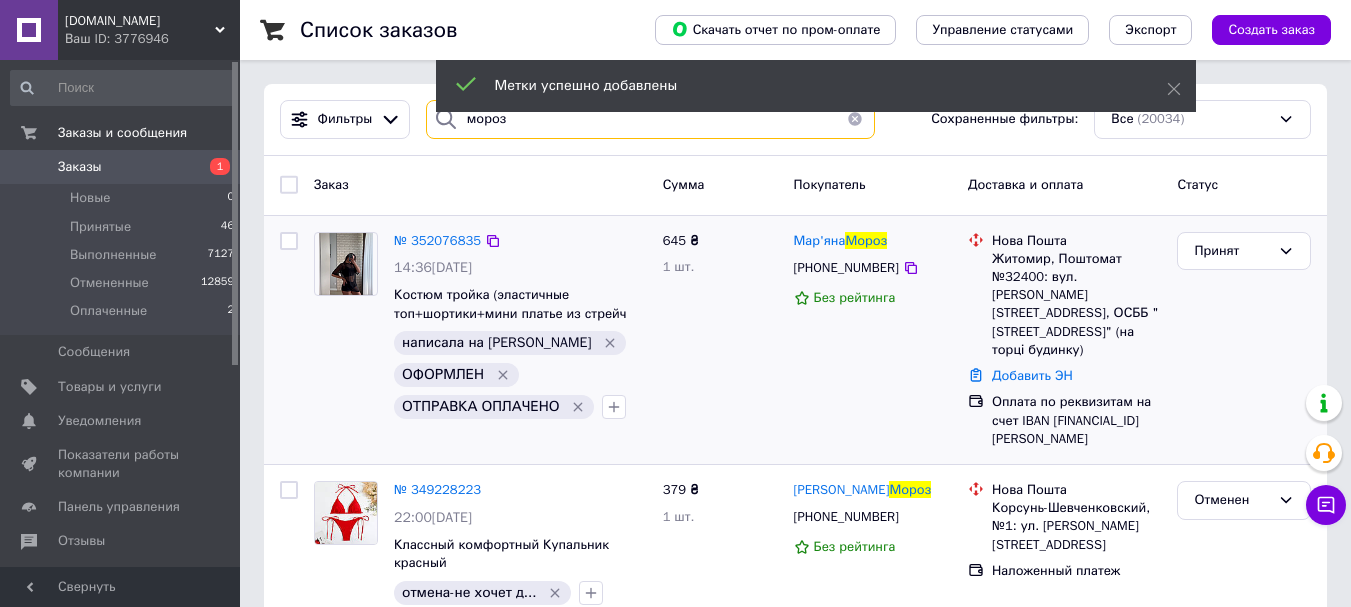 click on "мороз" at bounding box center (650, 119) 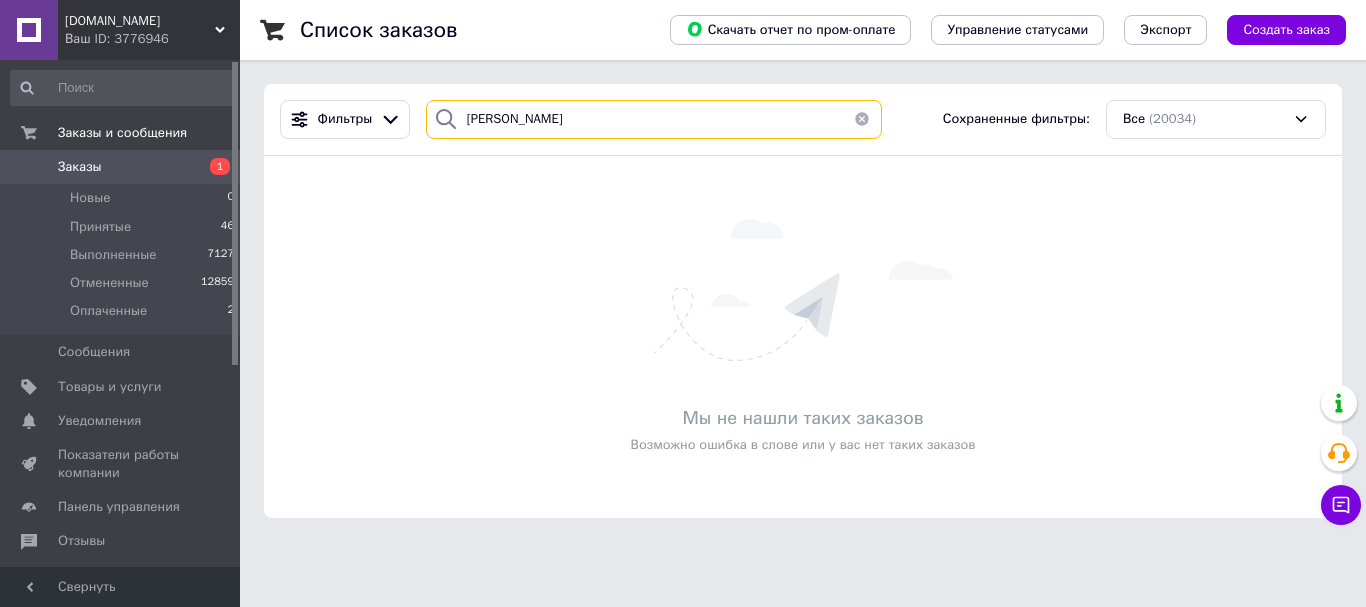 type on "харченко" 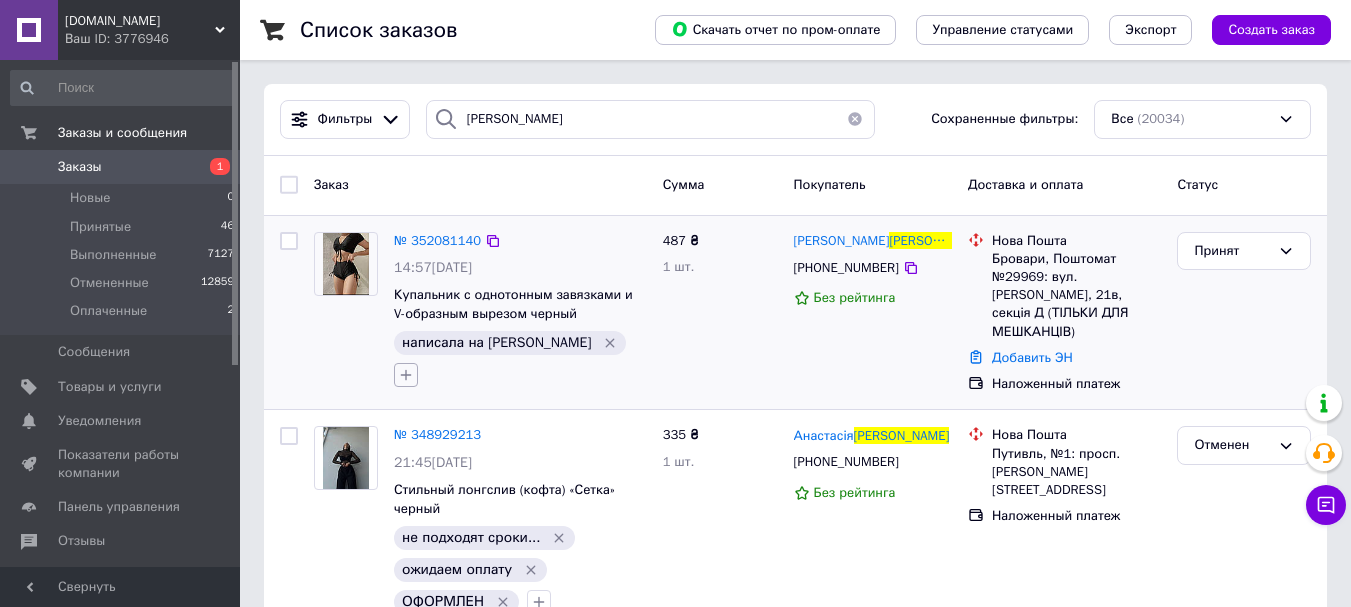 click 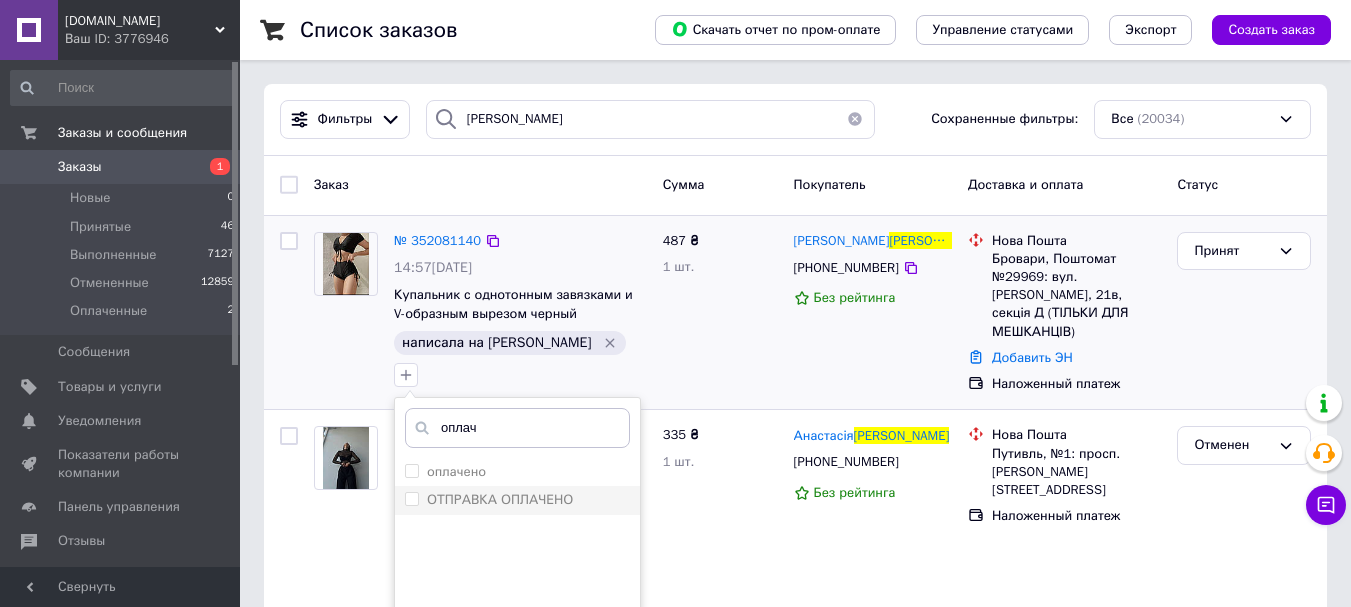 type on "оплач" 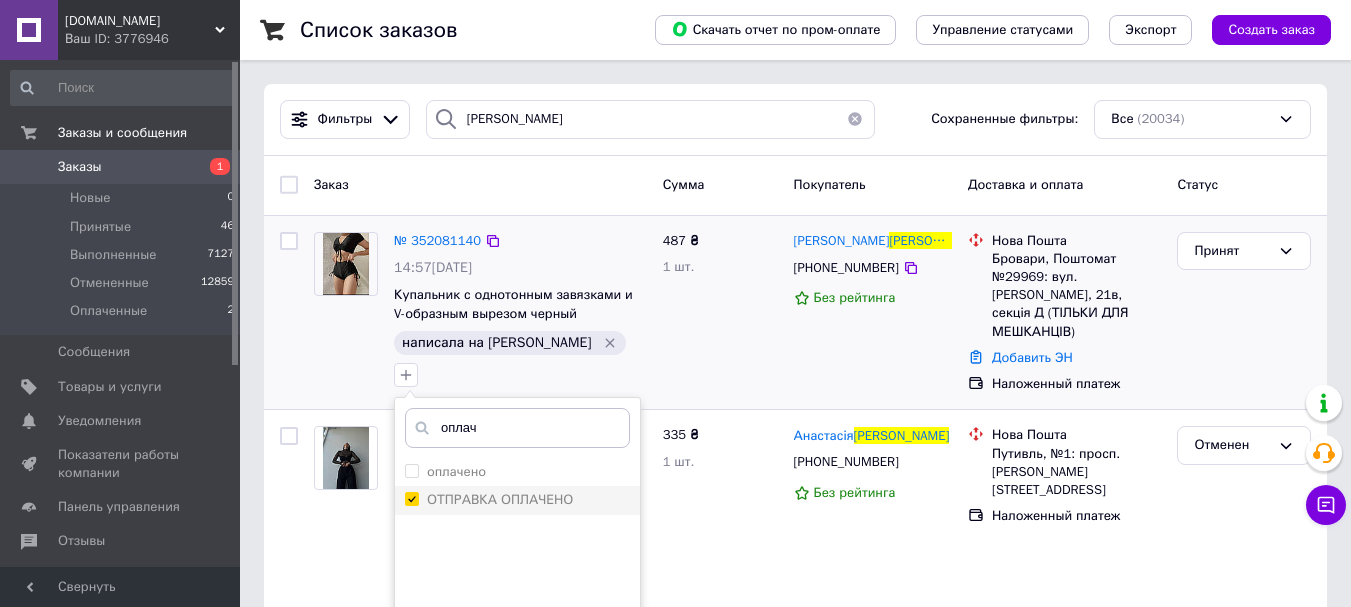 checkbox on "true" 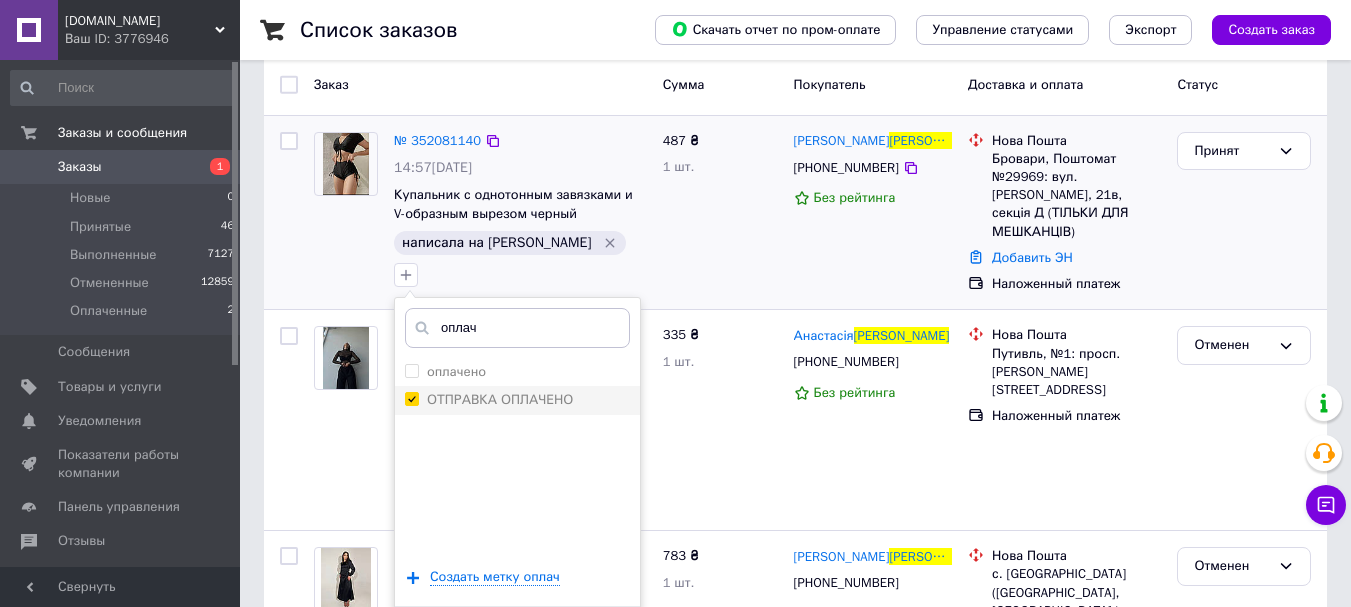 scroll, scrollTop: 200, scrollLeft: 0, axis: vertical 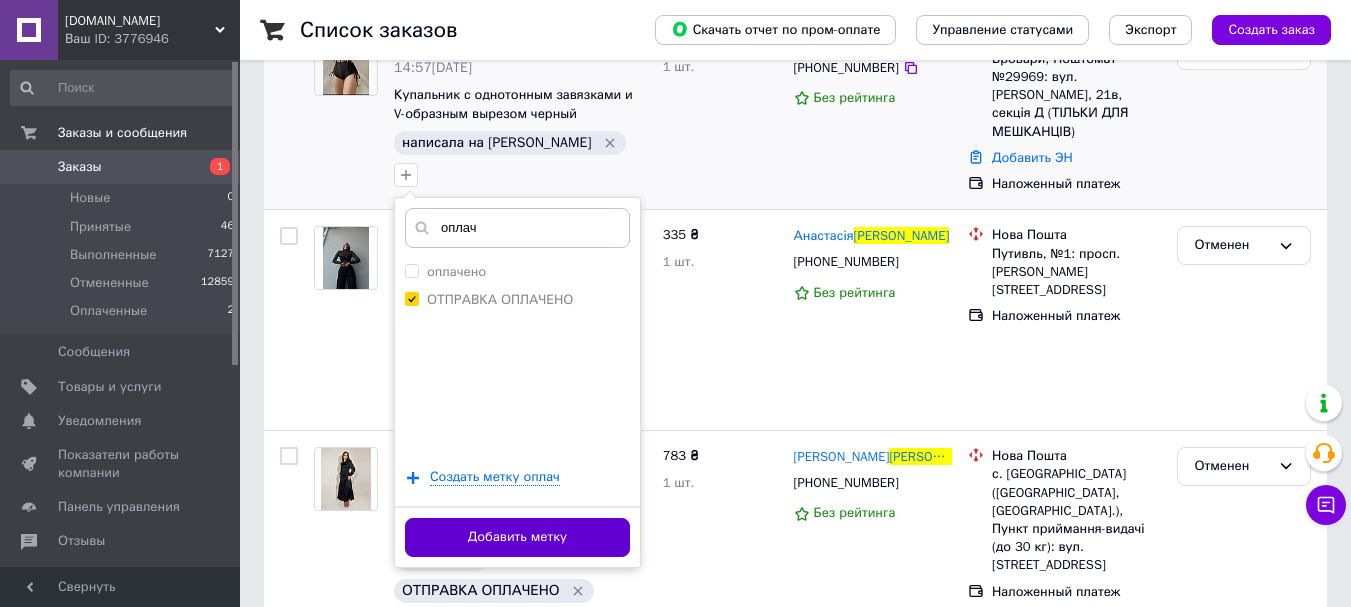click on "Добавить метку" at bounding box center [517, 537] 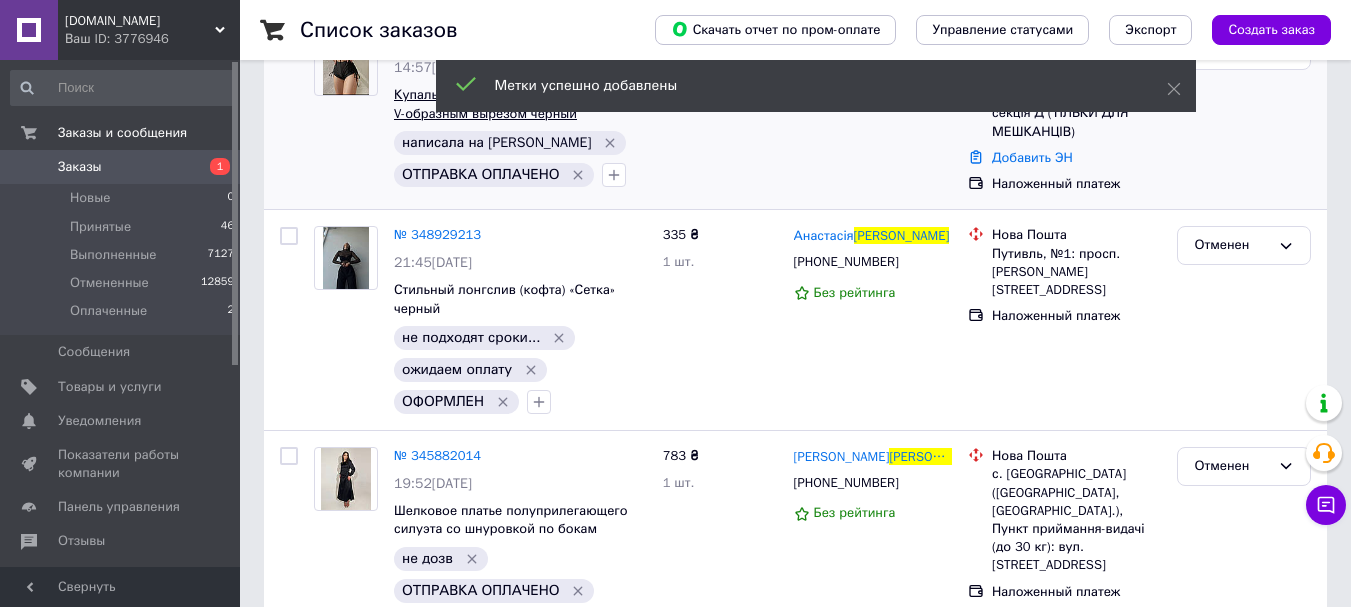 scroll, scrollTop: 0, scrollLeft: 0, axis: both 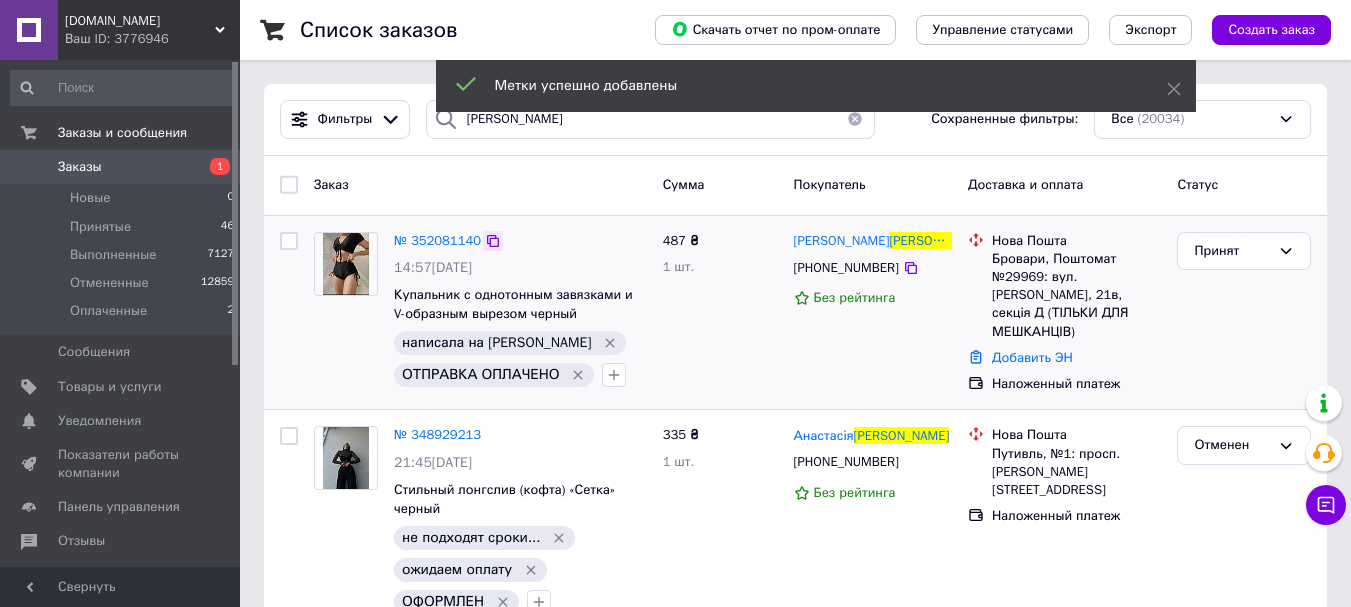 click 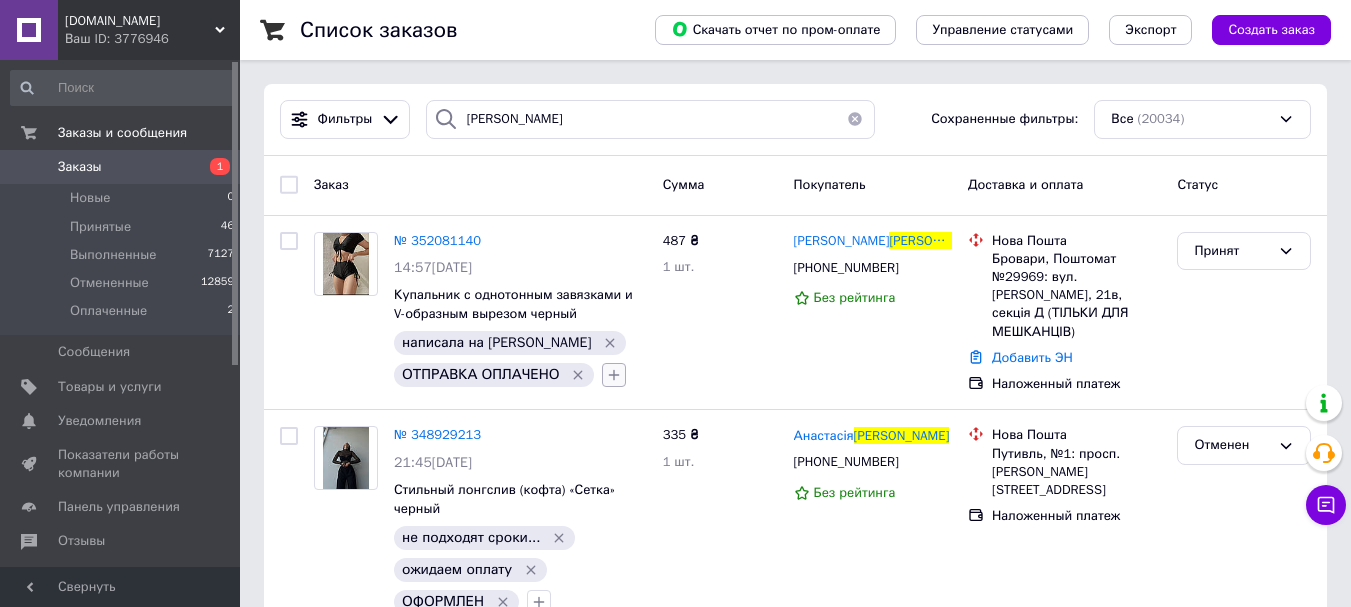 click 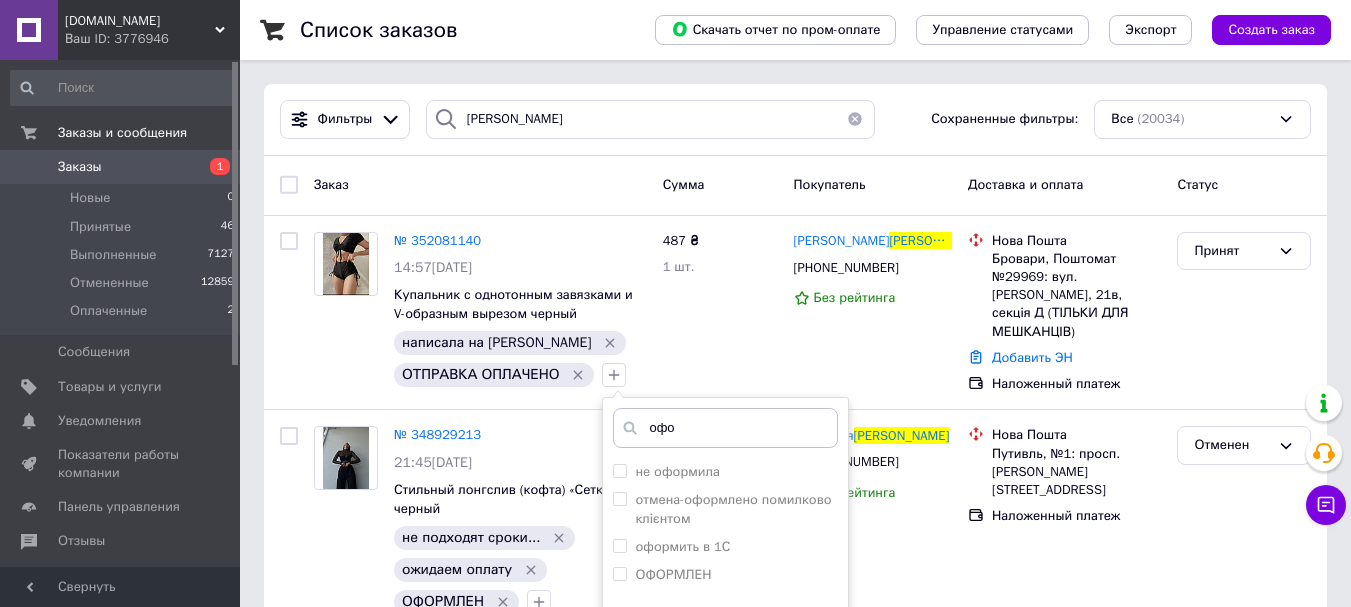 scroll, scrollTop: 200, scrollLeft: 0, axis: vertical 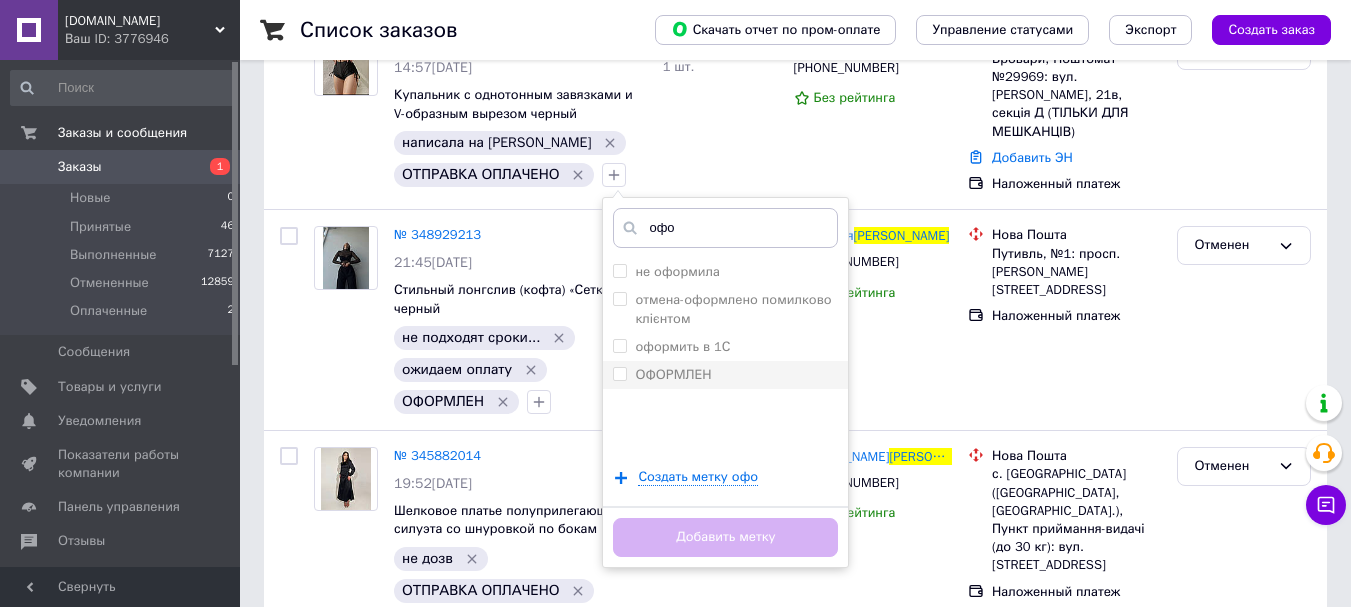 type on "офо" 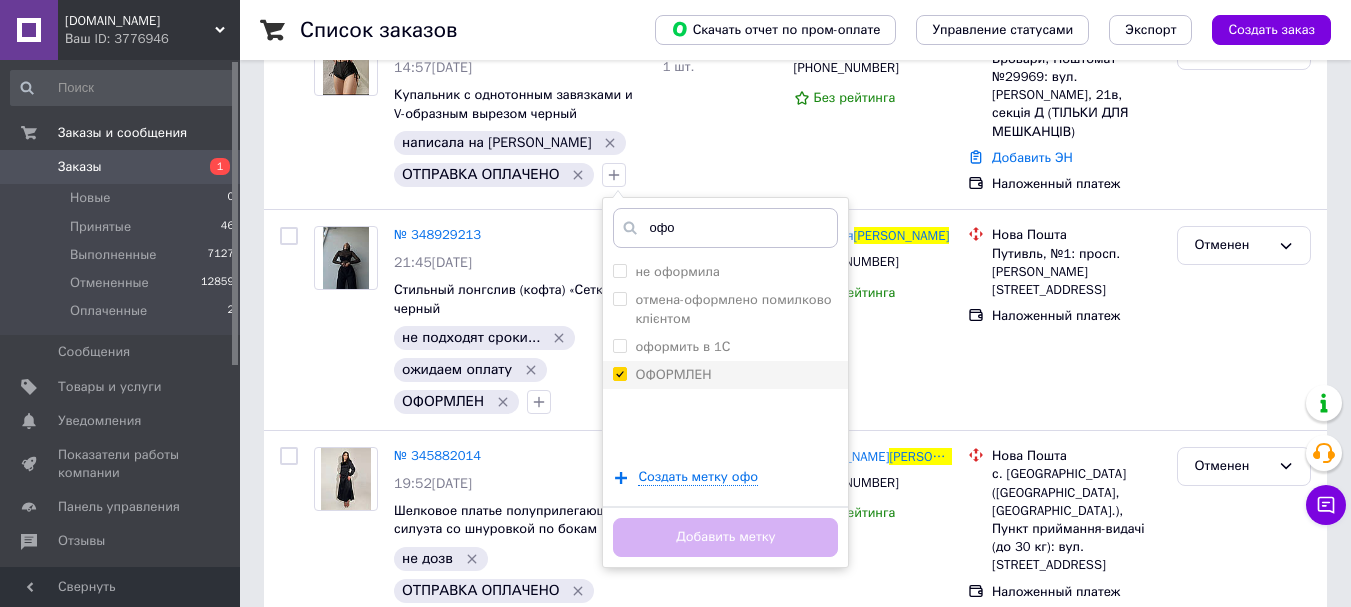 checkbox on "true" 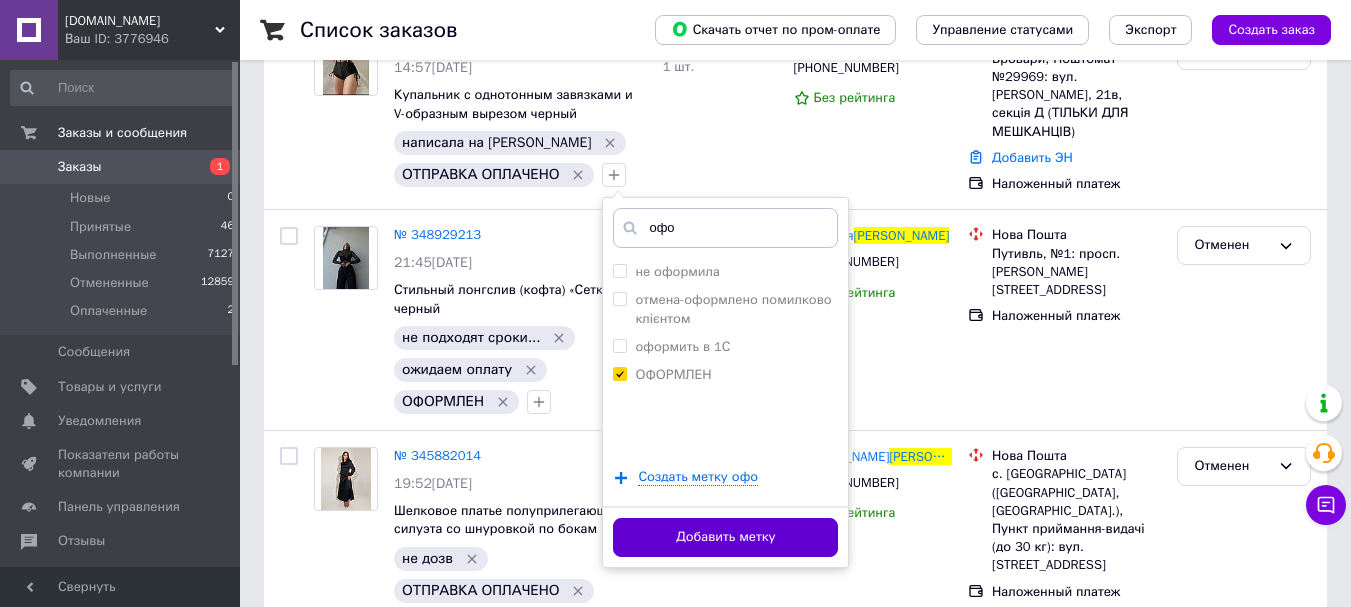 click on "Добавить метку" at bounding box center (725, 537) 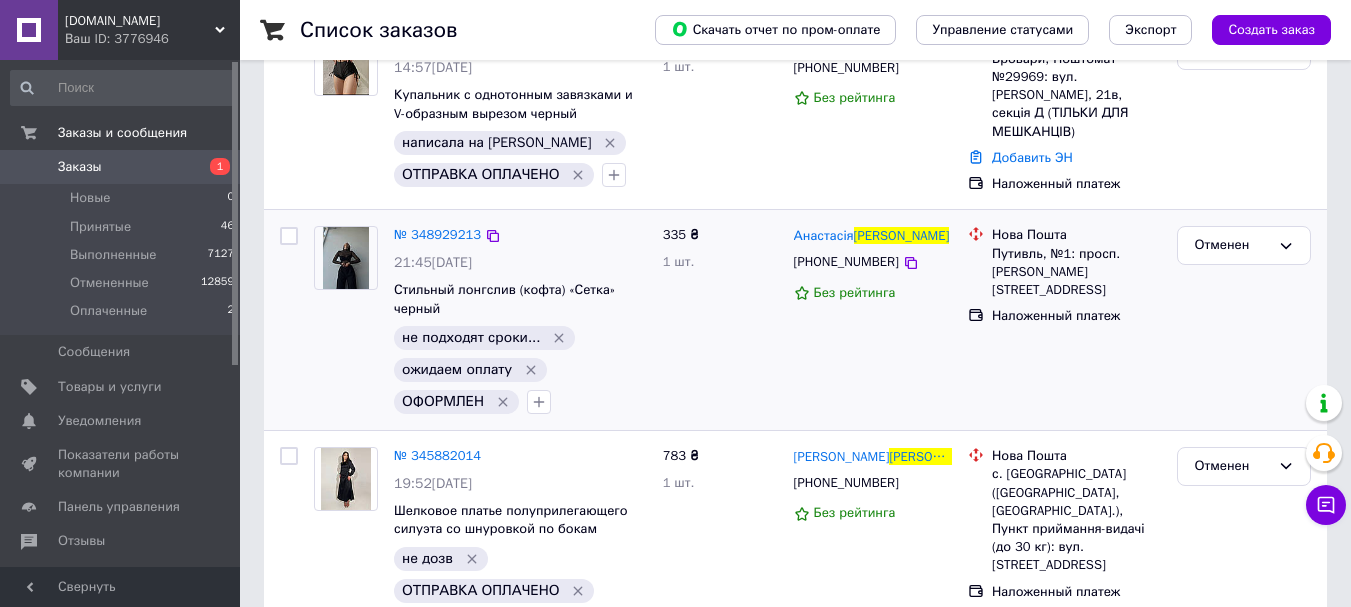 scroll, scrollTop: 0, scrollLeft: 0, axis: both 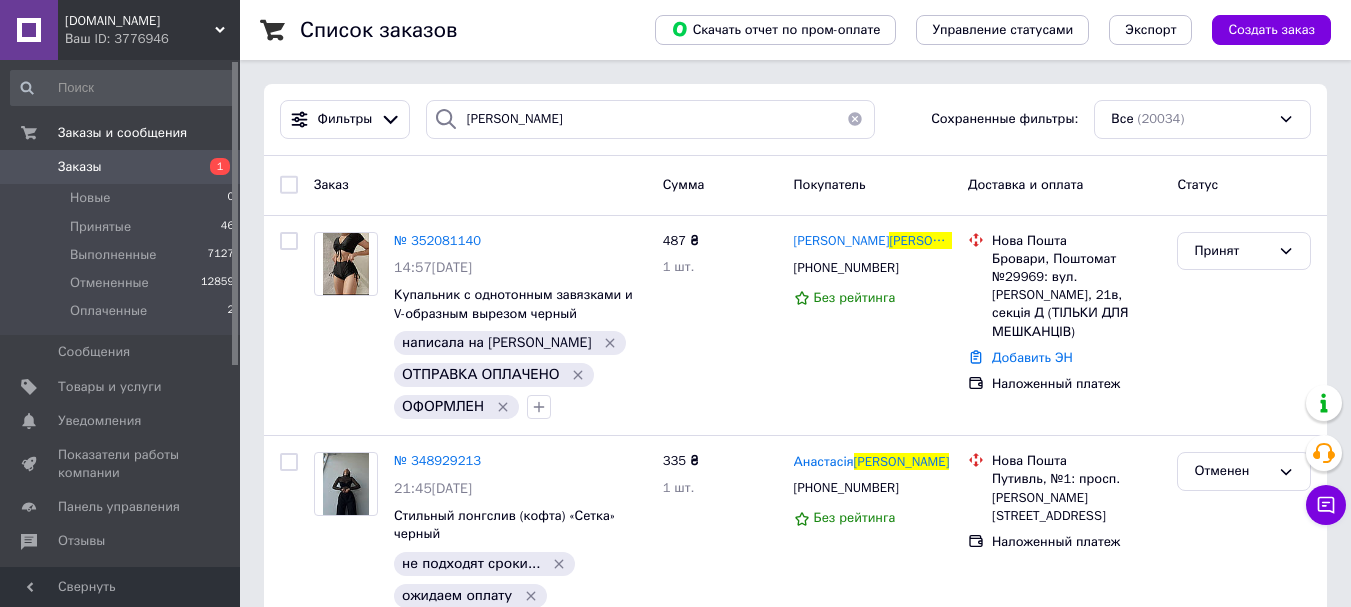 drag, startPoint x: 1337, startPoint y: 214, endPoint x: 639, endPoint y: 140, distance: 701.9117 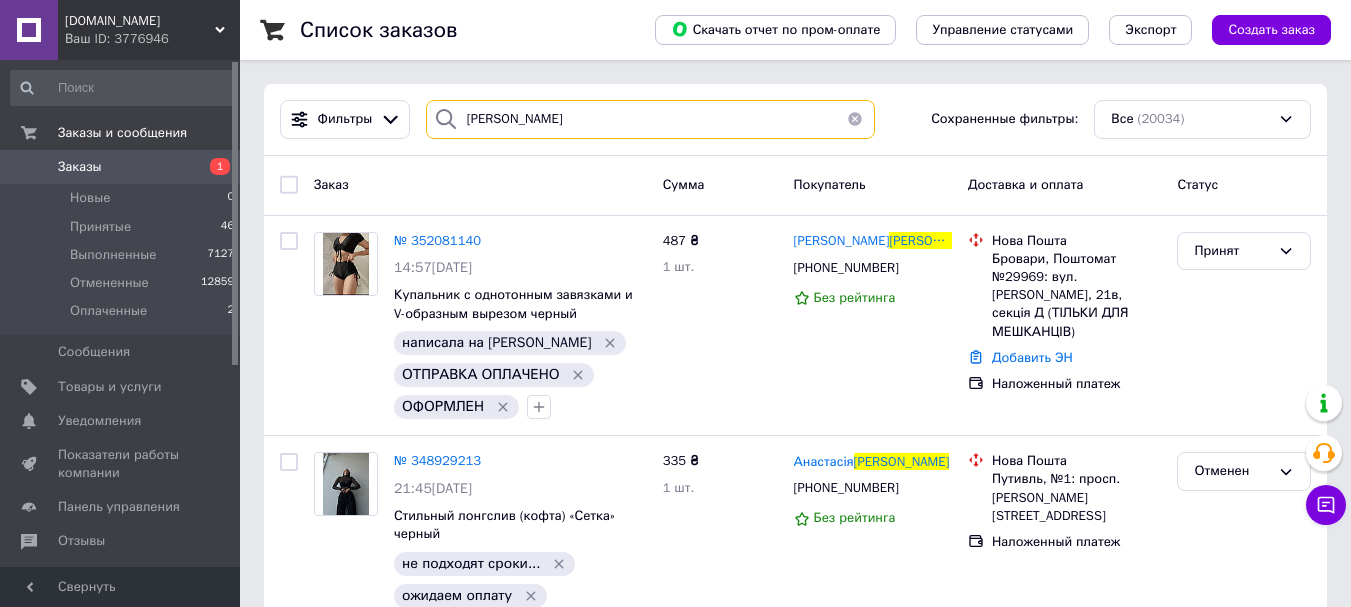 drag, startPoint x: 847, startPoint y: 123, endPoint x: 824, endPoint y: 112, distance: 25.495098 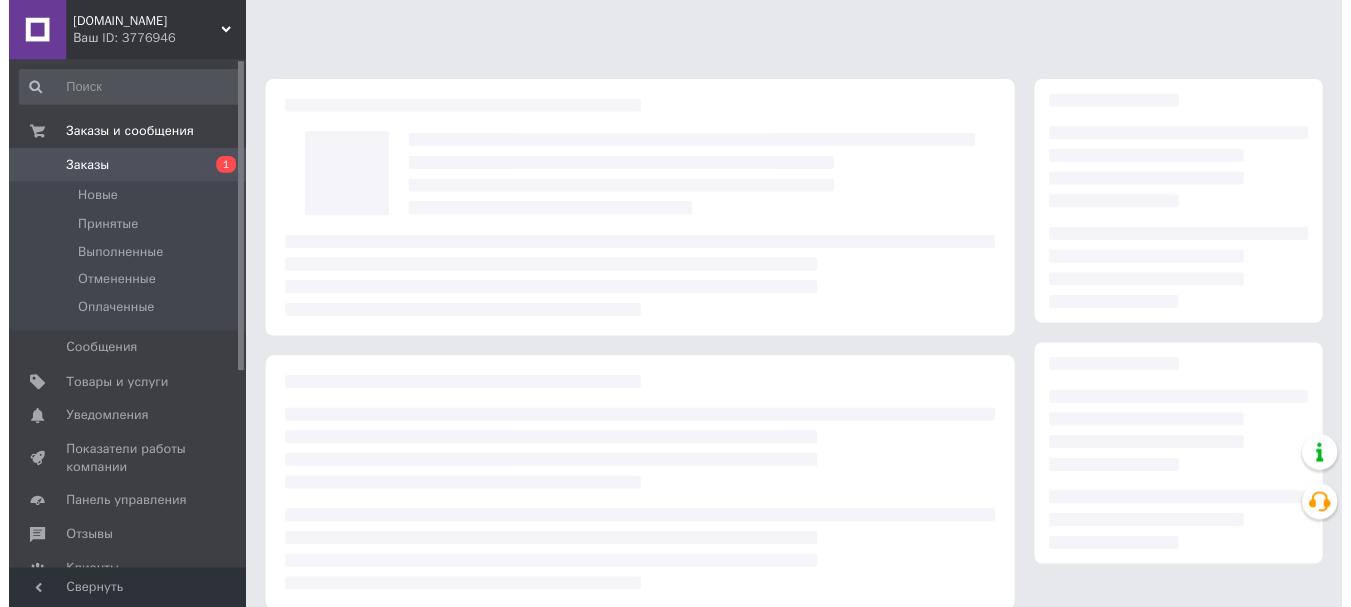 scroll, scrollTop: 0, scrollLeft: 0, axis: both 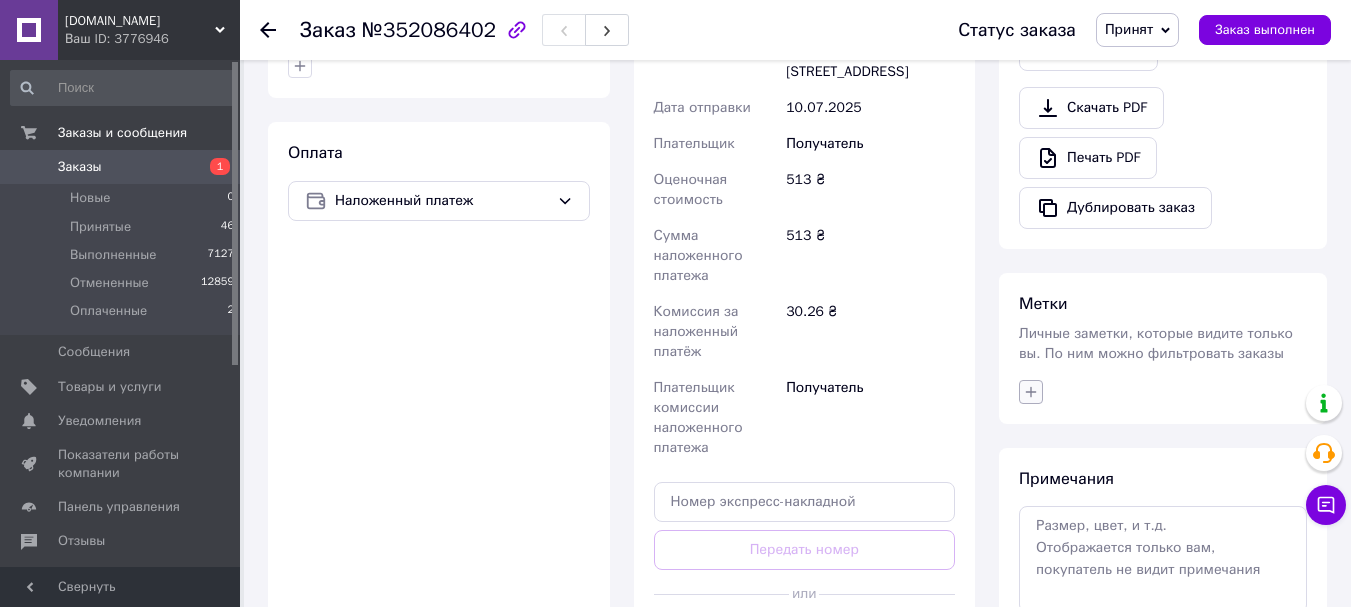 click 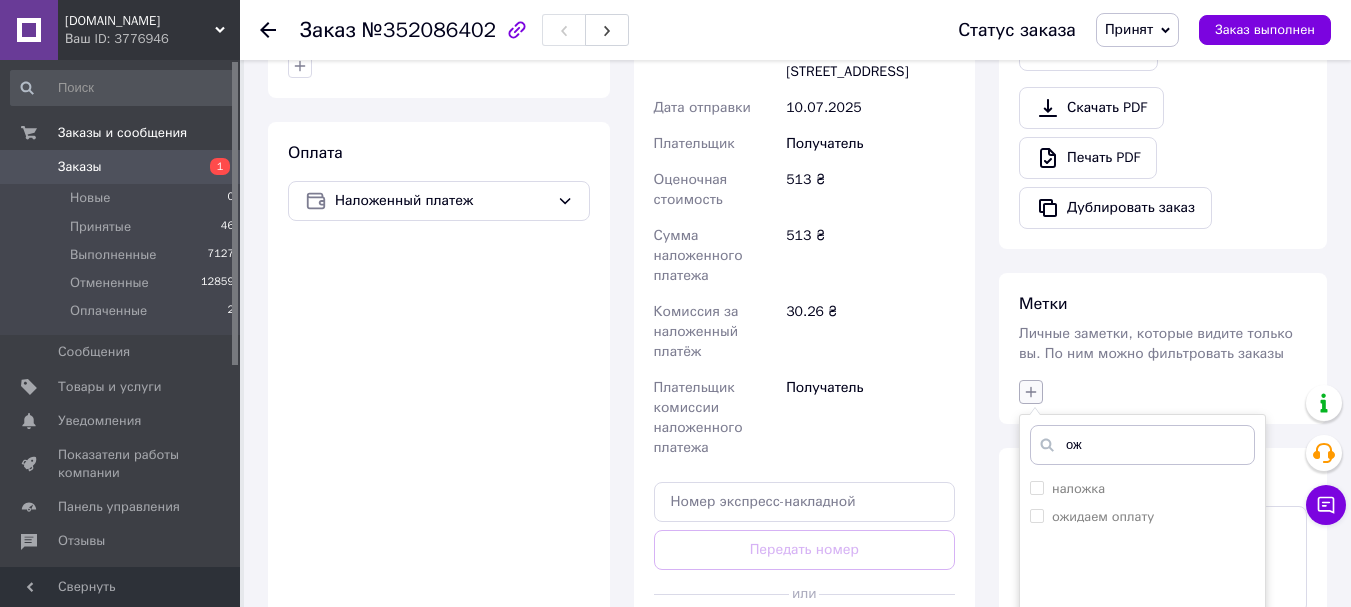 type on "ожи" 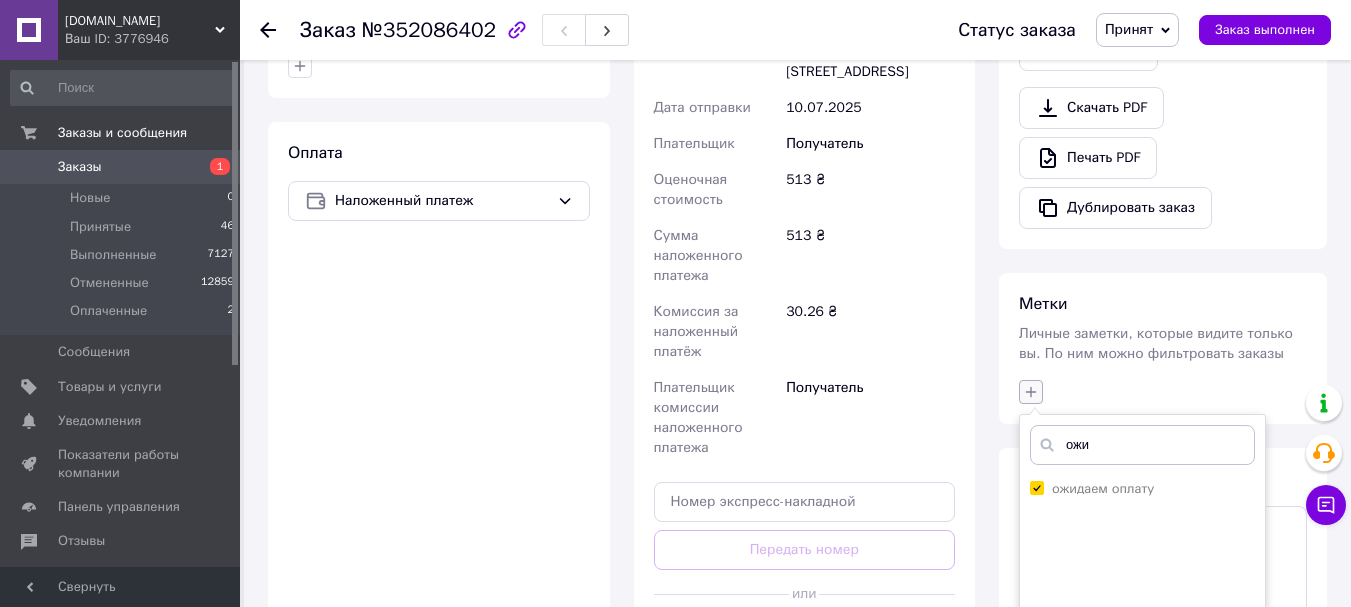 checkbox on "true" 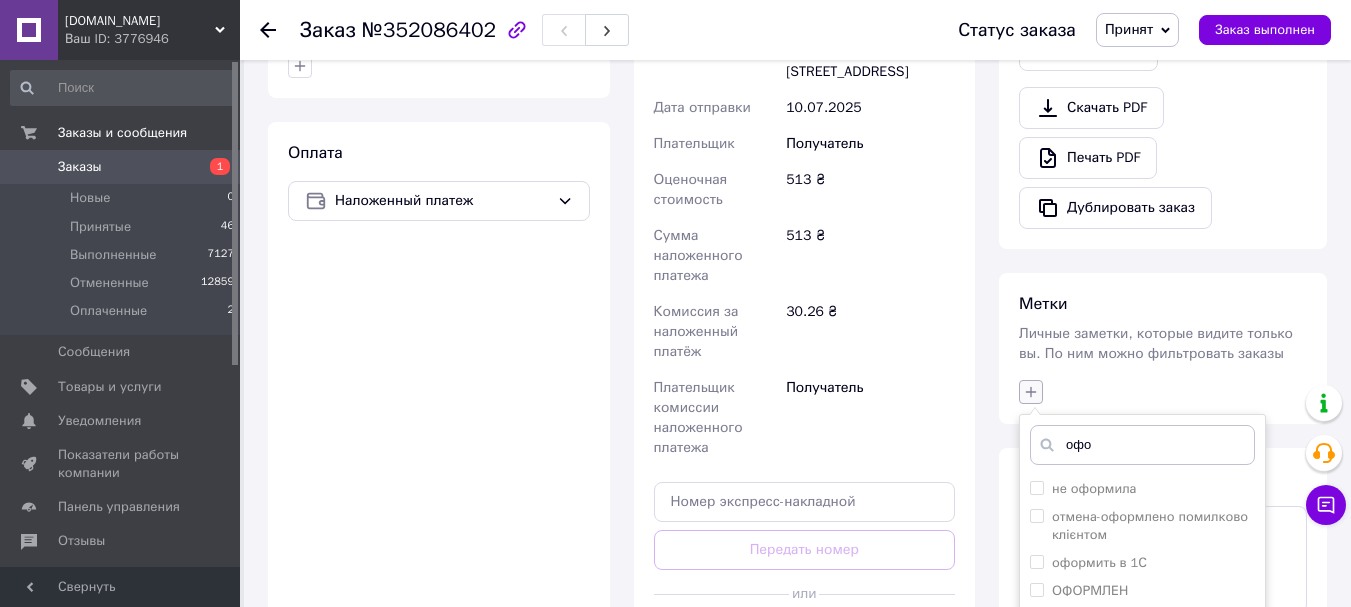 scroll, scrollTop: 887, scrollLeft: 0, axis: vertical 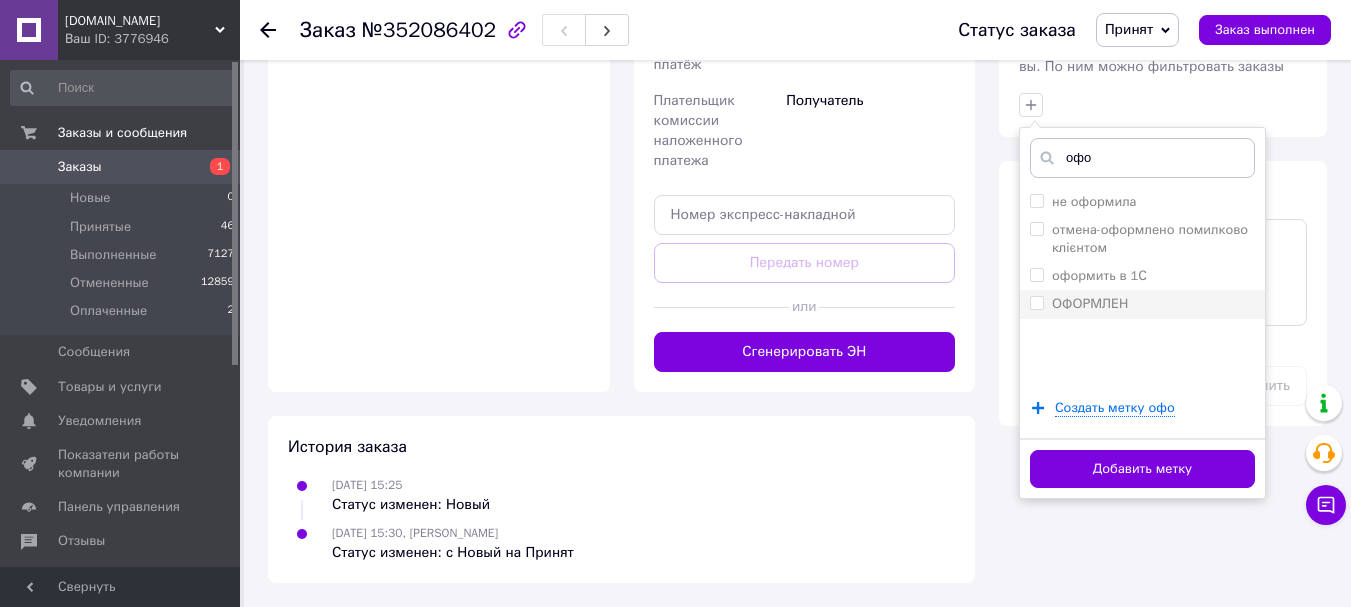 type on "офо" 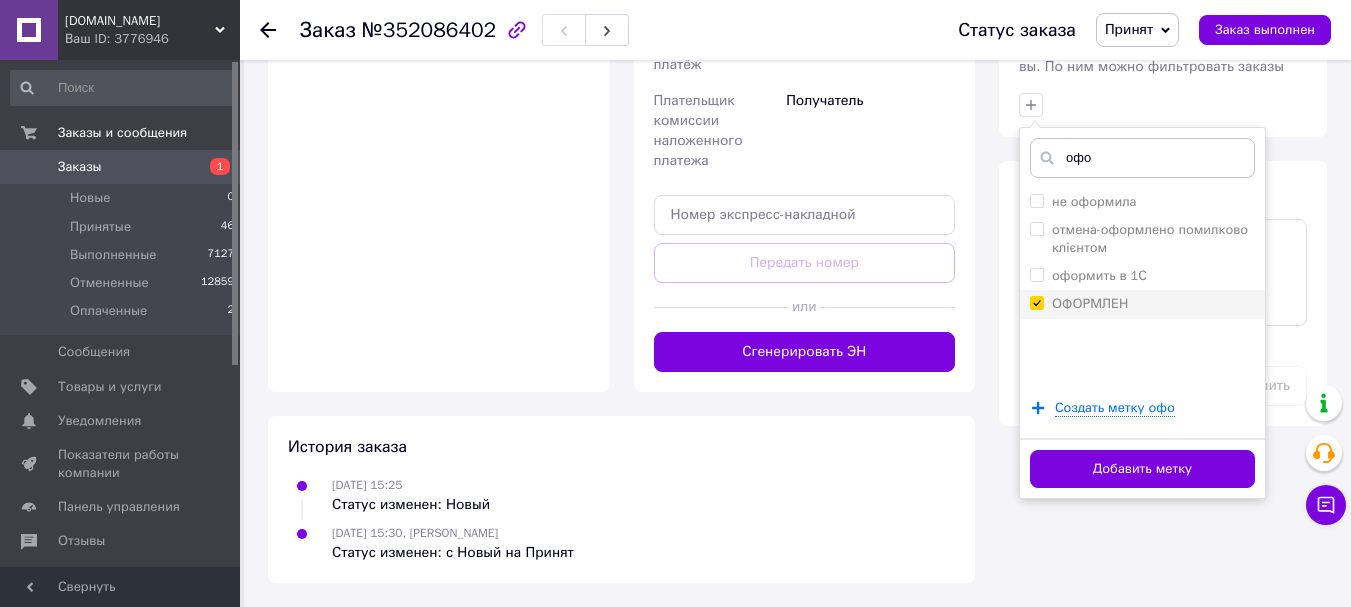 checkbox on "true" 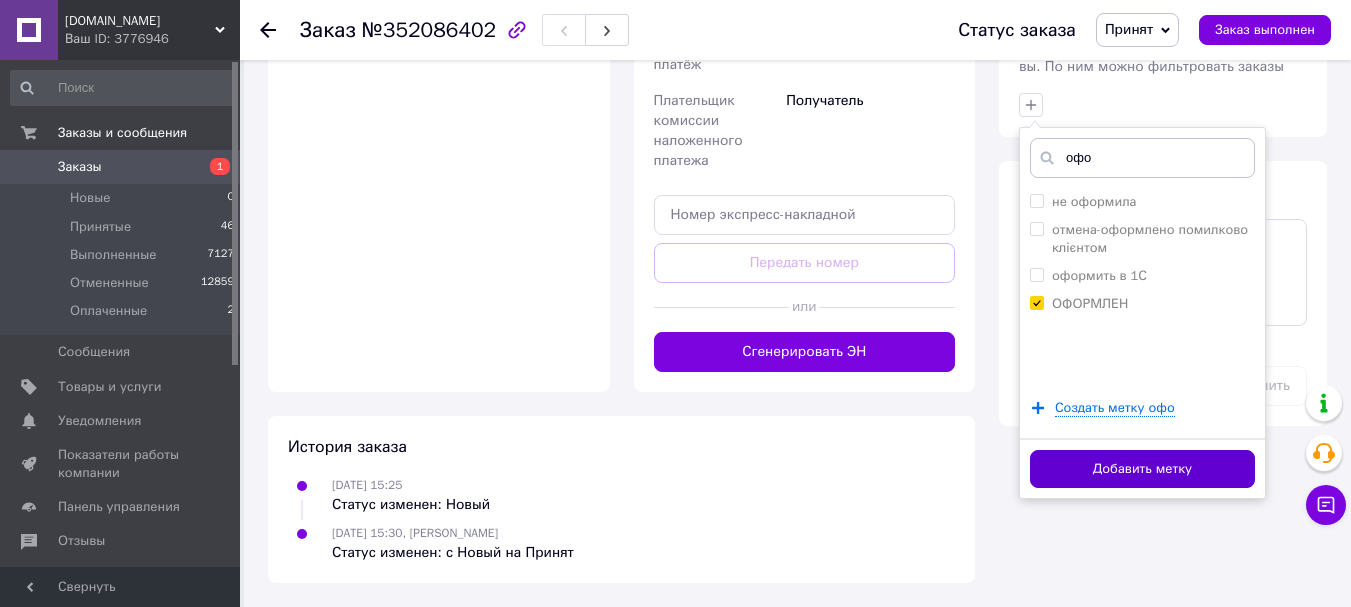 click on "Добавить метку" at bounding box center (1142, 469) 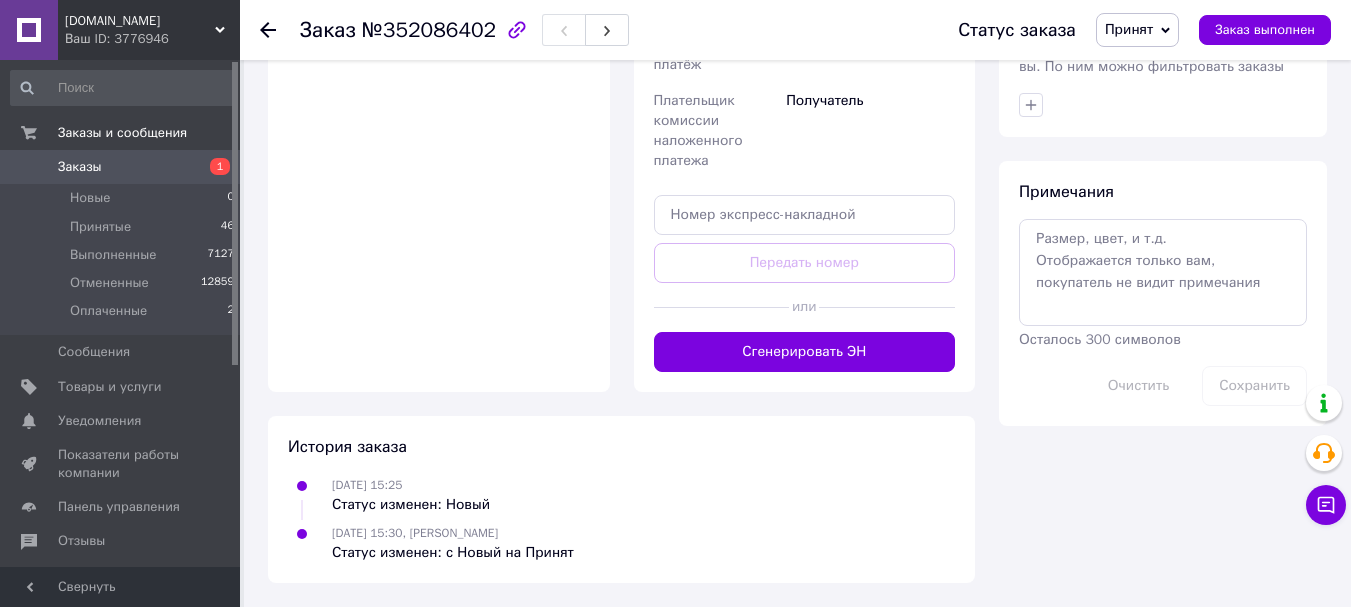click on "[DOMAIN_NAME] Ваш ID: 3776946 Сайт [DOMAIN_NAME] Кабинет покупателя Проверить состояние системы Страница на портале Справка Выйти Заказы и сообщения Заказы 1 Новые 0 Принятые 46 Выполненные 7127 Отмененные 12859 Оплаченные 2 Сообщения 0 Товары и услуги Уведомления 0 0 Показатели работы компании Панель управления Отзывы Клиенты Каталог ProSale Аналитика Инструменты вебмастера и SEO Управление сайтом Кошелек компании Маркет Настройки [GEOGRAPHIC_DATA] и счета Prom микс 20 000 Свернуть
Заказ №352086402 Статус заказа Принят Выполнен Отменен 513 ₴ 1" at bounding box center [675, -140] 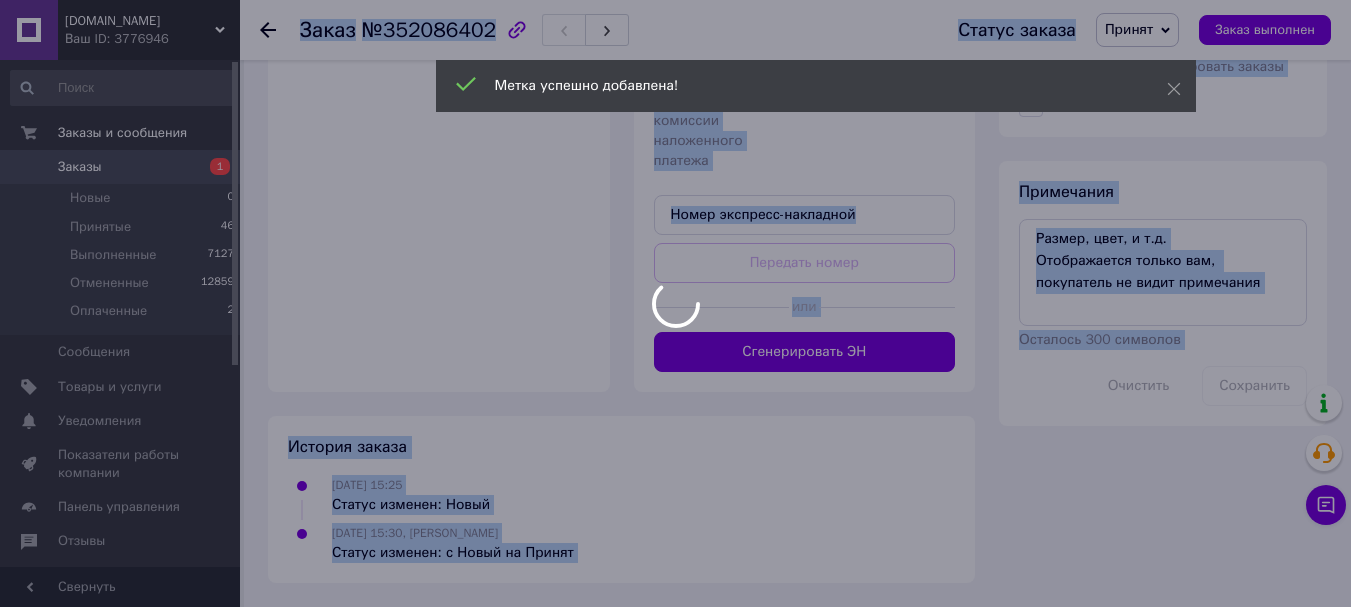 click on "Заказ №352086402" at bounding box center [609, 30] 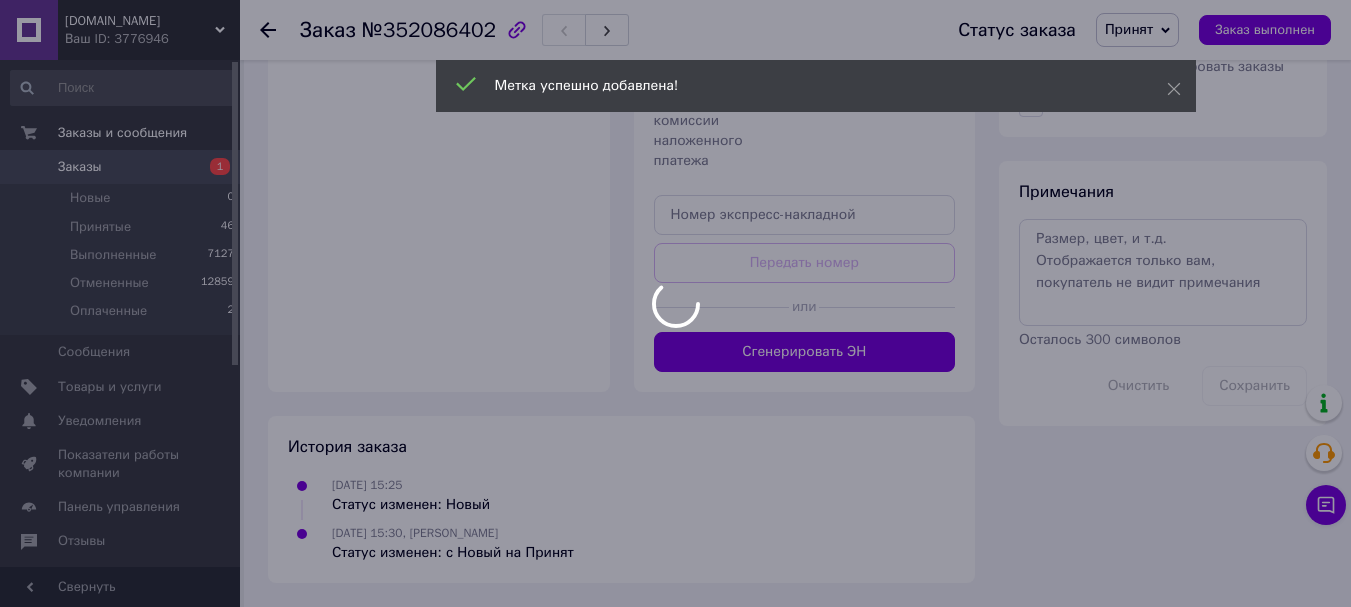 click at bounding box center (675, 303) 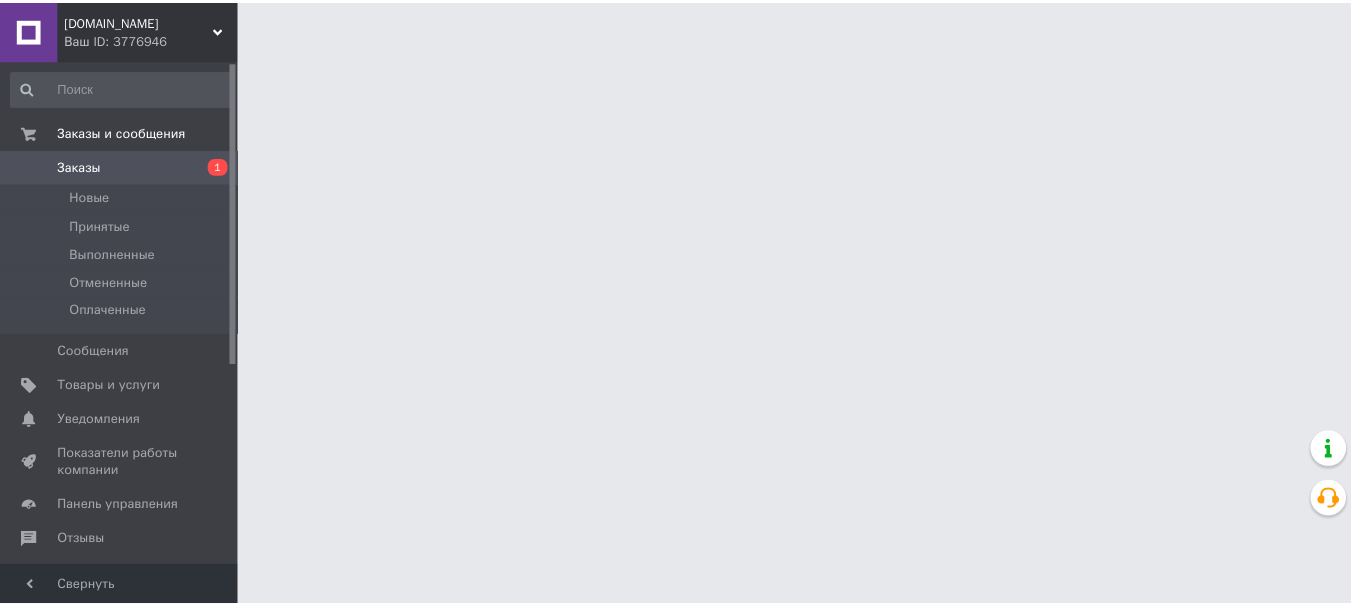 scroll, scrollTop: 0, scrollLeft: 0, axis: both 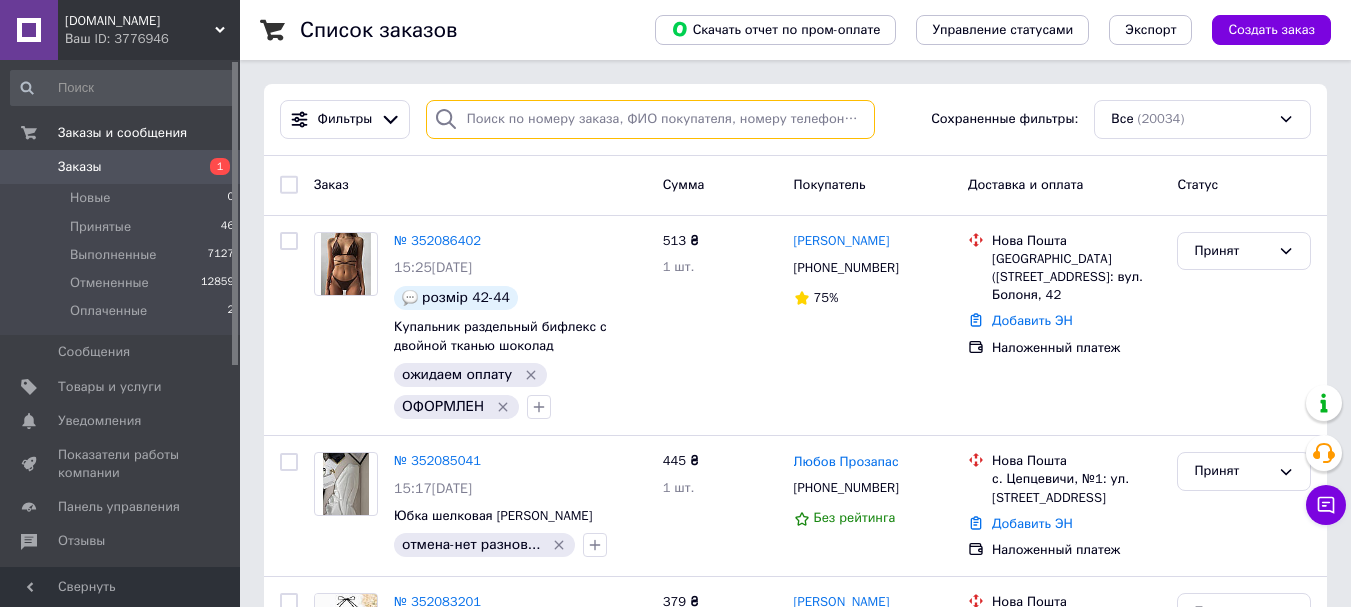 click at bounding box center [650, 119] 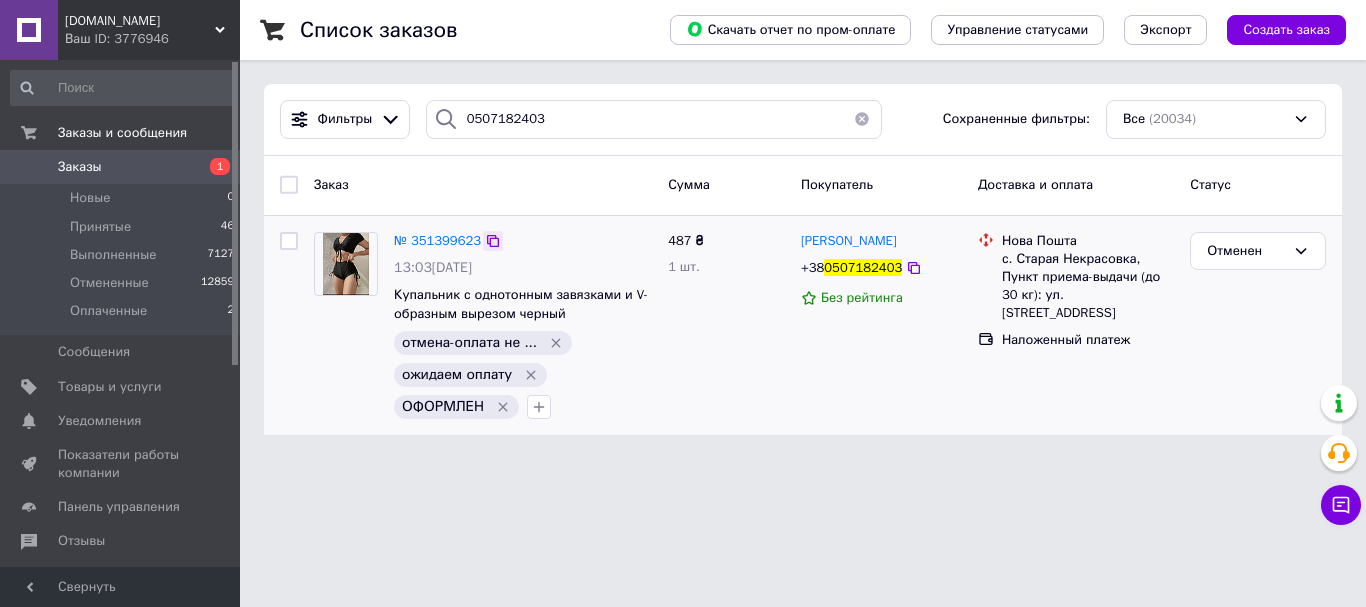 click 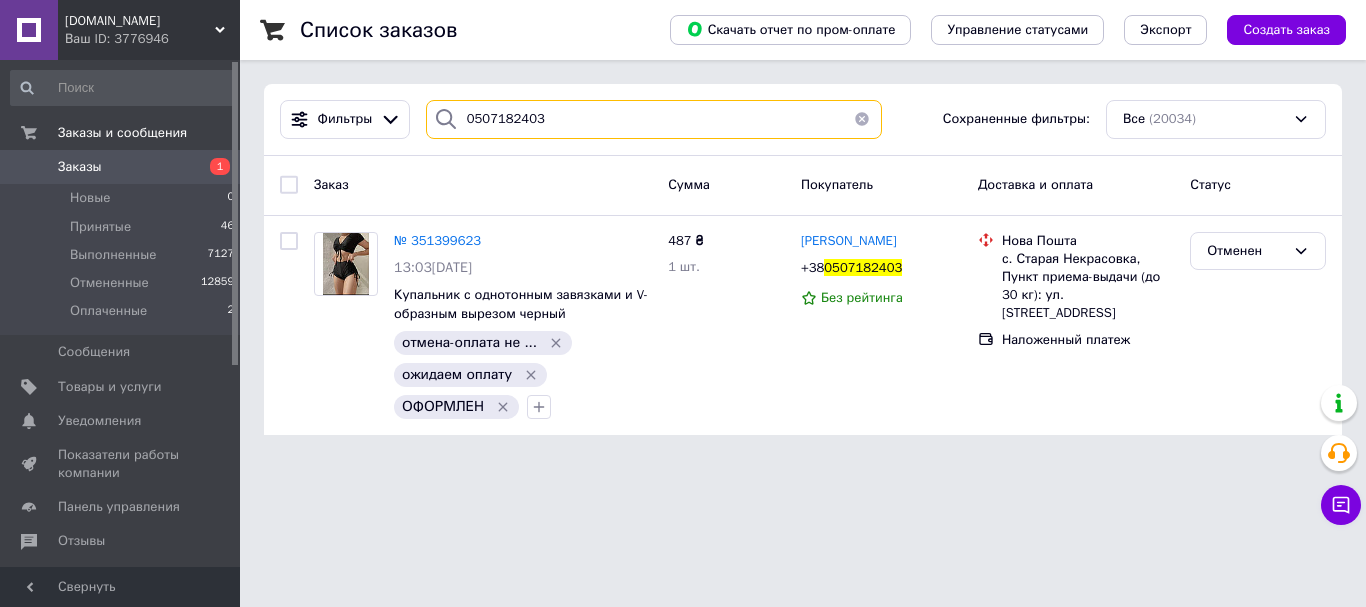 click on "0507182403" at bounding box center [654, 119] 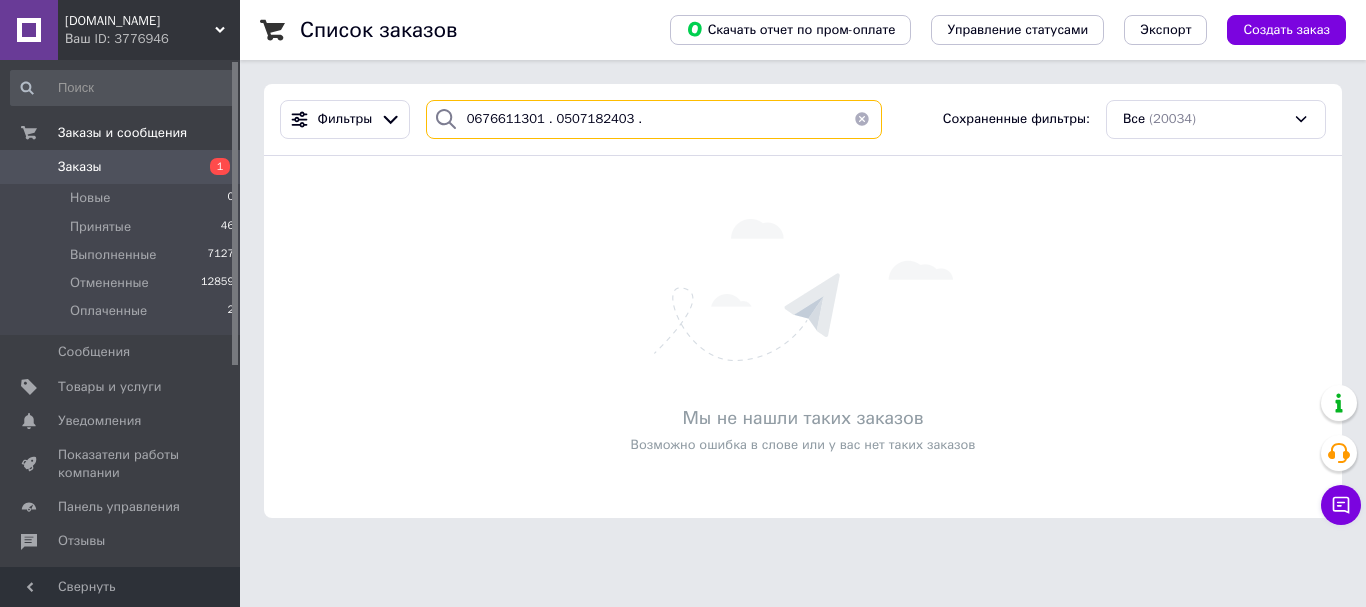 click on "0676611301 . 0507182403 ." at bounding box center (654, 119) 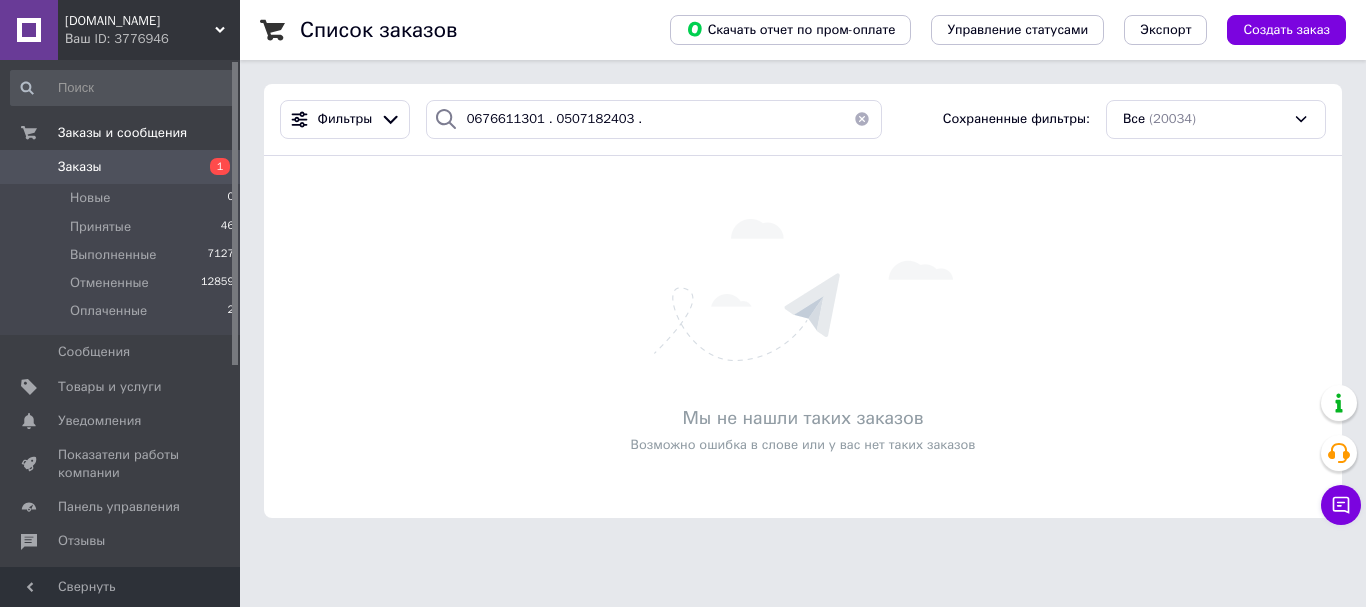 click on "Список заказов   Скачать отчет по пром-оплате Управление статусами Экспорт Создать заказ Фильтры 0676611301 . 0507182403 . Сохраненные фильтры: Все (20034) Мы не нашли таких заказов Возможно ошибка в слове или у вас нет таких заказов" at bounding box center [803, 271] 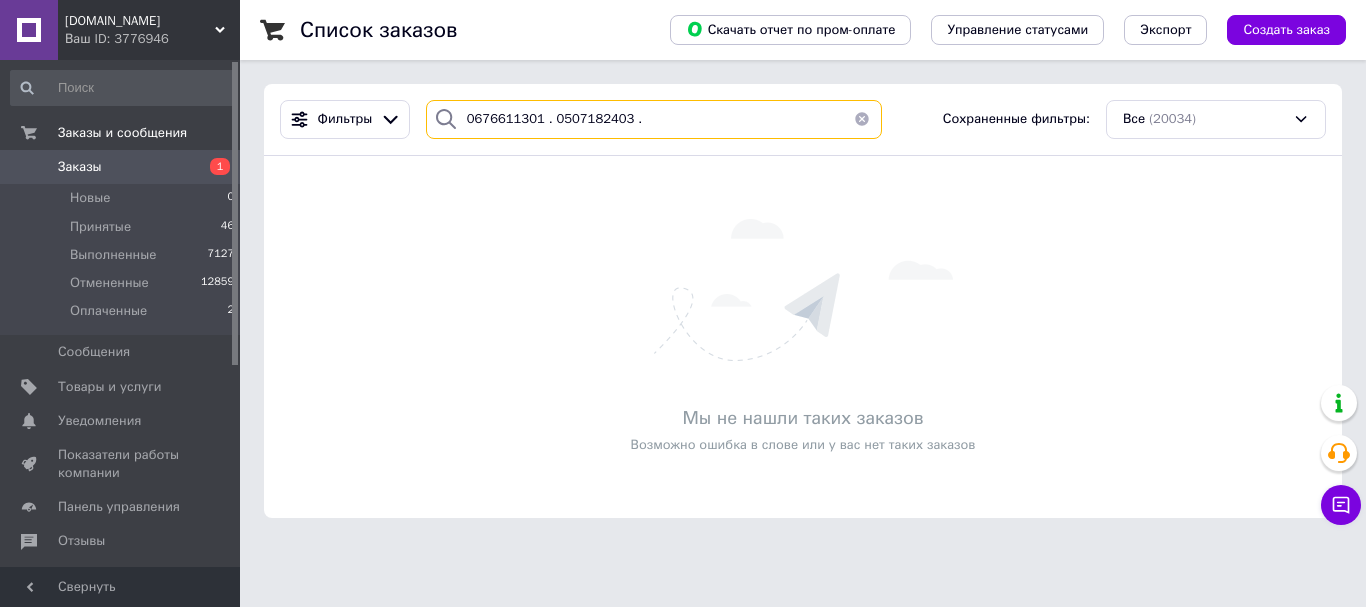drag, startPoint x: 545, startPoint y: 121, endPoint x: 266, endPoint y: 147, distance: 280.20886 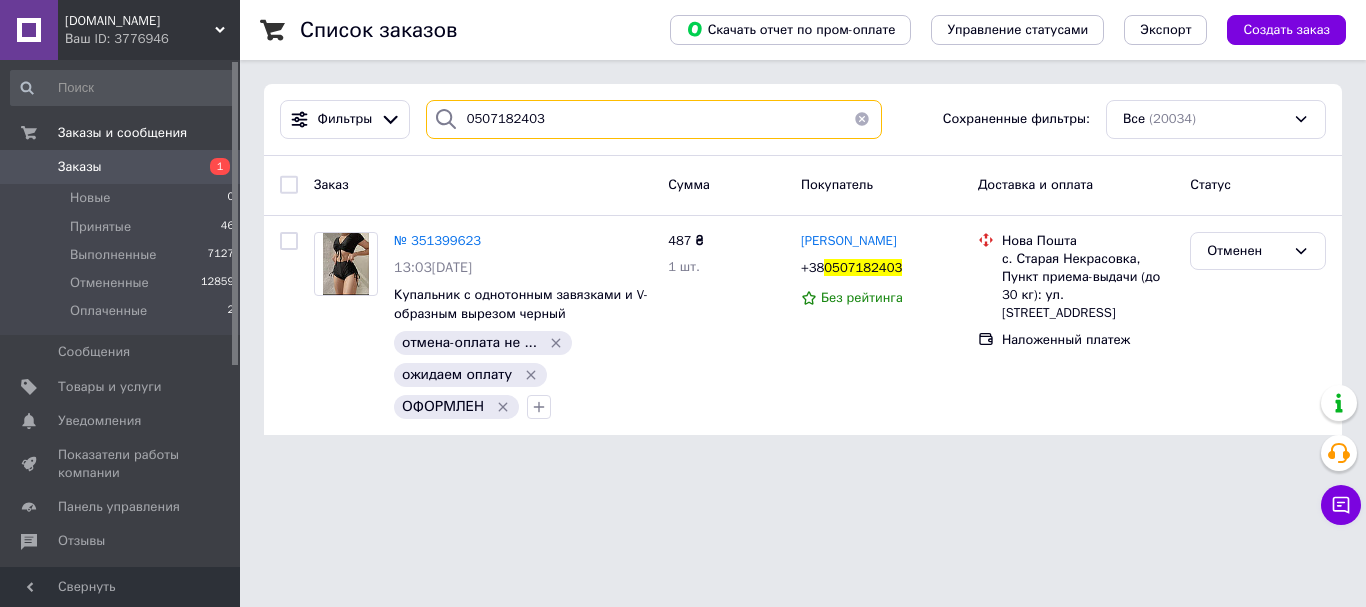 type on "0507182403" 